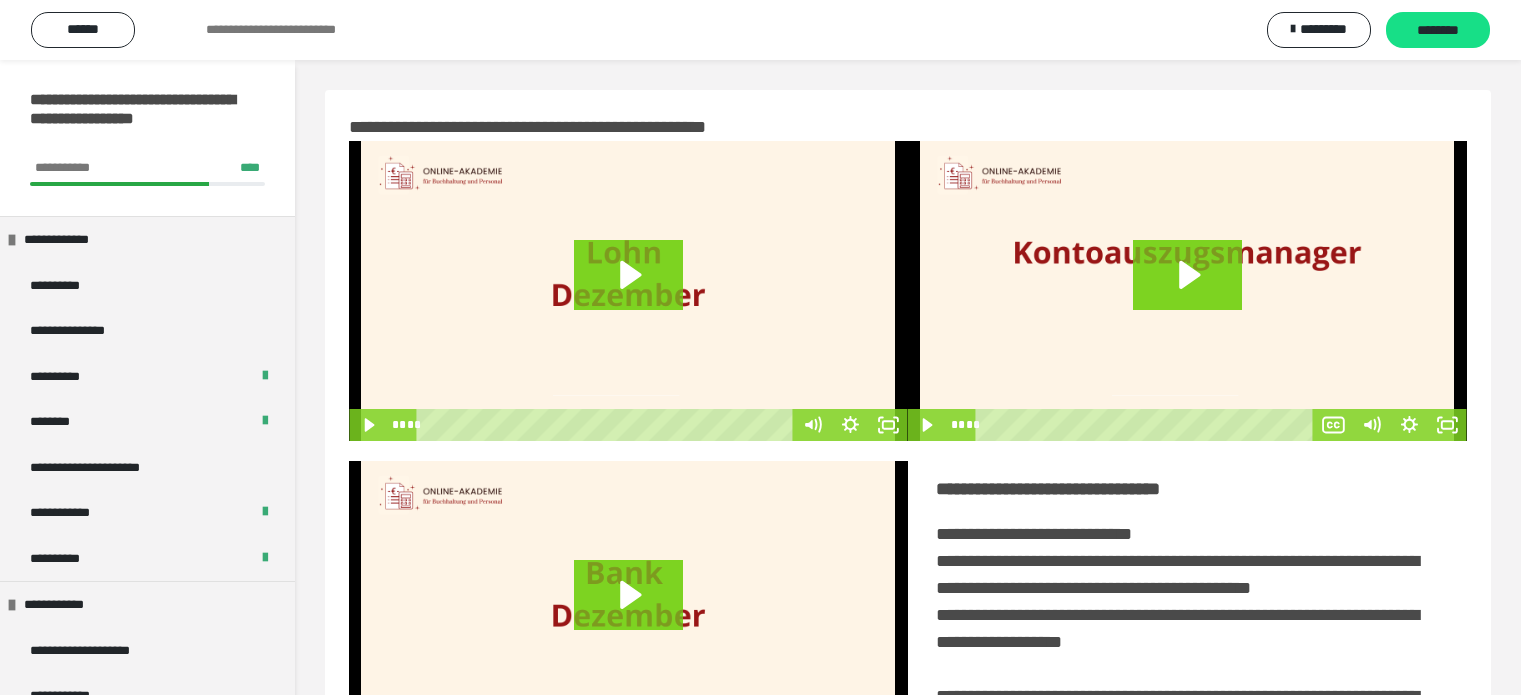 scroll, scrollTop: 494, scrollLeft: 0, axis: vertical 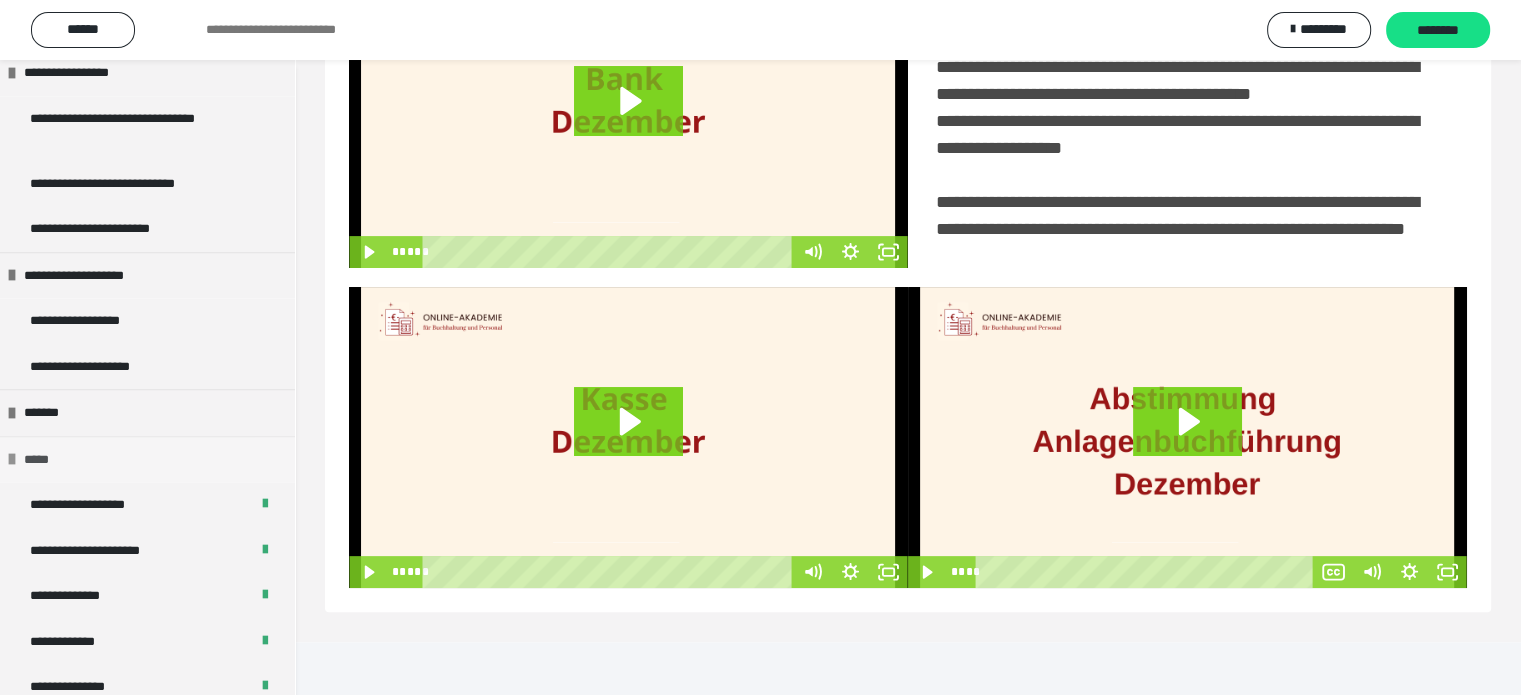 click at bounding box center [12, 459] 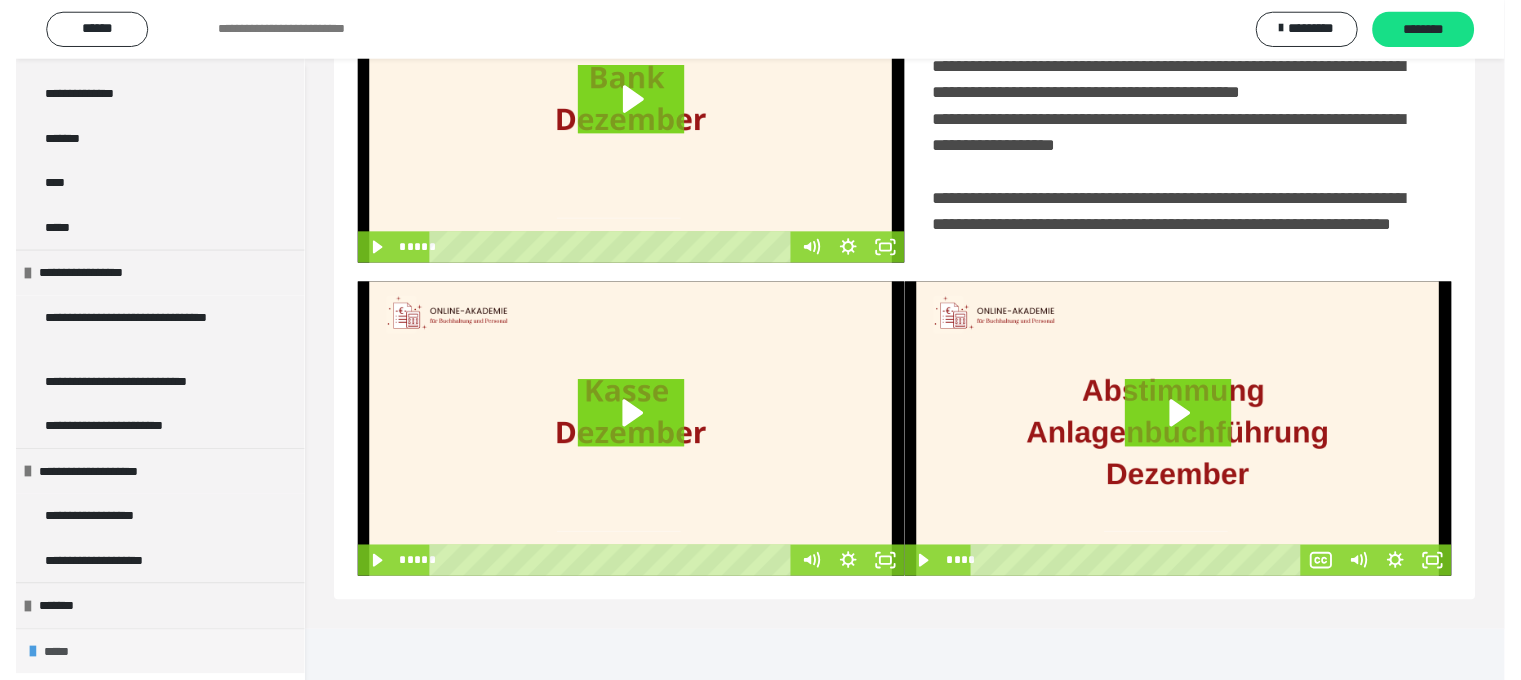 scroll, scrollTop: 1782, scrollLeft: 0, axis: vertical 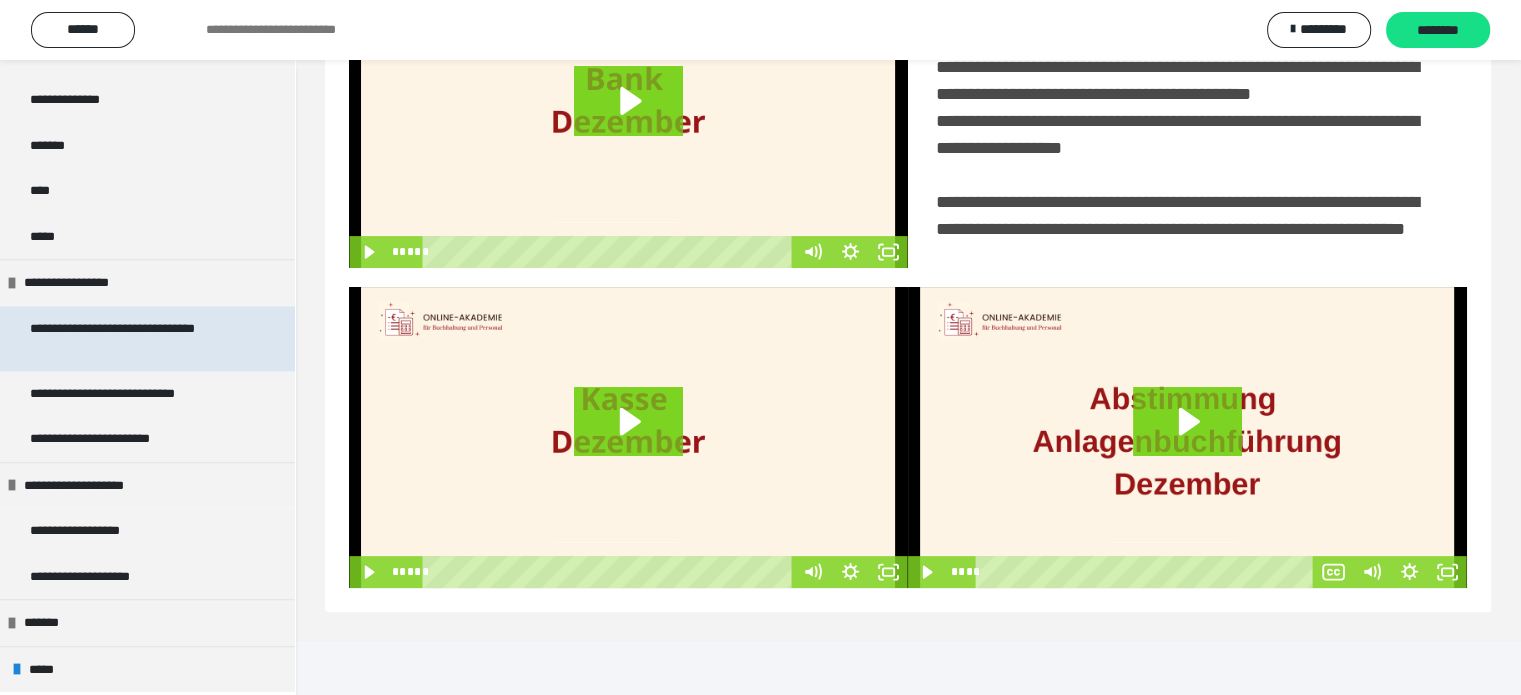 click on "**********" at bounding box center [132, 338] 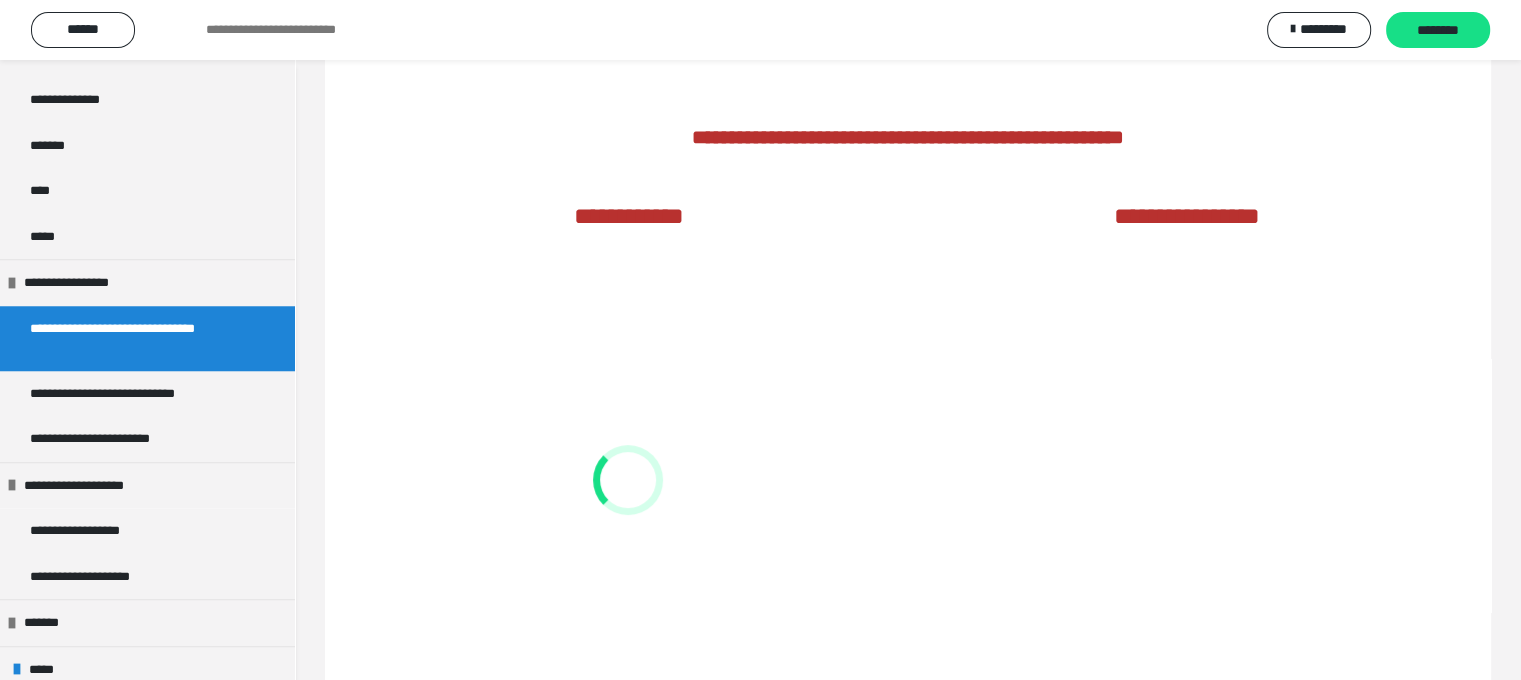 scroll, scrollTop: 1797, scrollLeft: 0, axis: vertical 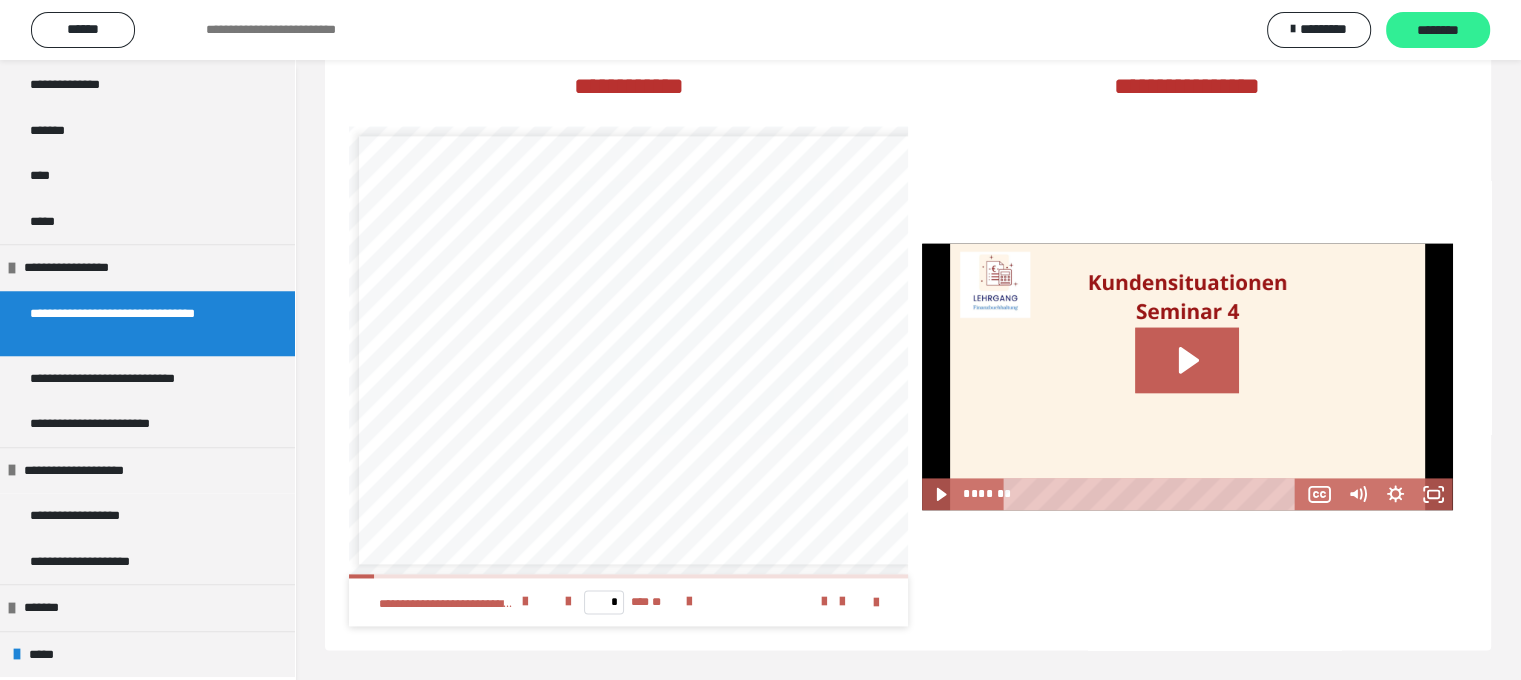 click on "********" at bounding box center [1438, 31] 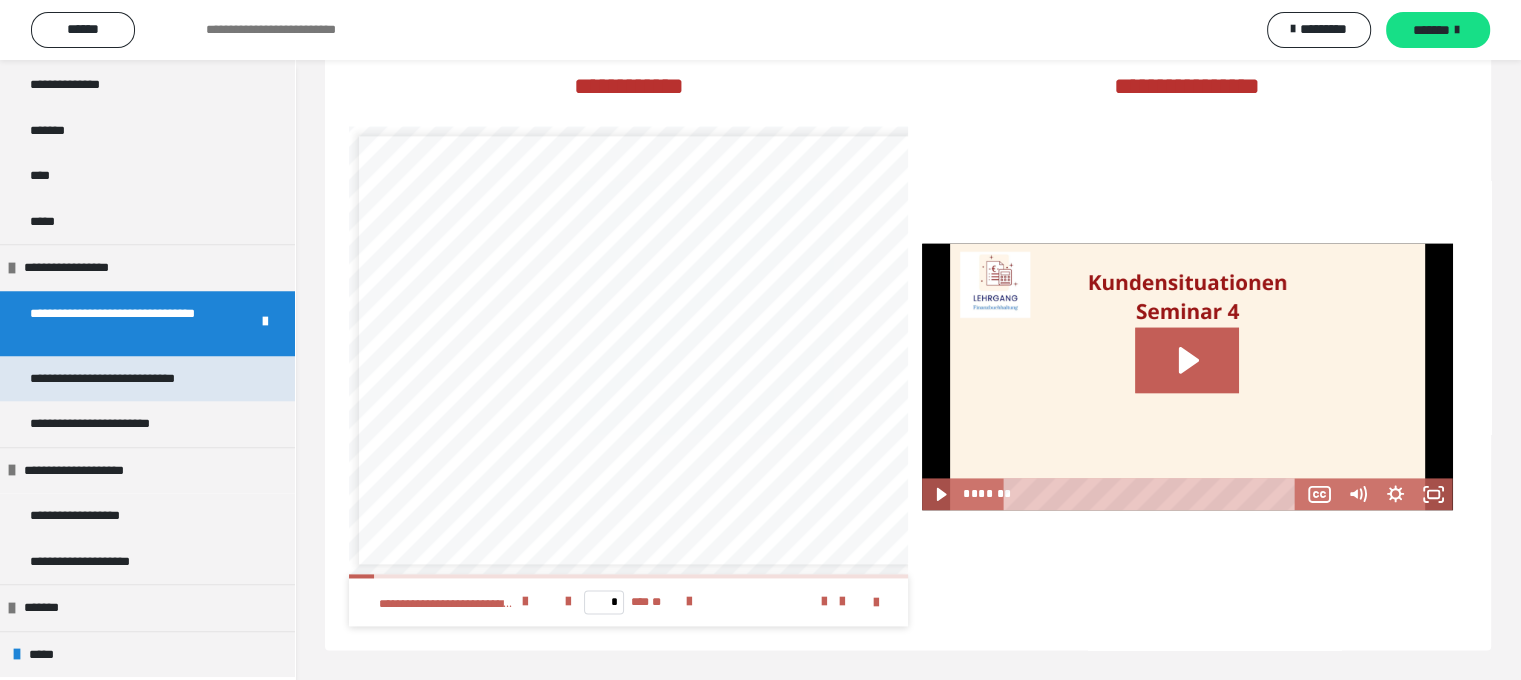 click on "**********" at bounding box center [131, 379] 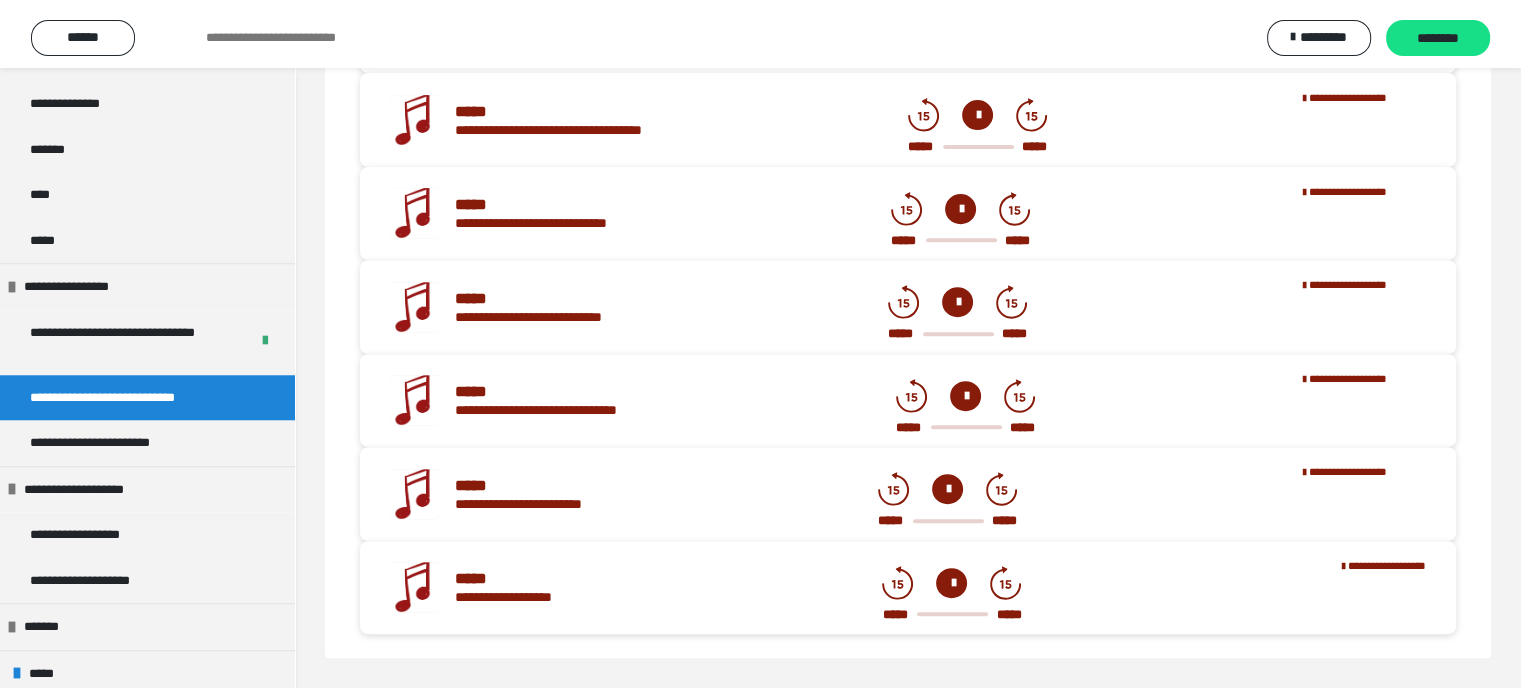 scroll, scrollTop: 748, scrollLeft: 0, axis: vertical 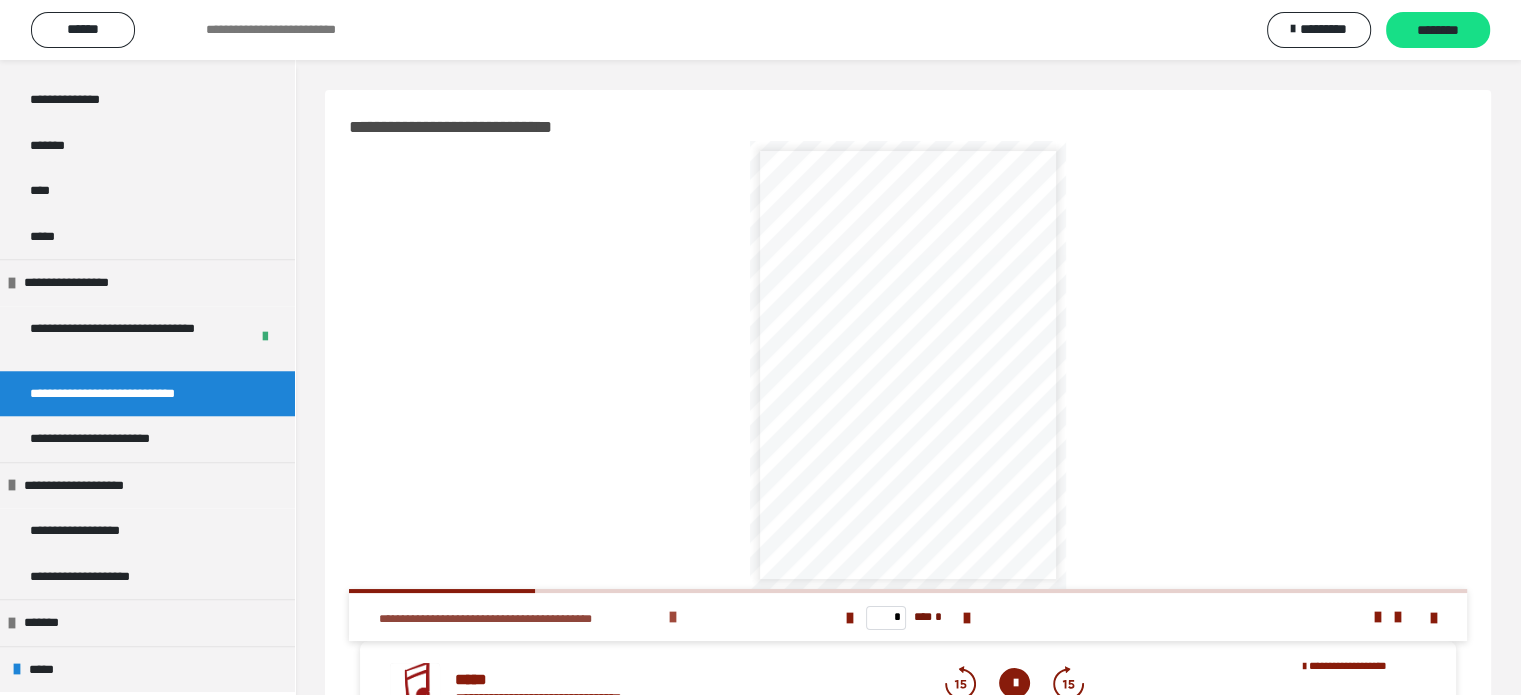click at bounding box center [673, 617] 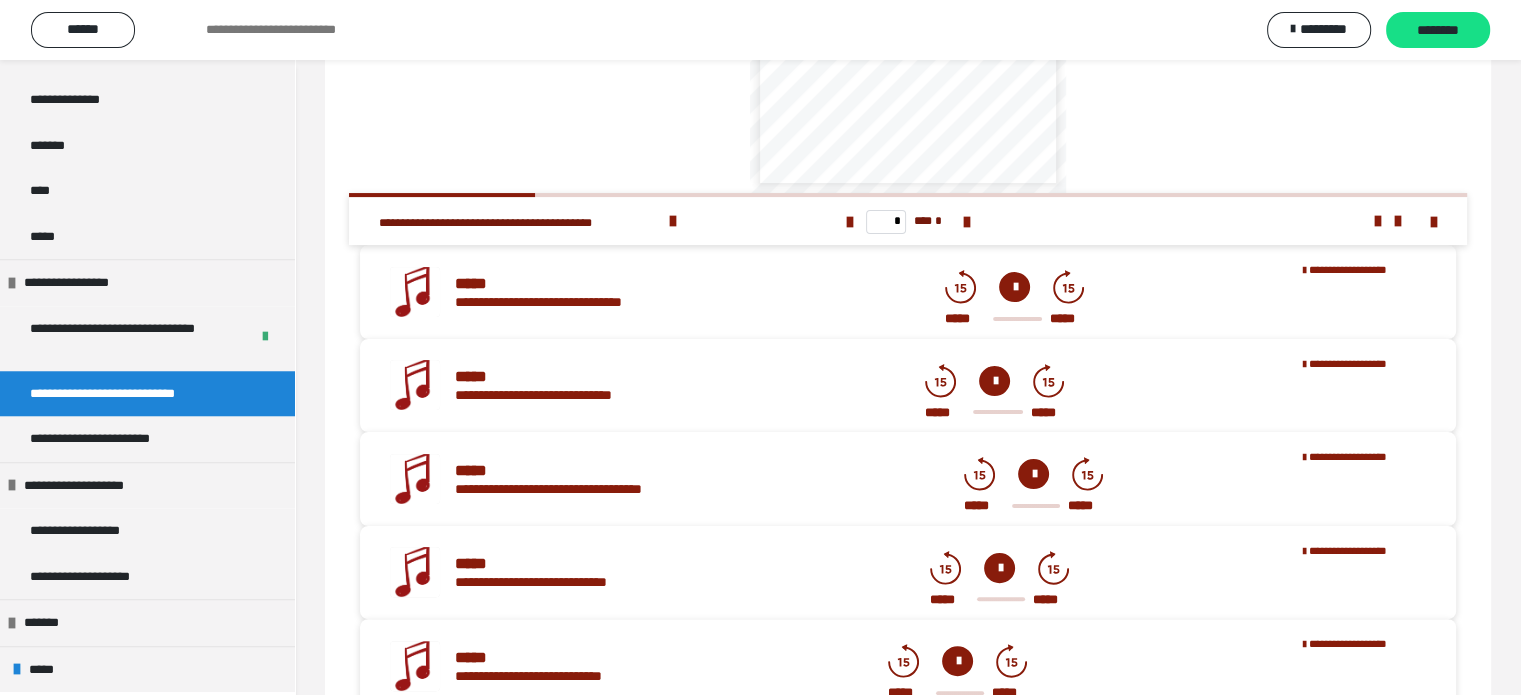 scroll, scrollTop: 248, scrollLeft: 0, axis: vertical 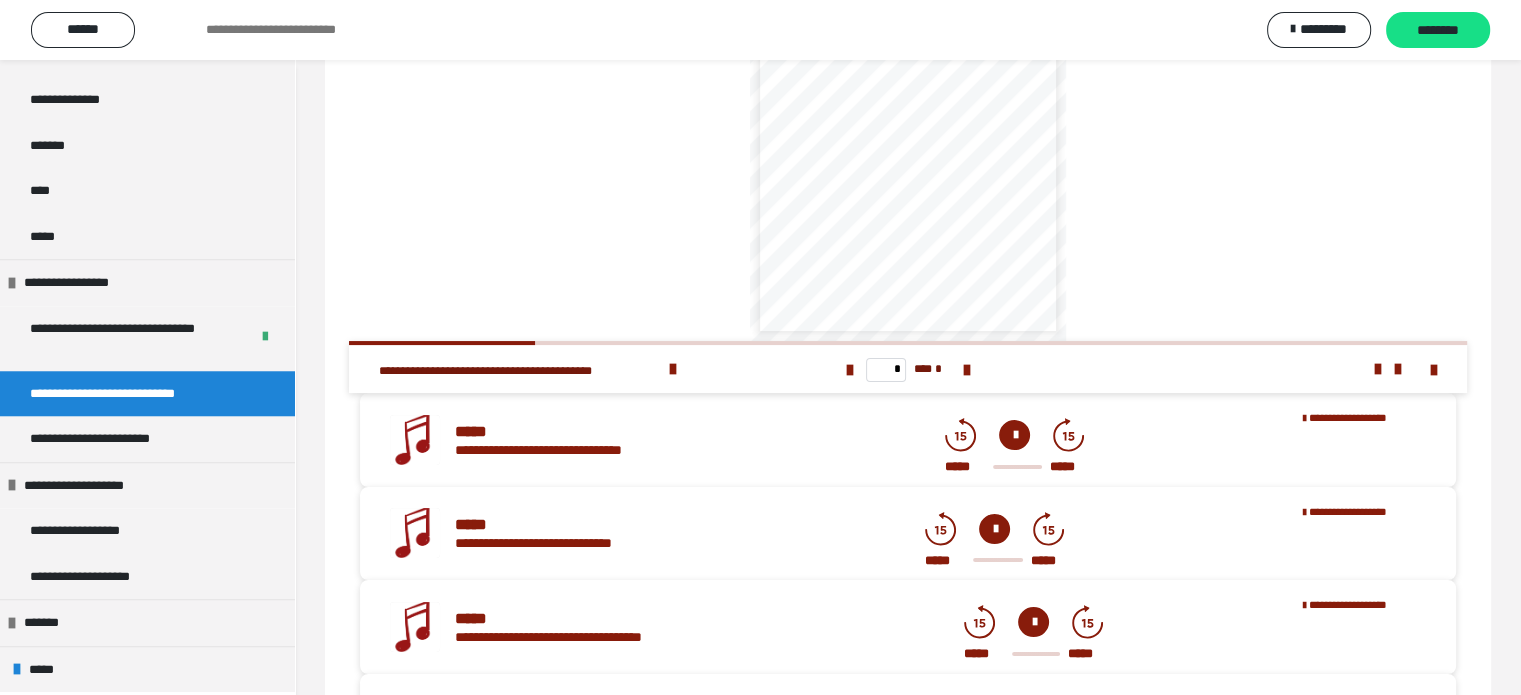 click at bounding box center [1014, 435] 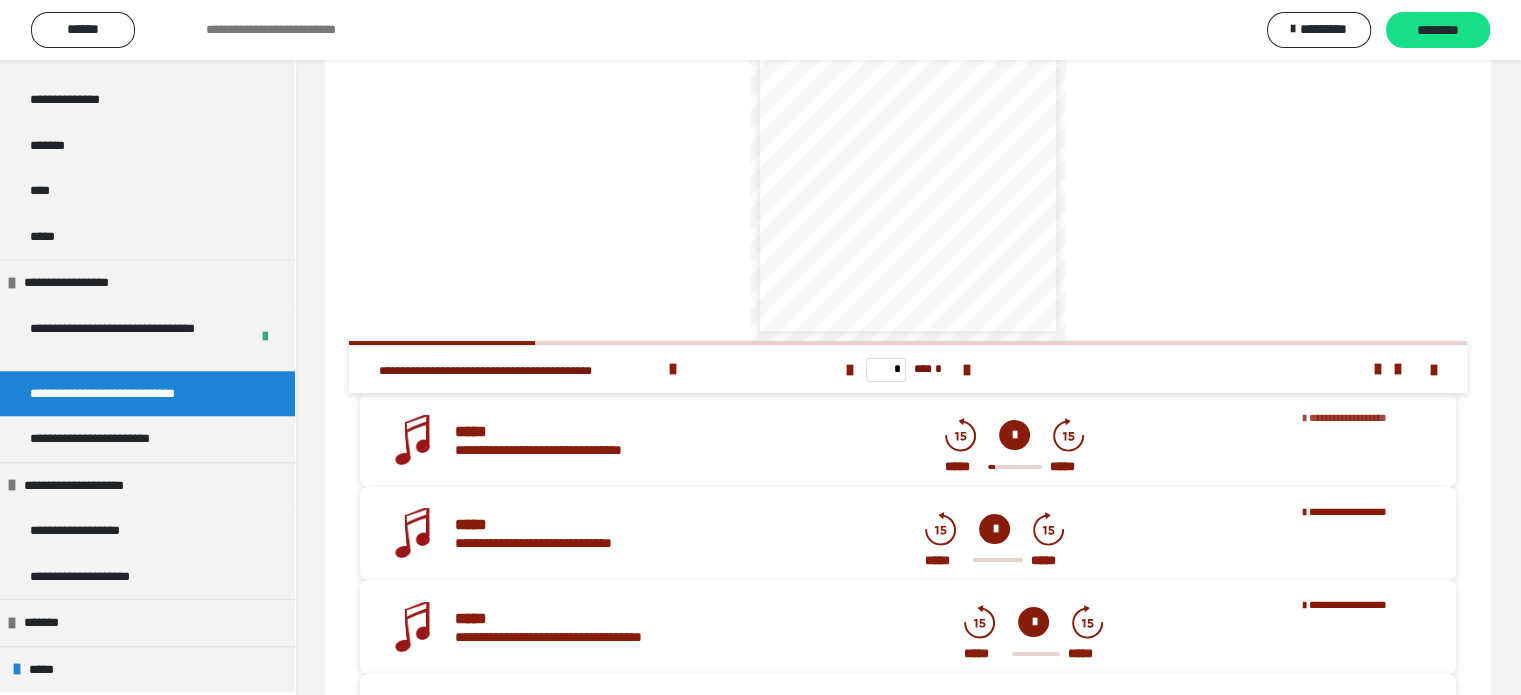 click on "**********" at bounding box center (1348, 417) 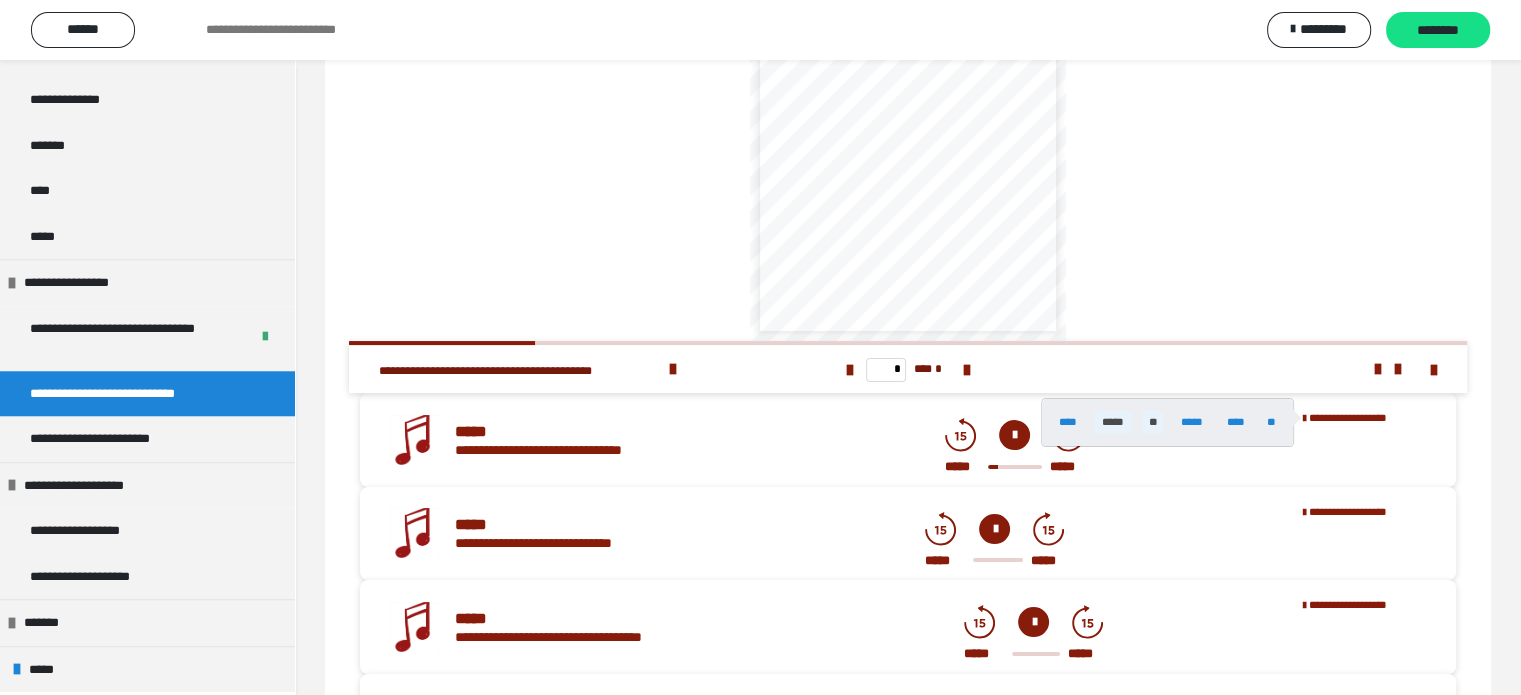click on "*****" at bounding box center [1113, 422] 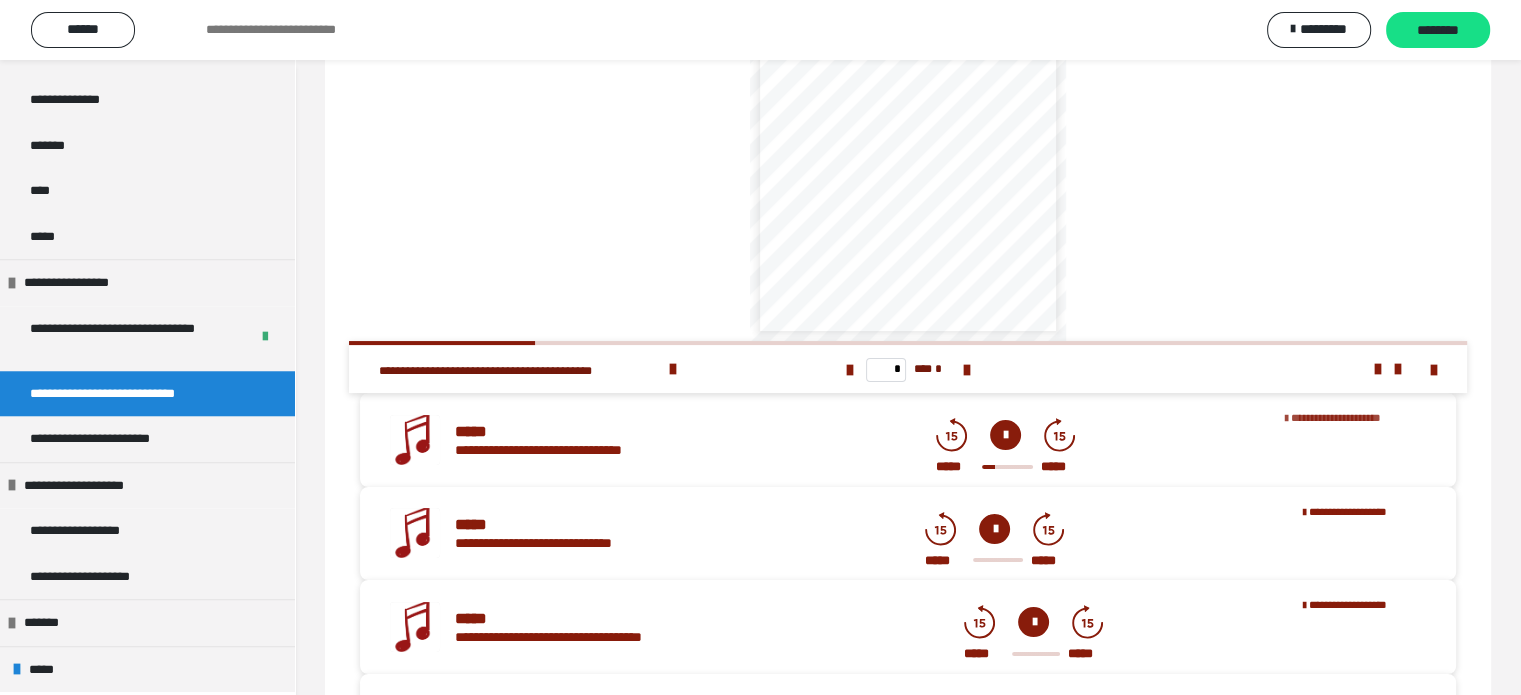 click on "**********" at bounding box center [1336, 417] 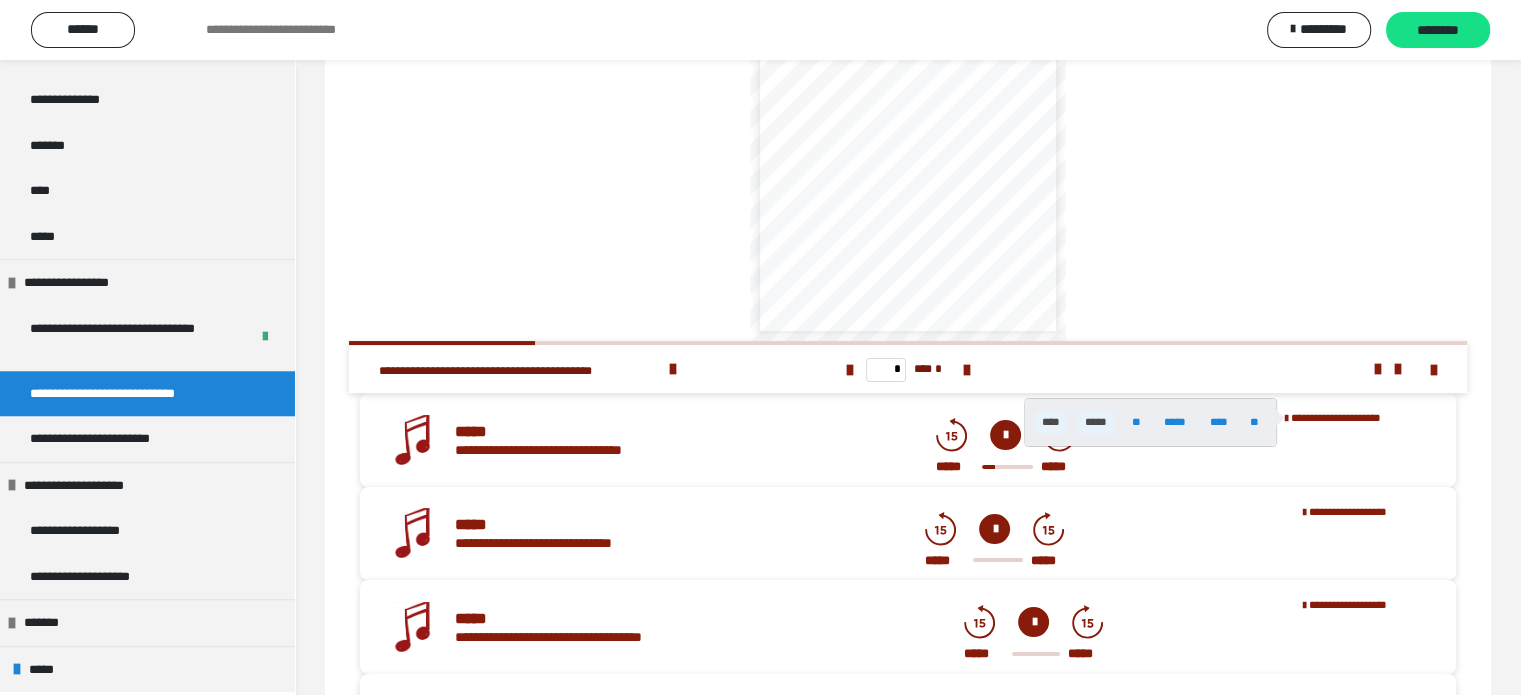 click on "****" at bounding box center [1051, 422] 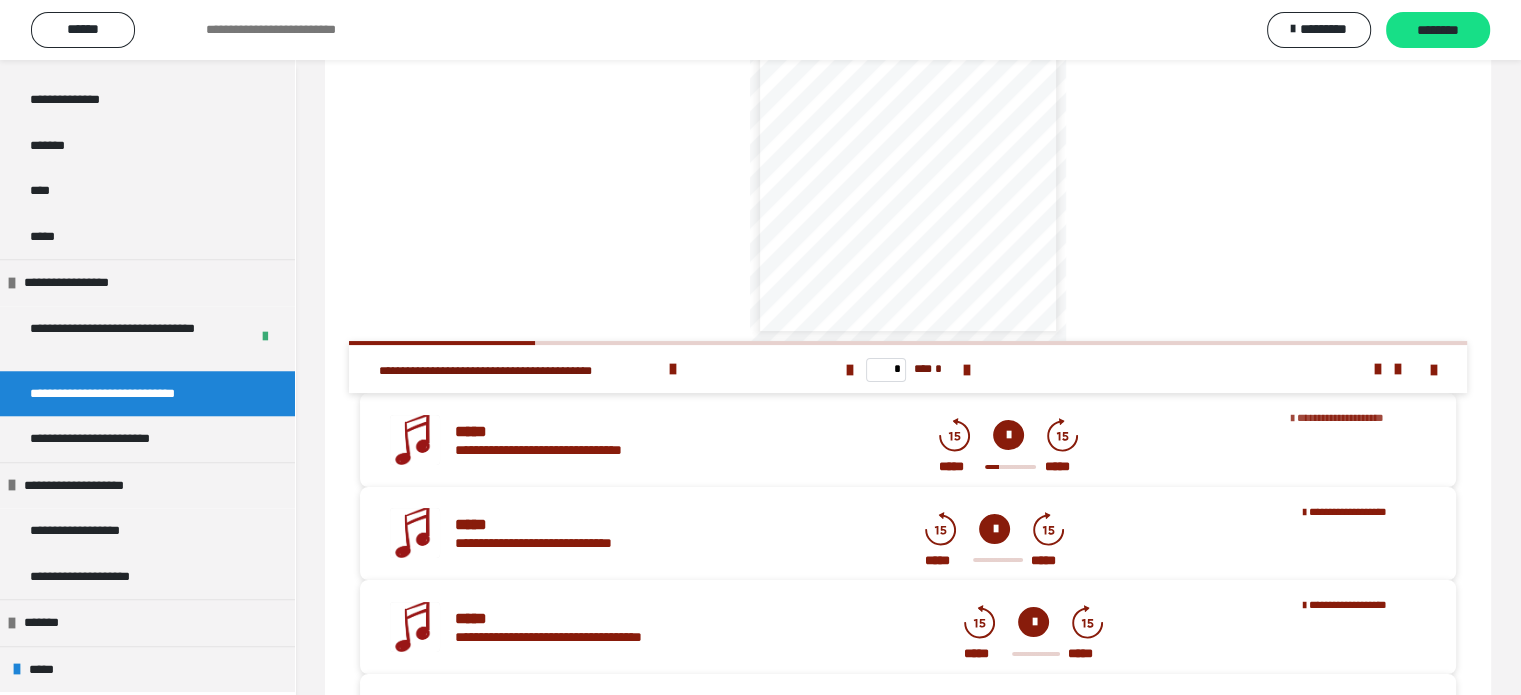 click on "**********" at bounding box center [1340, 417] 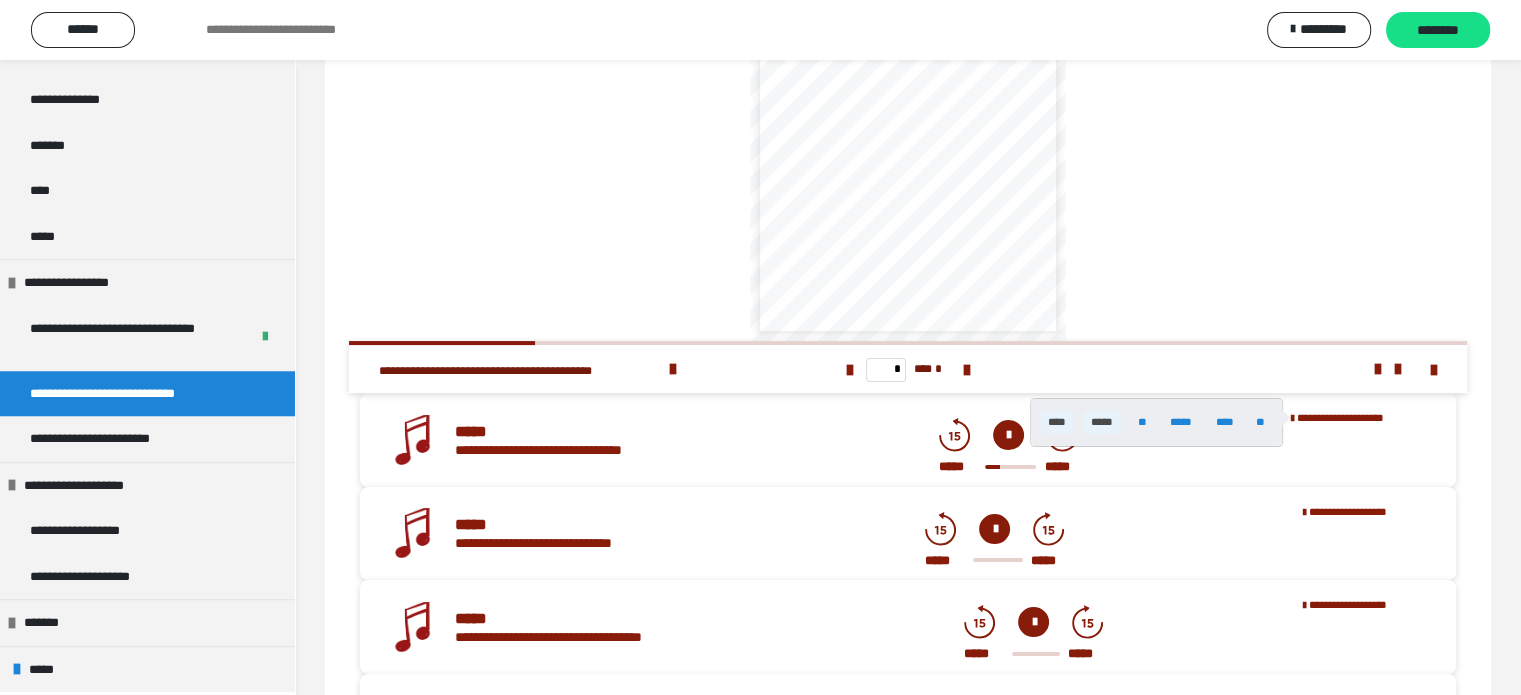 click on "*****" at bounding box center [1102, 422] 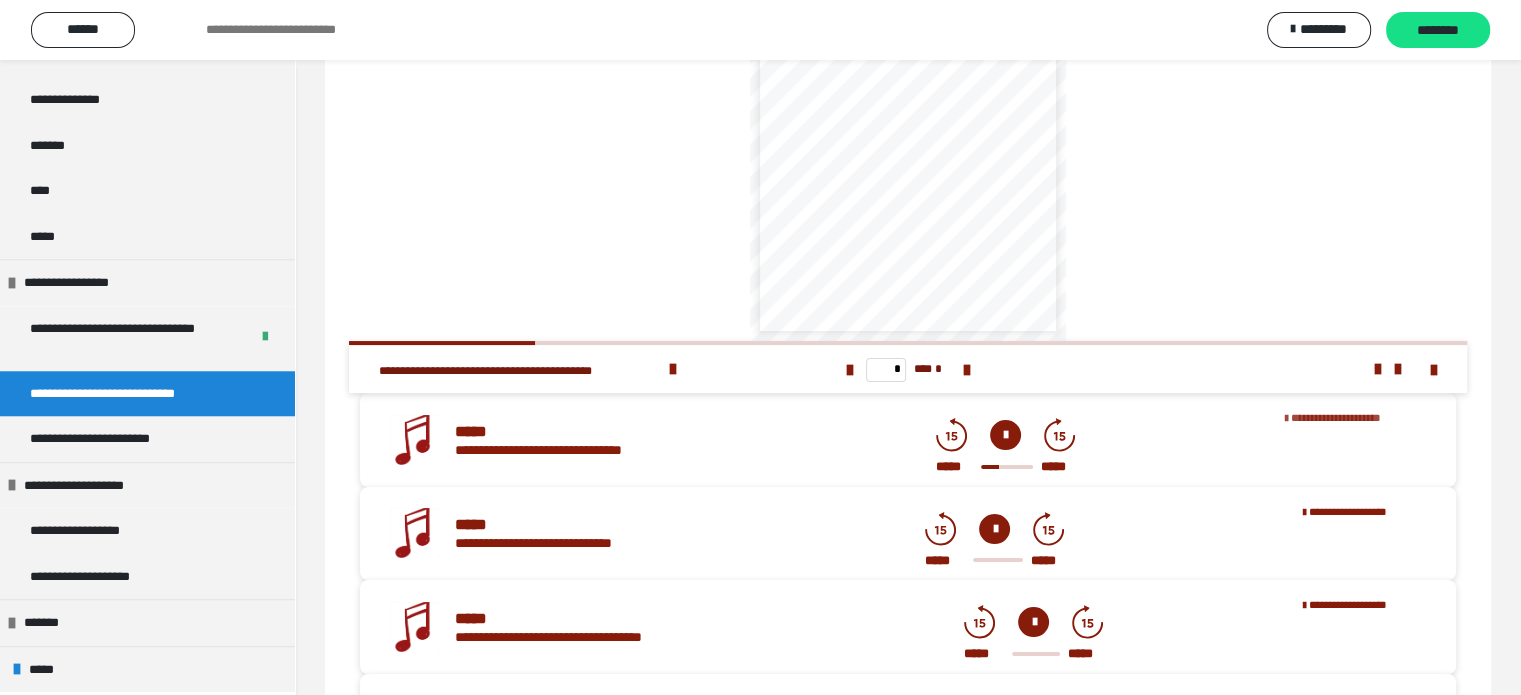 click on "**********" at bounding box center (1336, 417) 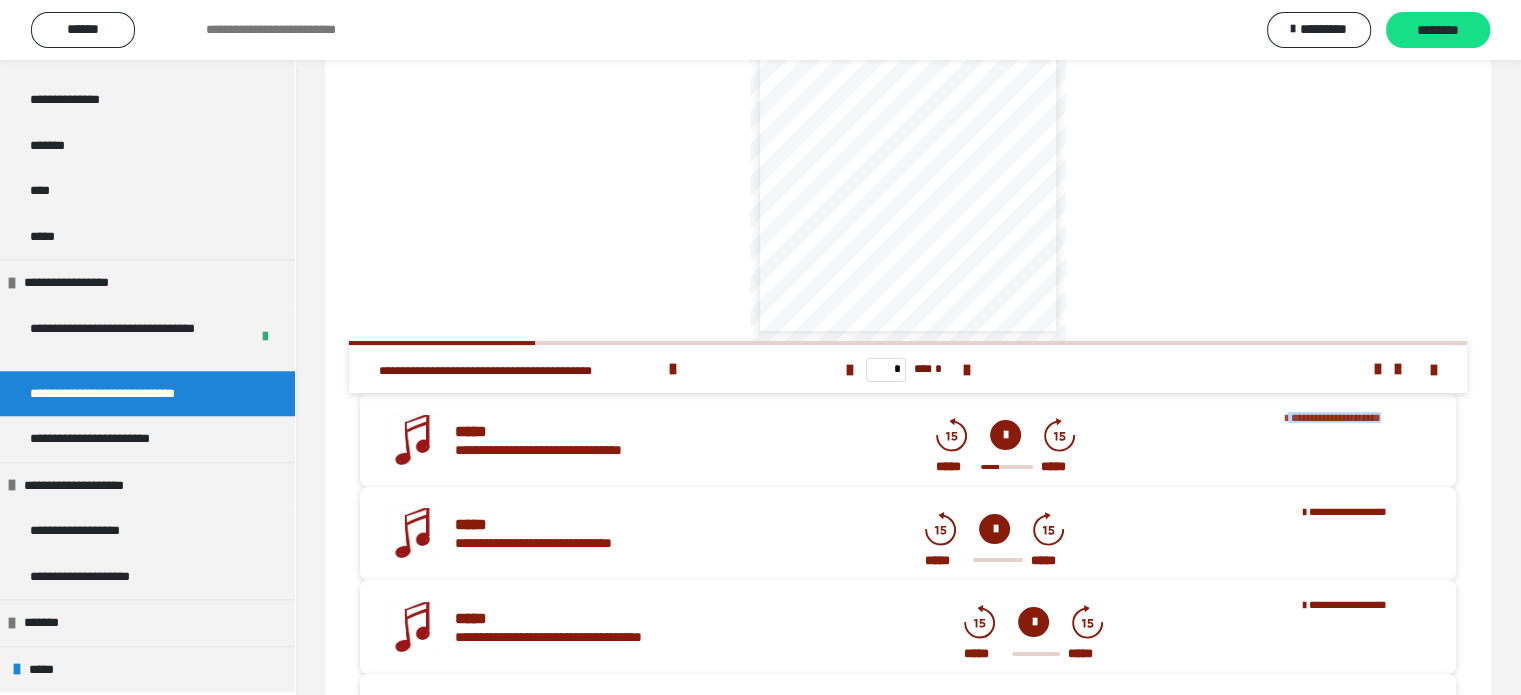 click at bounding box center [760, 347] 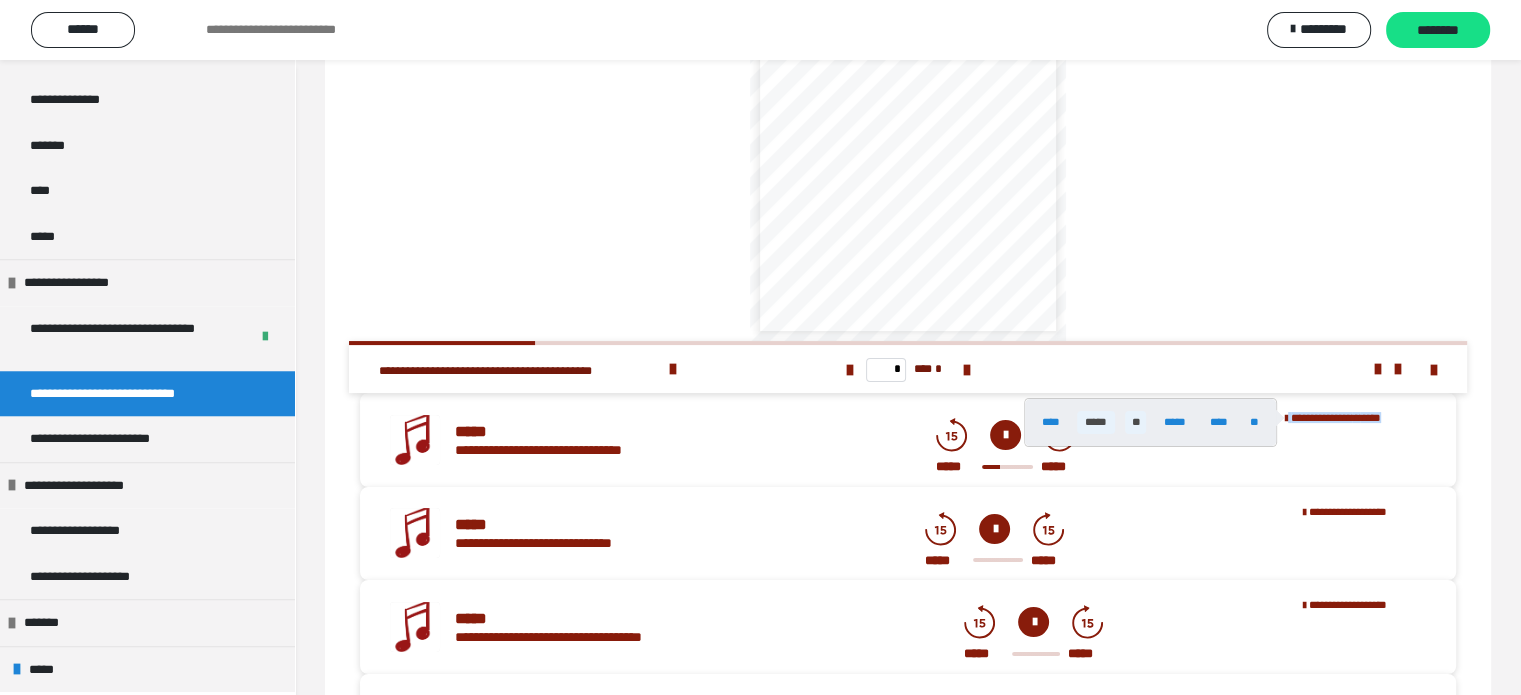 click on "**" at bounding box center (1135, 422) 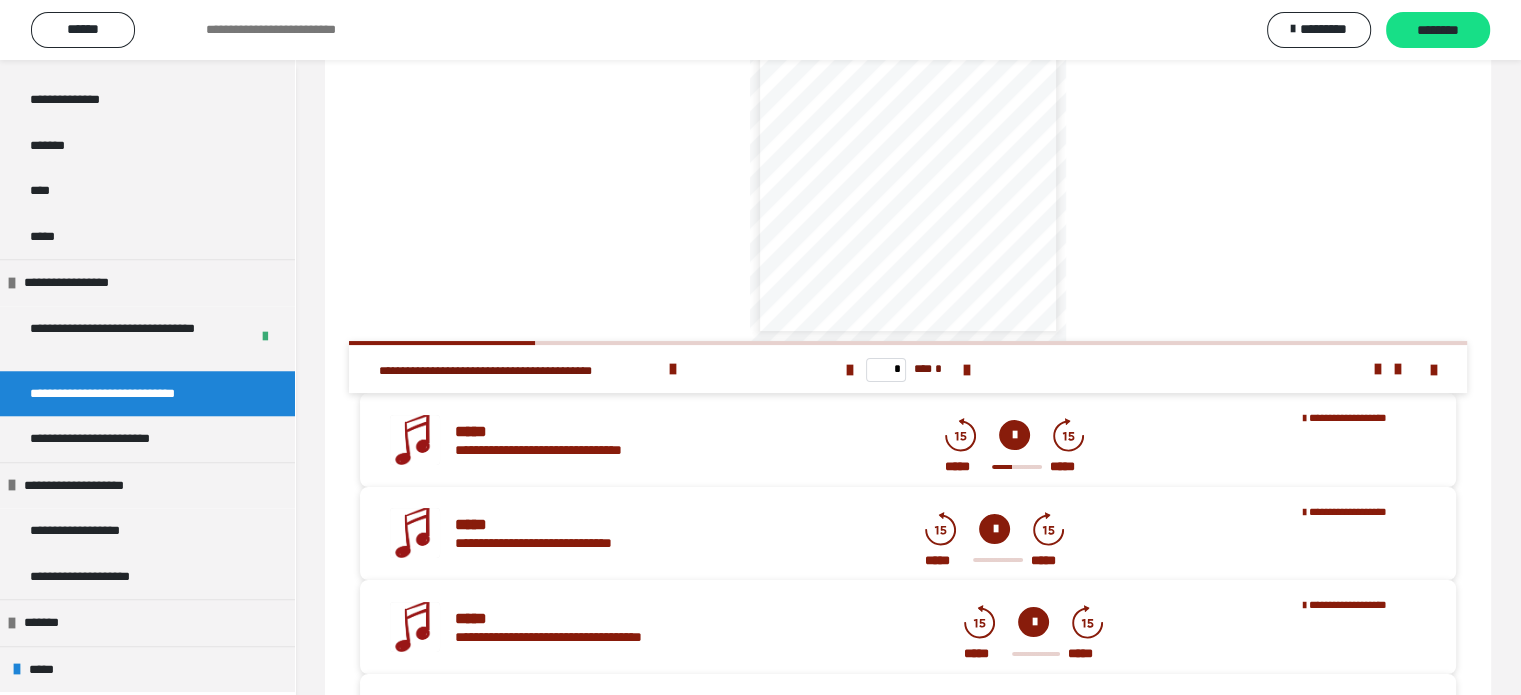 click at bounding box center (1014, 435) 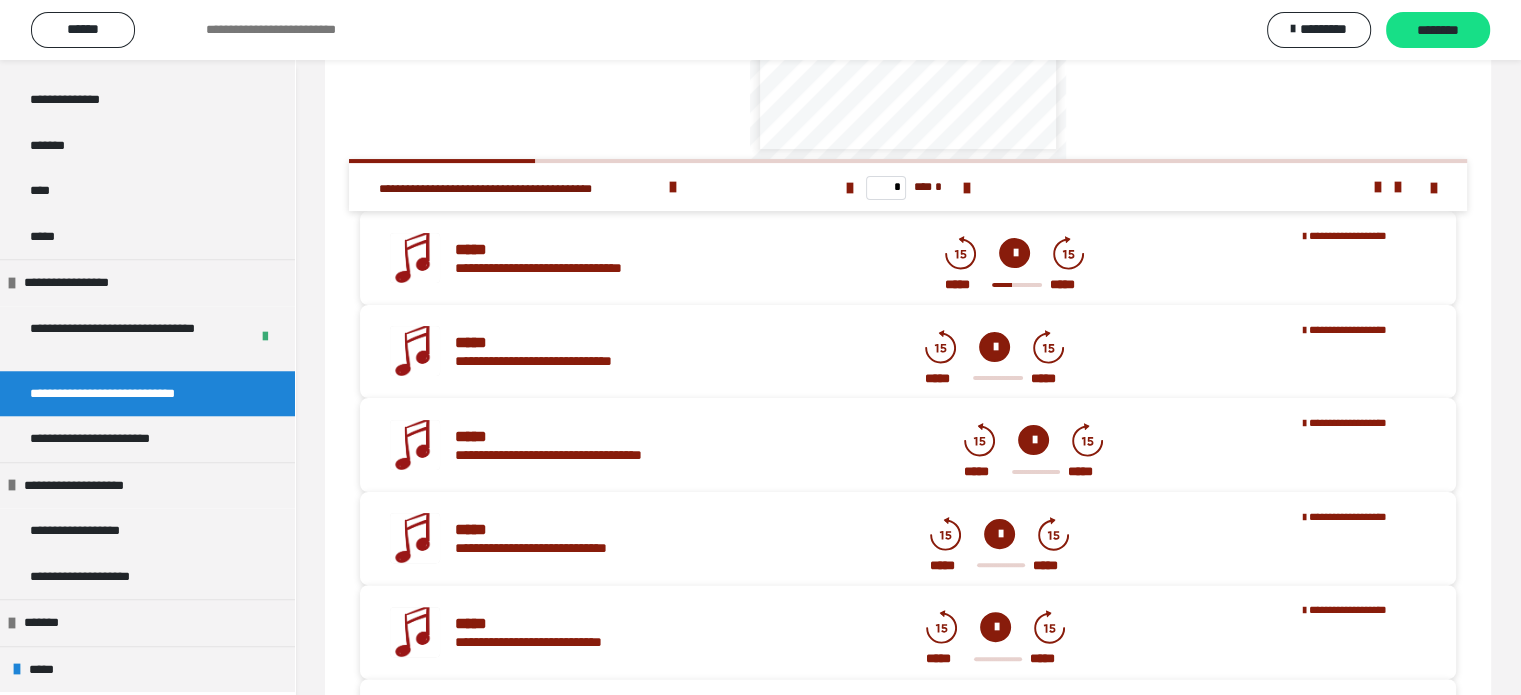 scroll, scrollTop: 548, scrollLeft: 0, axis: vertical 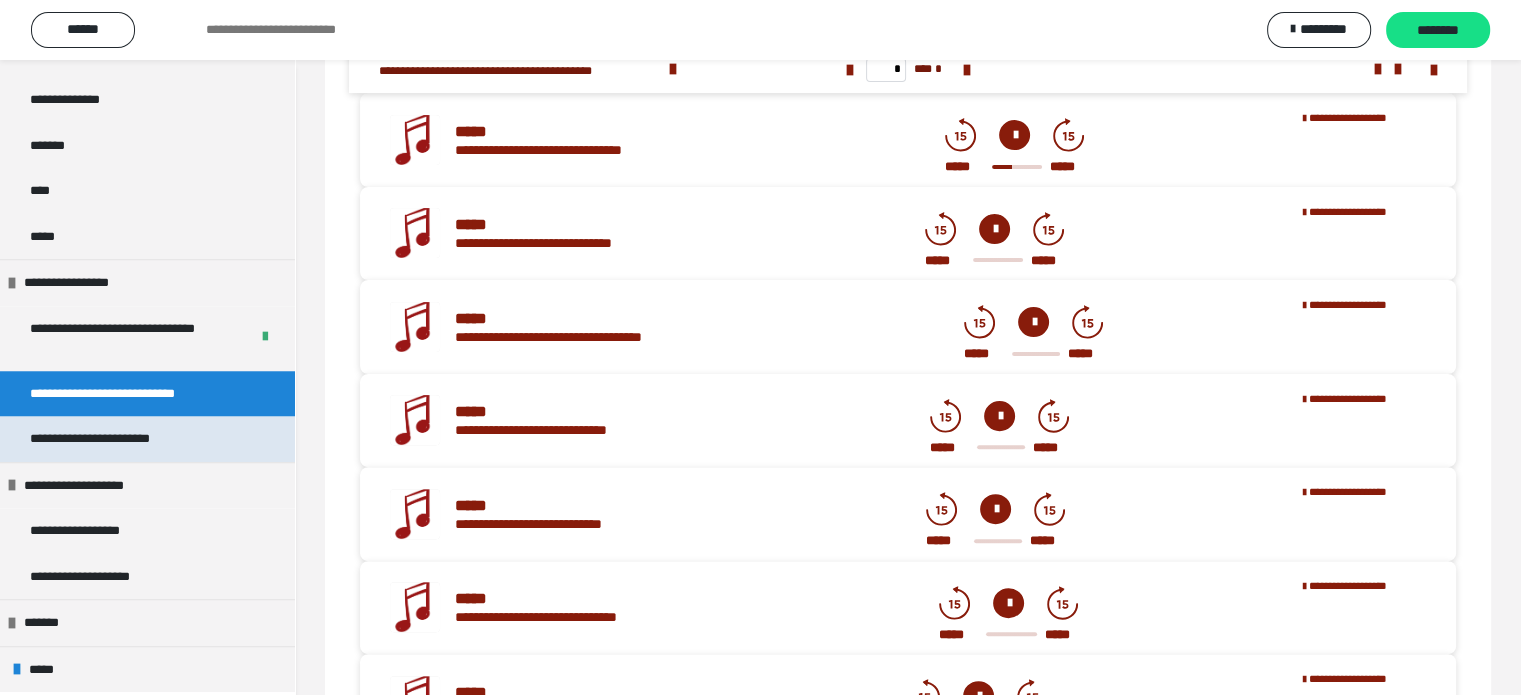 click on "**********" at bounding box center [117, 439] 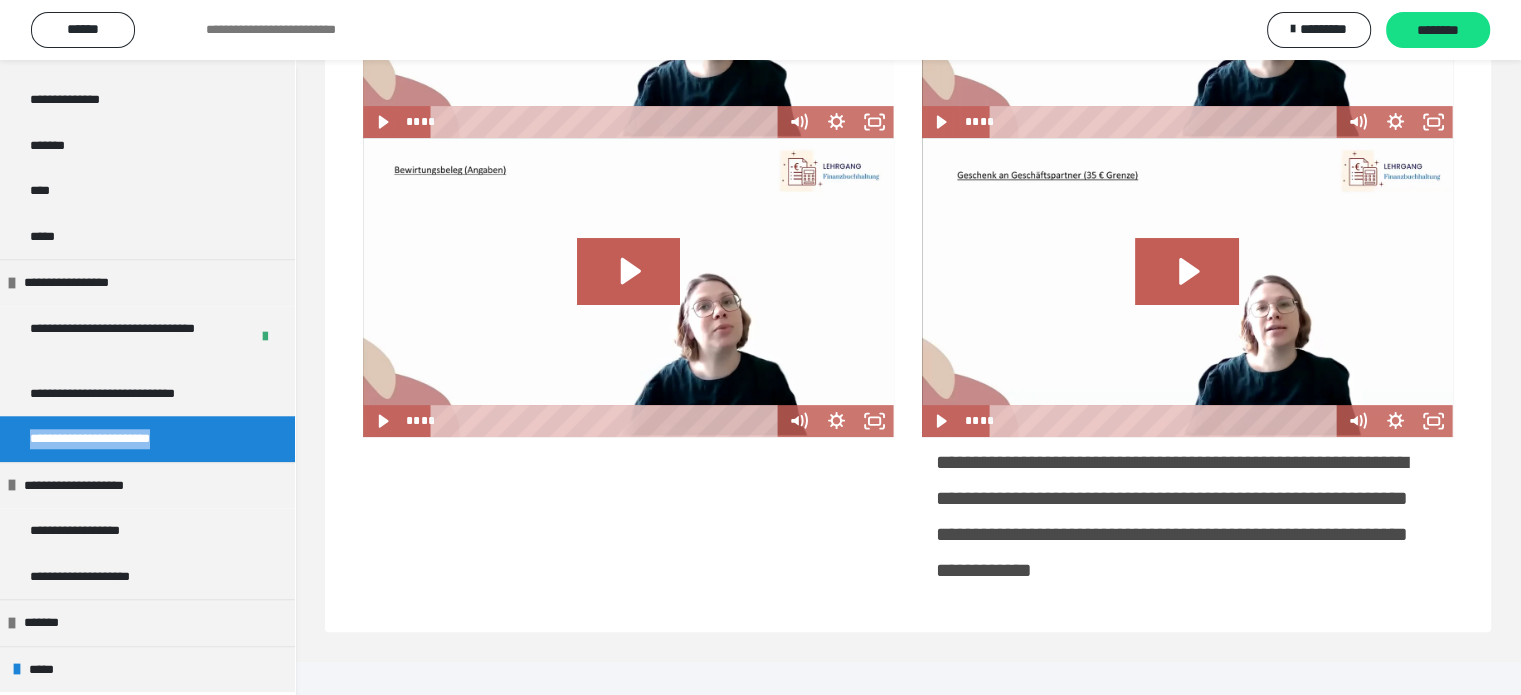 scroll, scrollTop: 603, scrollLeft: 0, axis: vertical 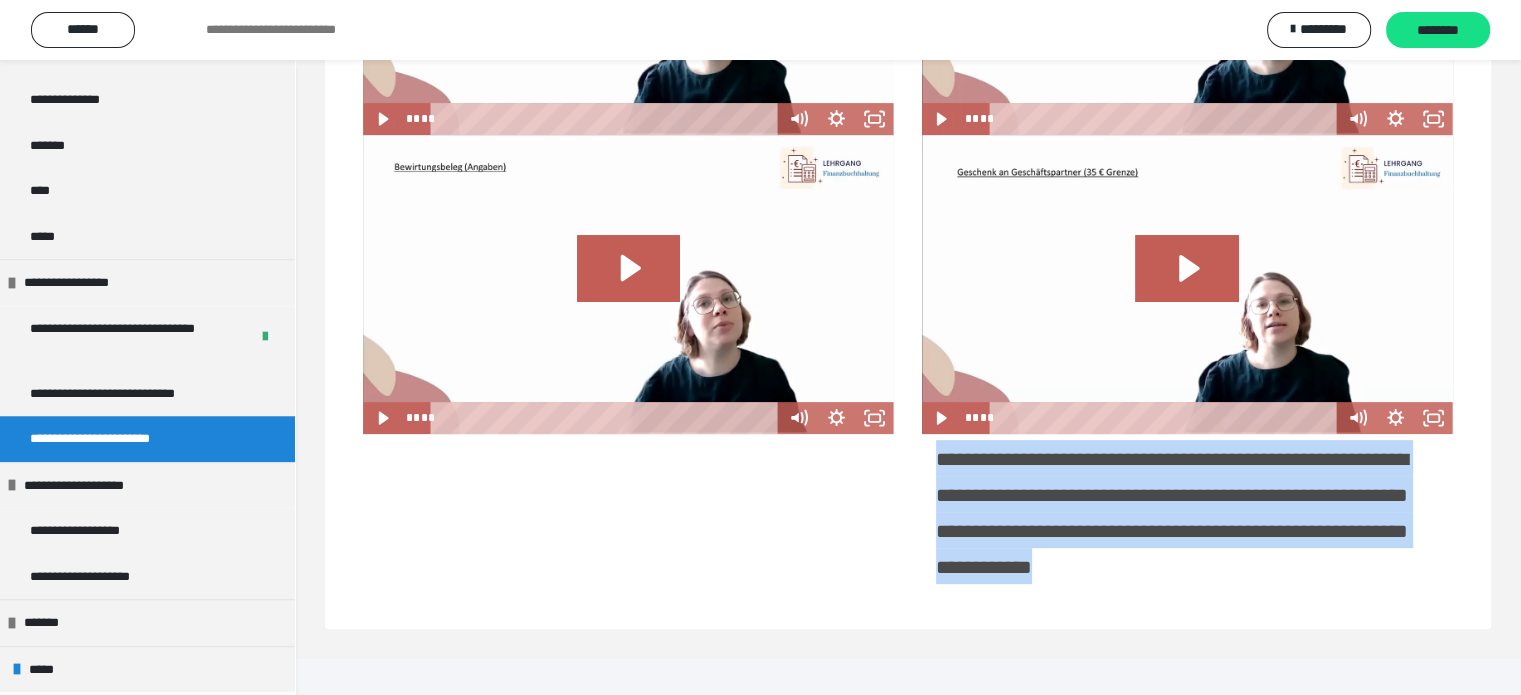 drag, startPoint x: 940, startPoint y: 461, endPoint x: 1168, endPoint y: 628, distance: 282.6181 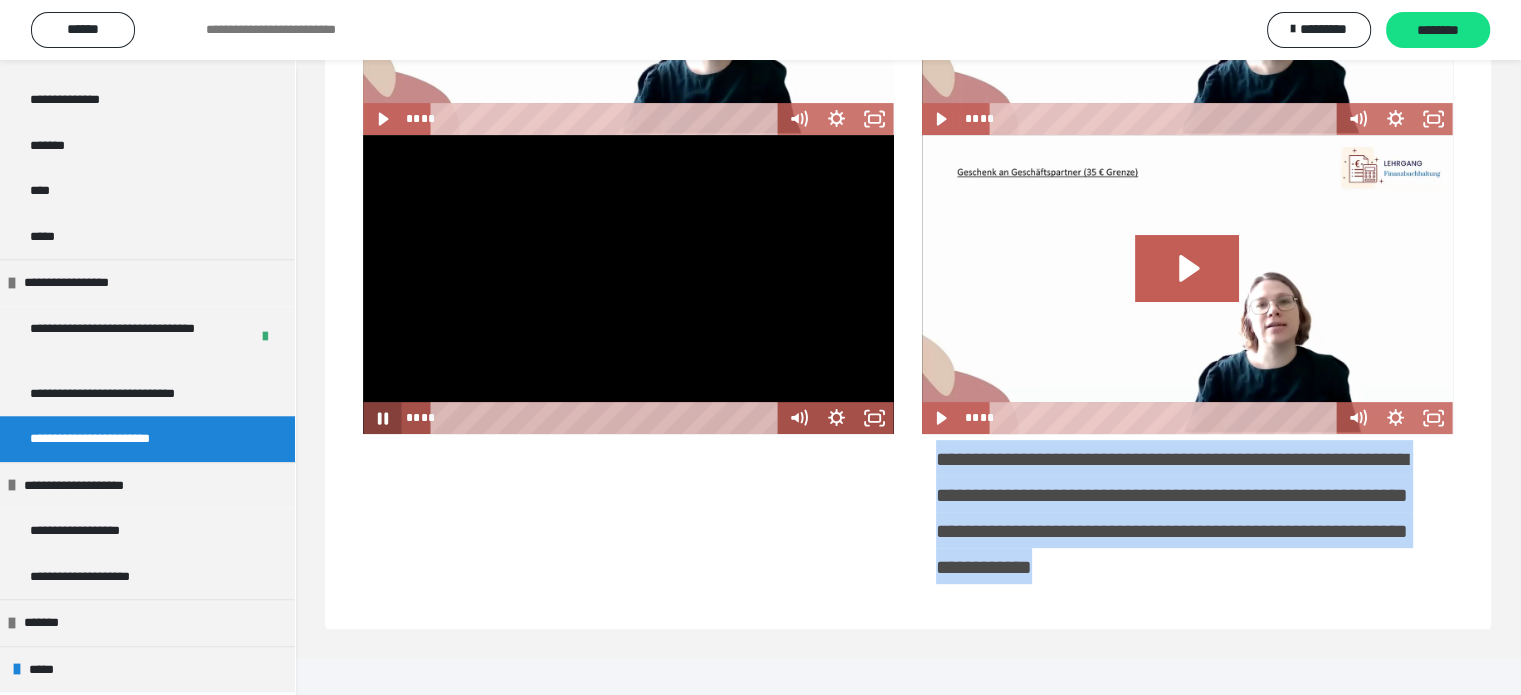 click 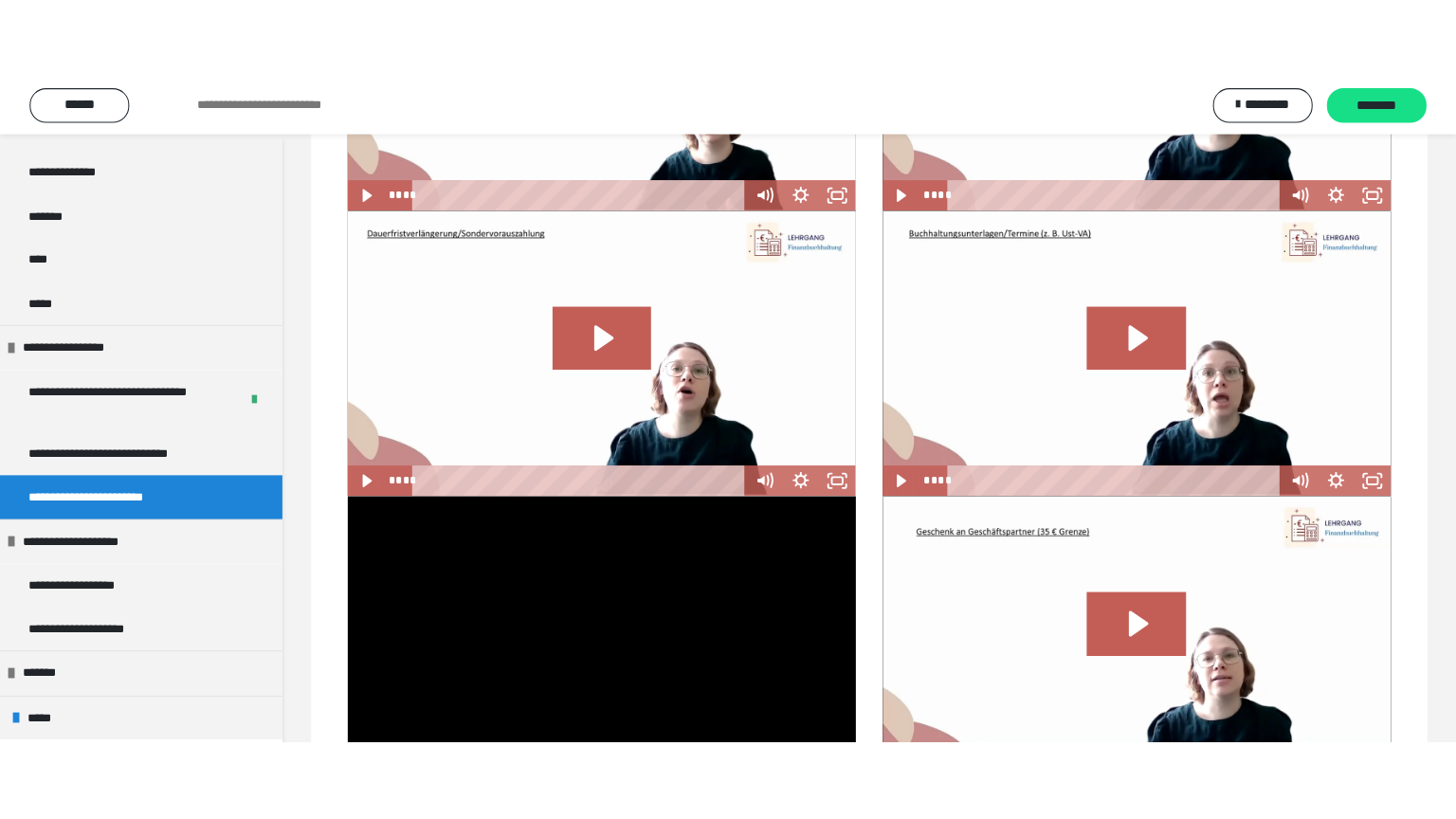 scroll, scrollTop: 0, scrollLeft: 0, axis: both 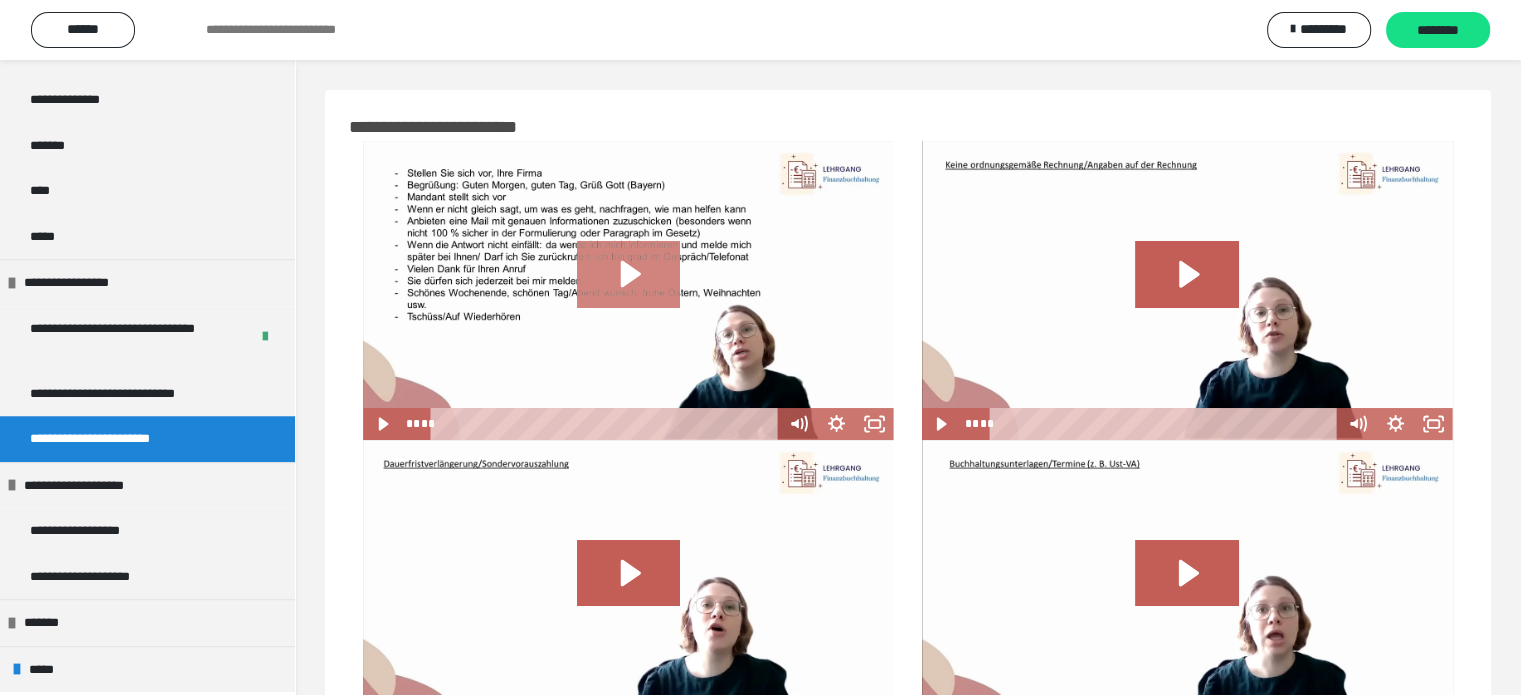 click 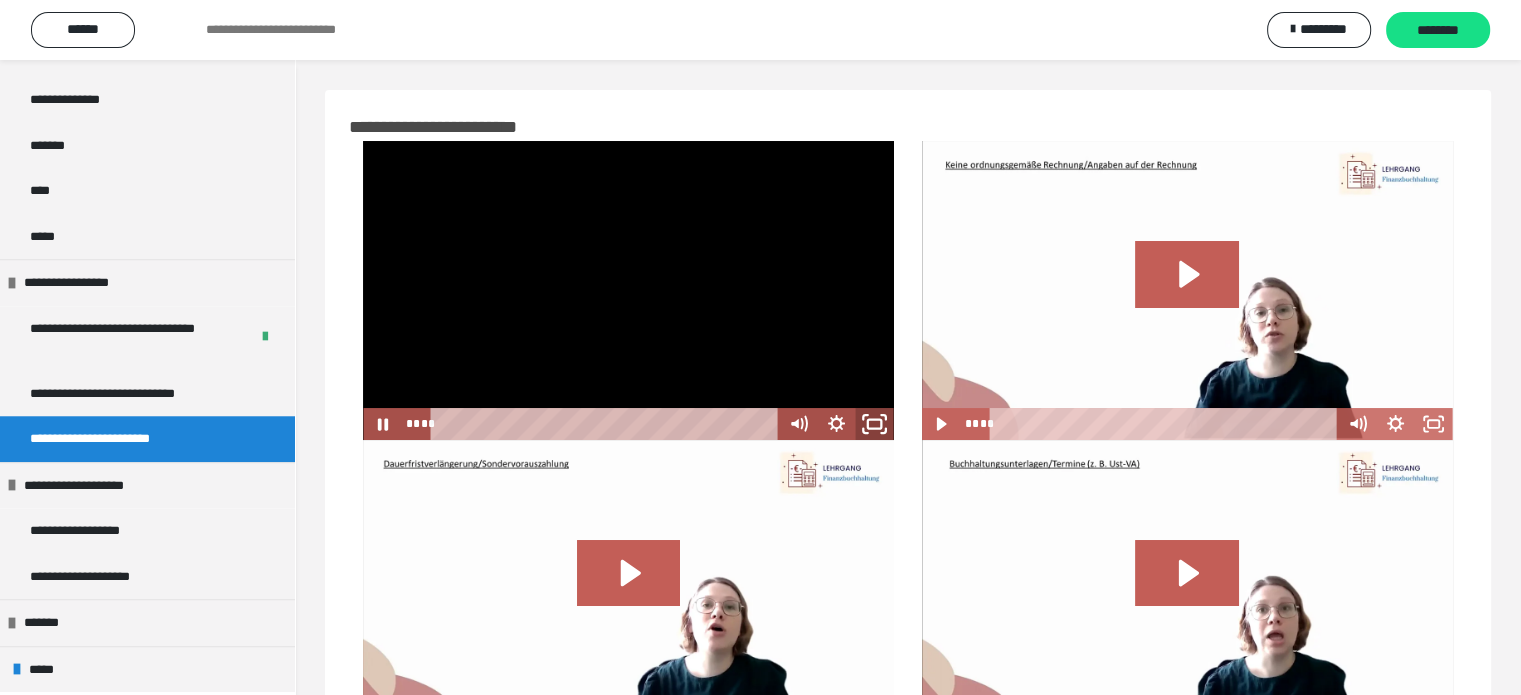 click 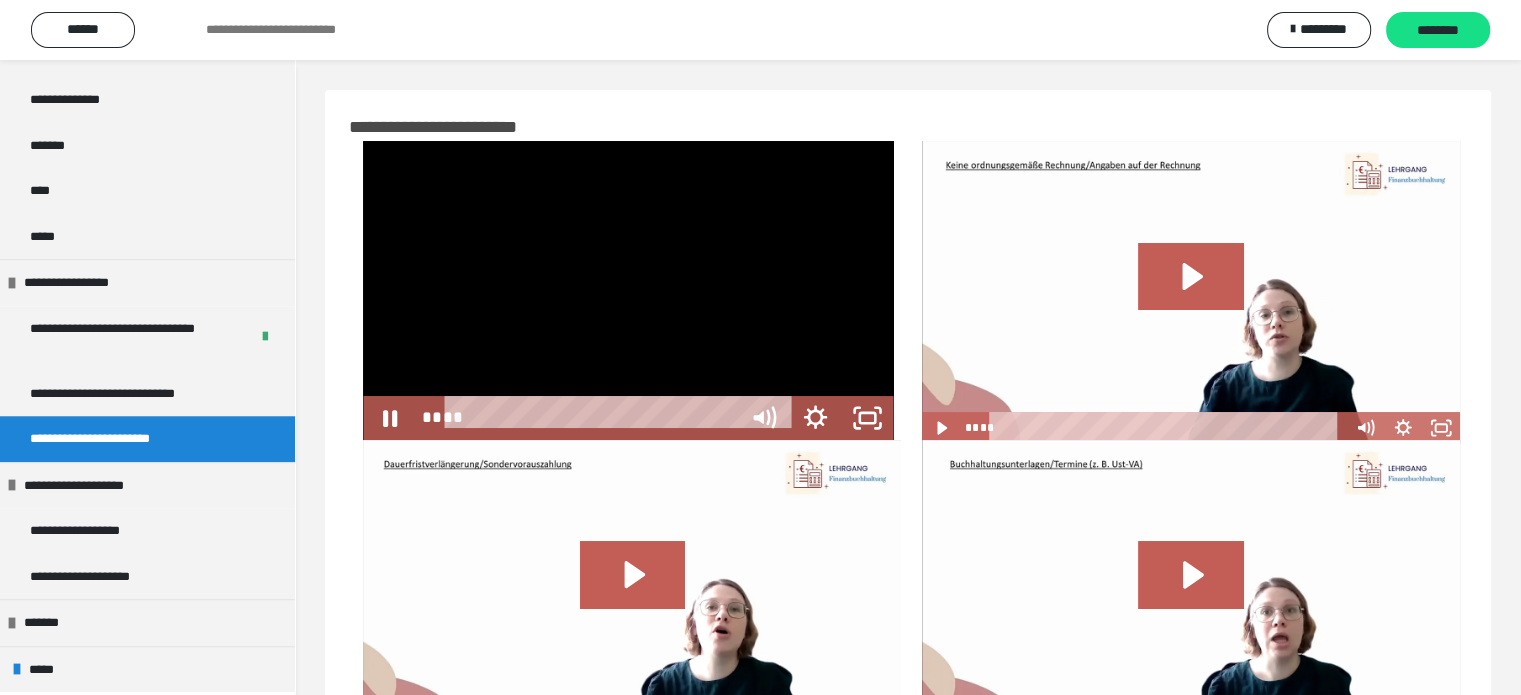 scroll, scrollTop: 1613, scrollLeft: 0, axis: vertical 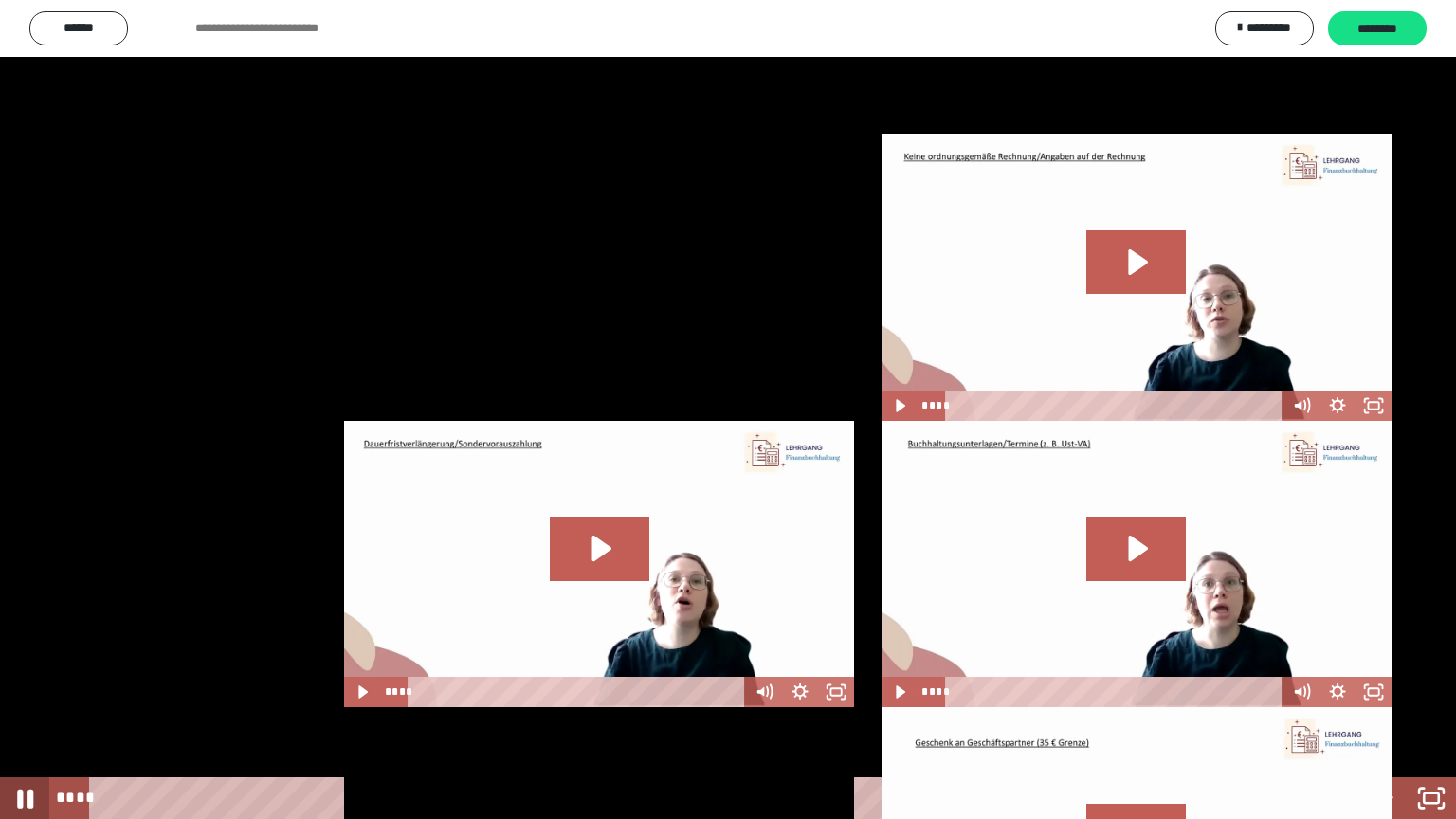 click 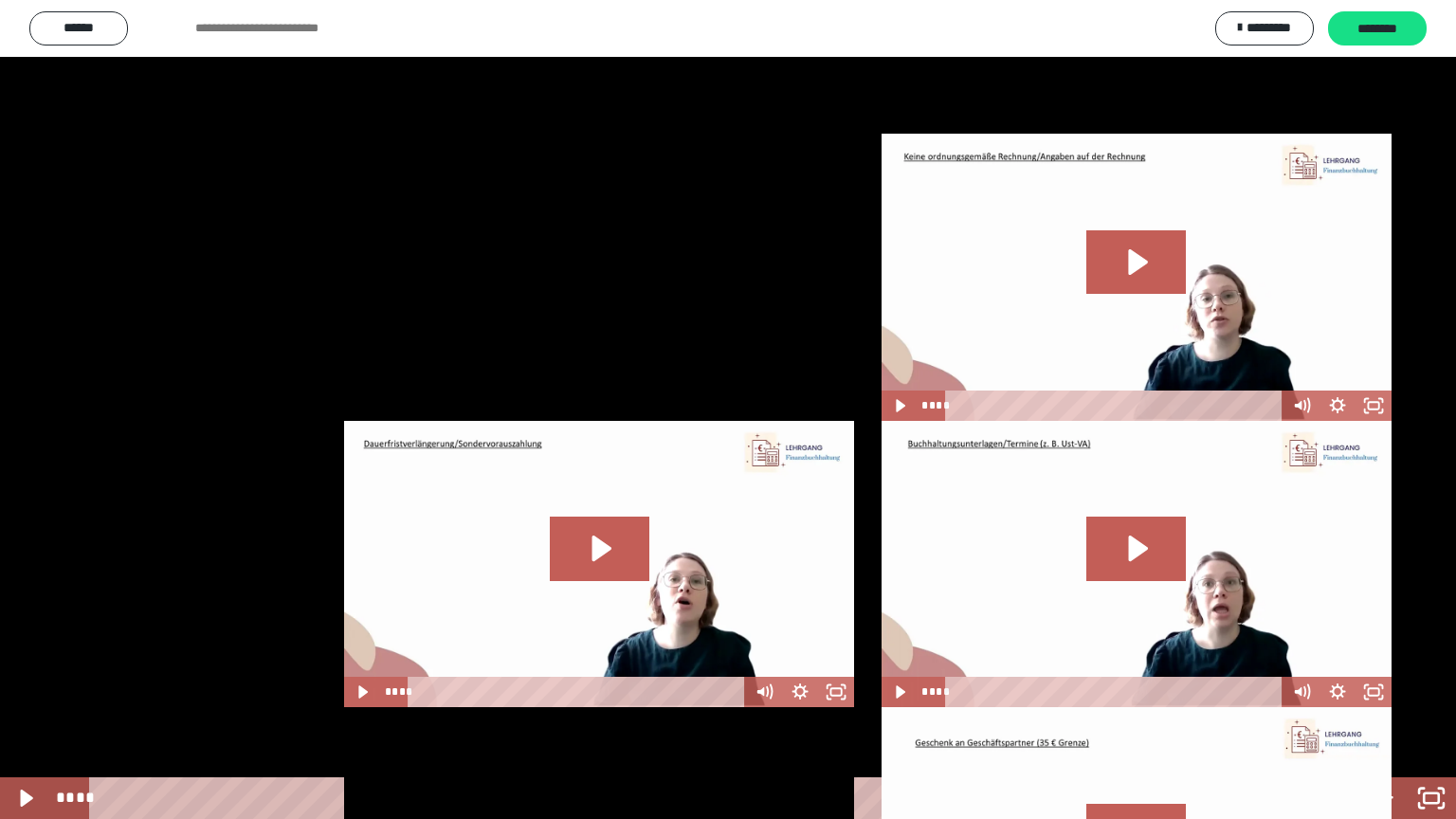 click at bounding box center [728, 410] 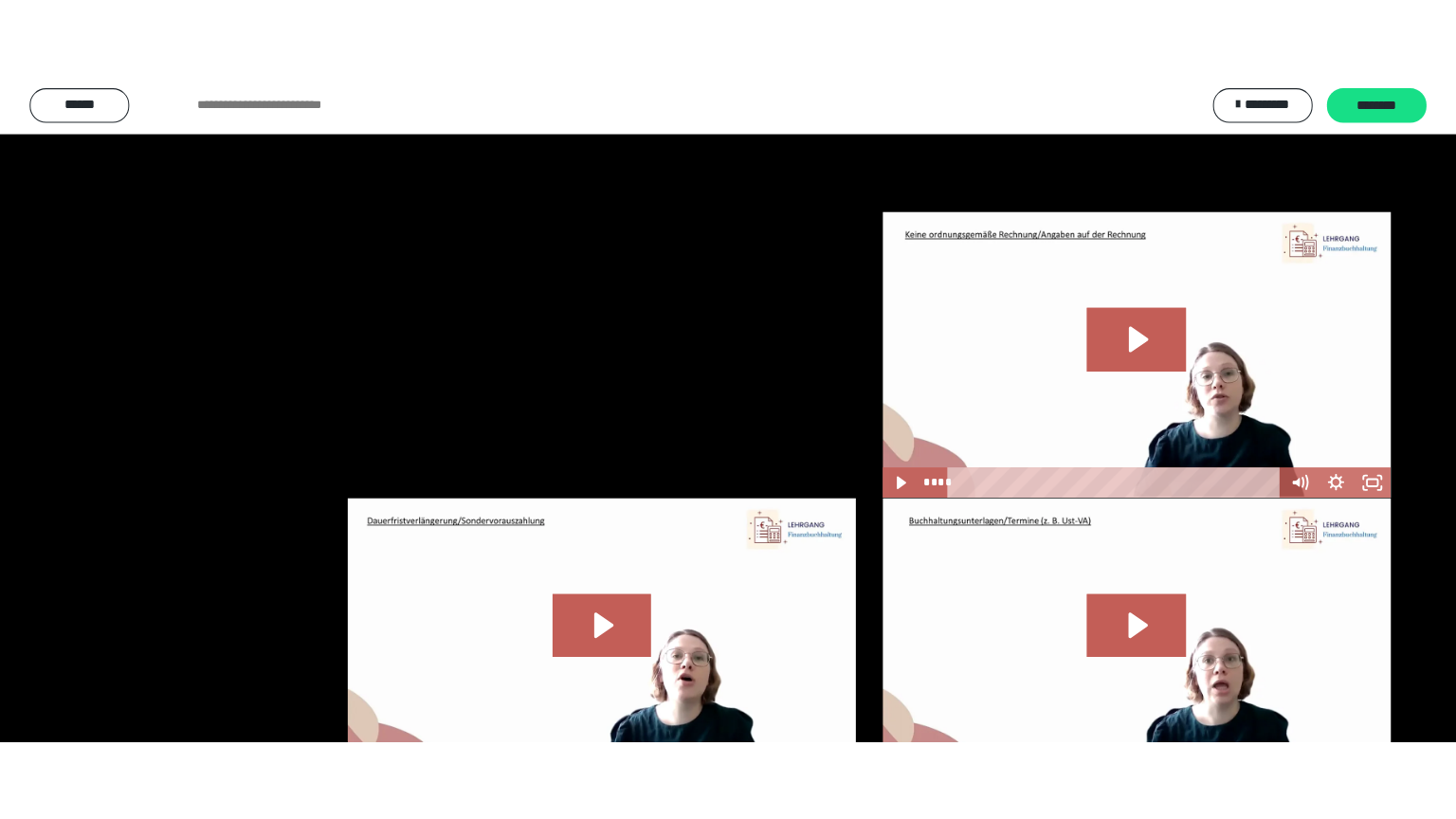 scroll, scrollTop: 1689, scrollLeft: 0, axis: vertical 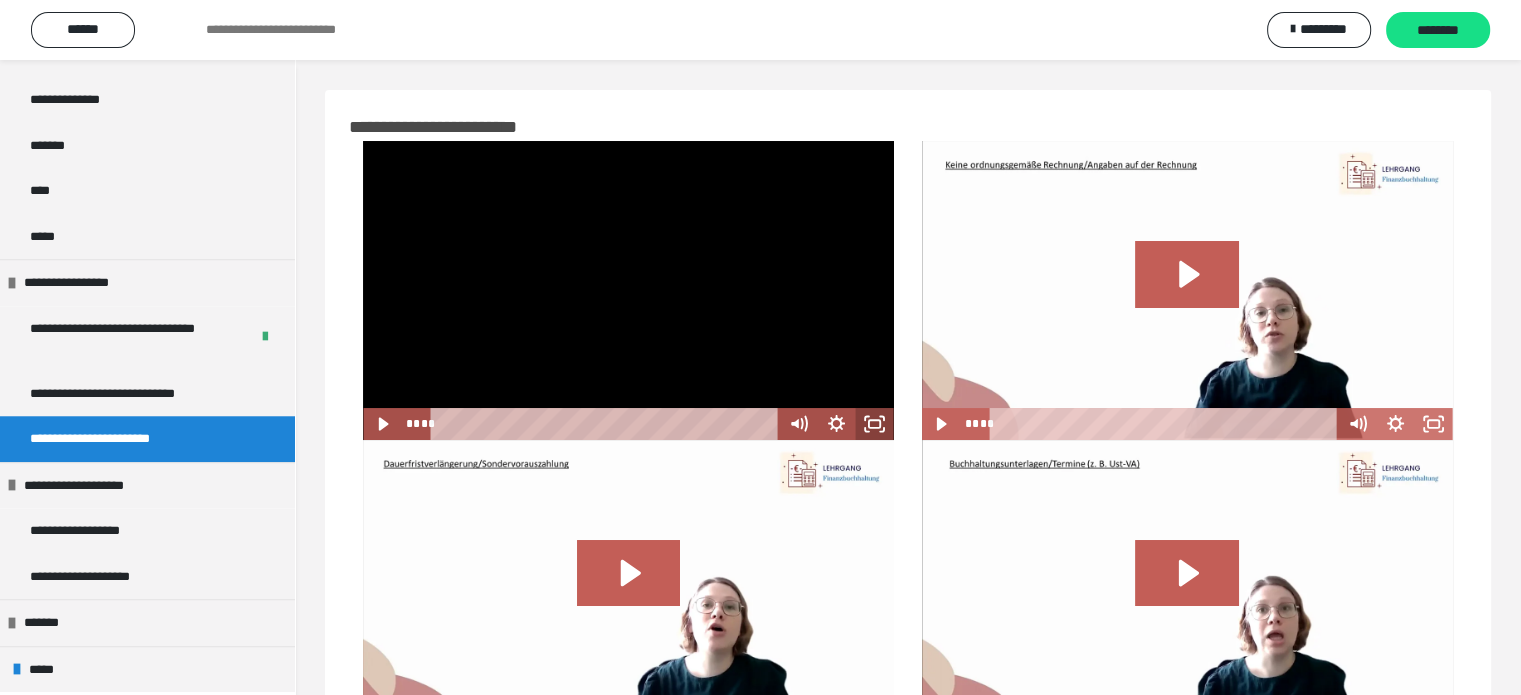 click 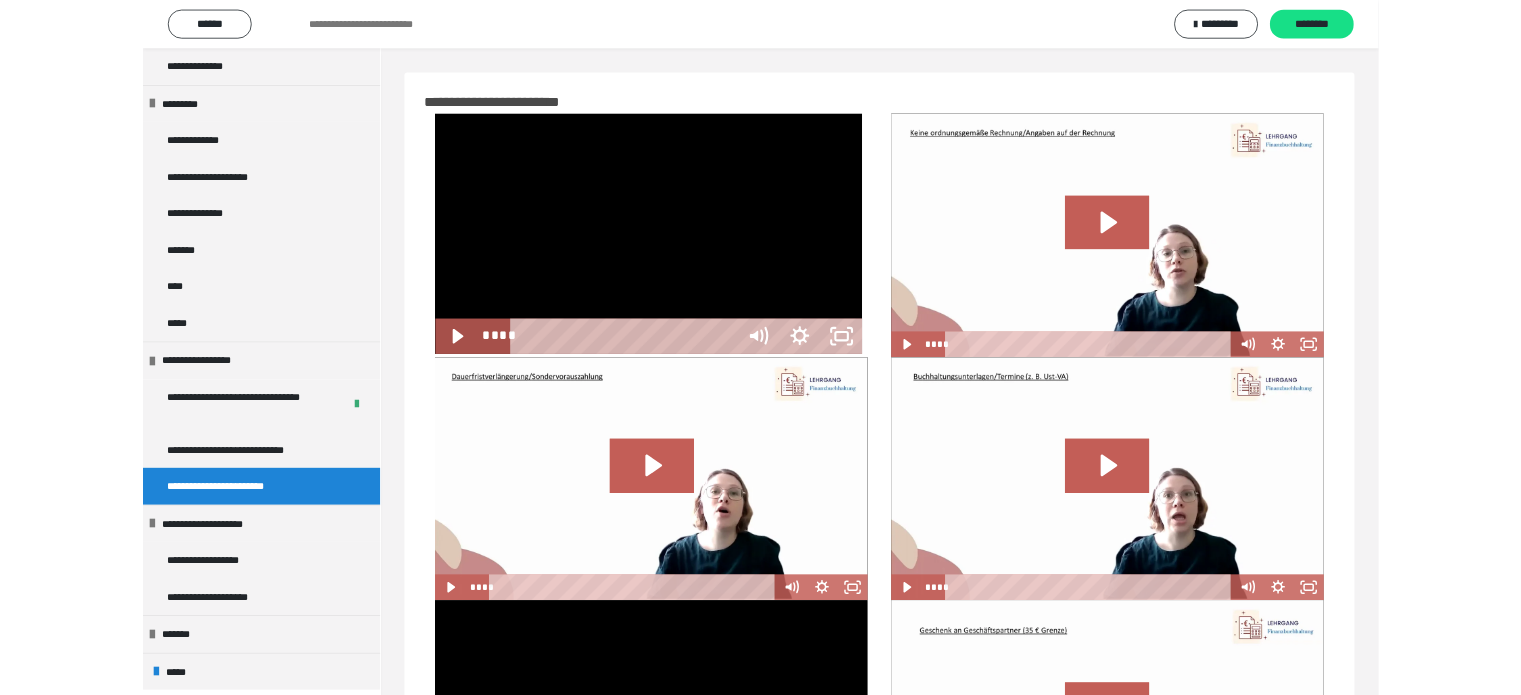 scroll, scrollTop: 1613, scrollLeft: 0, axis: vertical 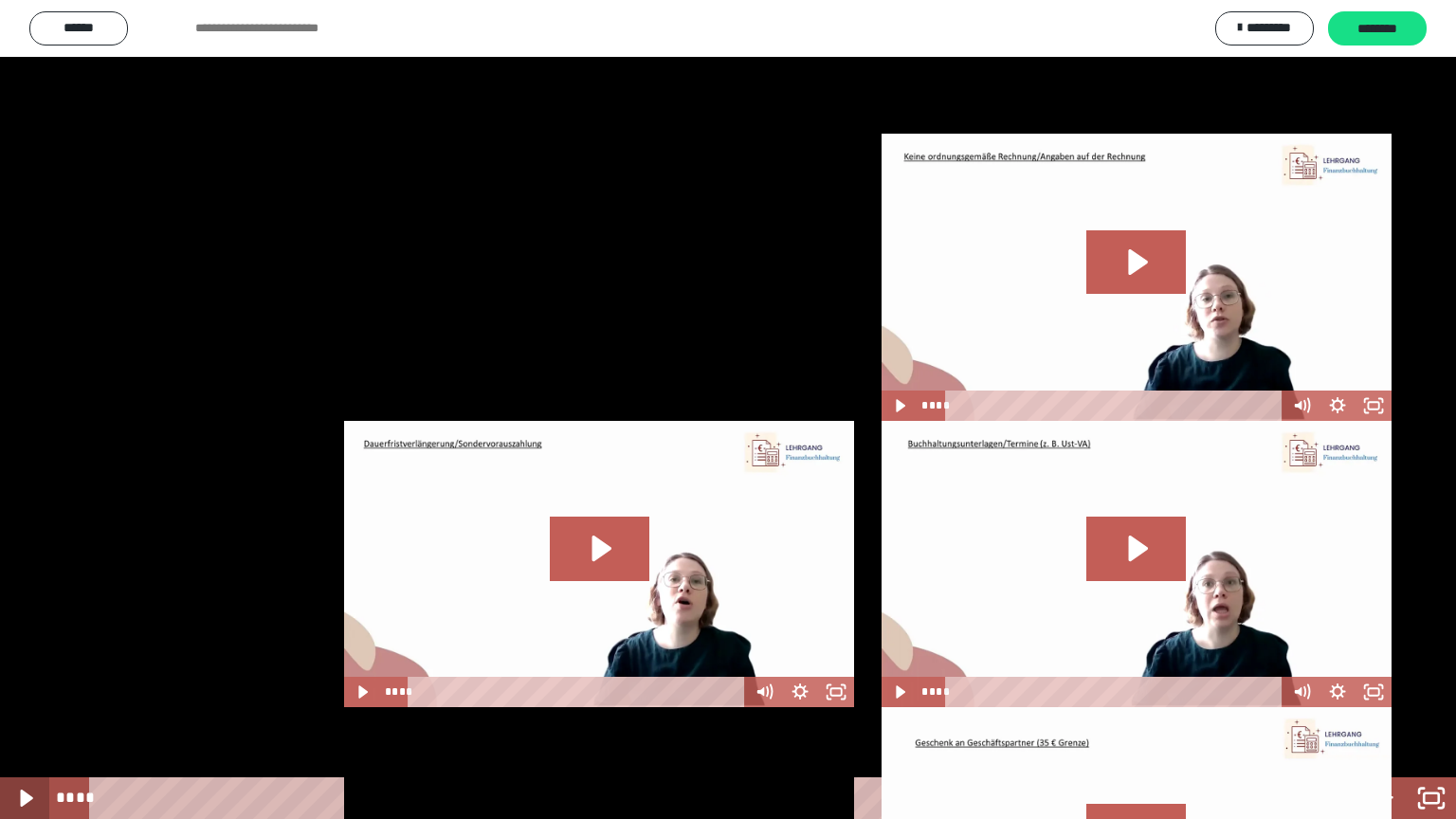 click 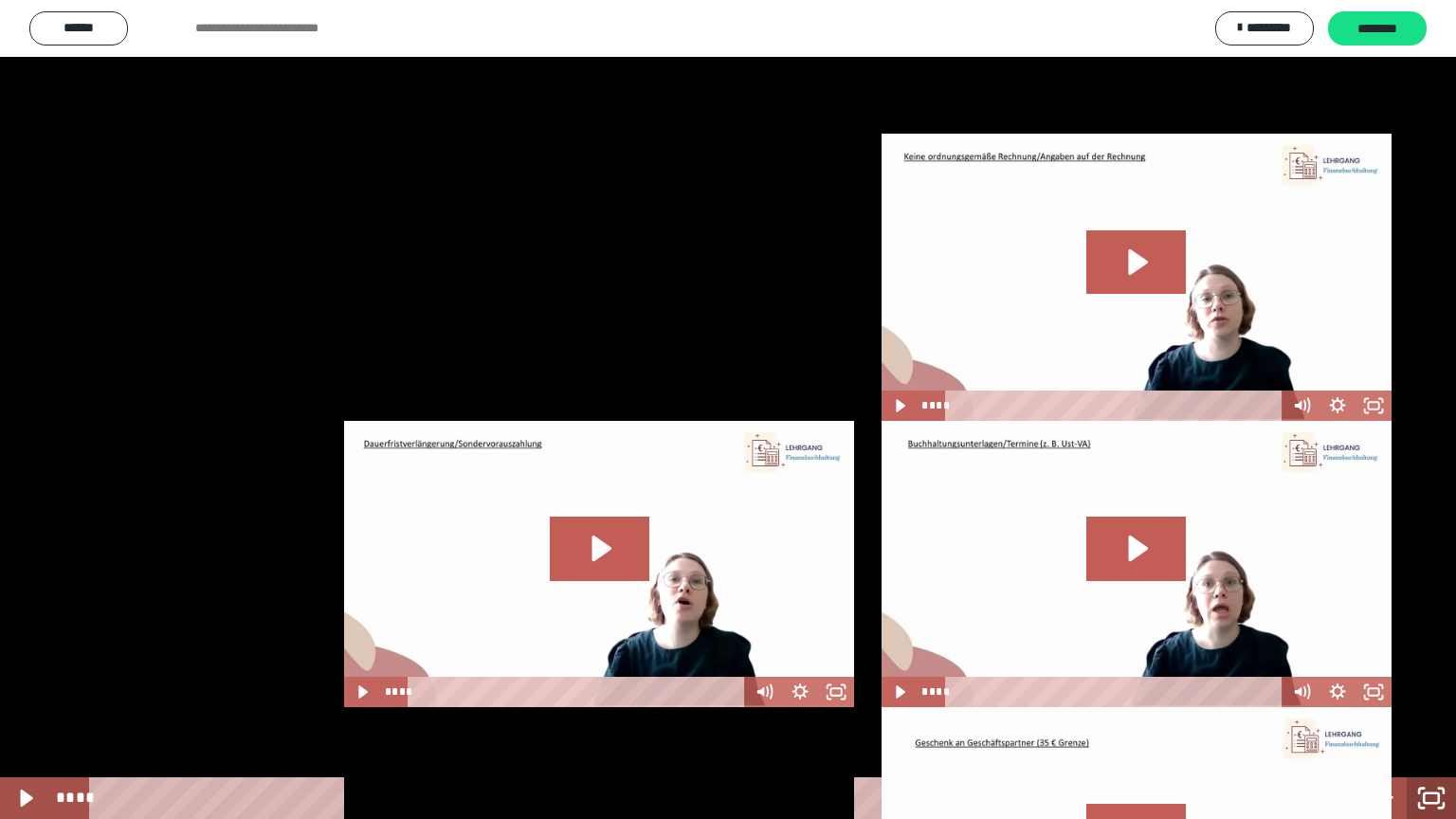 click 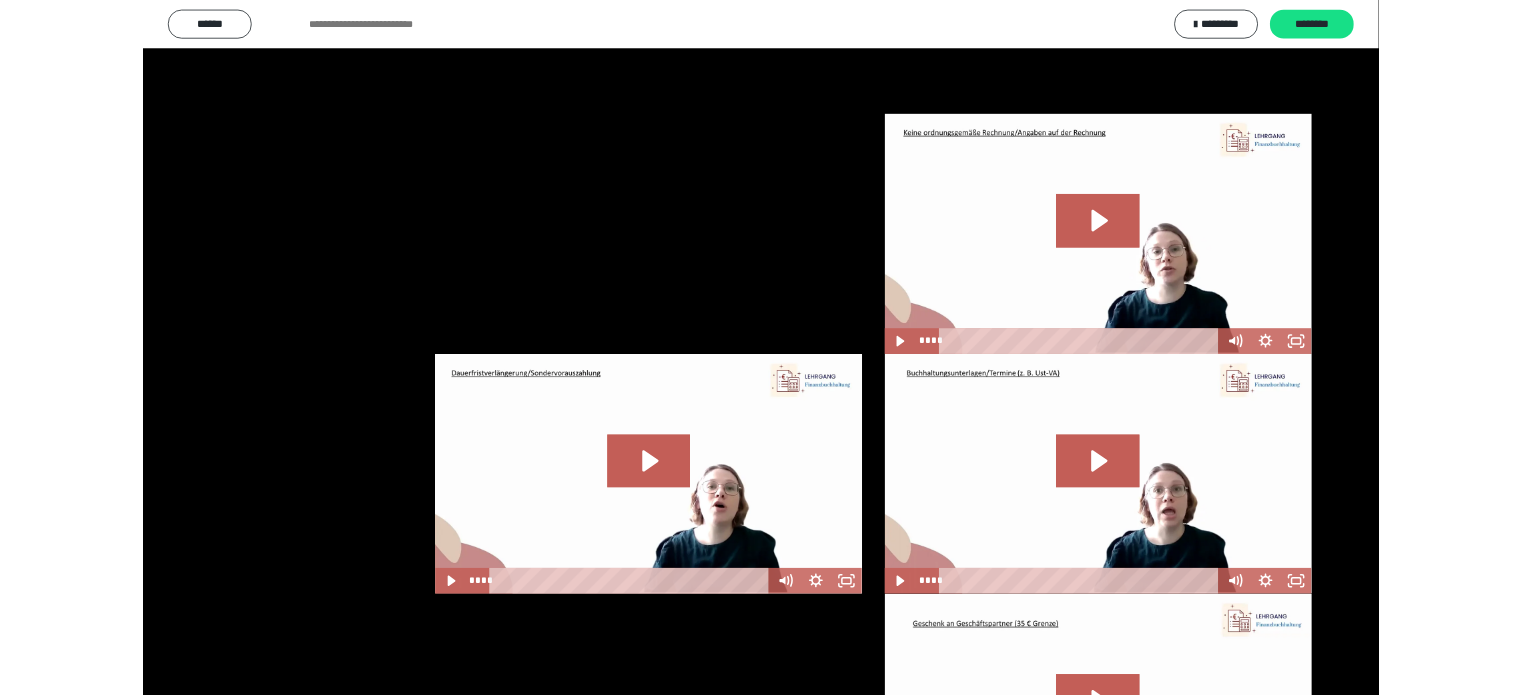 scroll, scrollTop: 1782, scrollLeft: 0, axis: vertical 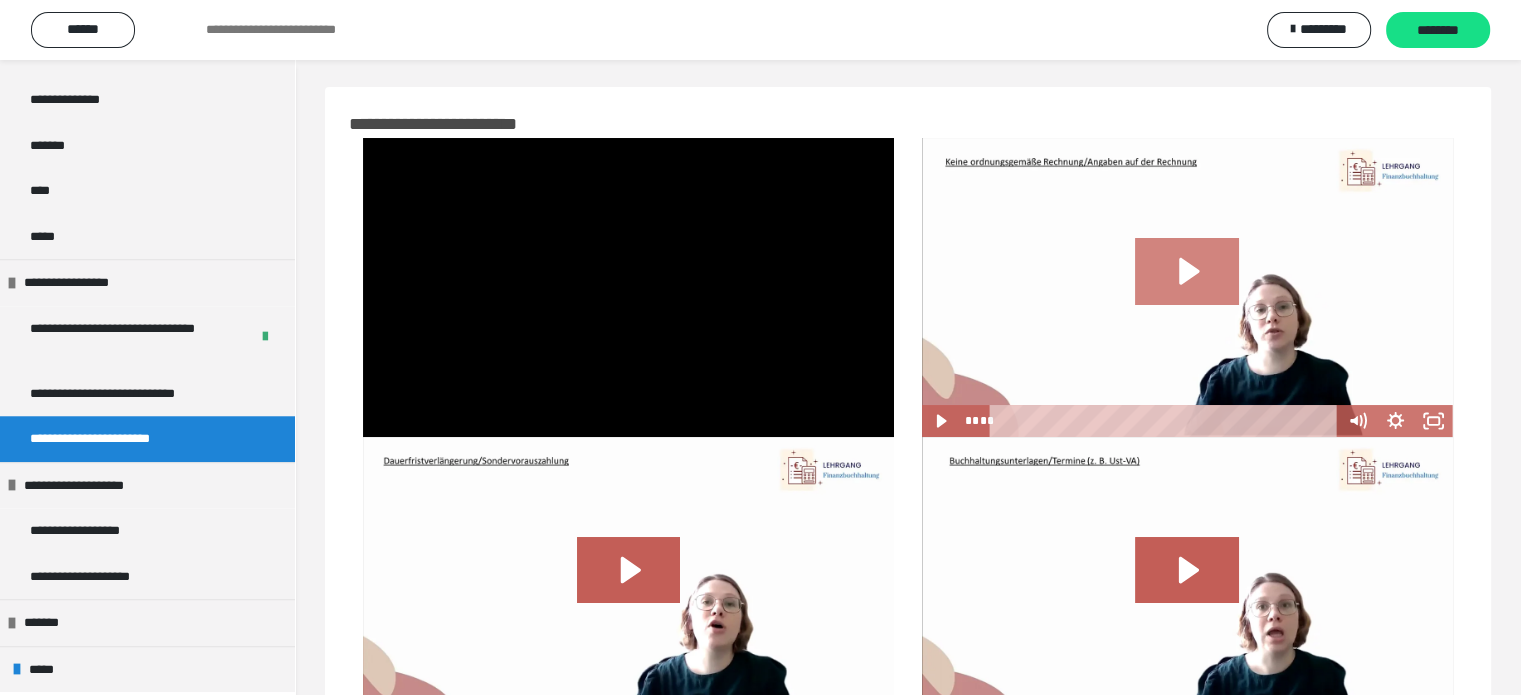 click 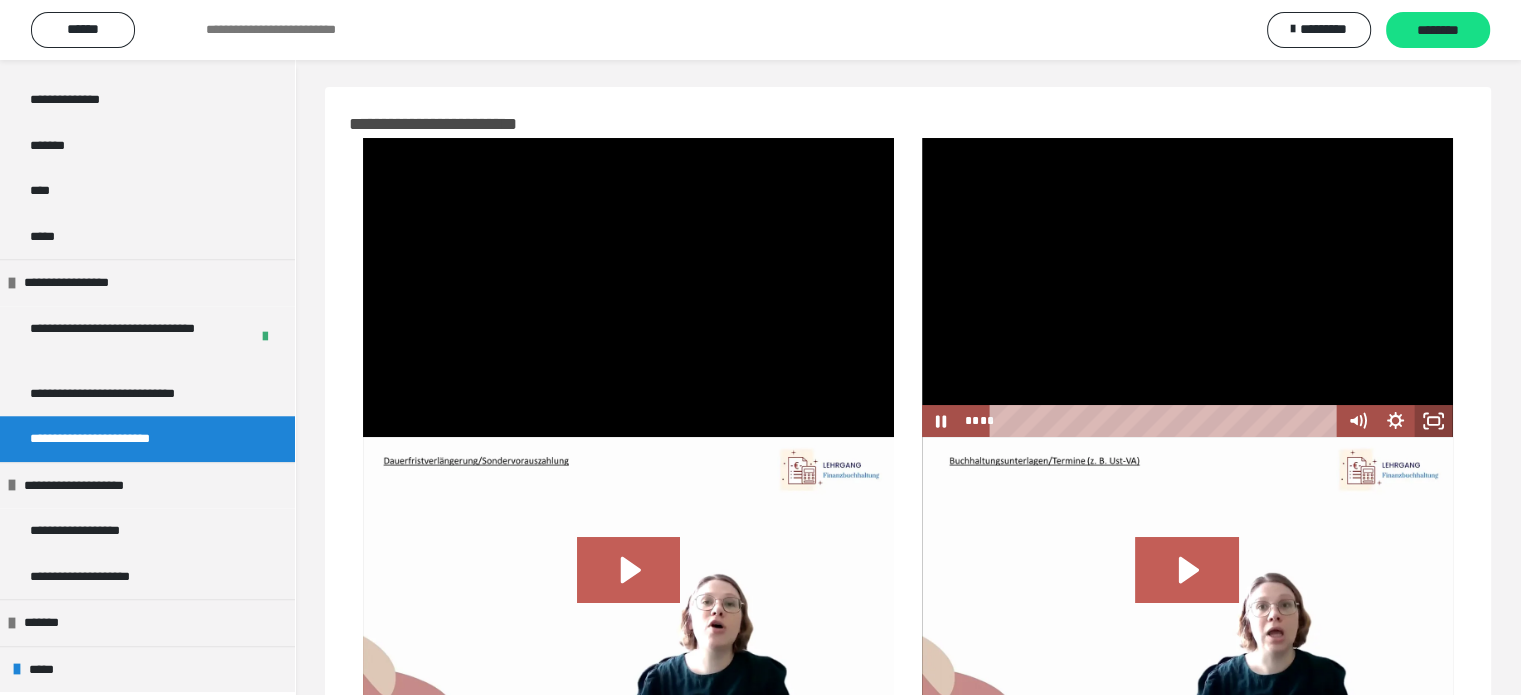 click 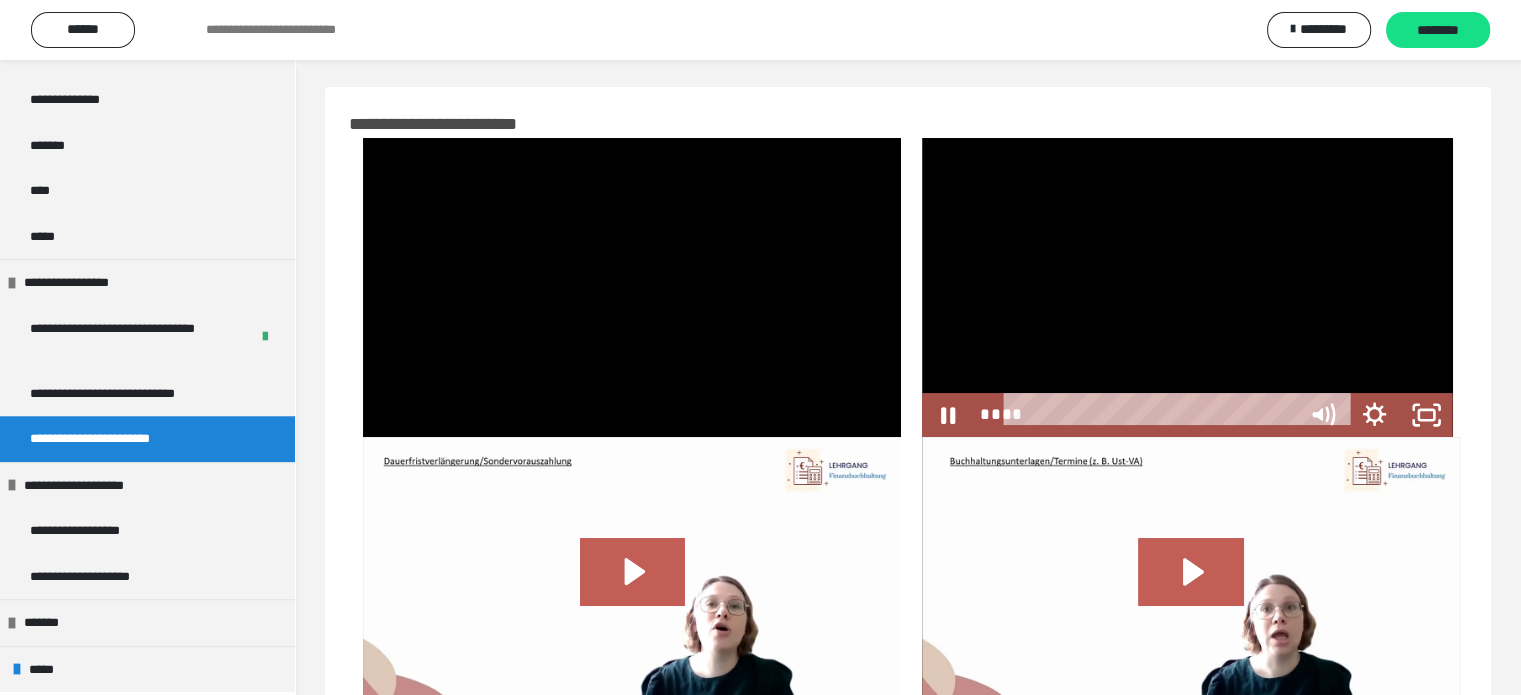 scroll, scrollTop: 1613, scrollLeft: 0, axis: vertical 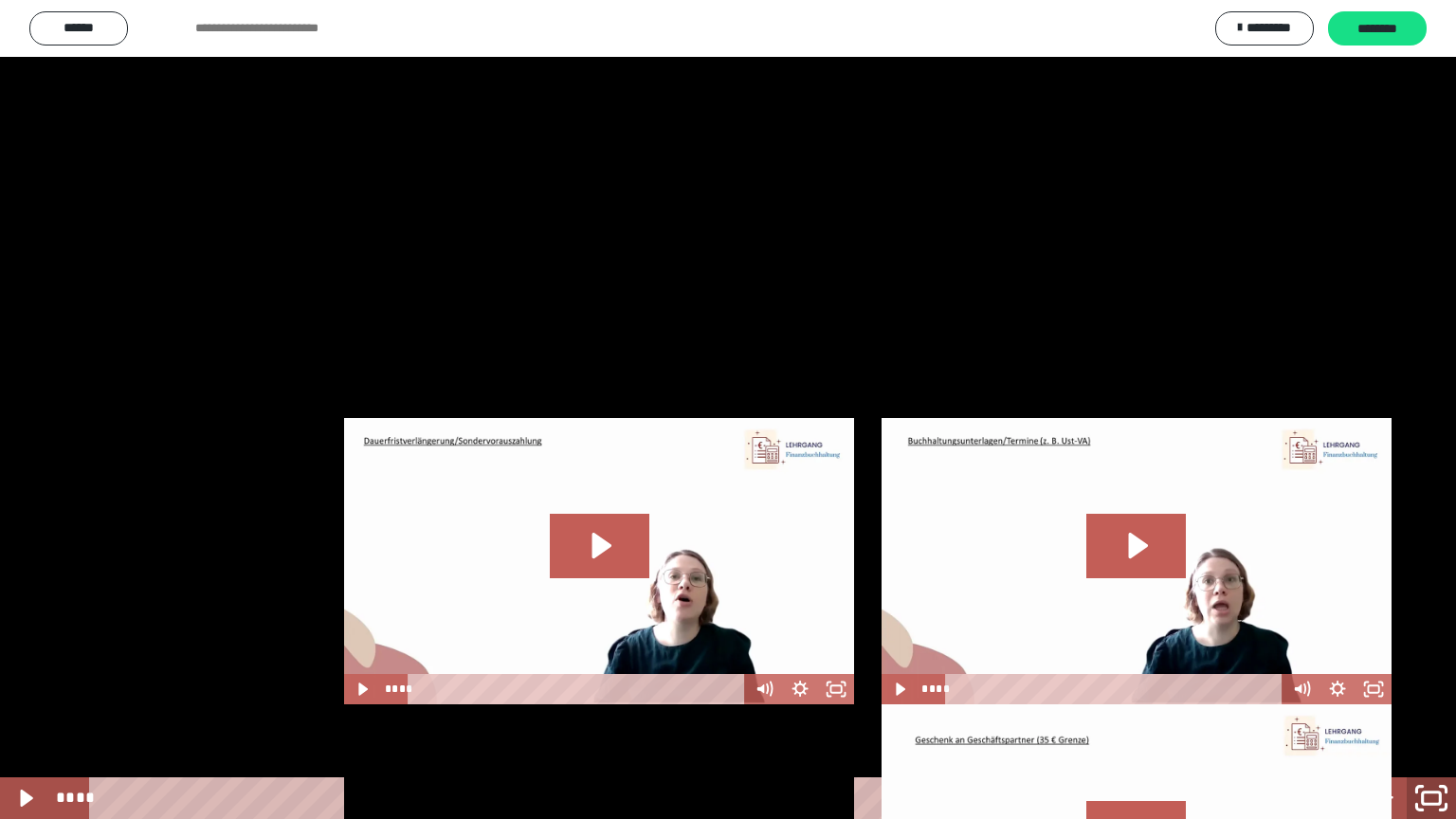 click 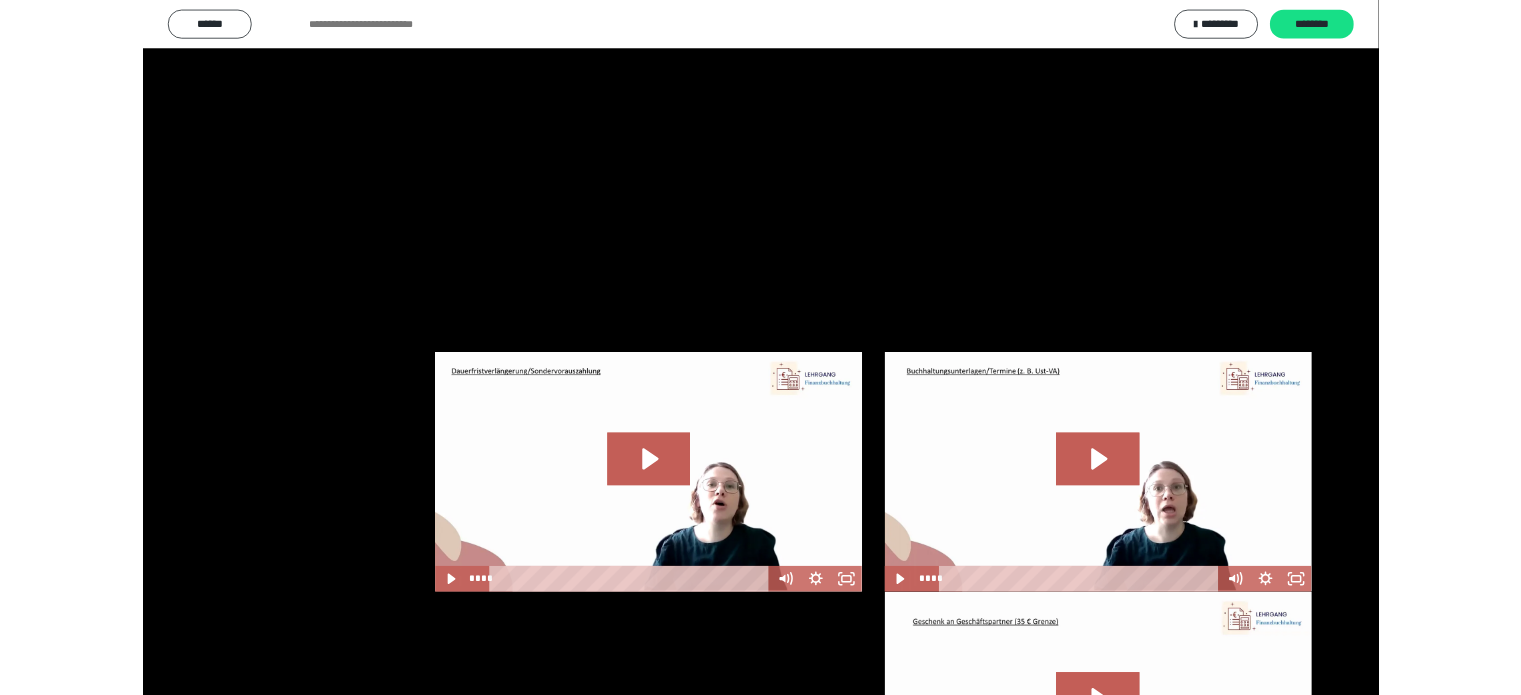 scroll, scrollTop: 1782, scrollLeft: 0, axis: vertical 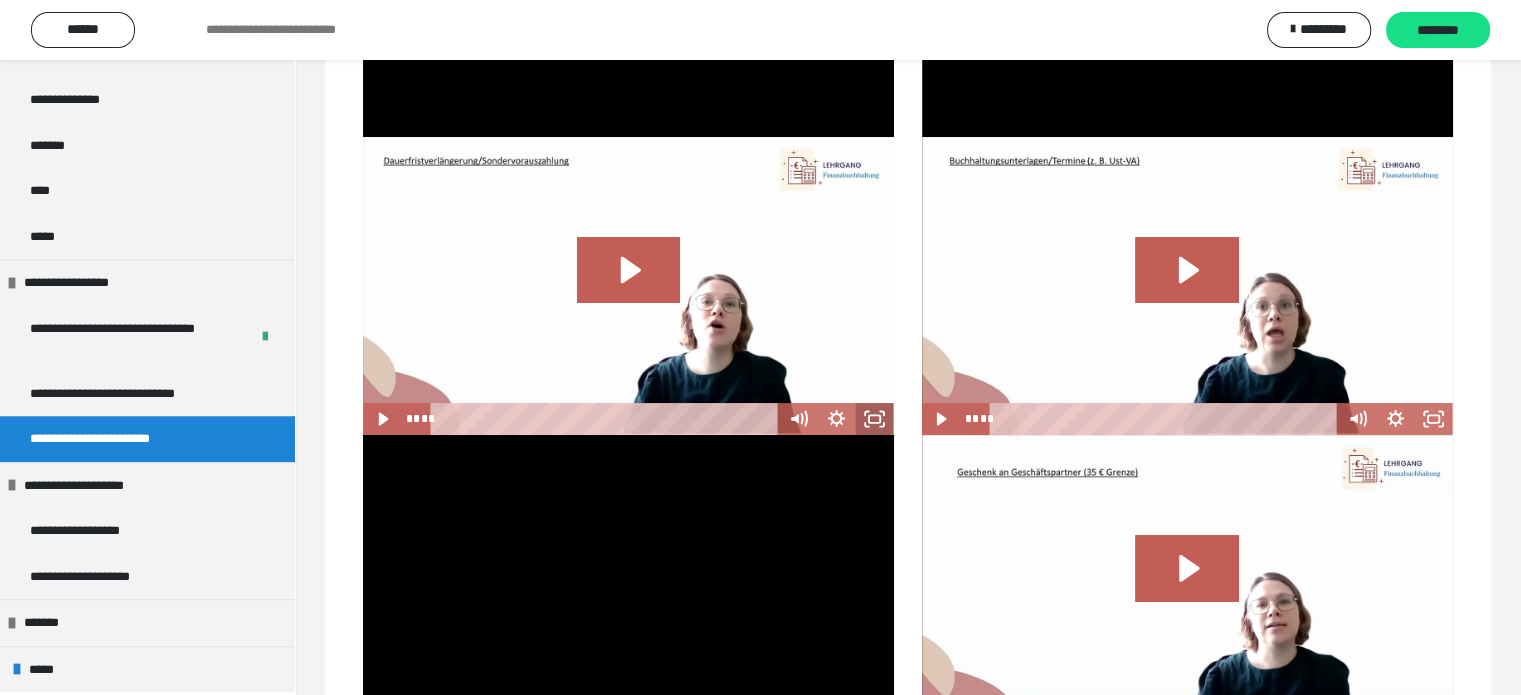 click 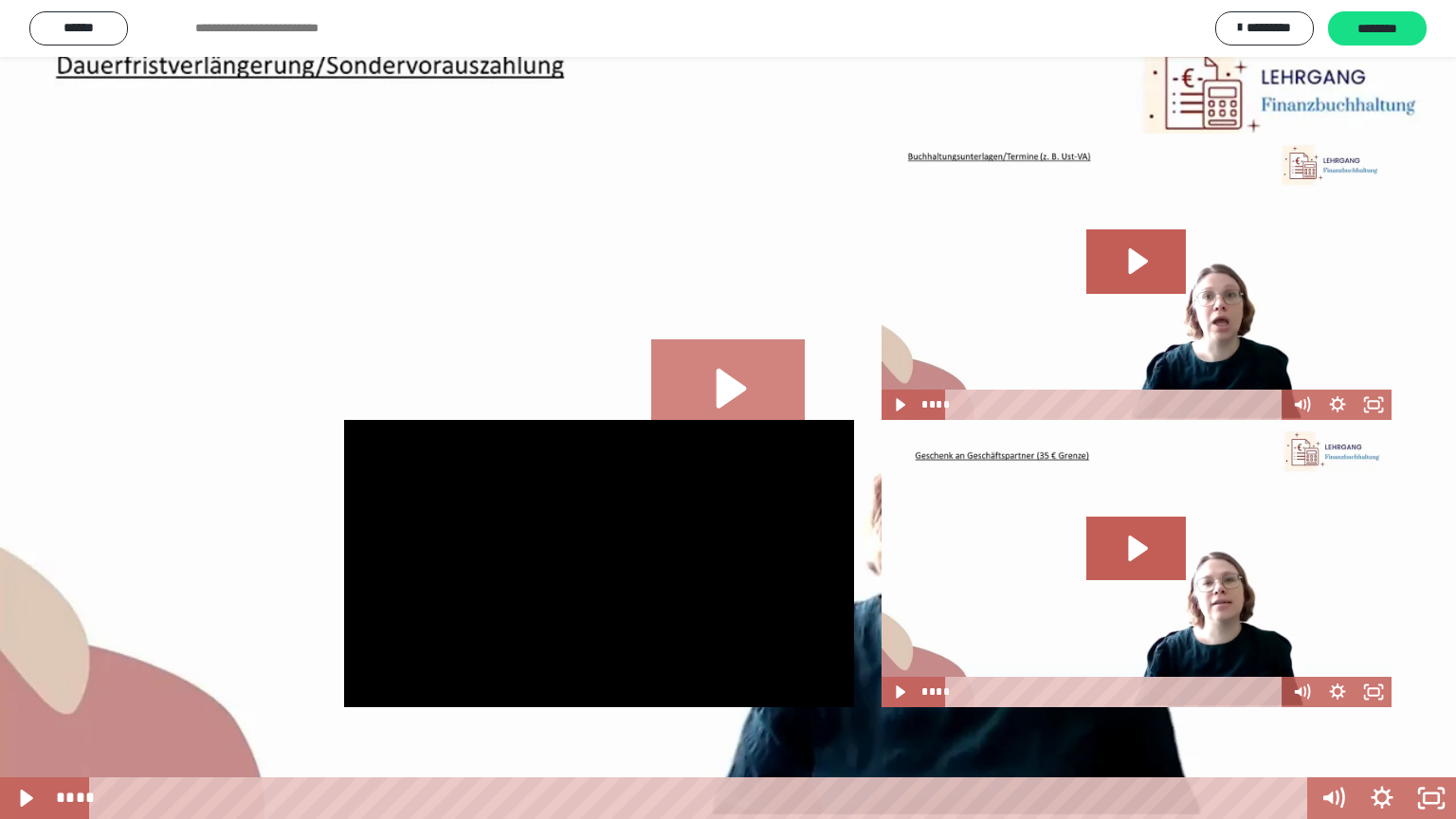 click 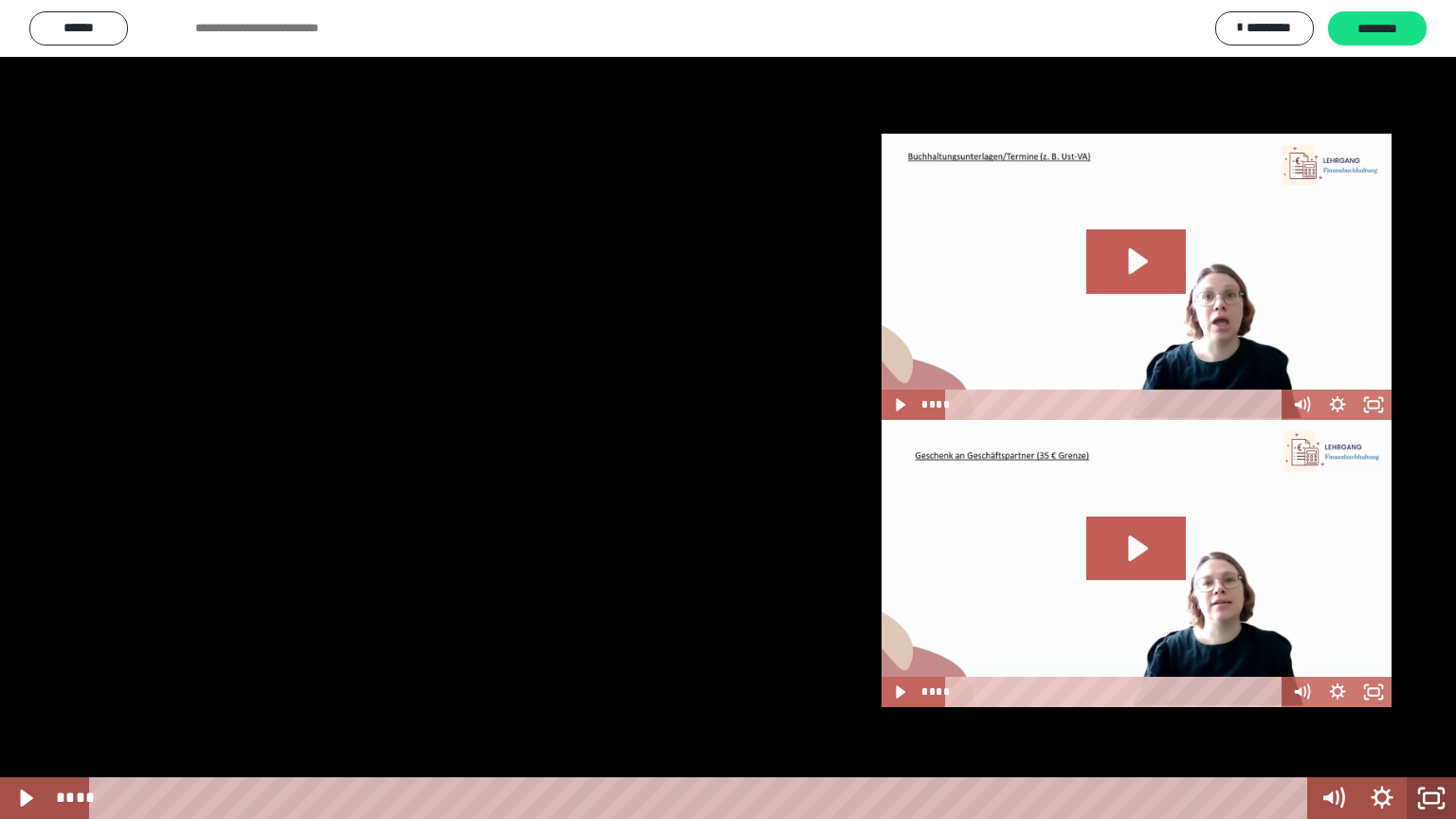 click 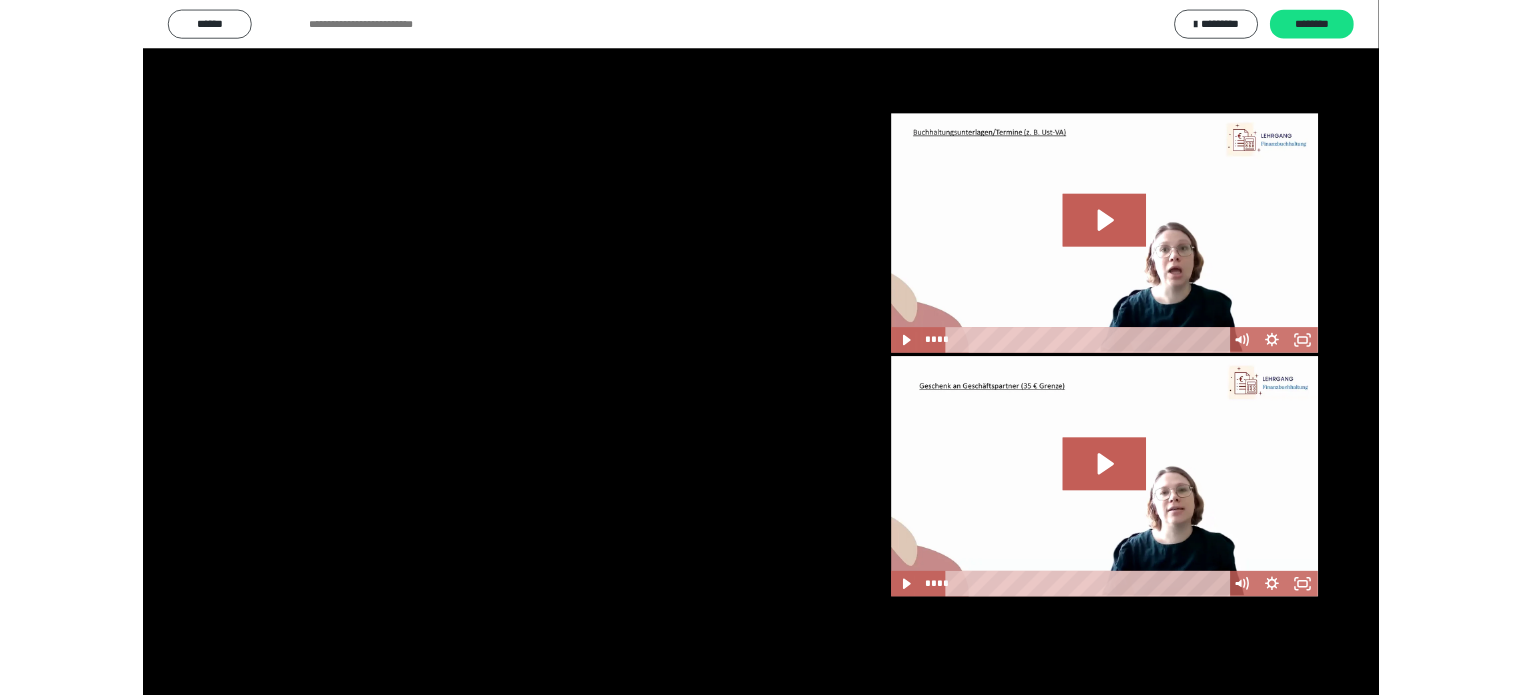 scroll, scrollTop: 1782, scrollLeft: 0, axis: vertical 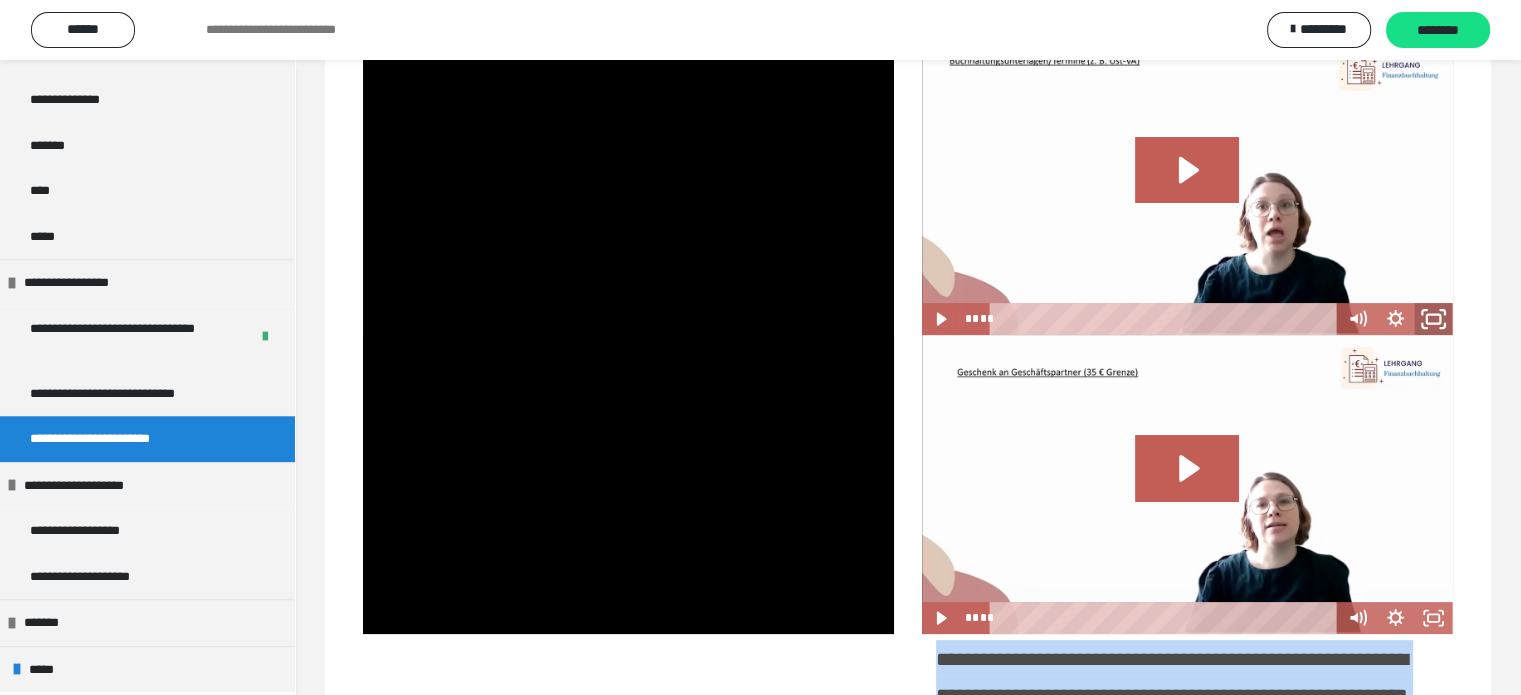 click 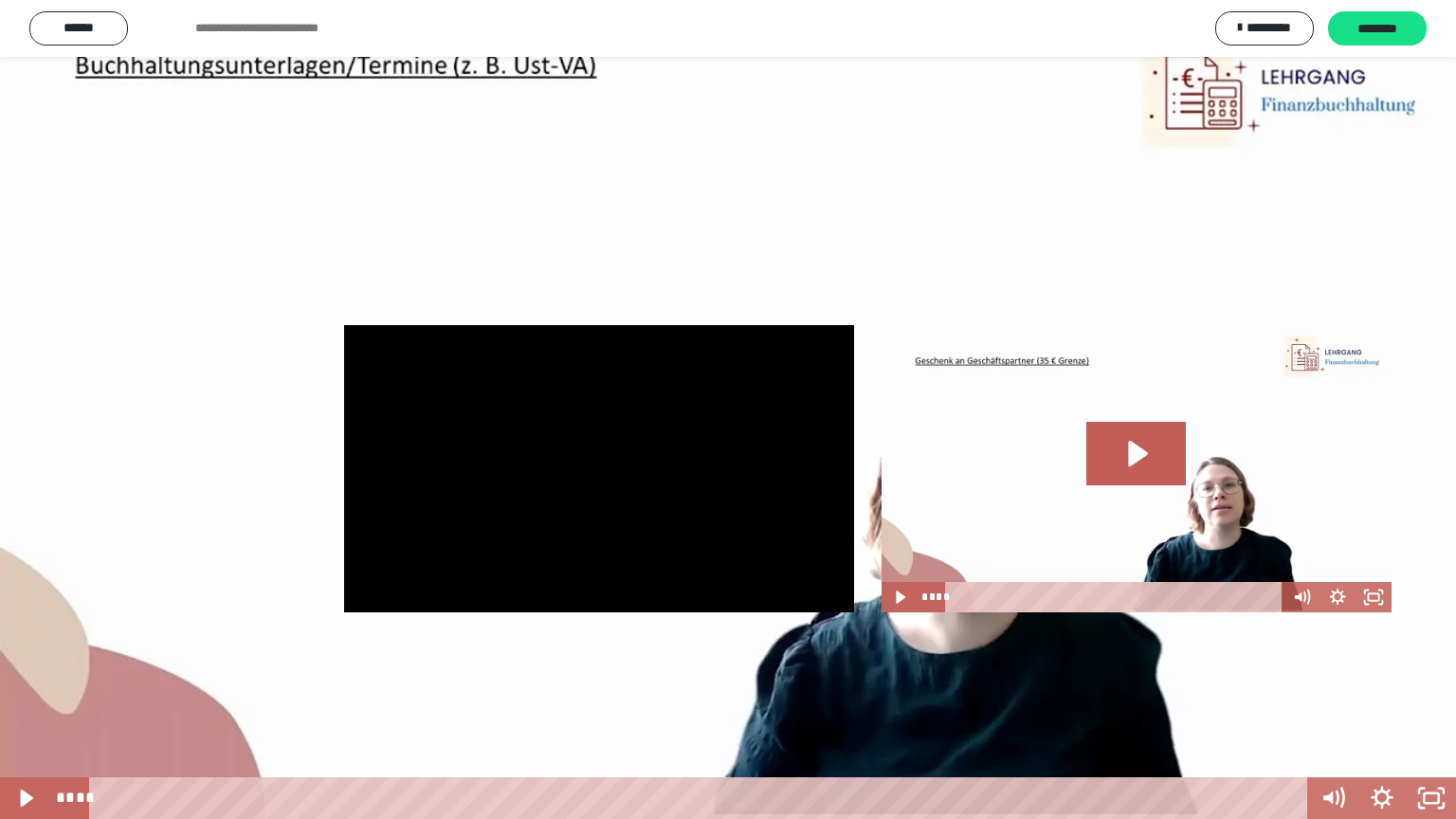 click 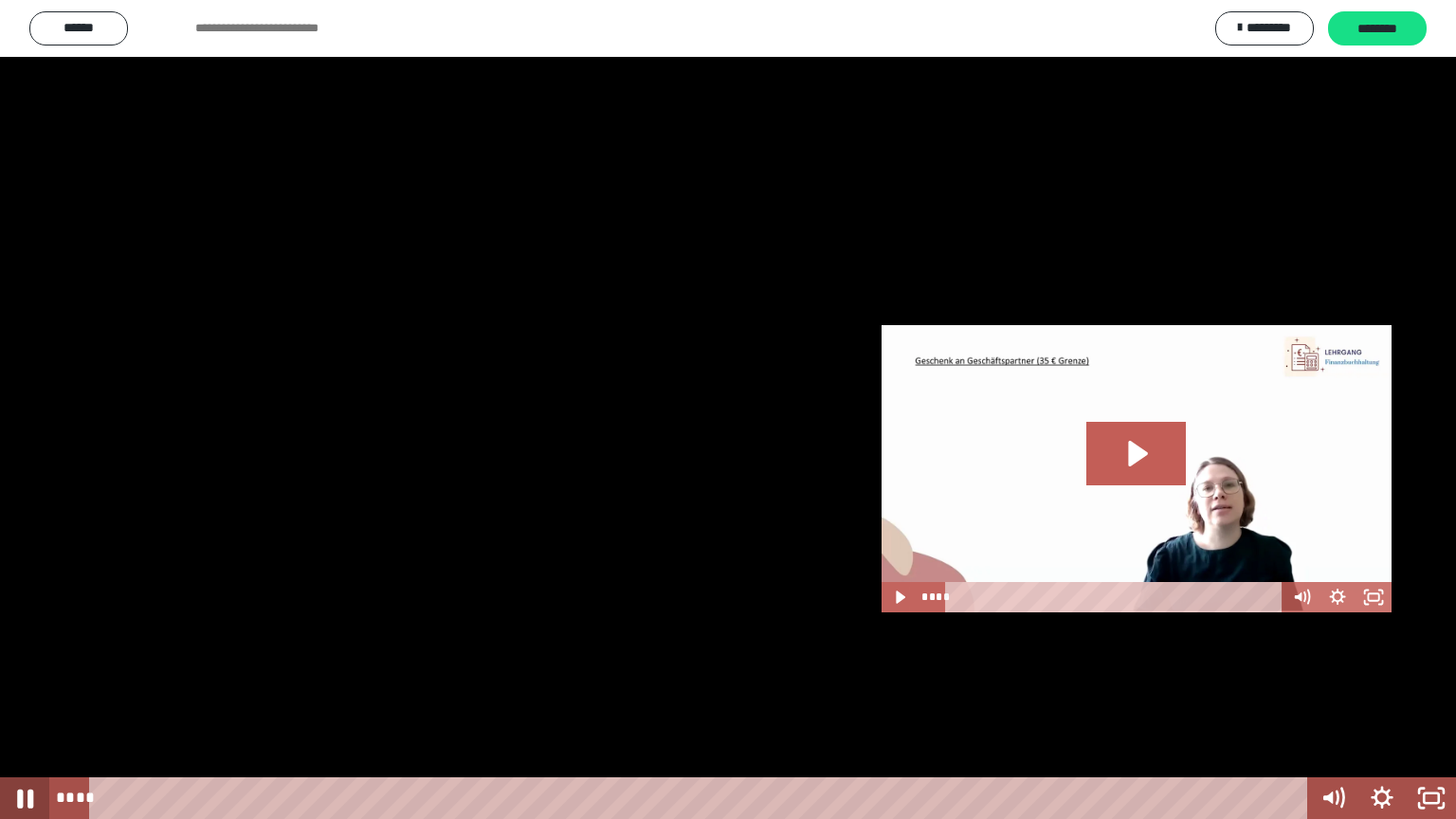 click 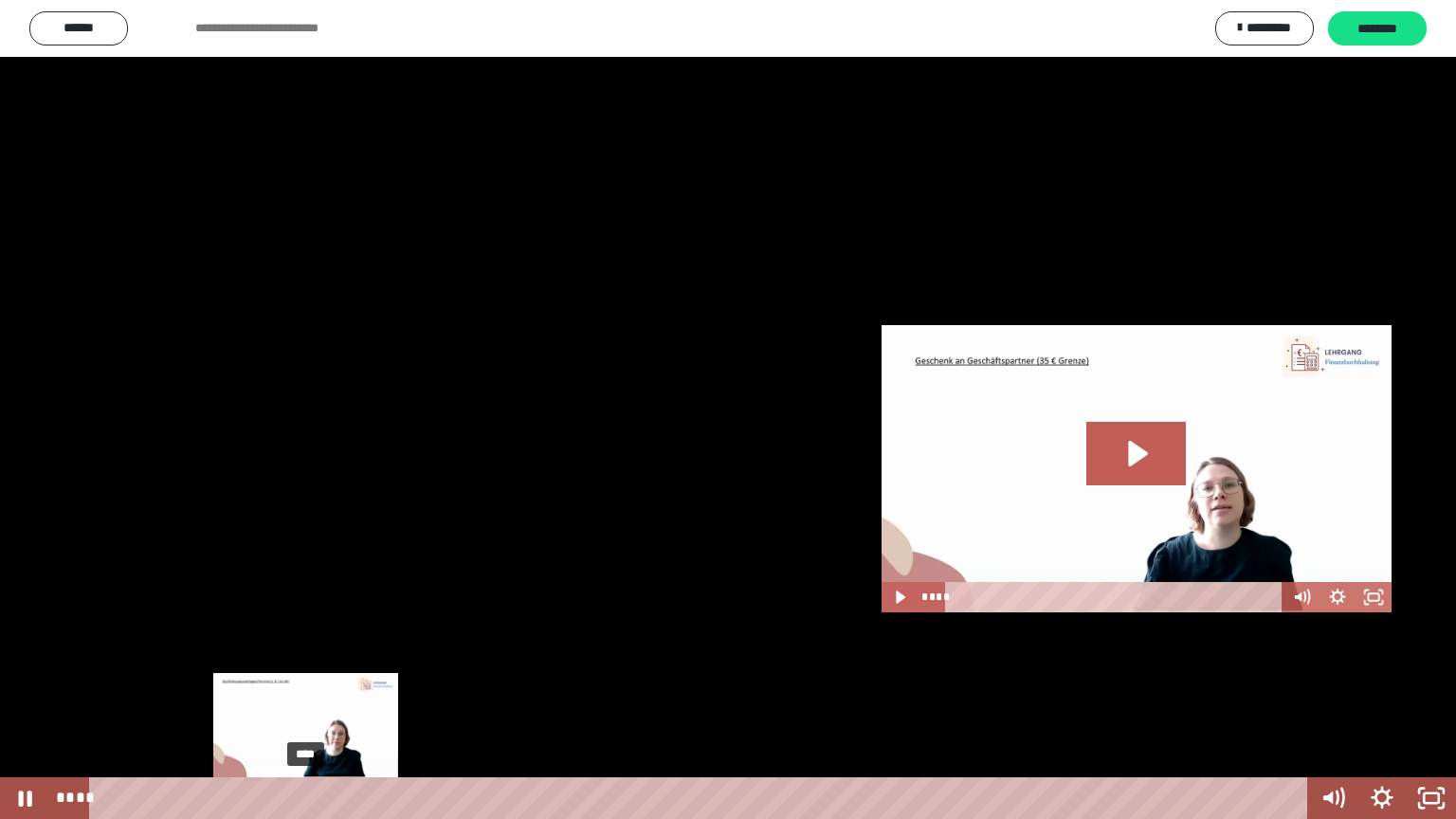 click on "****" at bounding box center [701, 798] 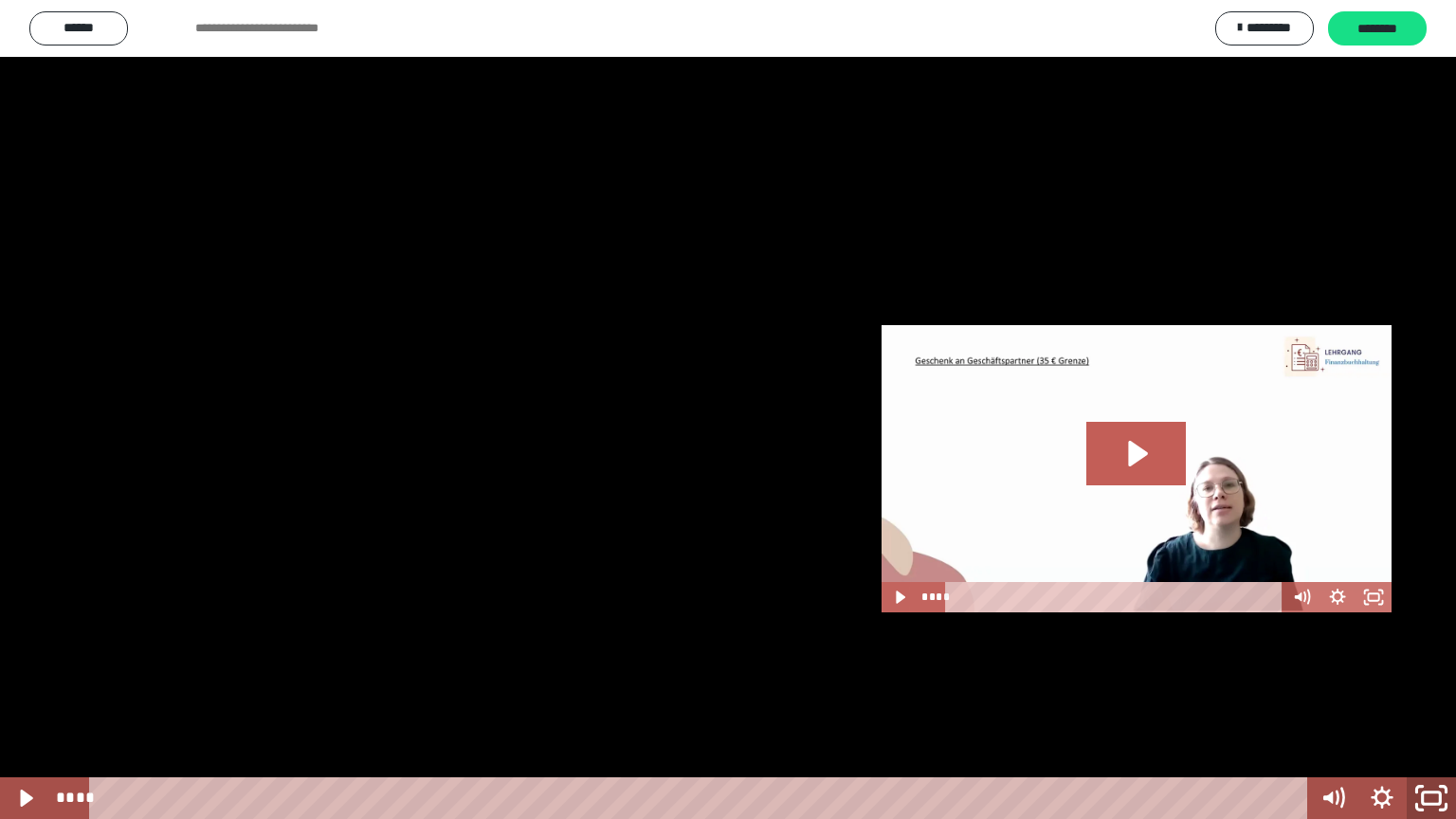 click 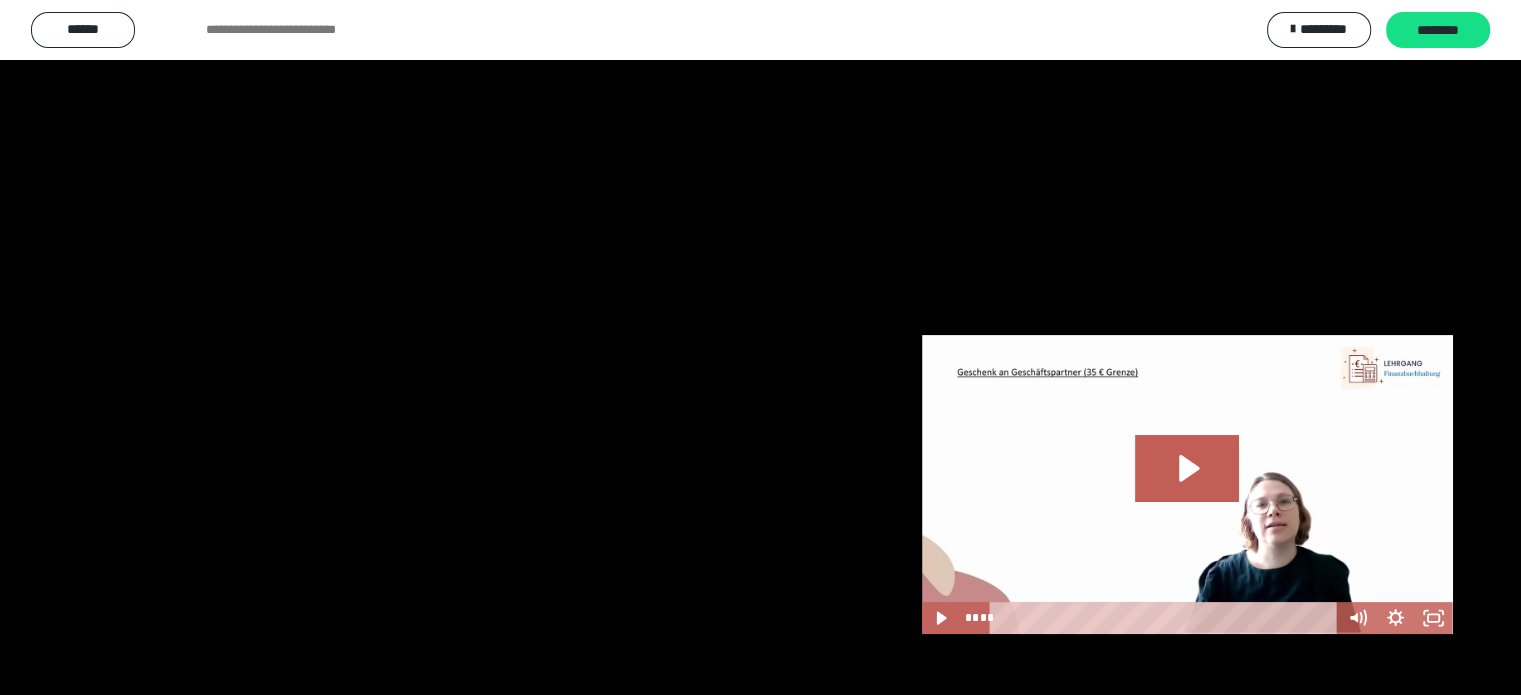 scroll, scrollTop: 1782, scrollLeft: 0, axis: vertical 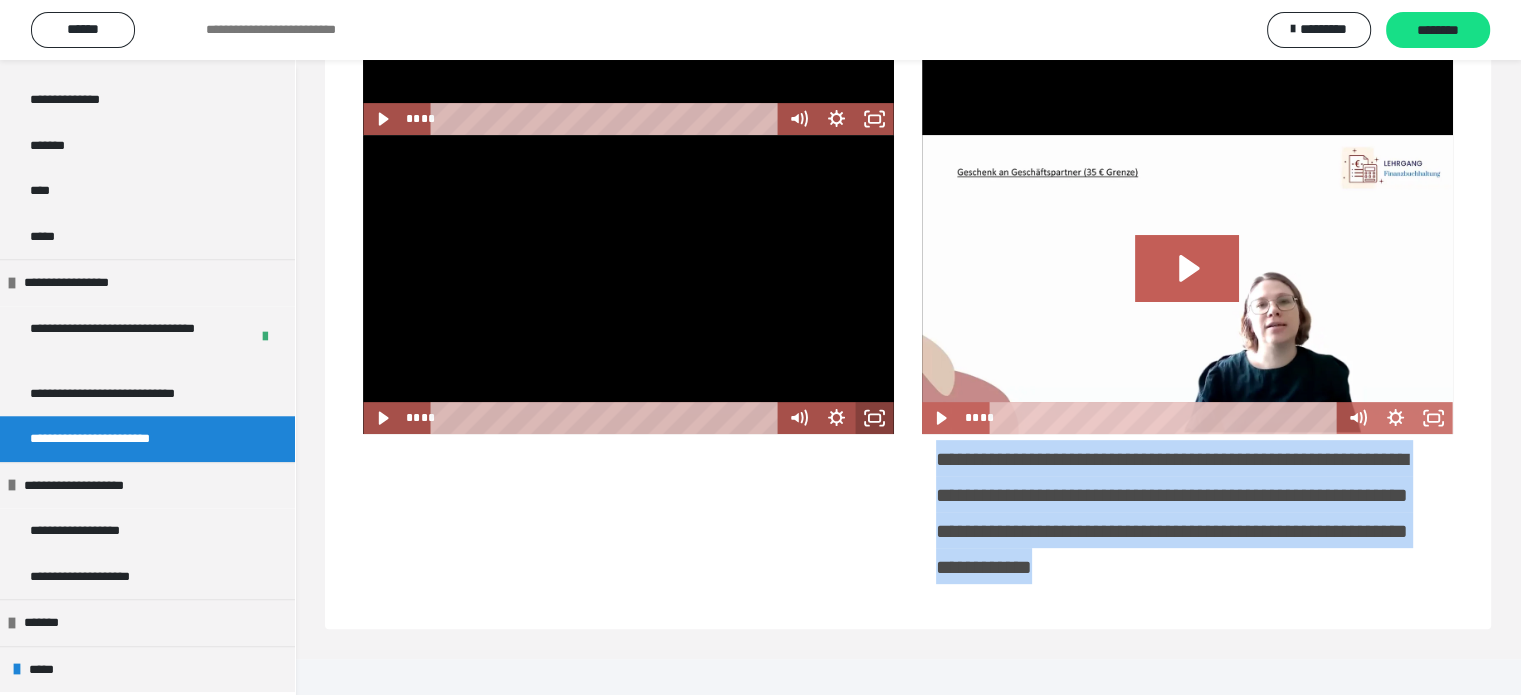 click 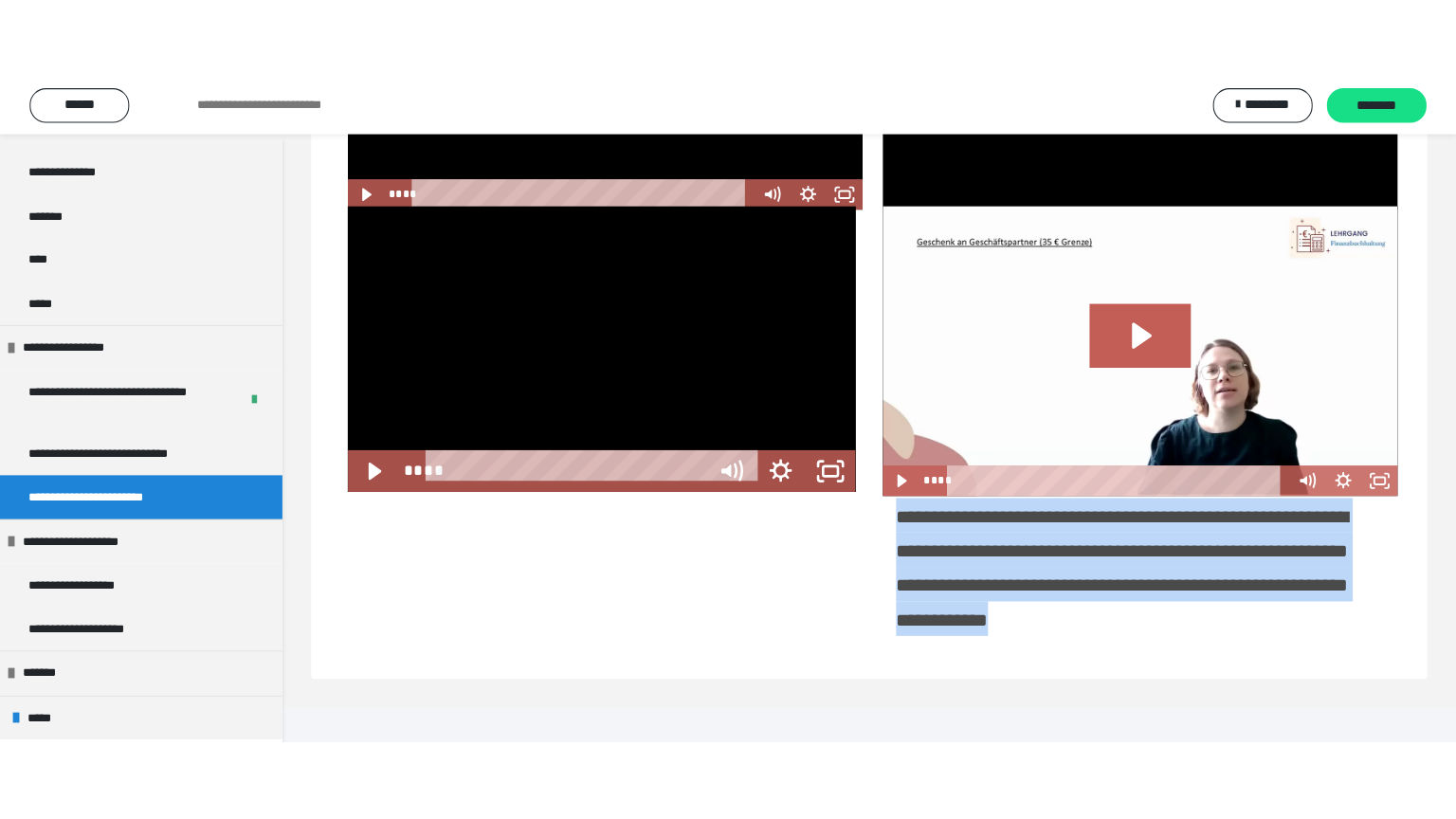 scroll, scrollTop: 423, scrollLeft: 0, axis: vertical 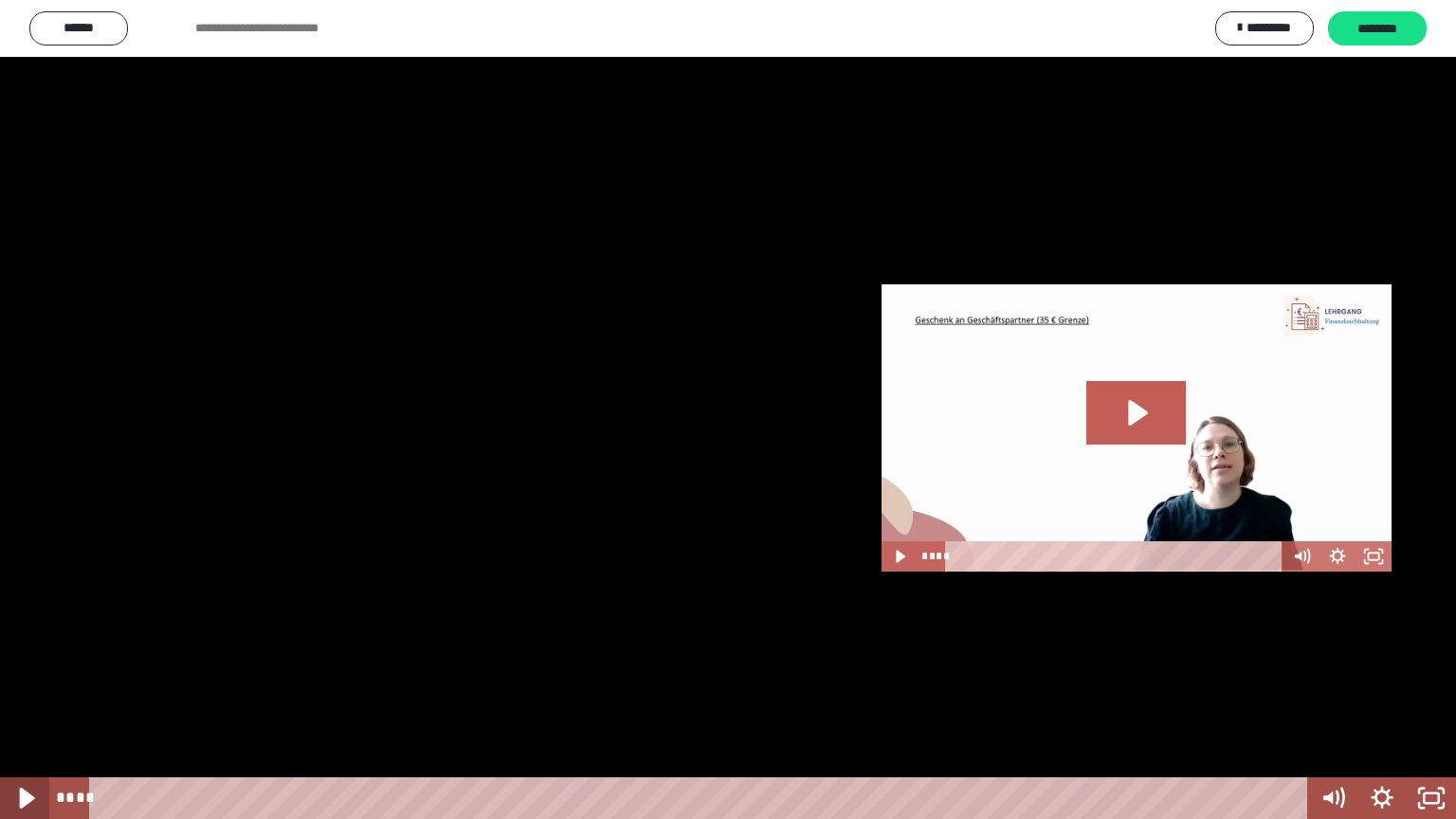 click 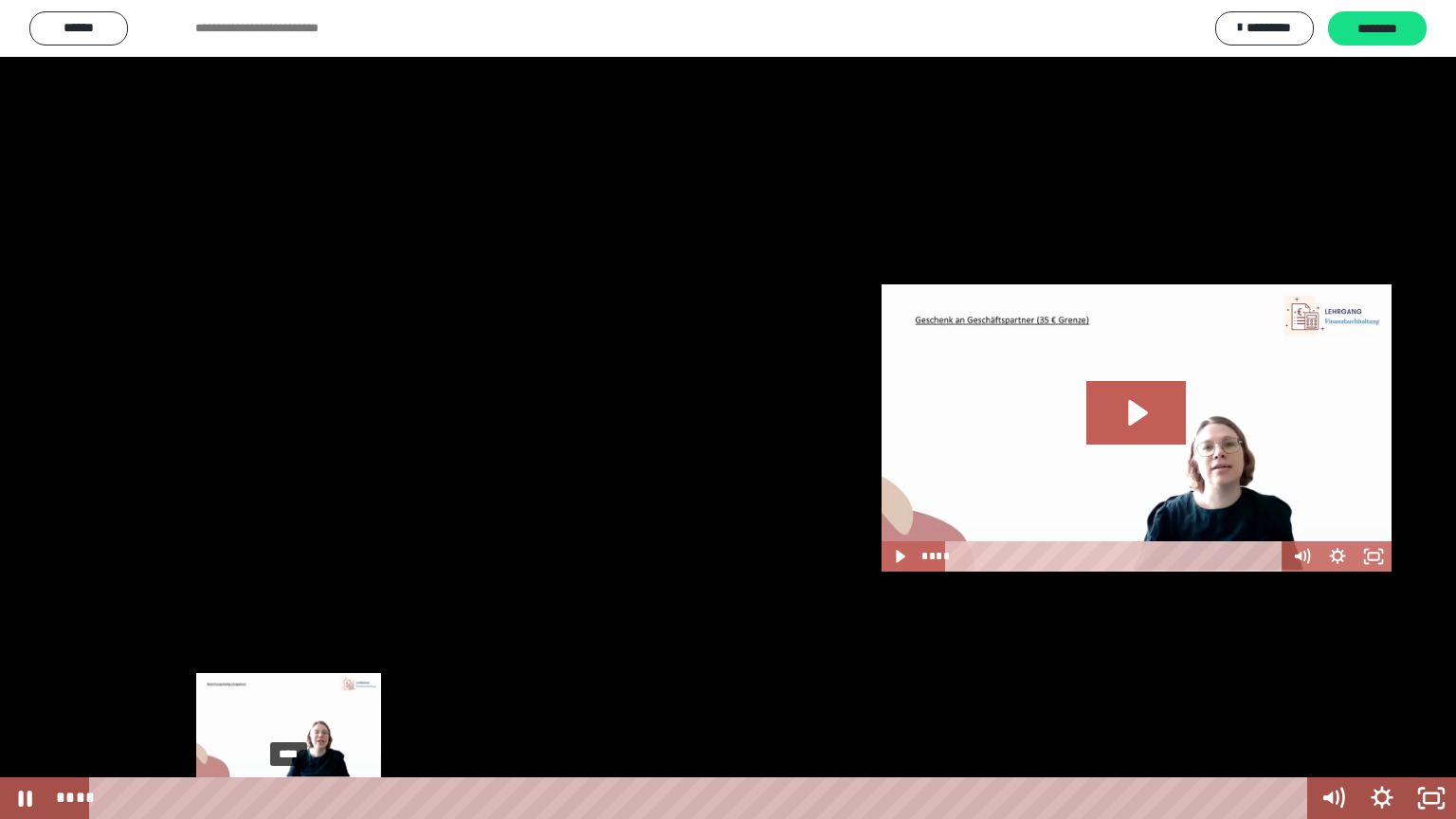 click on "****" at bounding box center [701, 798] 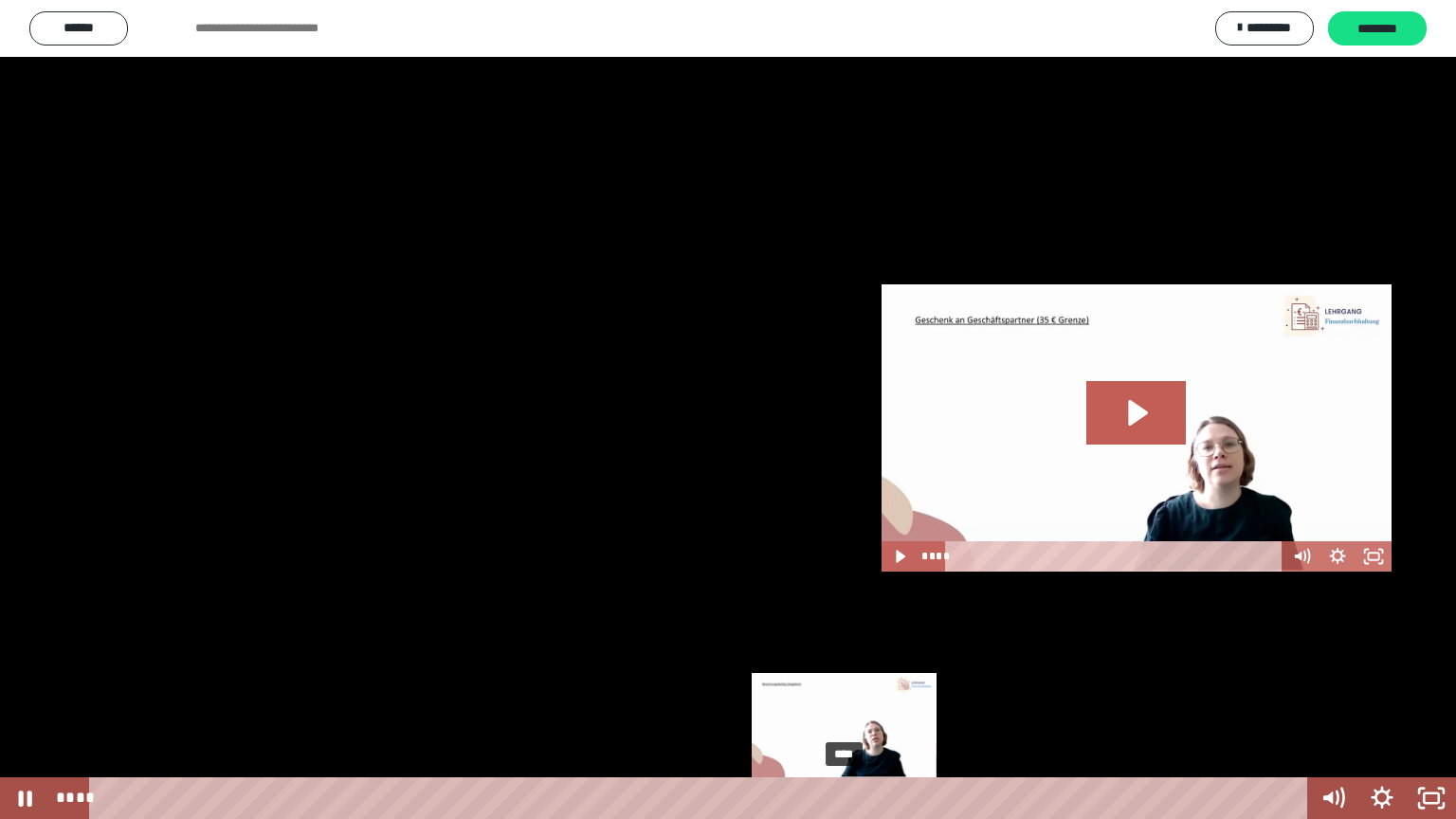 click on "****" at bounding box center [701, 798] 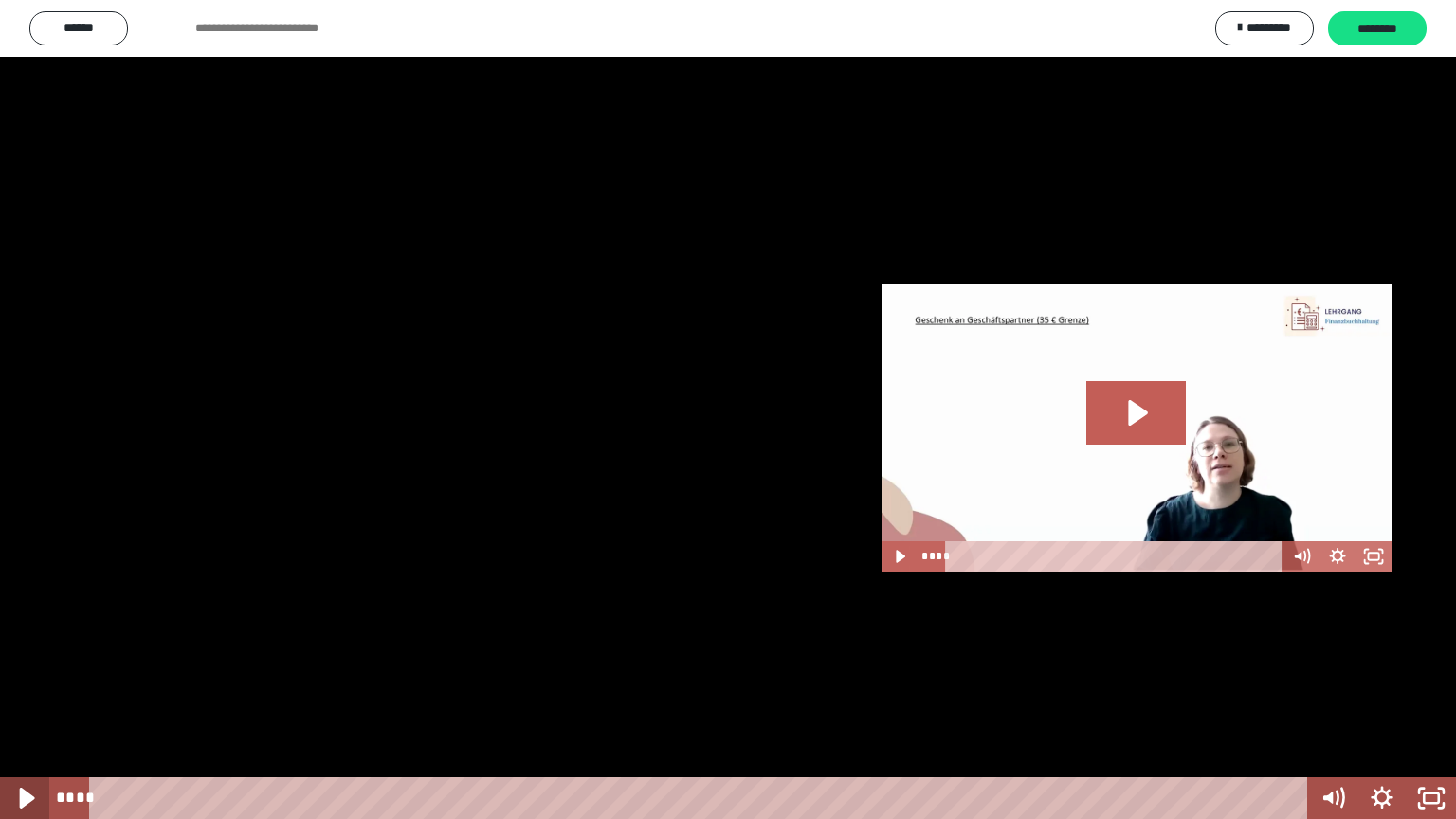 click 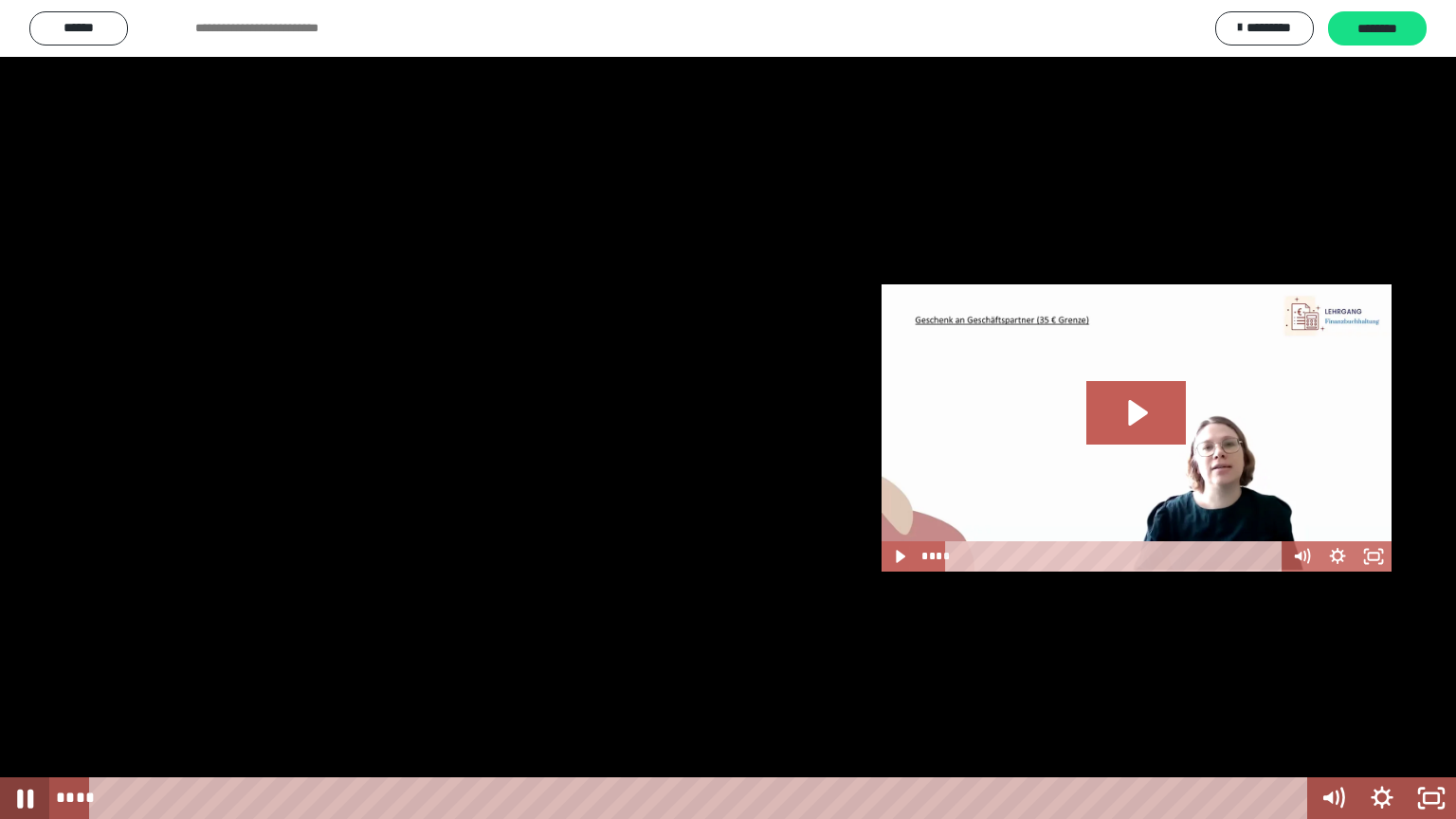 click 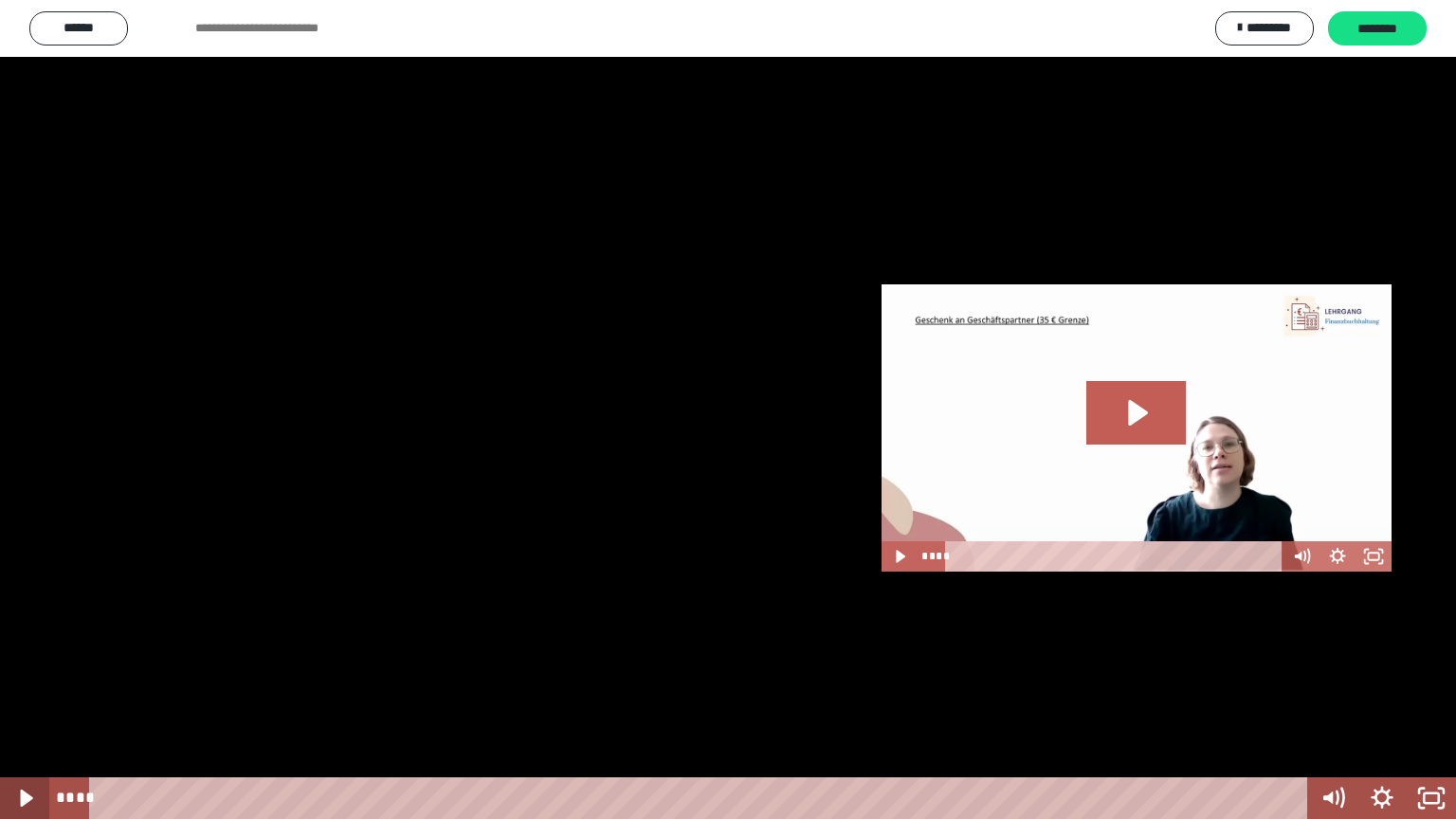 click 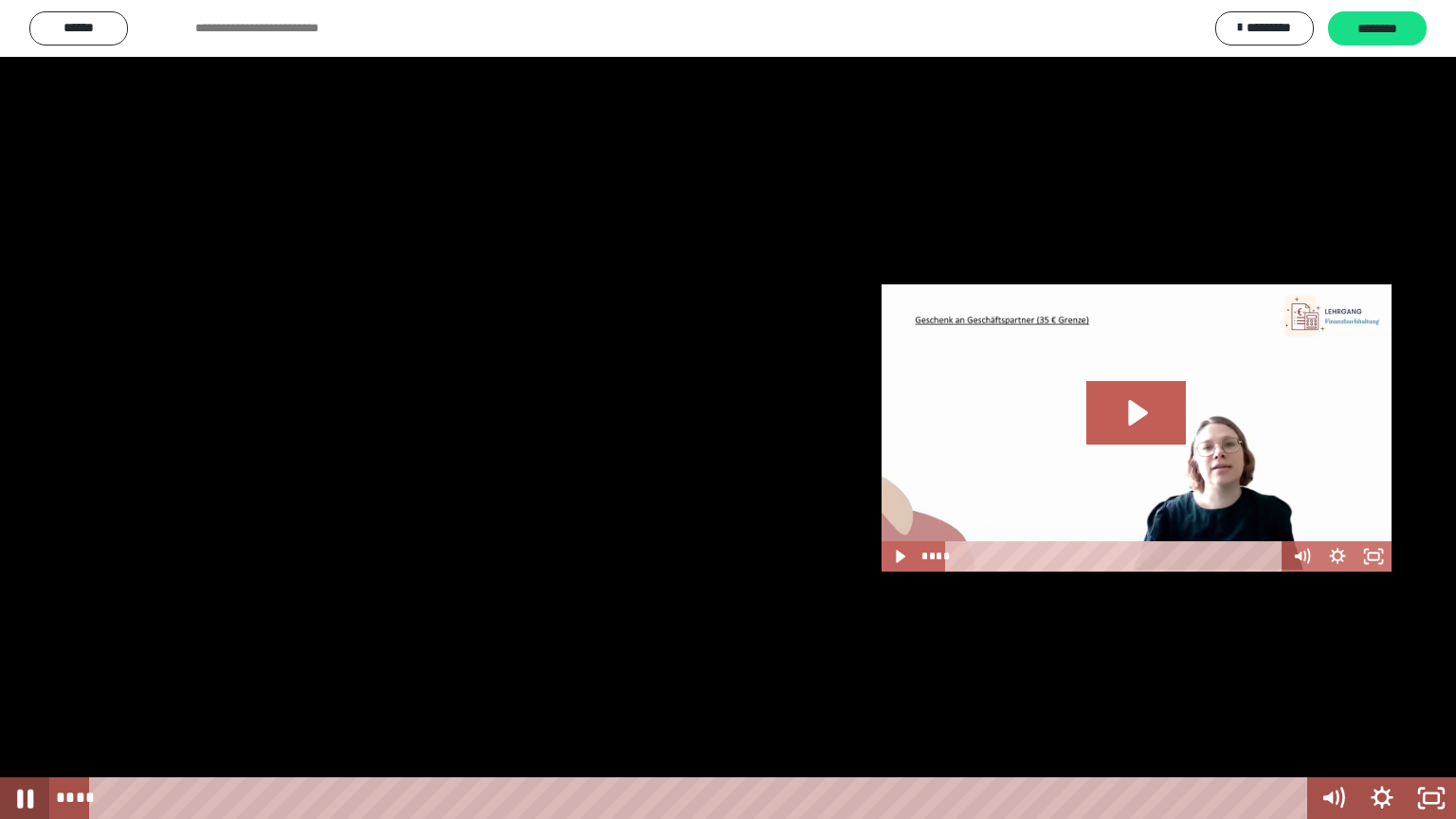click 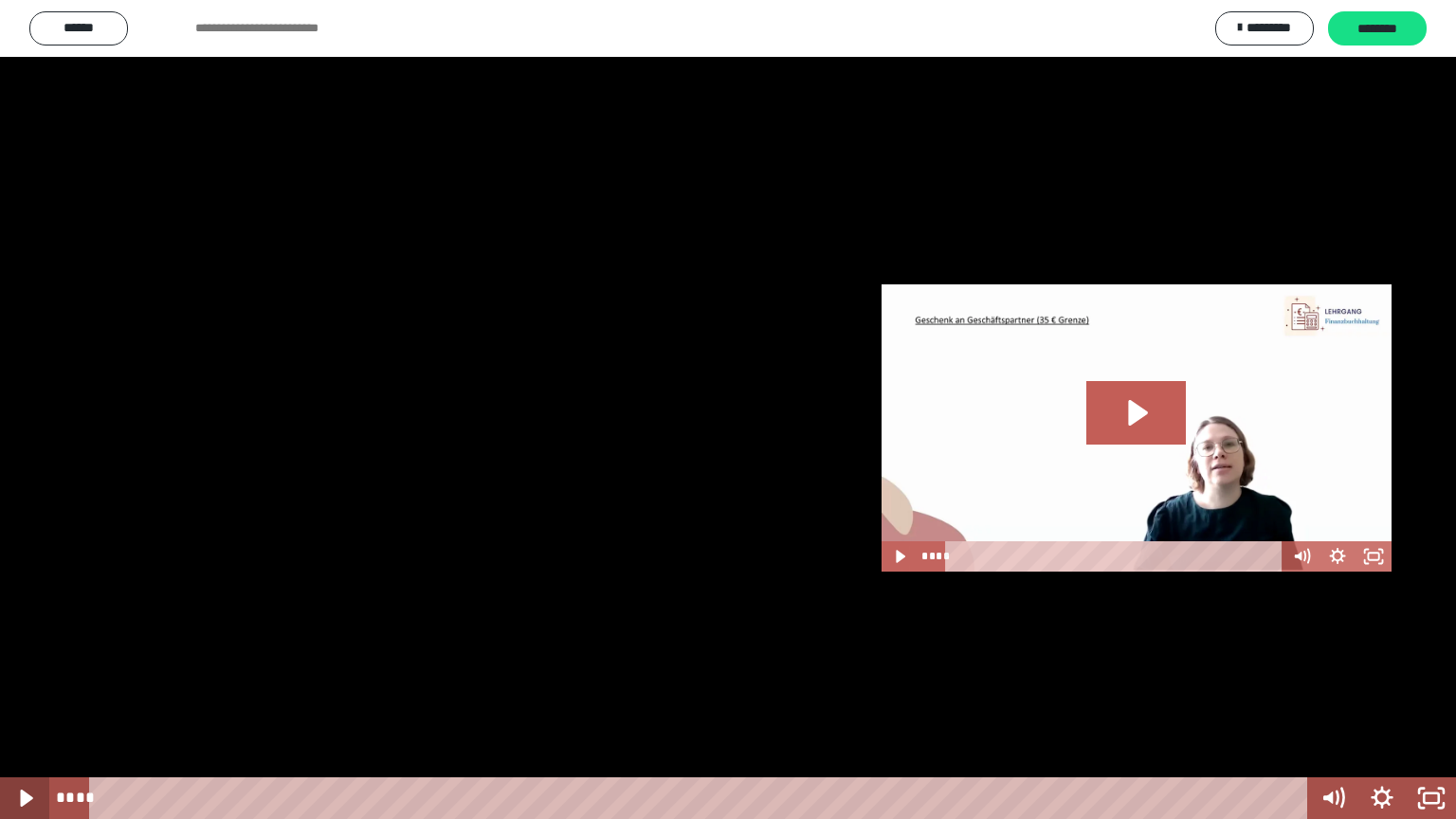 click 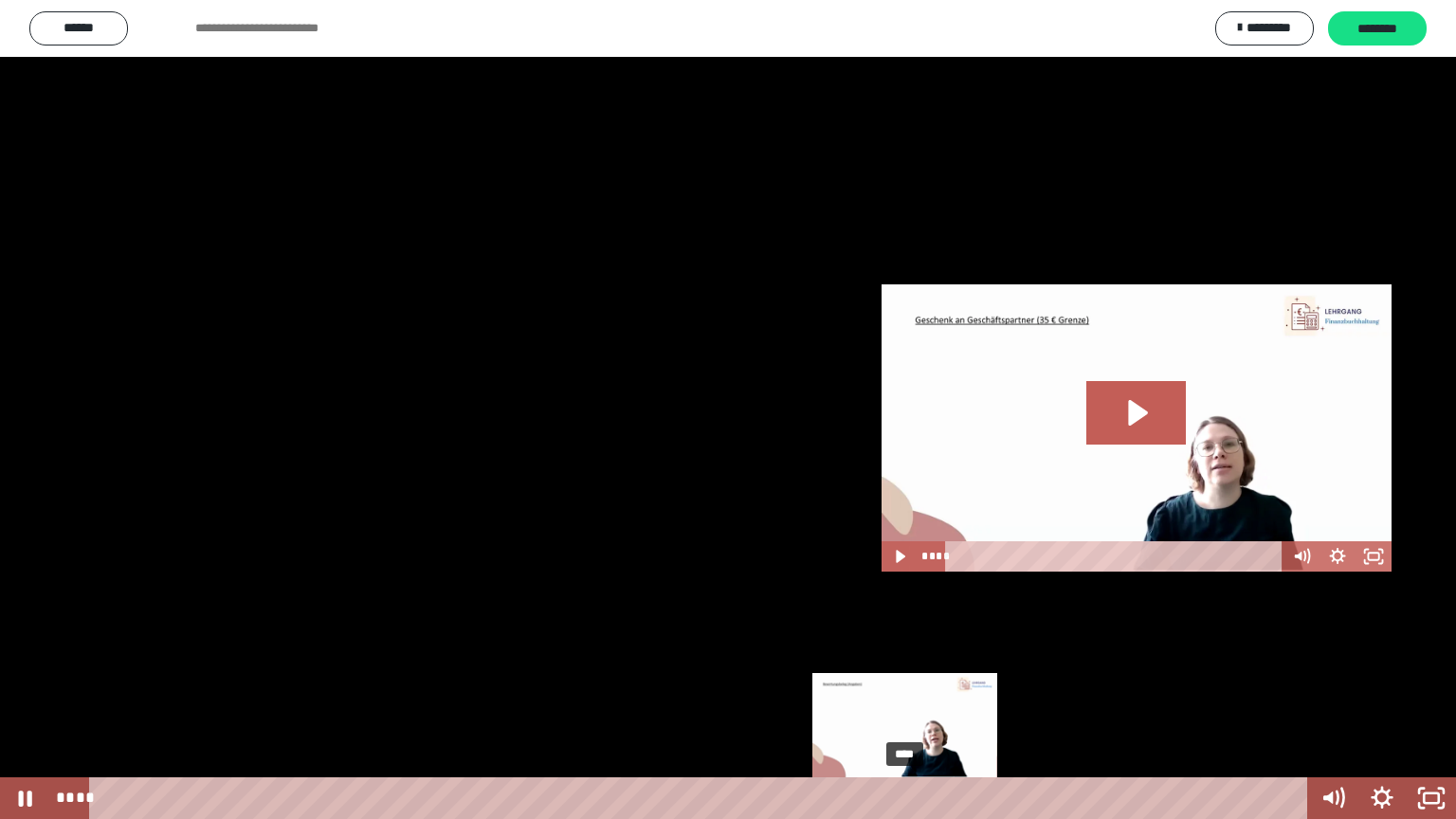 click on "****" at bounding box center [701, 798] 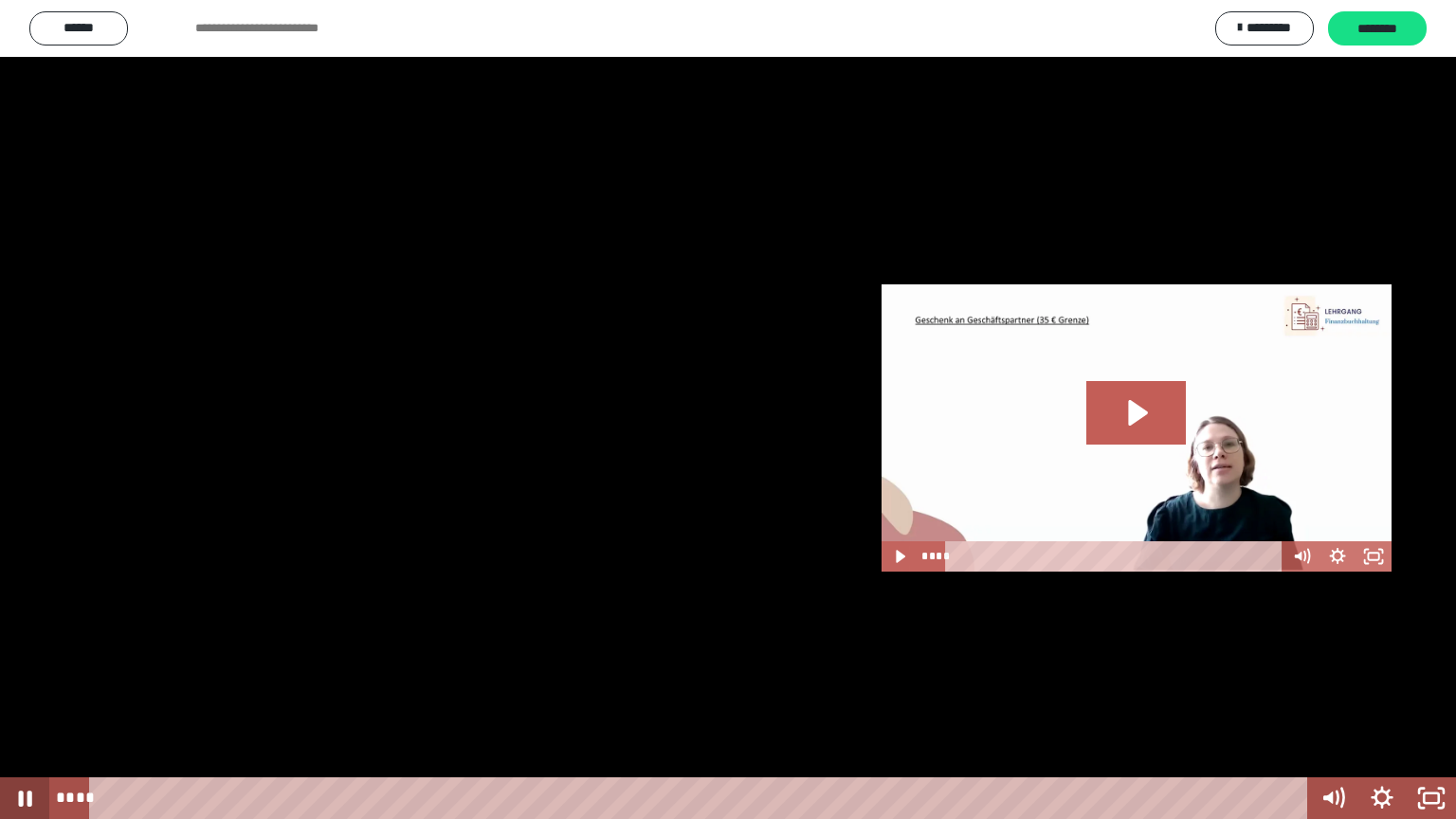 click 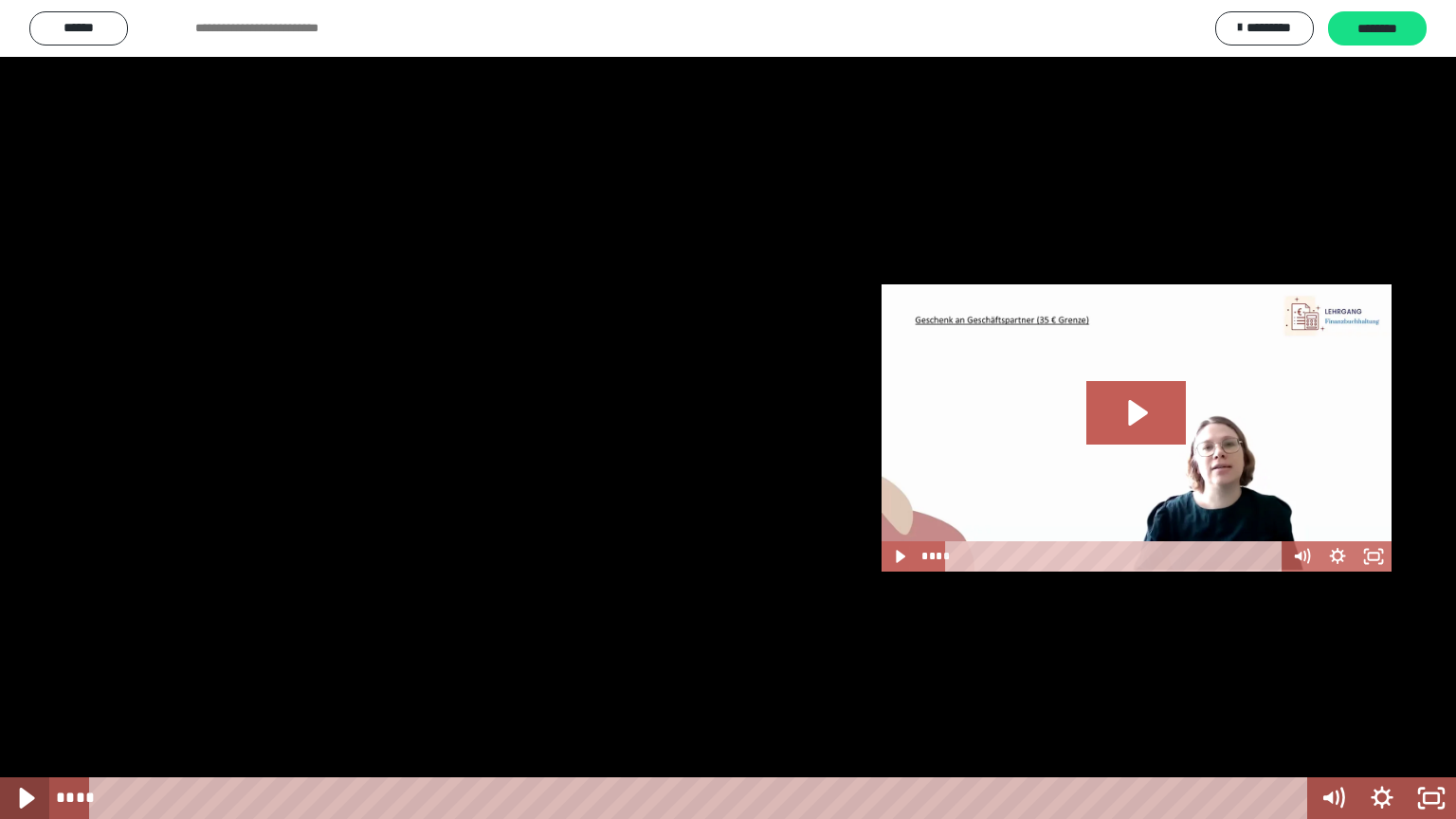 click 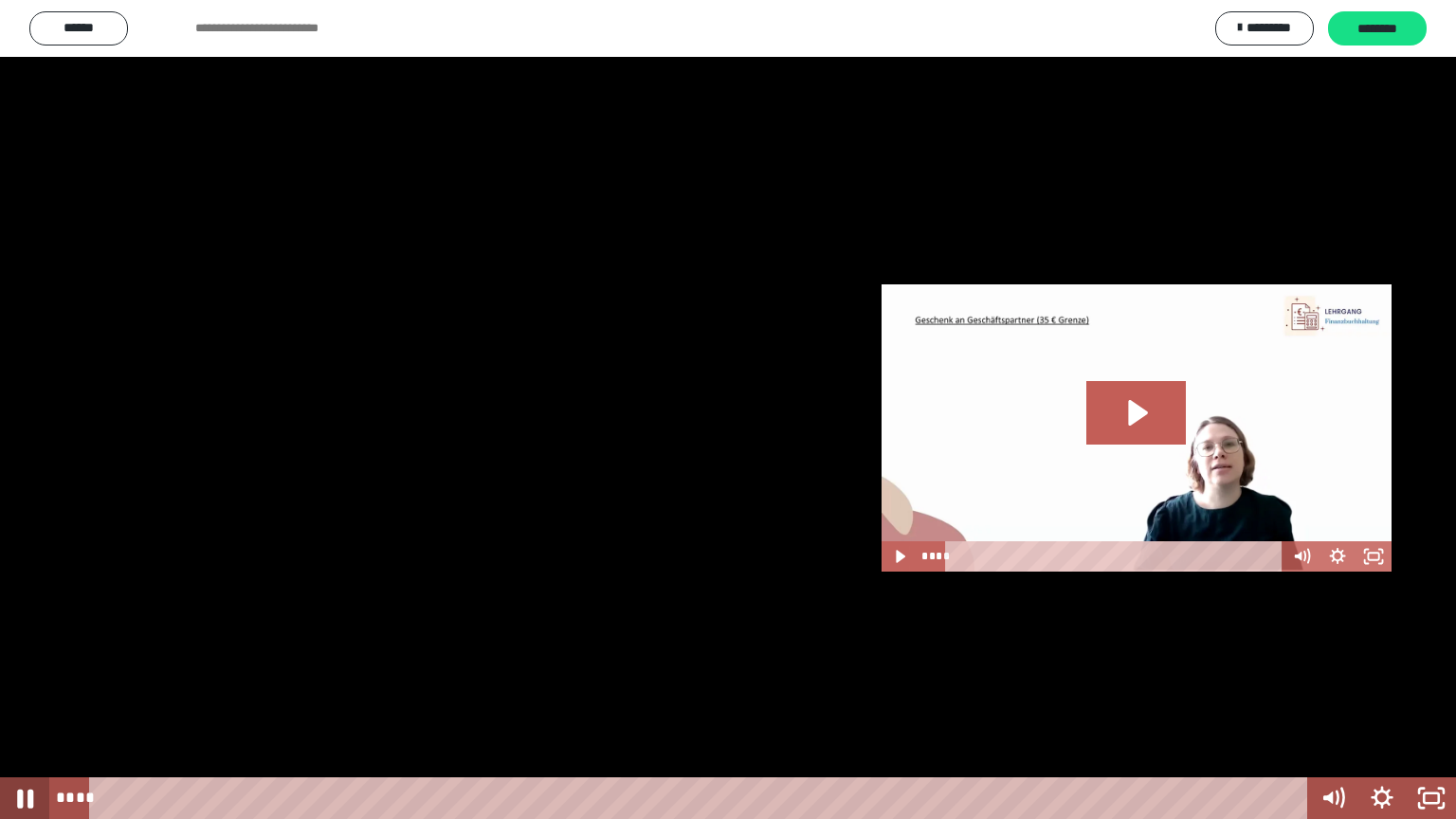 click 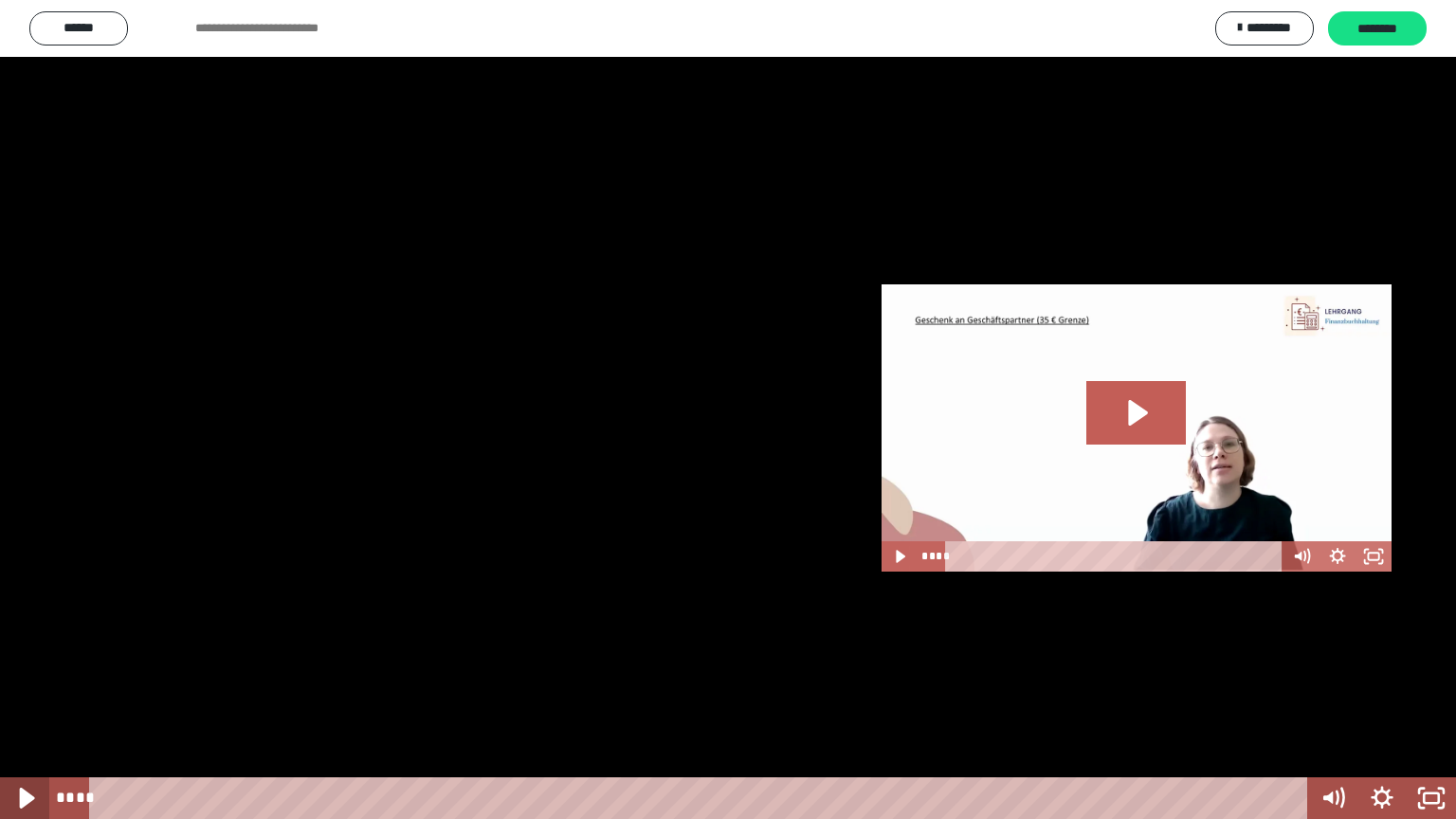 click 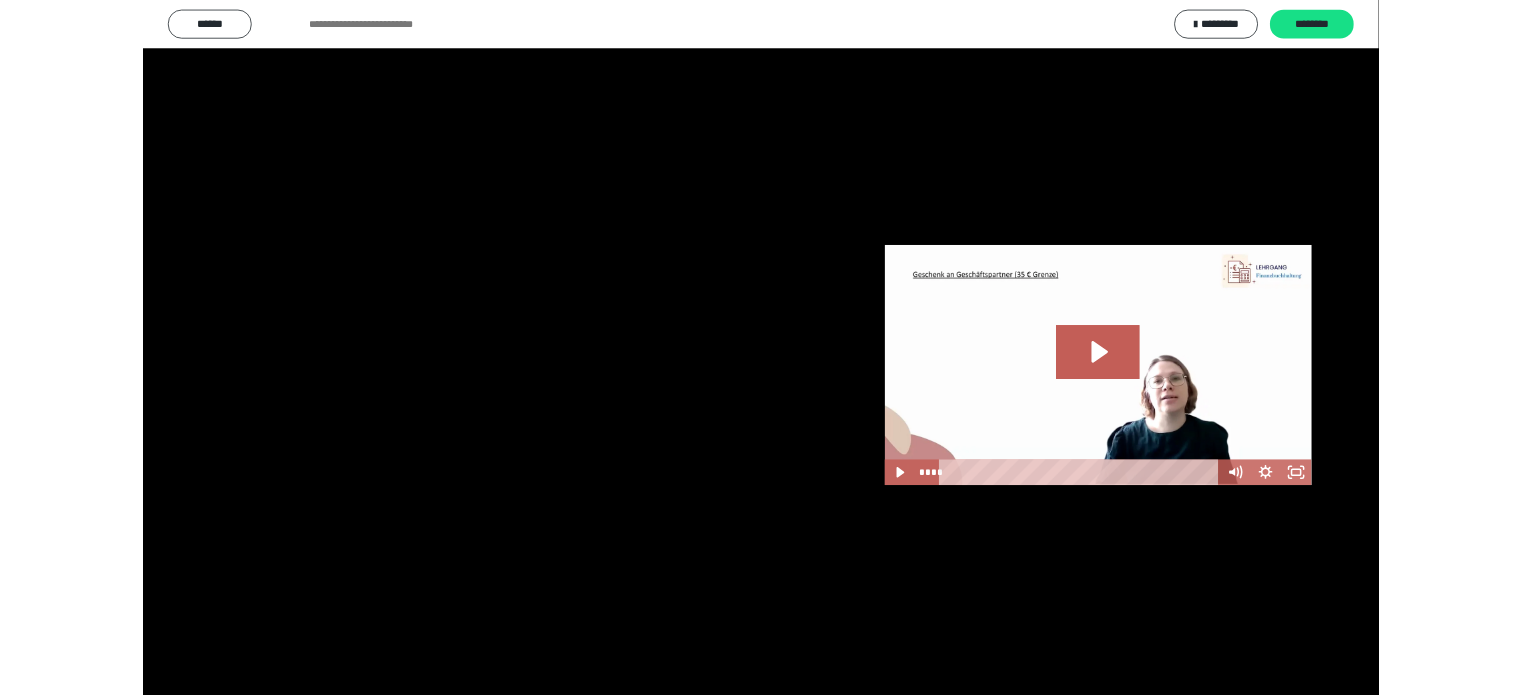scroll, scrollTop: 1782, scrollLeft: 0, axis: vertical 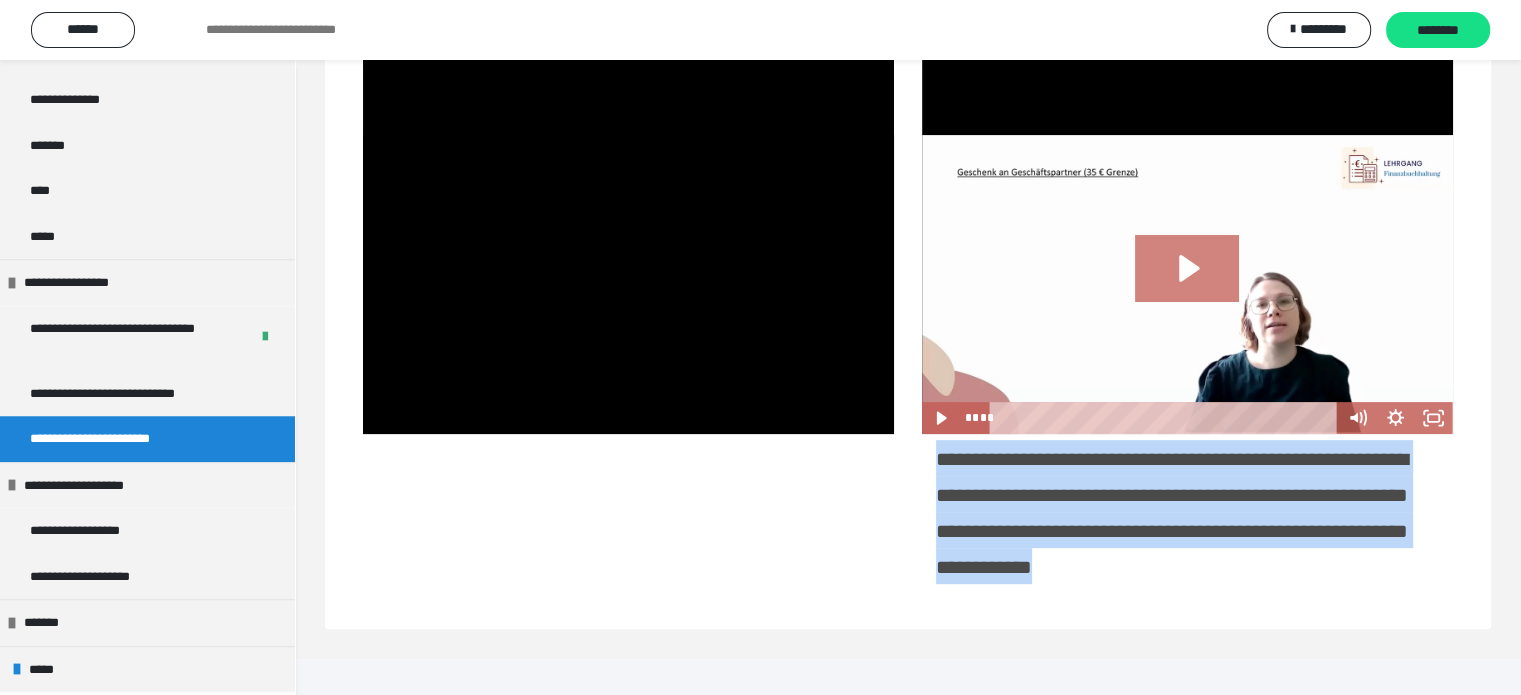 click 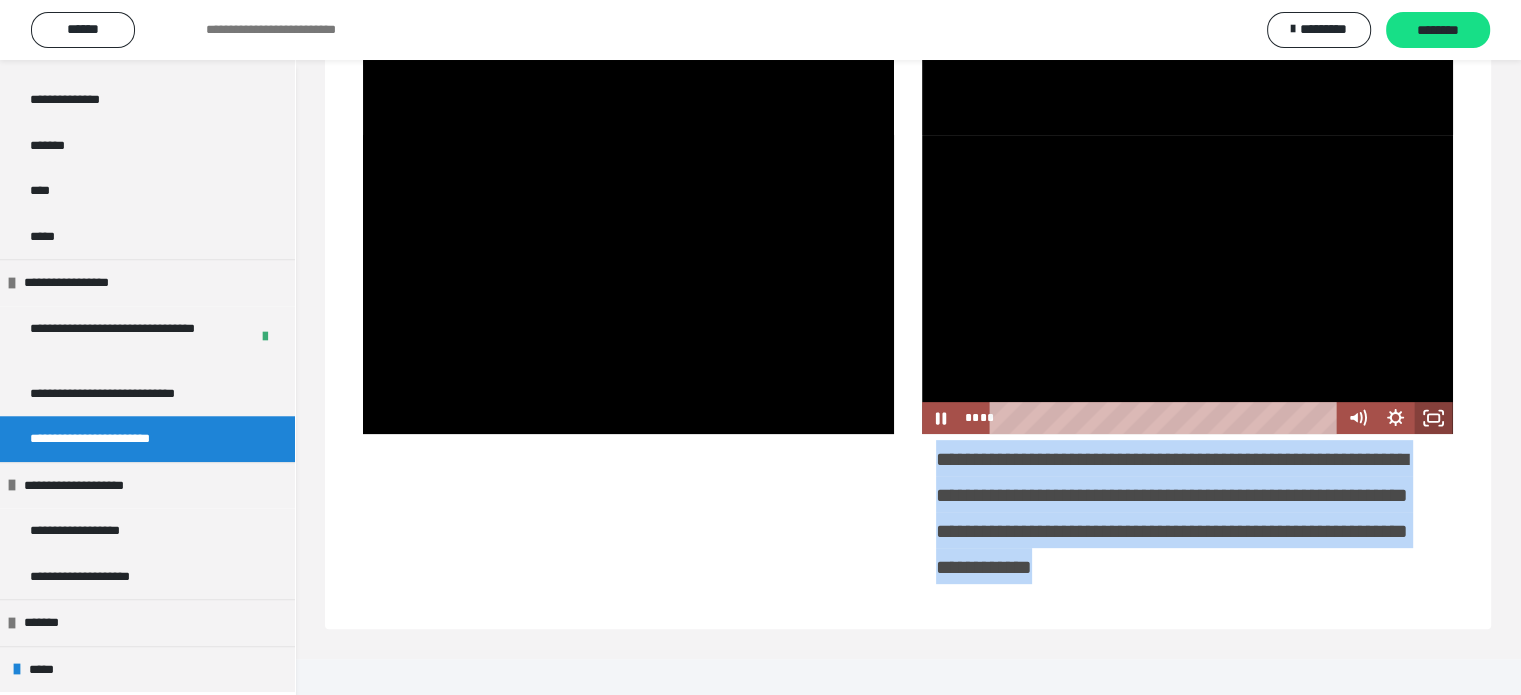 click 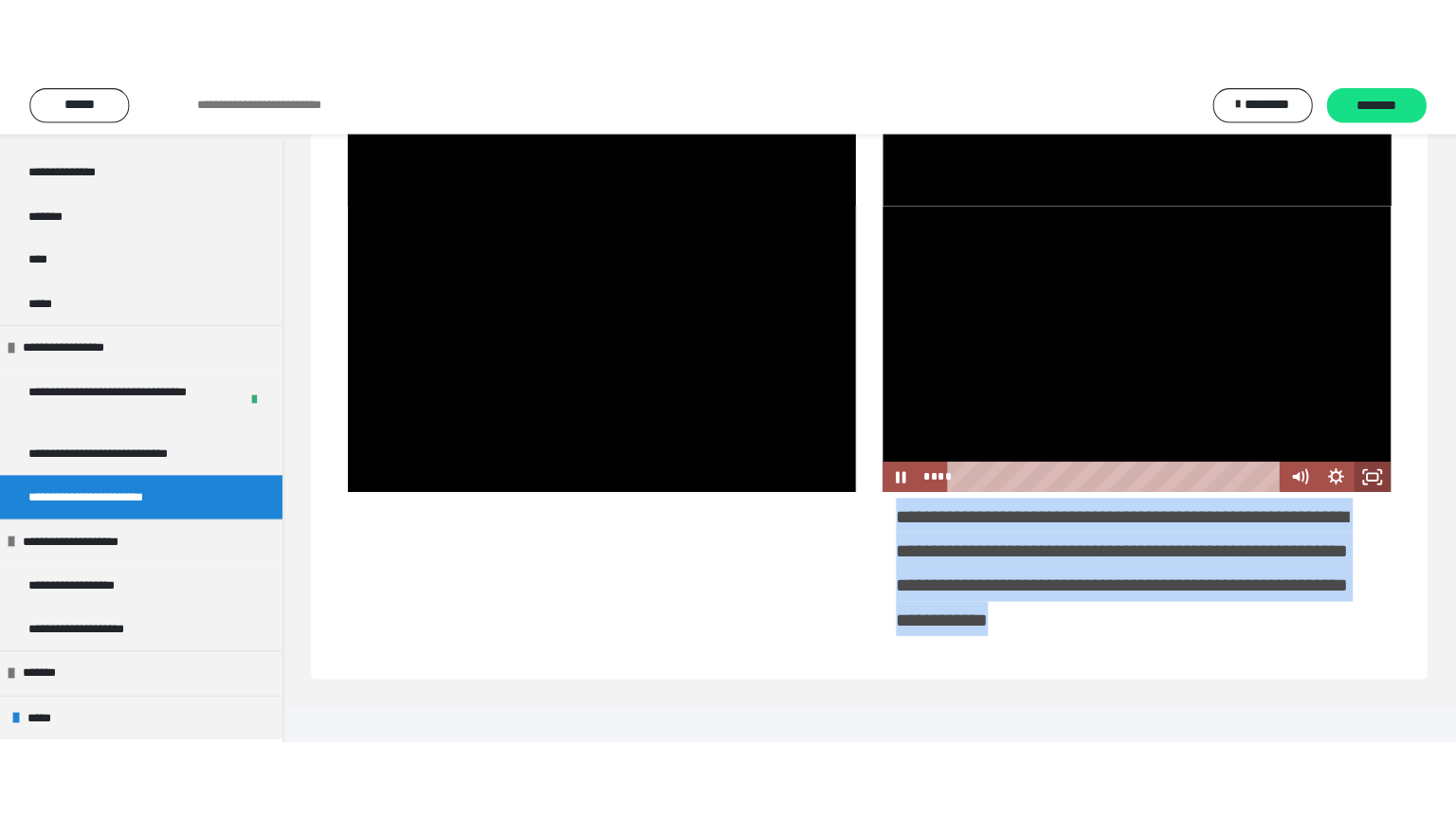 scroll, scrollTop: 423, scrollLeft: 0, axis: vertical 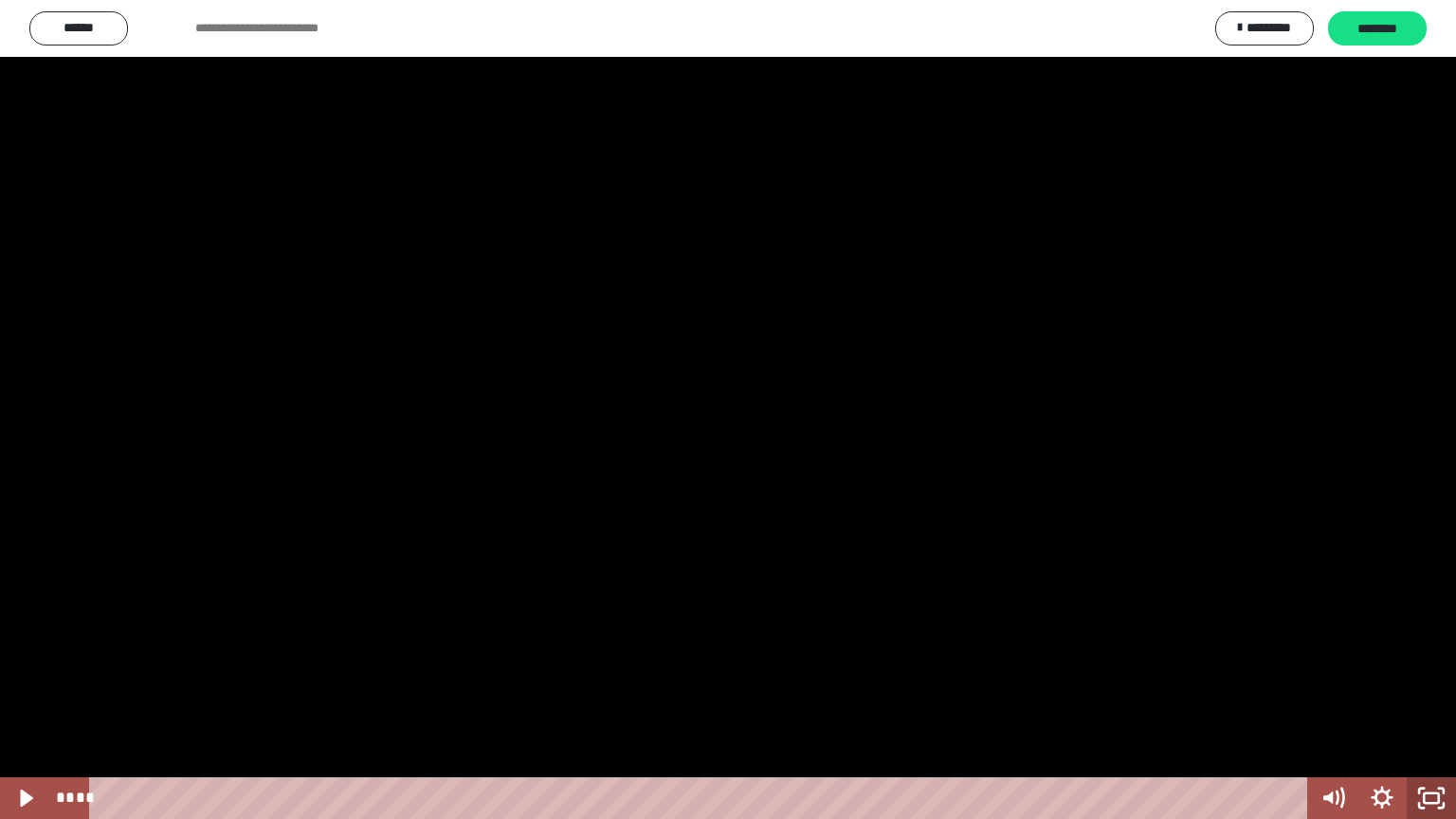 click 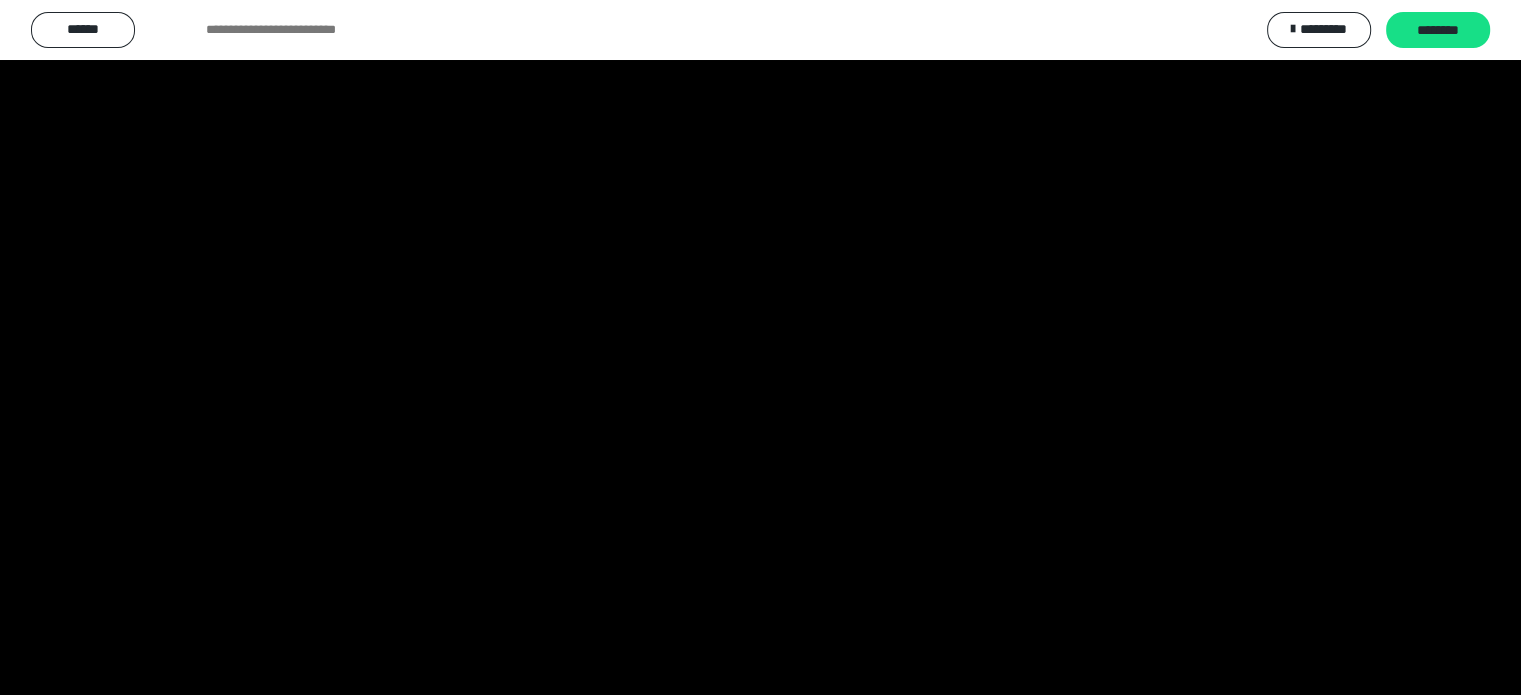 scroll, scrollTop: 1782, scrollLeft: 0, axis: vertical 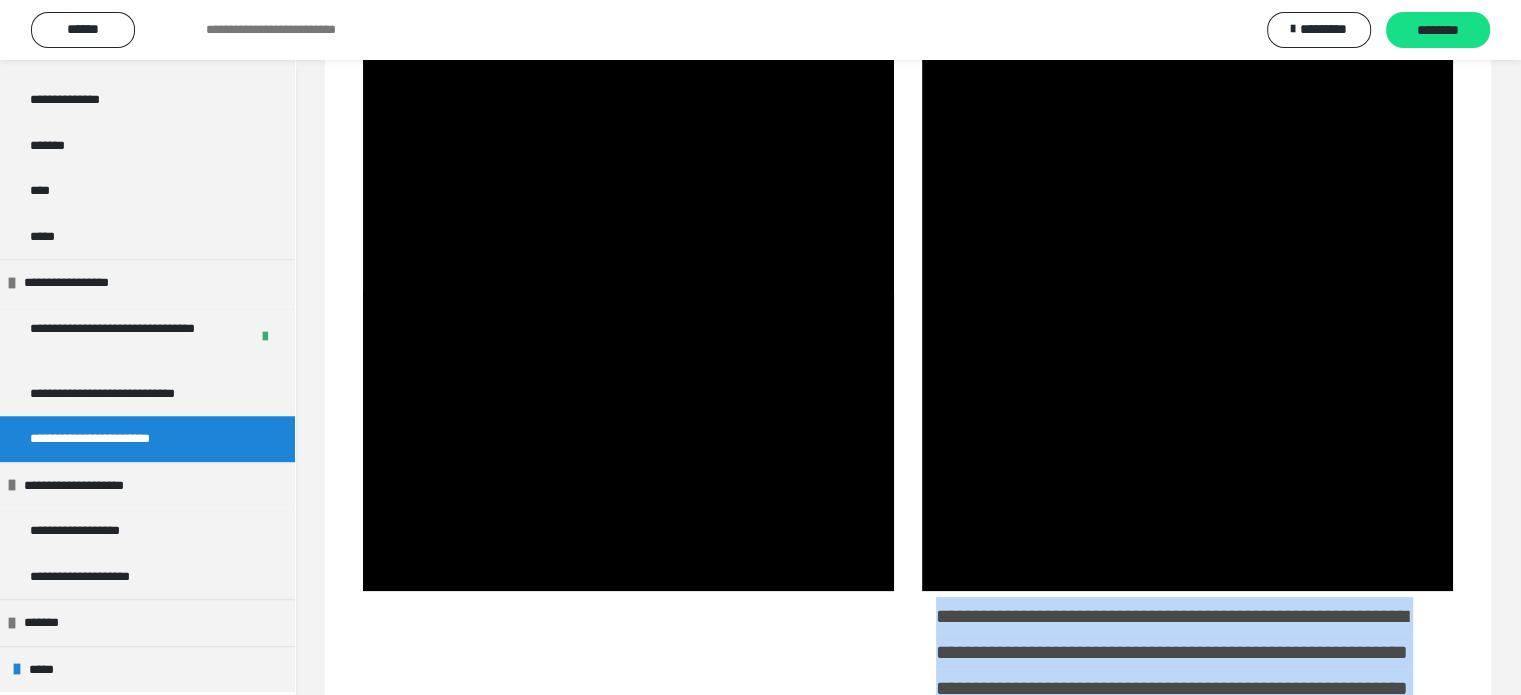 click at bounding box center (628, 676) 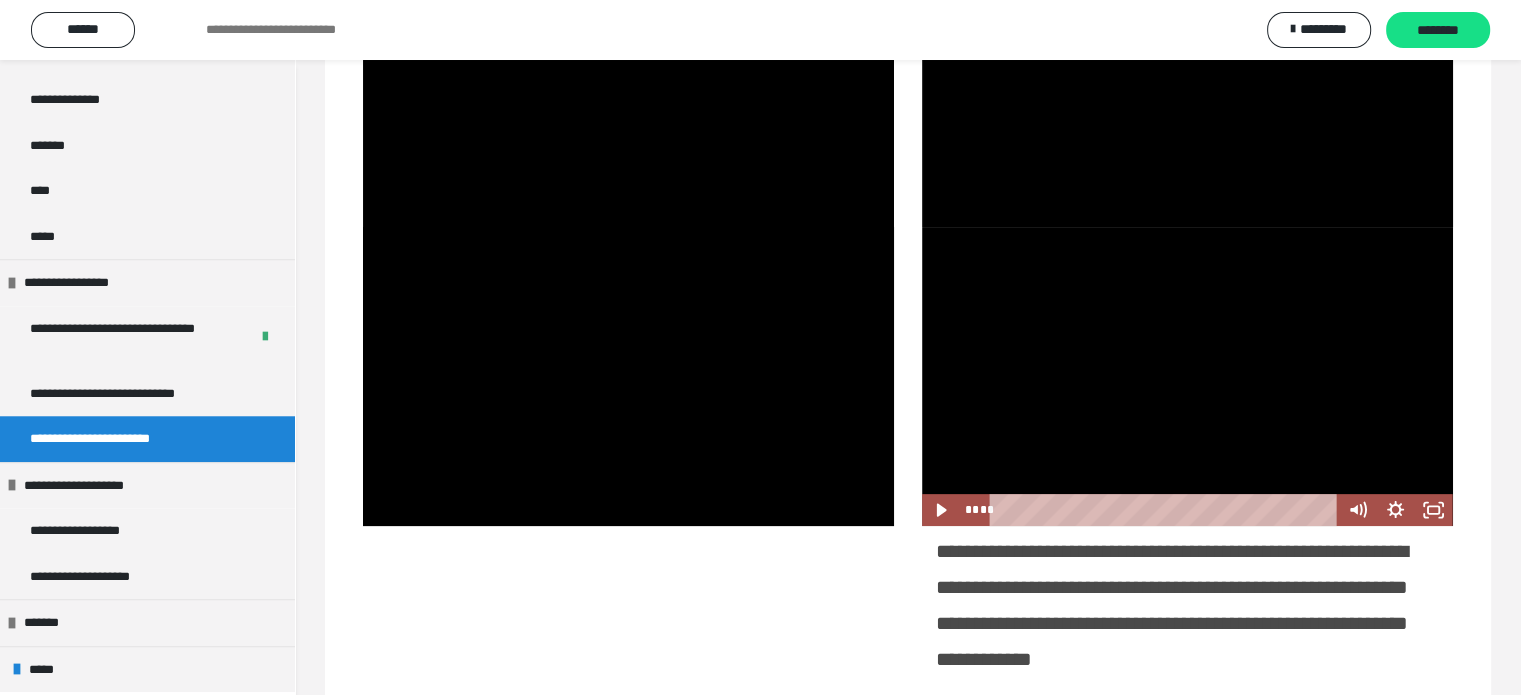 scroll, scrollTop: 603, scrollLeft: 0, axis: vertical 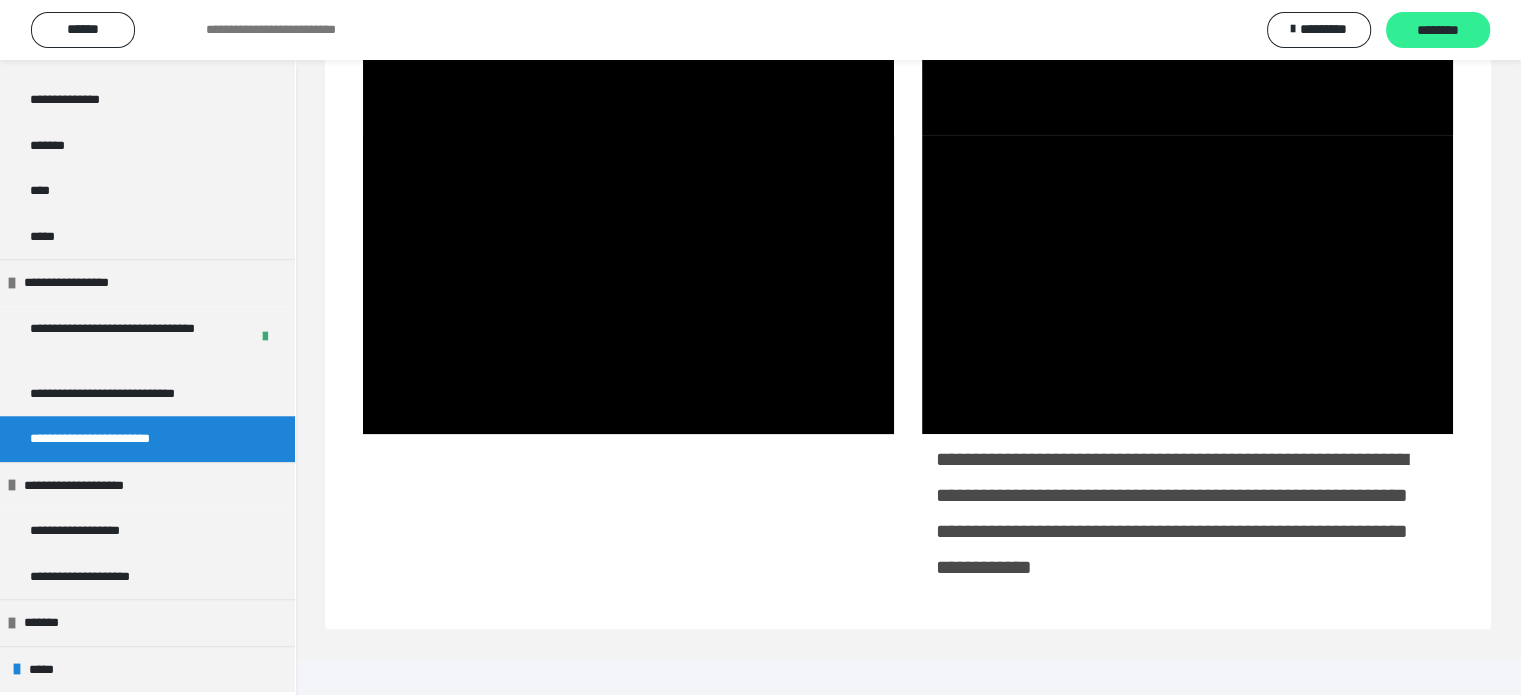 click on "********" at bounding box center [1438, 31] 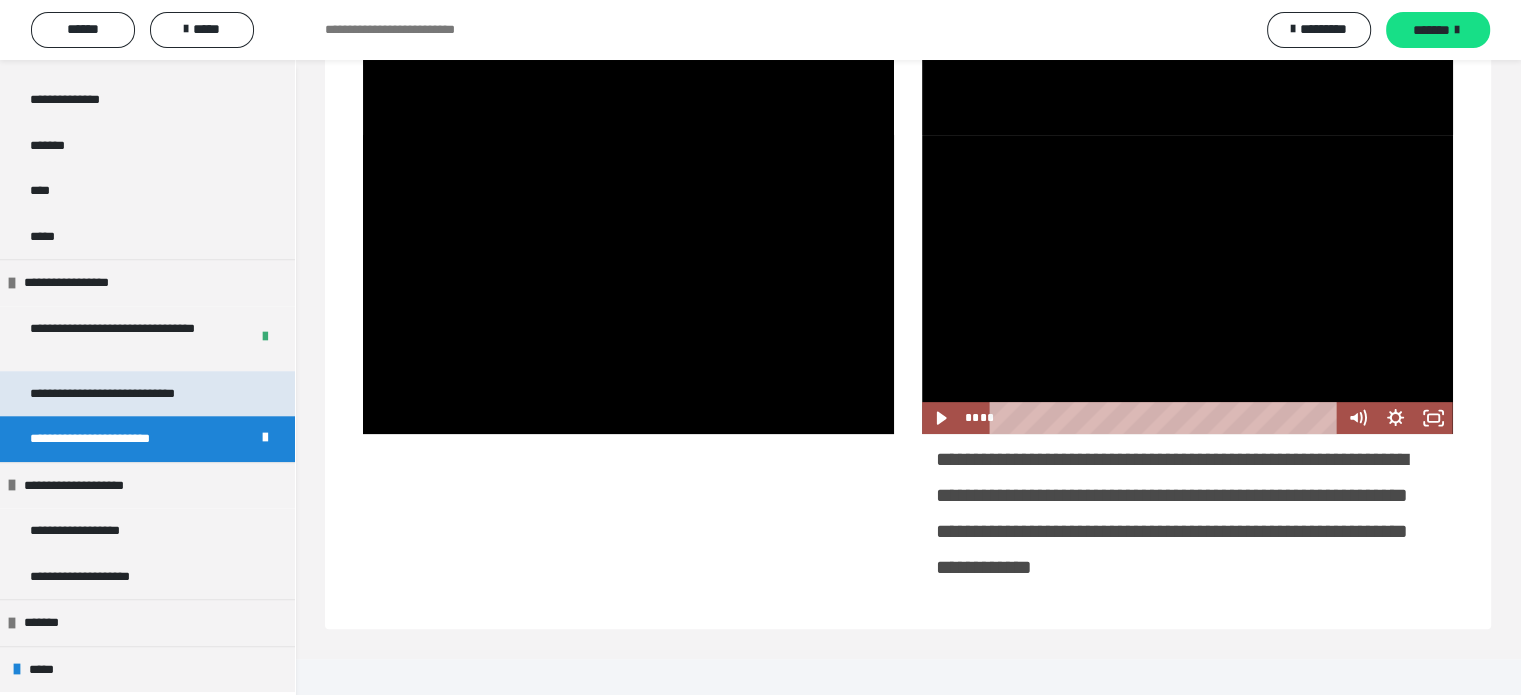 click on "**********" at bounding box center [131, 394] 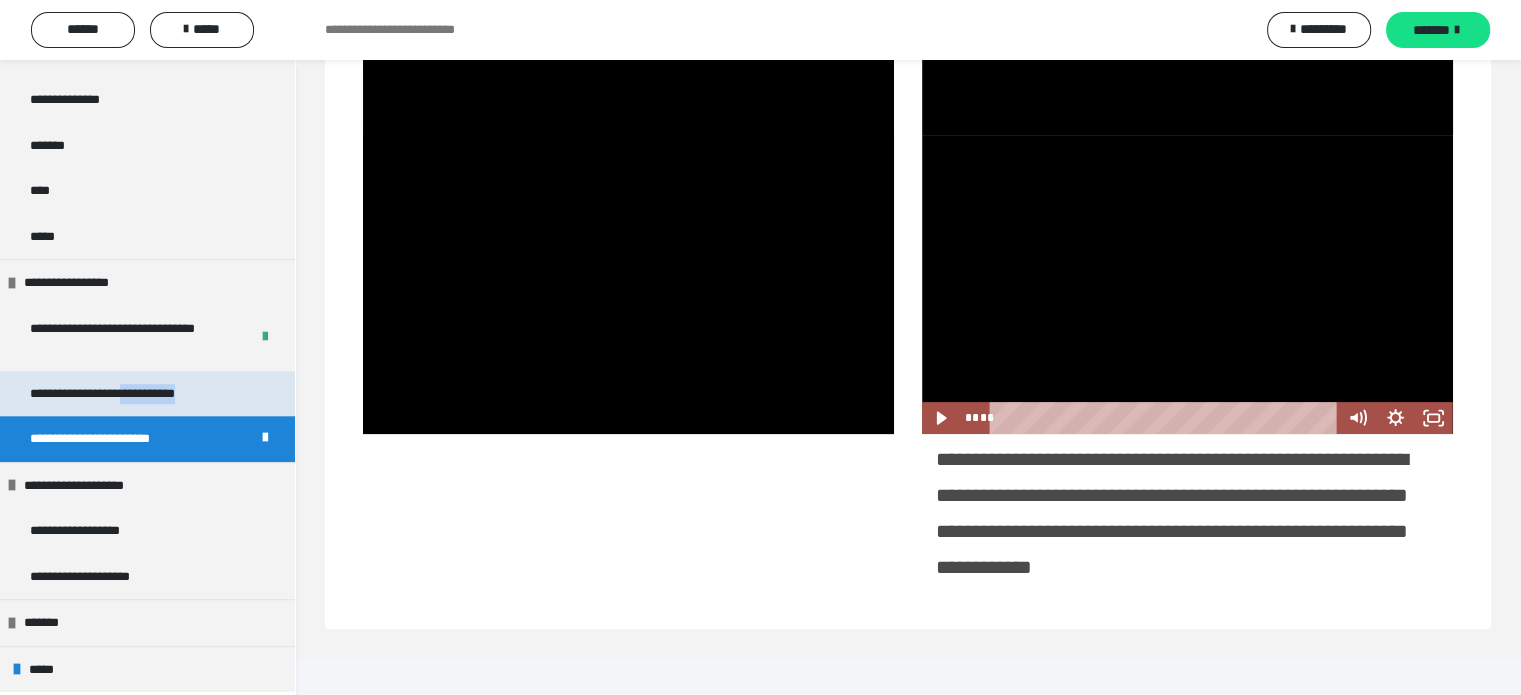 click on "**********" at bounding box center (131, 394) 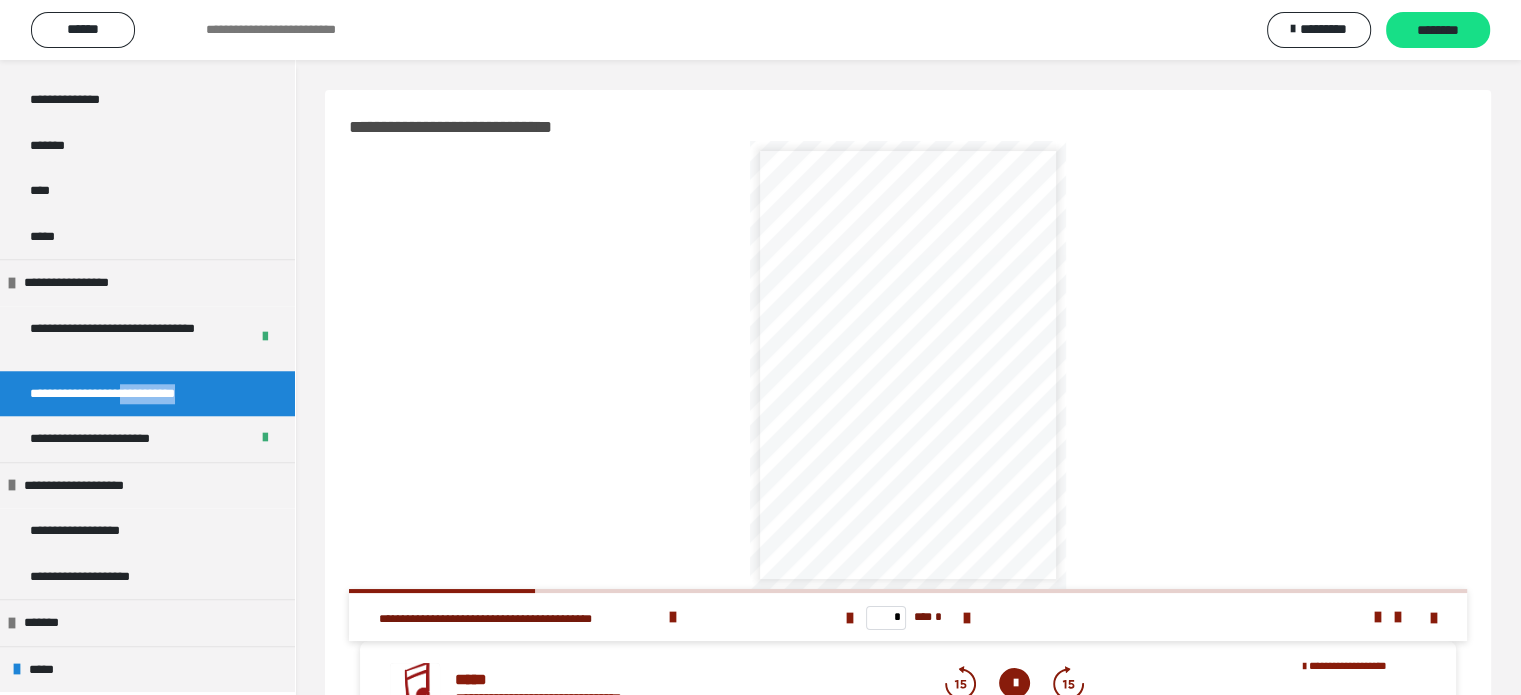 scroll, scrollTop: 100, scrollLeft: 0, axis: vertical 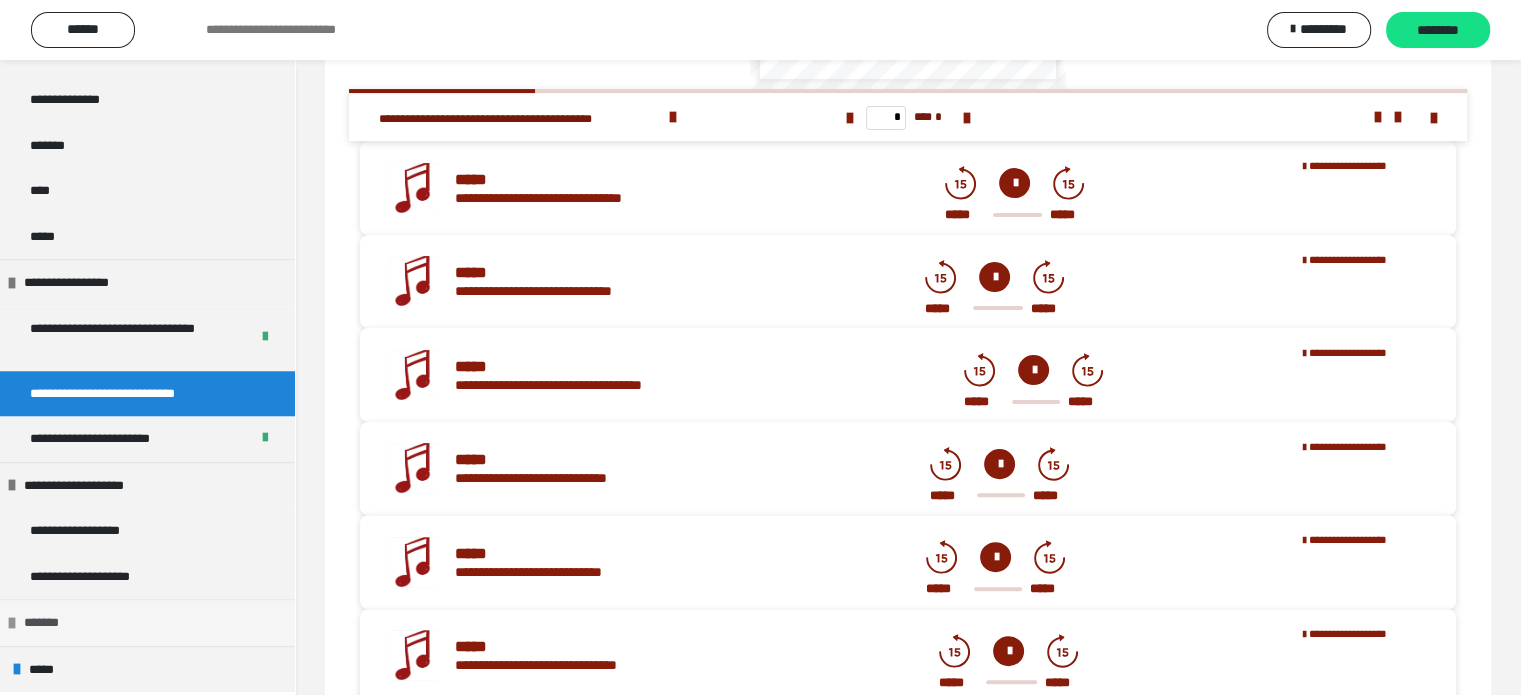 click on "*******" at bounding box center (48, 623) 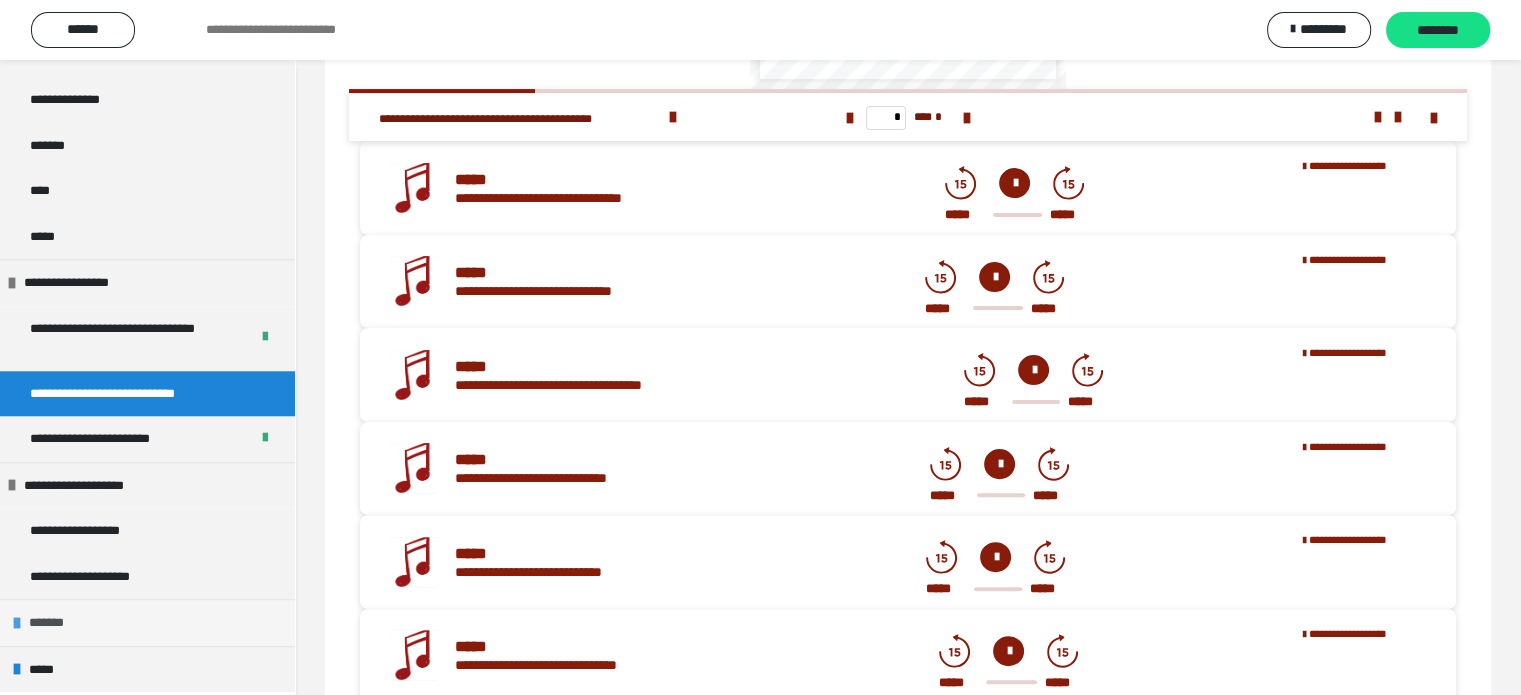 click on "*******" at bounding box center [53, 623] 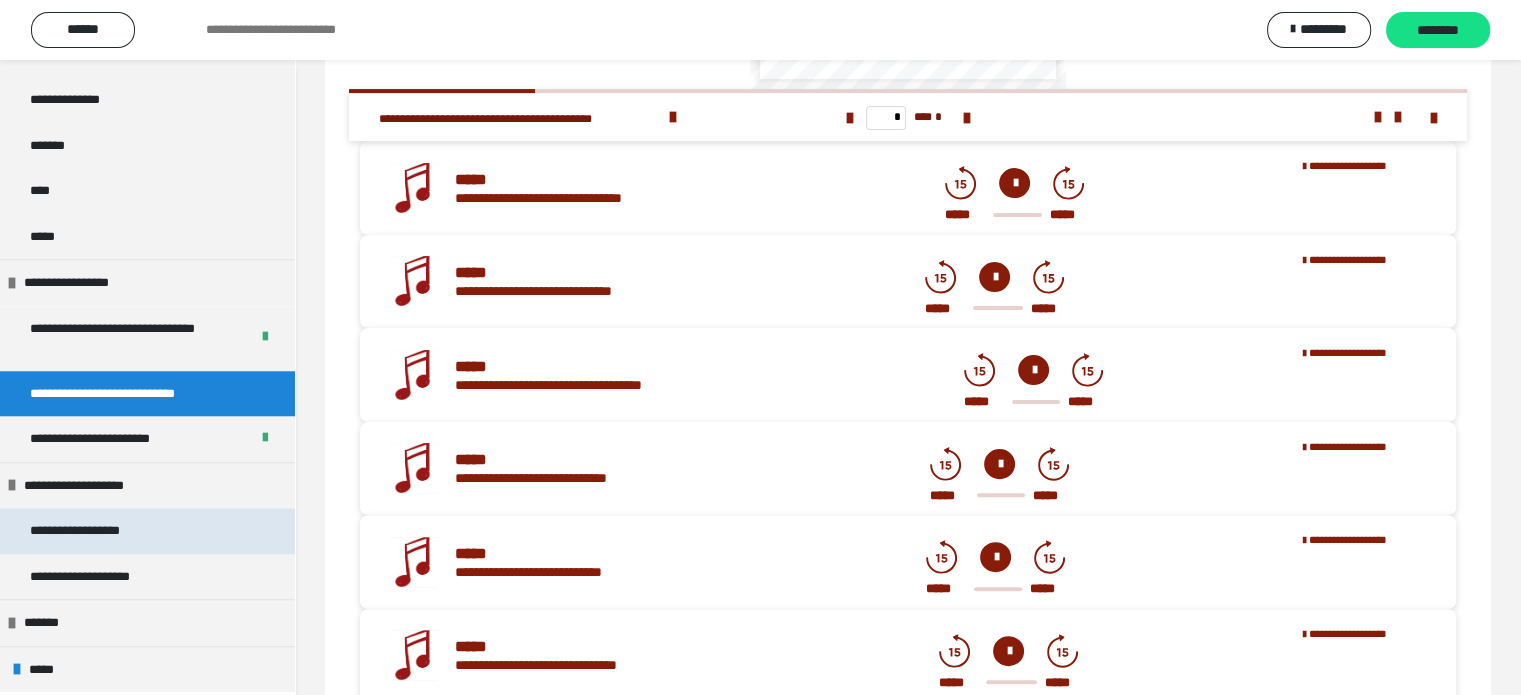 click on "**********" at bounding box center [98, 531] 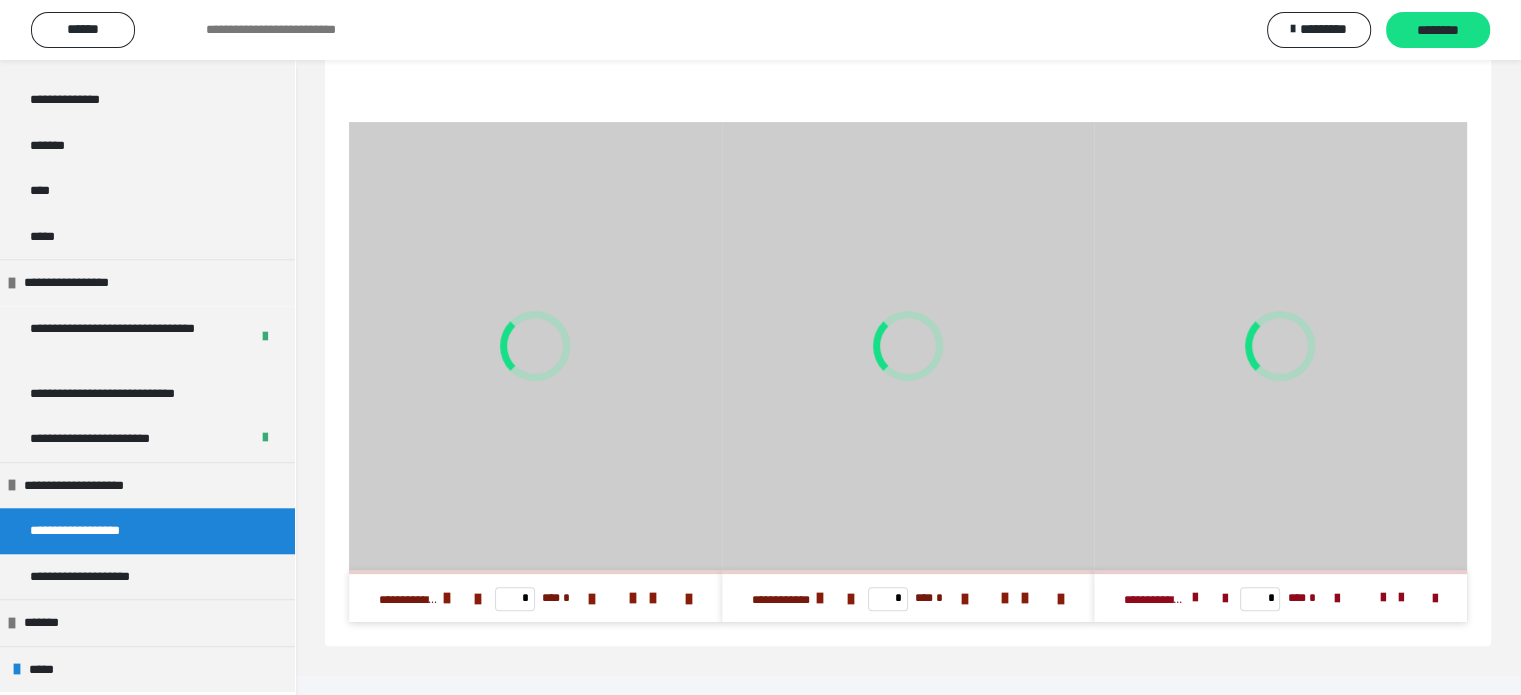 scroll, scrollTop: 480, scrollLeft: 0, axis: vertical 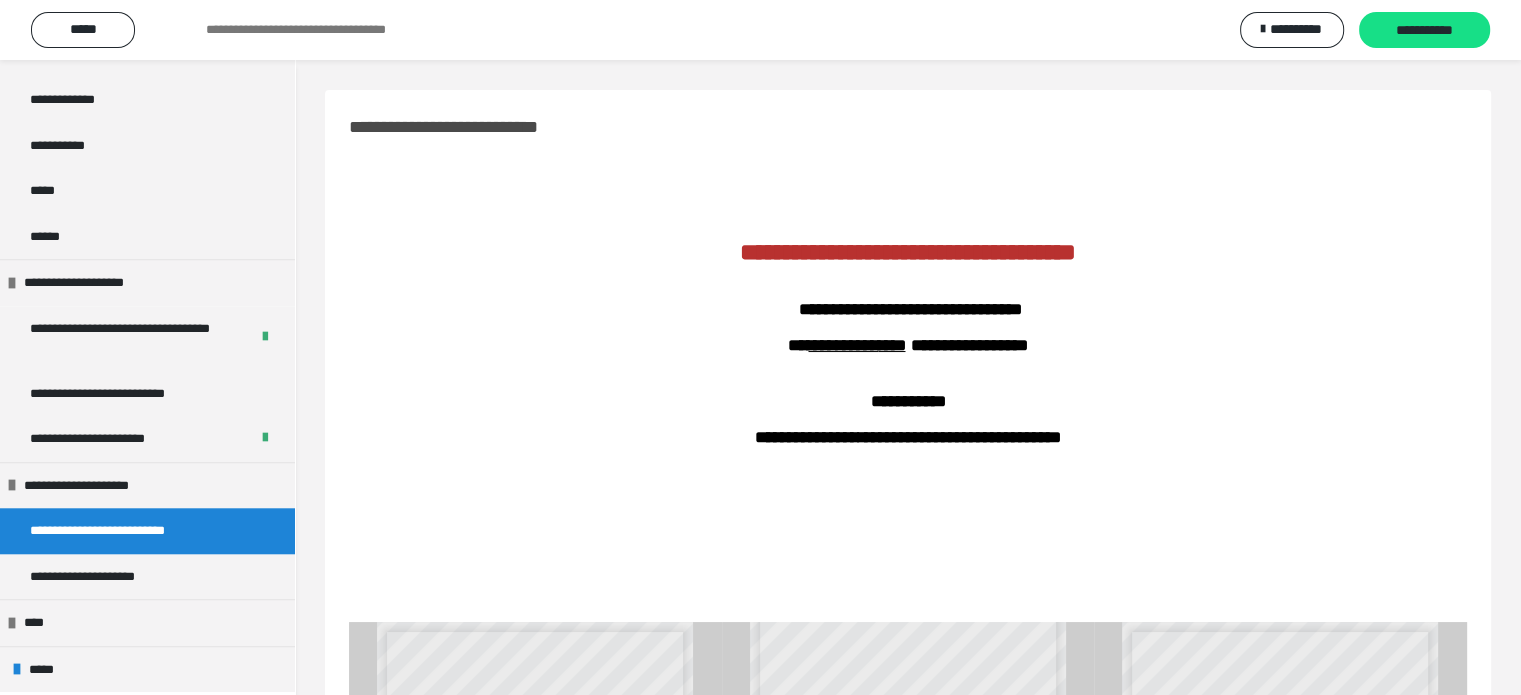 click on "**********" at bounding box center (908, 343) 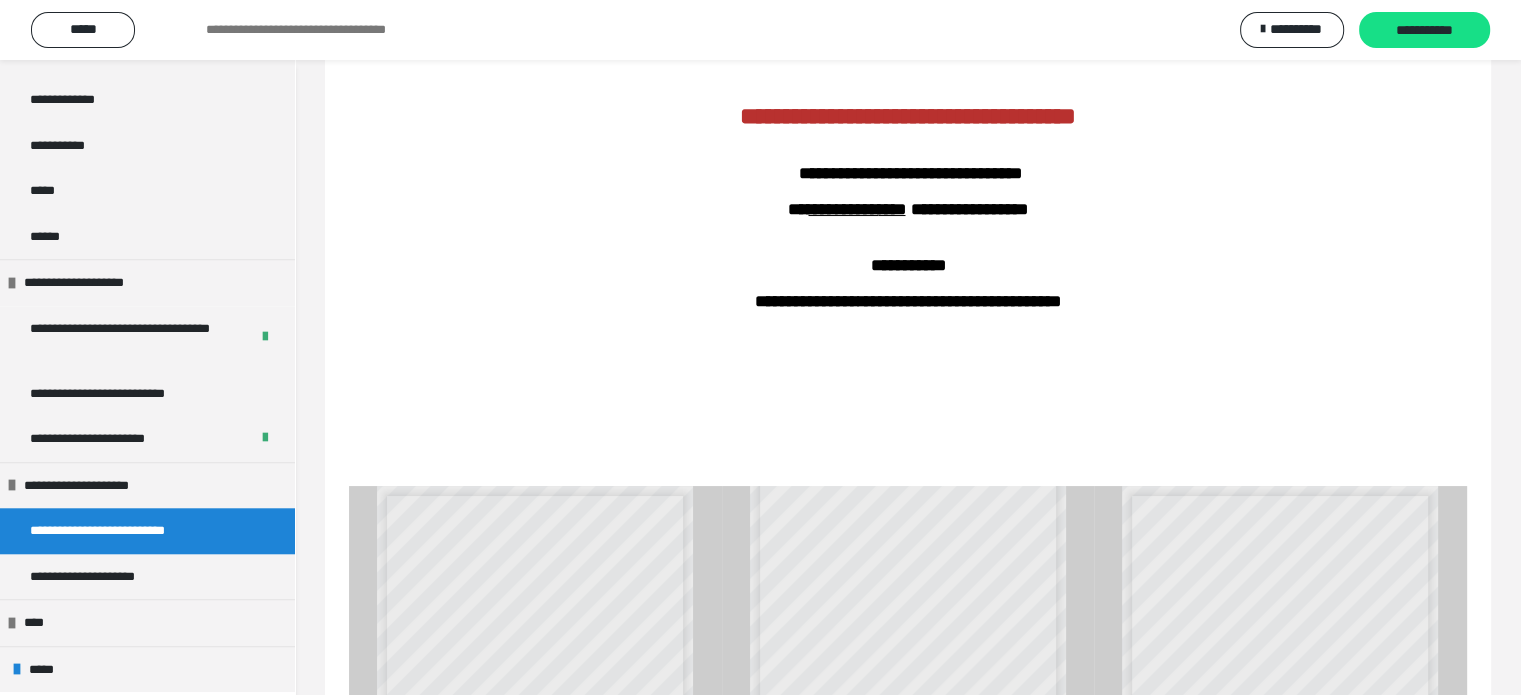 scroll, scrollTop: 300, scrollLeft: 0, axis: vertical 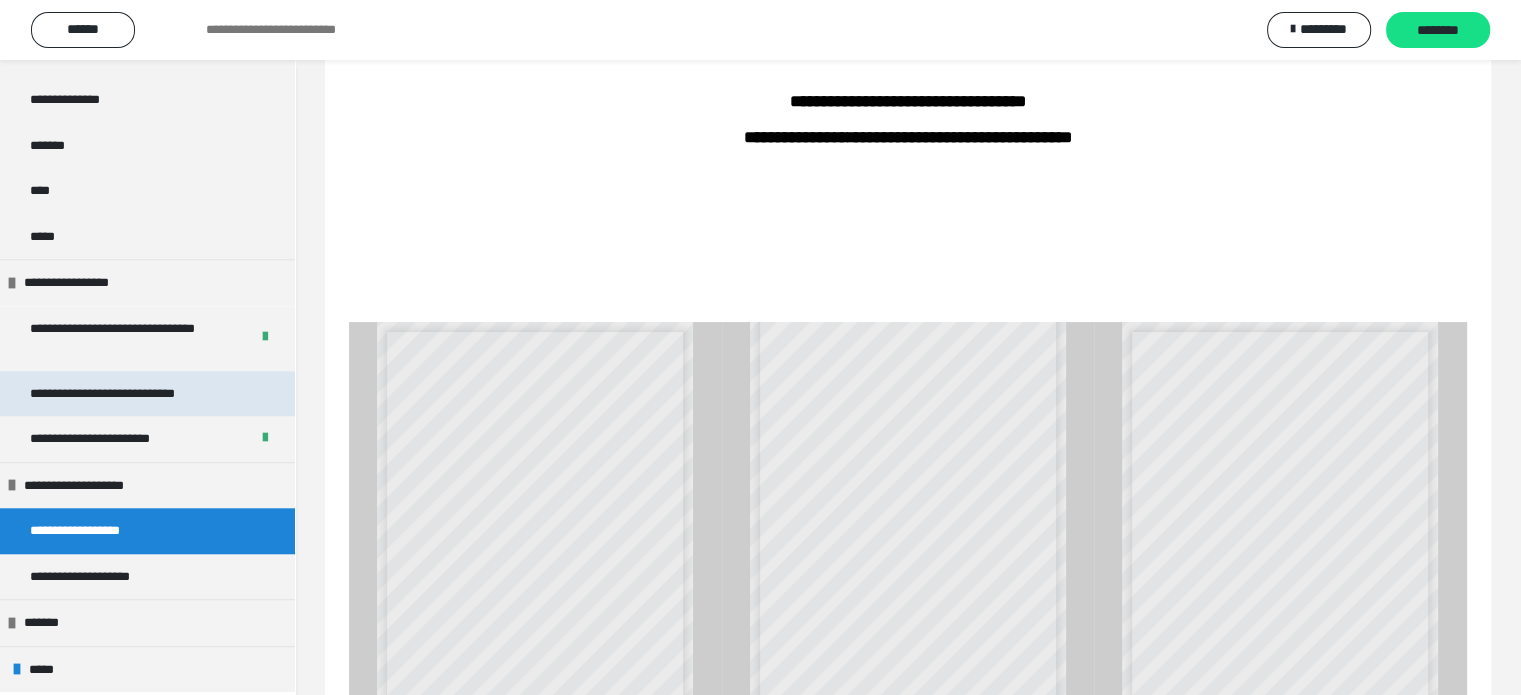 click on "**********" at bounding box center (131, 394) 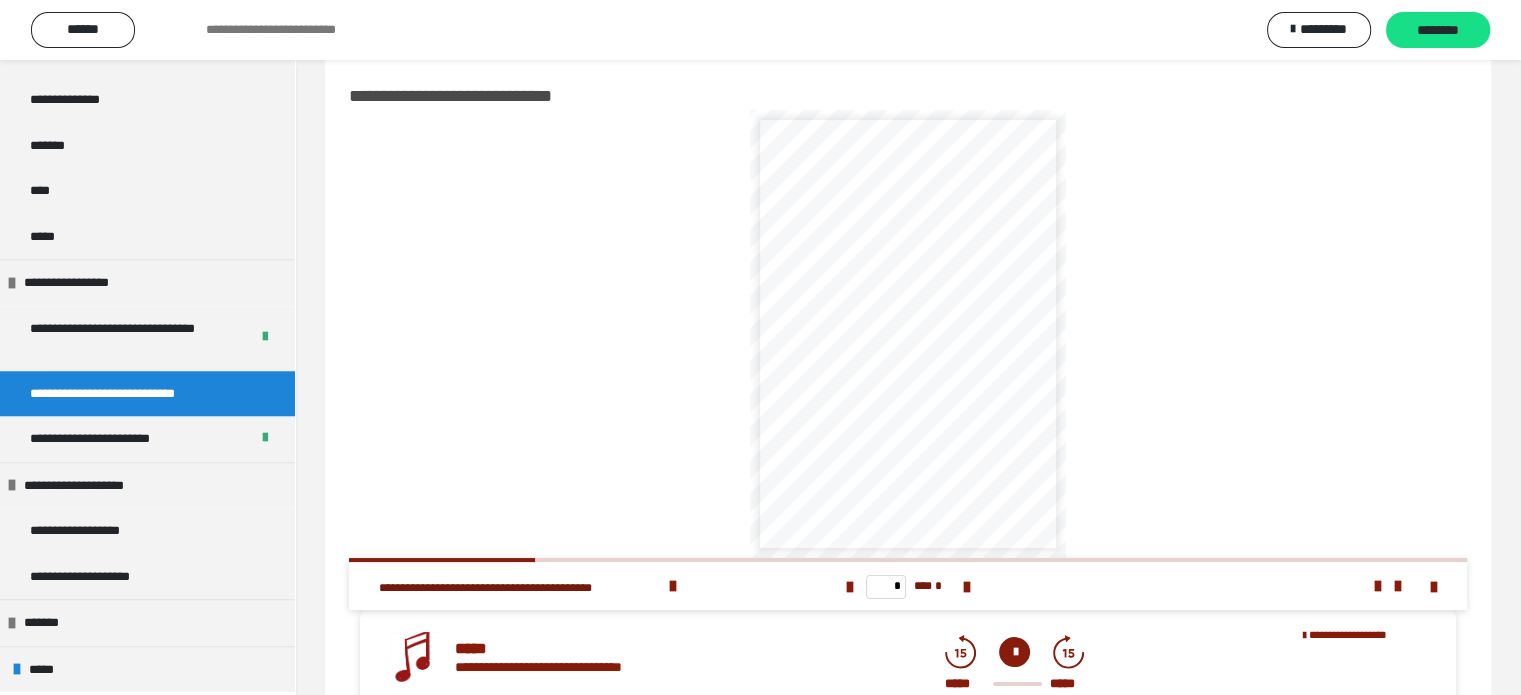 scroll, scrollTop: 0, scrollLeft: 0, axis: both 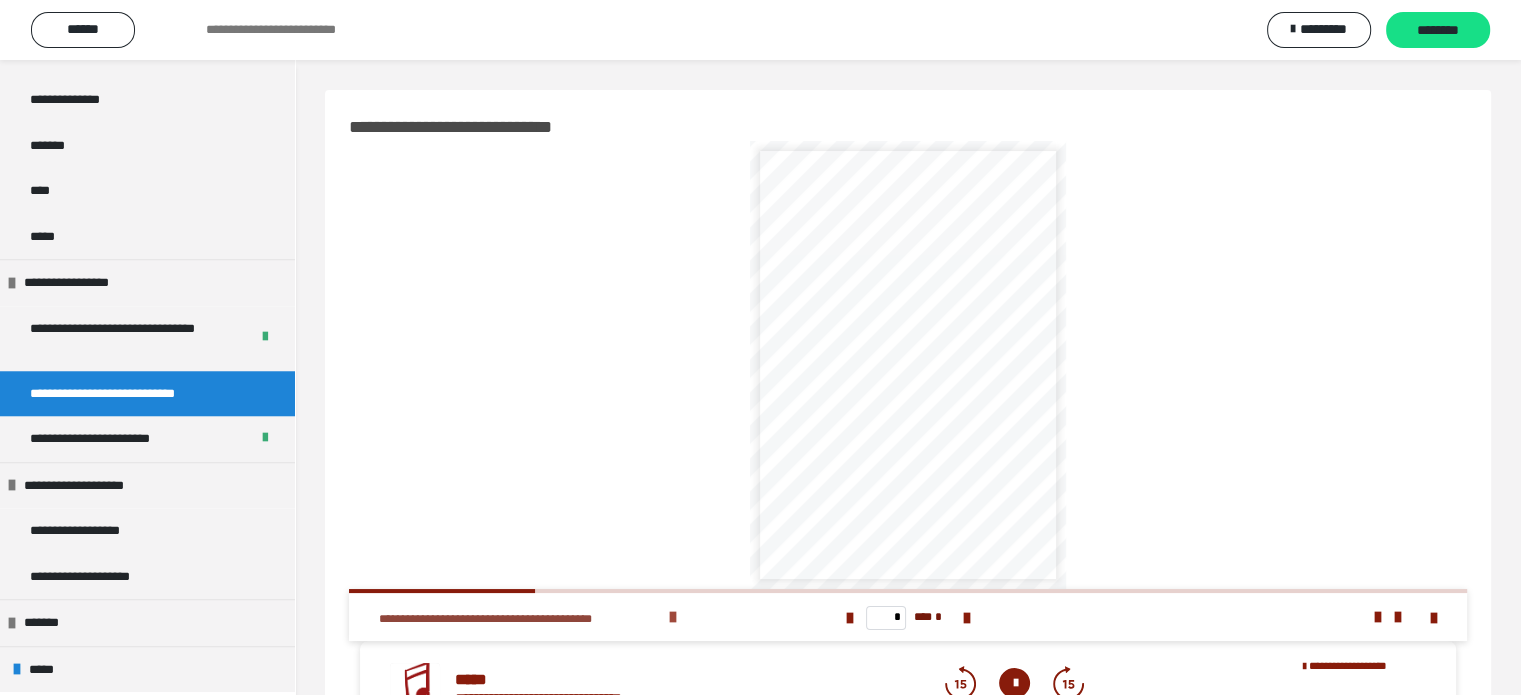 click on "**********" at bounding box center (521, 619) 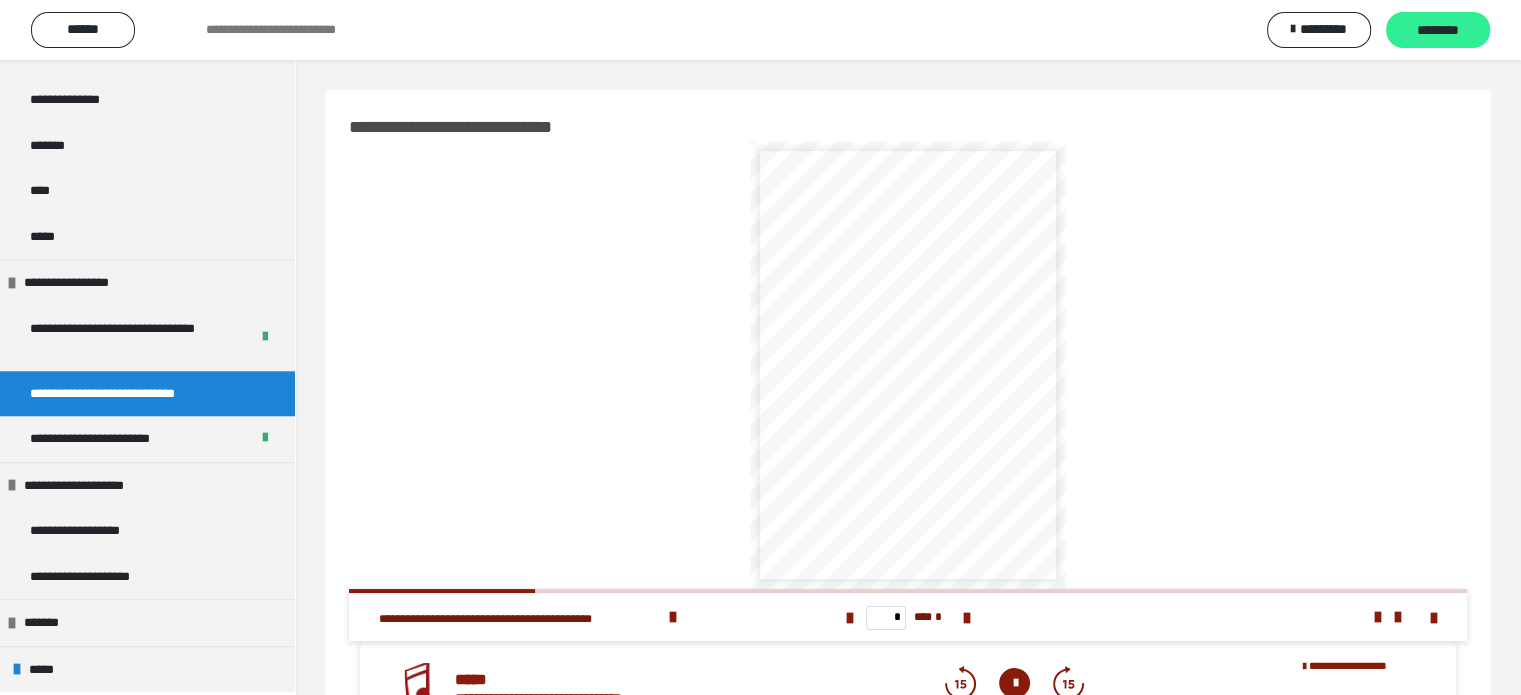click on "********" at bounding box center [1438, 31] 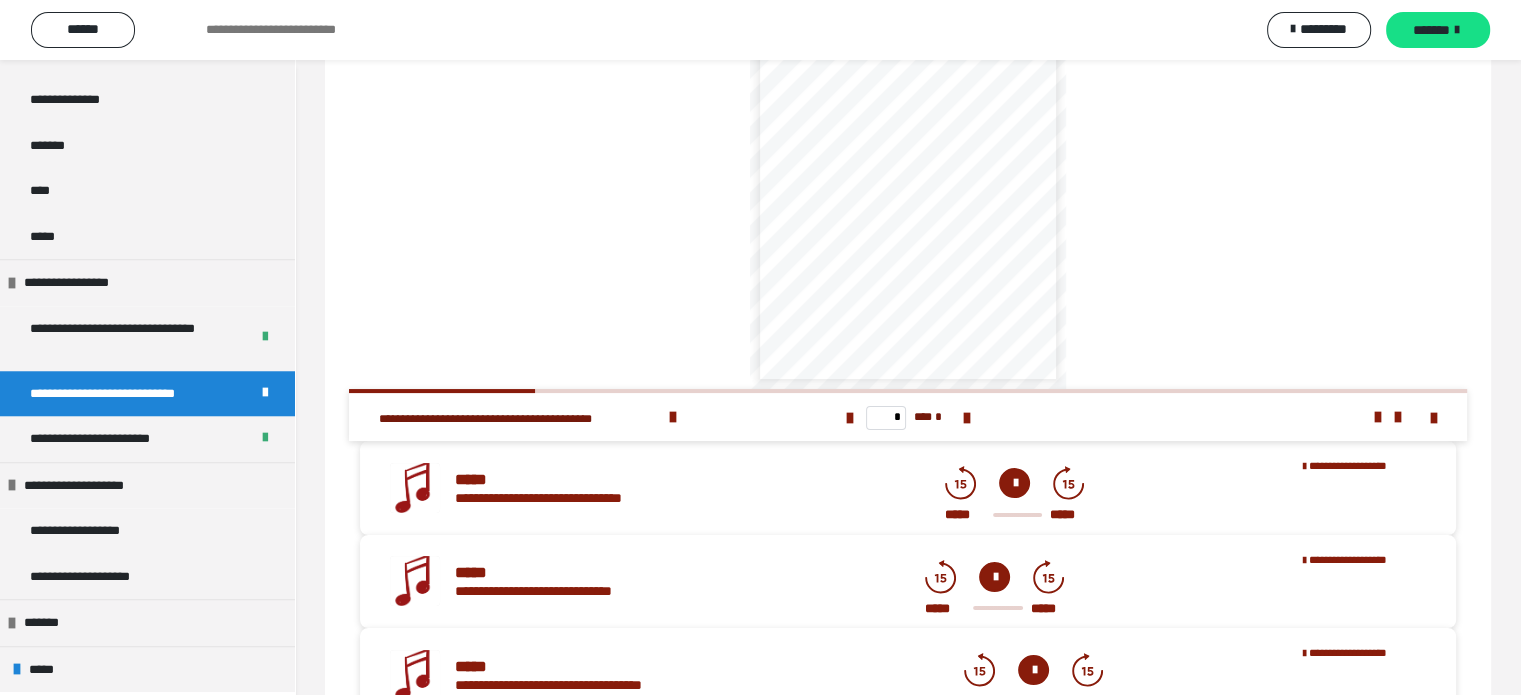 scroll, scrollTop: 0, scrollLeft: 0, axis: both 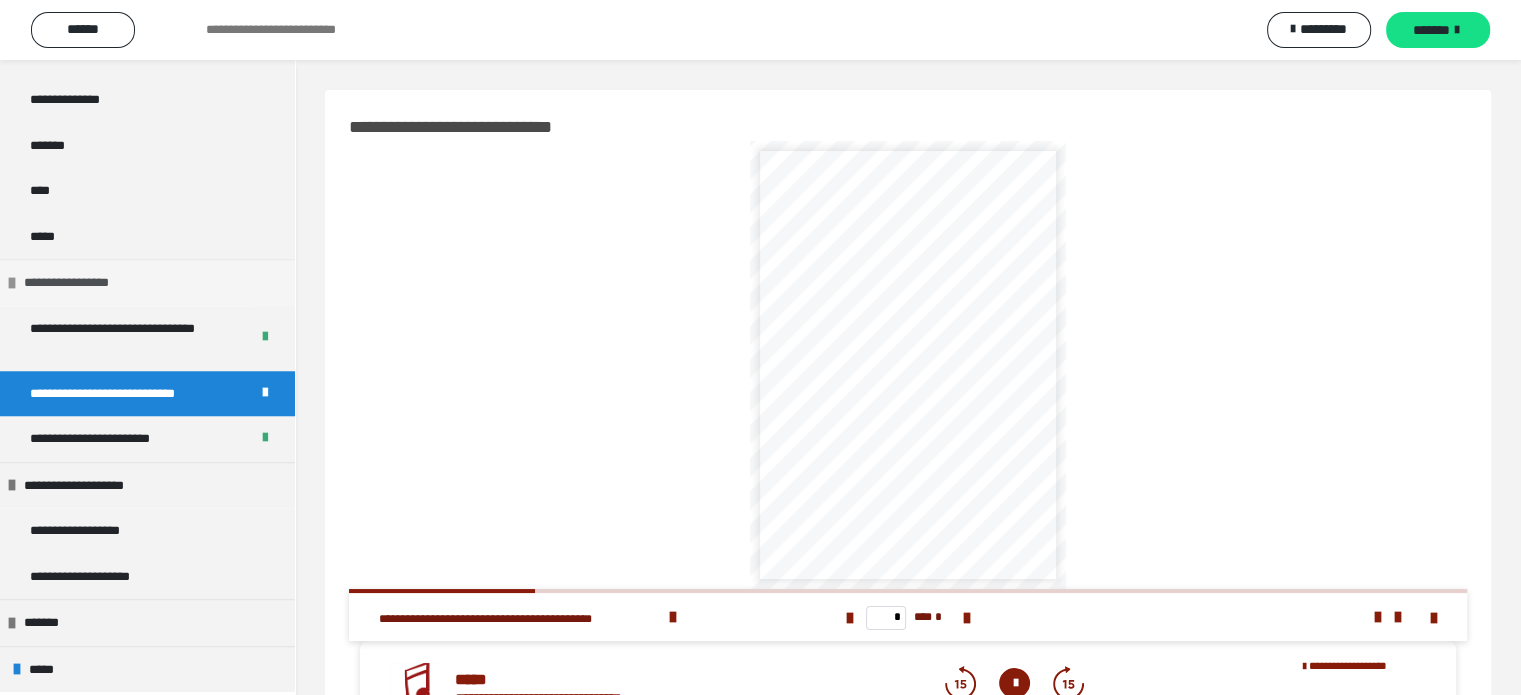 click at bounding box center [12, 283] 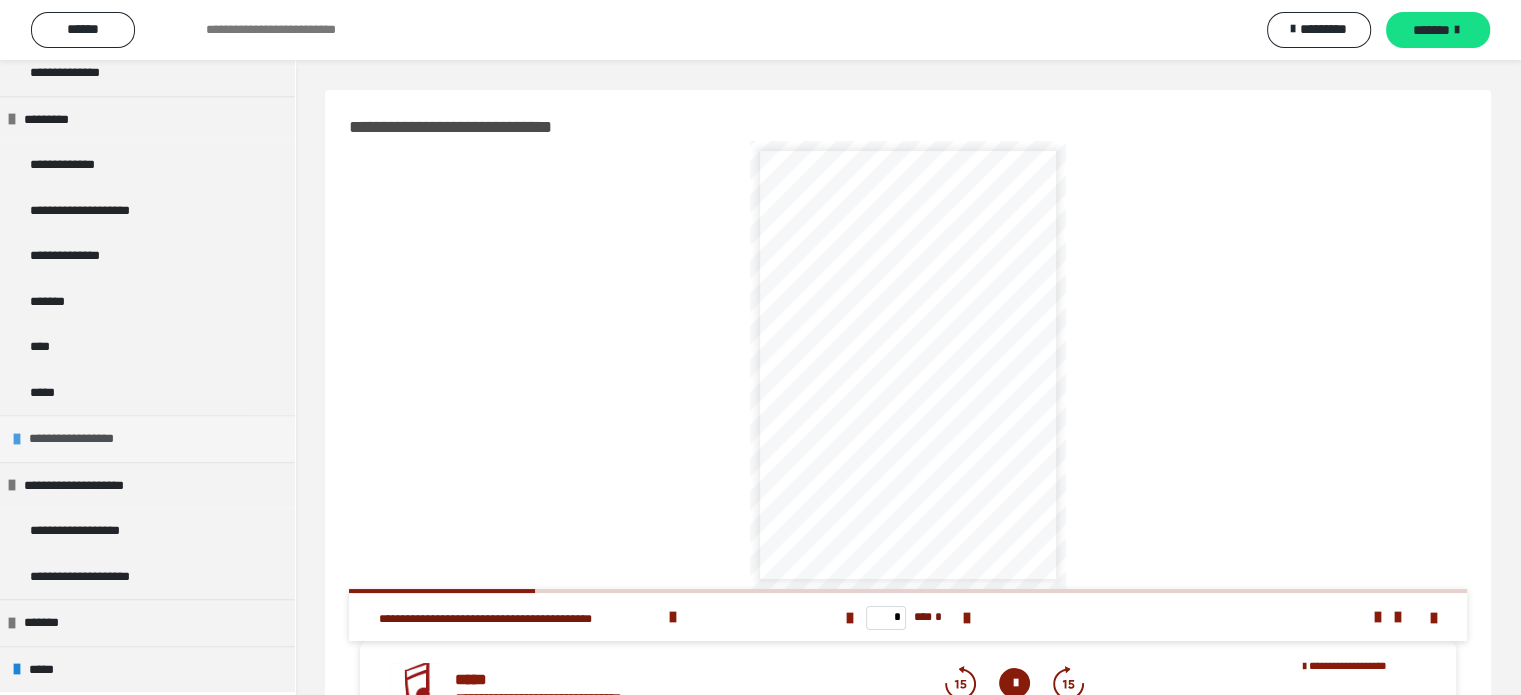 click at bounding box center (17, 439) 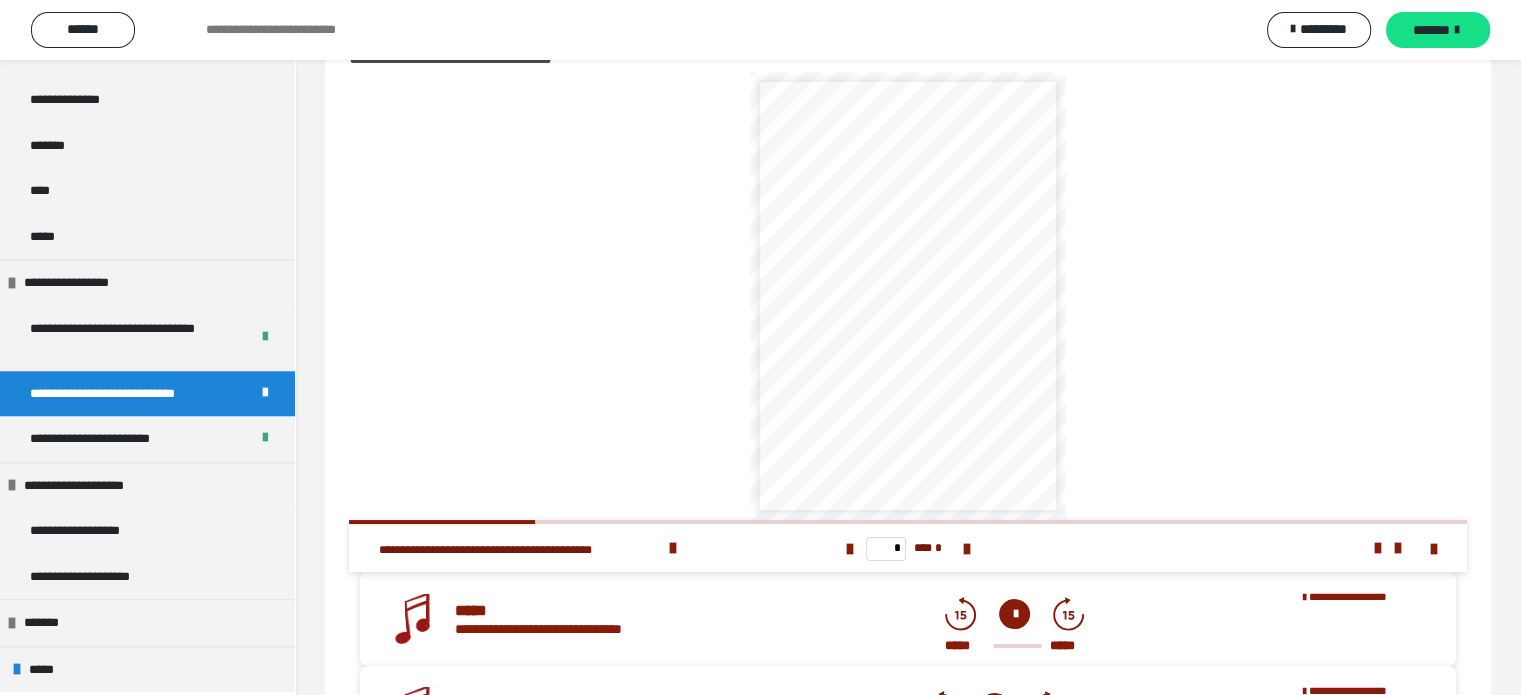 scroll, scrollTop: 0, scrollLeft: 0, axis: both 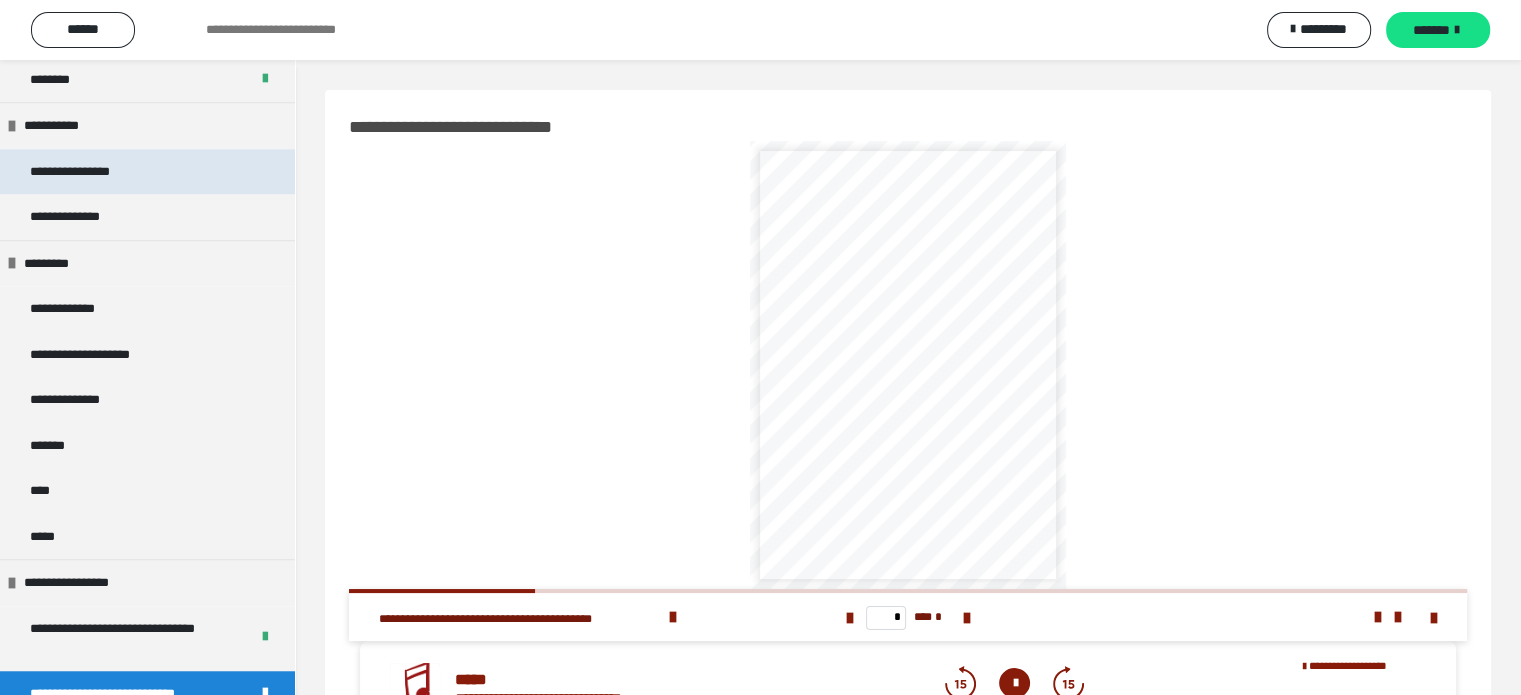 click on "**********" at bounding box center [95, 172] 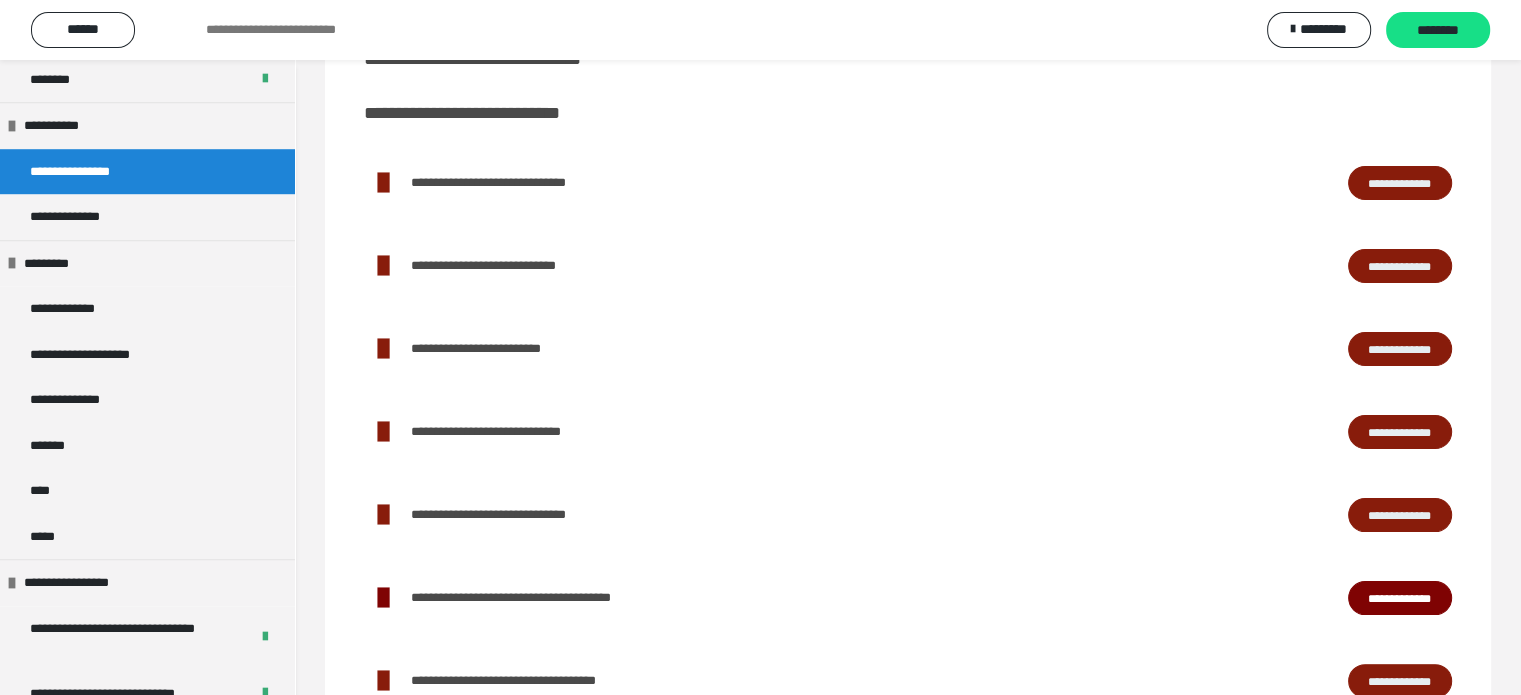 scroll, scrollTop: 5, scrollLeft: 0, axis: vertical 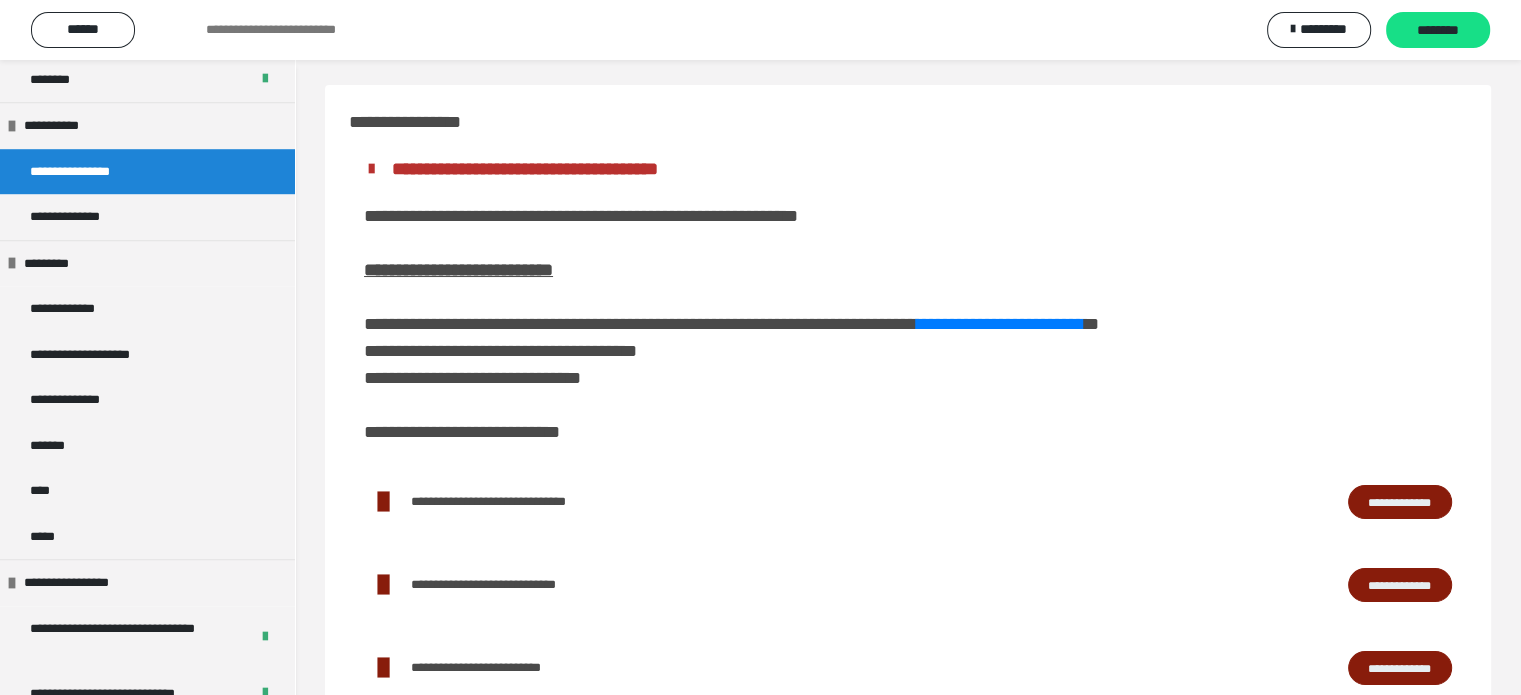 click on "**********" at bounding box center [1400, 502] 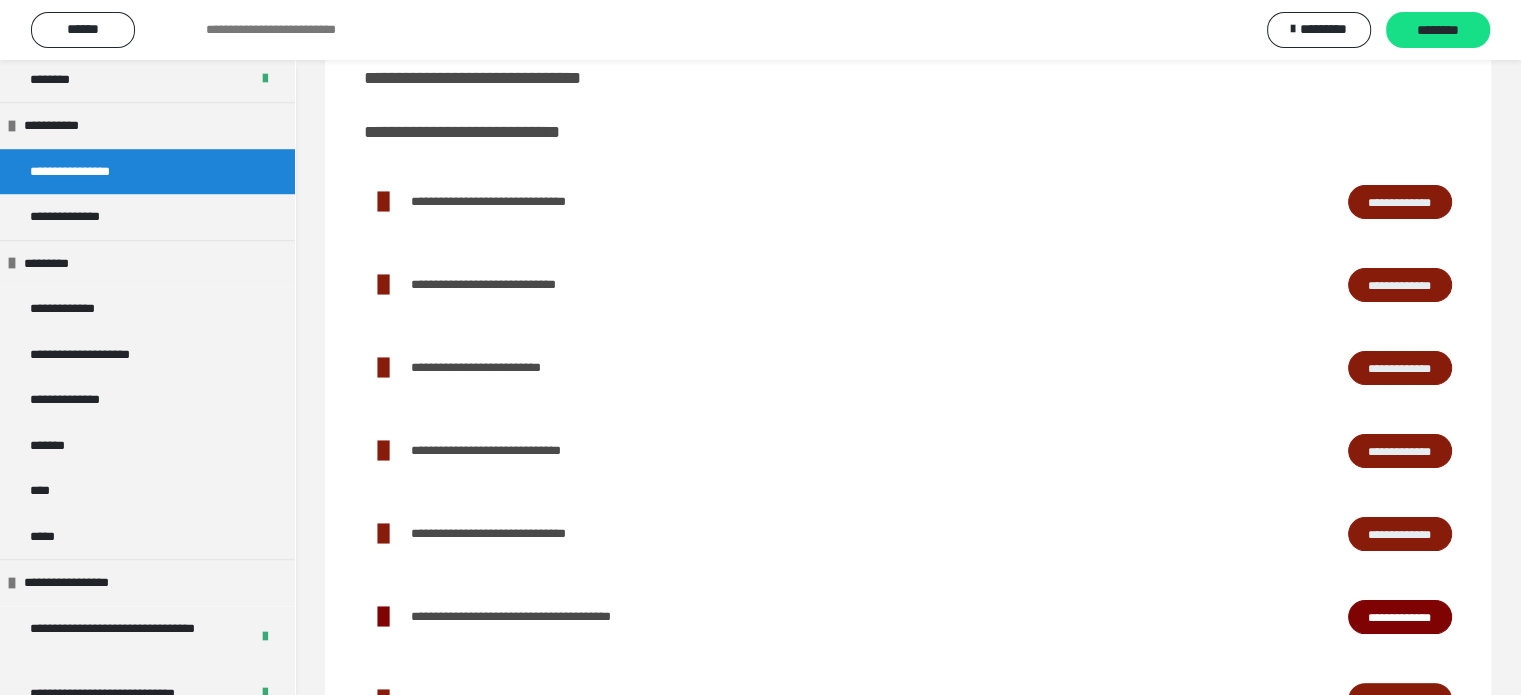 scroll, scrollTop: 405, scrollLeft: 0, axis: vertical 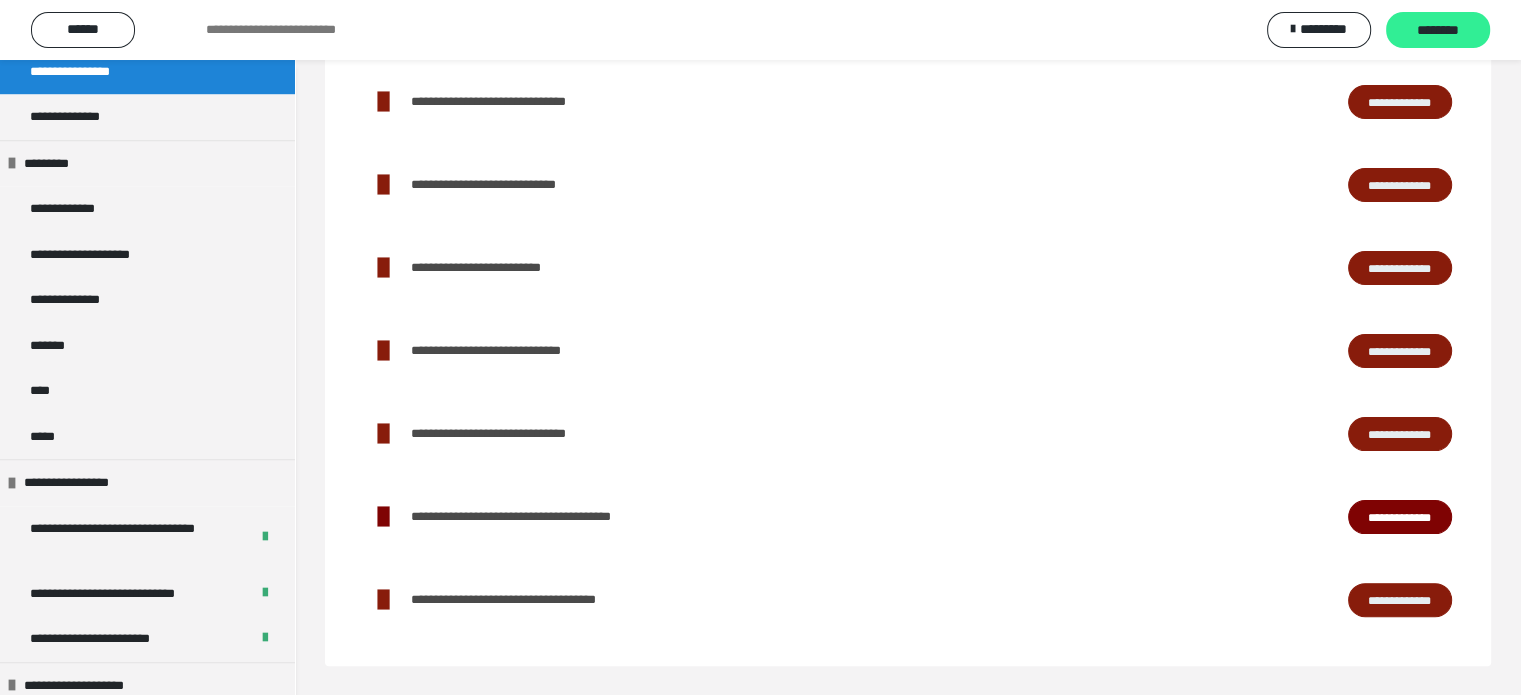 click on "********" at bounding box center (1438, 31) 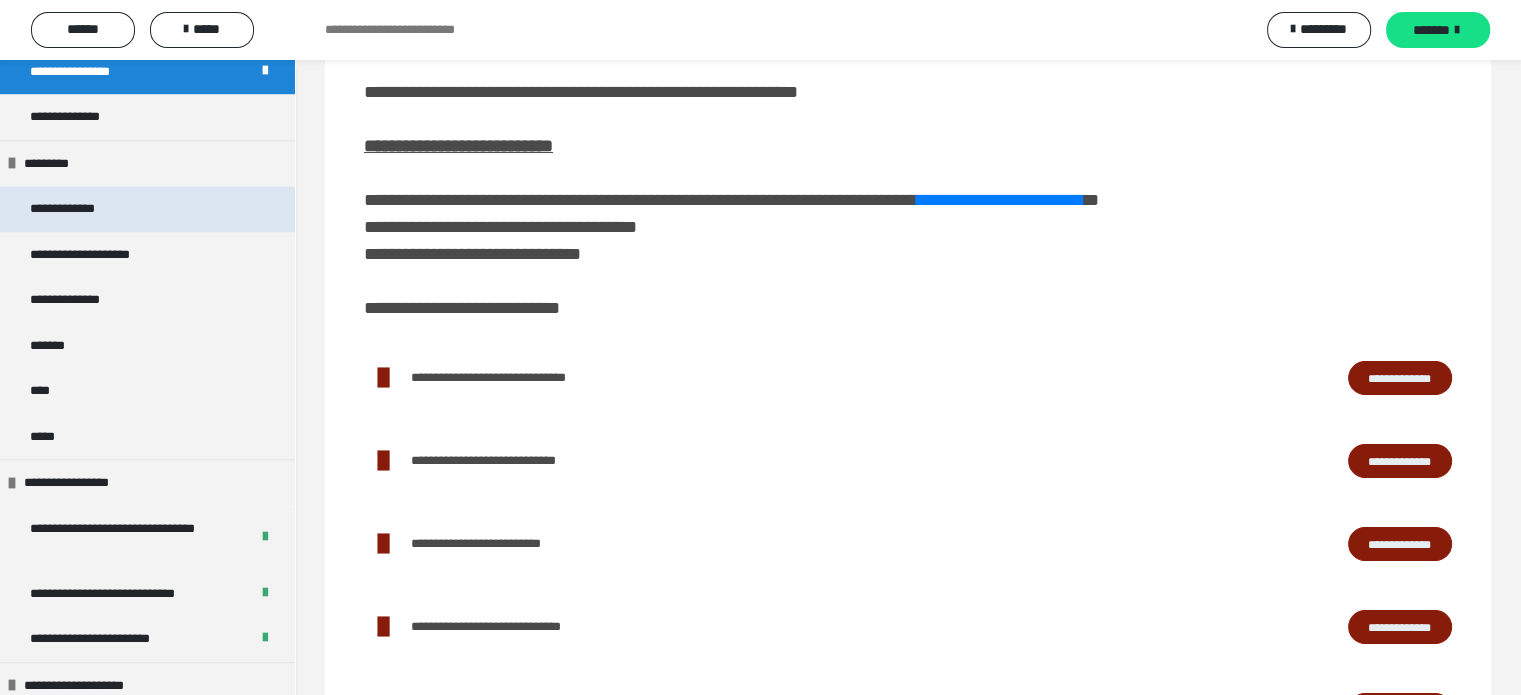 scroll, scrollTop: 0, scrollLeft: 0, axis: both 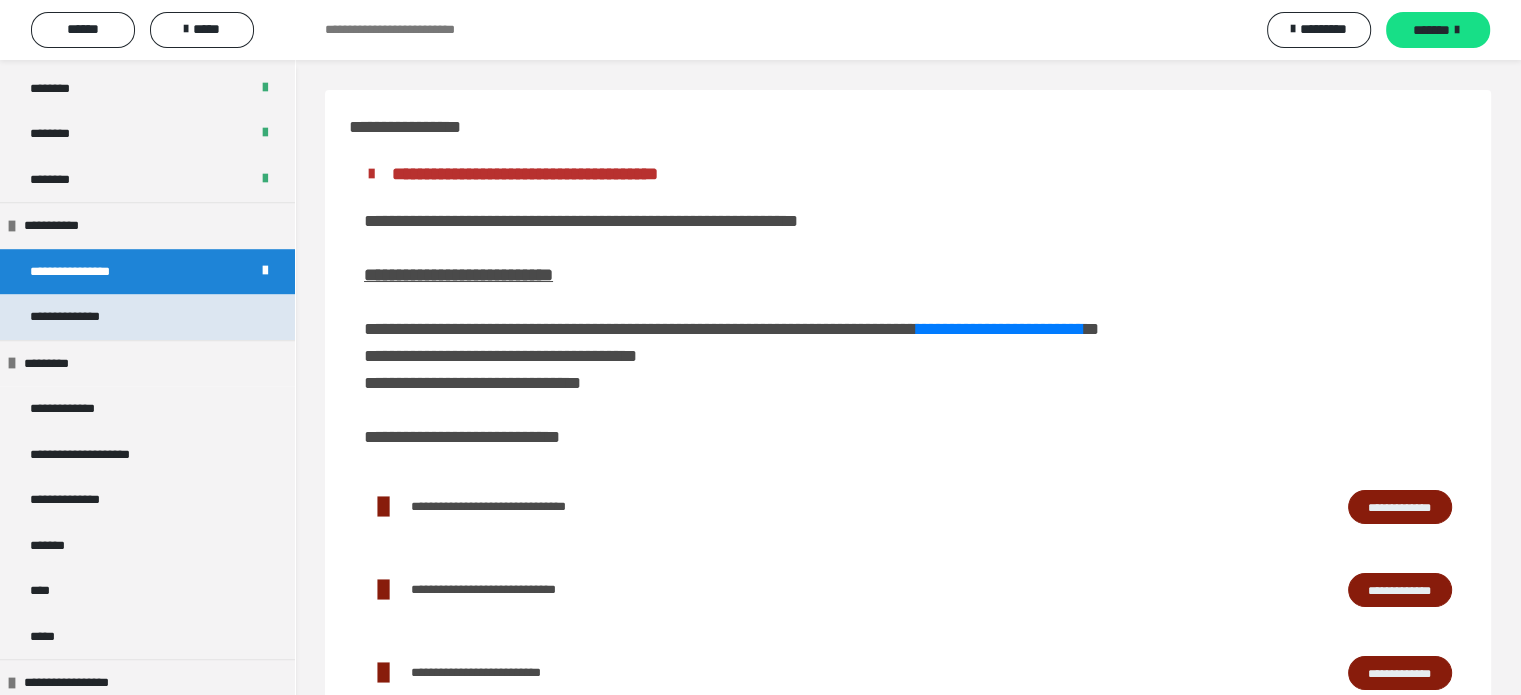 click on "**********" at bounding box center (89, 317) 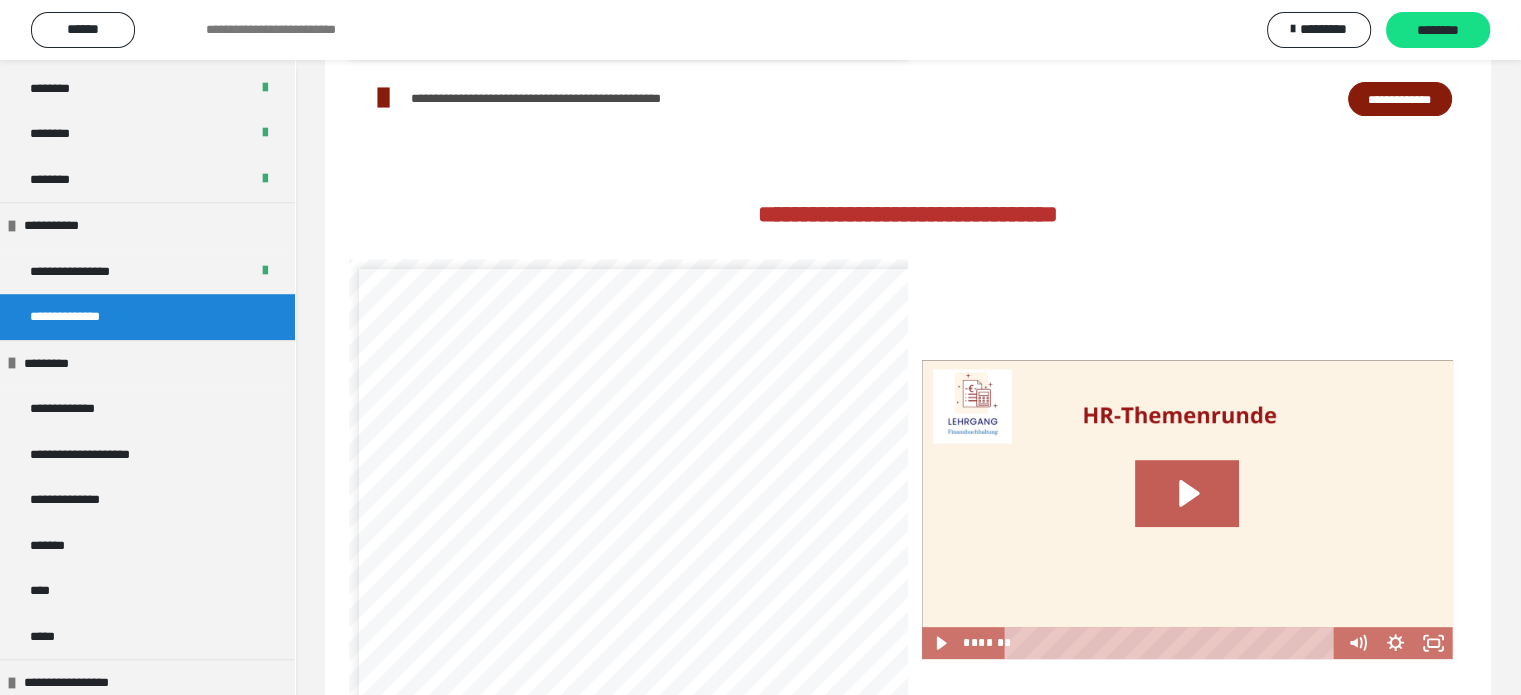 scroll, scrollTop: 309, scrollLeft: 0, axis: vertical 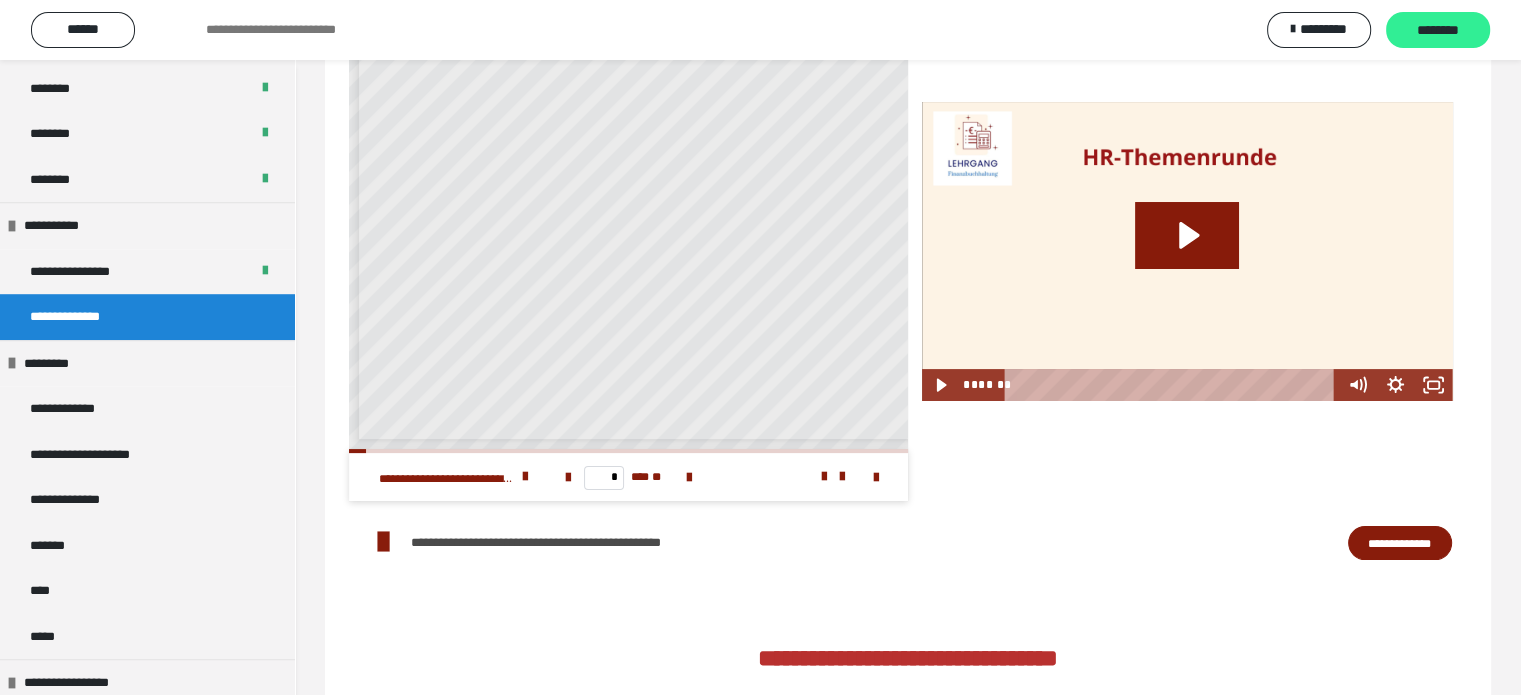 click on "********" at bounding box center (1438, 31) 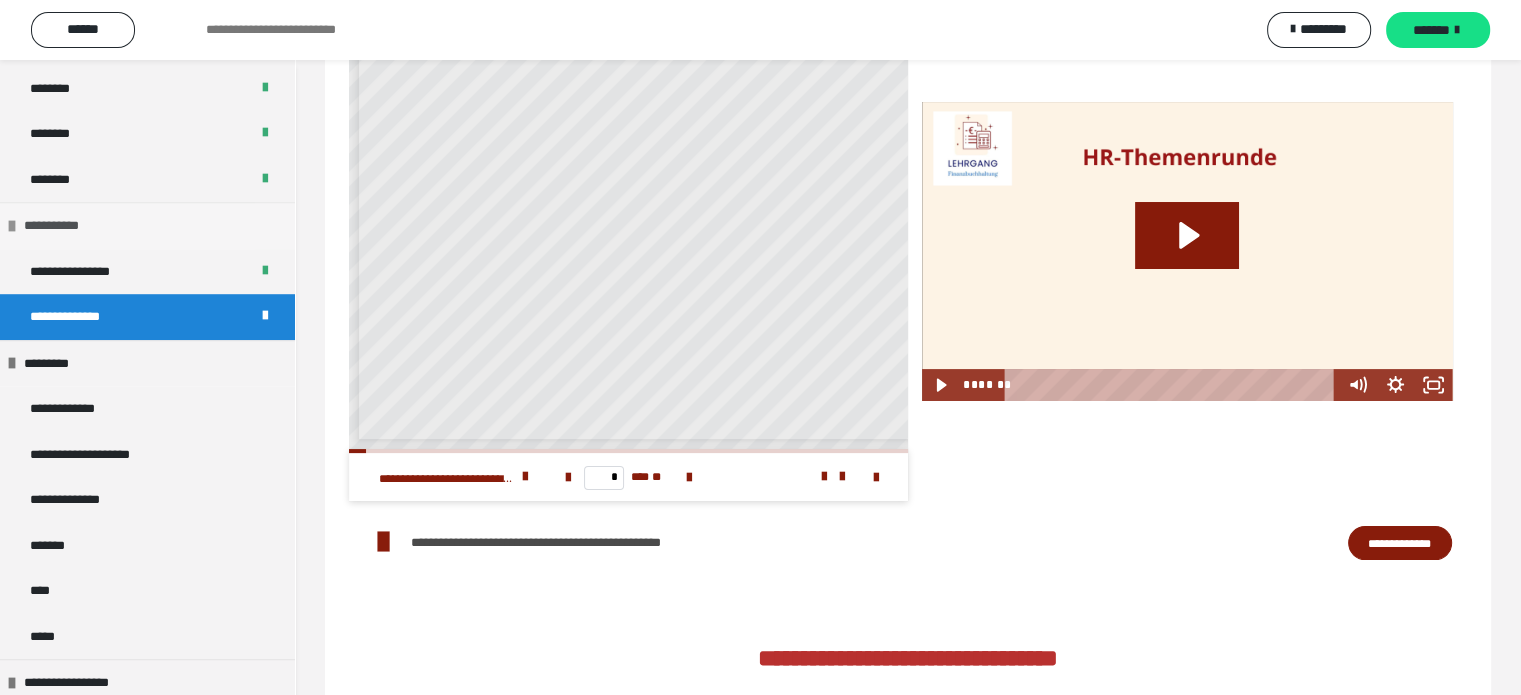 click at bounding box center [12, 226] 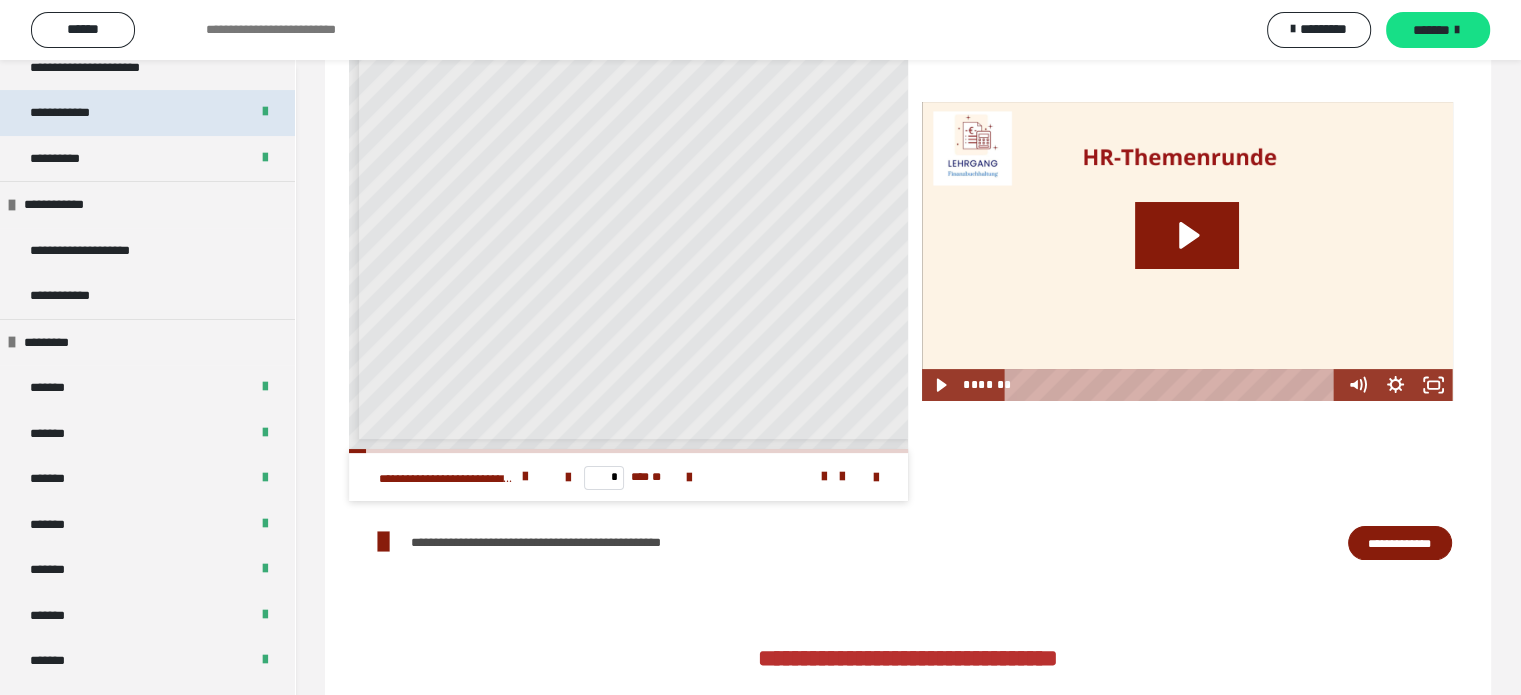 scroll, scrollTop: 182, scrollLeft: 0, axis: vertical 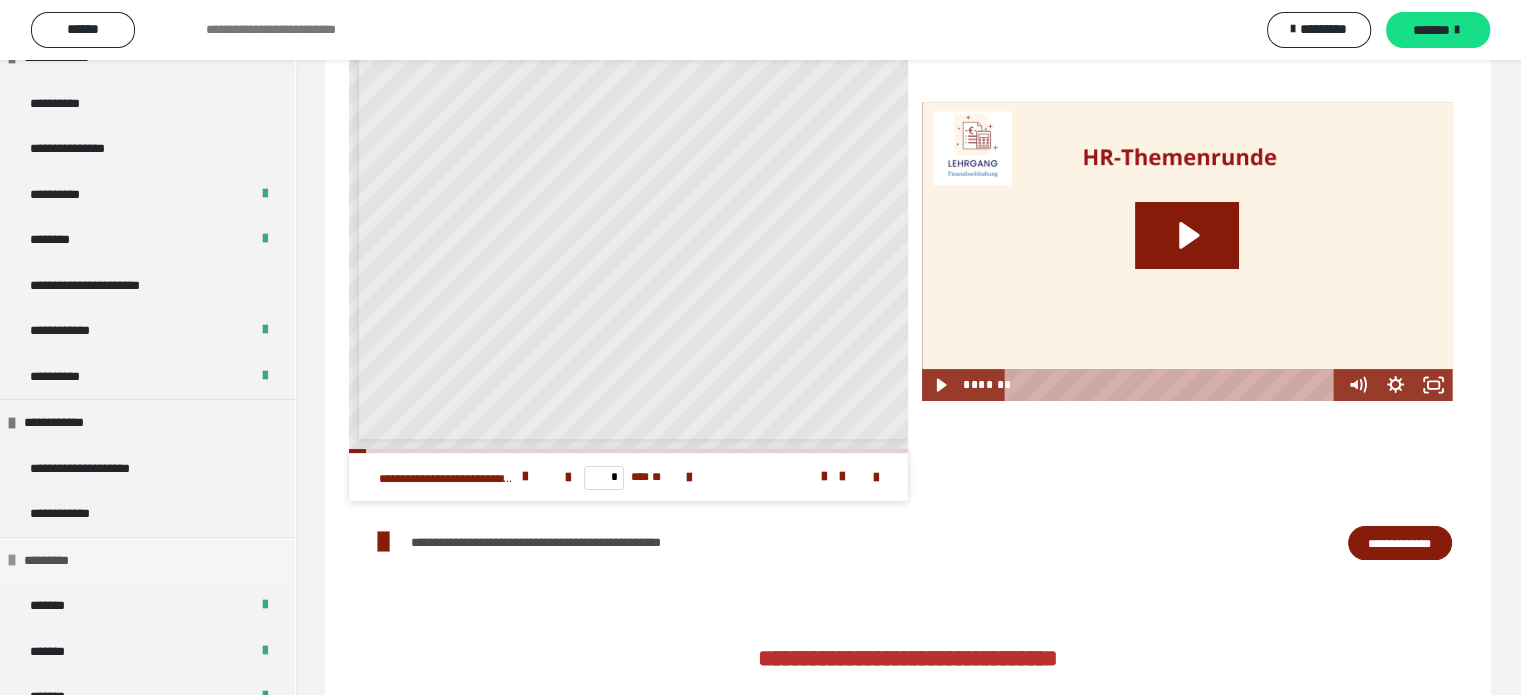 click at bounding box center [12, 560] 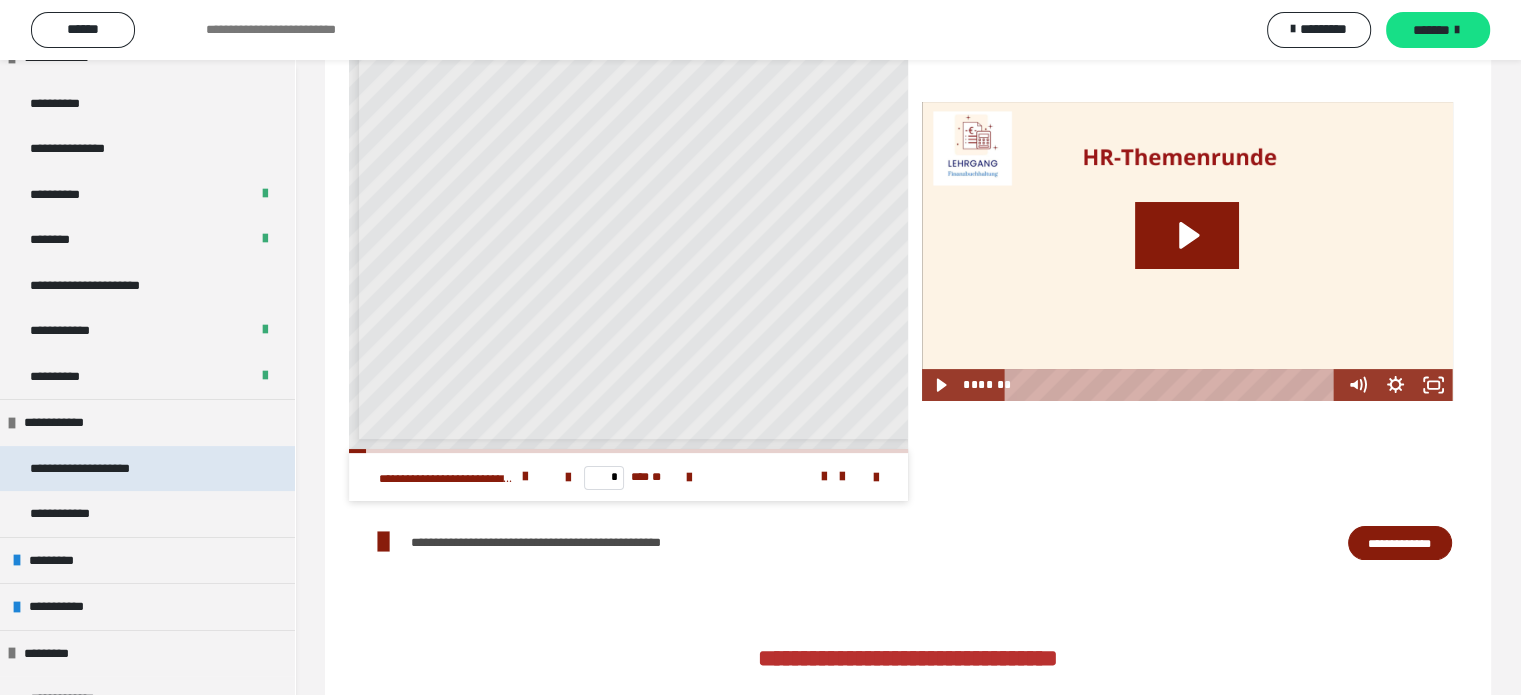 click on "**********" at bounding box center [100, 469] 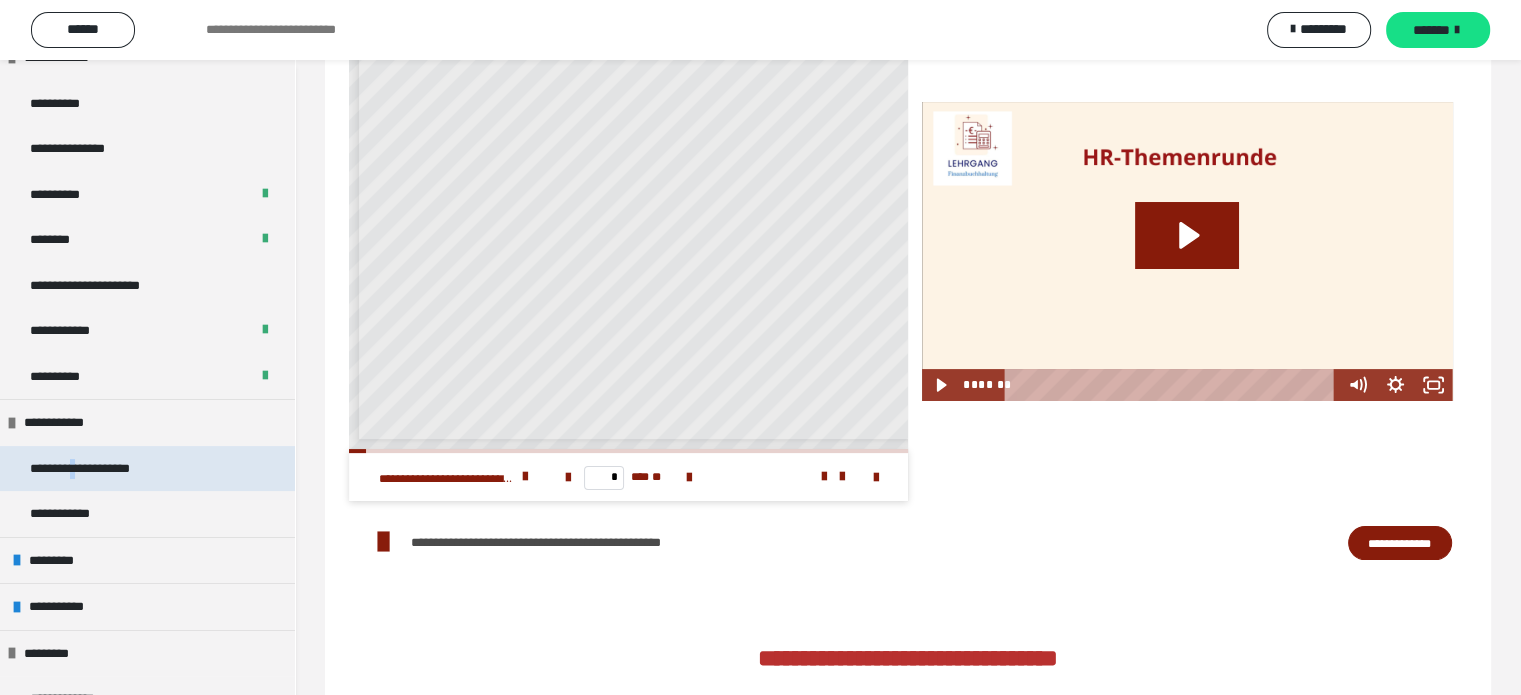 click on "**********" at bounding box center (100, 469) 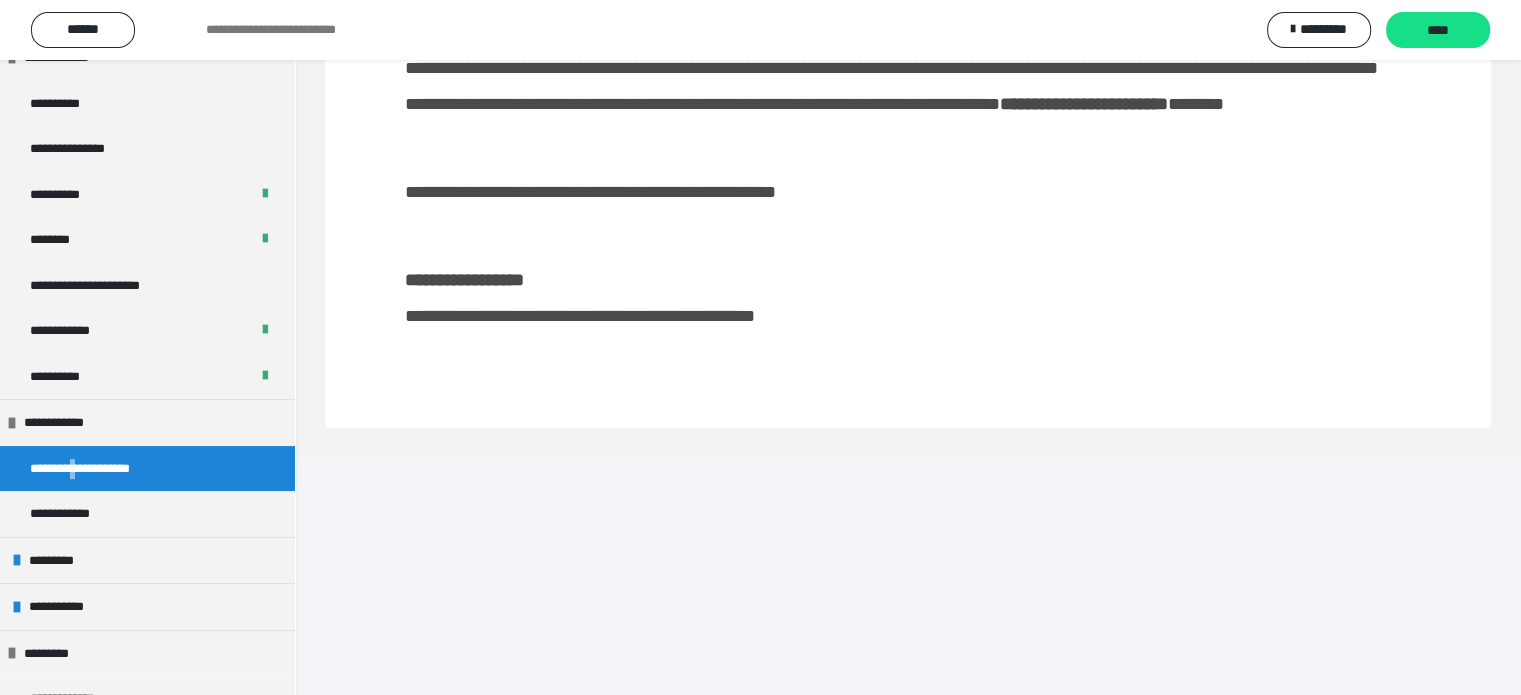 scroll, scrollTop: 107, scrollLeft: 0, axis: vertical 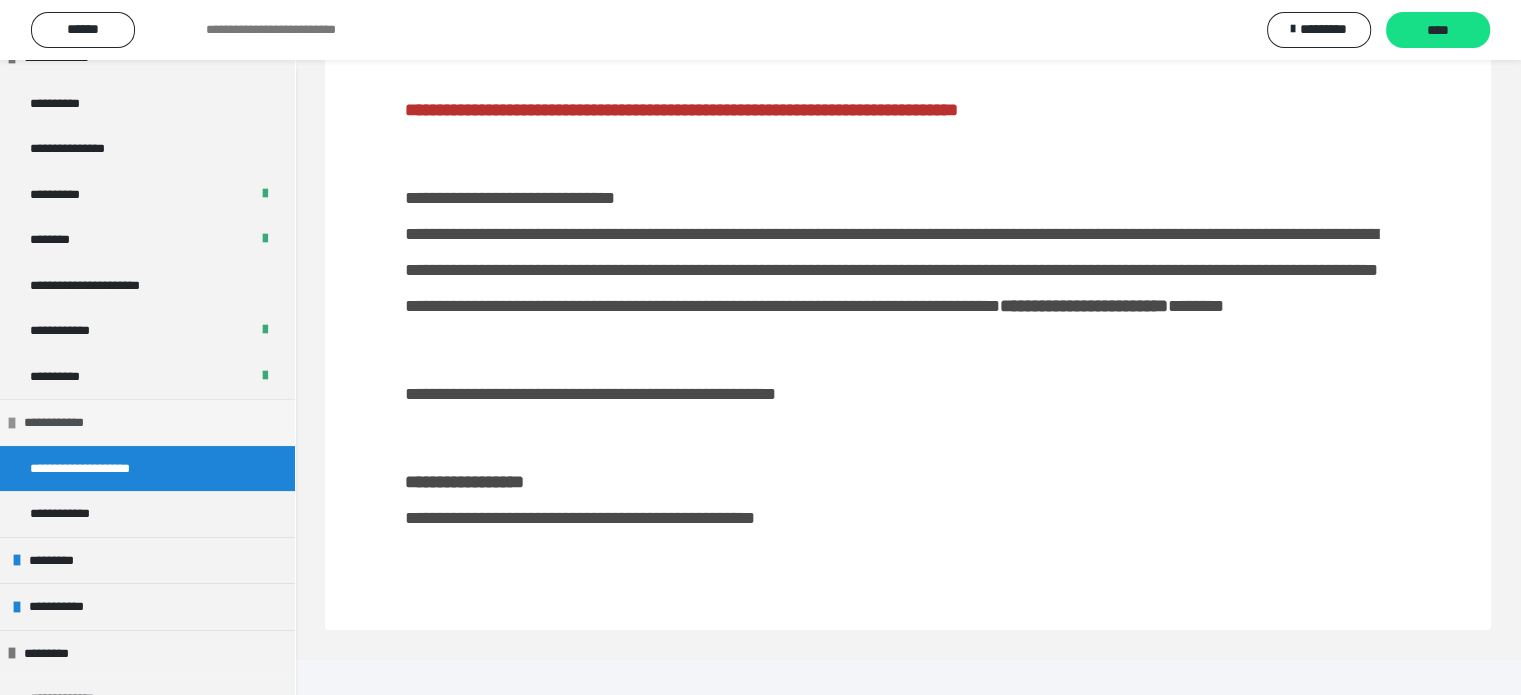click on "**********" at bounding box center (65, 423) 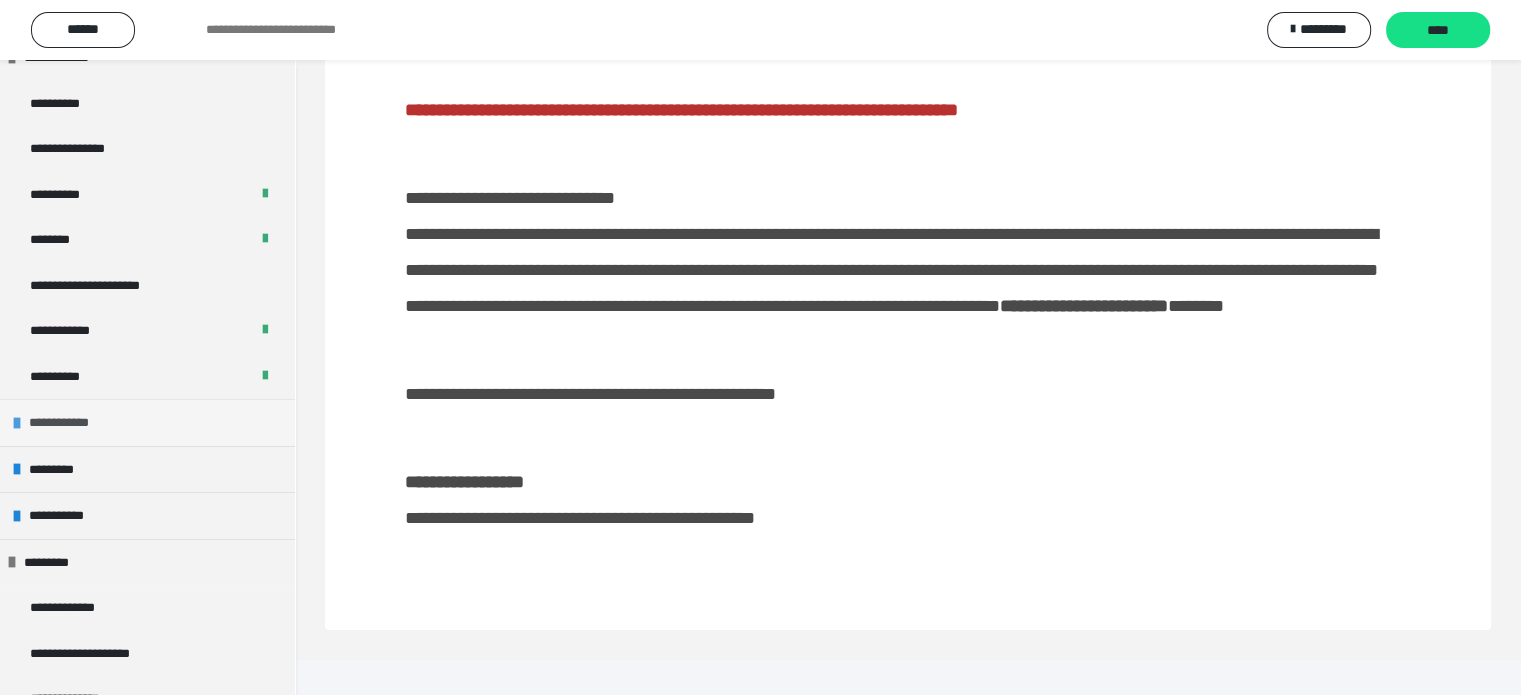 click on "**********" at bounding box center (70, 423) 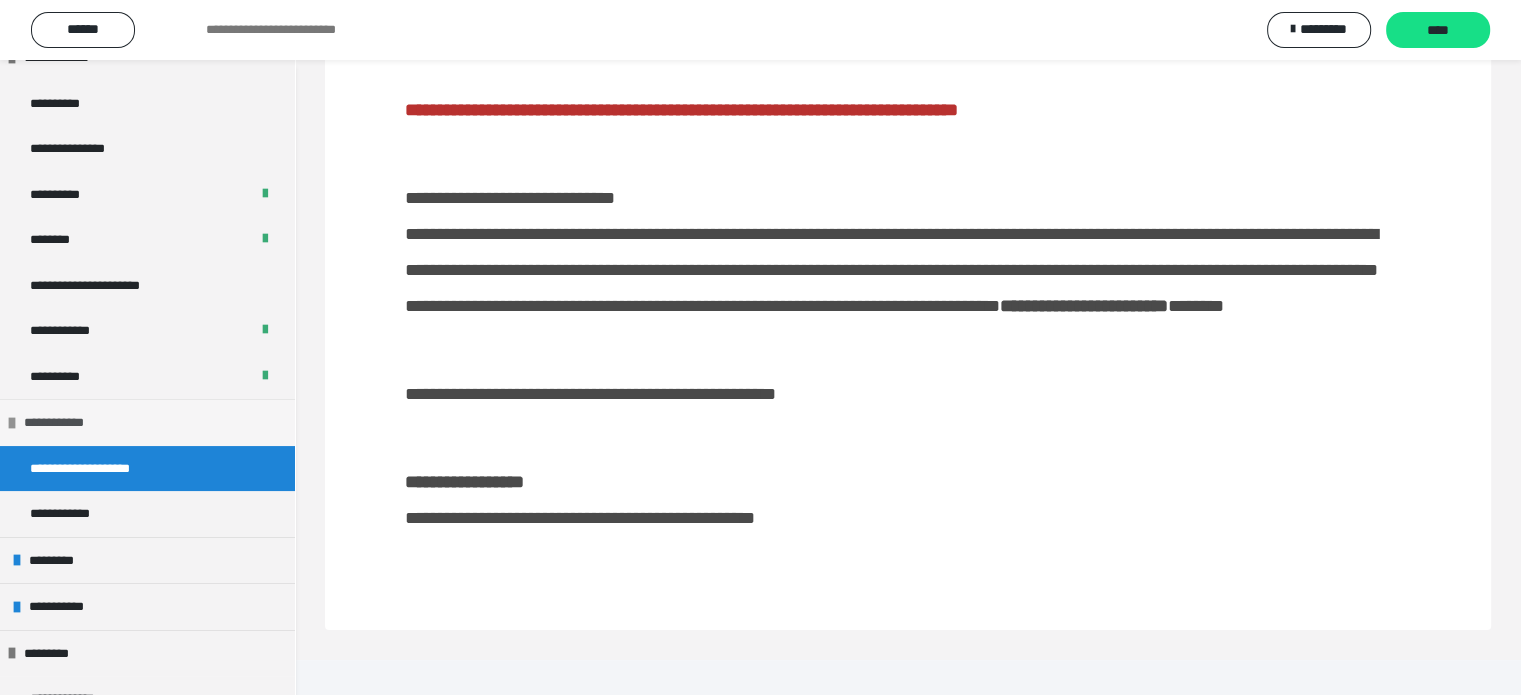 scroll, scrollTop: 82, scrollLeft: 0, axis: vertical 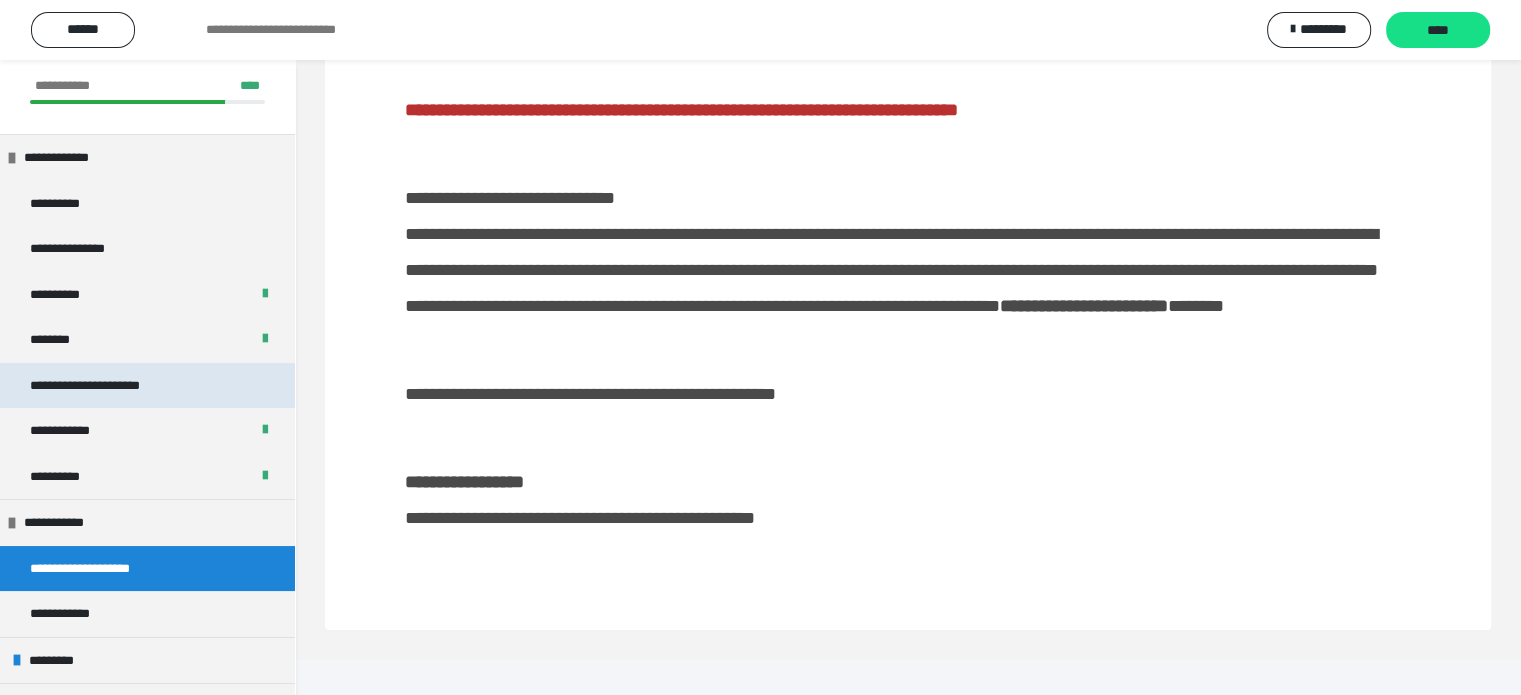 click on "**********" at bounding box center (108, 386) 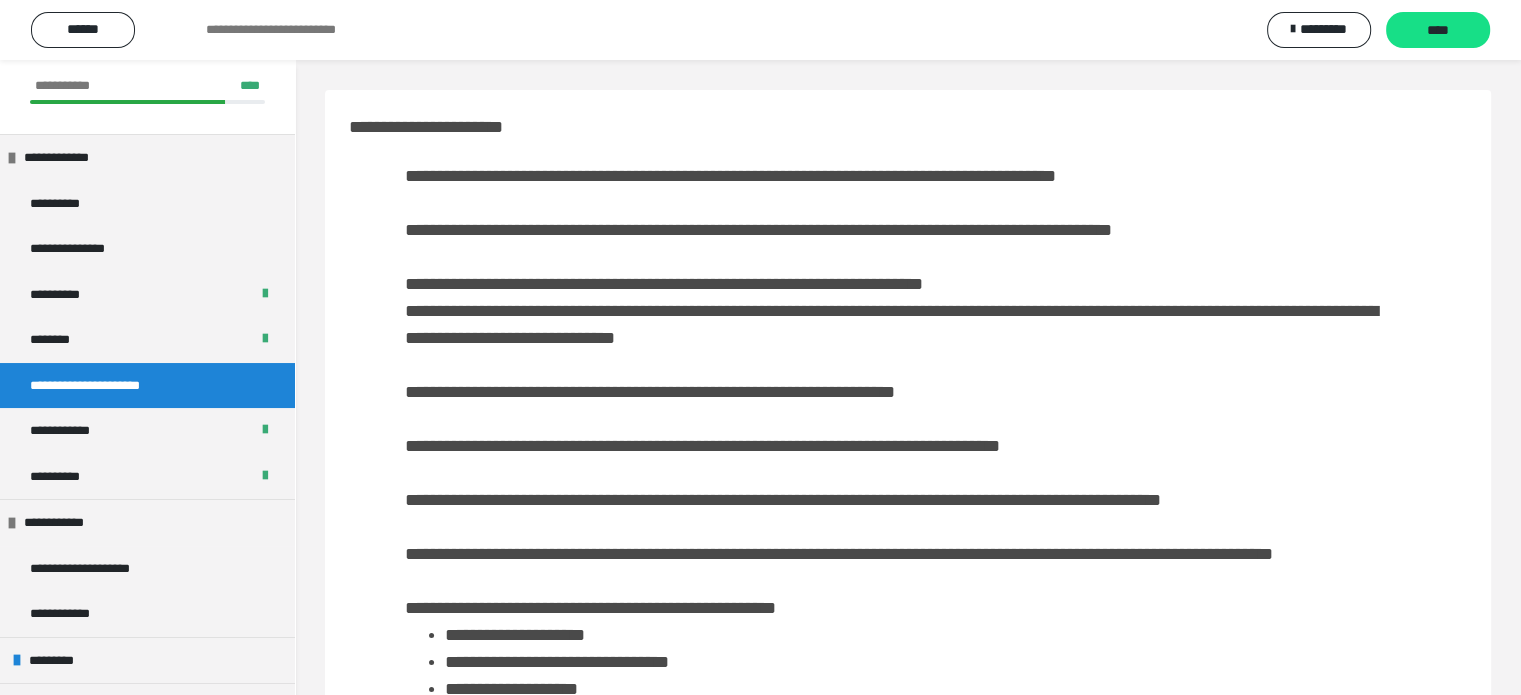 scroll, scrollTop: 0, scrollLeft: 0, axis: both 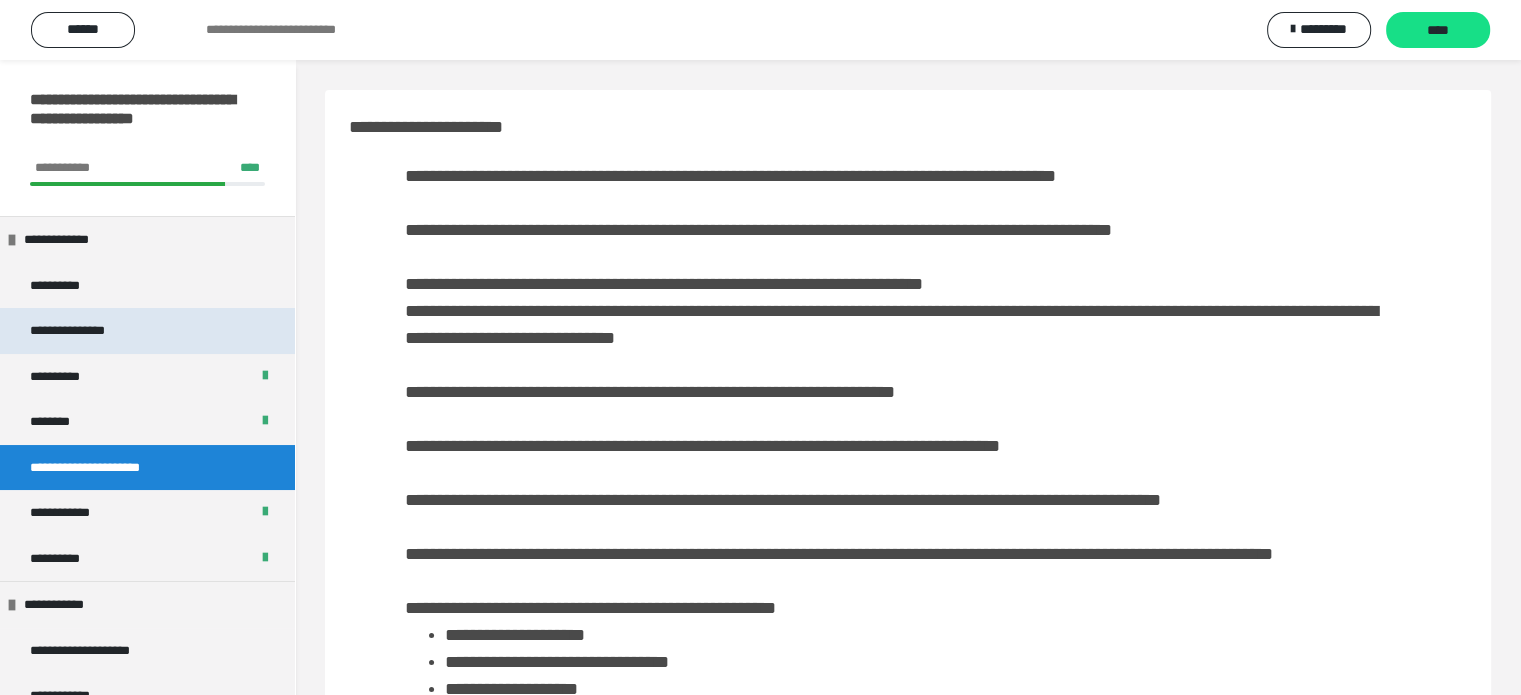 click on "**********" at bounding box center (88, 331) 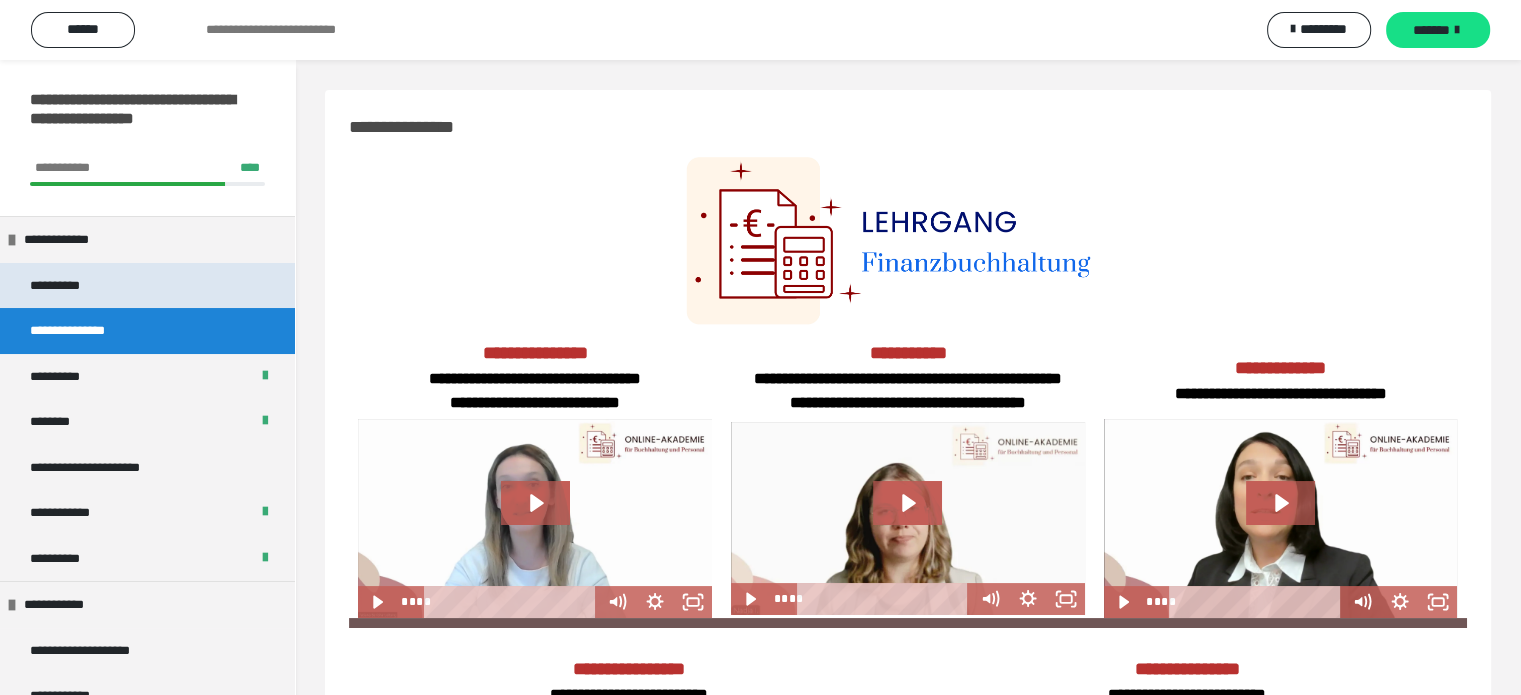 click on "**********" at bounding box center [78, 286] 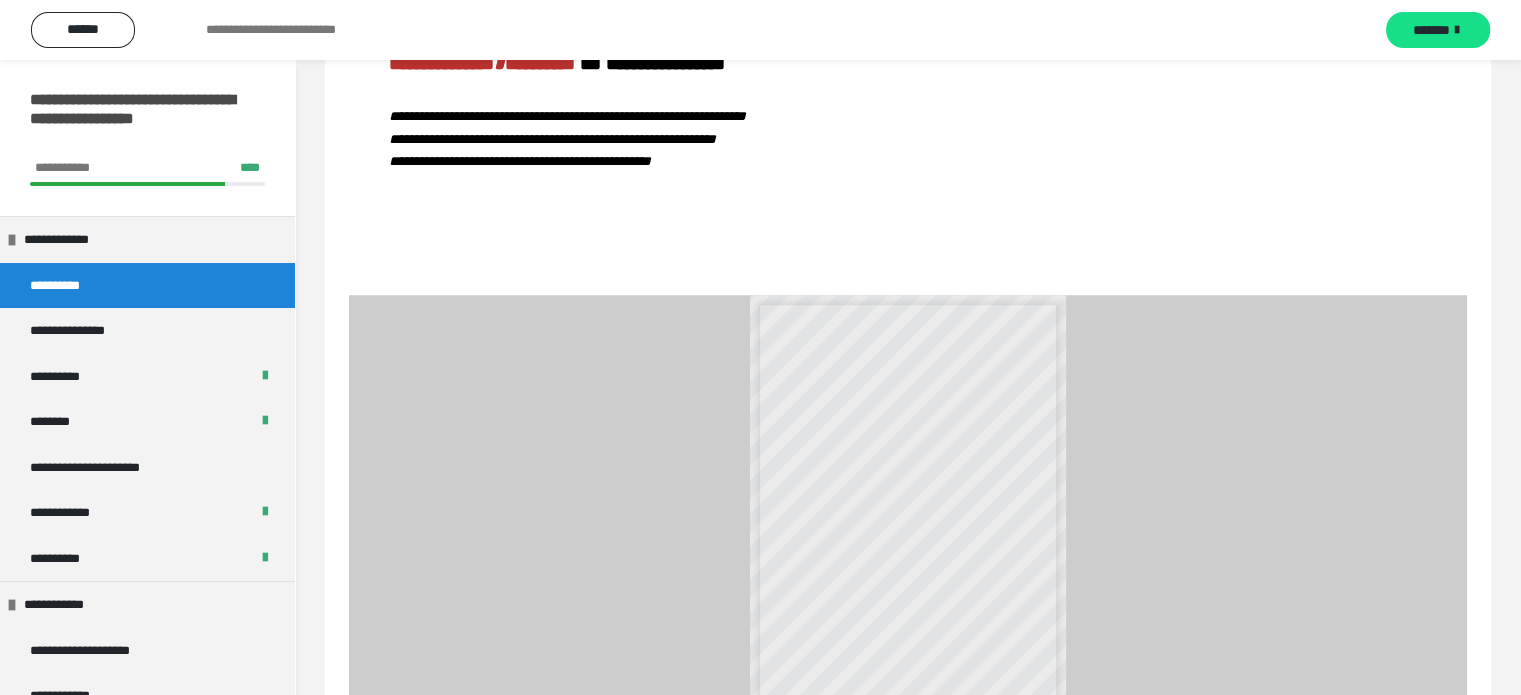 scroll, scrollTop: 1704, scrollLeft: 0, axis: vertical 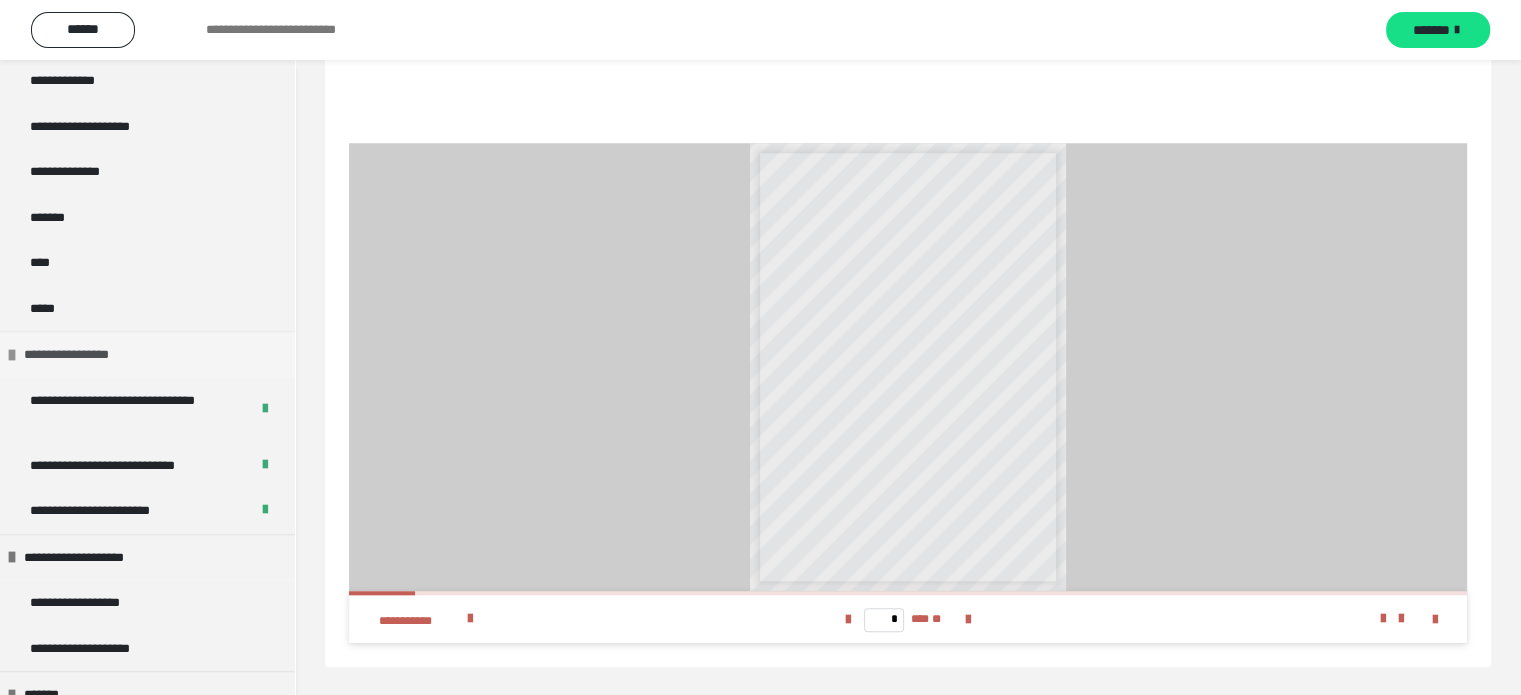 click at bounding box center (12, 355) 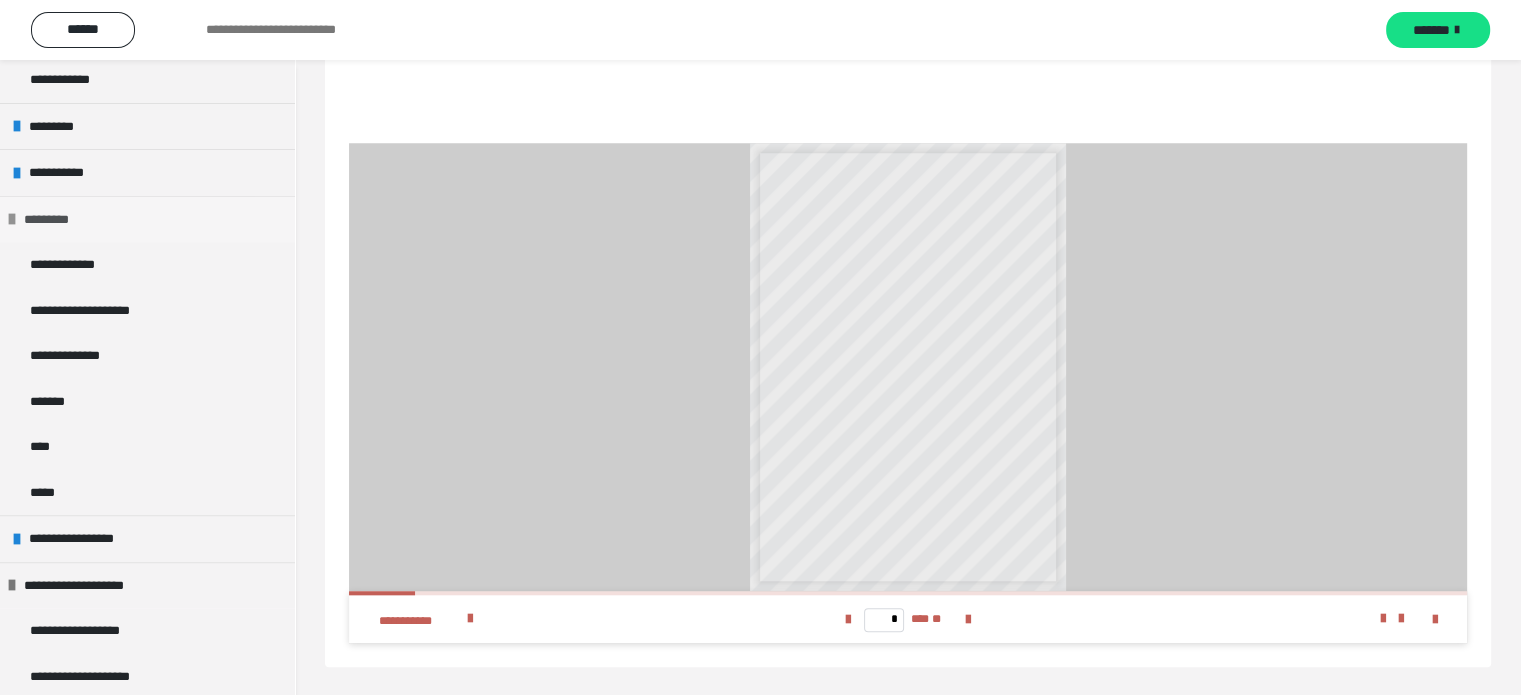 click on "*********" at bounding box center (54, 220) 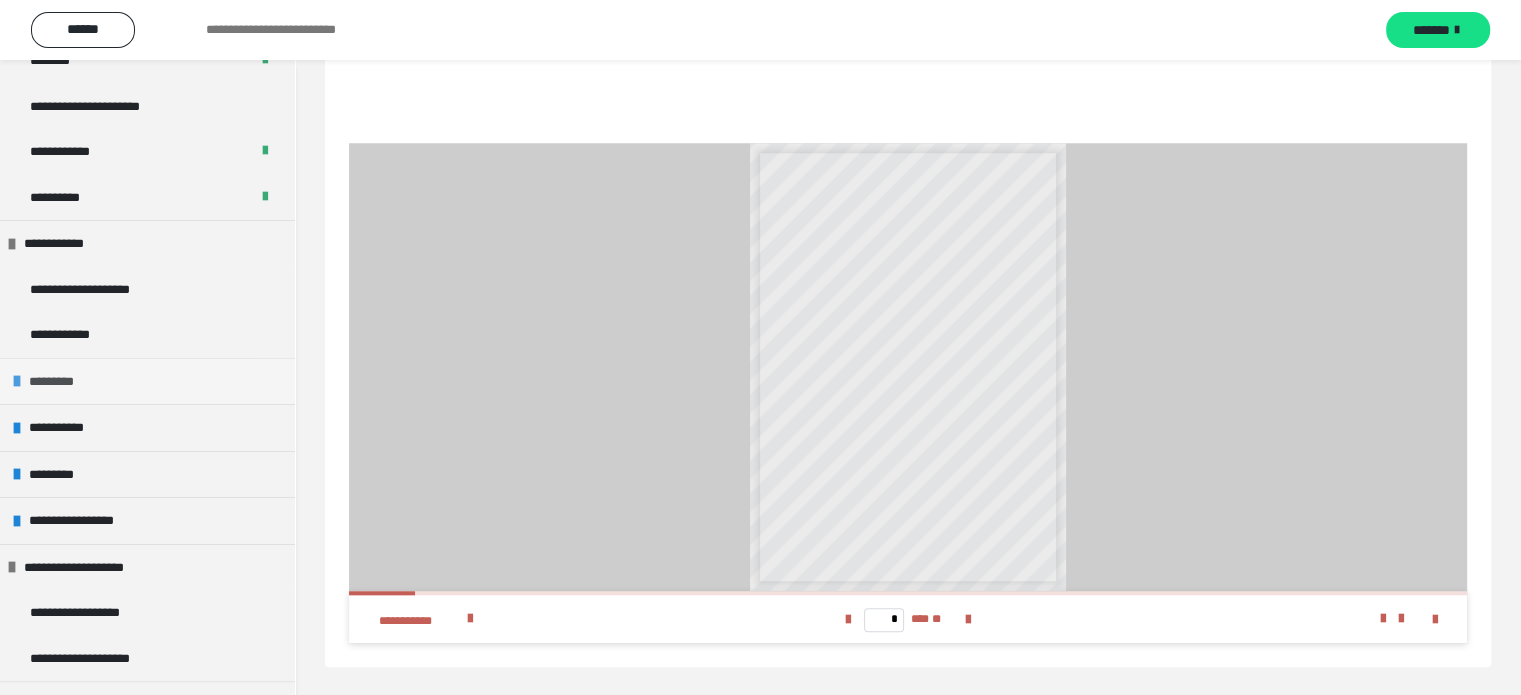 scroll, scrollTop: 243, scrollLeft: 0, axis: vertical 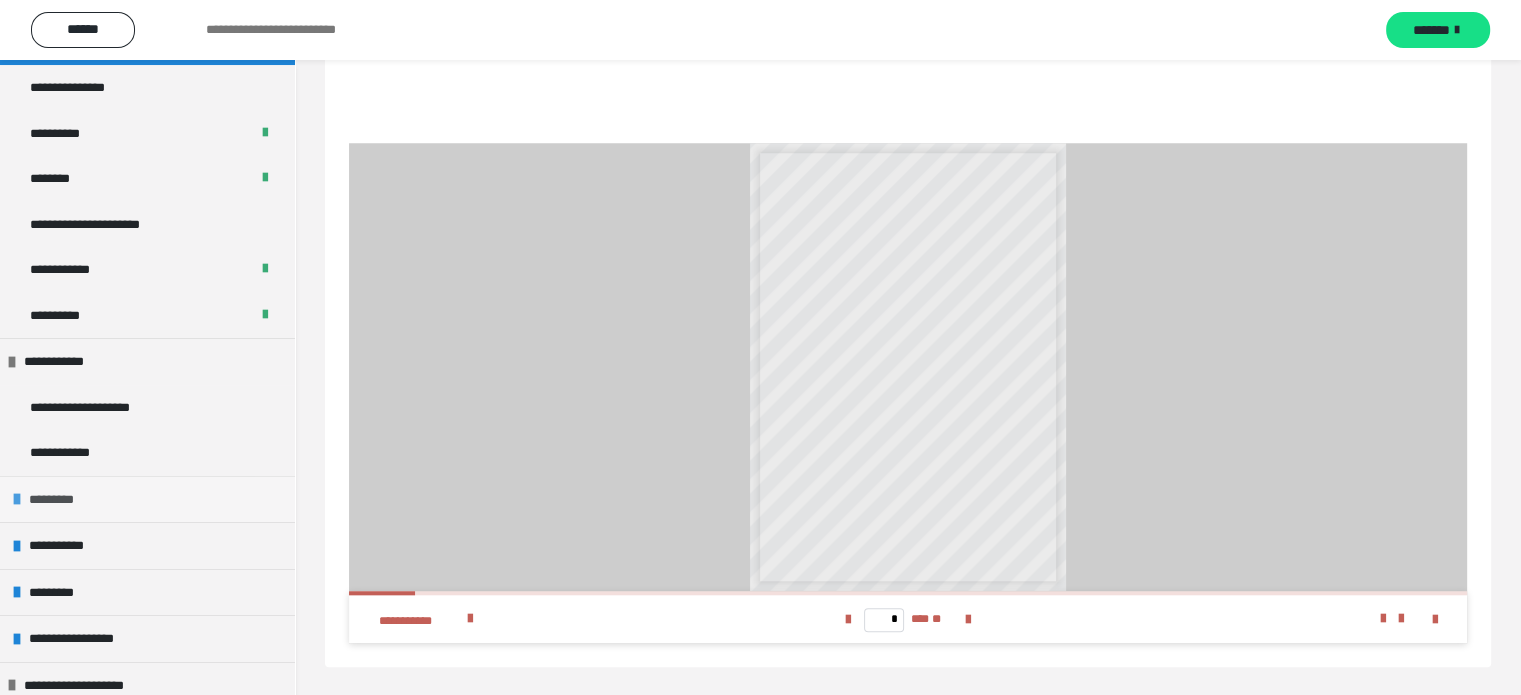 click on "*********" at bounding box center (57, 500) 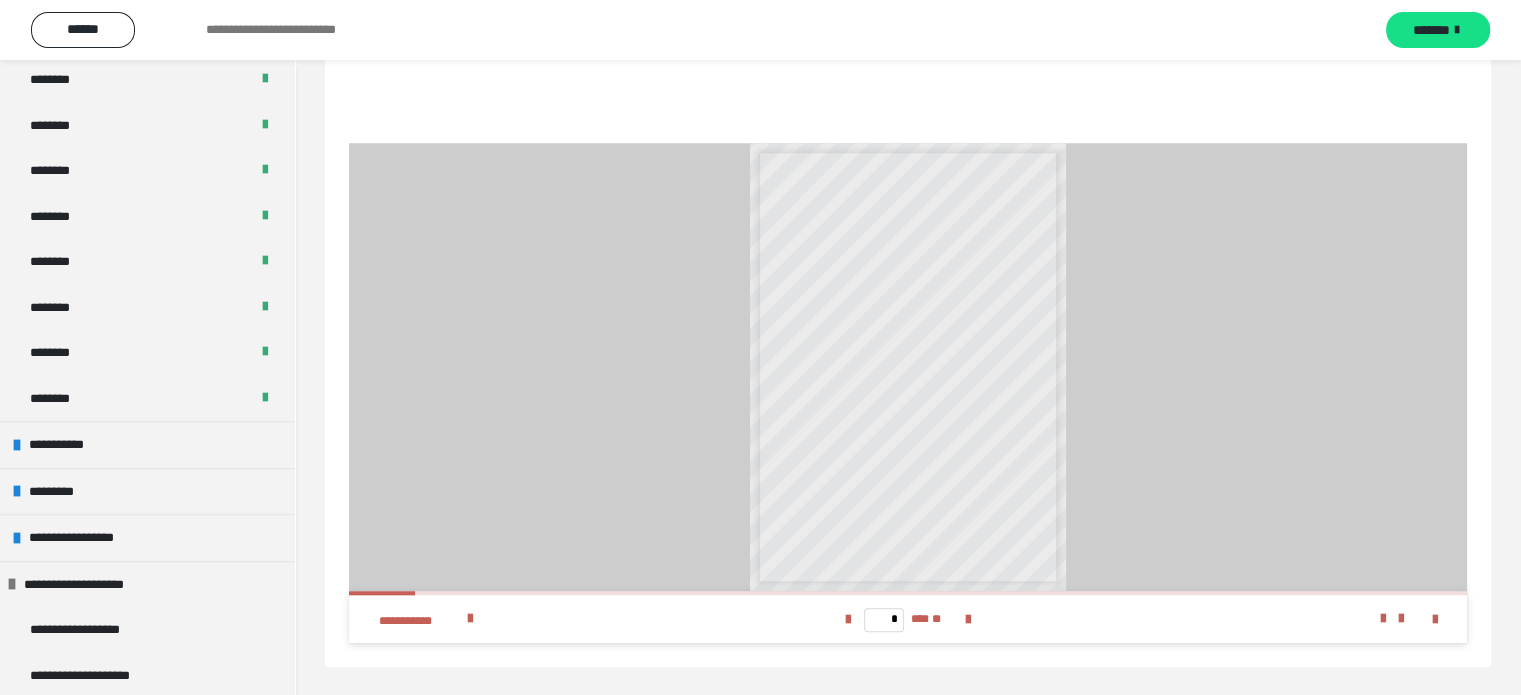 scroll, scrollTop: 562, scrollLeft: 0, axis: vertical 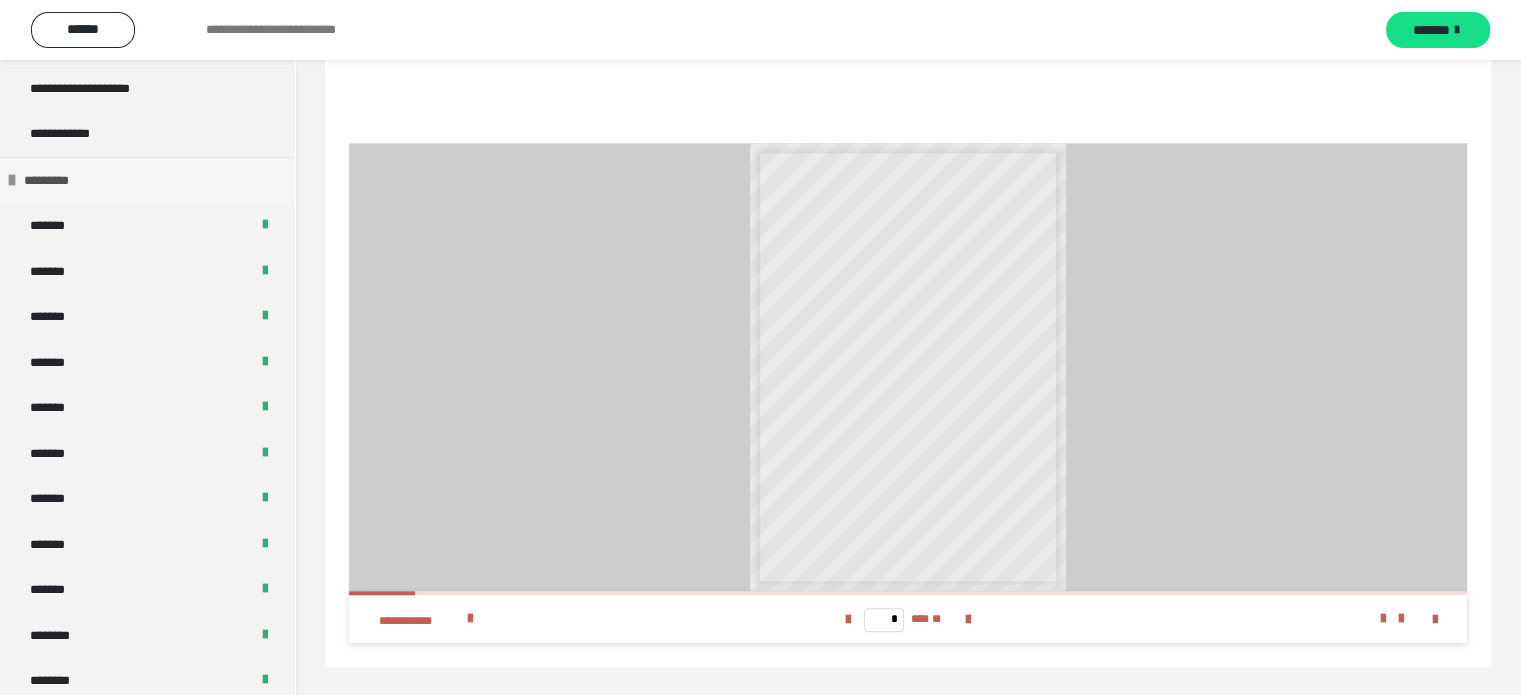 click on "*********" at bounding box center [147, 180] 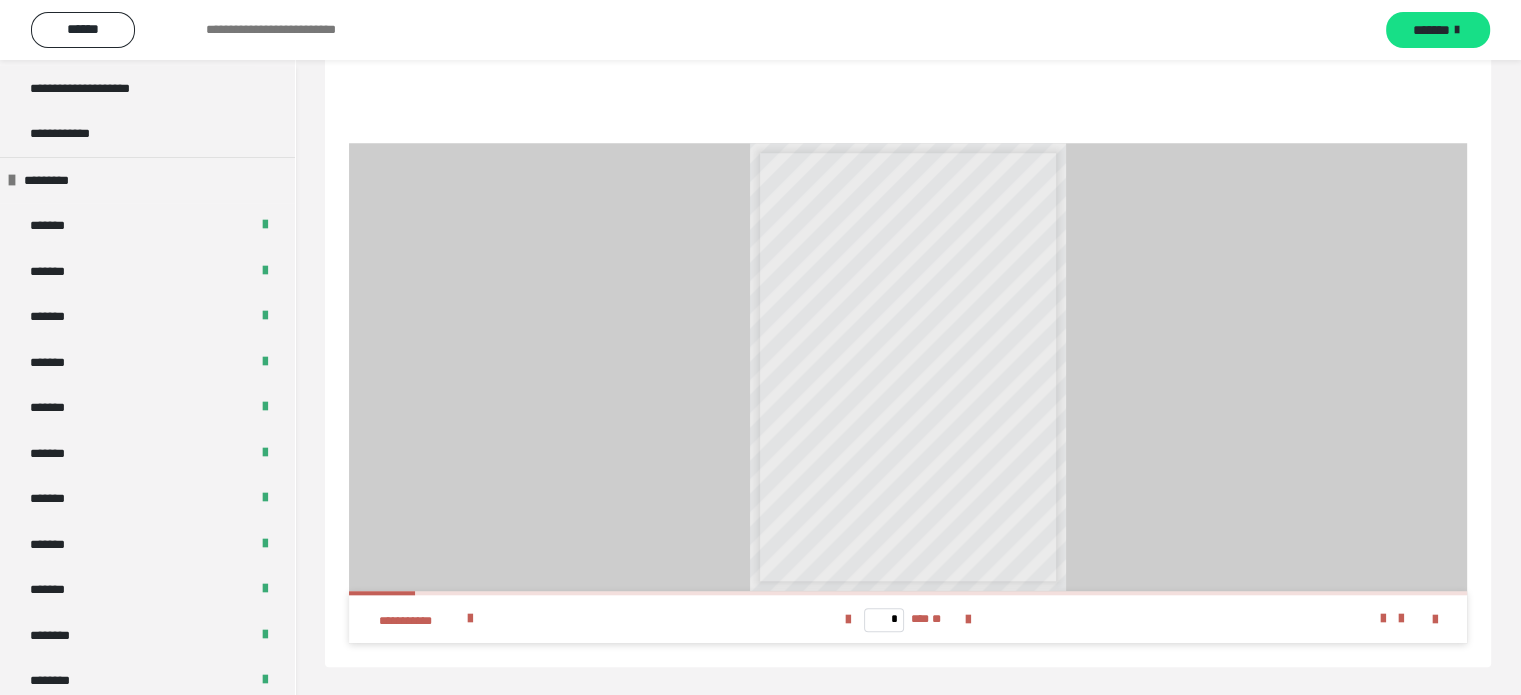 scroll, scrollTop: 443, scrollLeft: 0, axis: vertical 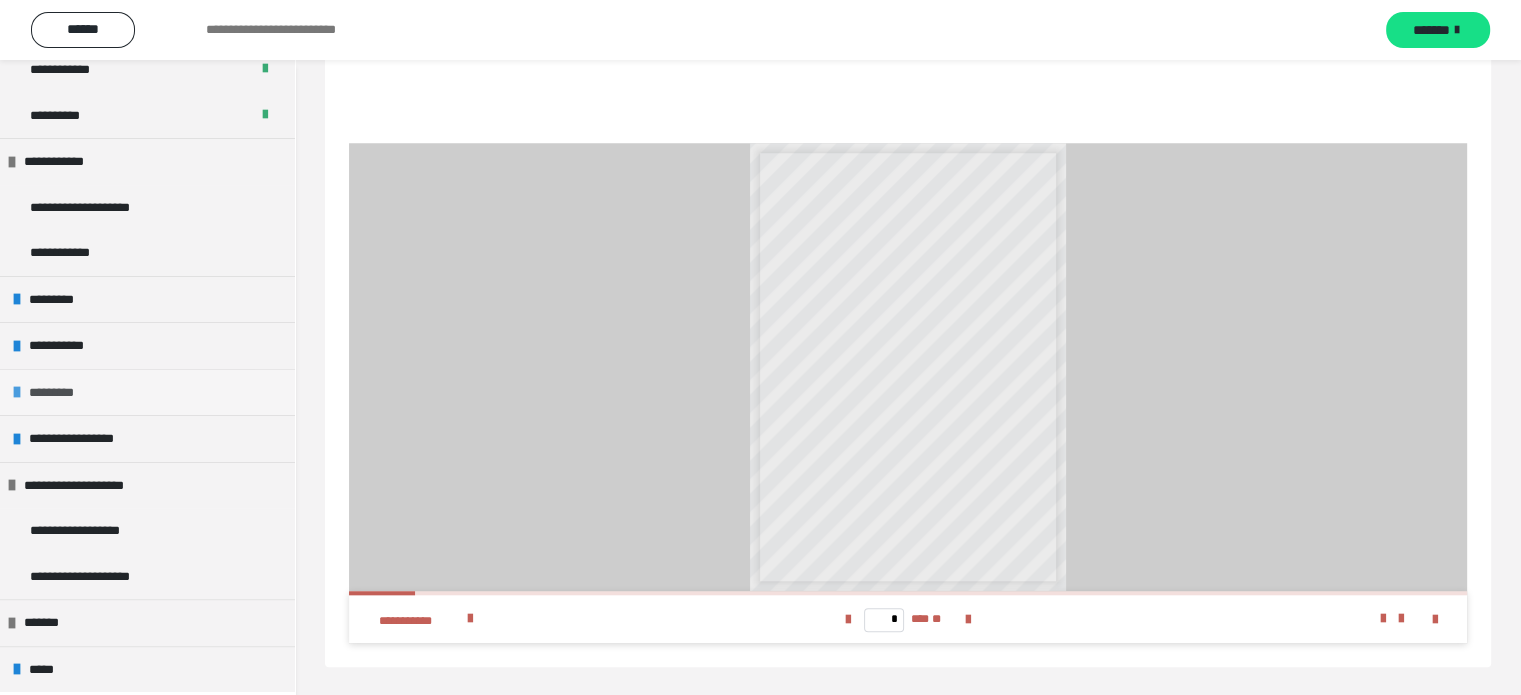 click on "*********" at bounding box center (59, 393) 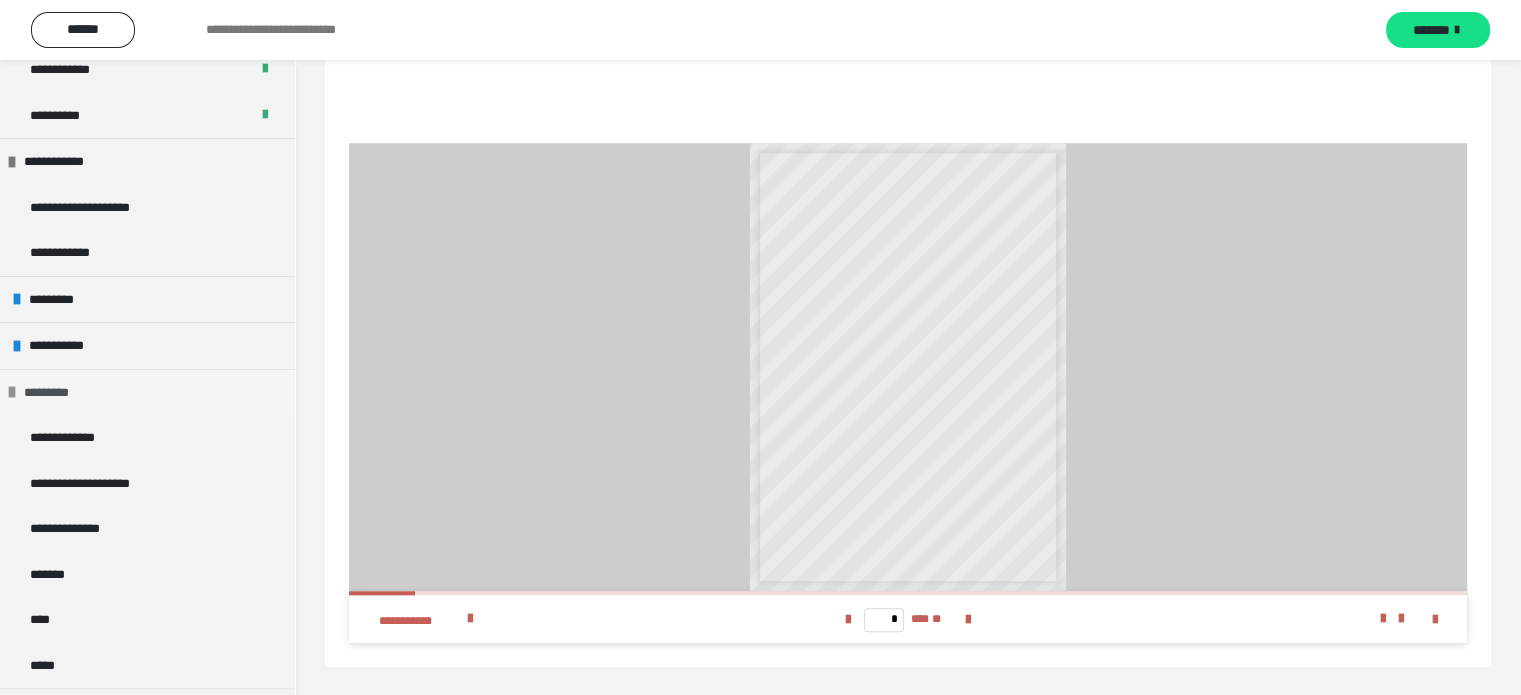 scroll, scrollTop: 562, scrollLeft: 0, axis: vertical 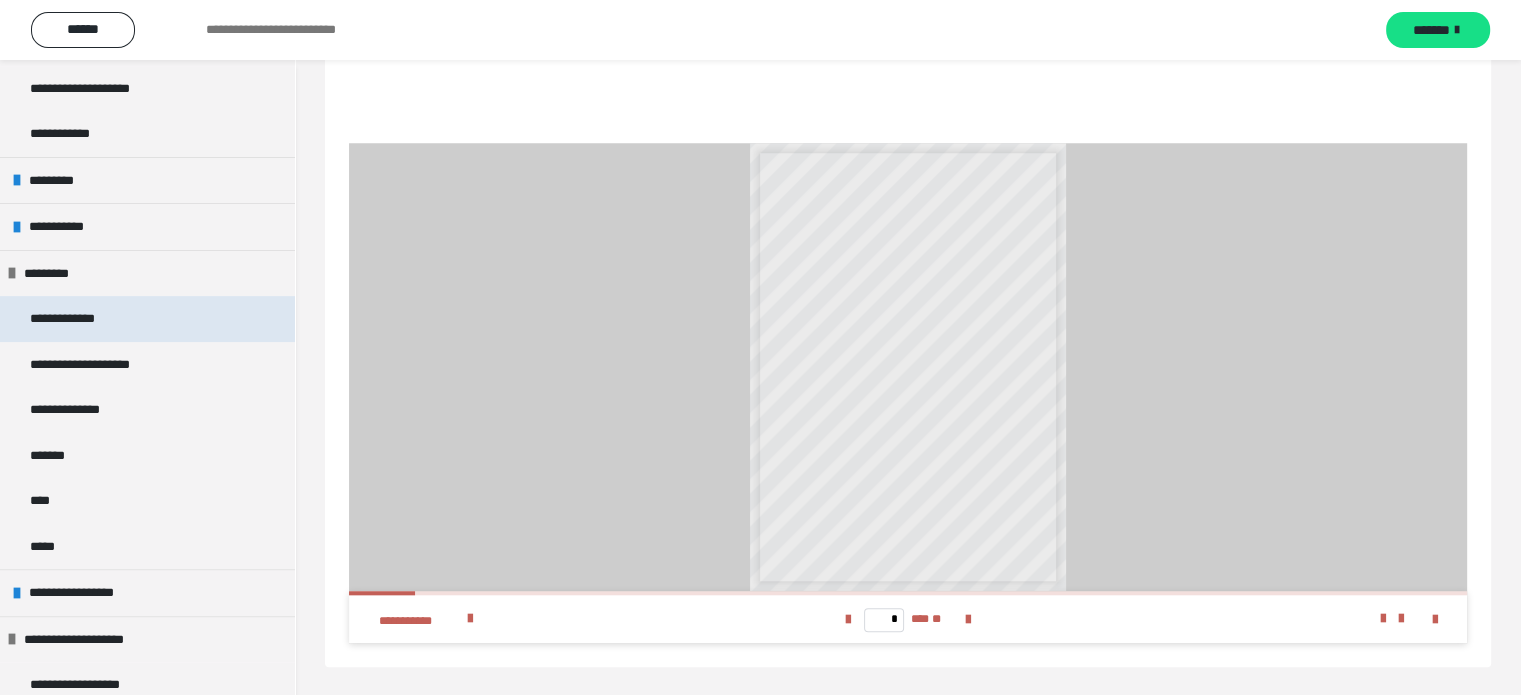 click on "**********" at bounding box center [77, 319] 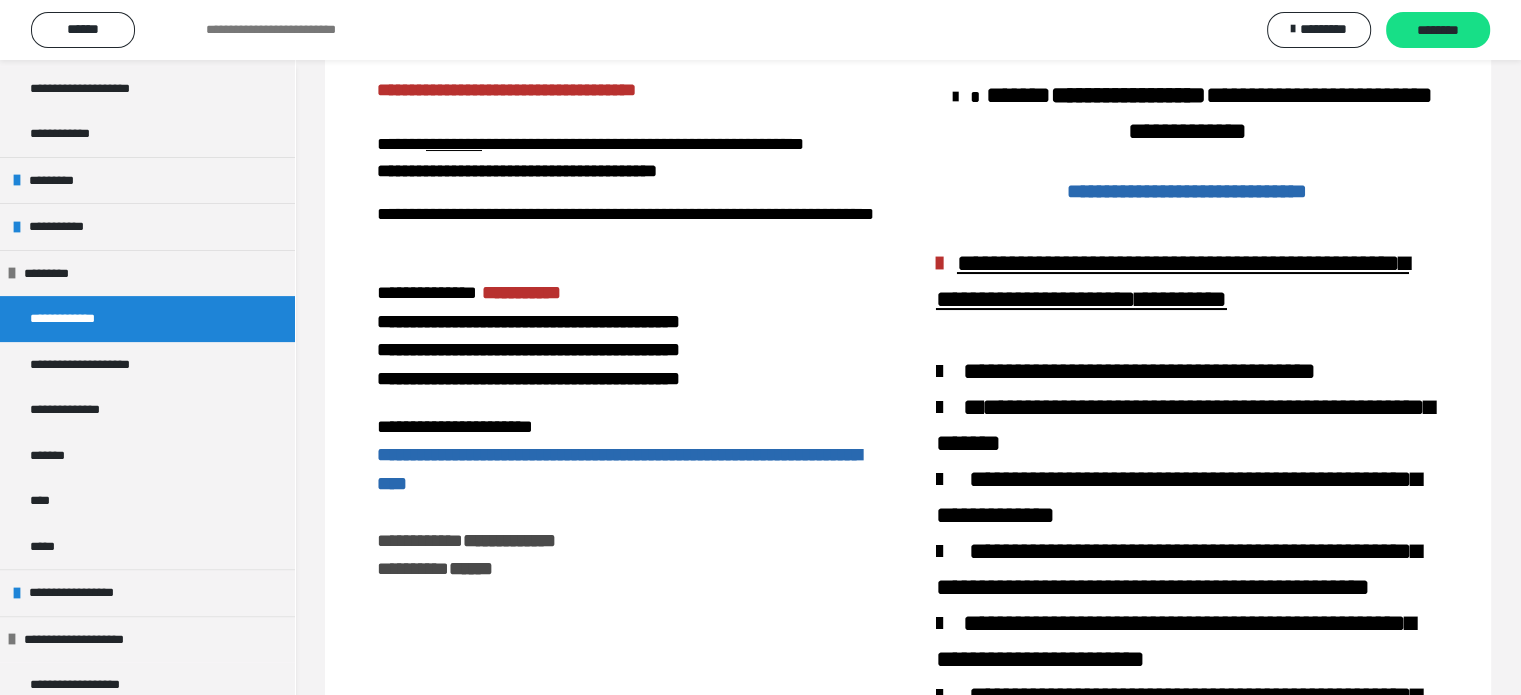scroll, scrollTop: 0, scrollLeft: 0, axis: both 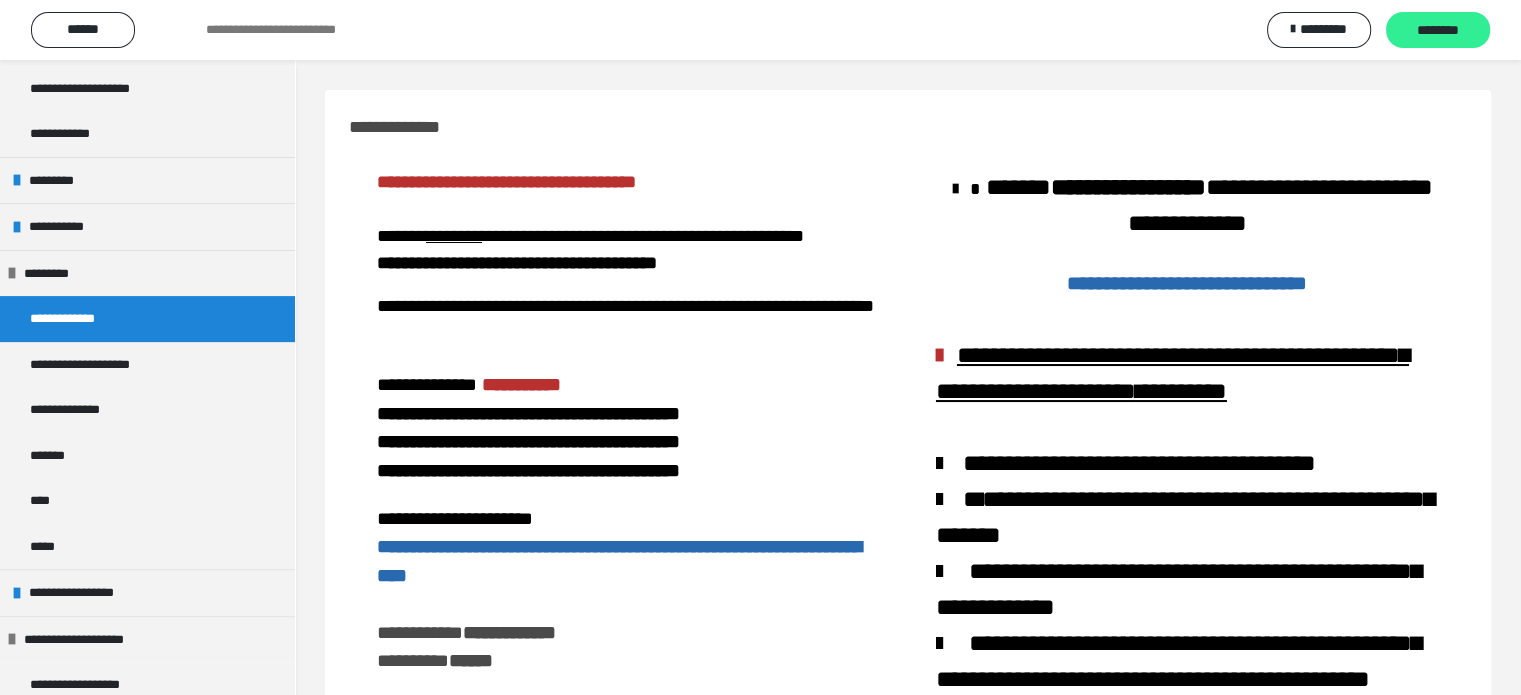 click on "********" at bounding box center (1438, 31) 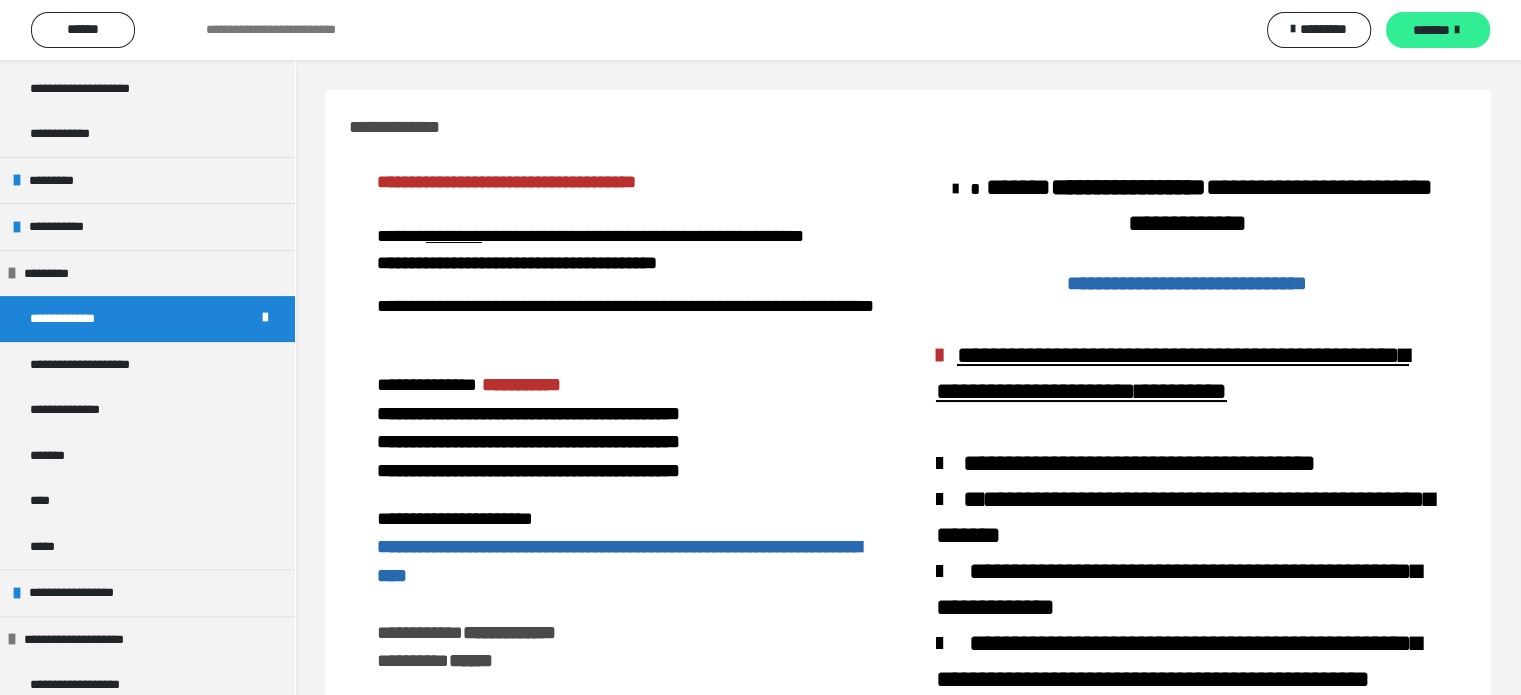 click on "*******" at bounding box center (1431, 30) 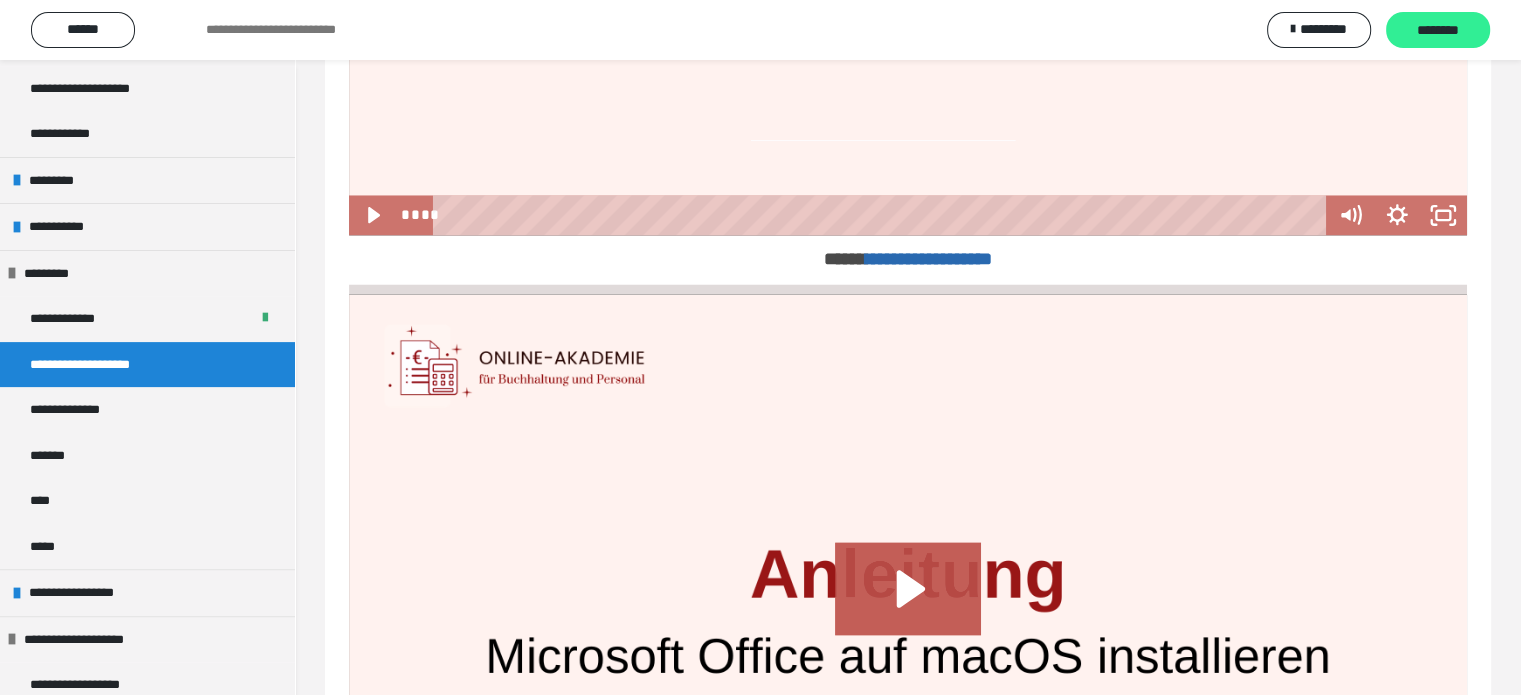 scroll, scrollTop: 3080, scrollLeft: 0, axis: vertical 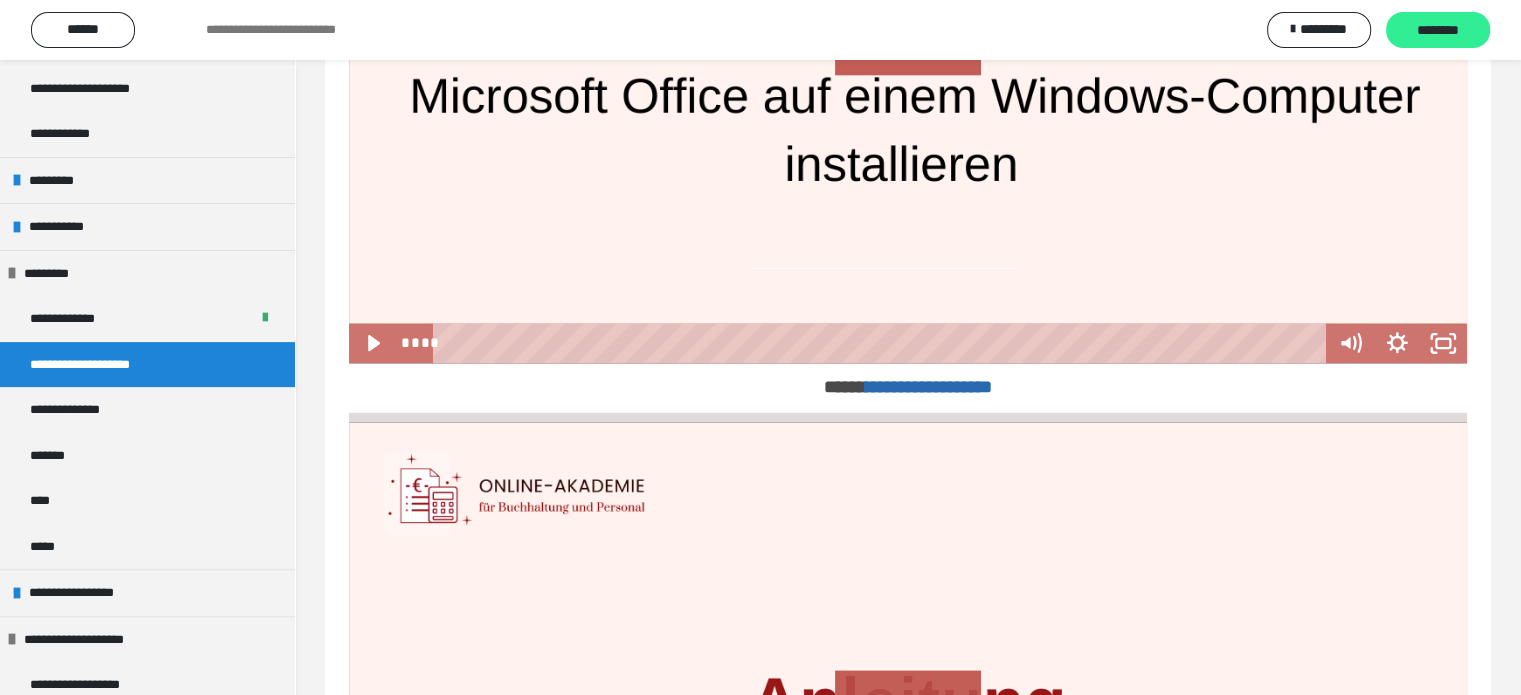 click on "********" at bounding box center (1438, 31) 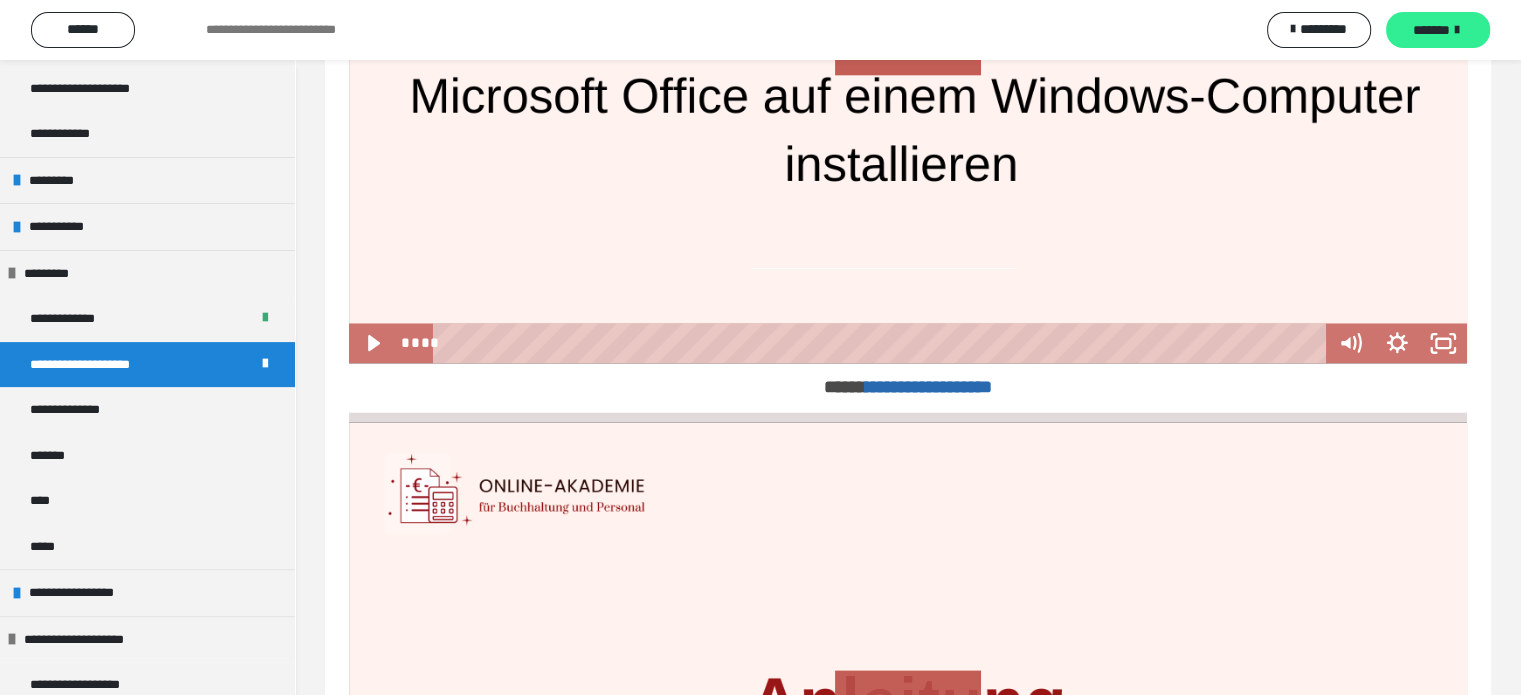 click on "*******" at bounding box center (1431, 30) 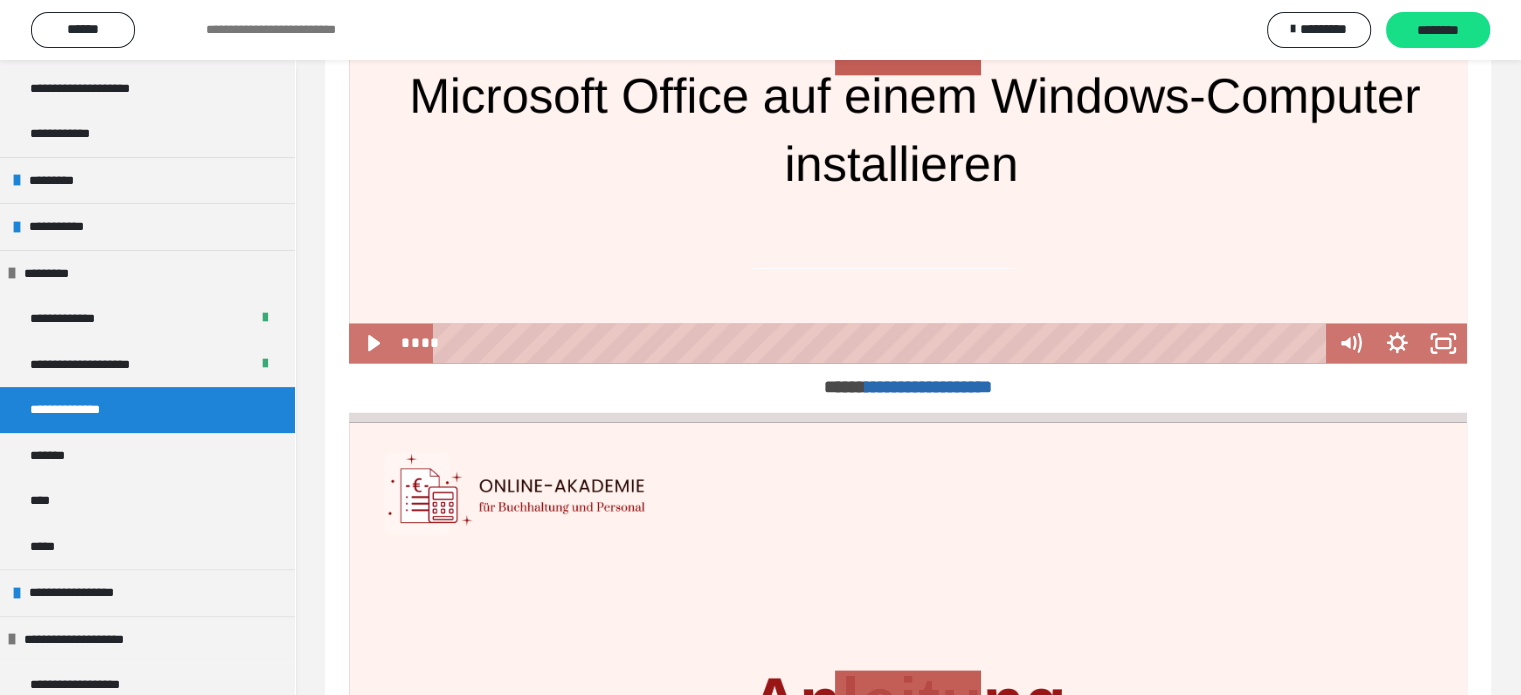 scroll, scrollTop: 60, scrollLeft: 0, axis: vertical 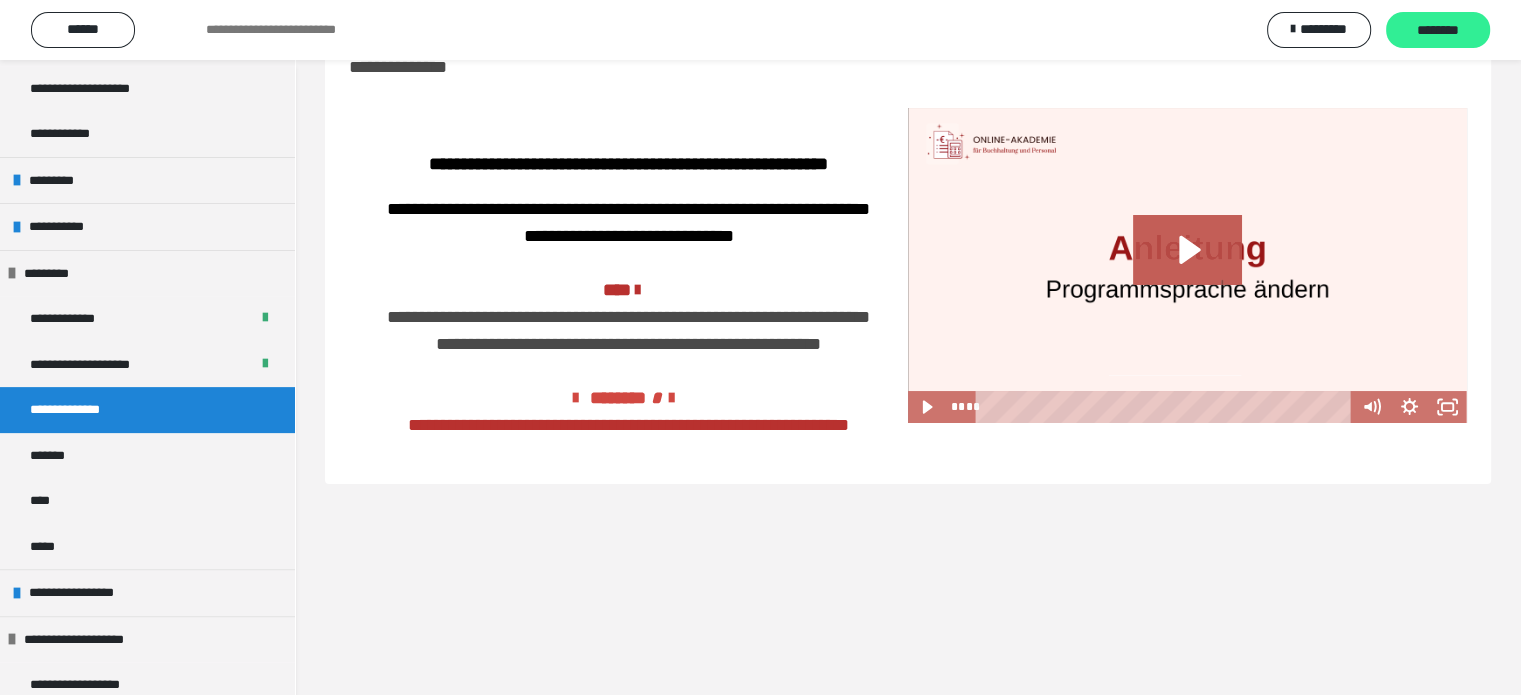 click on "********" at bounding box center (1438, 31) 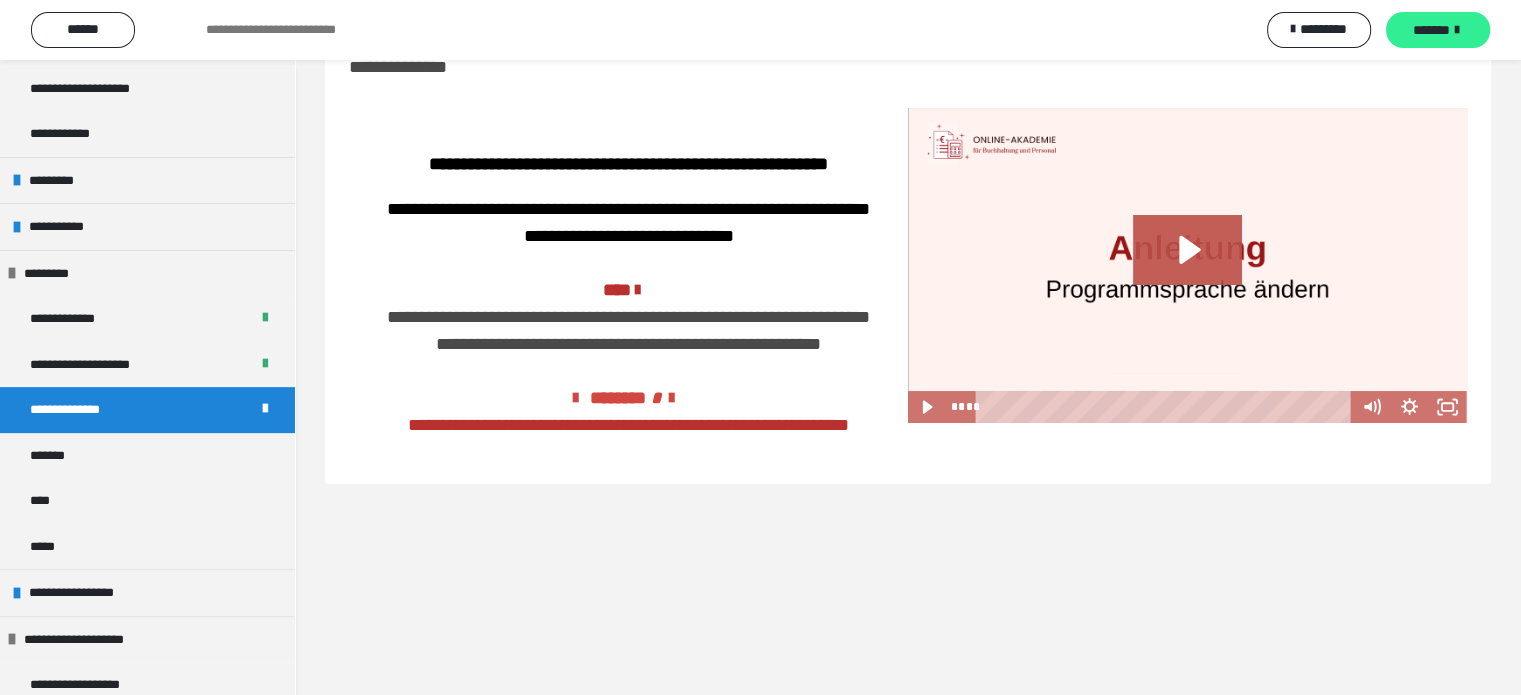 click on "*******" at bounding box center (1431, 30) 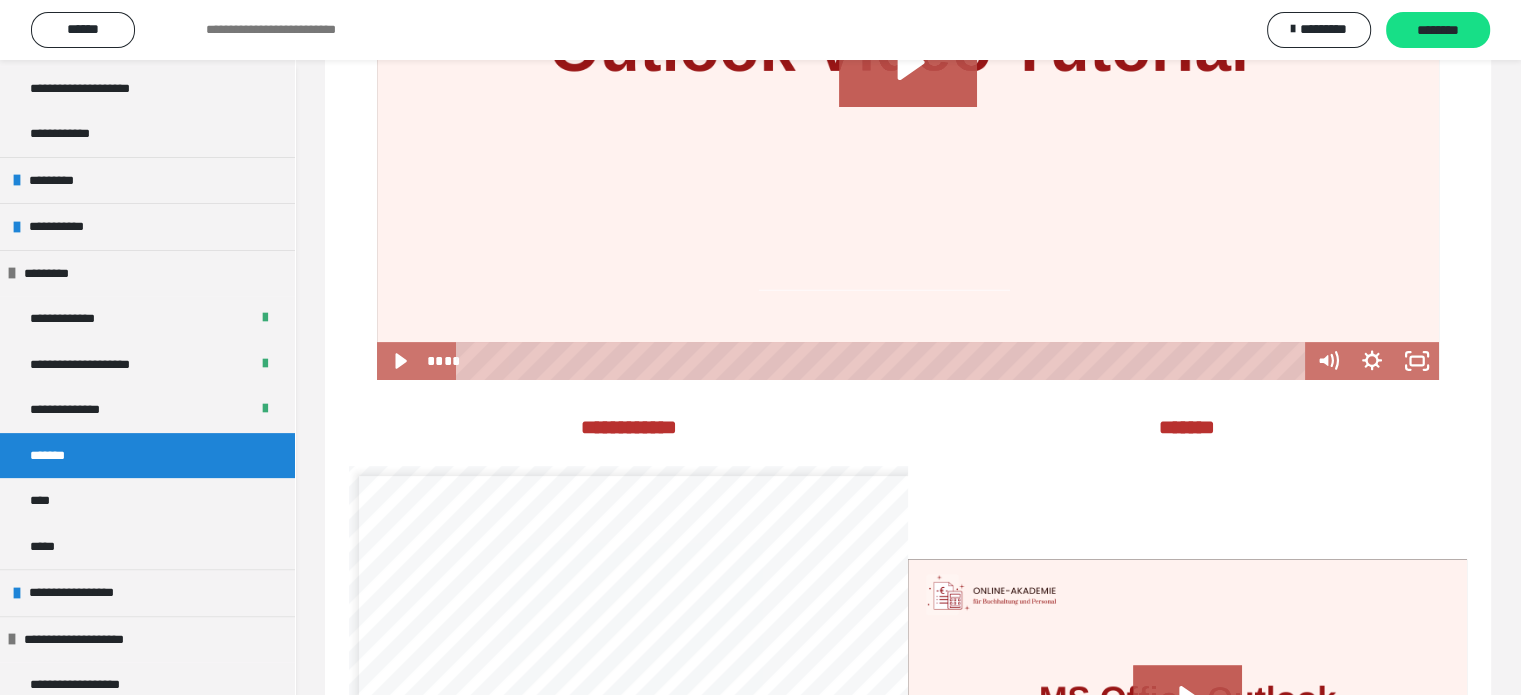 scroll, scrollTop: 760, scrollLeft: 0, axis: vertical 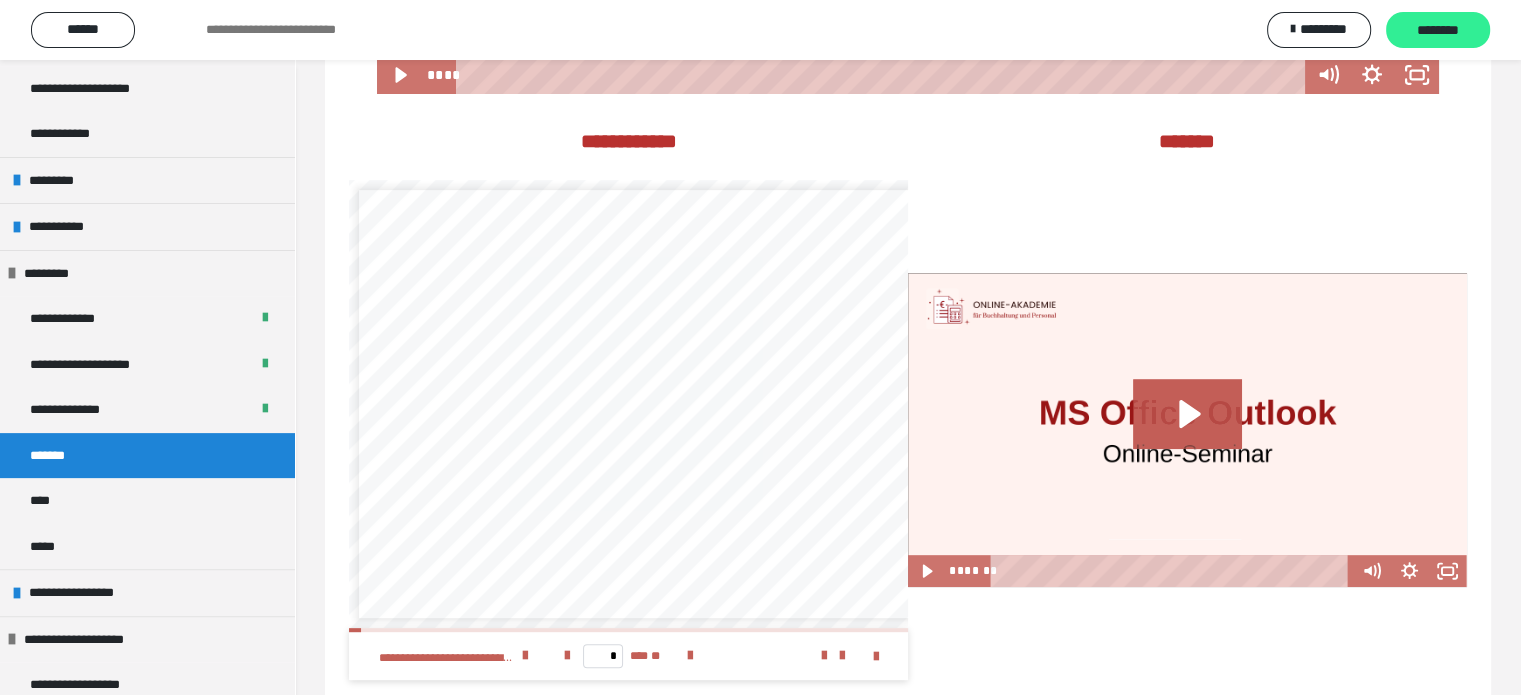 click on "********" at bounding box center [1438, 31] 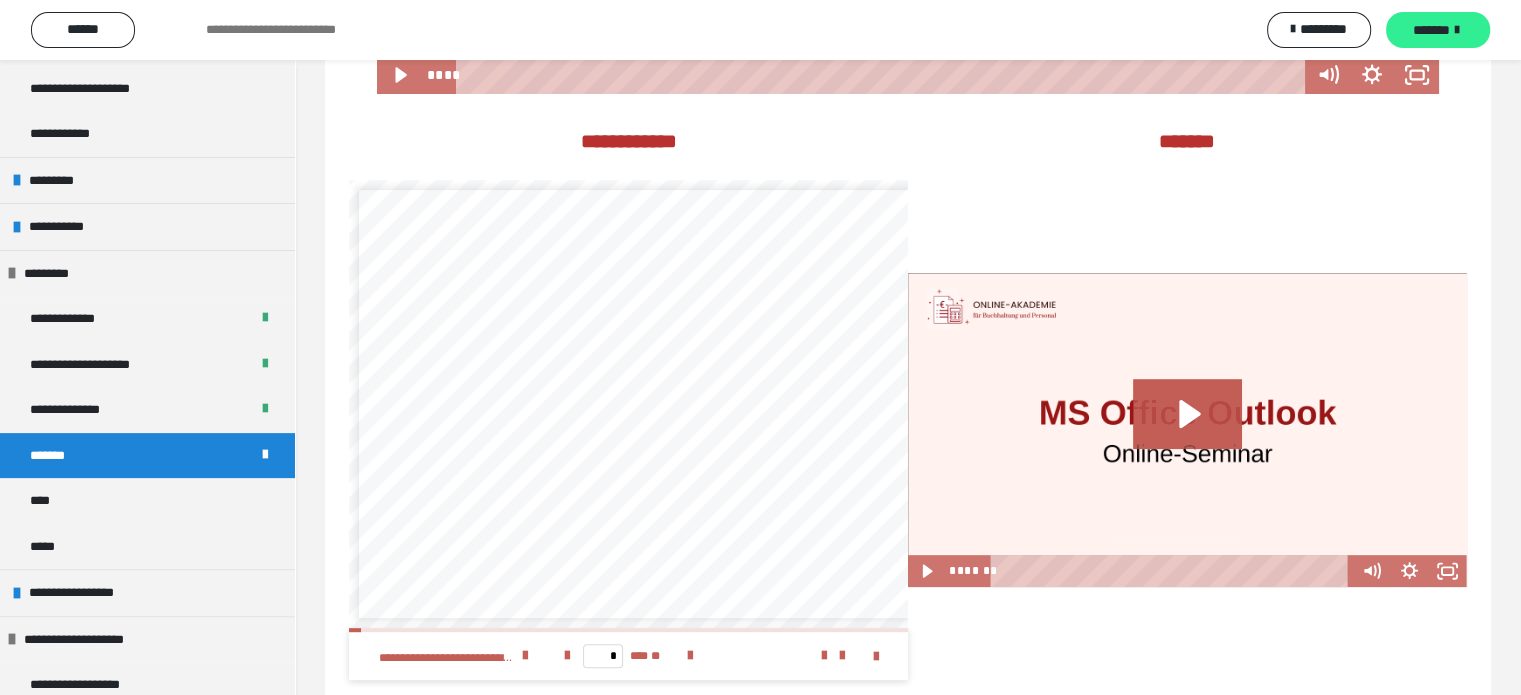click on "*******" at bounding box center (1431, 30) 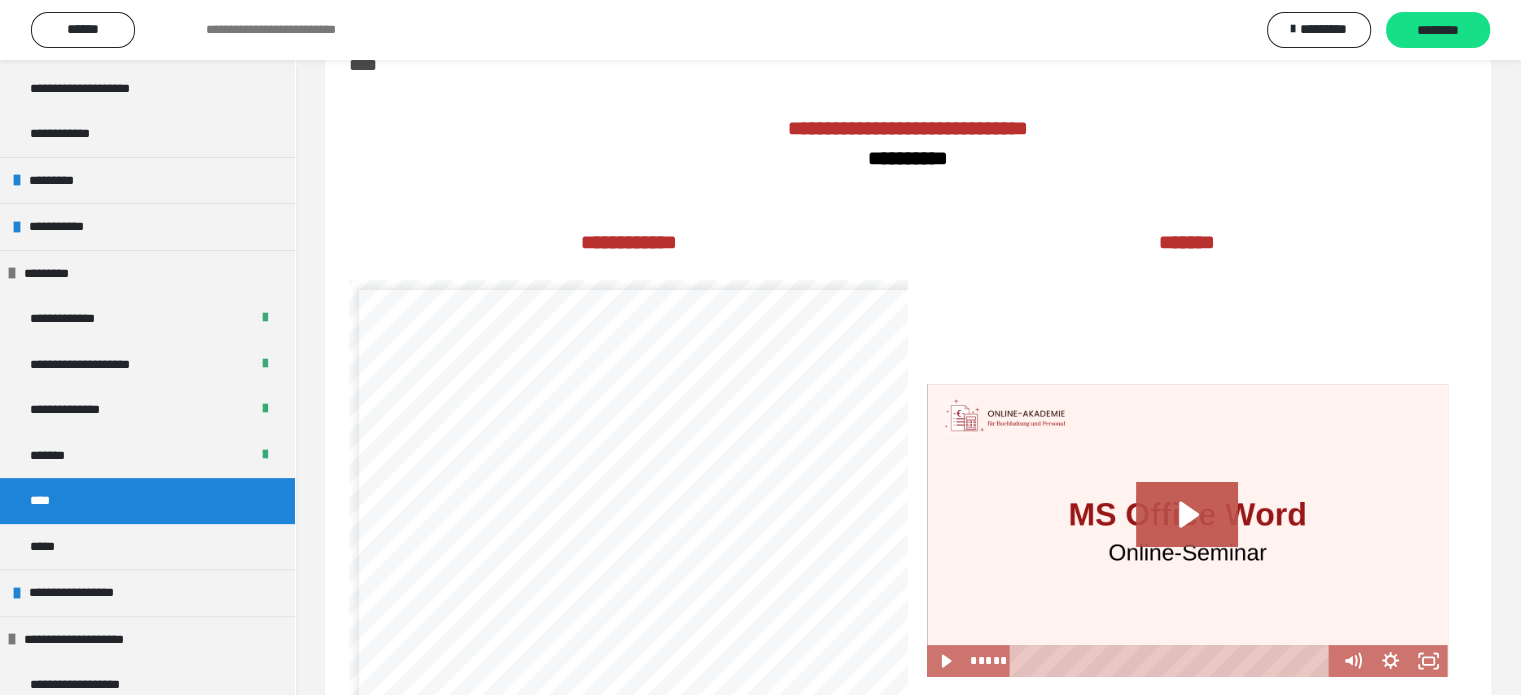 scroll, scrollTop: 0, scrollLeft: 0, axis: both 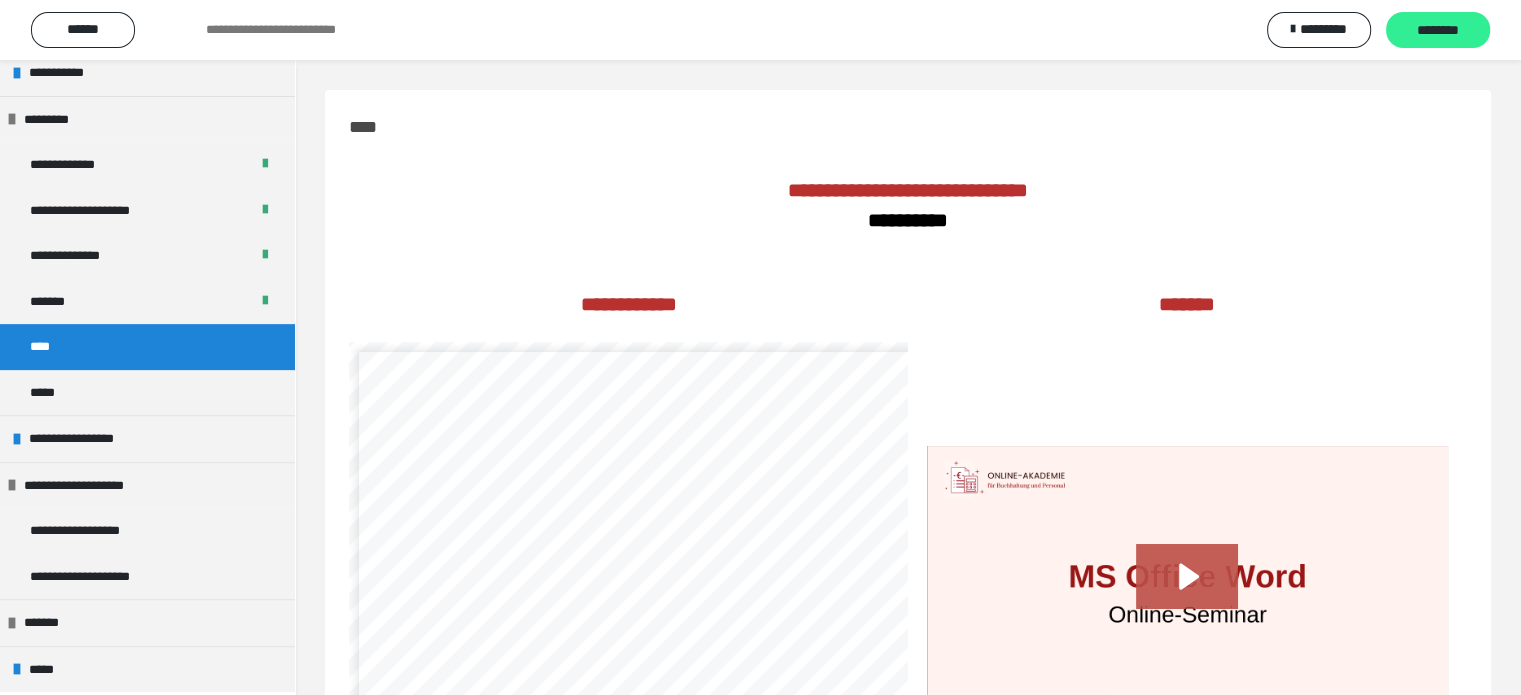 click on "********" at bounding box center [1438, 31] 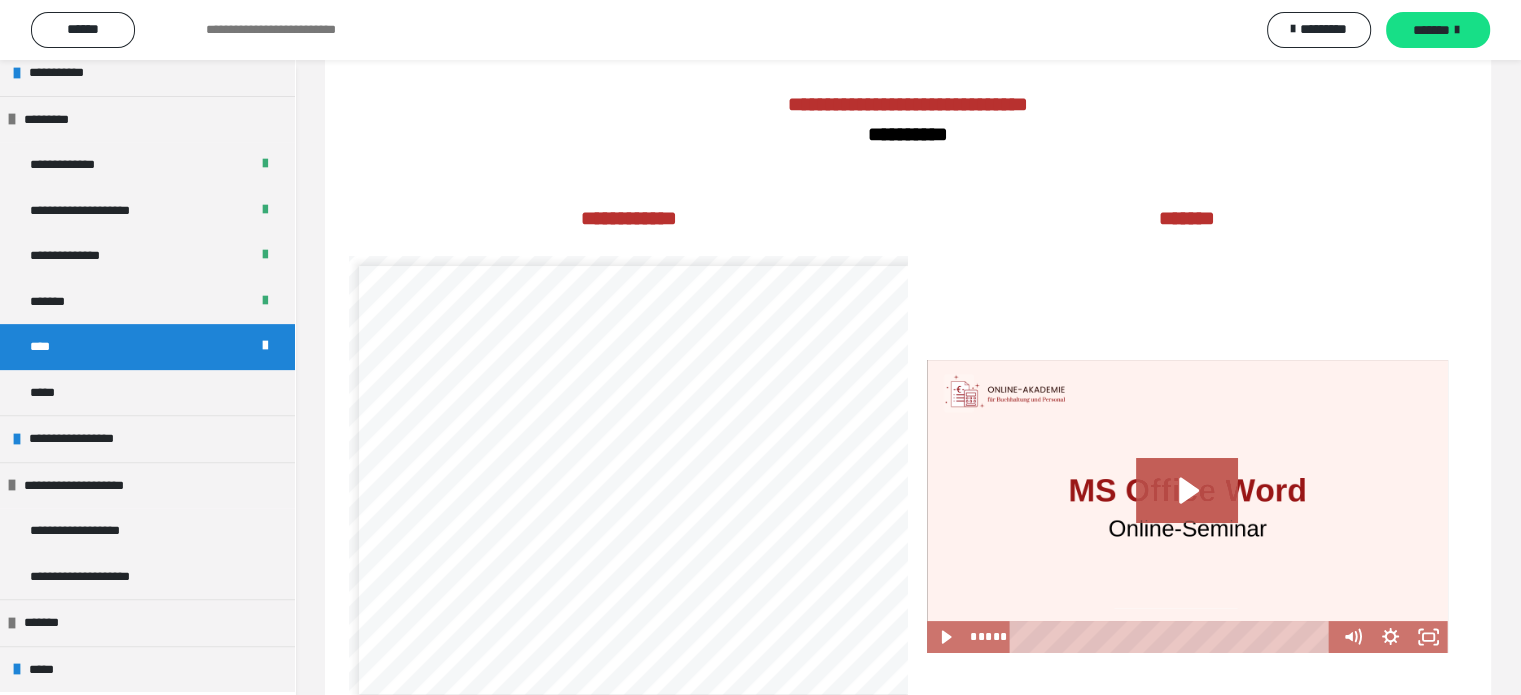scroll, scrollTop: 200, scrollLeft: 0, axis: vertical 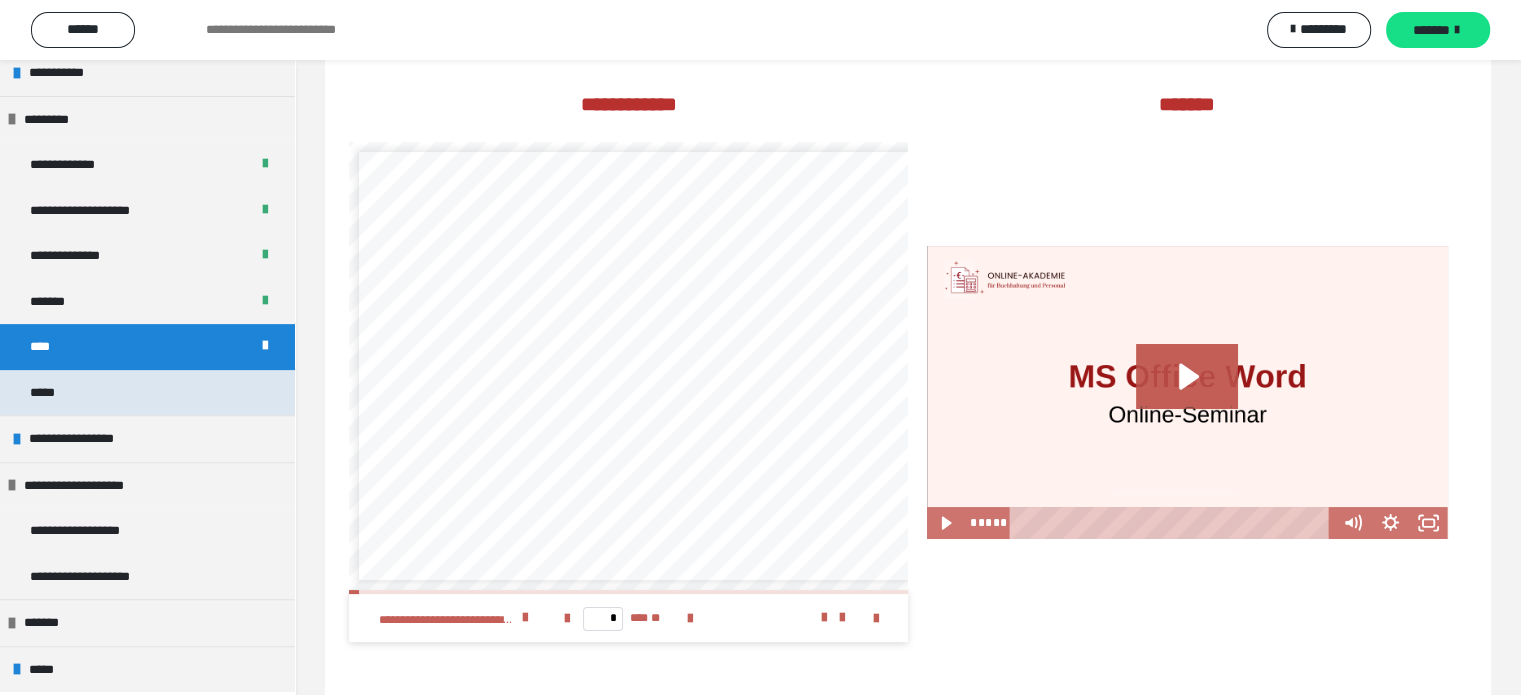 click on "*****" at bounding box center (147, 393) 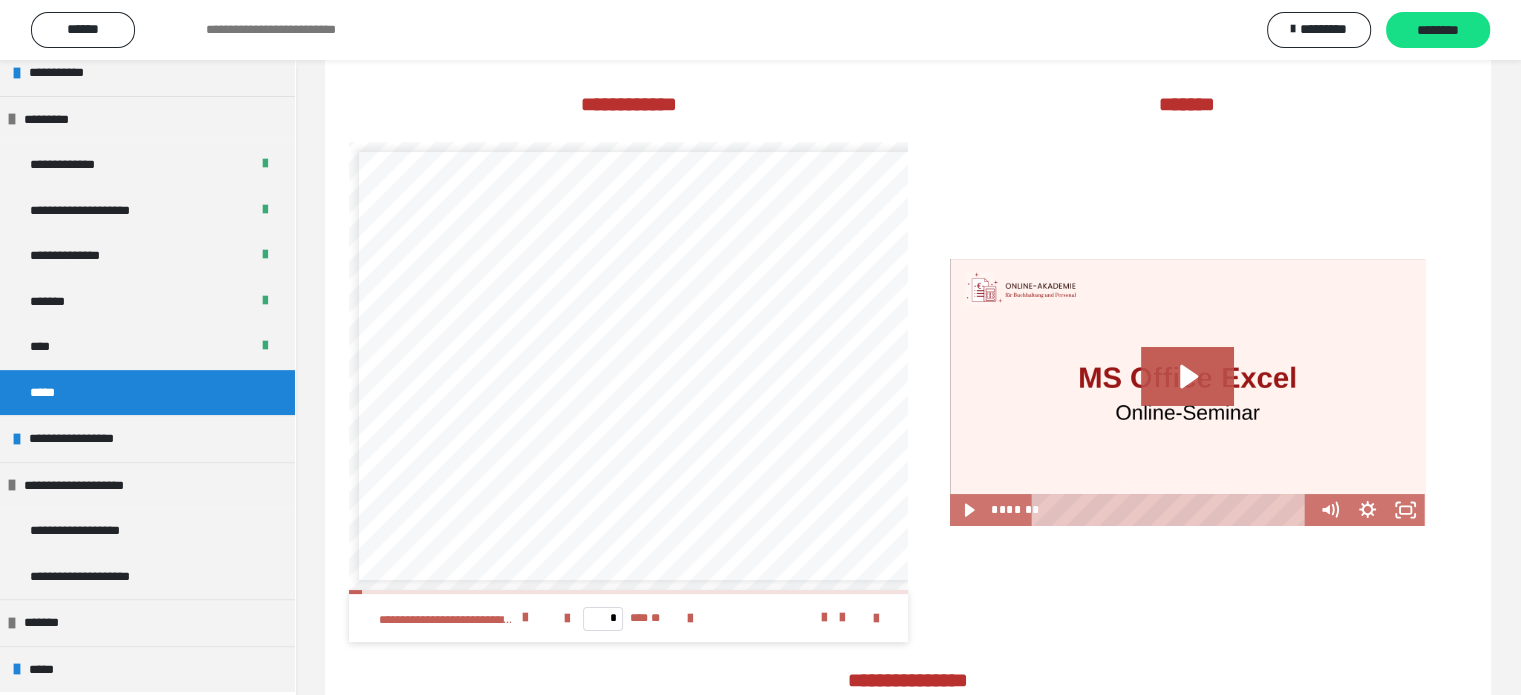 scroll, scrollTop: 8, scrollLeft: 0, axis: vertical 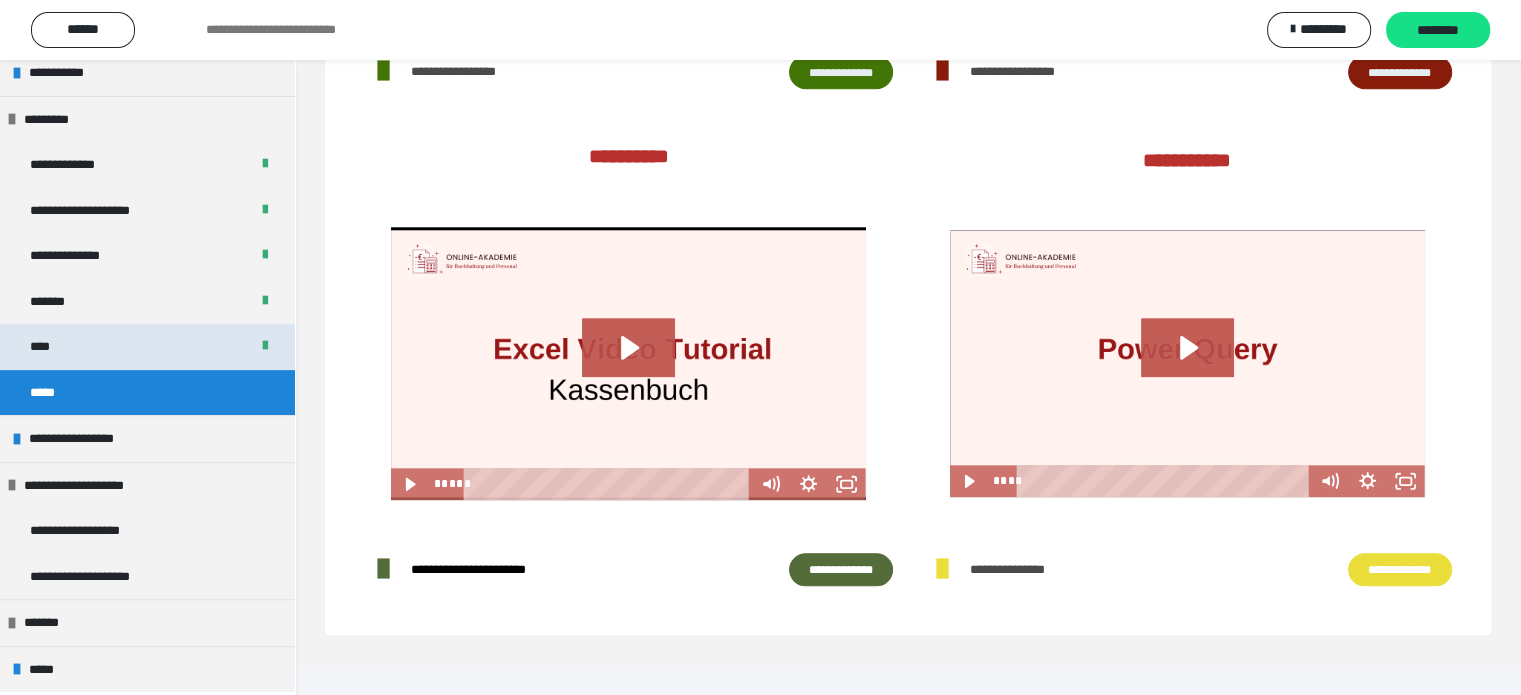 click on "****" at bounding box center [147, 347] 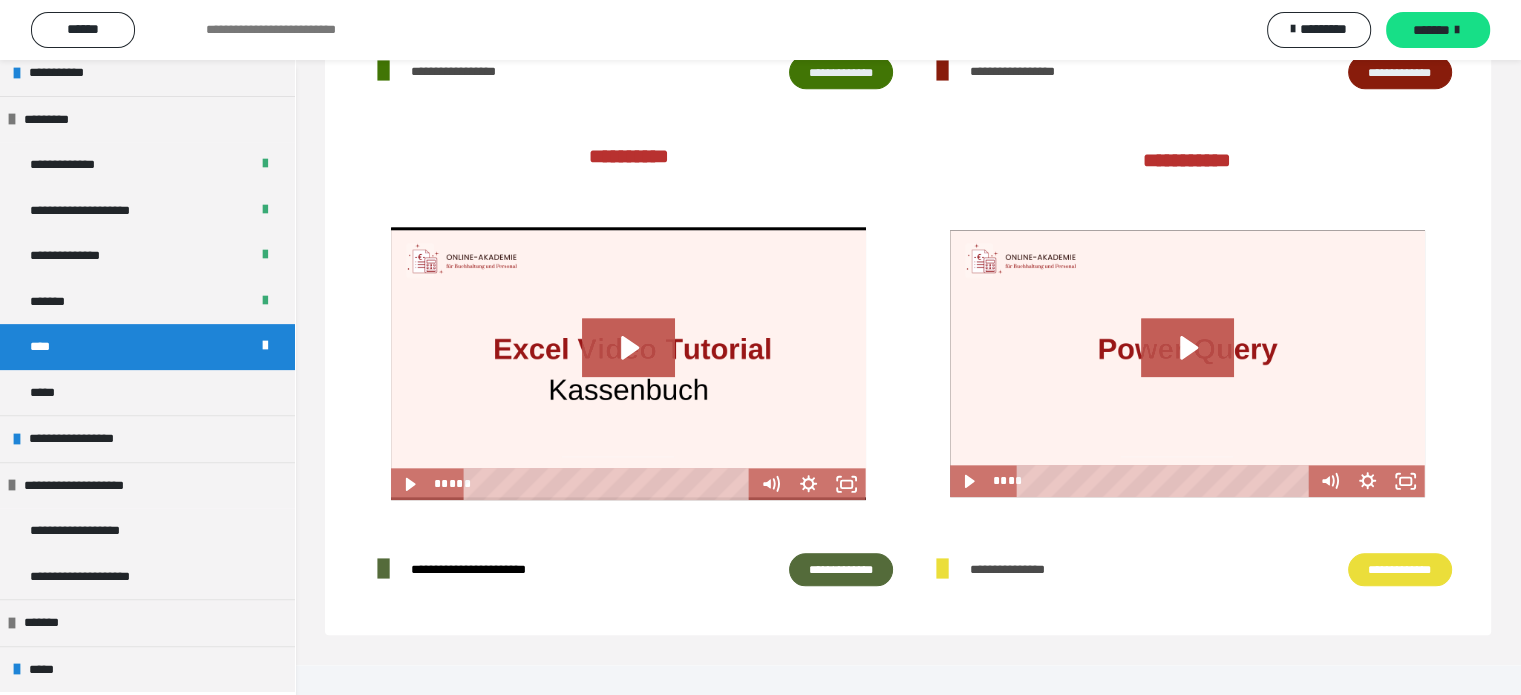 scroll, scrollTop: 1028, scrollLeft: 0, axis: vertical 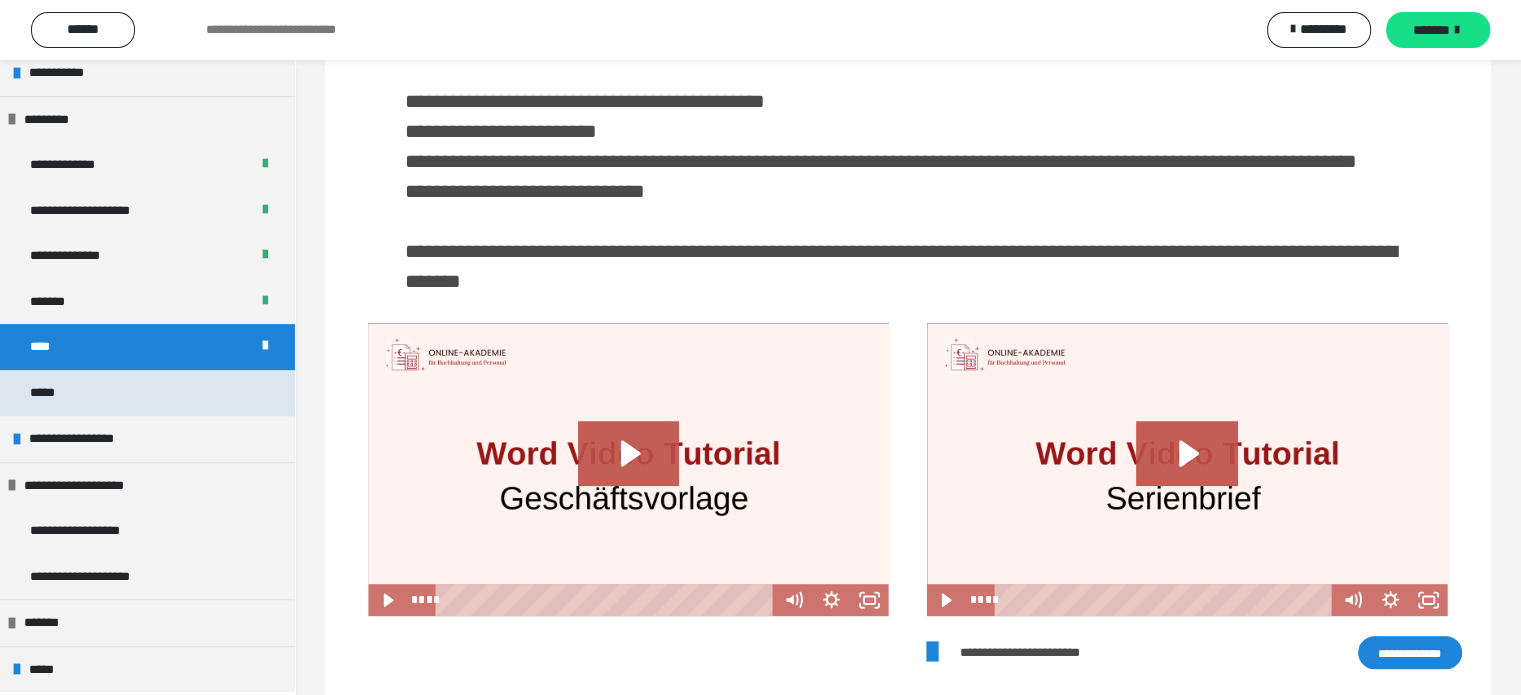 click on "*****" at bounding box center (147, 393) 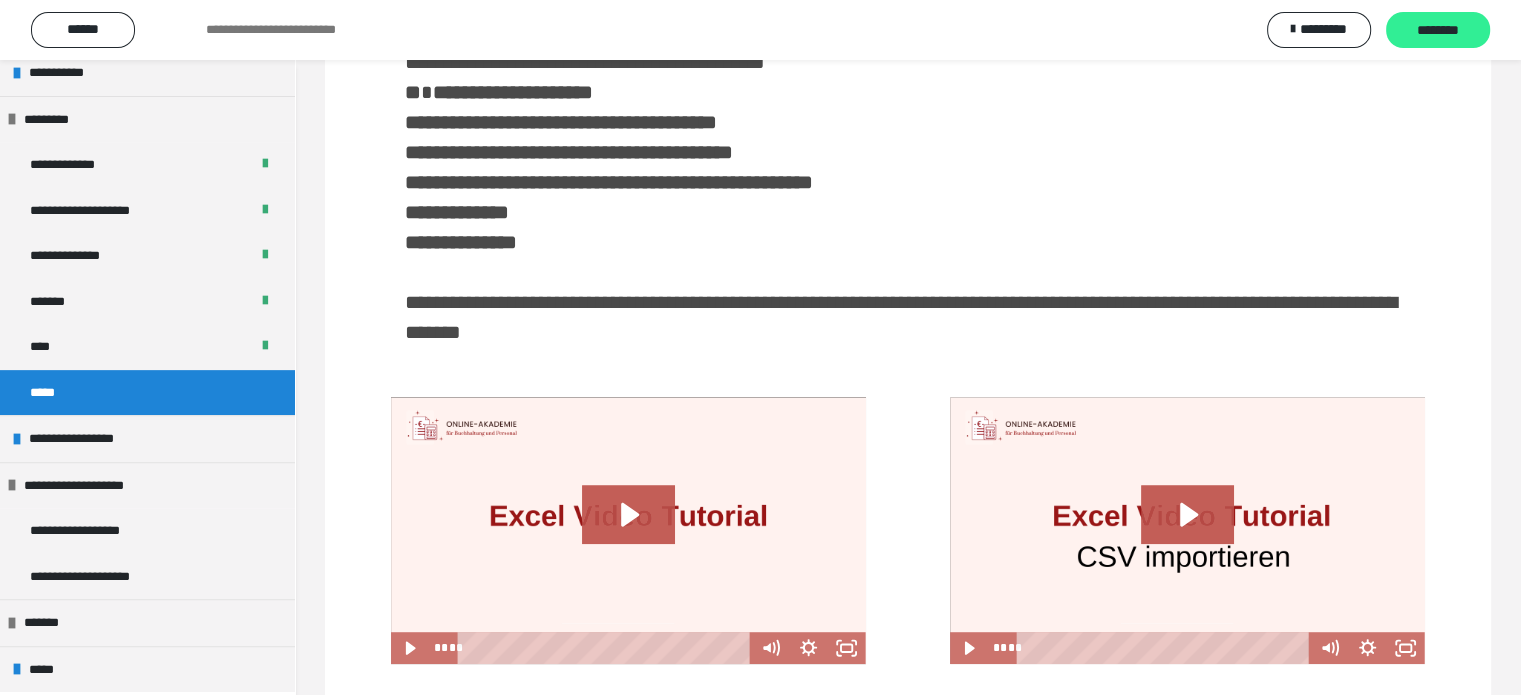click on "********" at bounding box center (1438, 31) 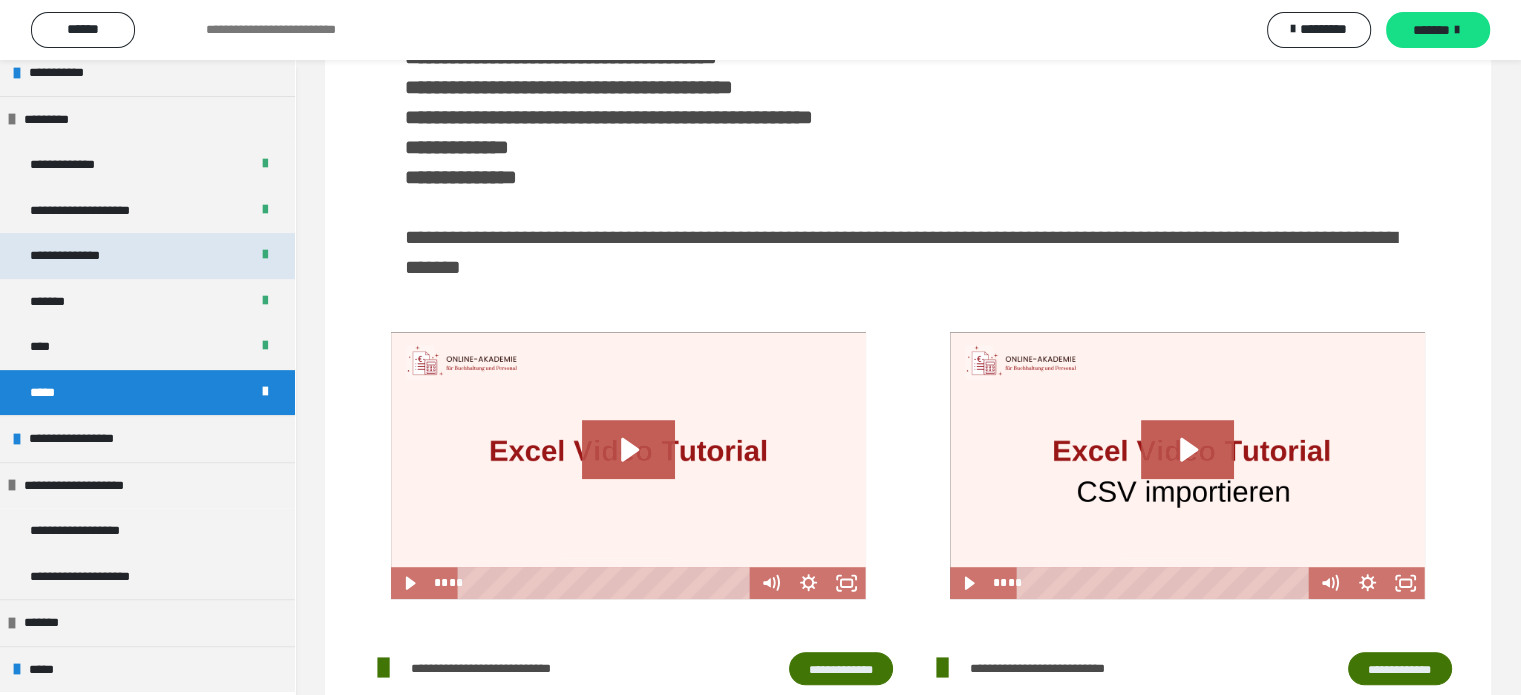 scroll, scrollTop: 1128, scrollLeft: 0, axis: vertical 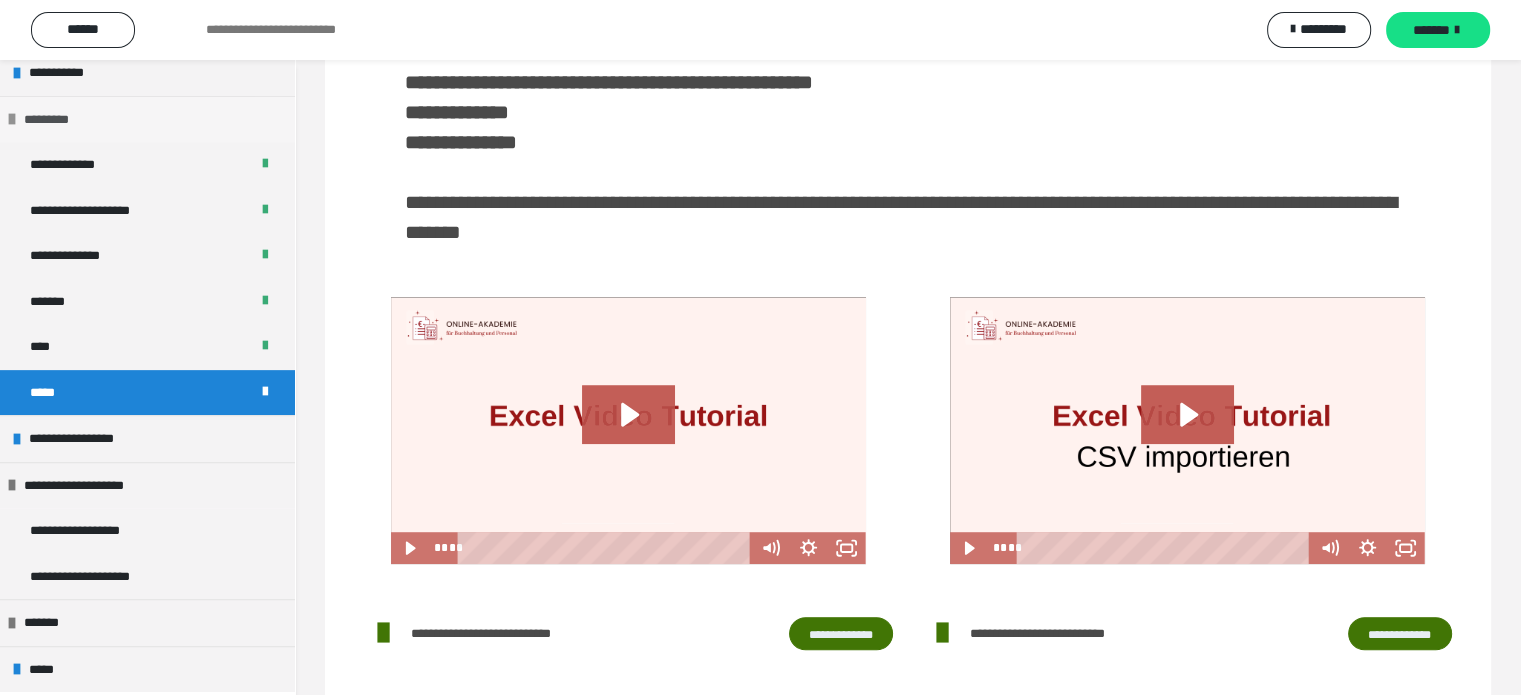 click at bounding box center [12, 119] 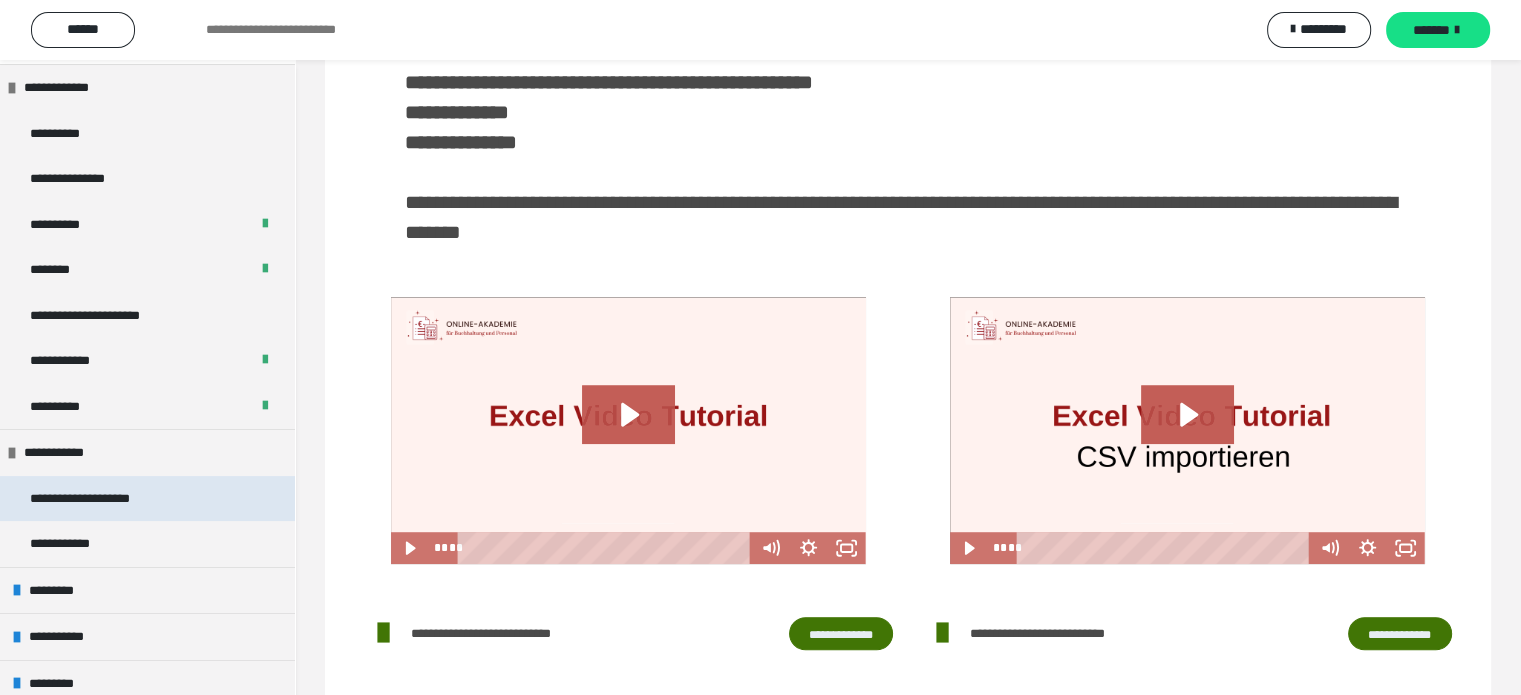 scroll, scrollTop: 300, scrollLeft: 0, axis: vertical 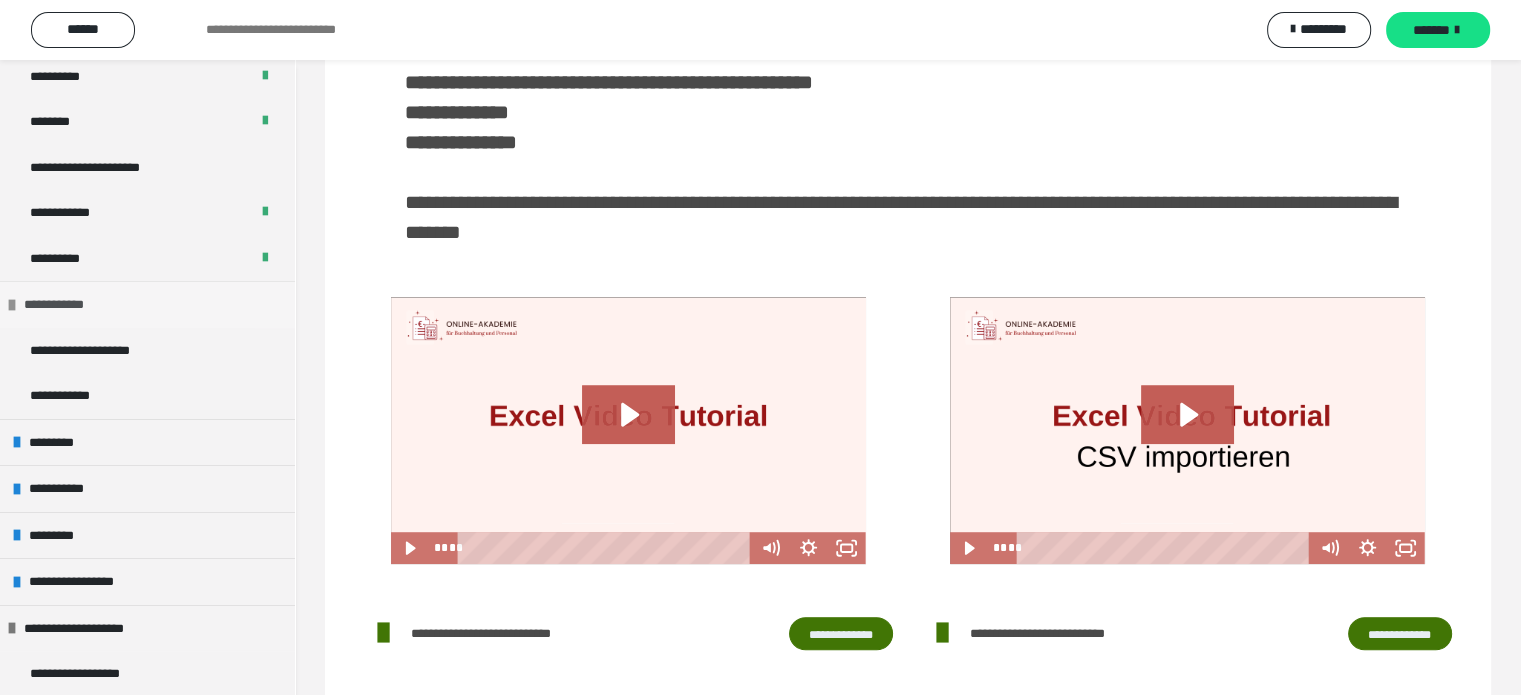 click on "**********" at bounding box center [65, 305] 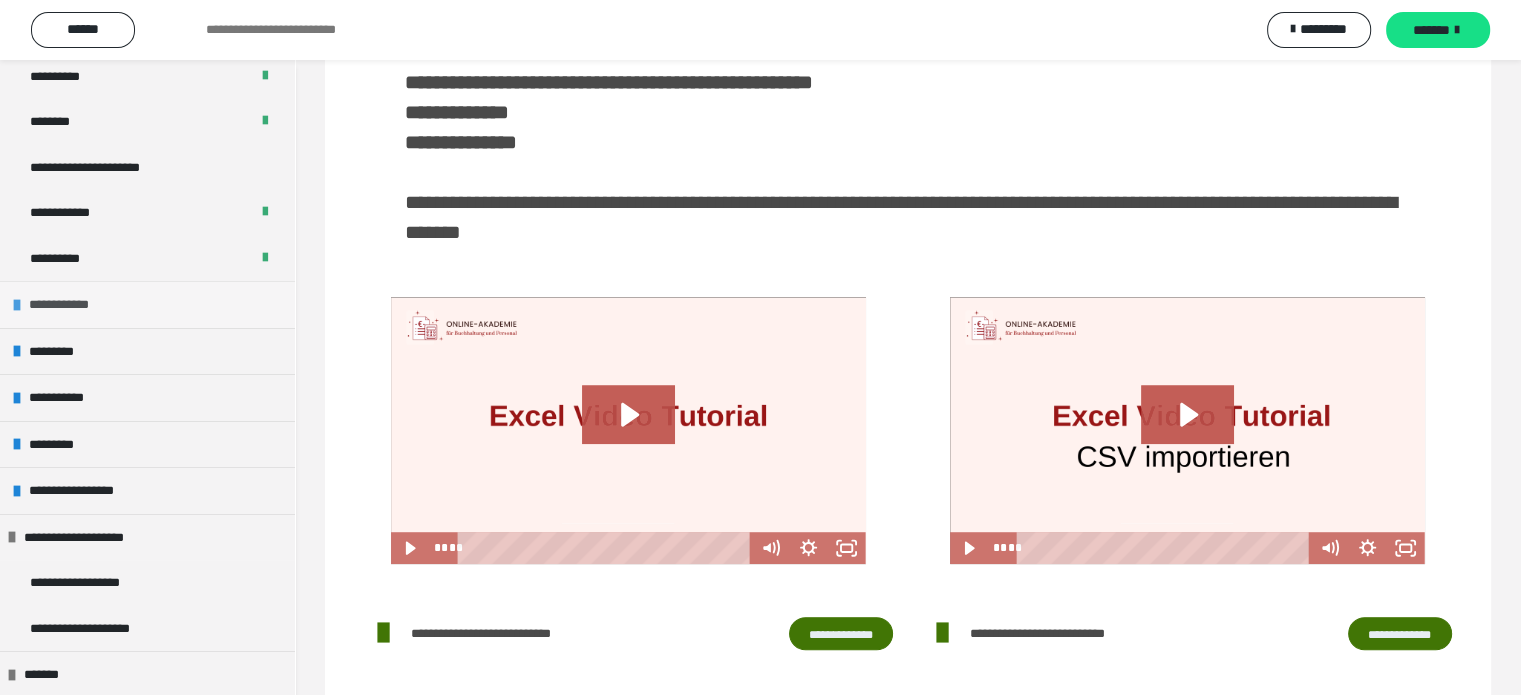 click on "**********" at bounding box center [70, 305] 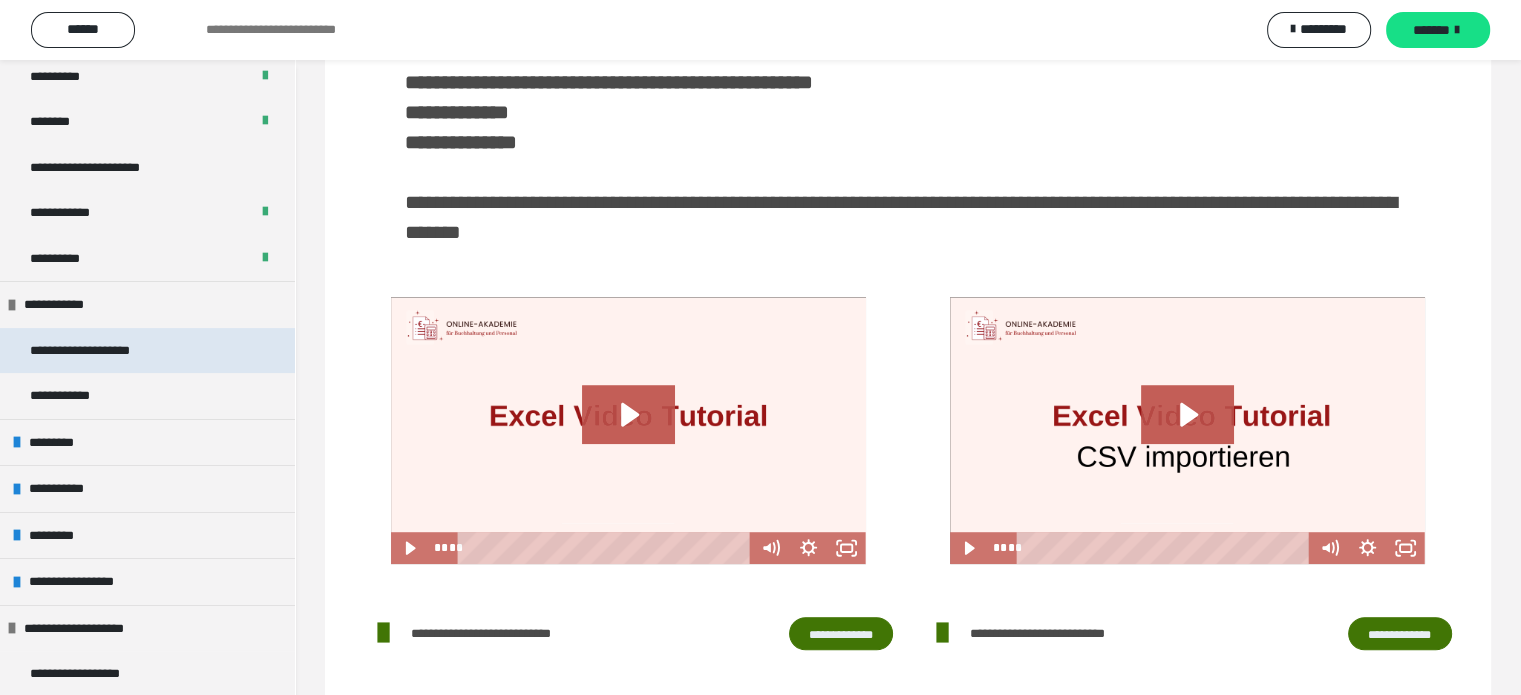 click on "**********" at bounding box center (100, 351) 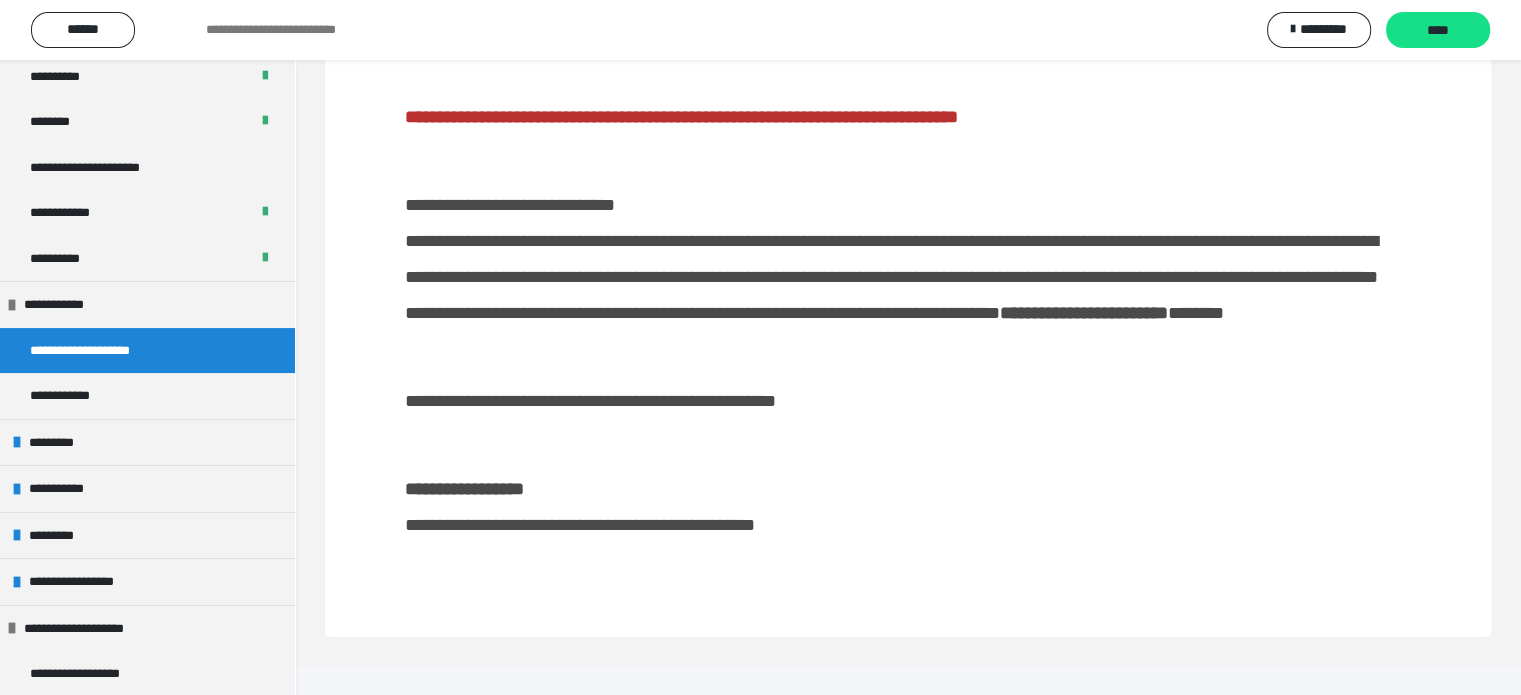 scroll, scrollTop: 107, scrollLeft: 0, axis: vertical 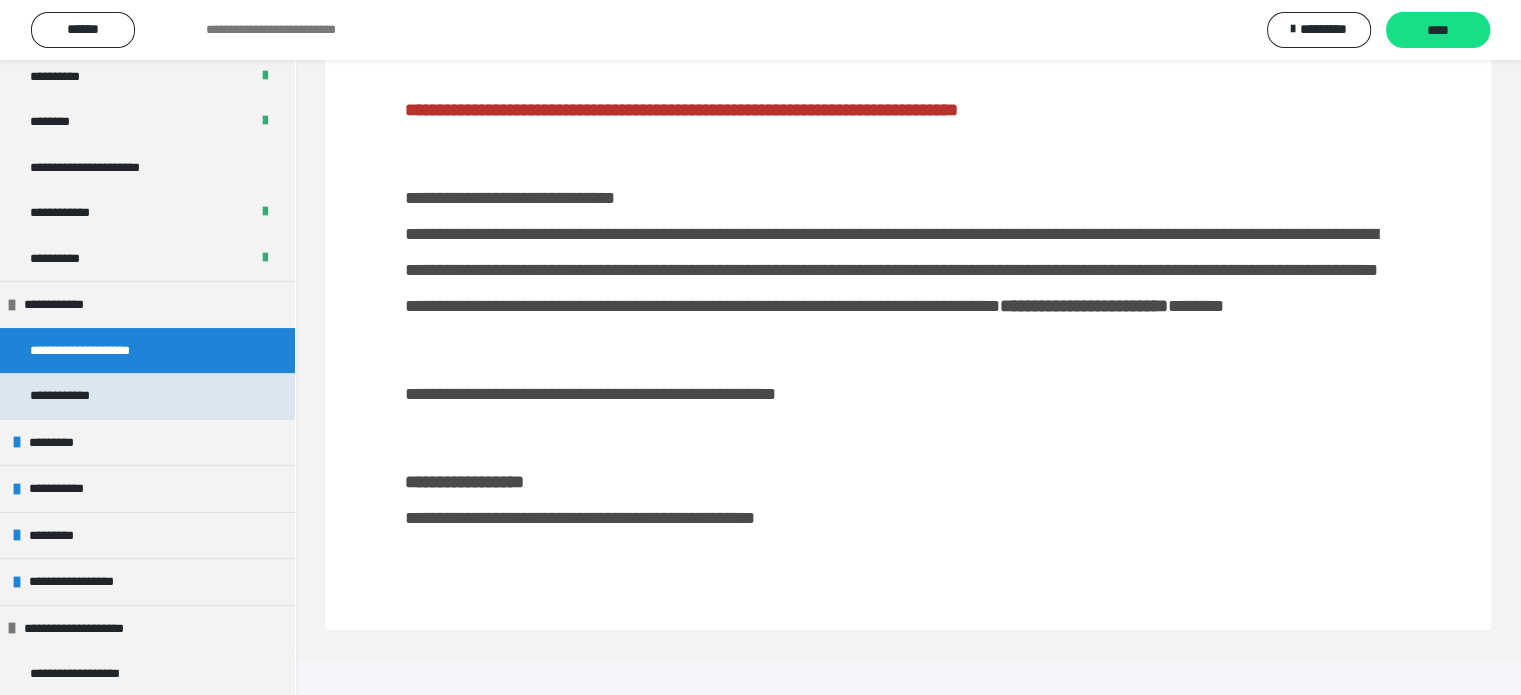 click on "**********" at bounding box center [71, 396] 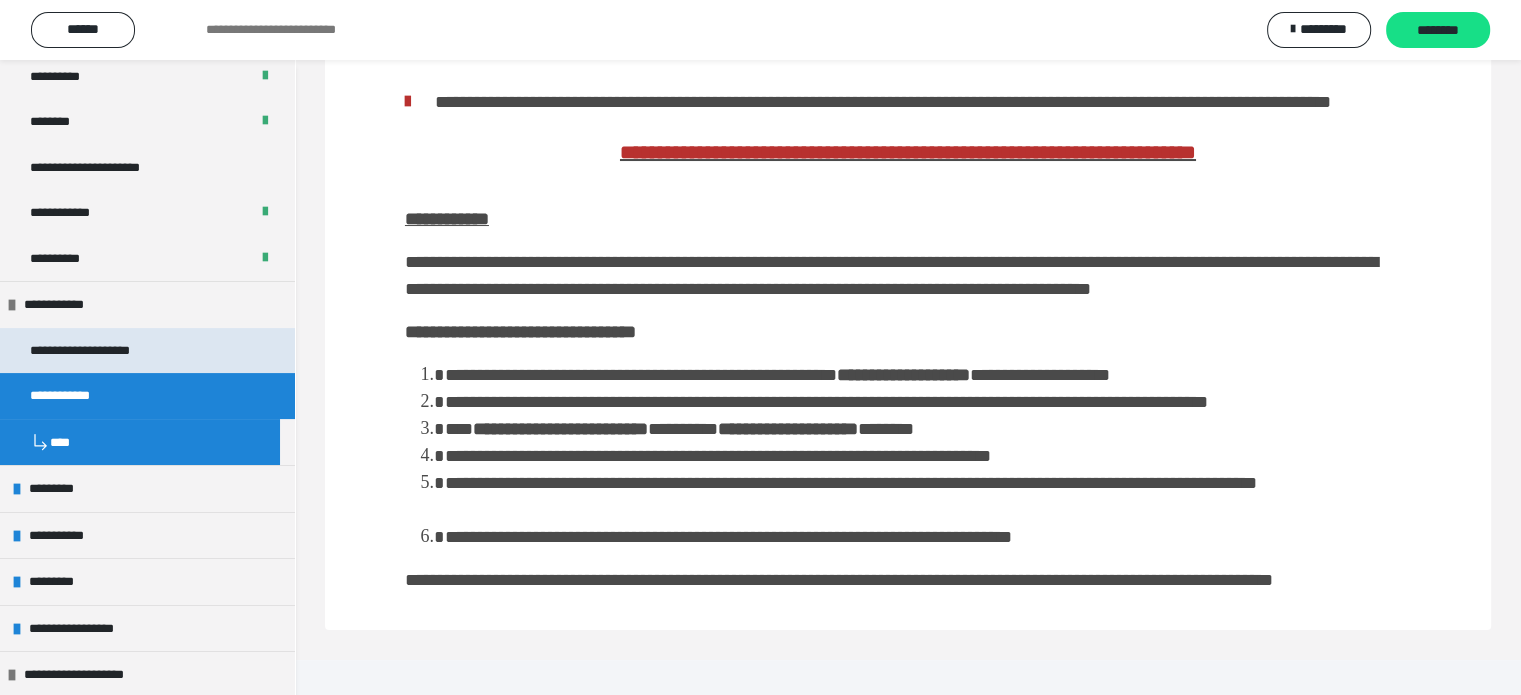 click on "**********" at bounding box center [100, 351] 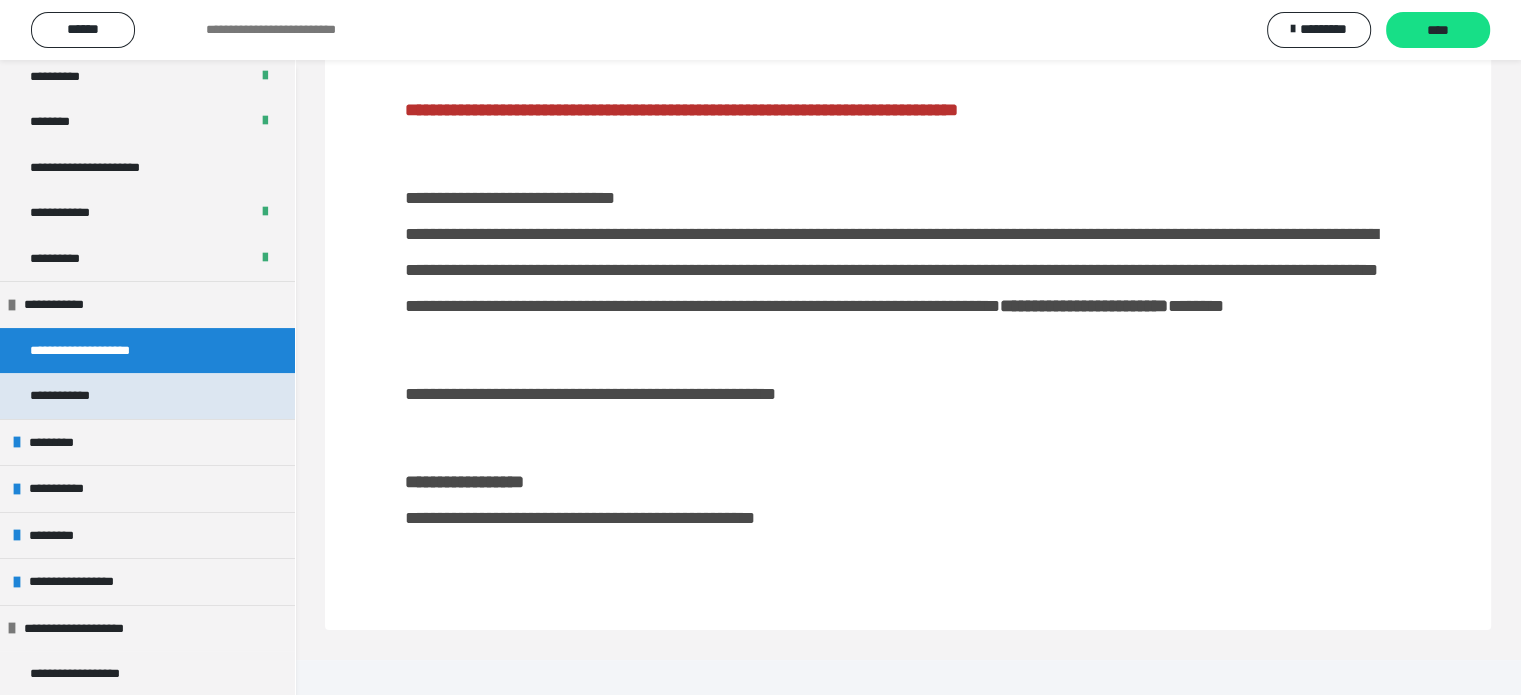 click on "**********" at bounding box center [71, 396] 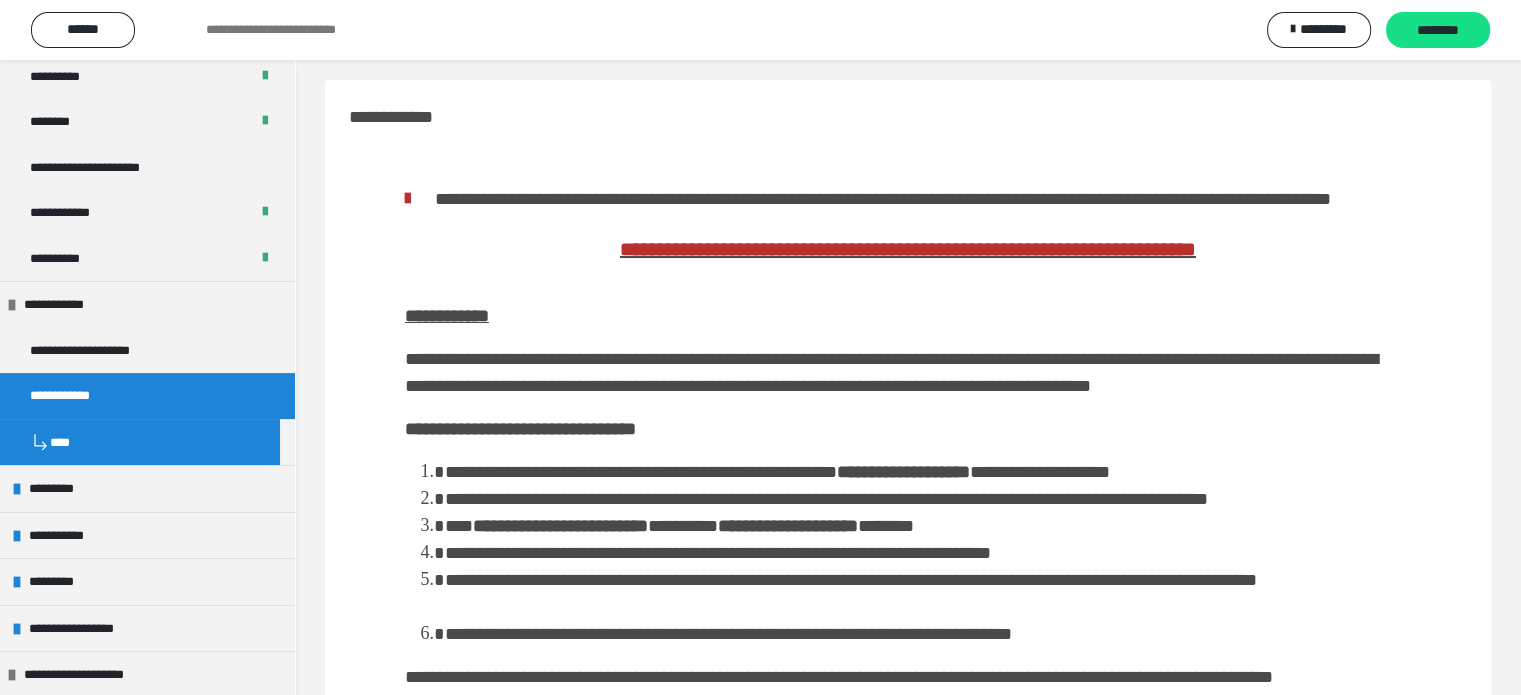 scroll, scrollTop: 7, scrollLeft: 0, axis: vertical 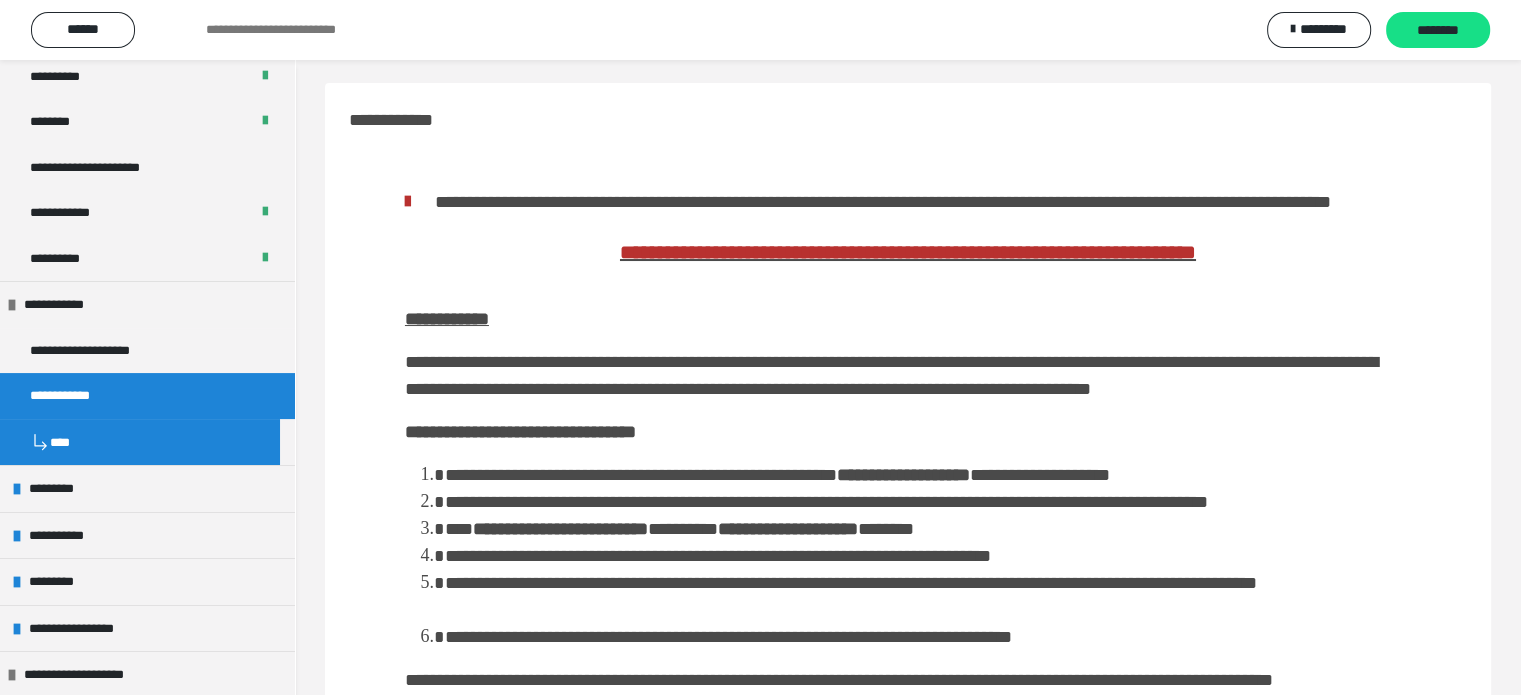 click on "**********" at bounding box center [908, 425] 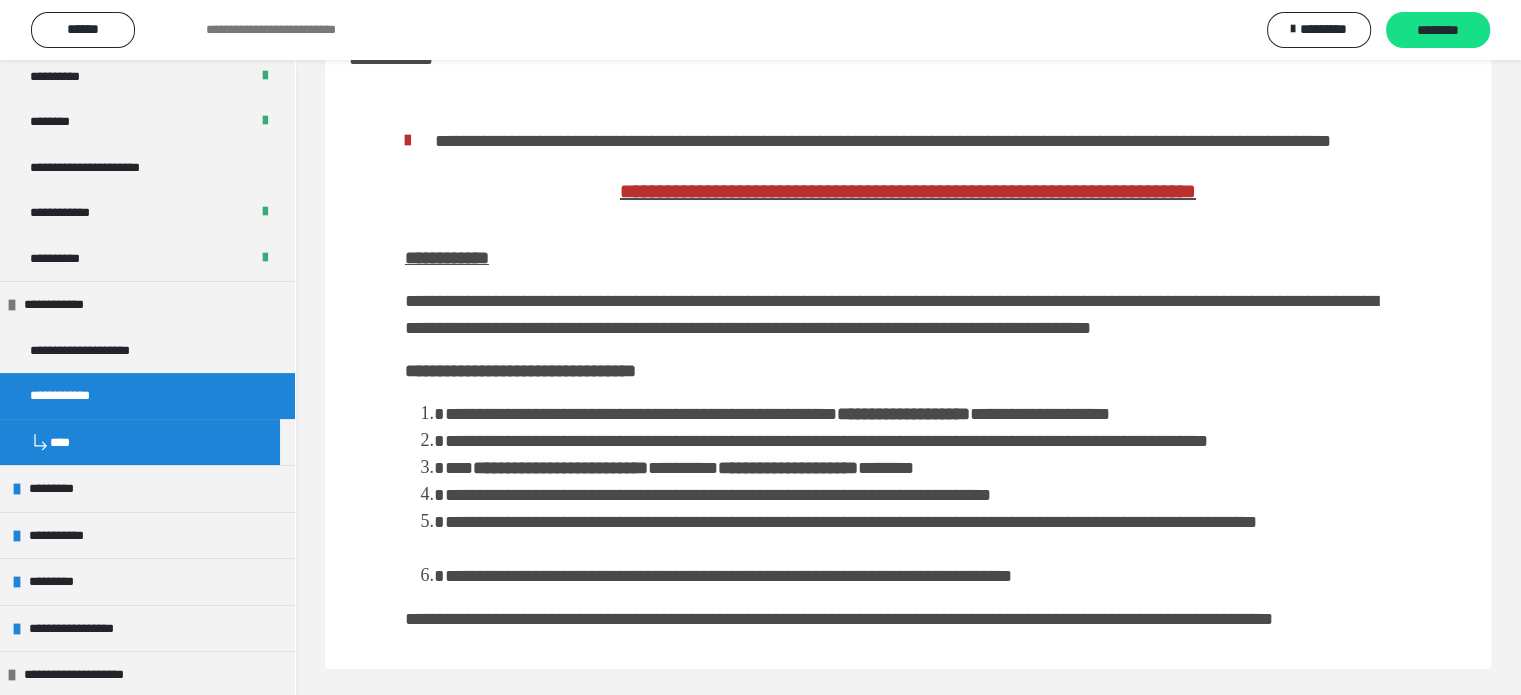 scroll, scrollTop: 0, scrollLeft: 0, axis: both 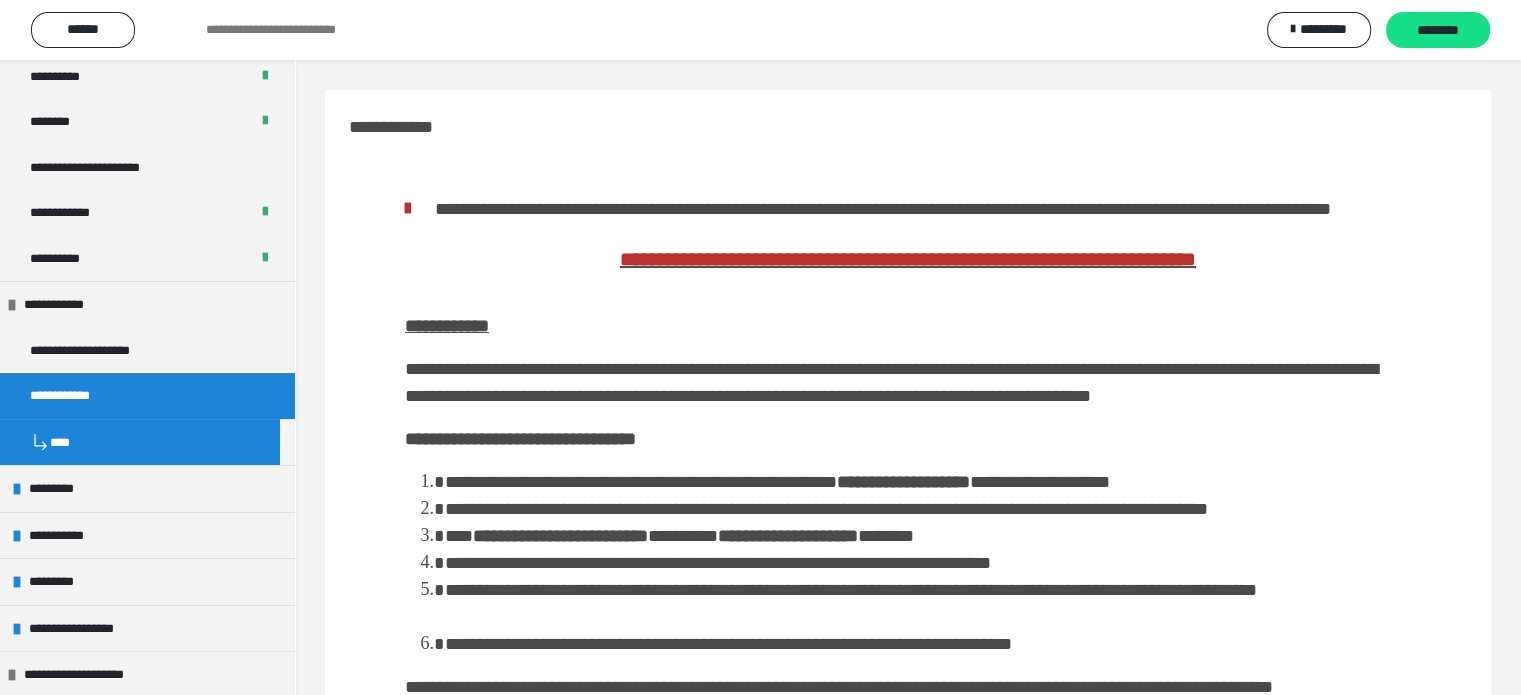 click on "**********" at bounding box center (908, 259) 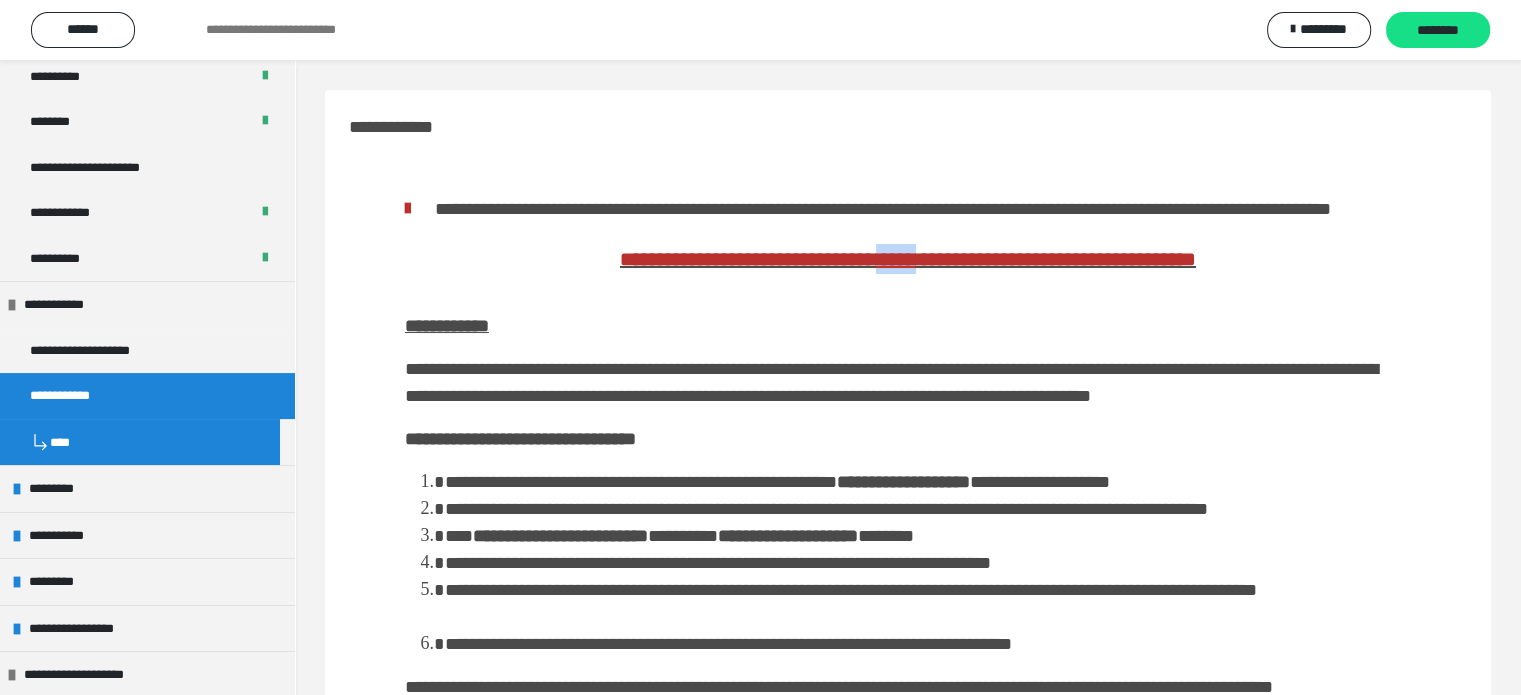 click on "**********" at bounding box center (908, 259) 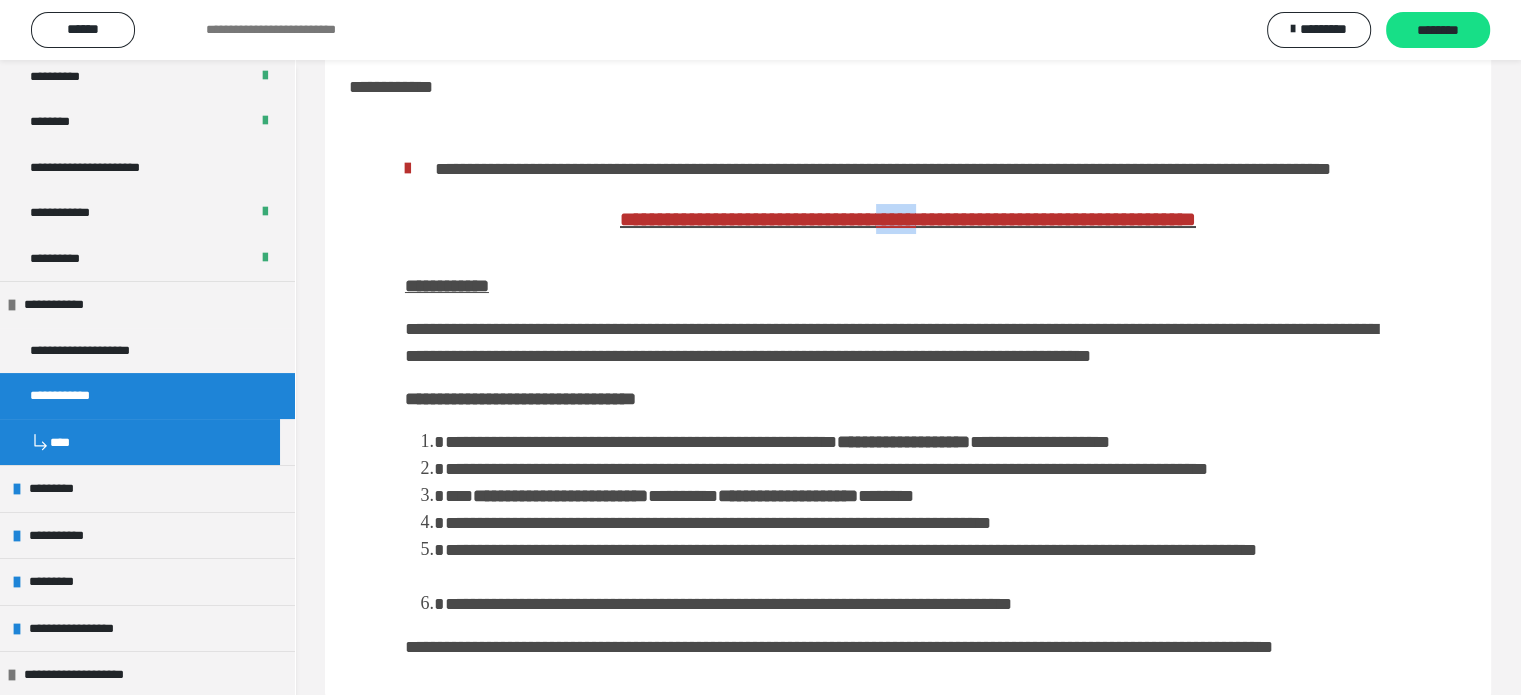 scroll, scrollTop: 0, scrollLeft: 0, axis: both 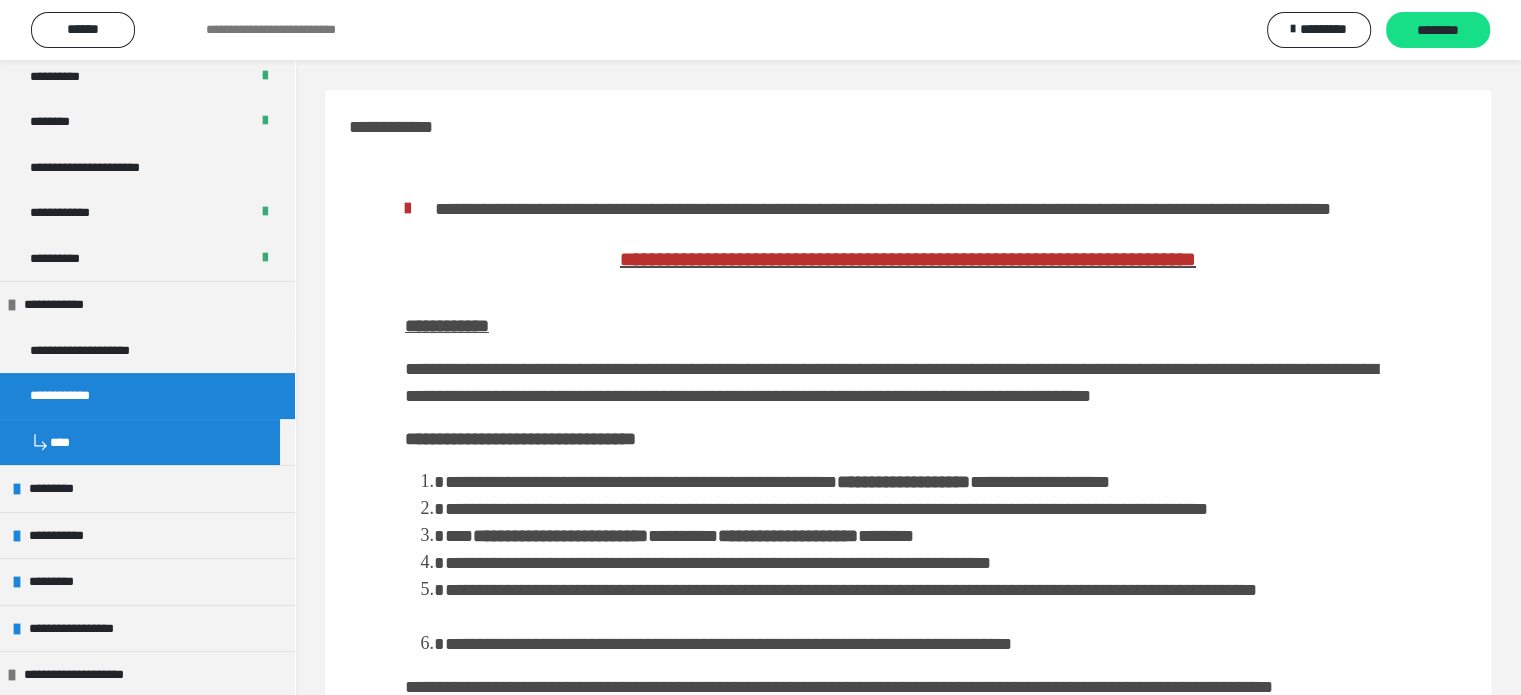 click on "****" at bounding box center [140, 442] 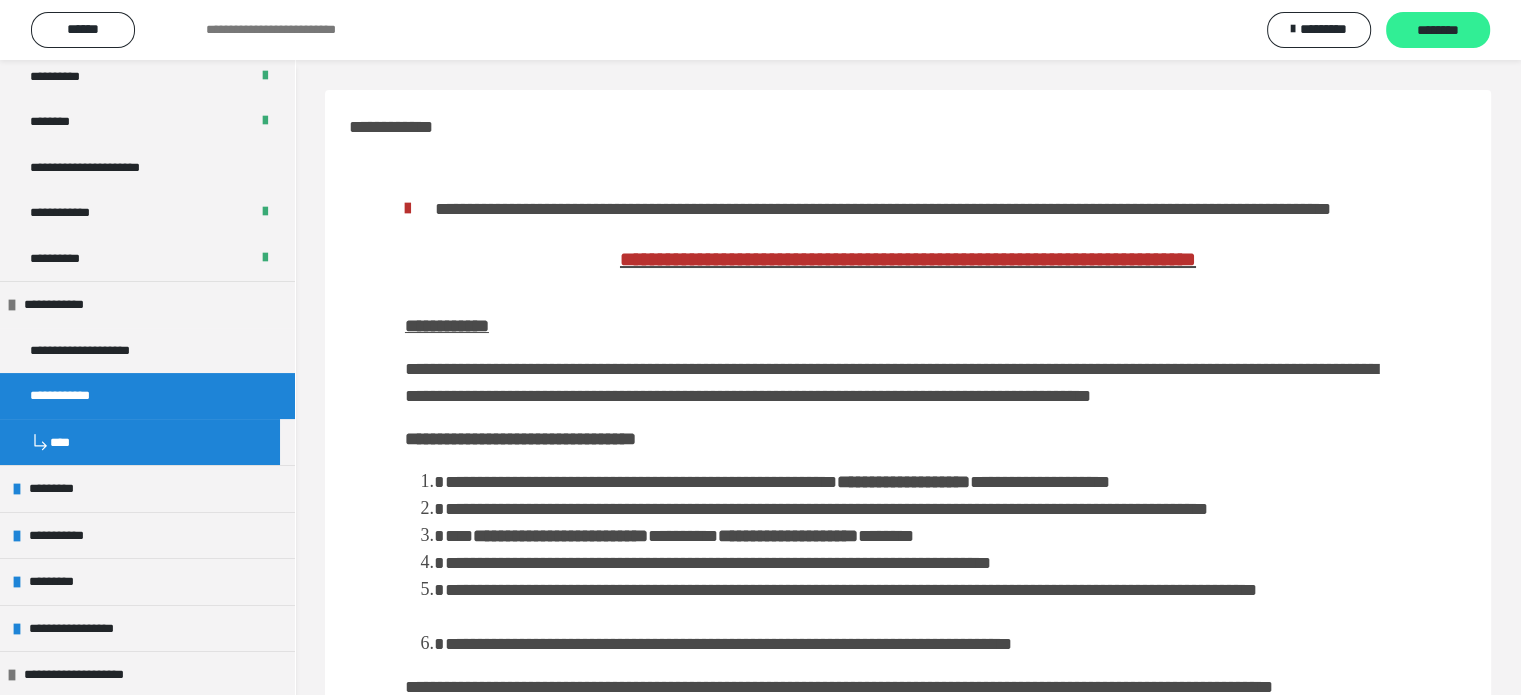 click on "********" at bounding box center (1438, 31) 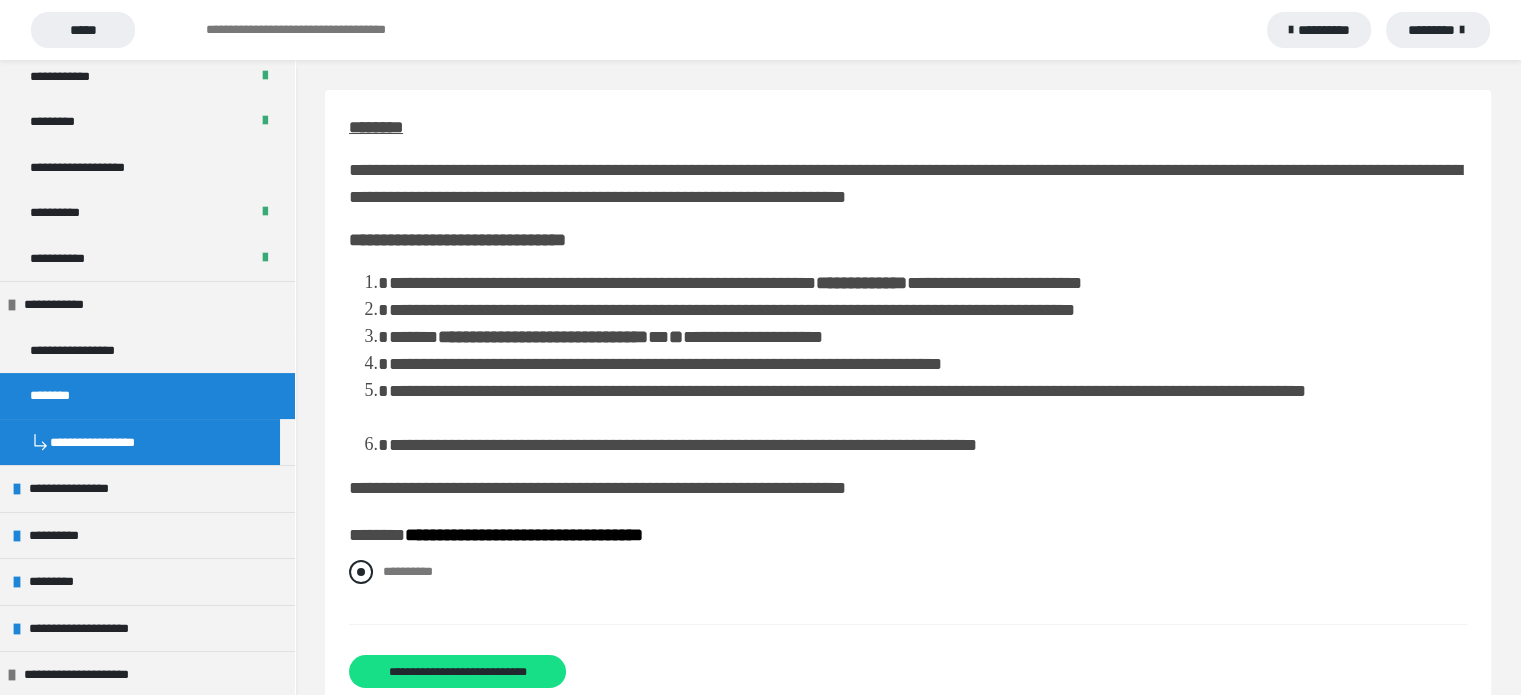 click at bounding box center (361, 572) 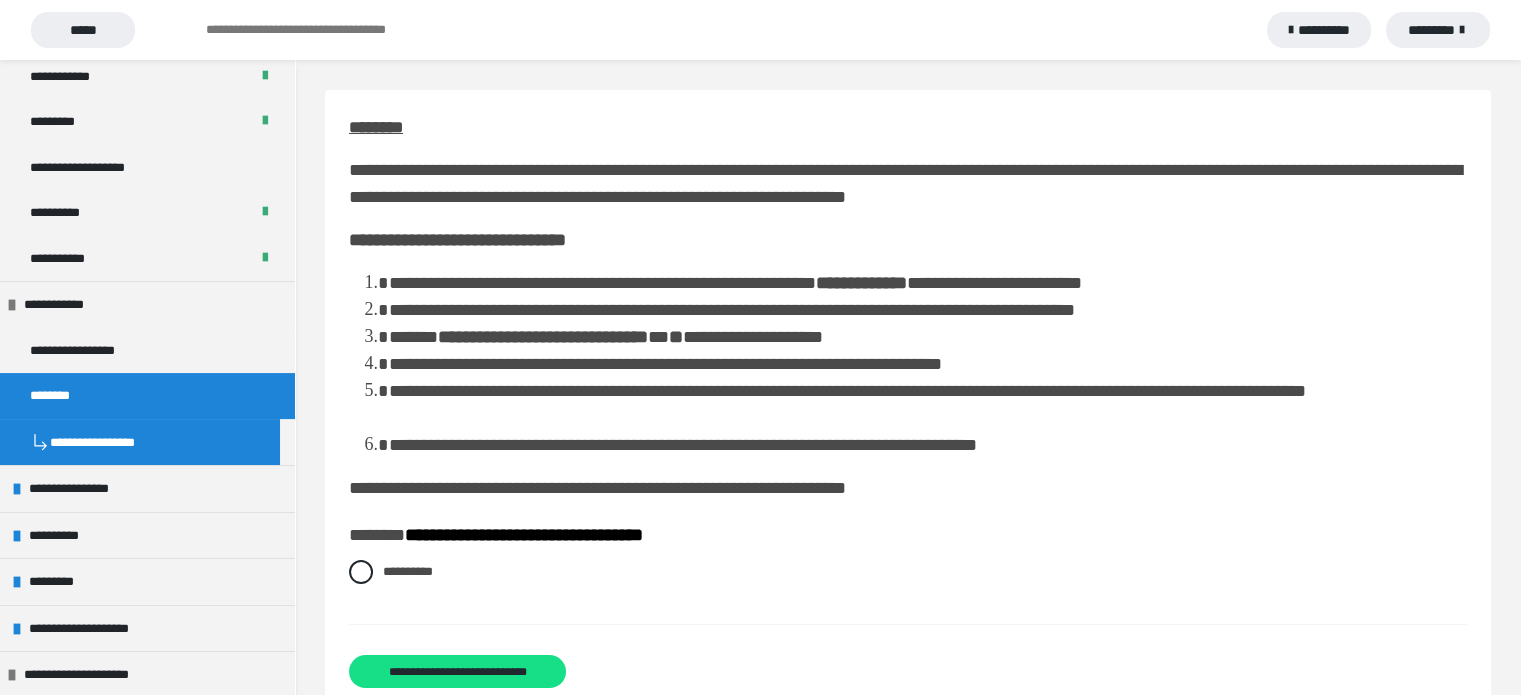 click on "**********" at bounding box center (908, 587) 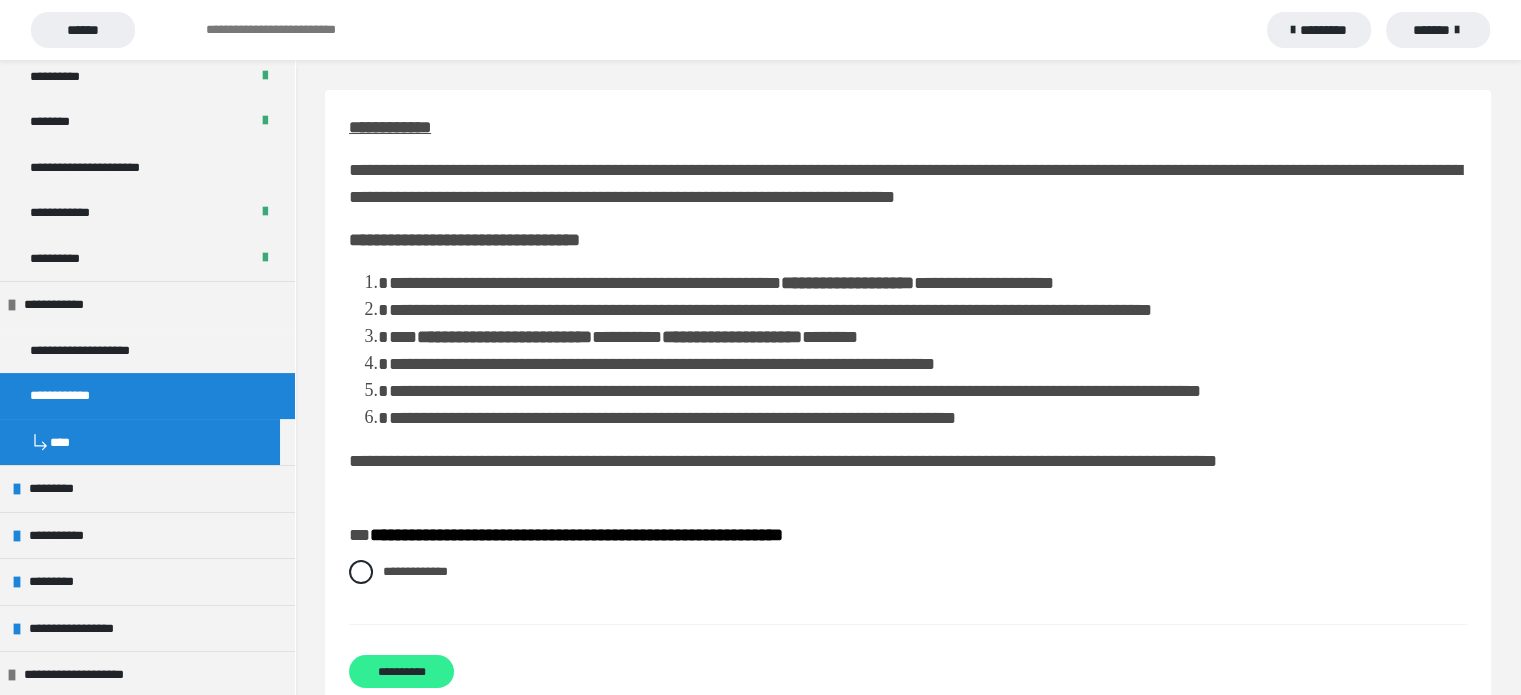 click on "**********" at bounding box center [401, 671] 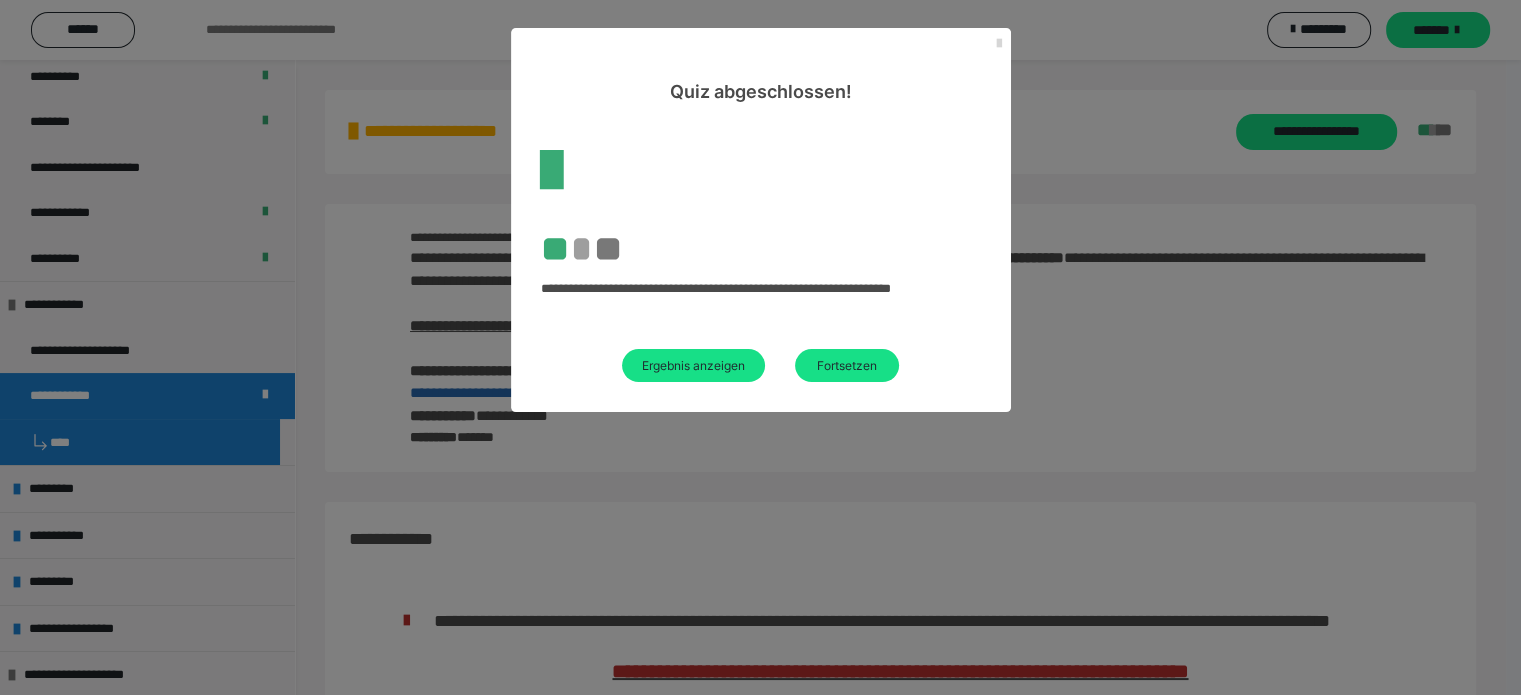 click at bounding box center (999, 44) 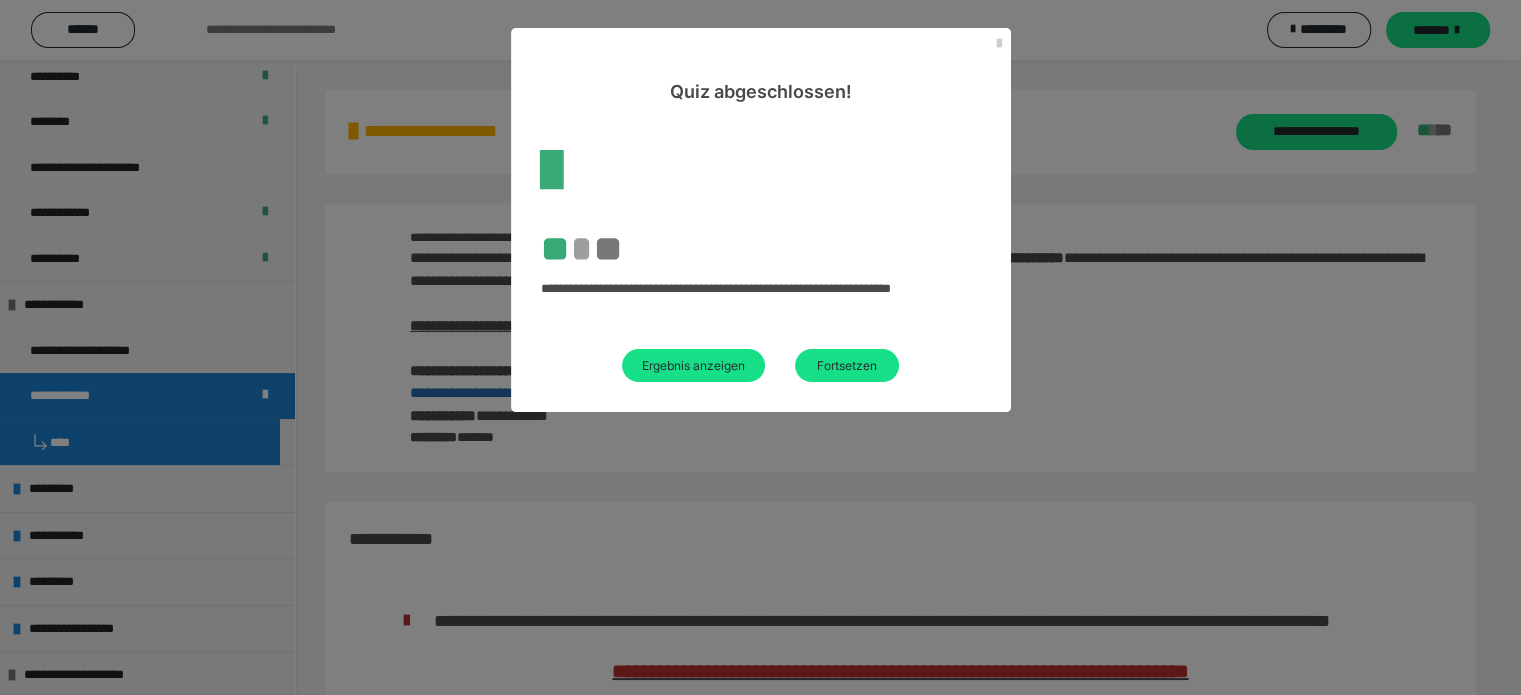 click on "**********" at bounding box center [760, 30] 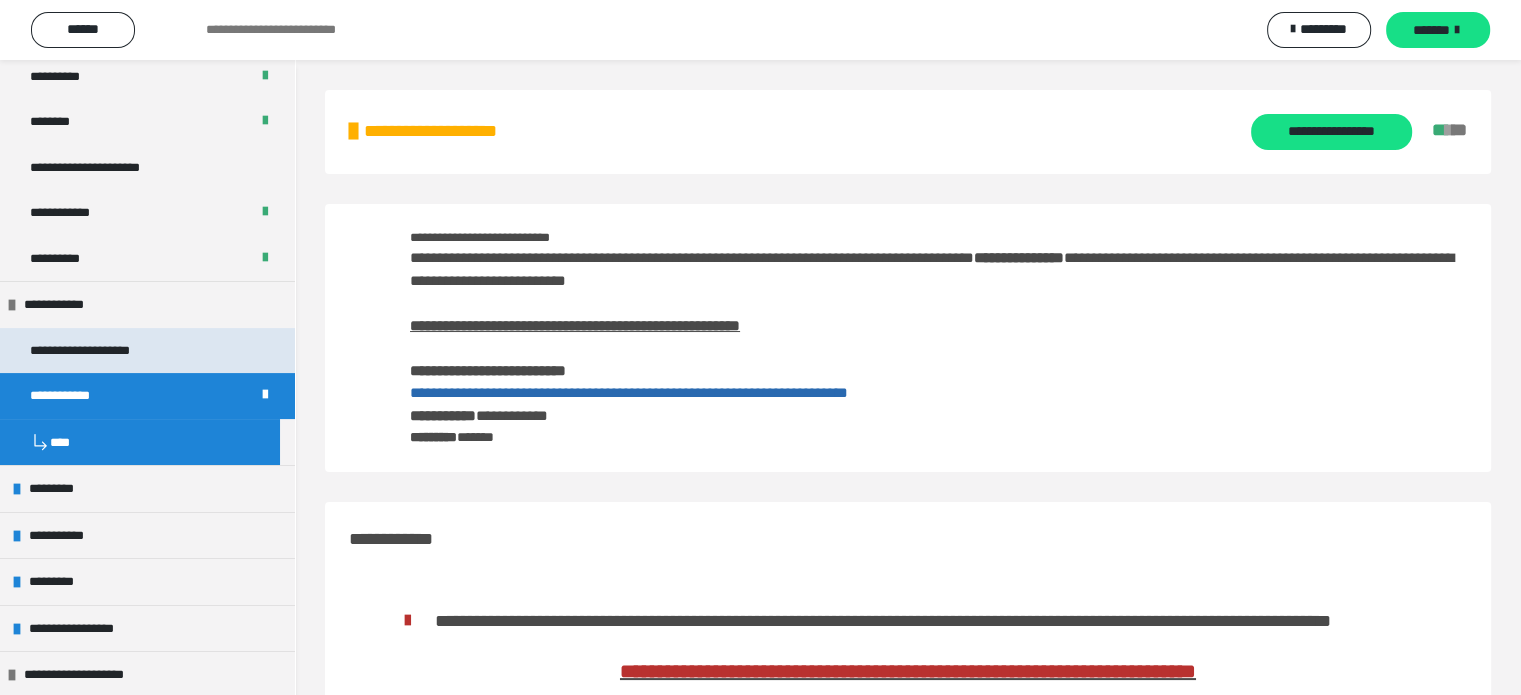 click on "**********" at bounding box center [100, 351] 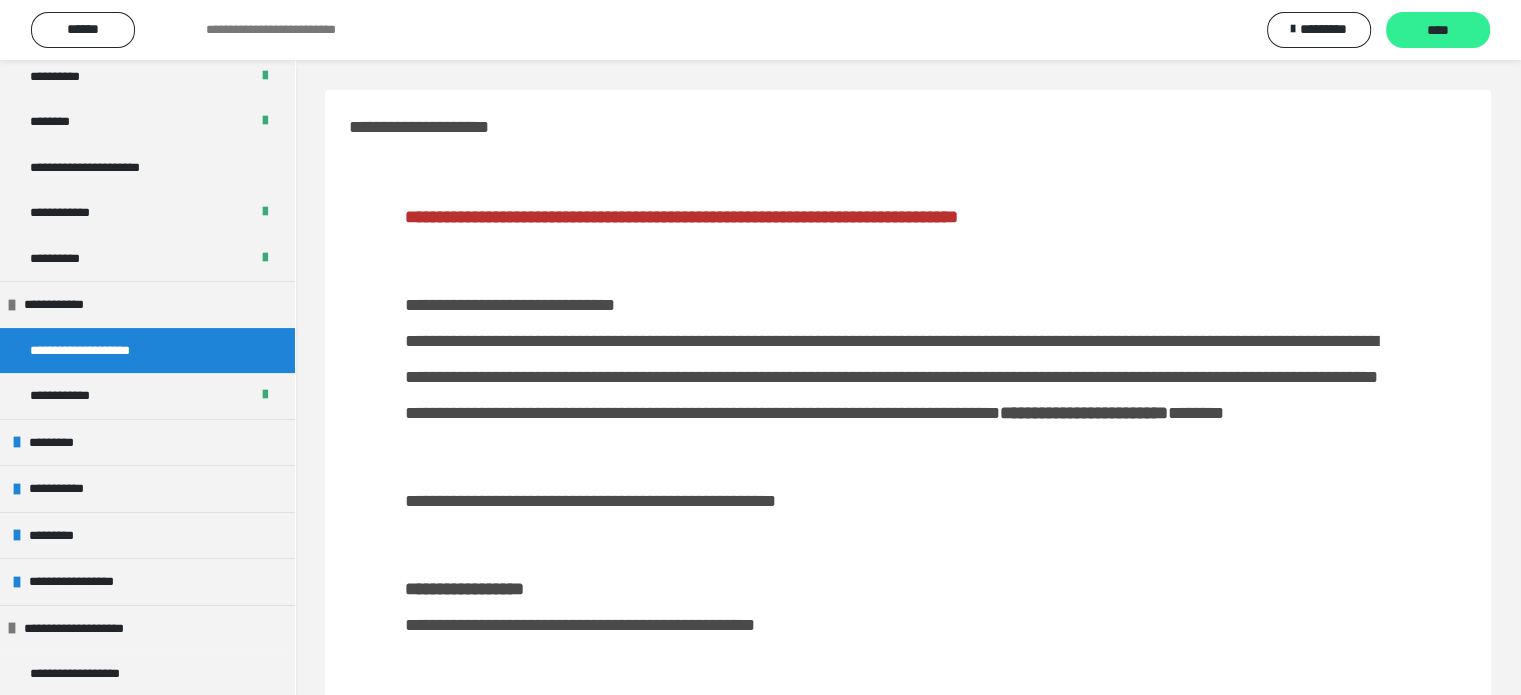 click on "****" at bounding box center [1438, 31] 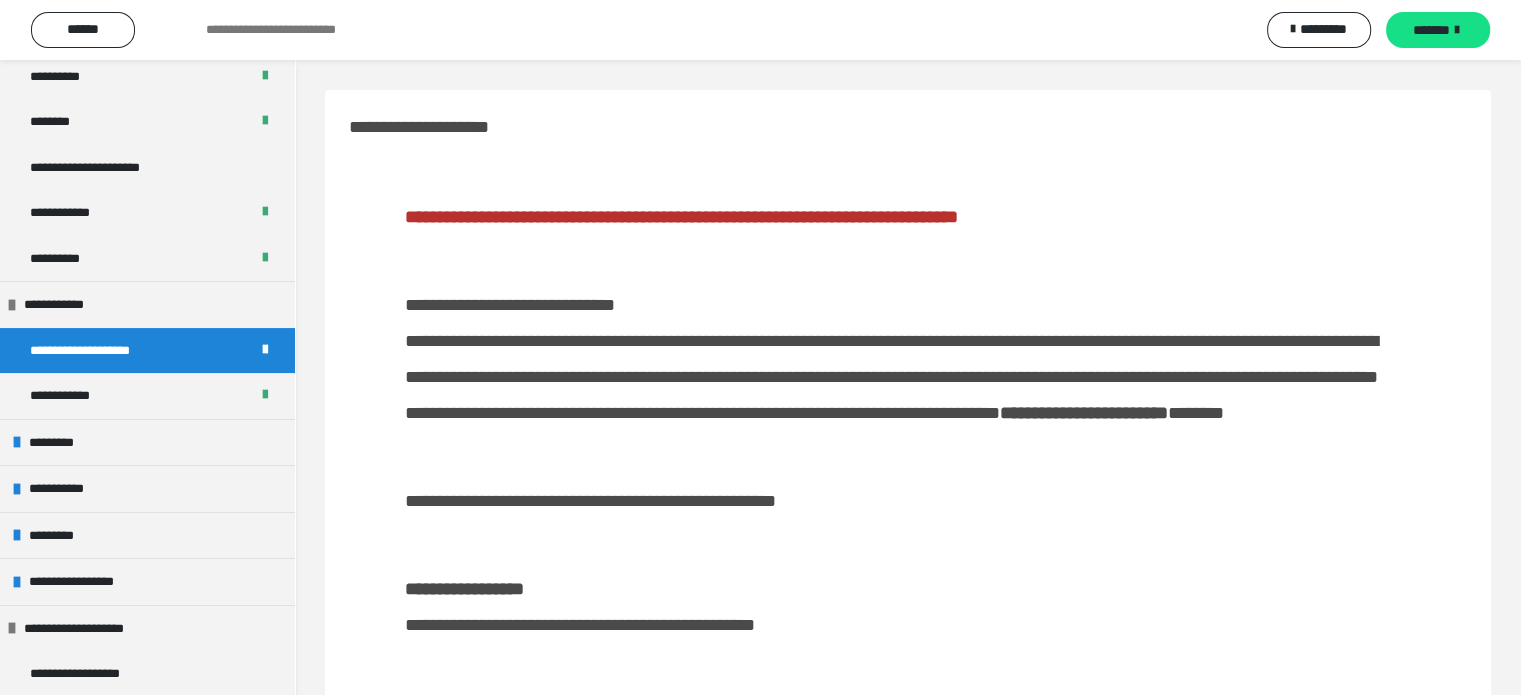 click on "**********" at bounding box center [908, 339] 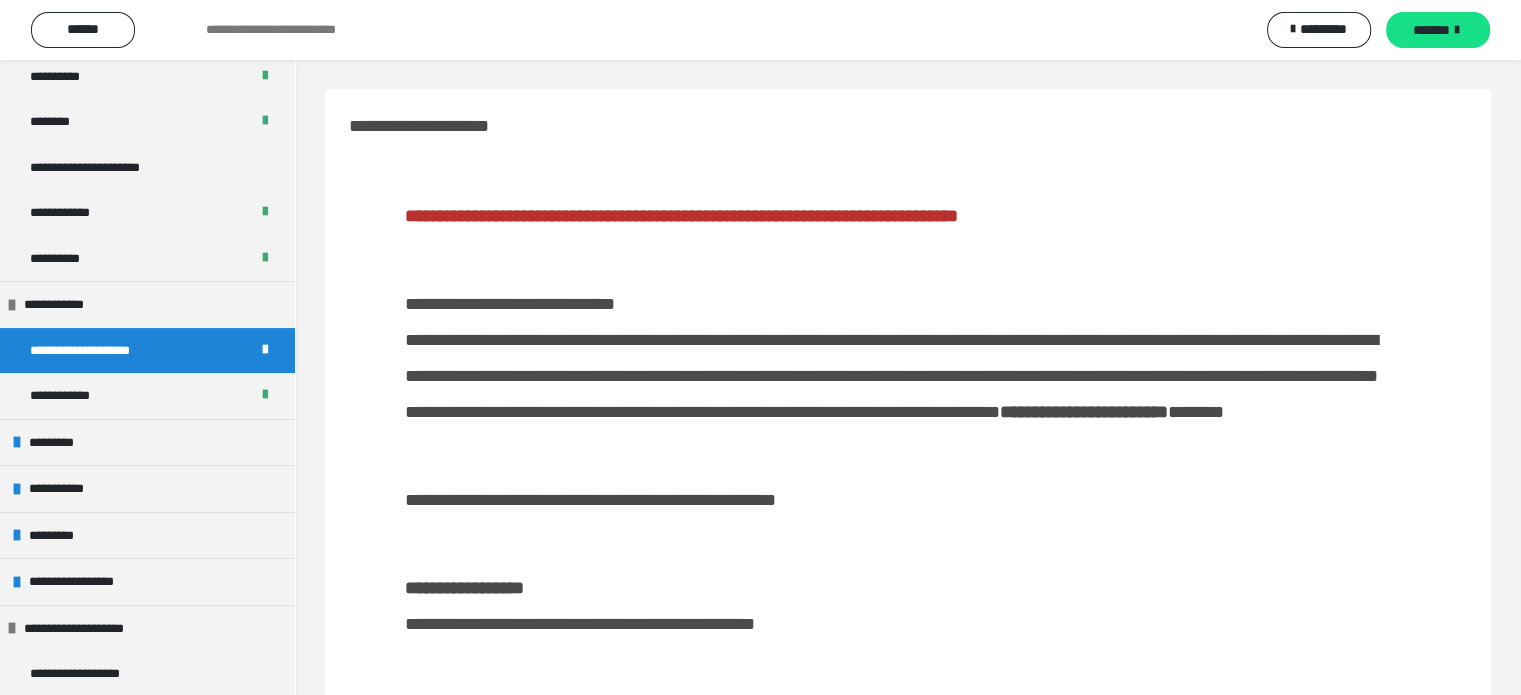 scroll, scrollTop: 0, scrollLeft: 0, axis: both 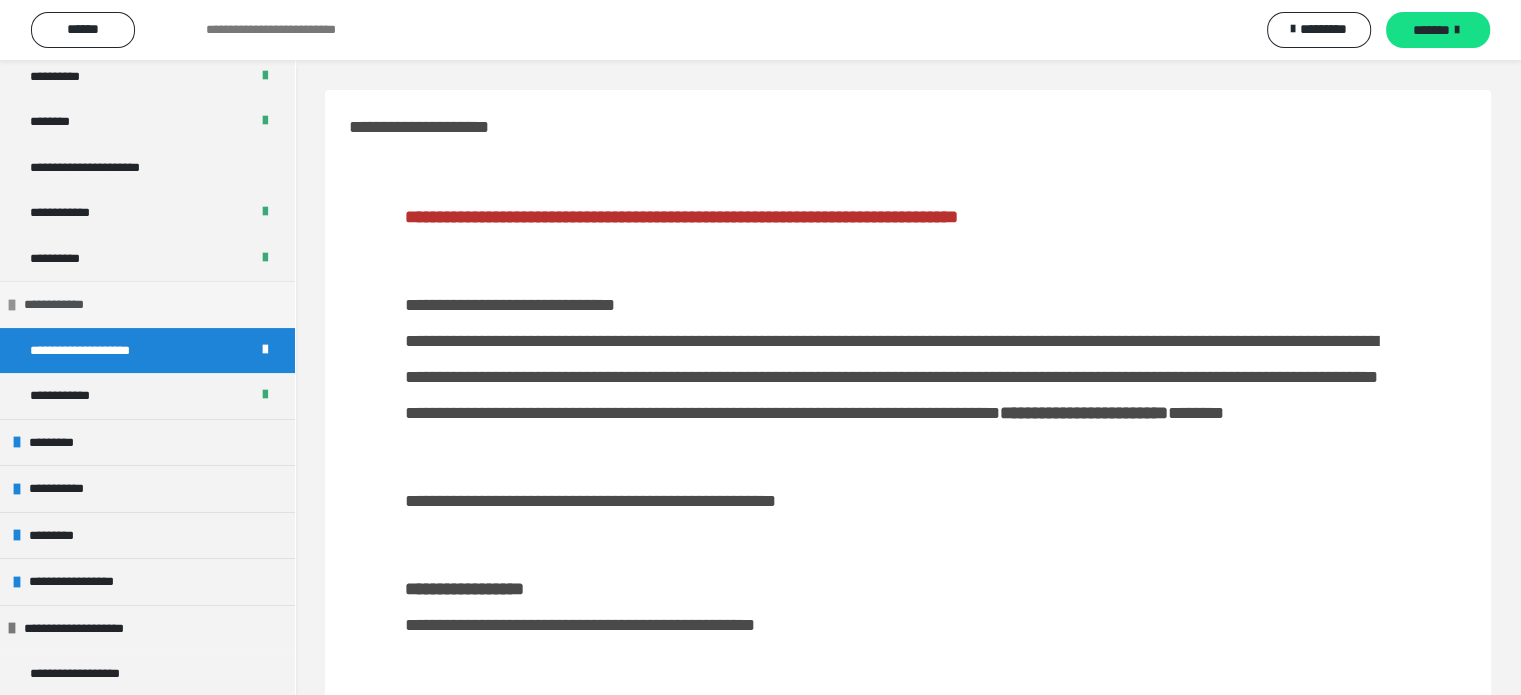 click at bounding box center [12, 305] 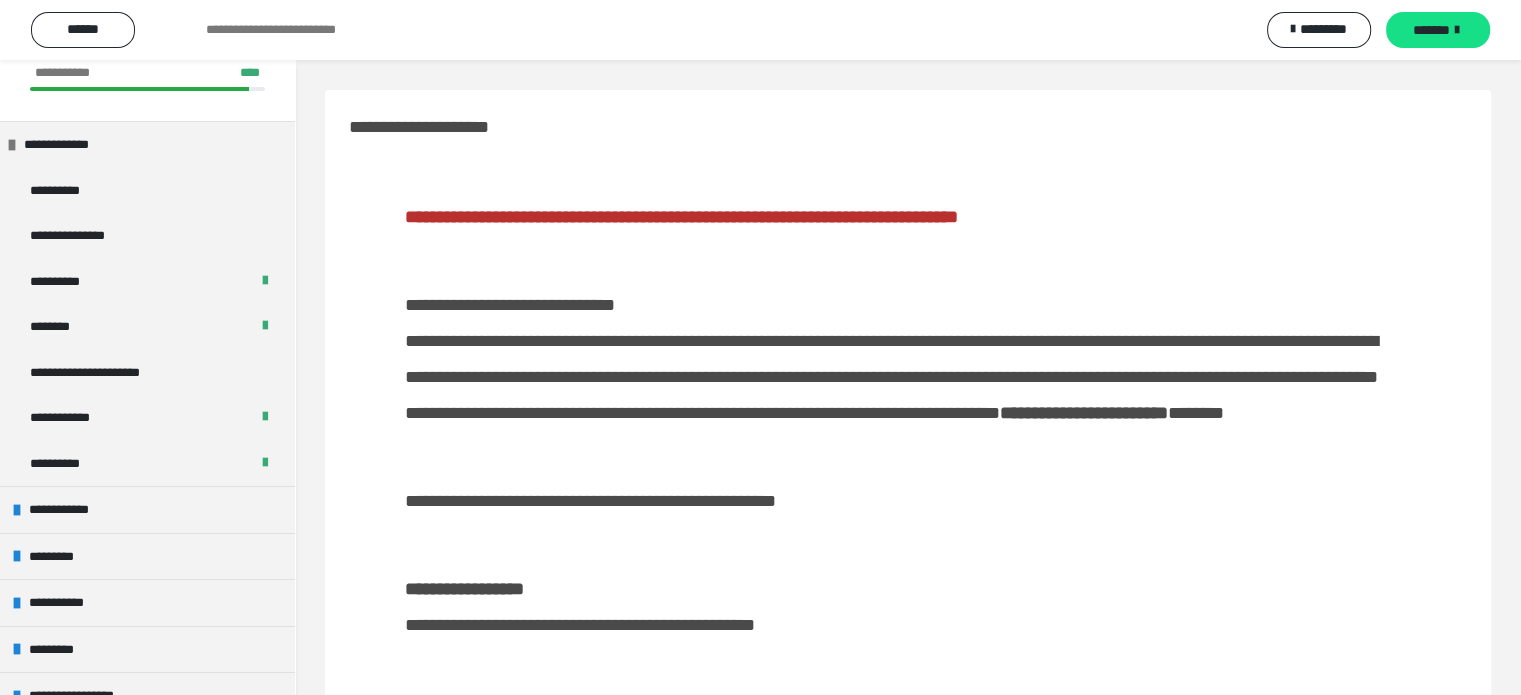 scroll, scrollTop: 0, scrollLeft: 0, axis: both 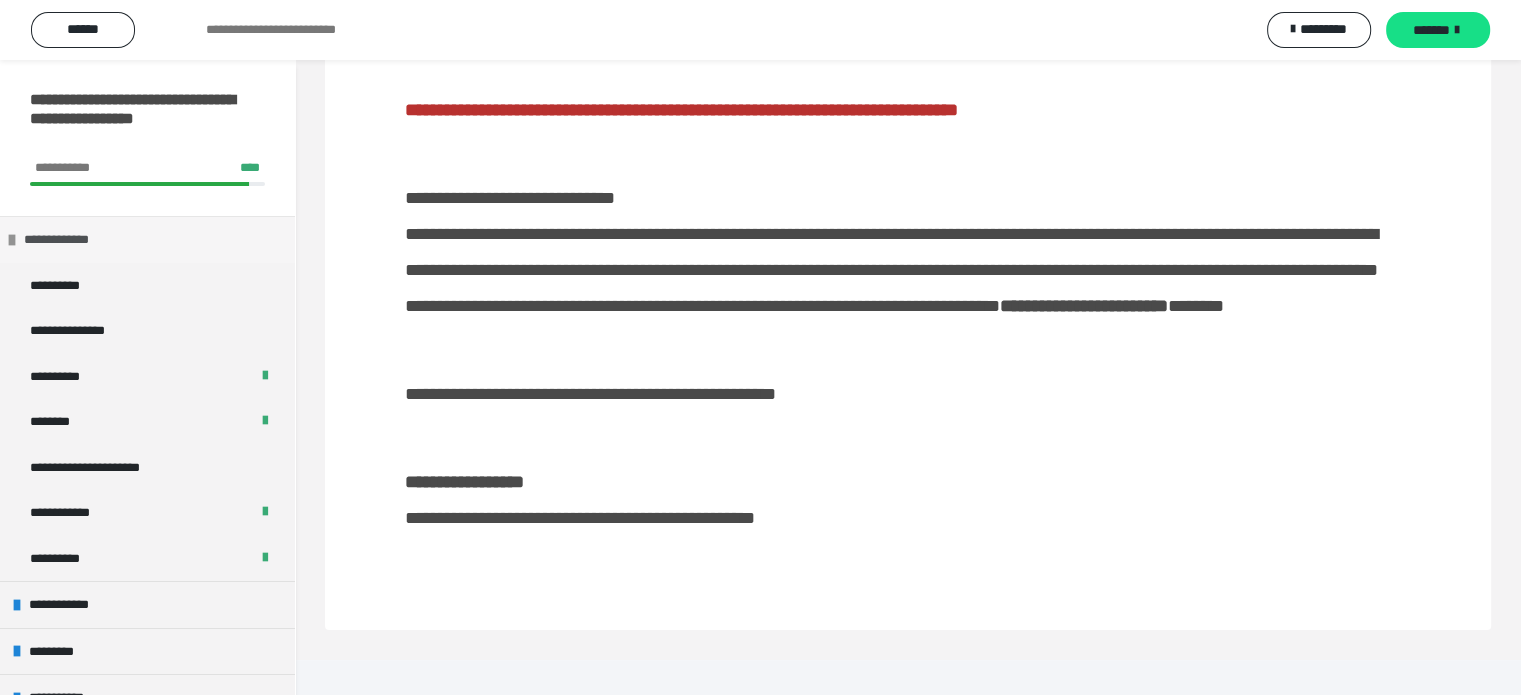 click on "**********" at bounding box center (147, 239) 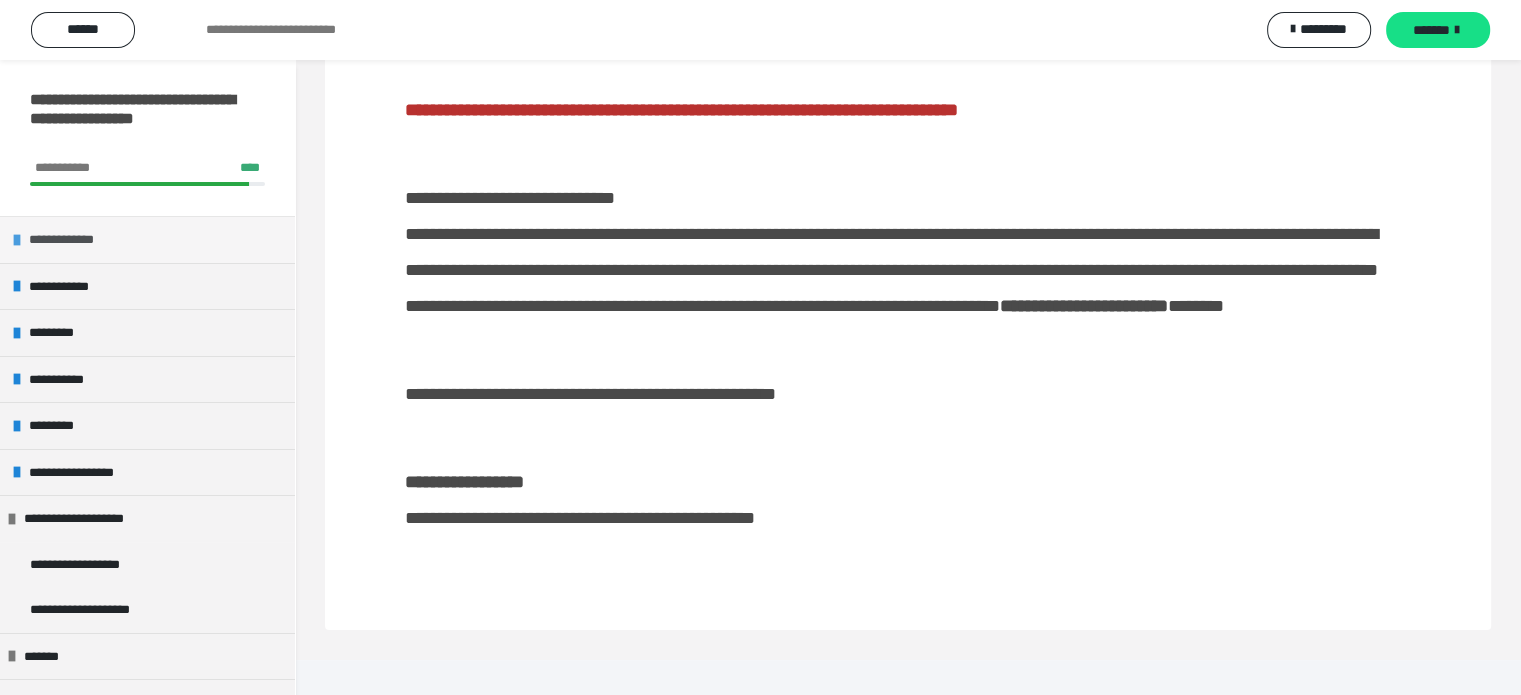 click on "**********" at bounding box center (72, 240) 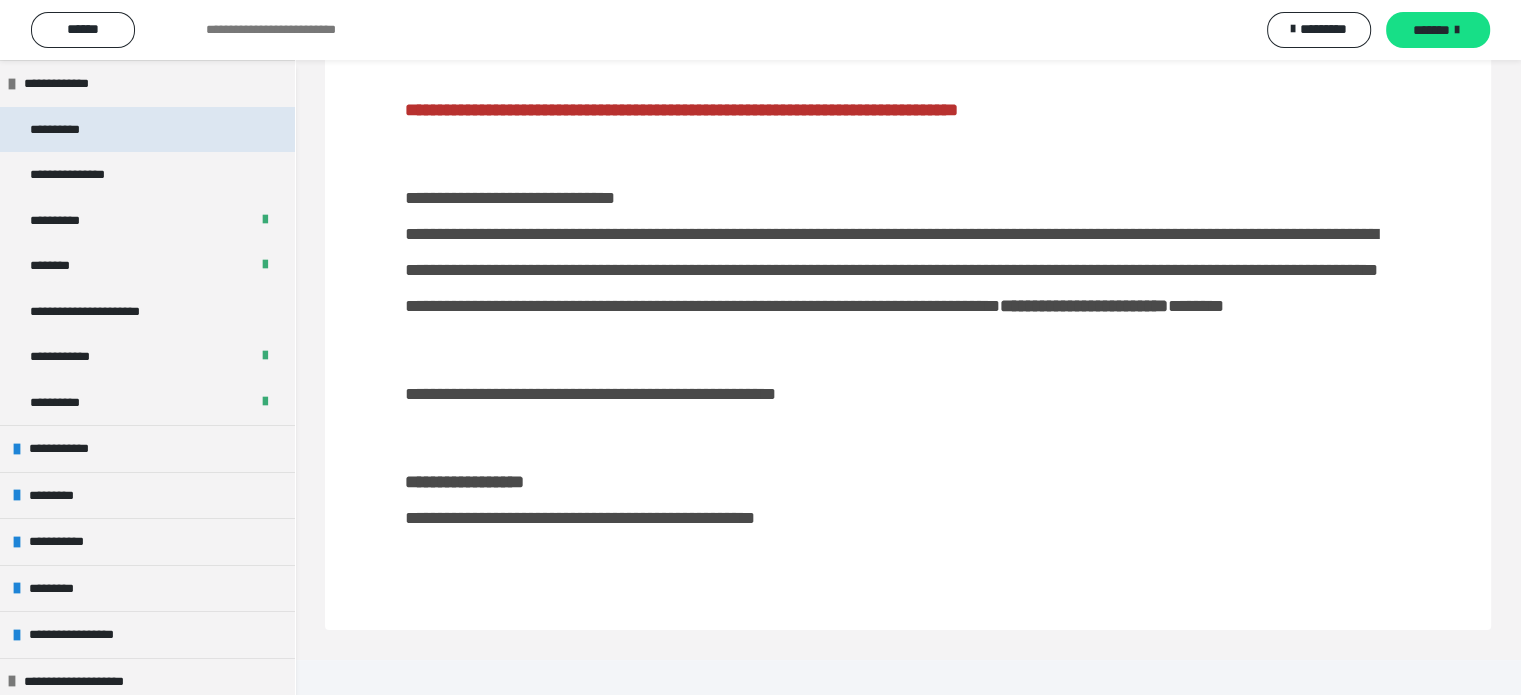 scroll, scrollTop: 200, scrollLeft: 0, axis: vertical 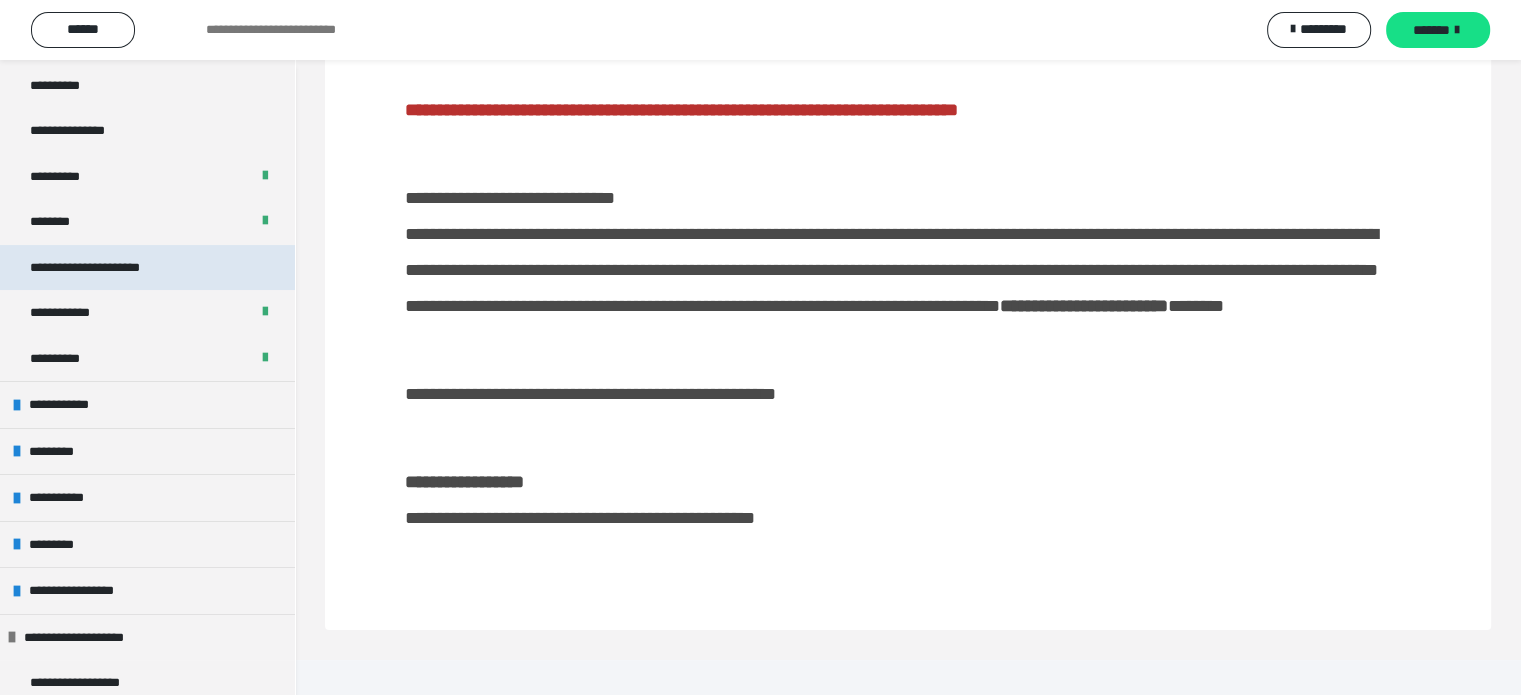 click on "**********" at bounding box center (108, 268) 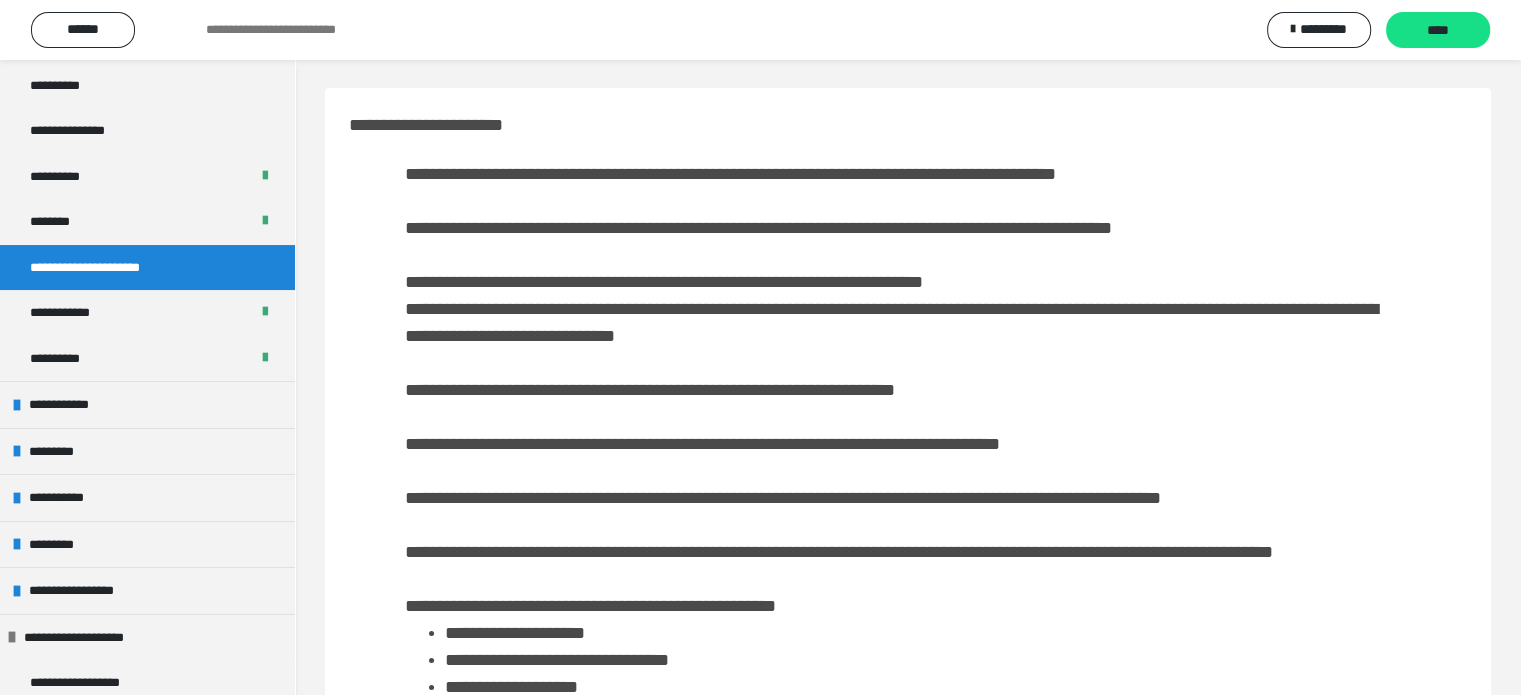 scroll, scrollTop: 0, scrollLeft: 0, axis: both 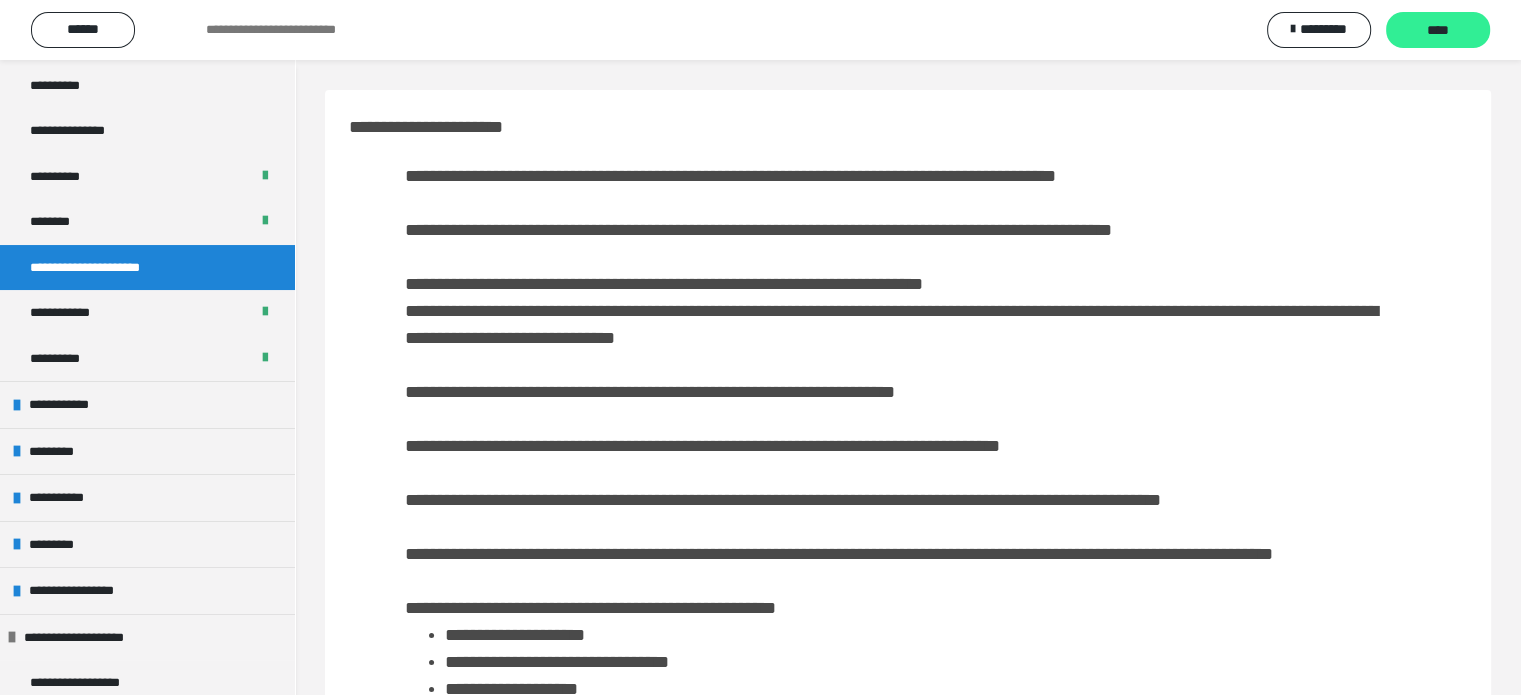 click on "****" at bounding box center [1438, 31] 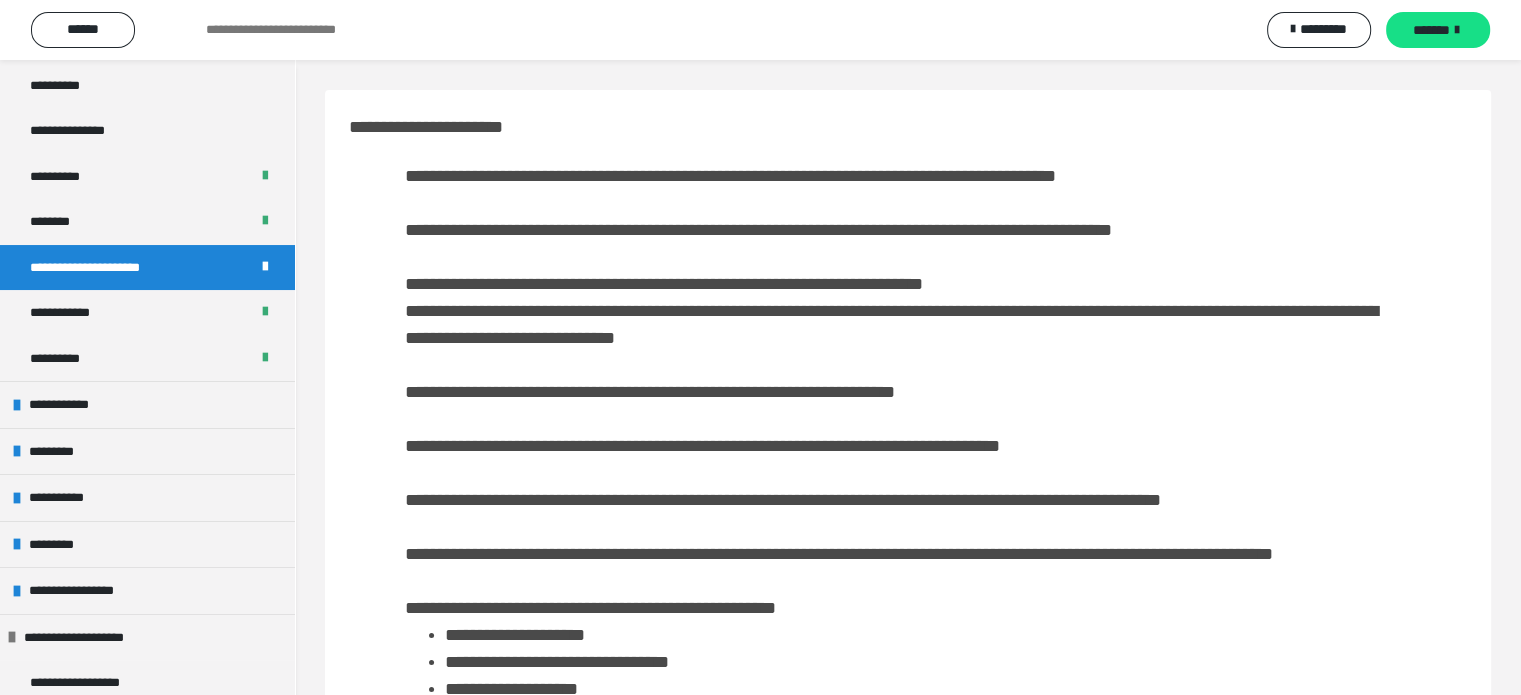 click on "**********" at bounding box center [908, 508] 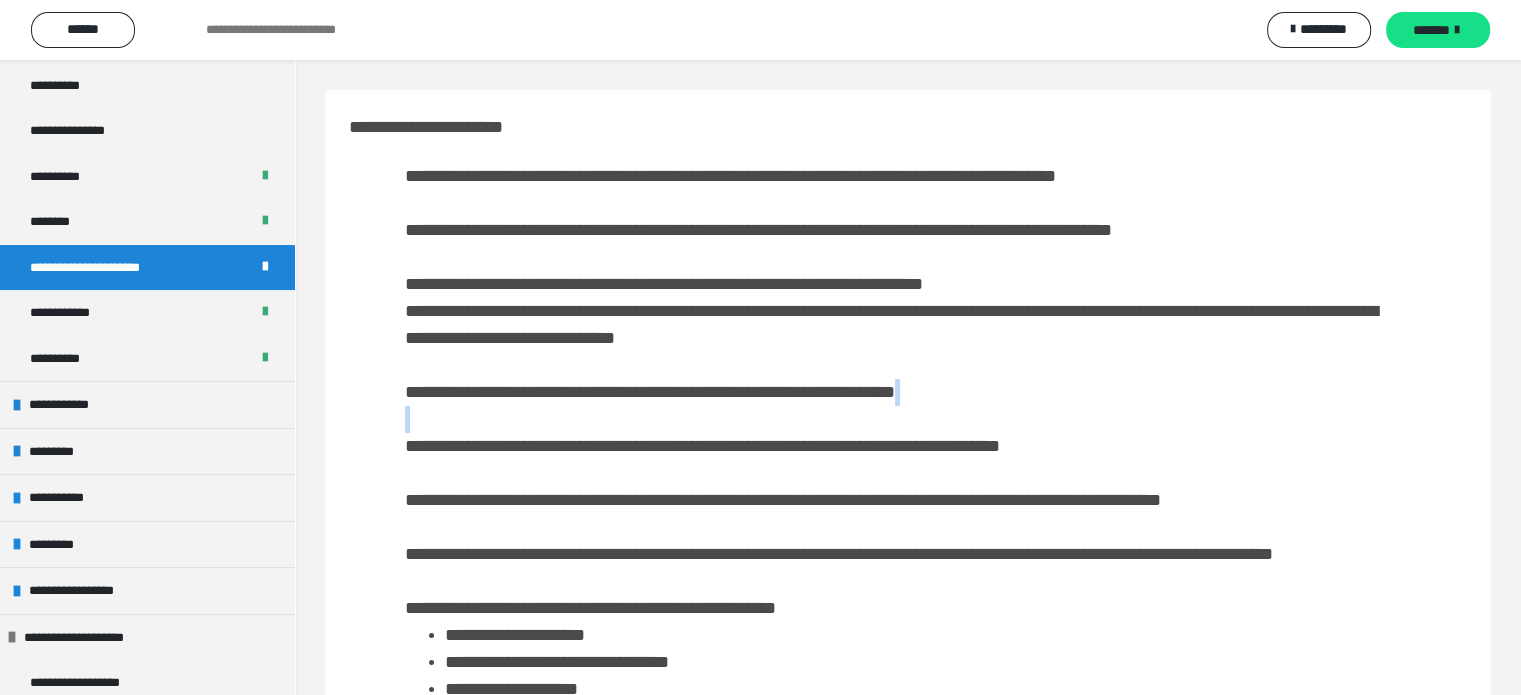 click on "**********" at bounding box center [908, 508] 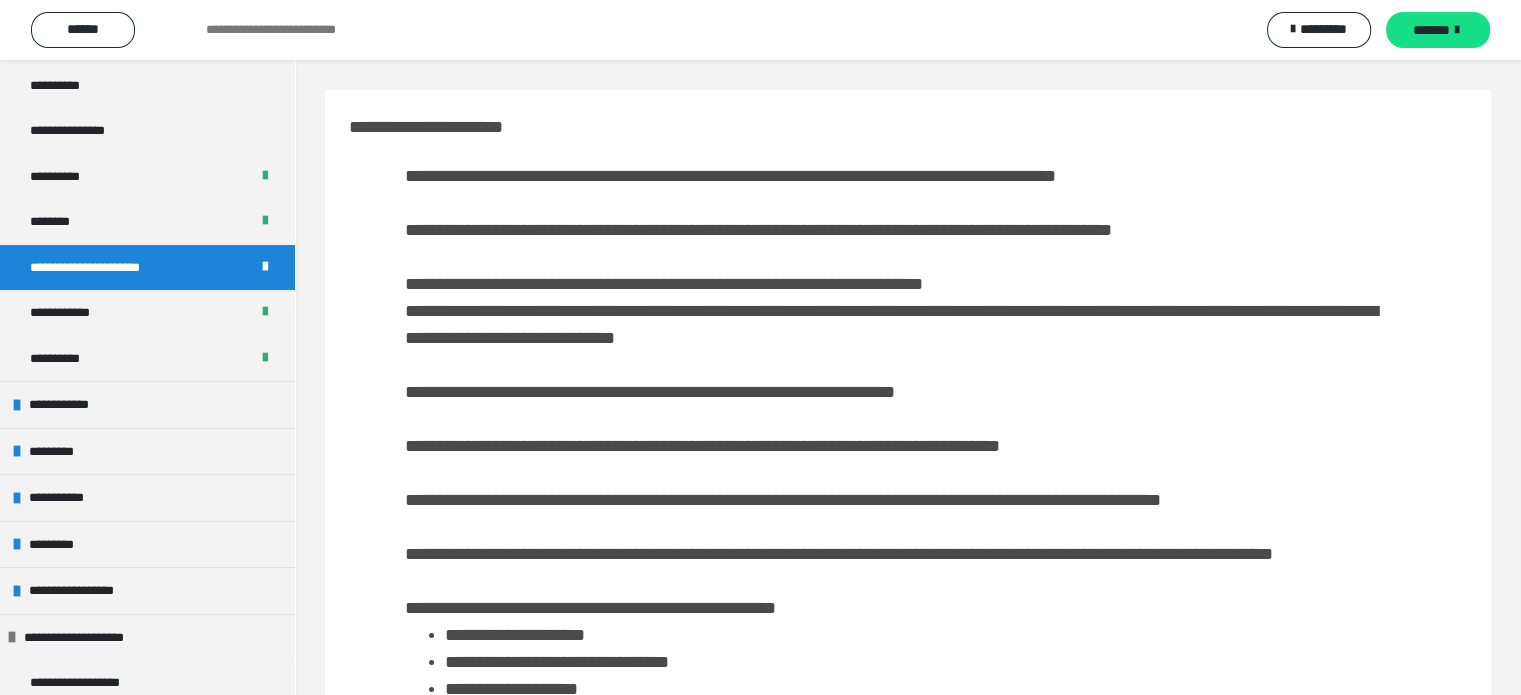 click on "**********" at bounding box center [908, 1142] 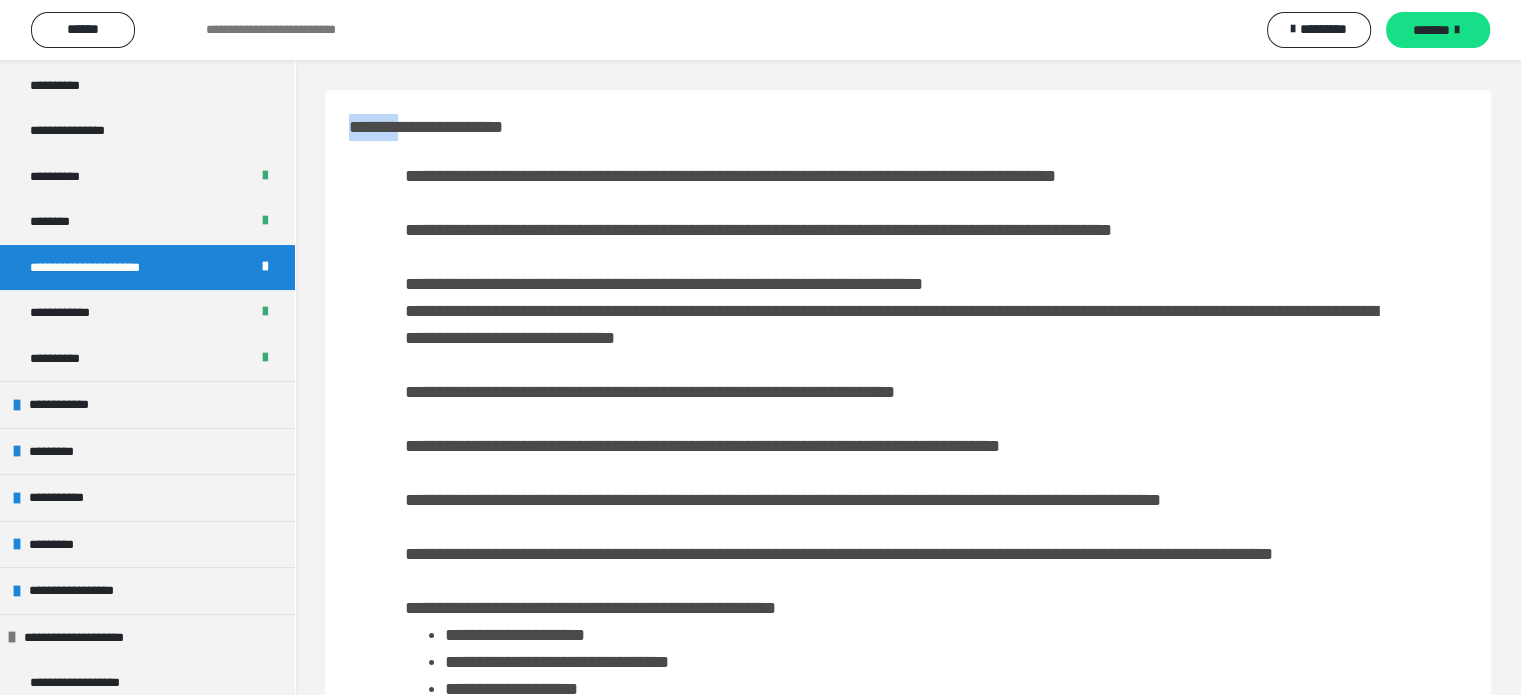 click on "**********" at bounding box center (908, 1142) 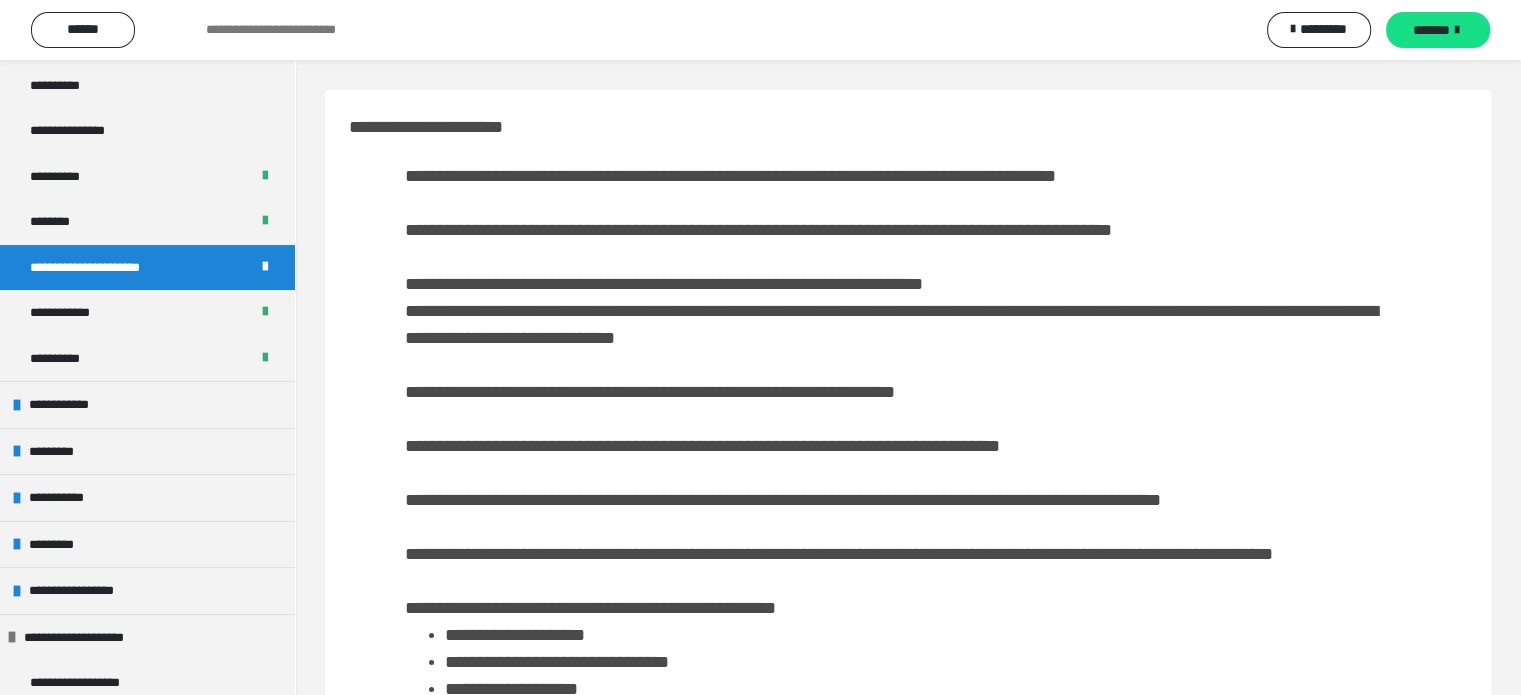 click on "**********" at bounding box center (908, 1142) 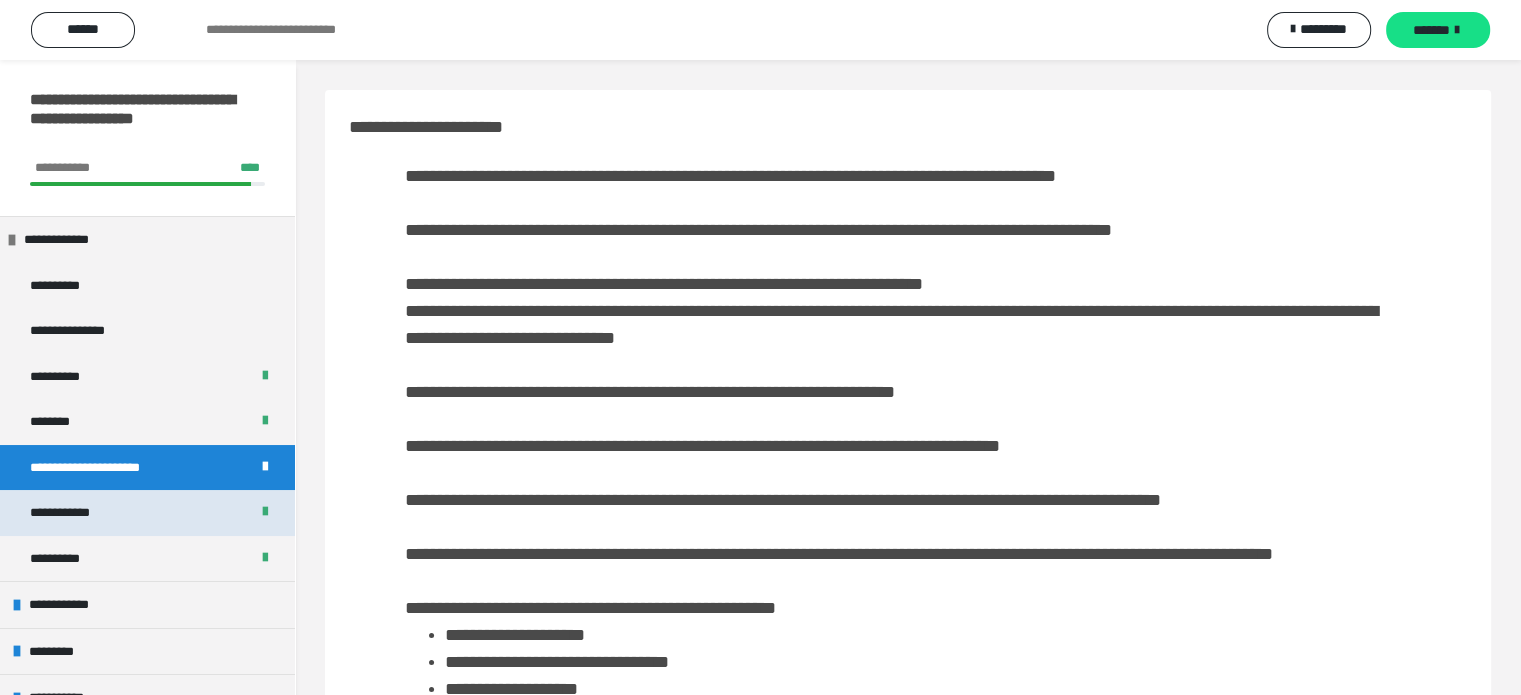 scroll, scrollTop: 0, scrollLeft: 0, axis: both 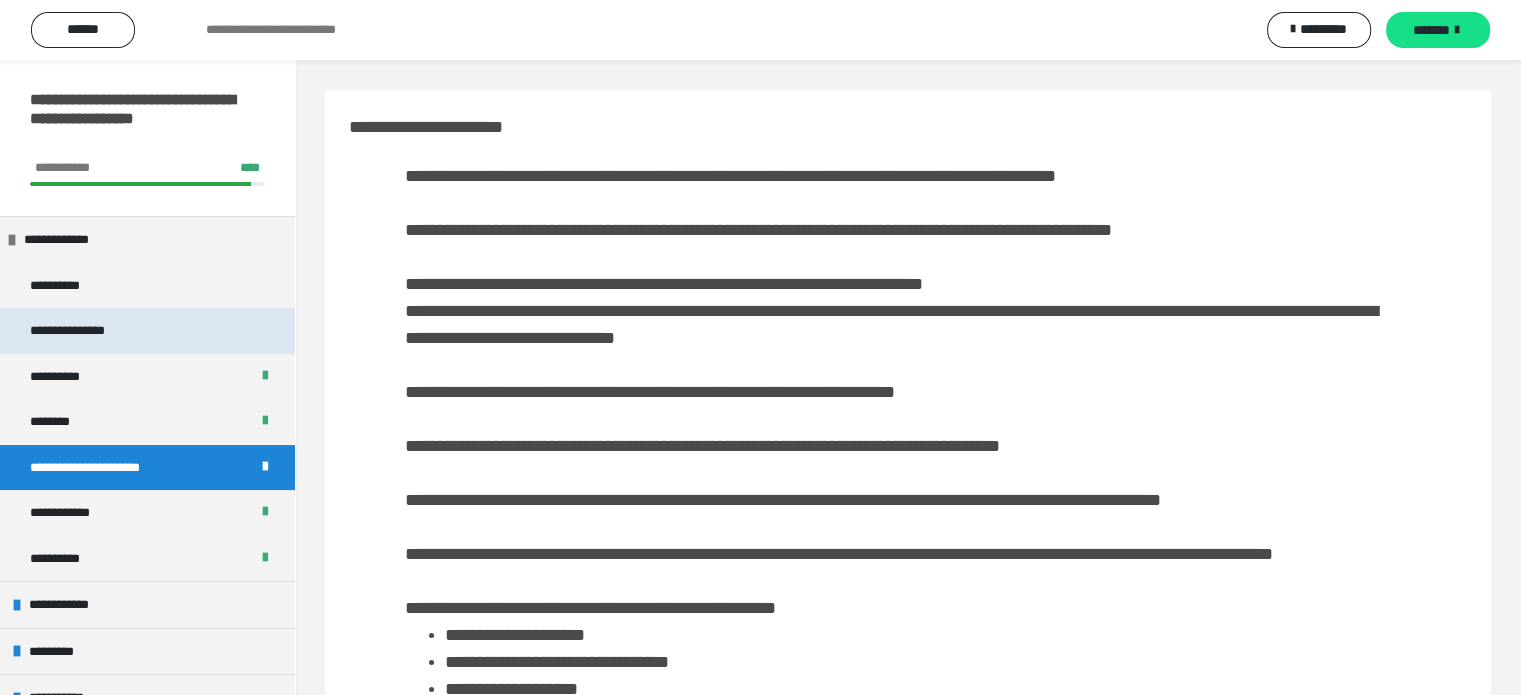 click on "**********" at bounding box center (88, 331) 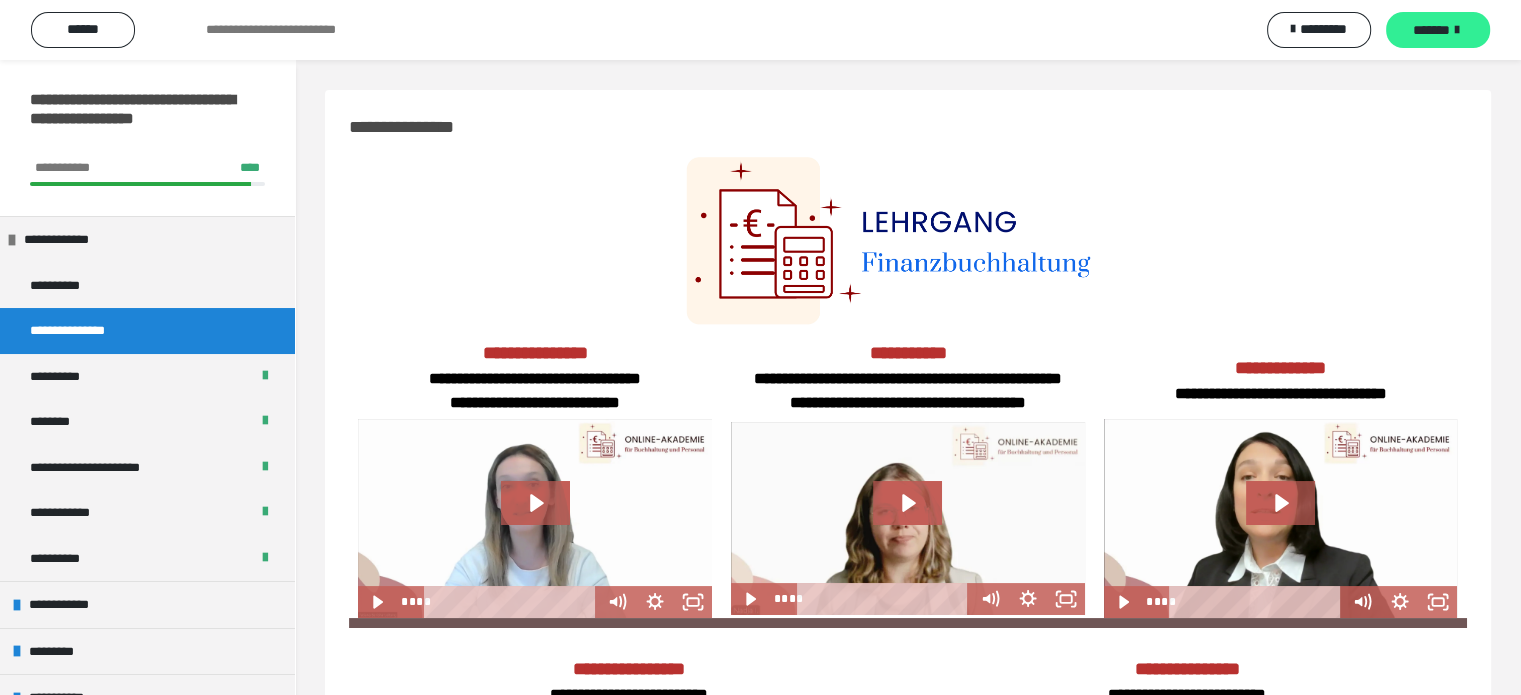 click on "*******" at bounding box center (1431, 30) 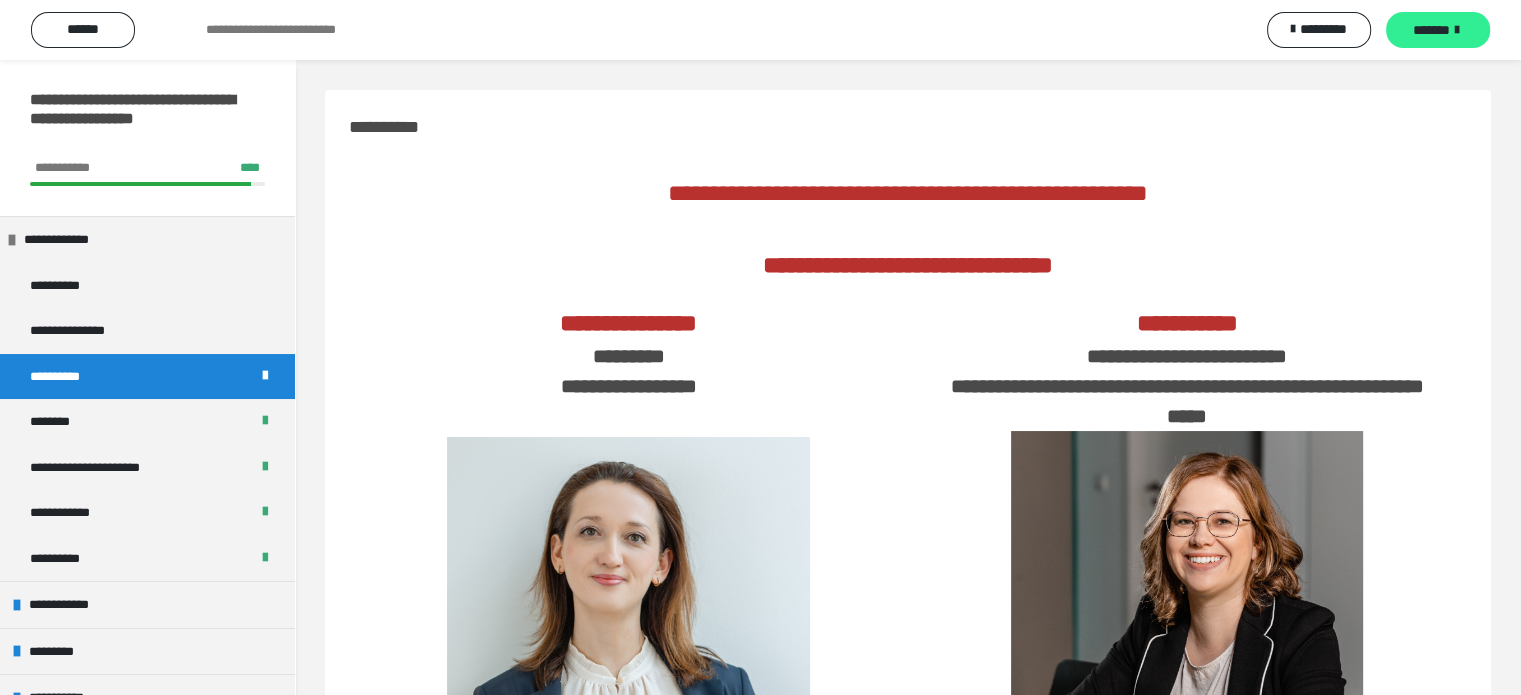 click on "*******" at bounding box center [1431, 30] 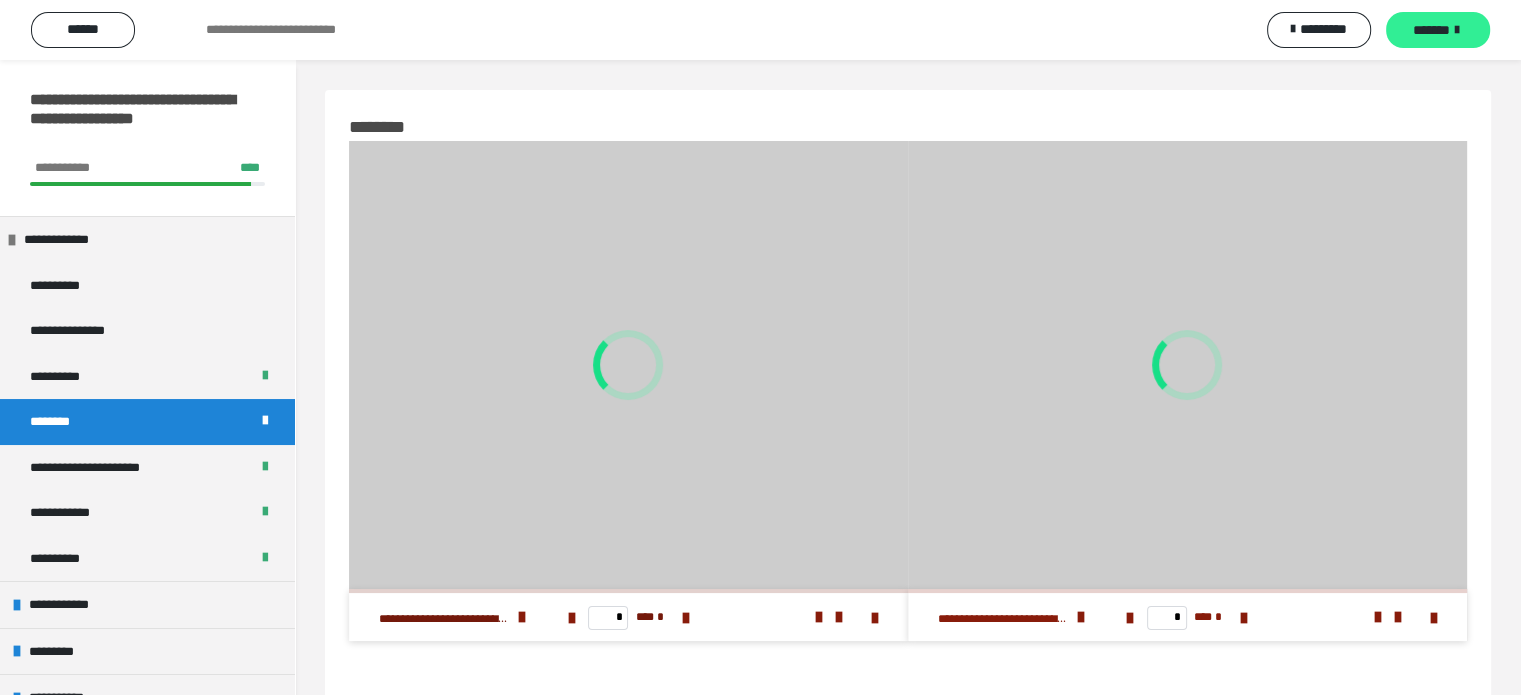 click on "*******" at bounding box center [1431, 30] 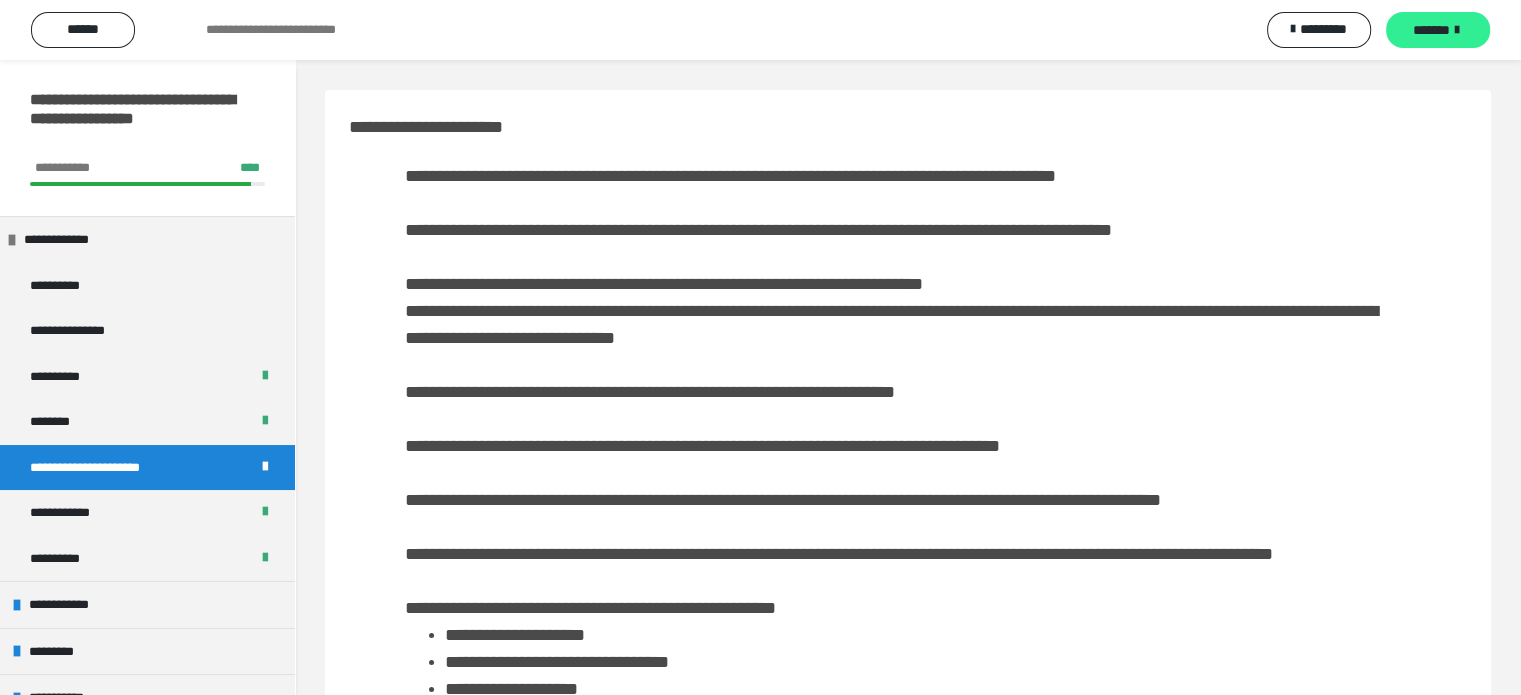 click on "*******" at bounding box center (1431, 30) 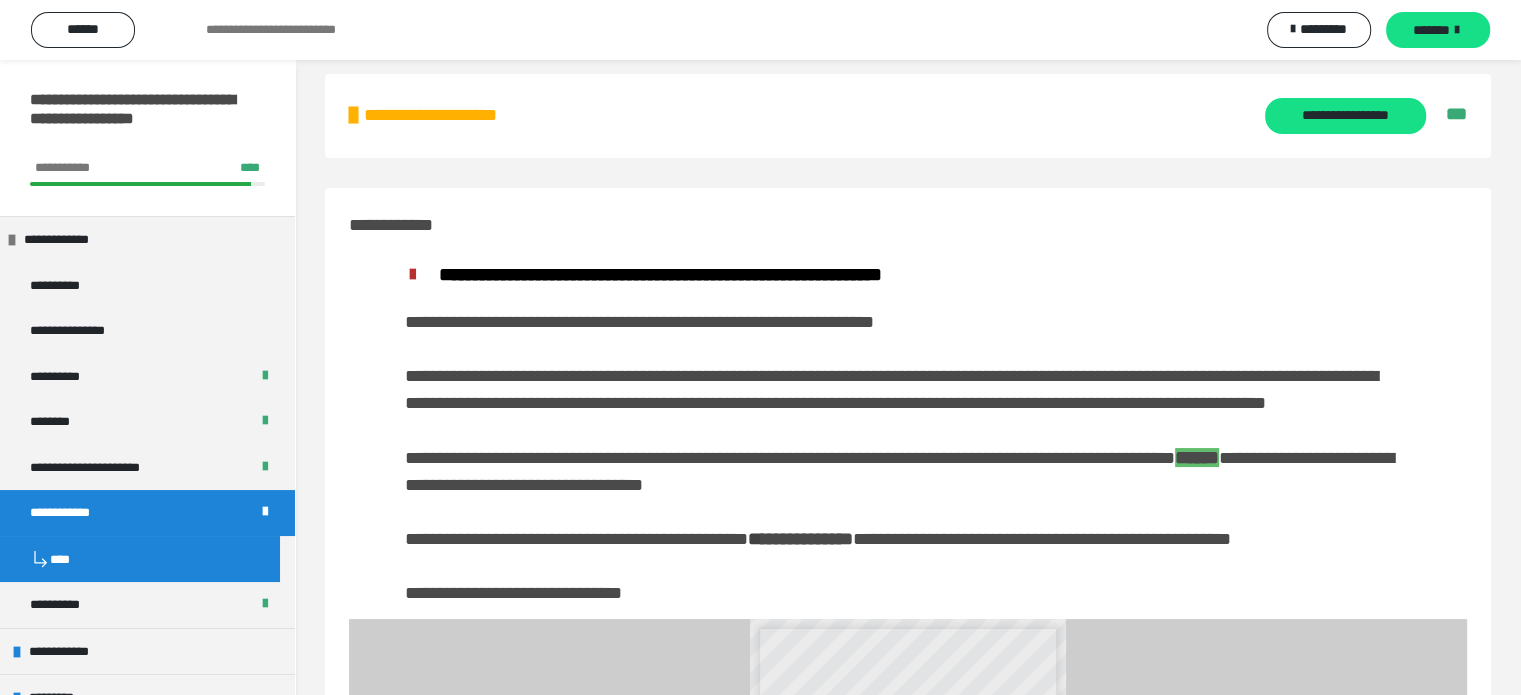 scroll, scrollTop: 0, scrollLeft: 0, axis: both 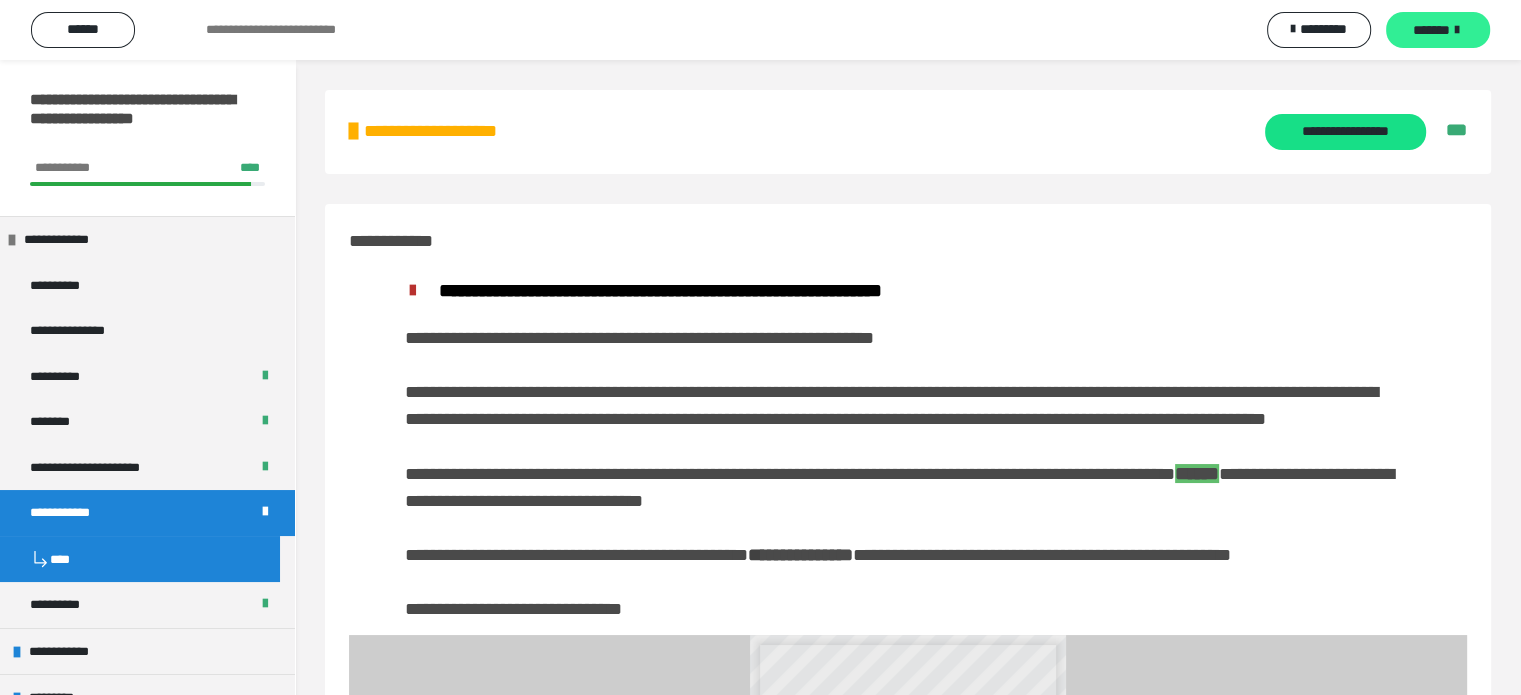 click on "*******" at bounding box center [1431, 30] 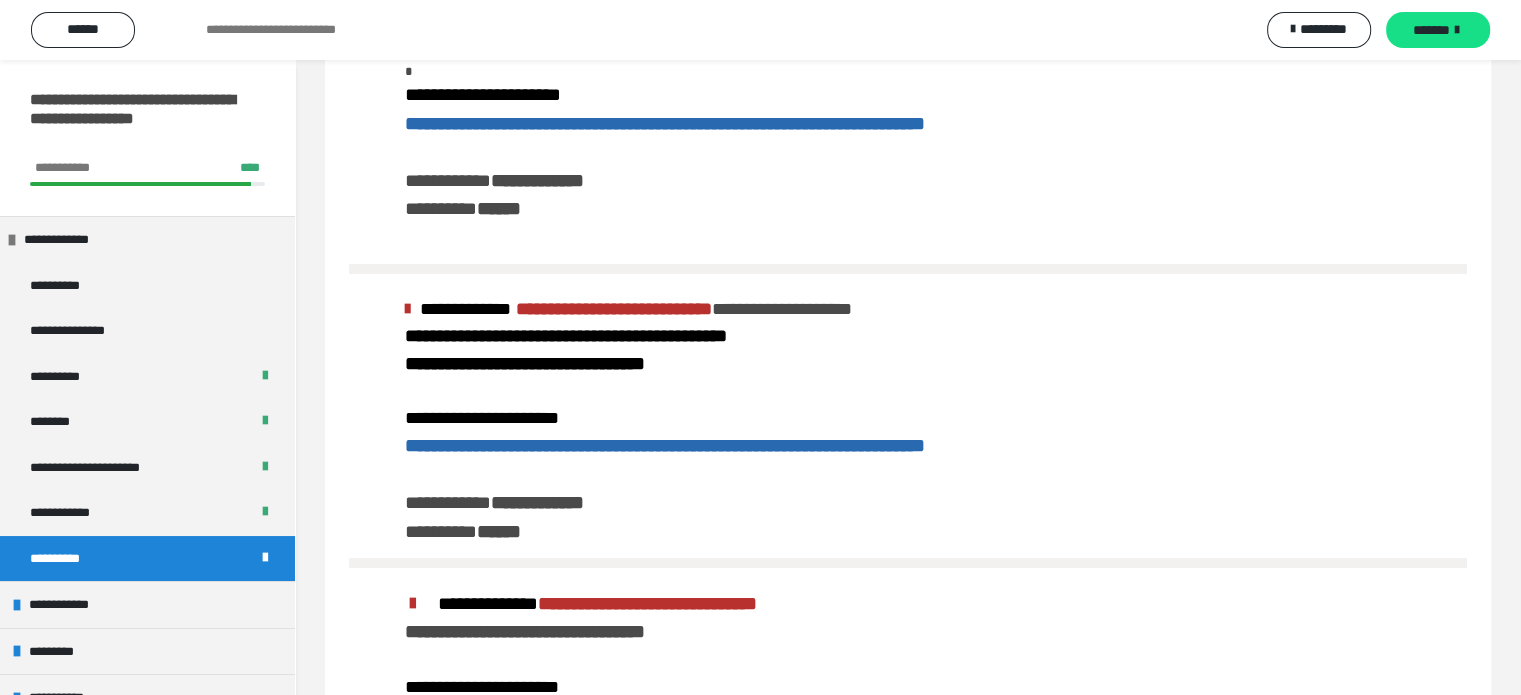 scroll, scrollTop: 300, scrollLeft: 0, axis: vertical 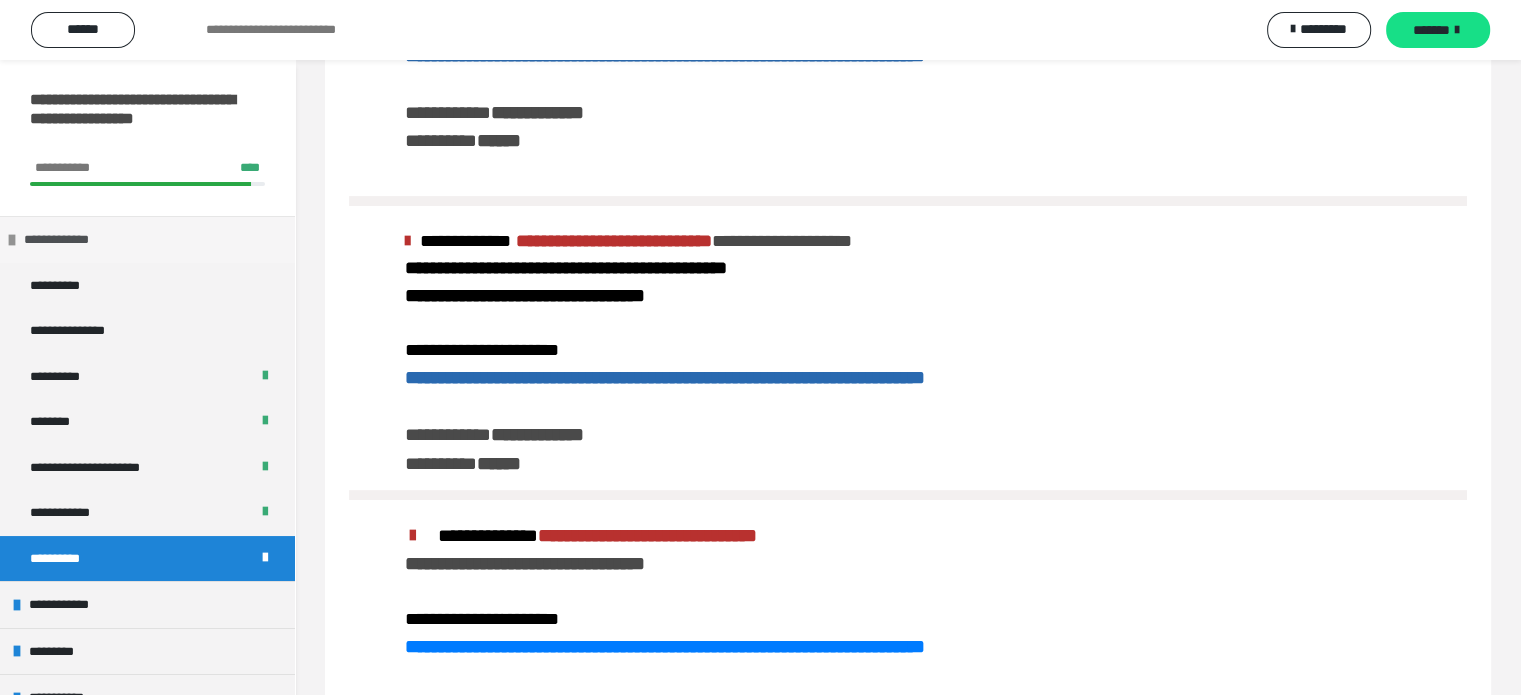 click on "**********" at bounding box center (67, 240) 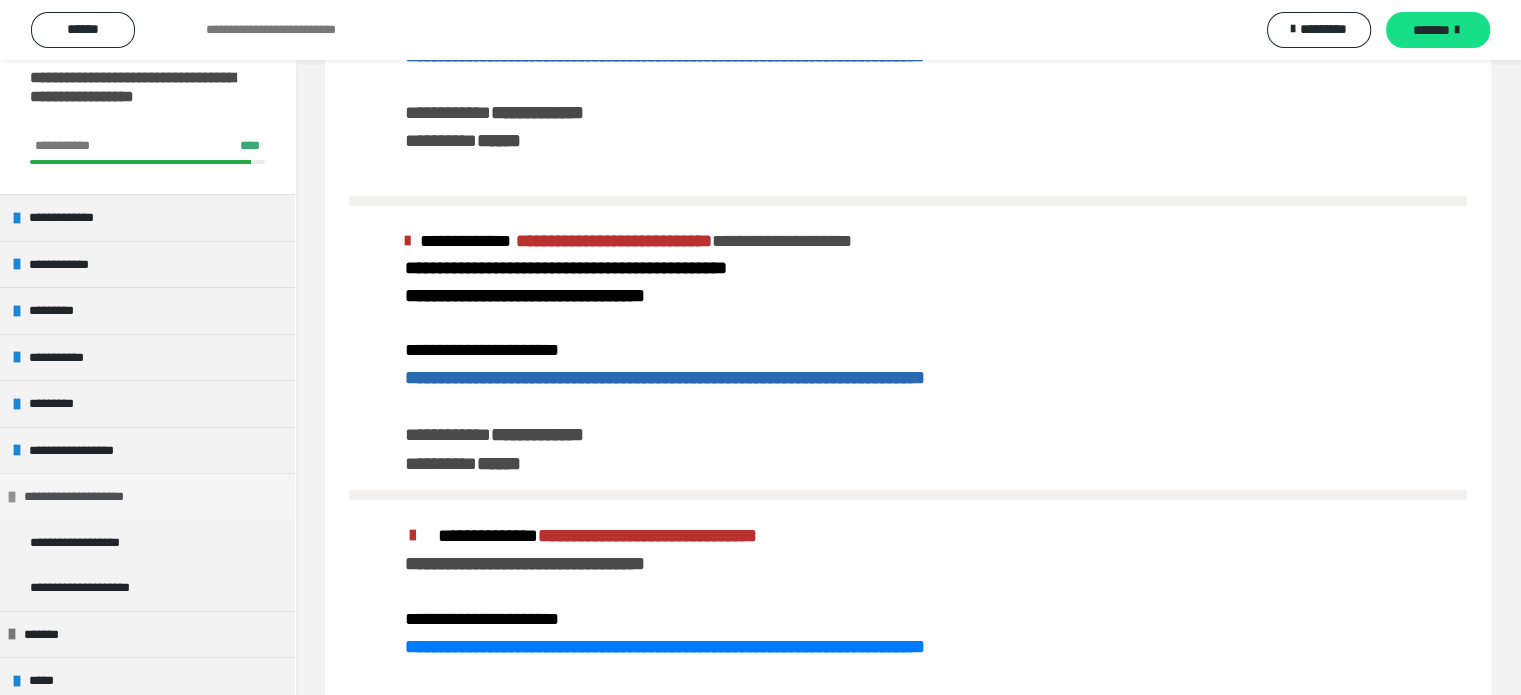 scroll, scrollTop: 33, scrollLeft: 0, axis: vertical 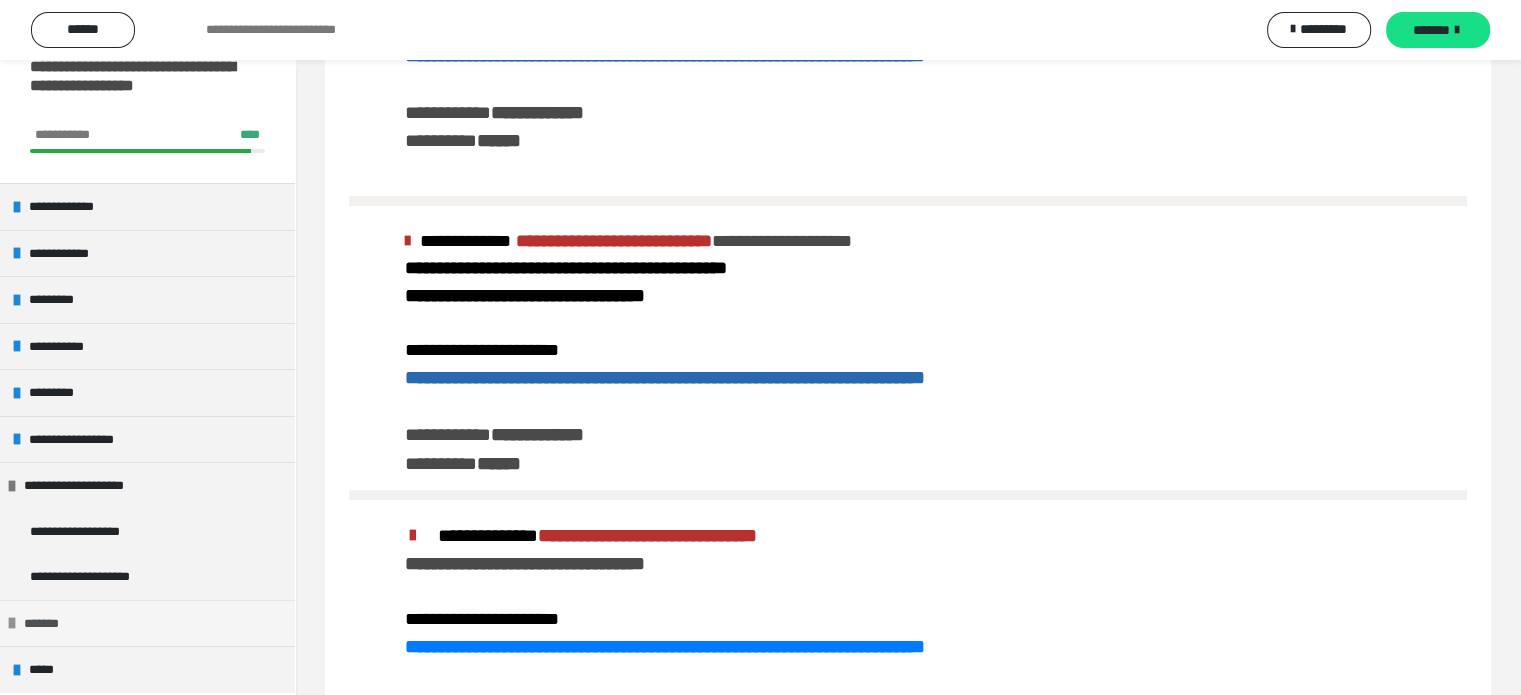 click on "*******" at bounding box center [48, 624] 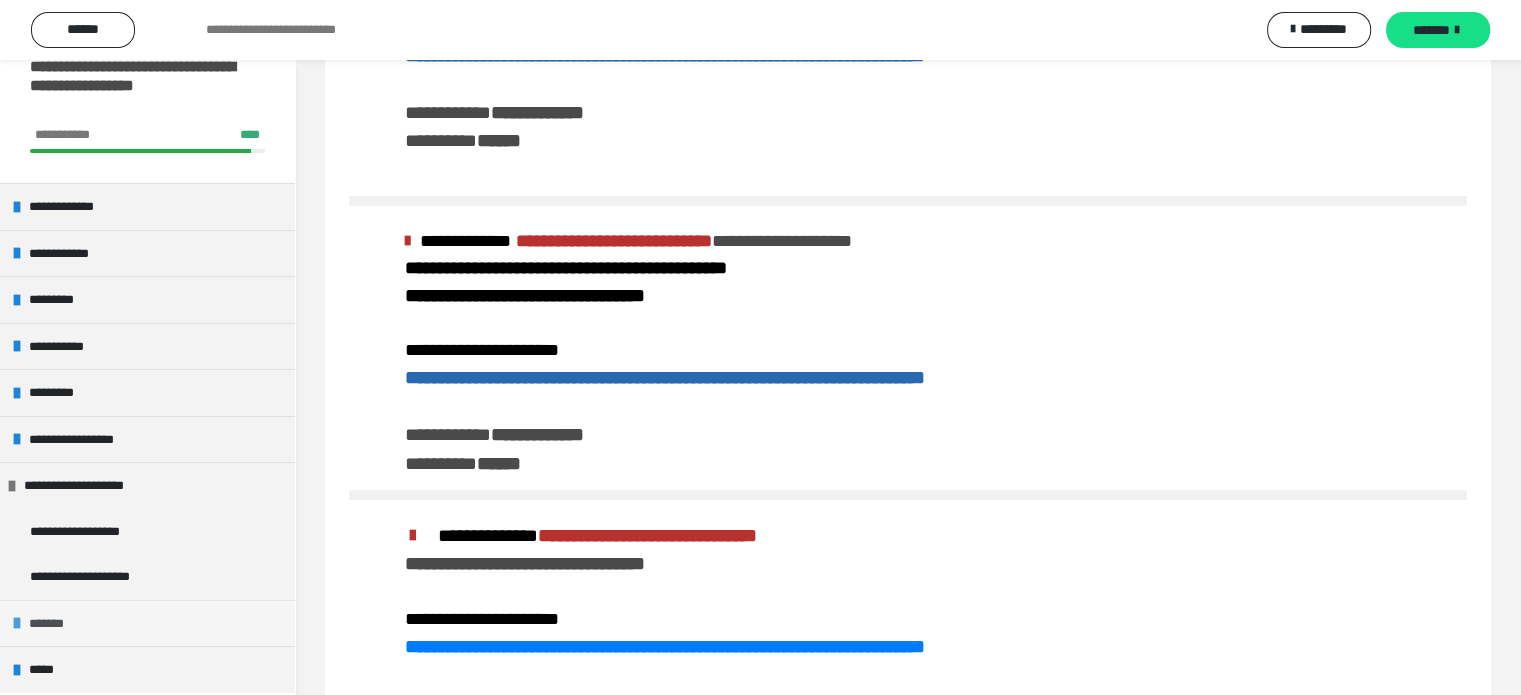 click on "*******" at bounding box center (53, 624) 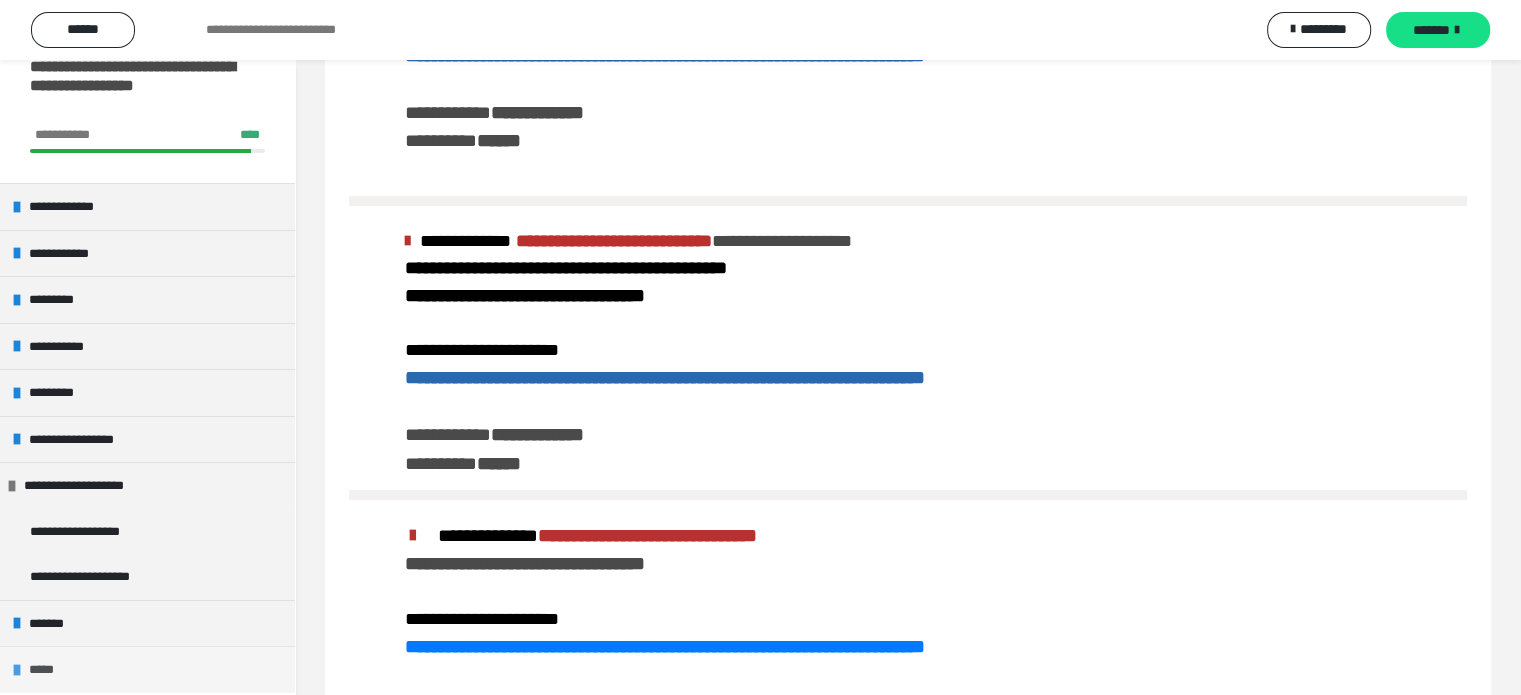 click on "*****" at bounding box center [50, 670] 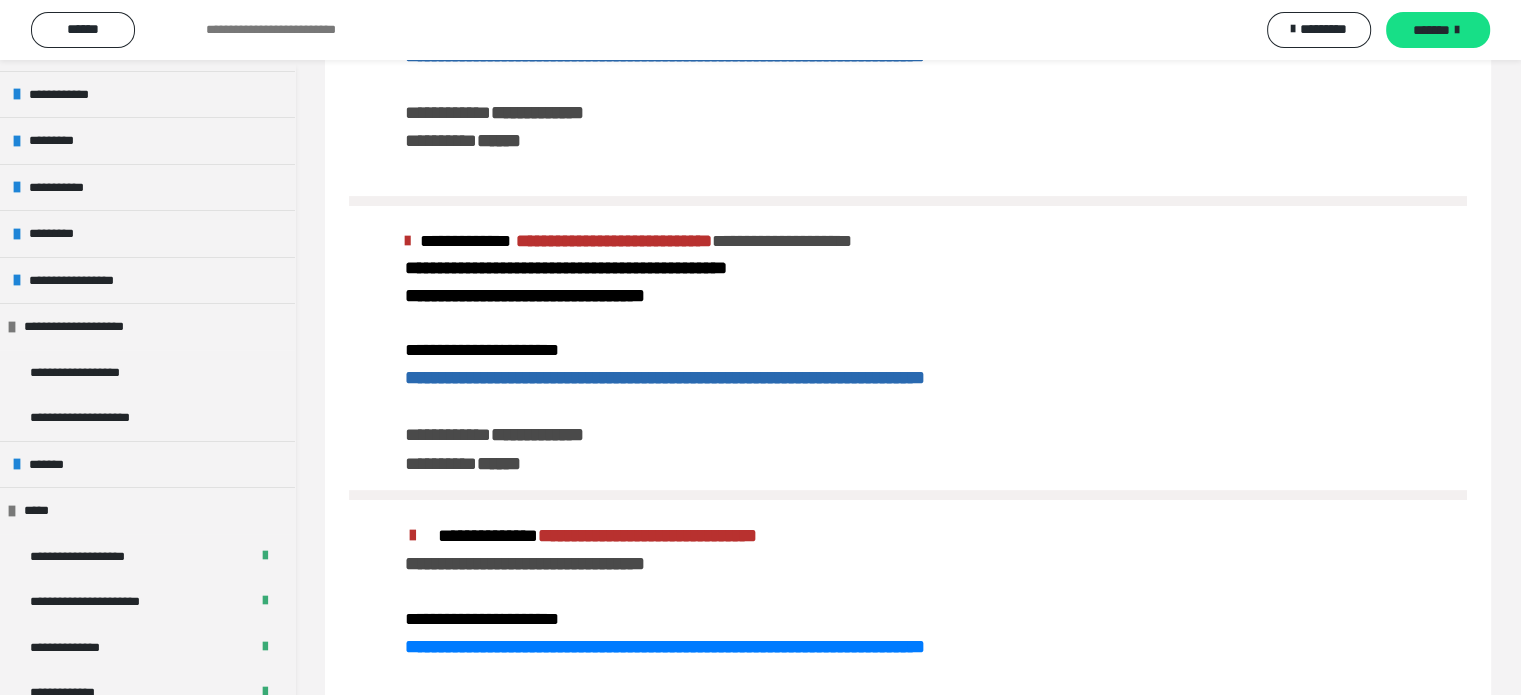 scroll, scrollTop: 0, scrollLeft: 0, axis: both 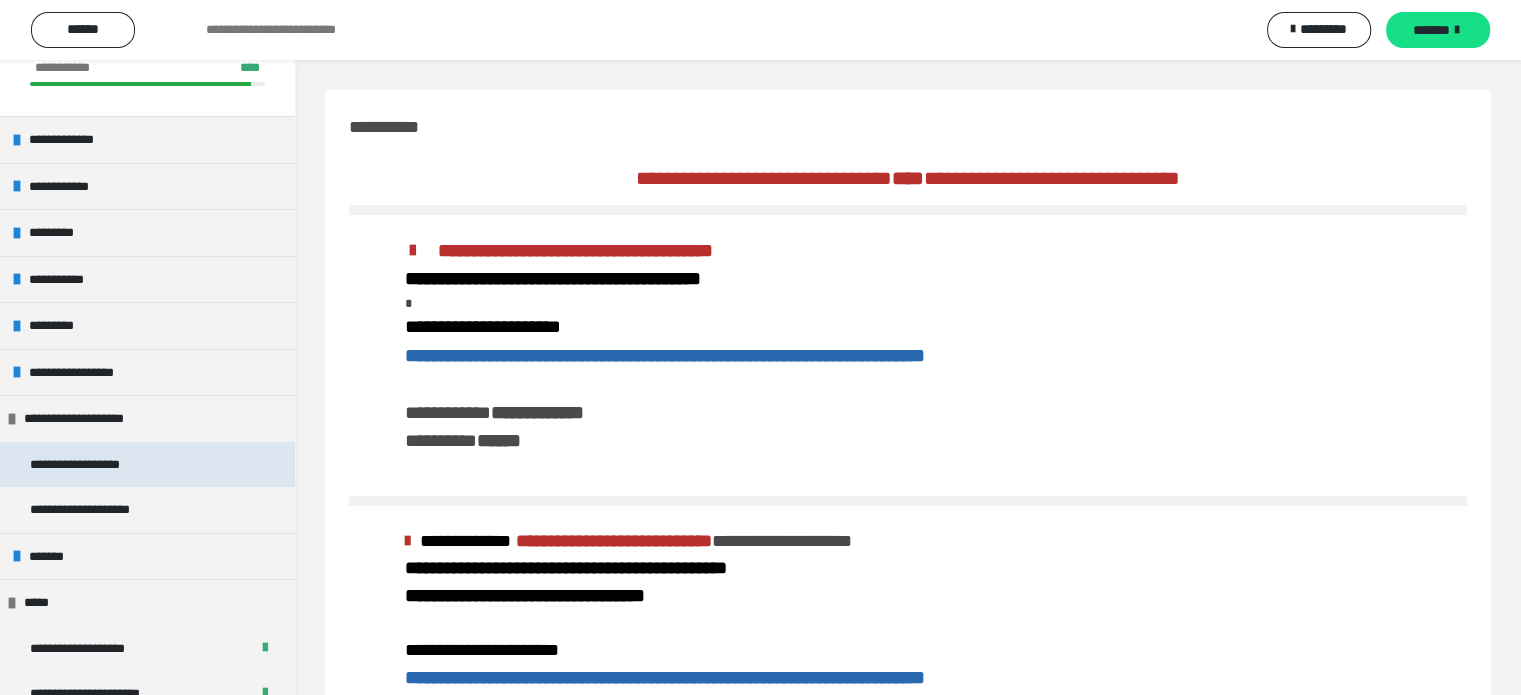 click on "**********" at bounding box center [98, 465] 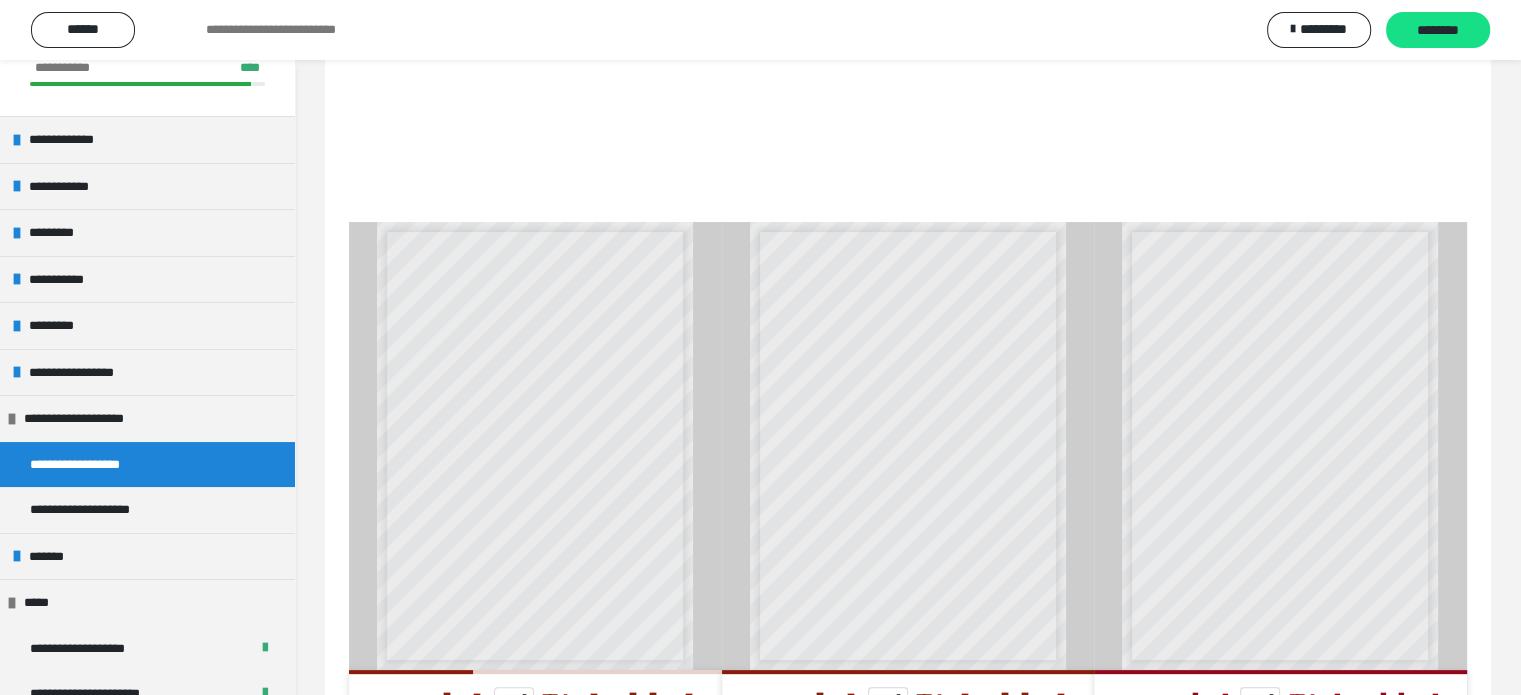 scroll, scrollTop: 480, scrollLeft: 0, axis: vertical 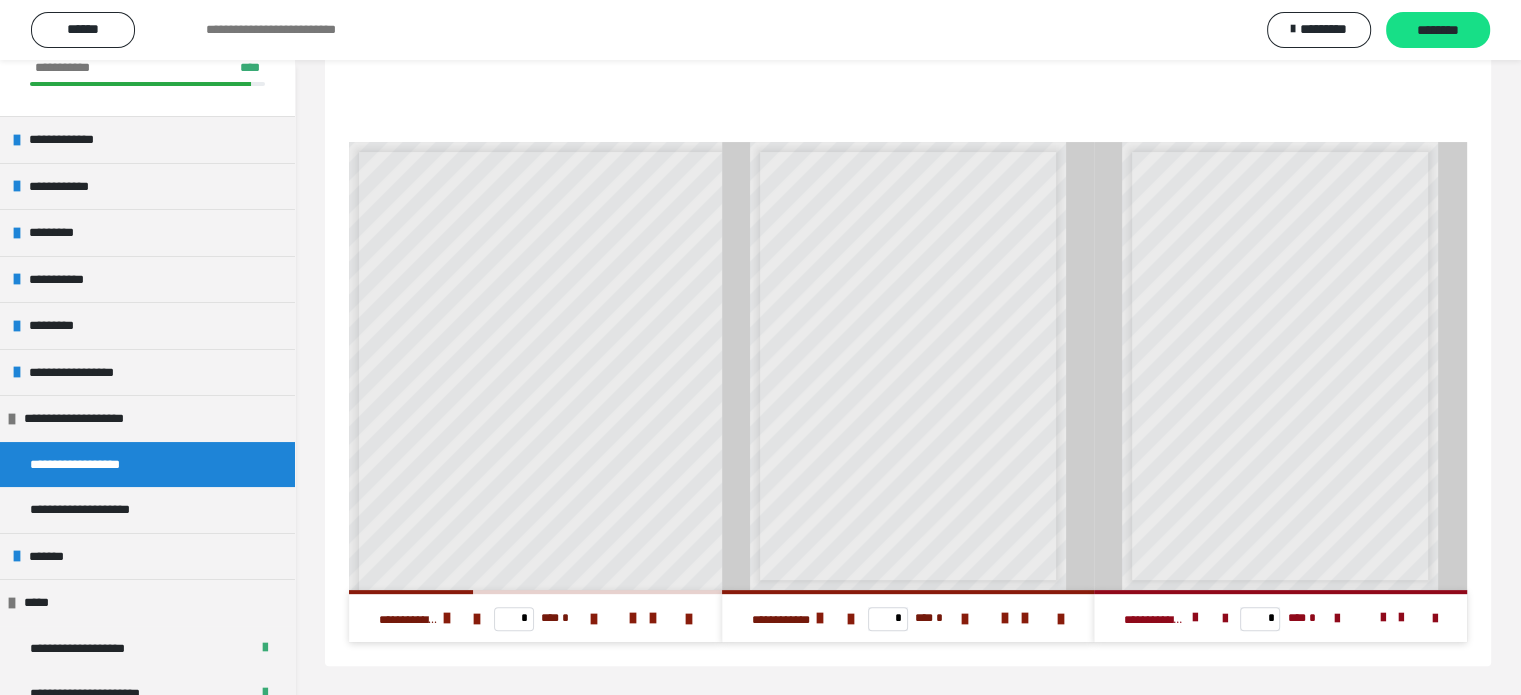 click on "**********" at bounding box center [441, 618] 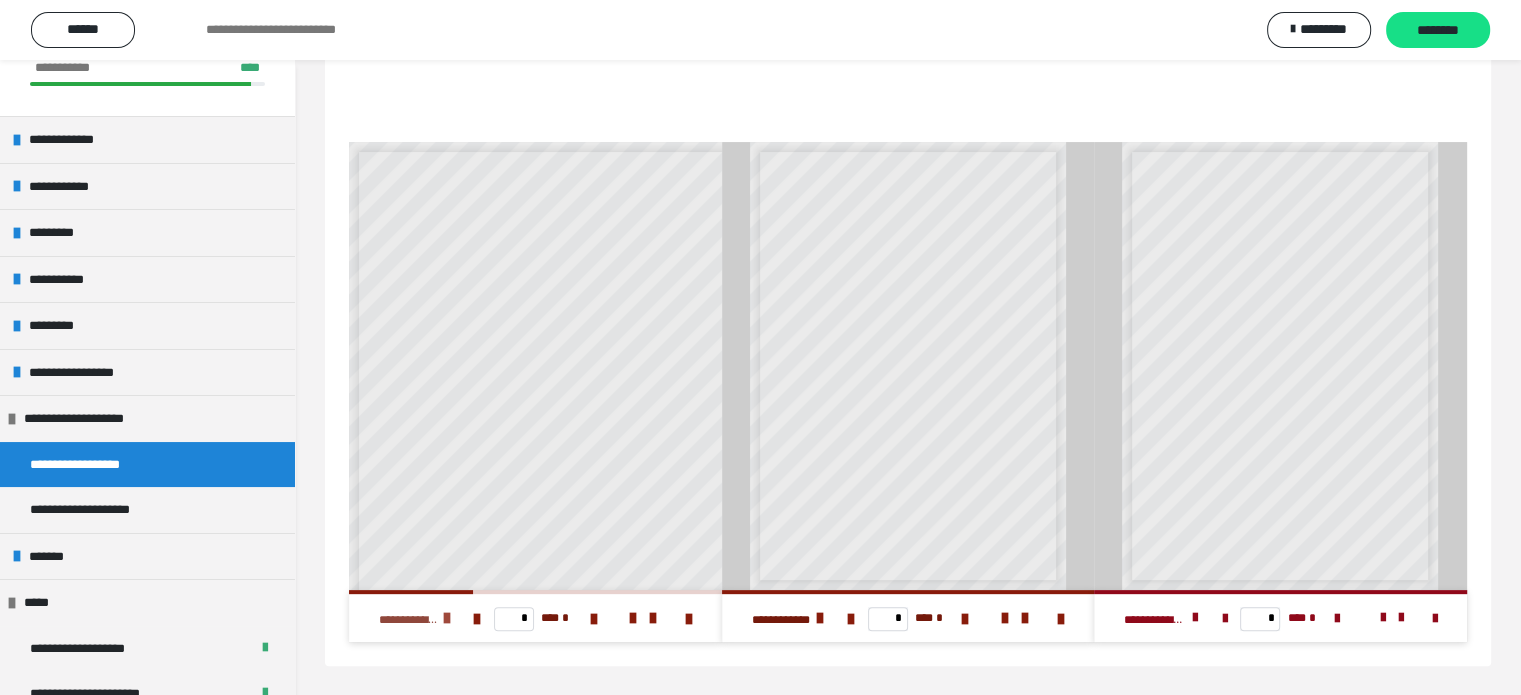 click at bounding box center (447, 618) 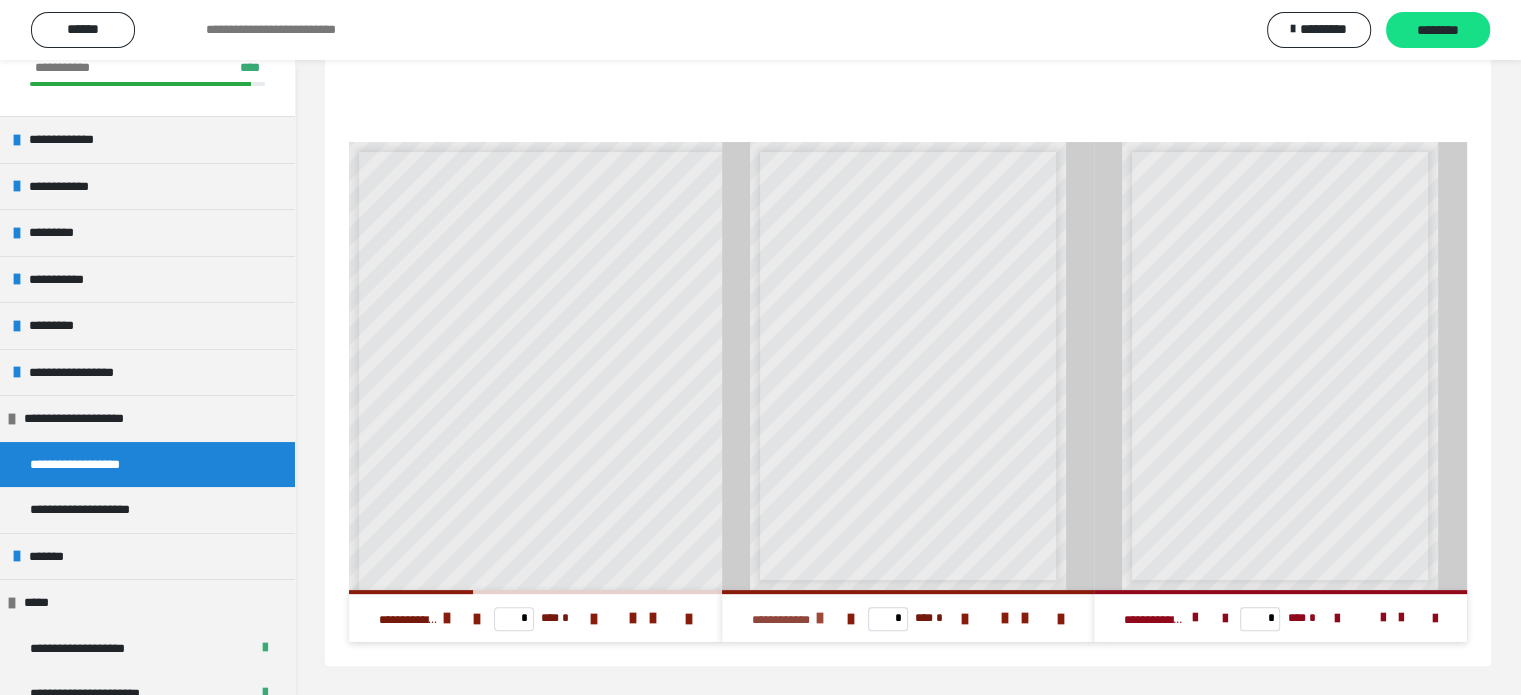click at bounding box center [820, 618] 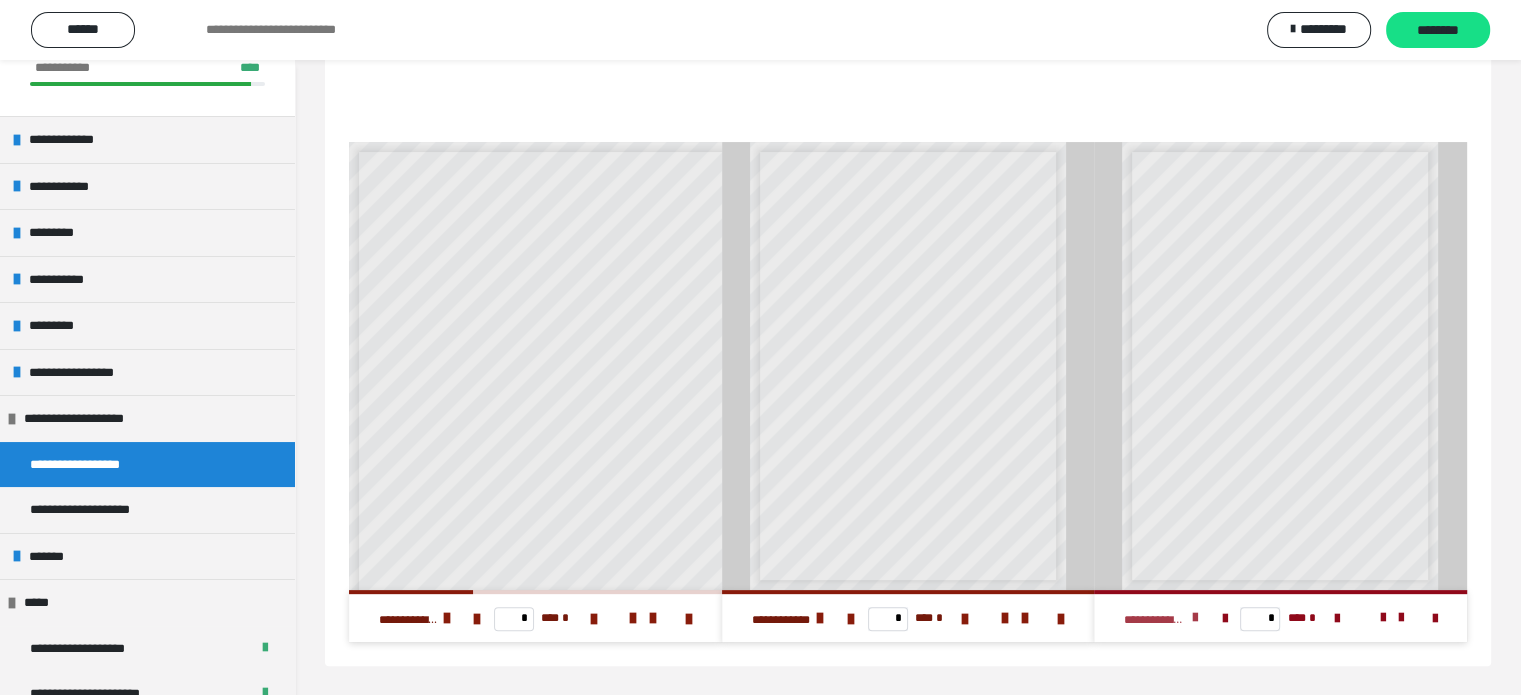click on "**********" at bounding box center (1166, 618) 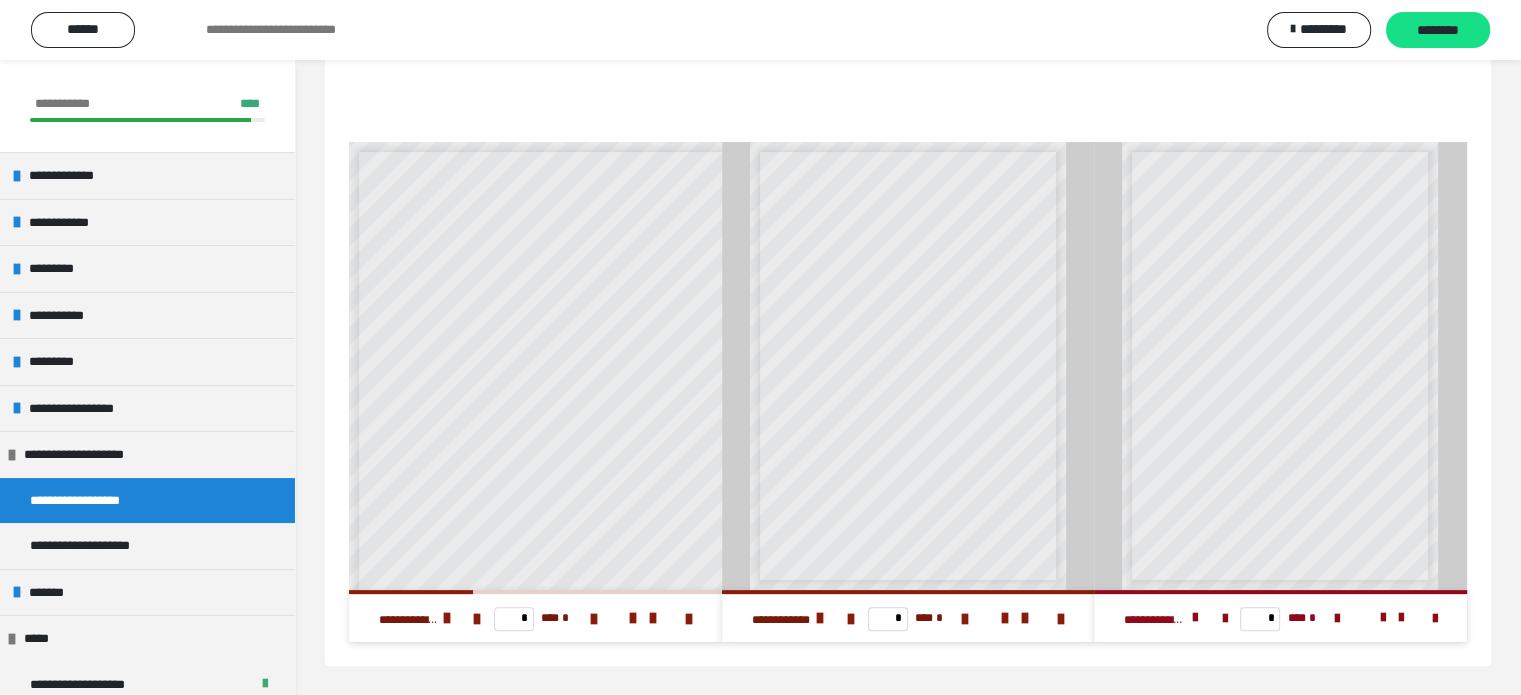 scroll, scrollTop: 100, scrollLeft: 0, axis: vertical 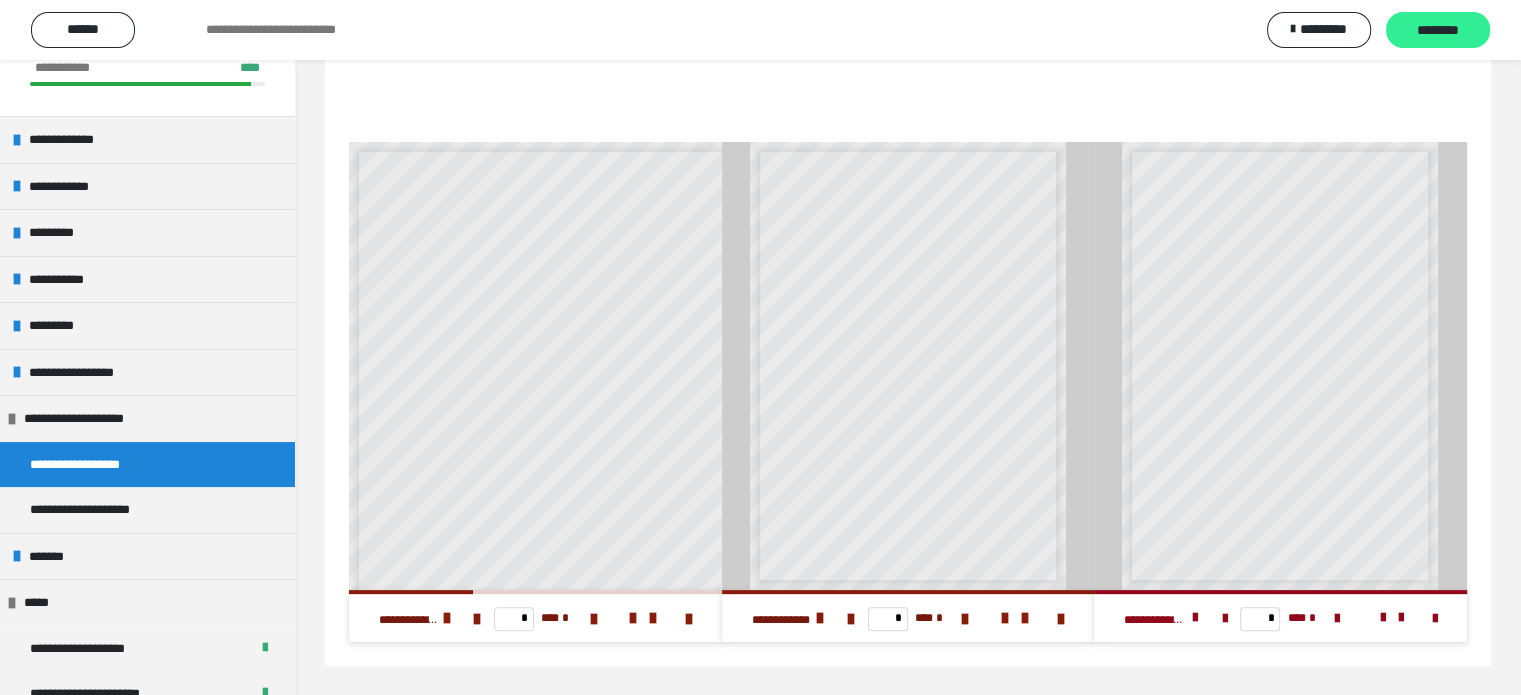 click on "********" at bounding box center [1438, 31] 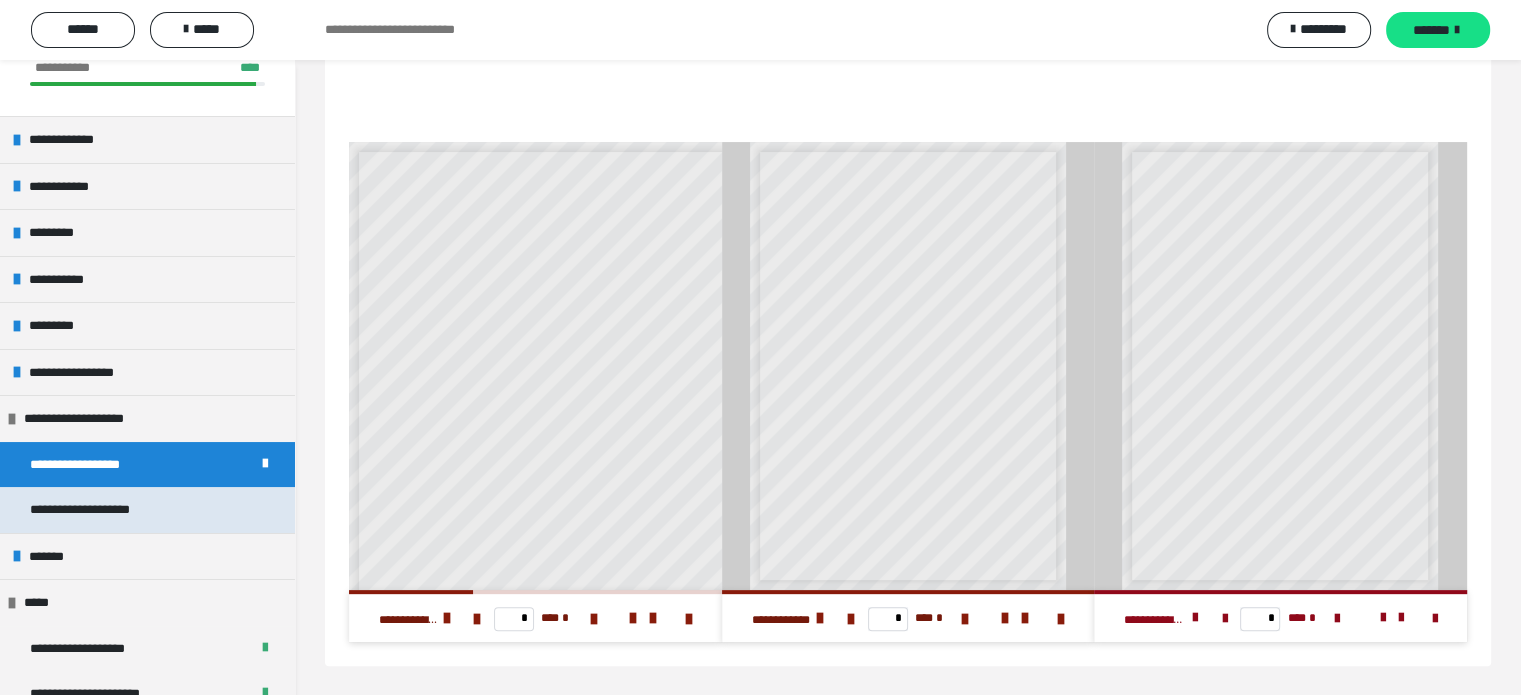 click on "**********" at bounding box center (102, 510) 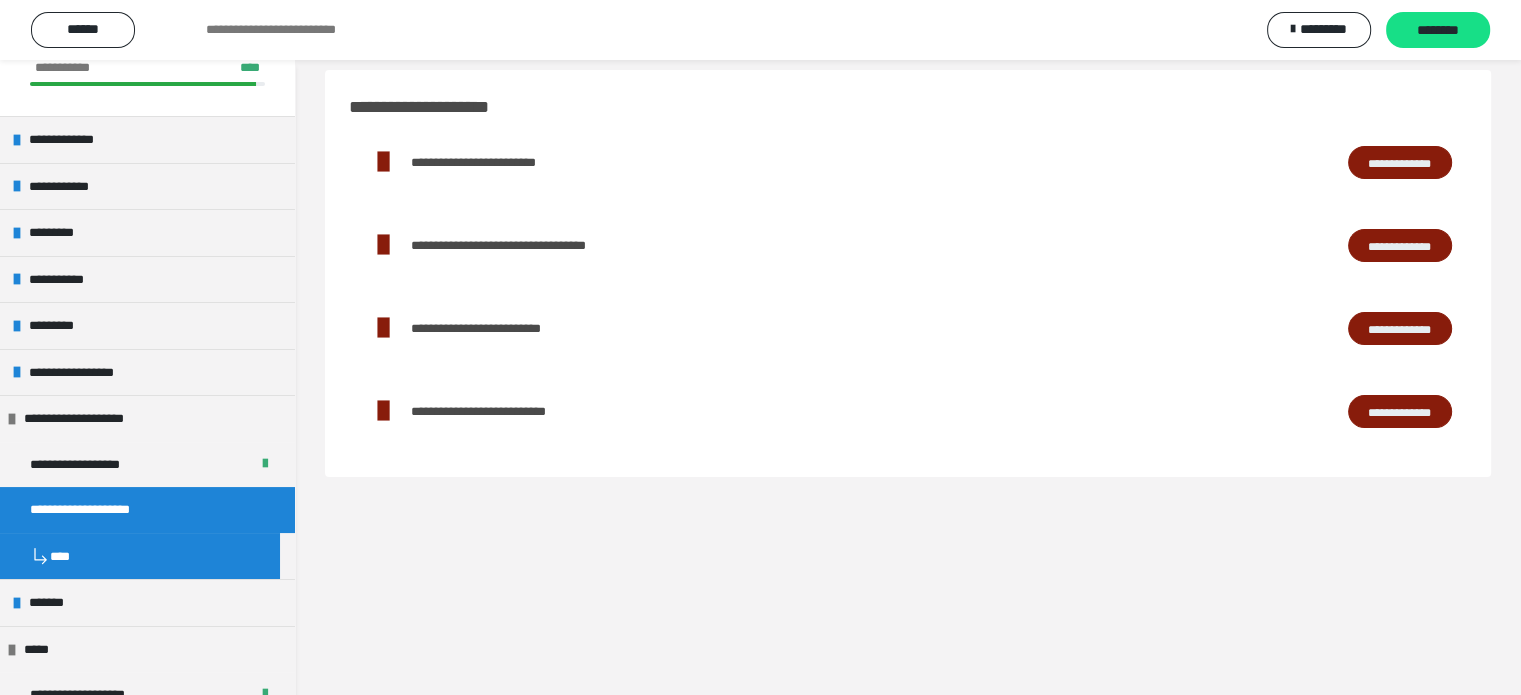 scroll, scrollTop: 0, scrollLeft: 0, axis: both 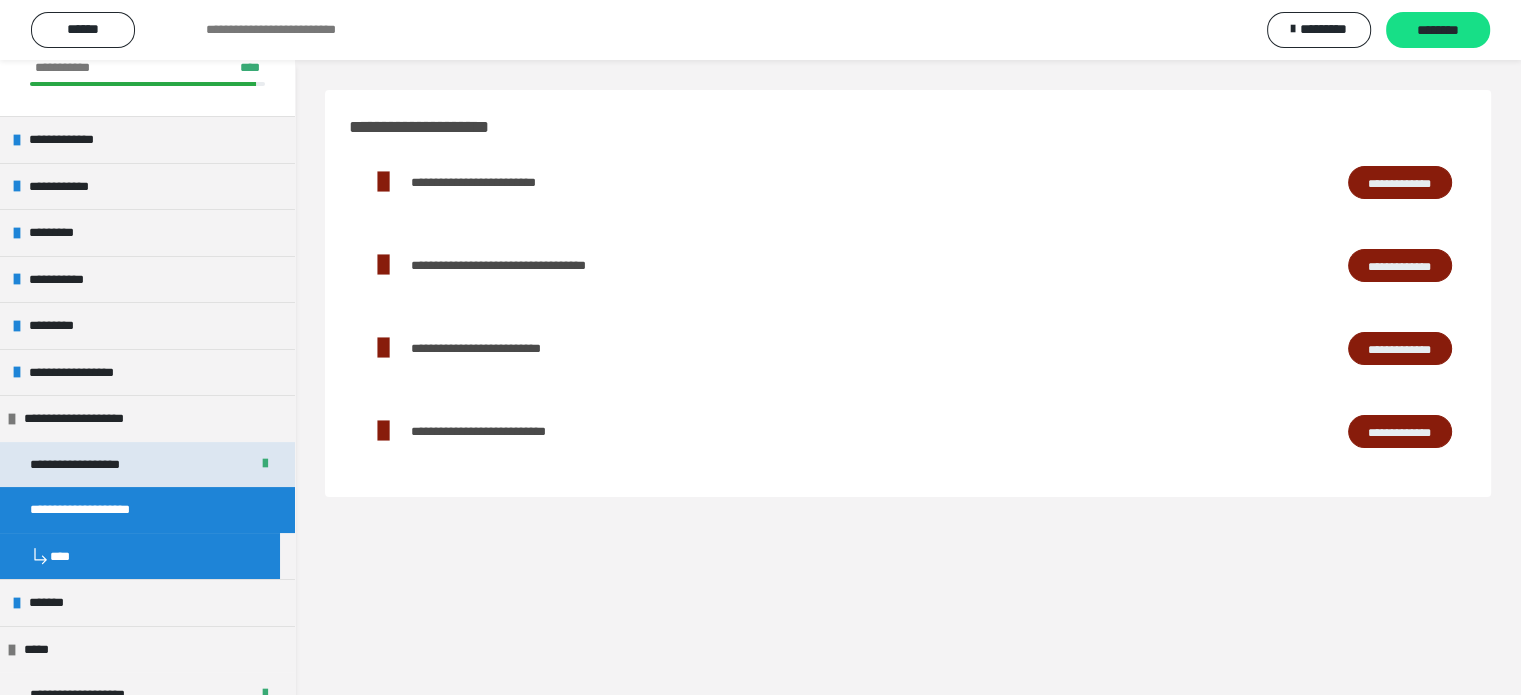click on "**********" at bounding box center [98, 465] 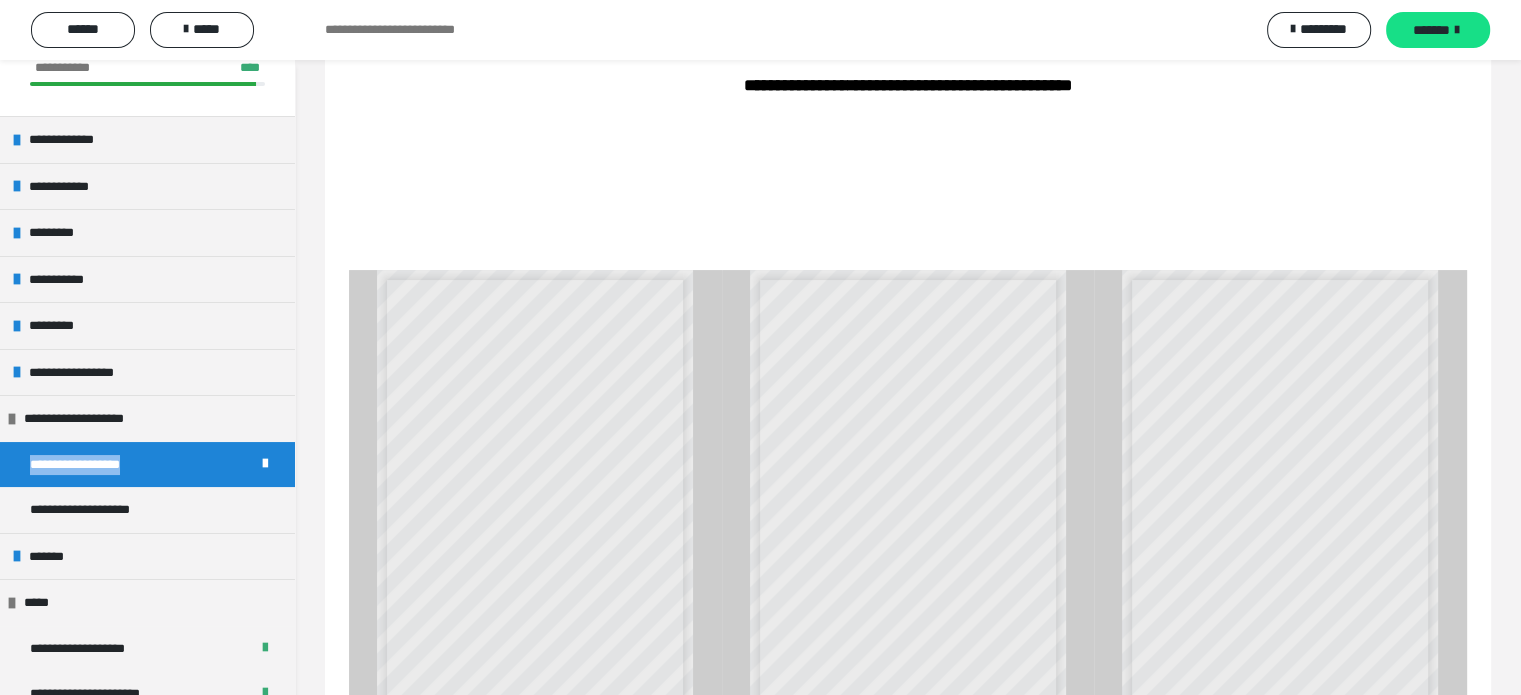 scroll, scrollTop: 480, scrollLeft: 0, axis: vertical 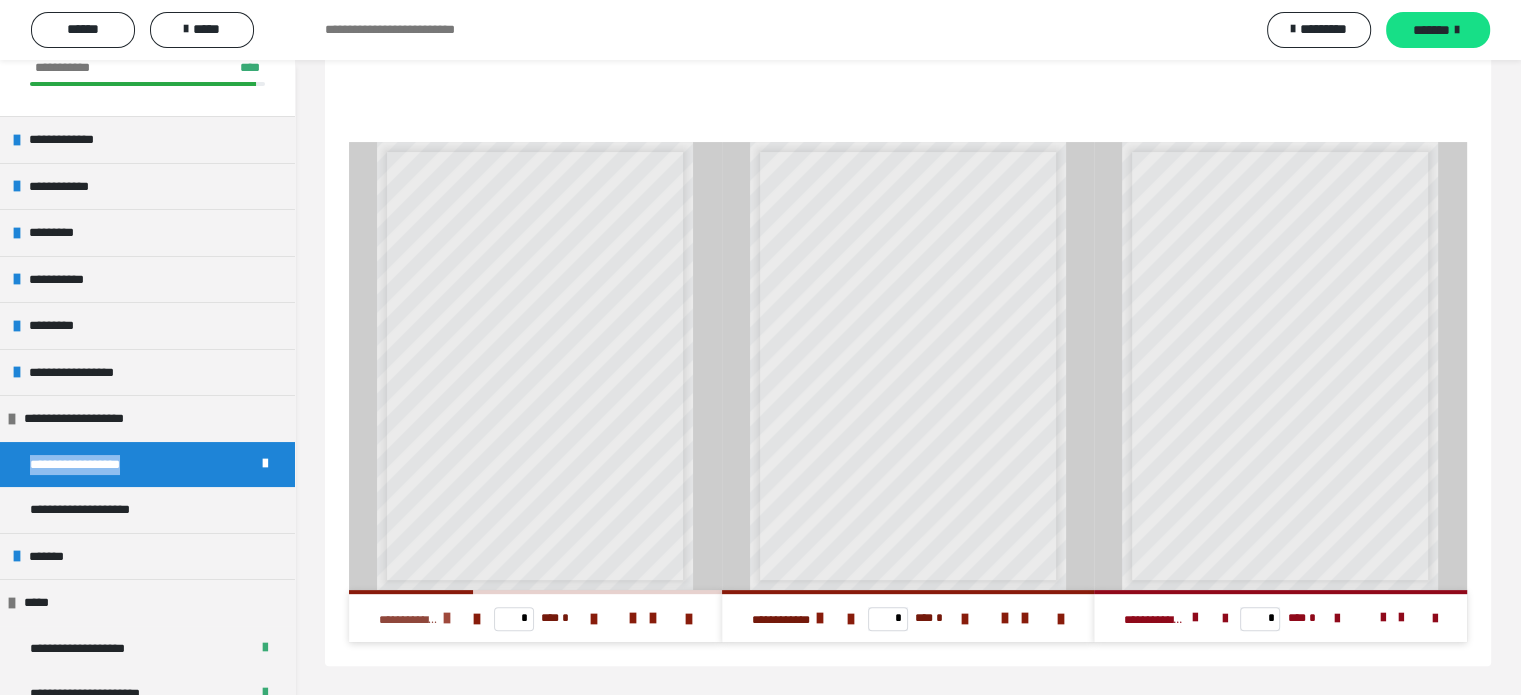 click on "**********" at bounding box center [408, 620] 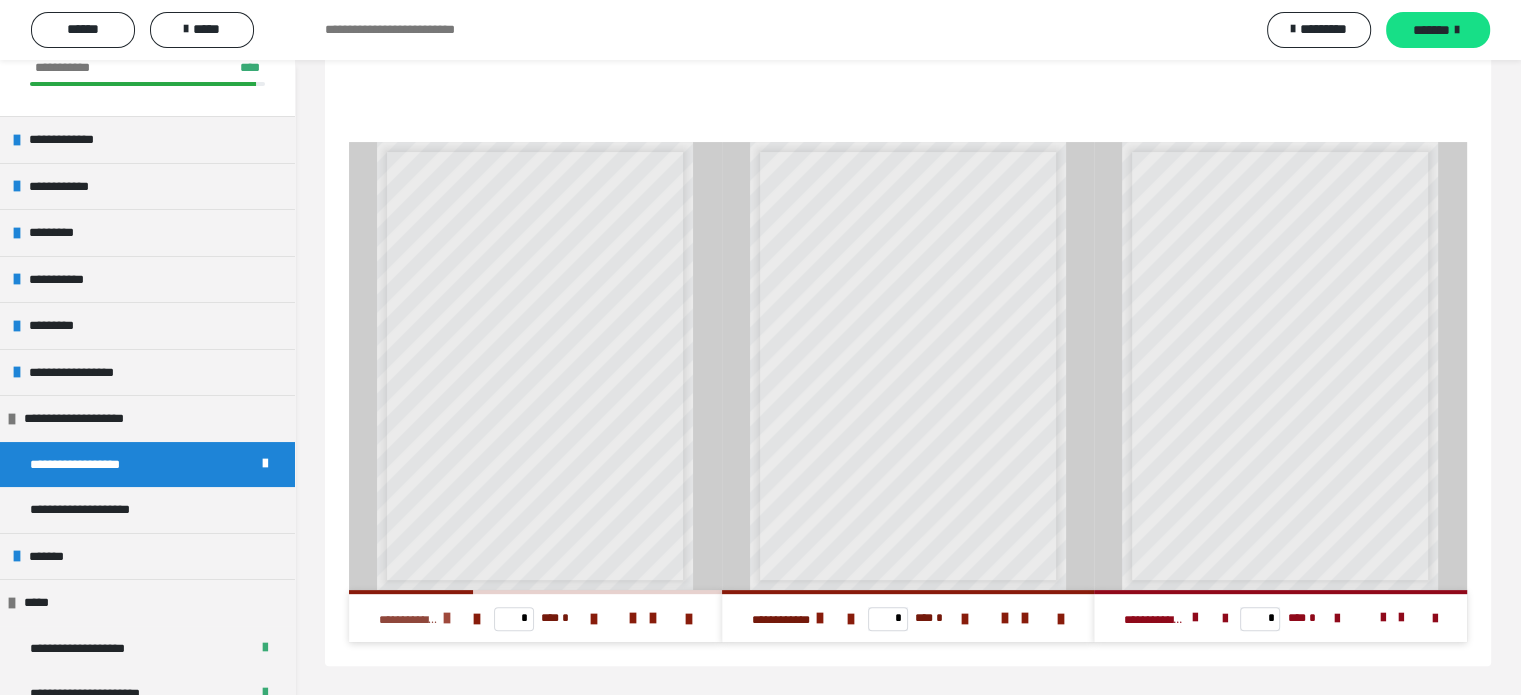 click at bounding box center (447, 618) 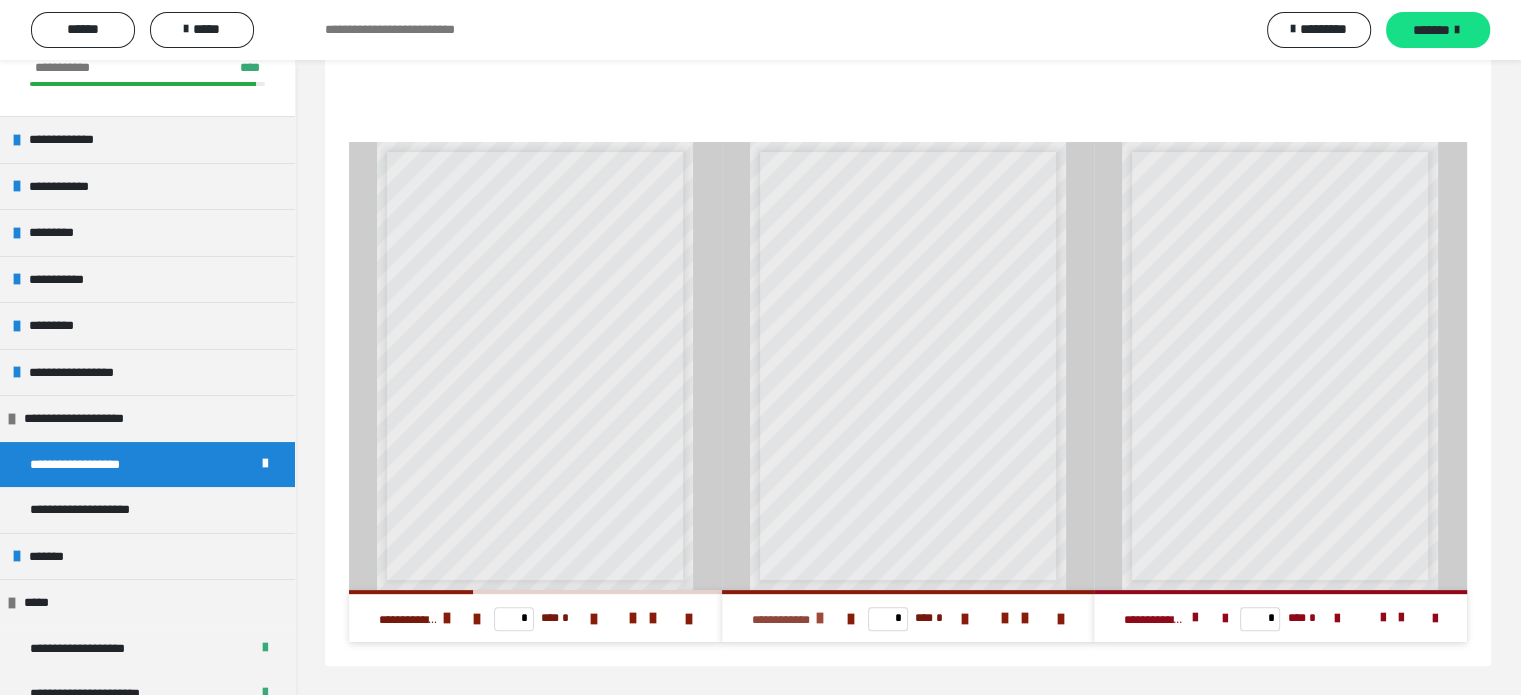 click on "**********" at bounding box center (781, 620) 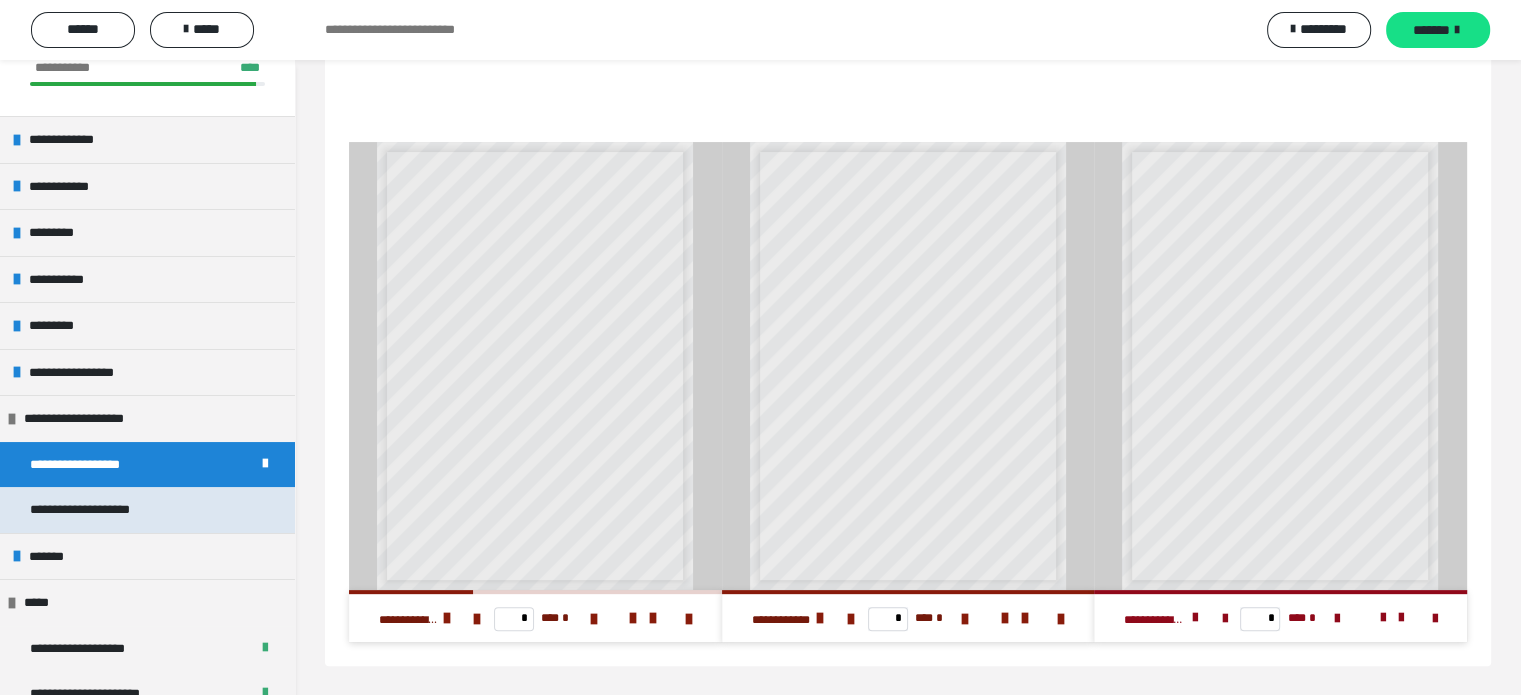 click on "**********" at bounding box center [102, 510] 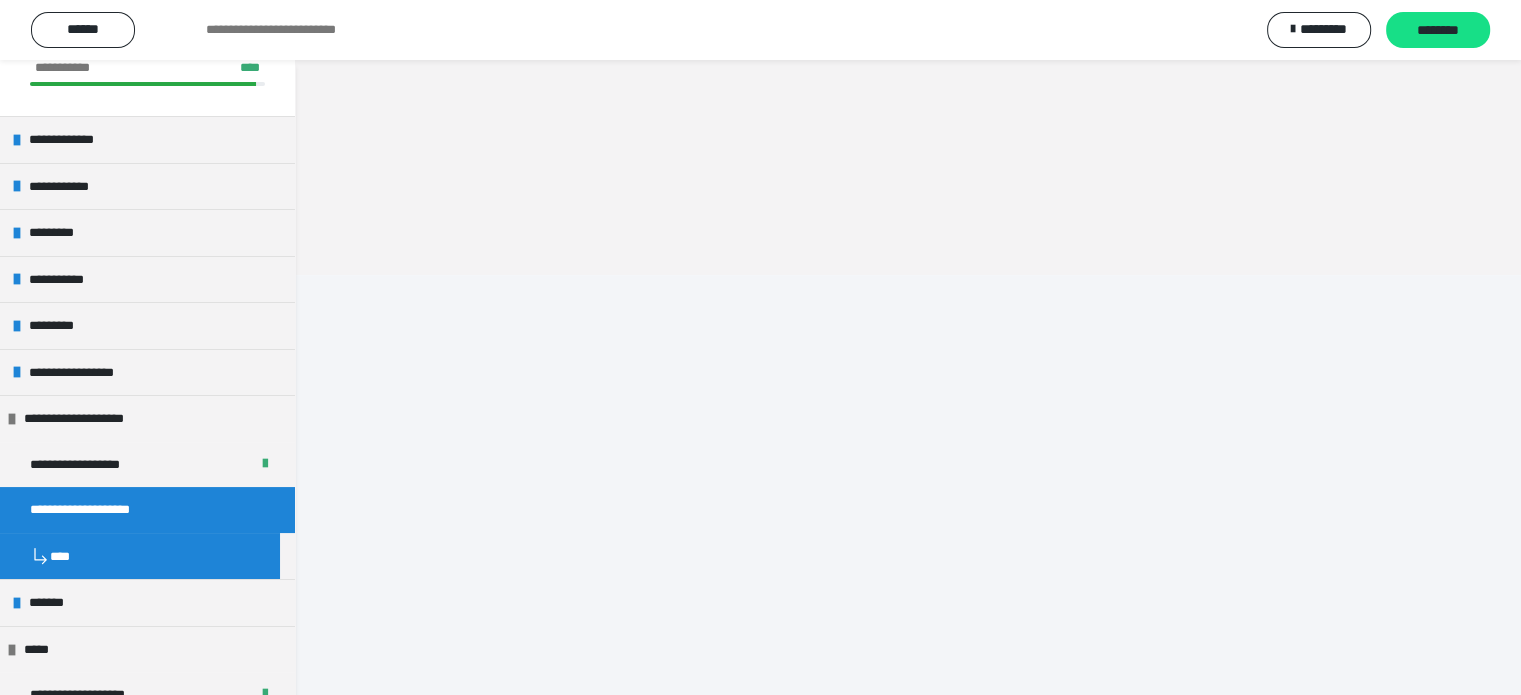 scroll, scrollTop: 60, scrollLeft: 0, axis: vertical 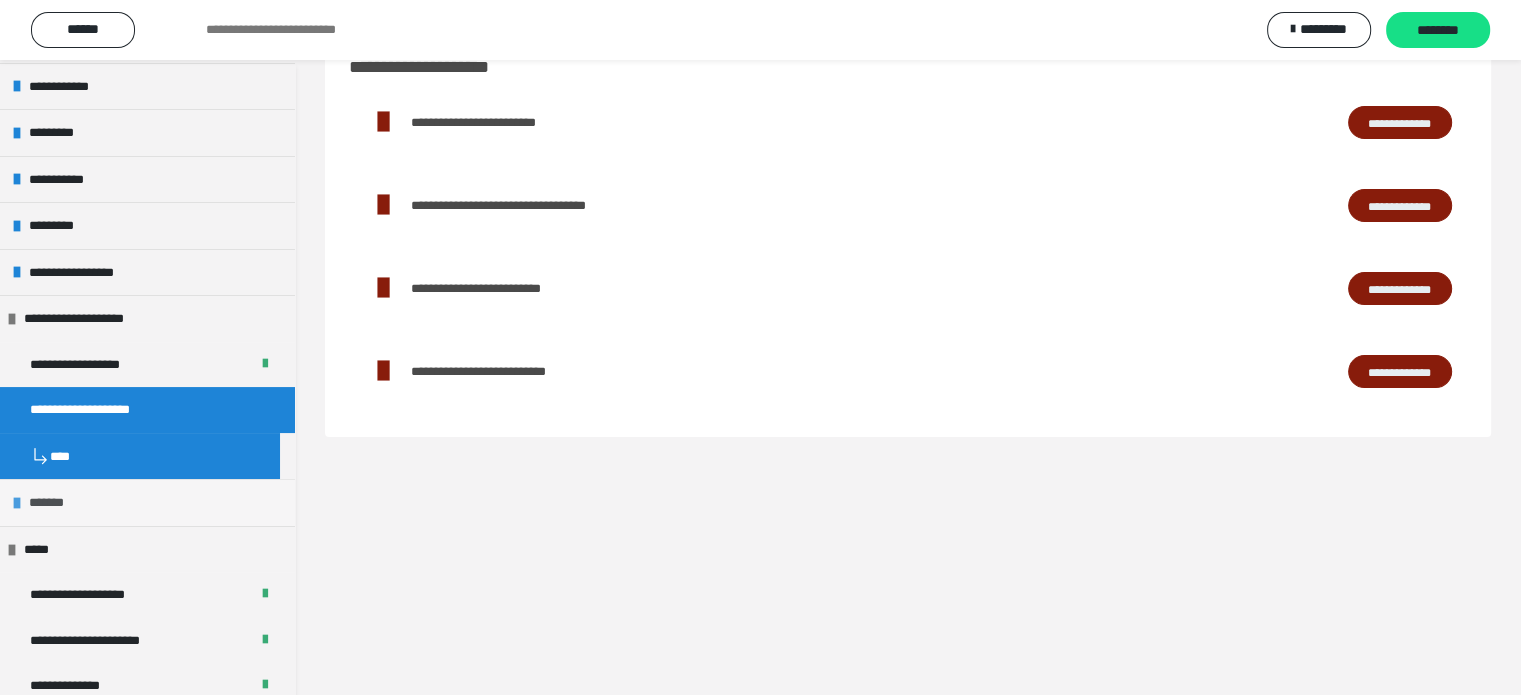 click on "*******" at bounding box center [53, 503] 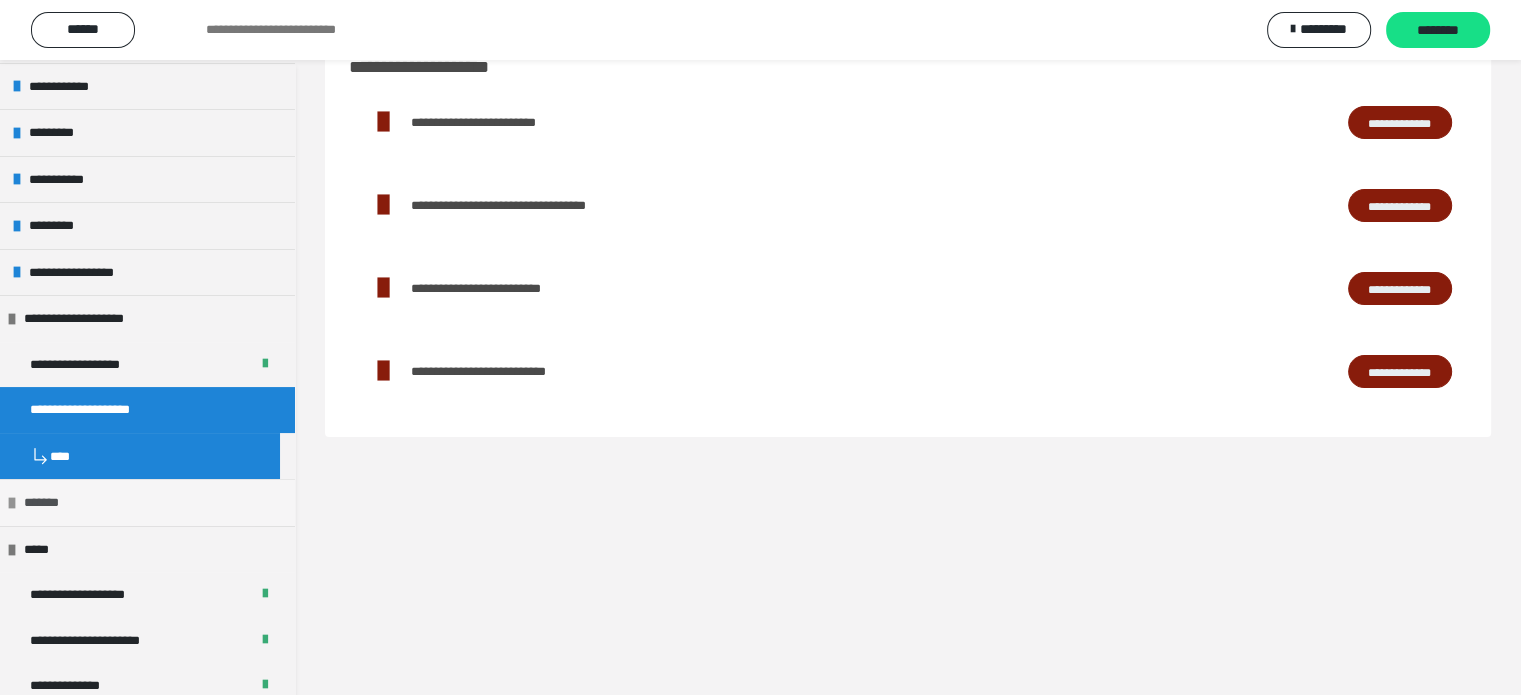 click on "*******" at bounding box center (48, 503) 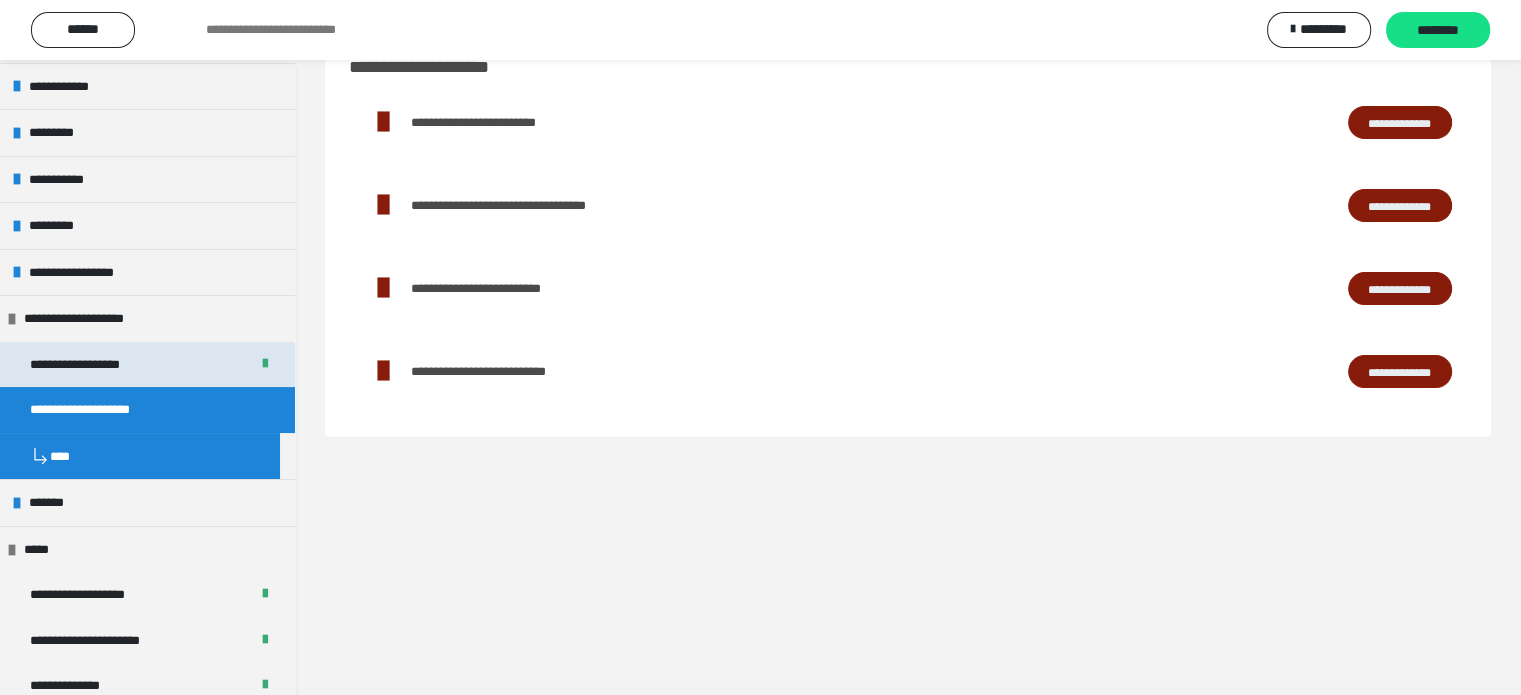 click on "**********" at bounding box center (98, 365) 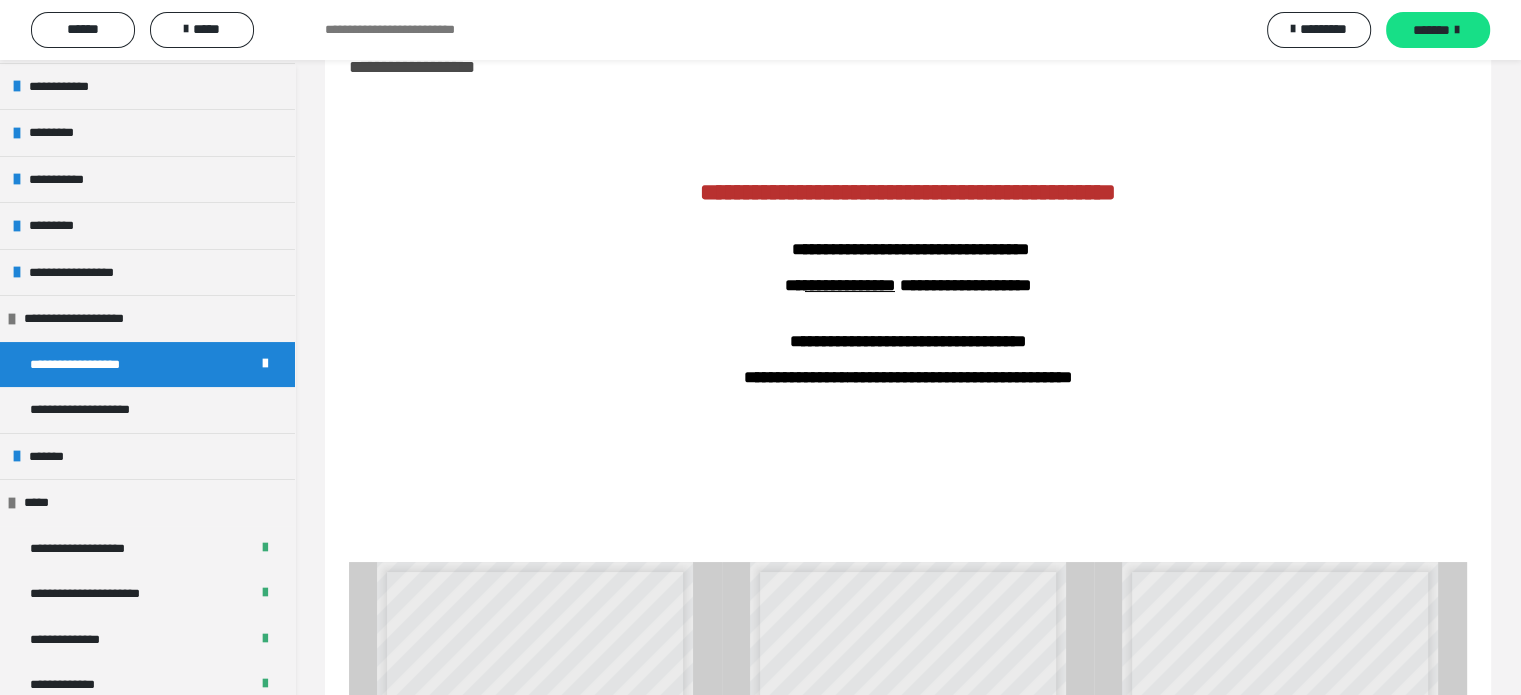 scroll, scrollTop: 480, scrollLeft: 0, axis: vertical 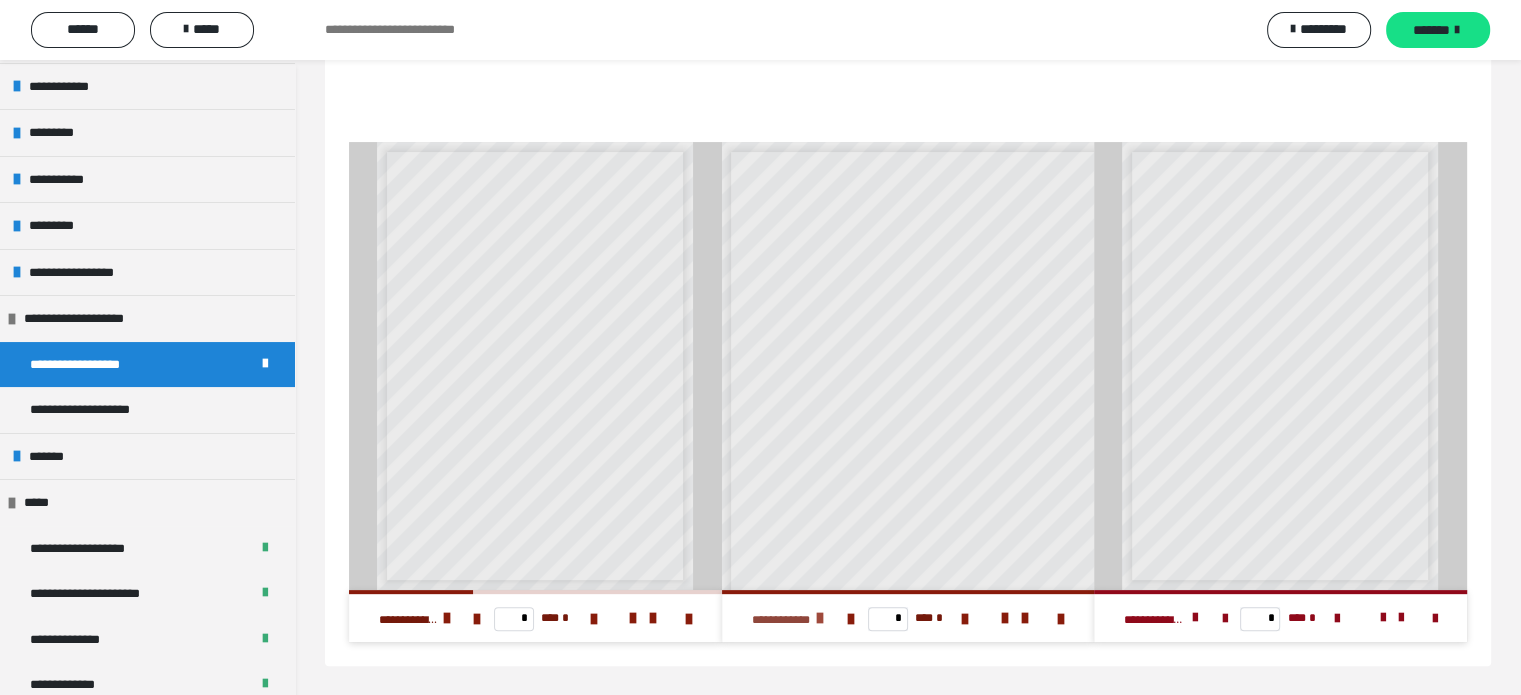 click at bounding box center (820, 618) 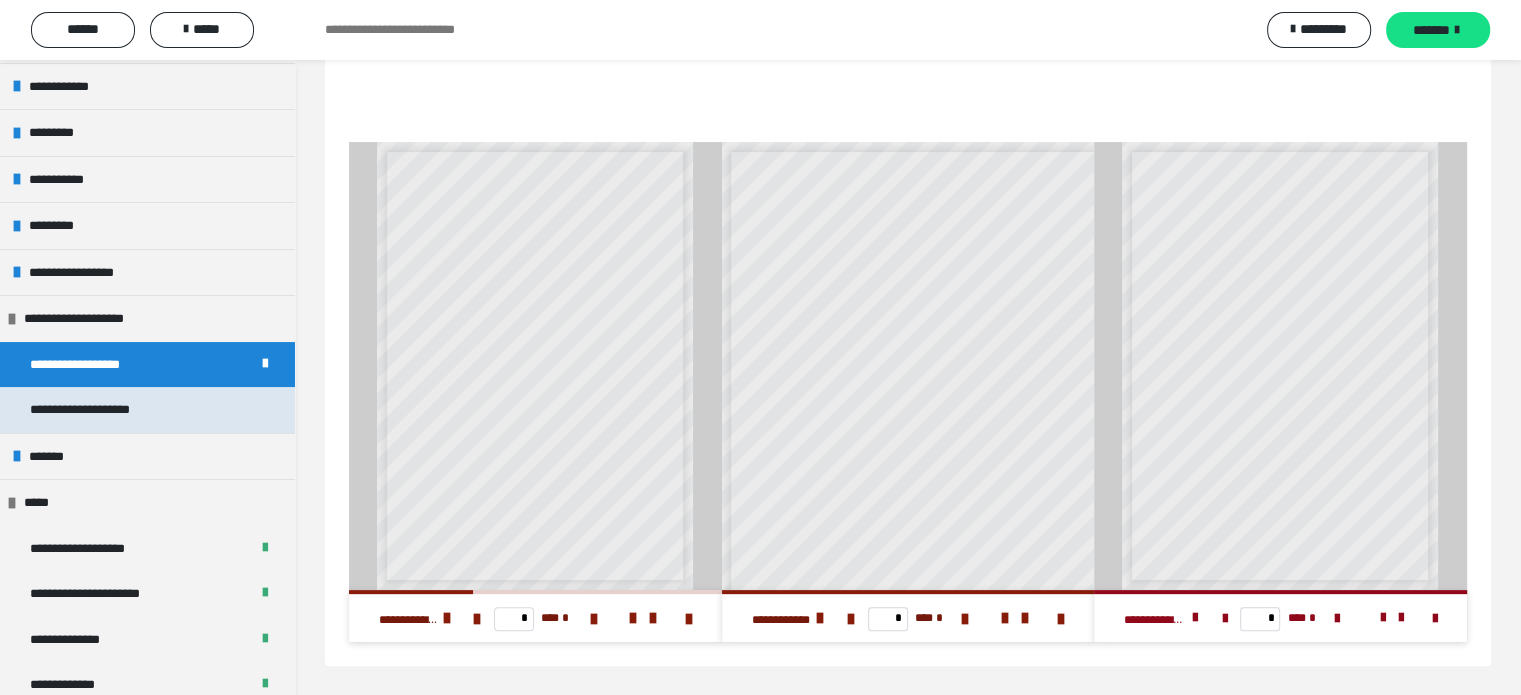 click on "**********" at bounding box center [102, 410] 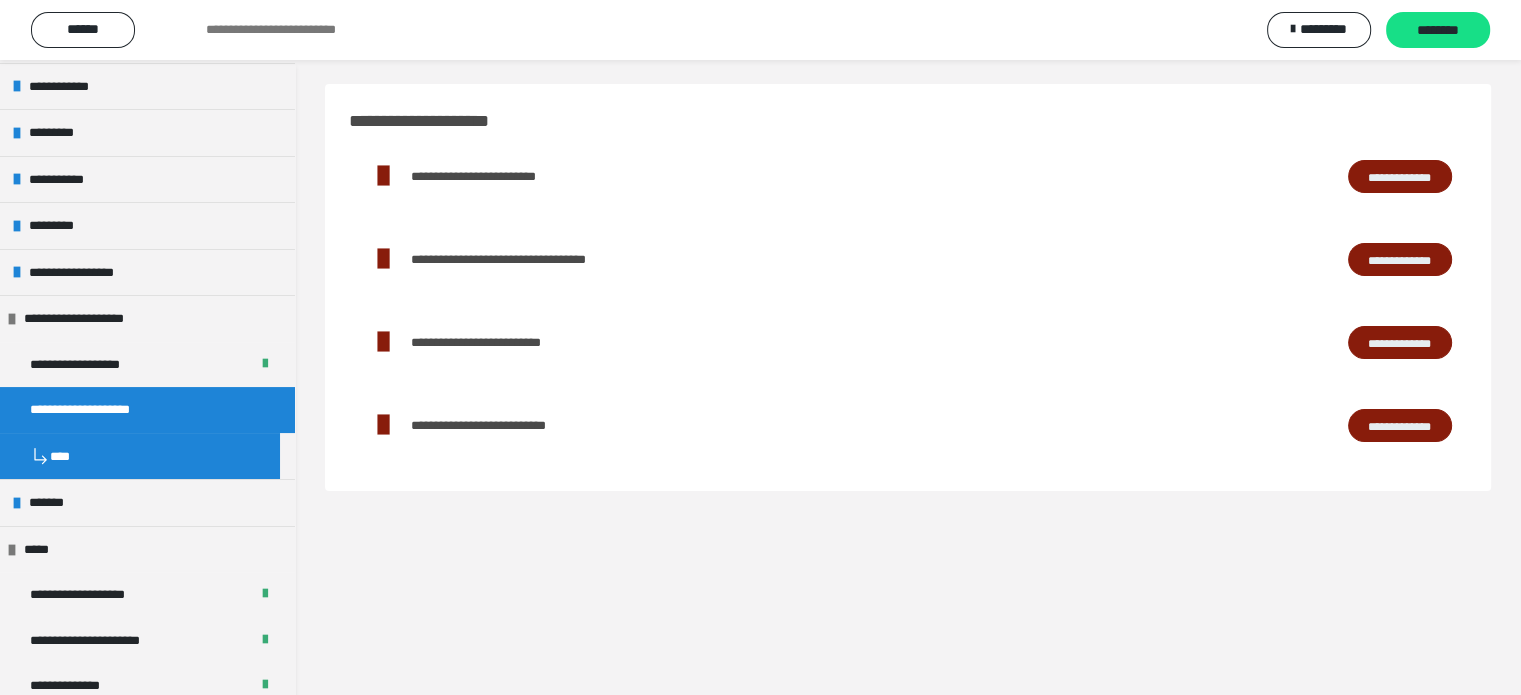 scroll, scrollTop: 0, scrollLeft: 0, axis: both 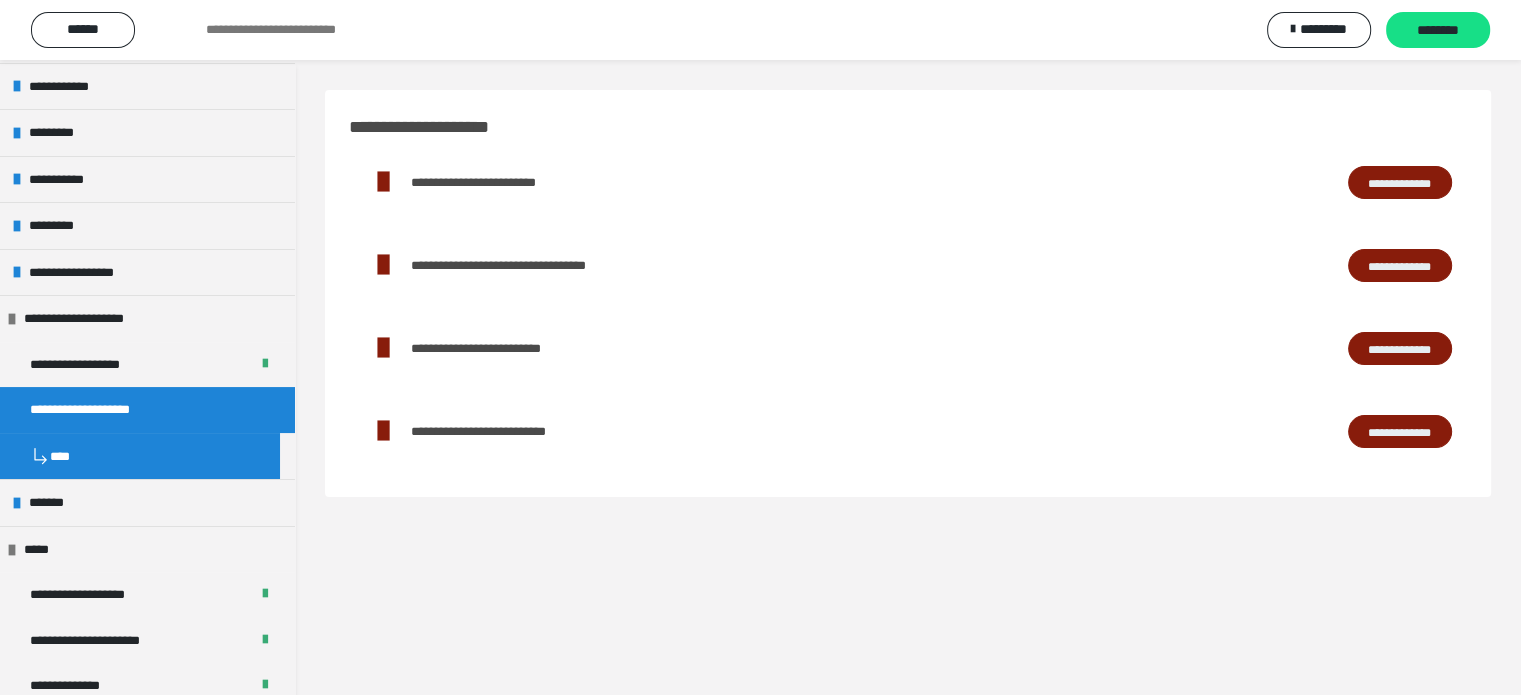 click on "**********" at bounding box center (1400, 183) 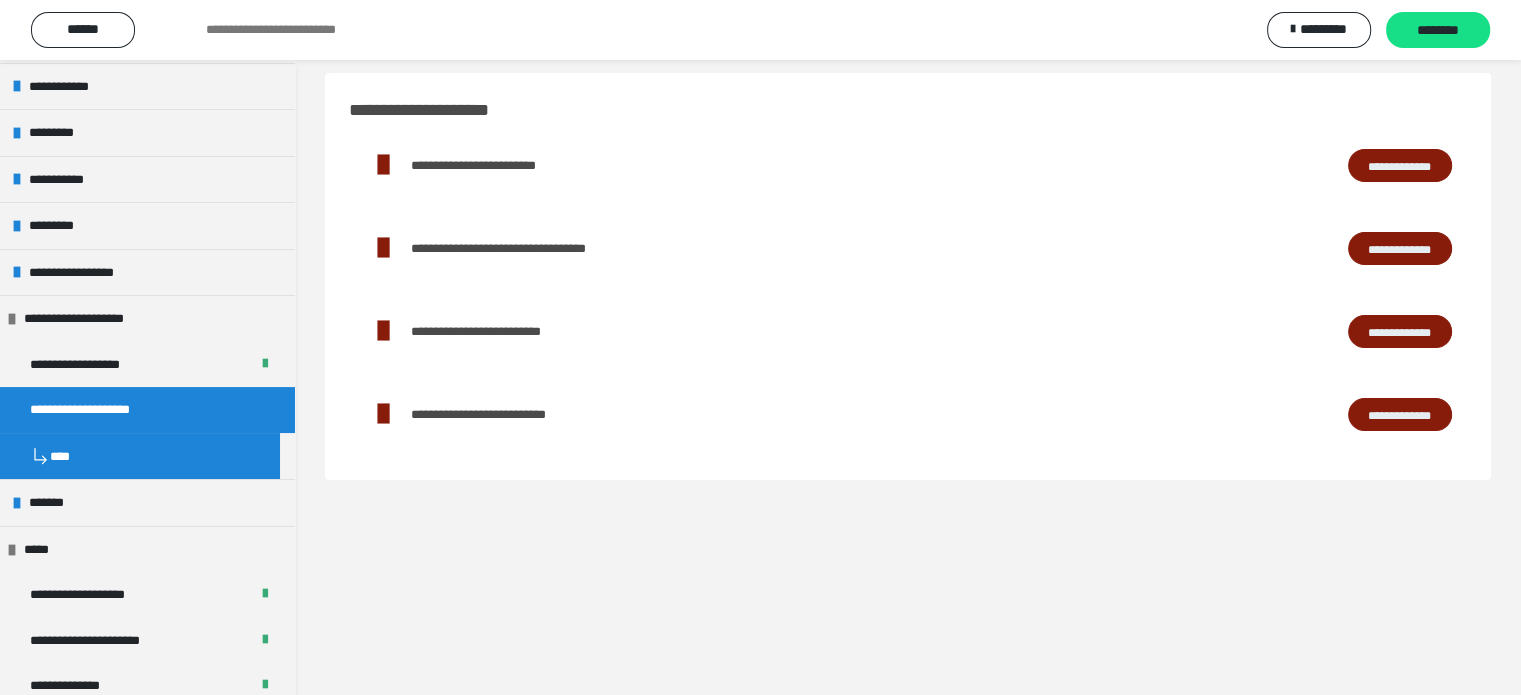 scroll, scrollTop: 0, scrollLeft: 0, axis: both 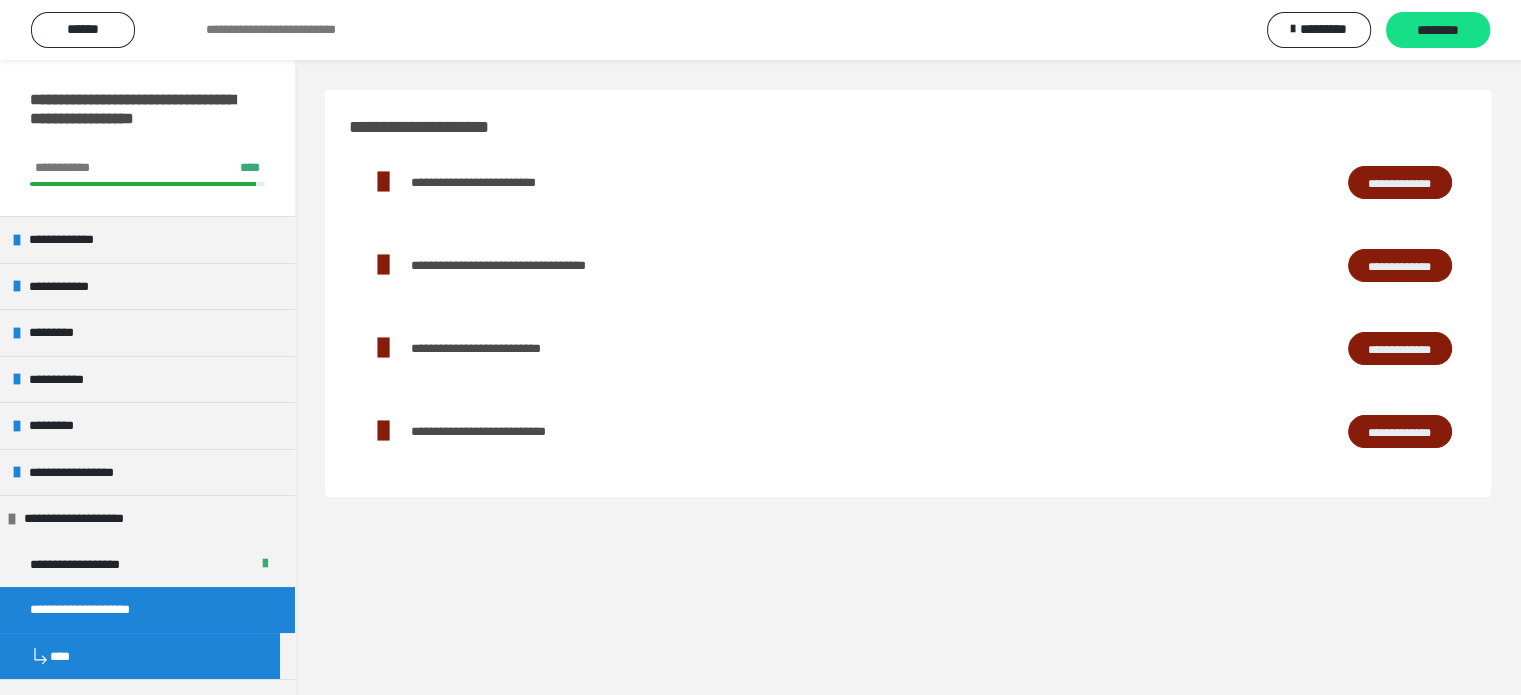 click on "**********" at bounding box center (908, 407) 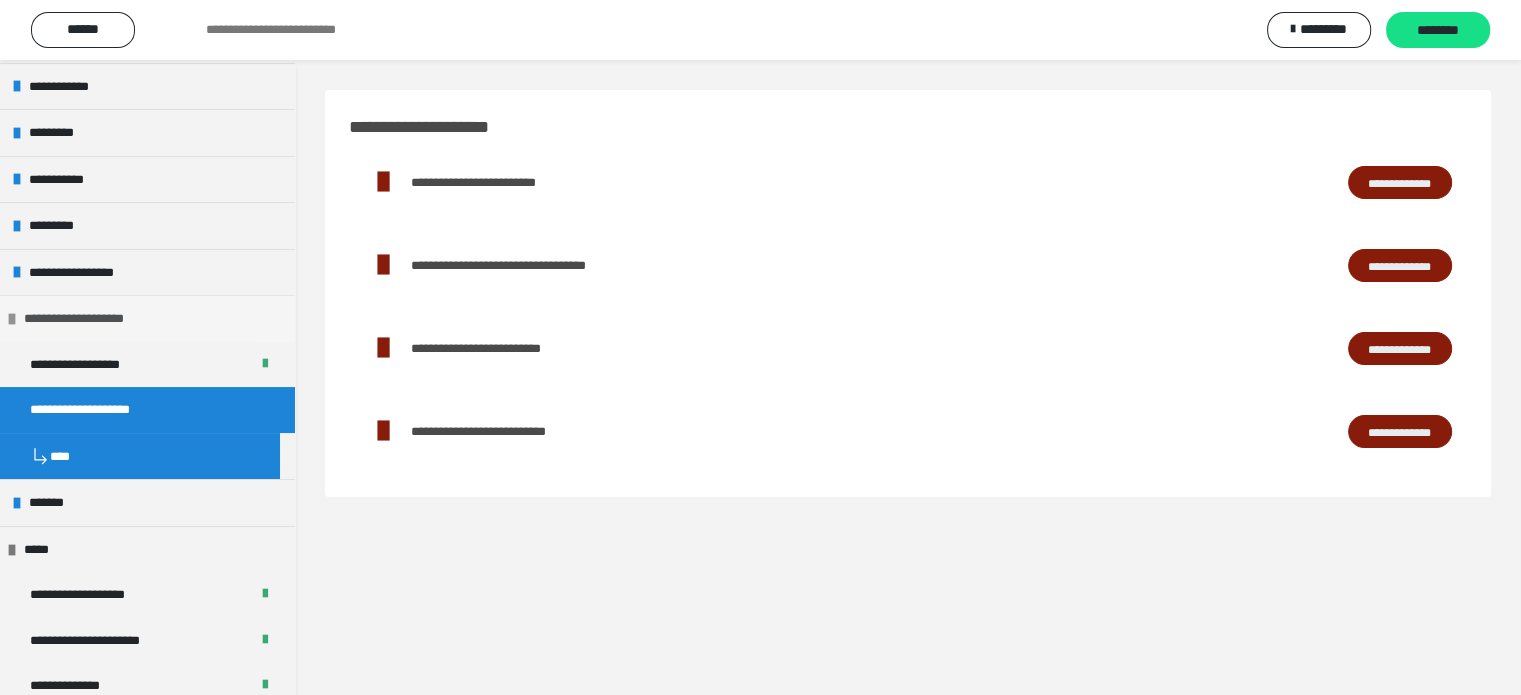 scroll, scrollTop: 600, scrollLeft: 0, axis: vertical 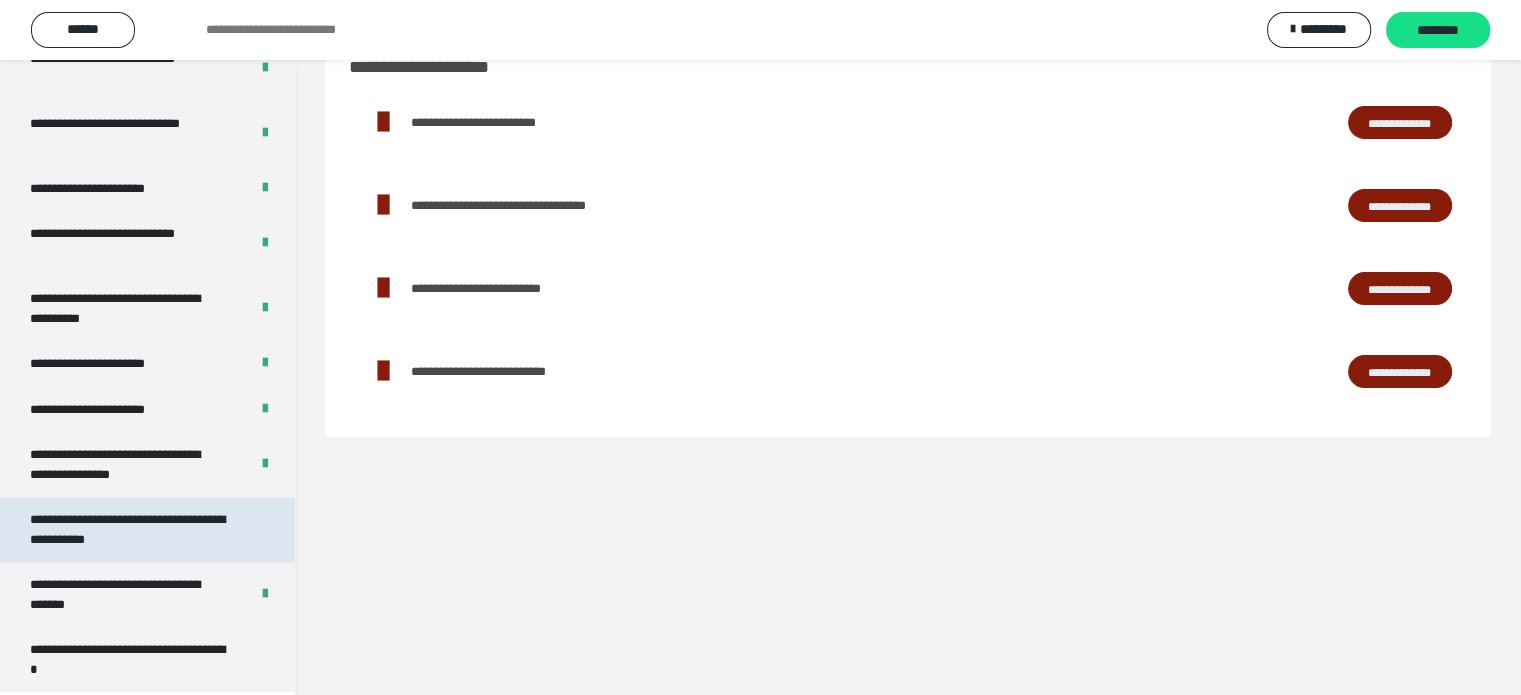 click on "**********" at bounding box center [132, 529] 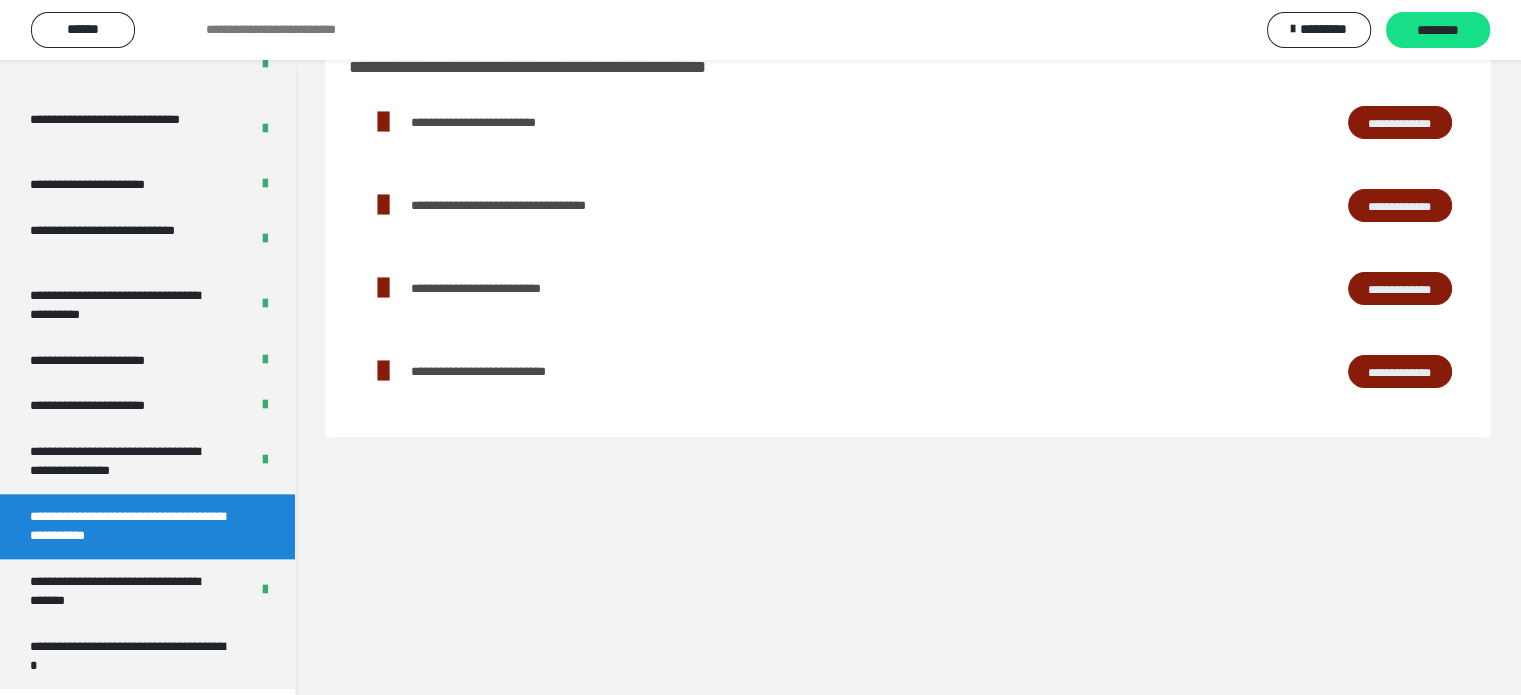 scroll, scrollTop: 2244, scrollLeft: 0, axis: vertical 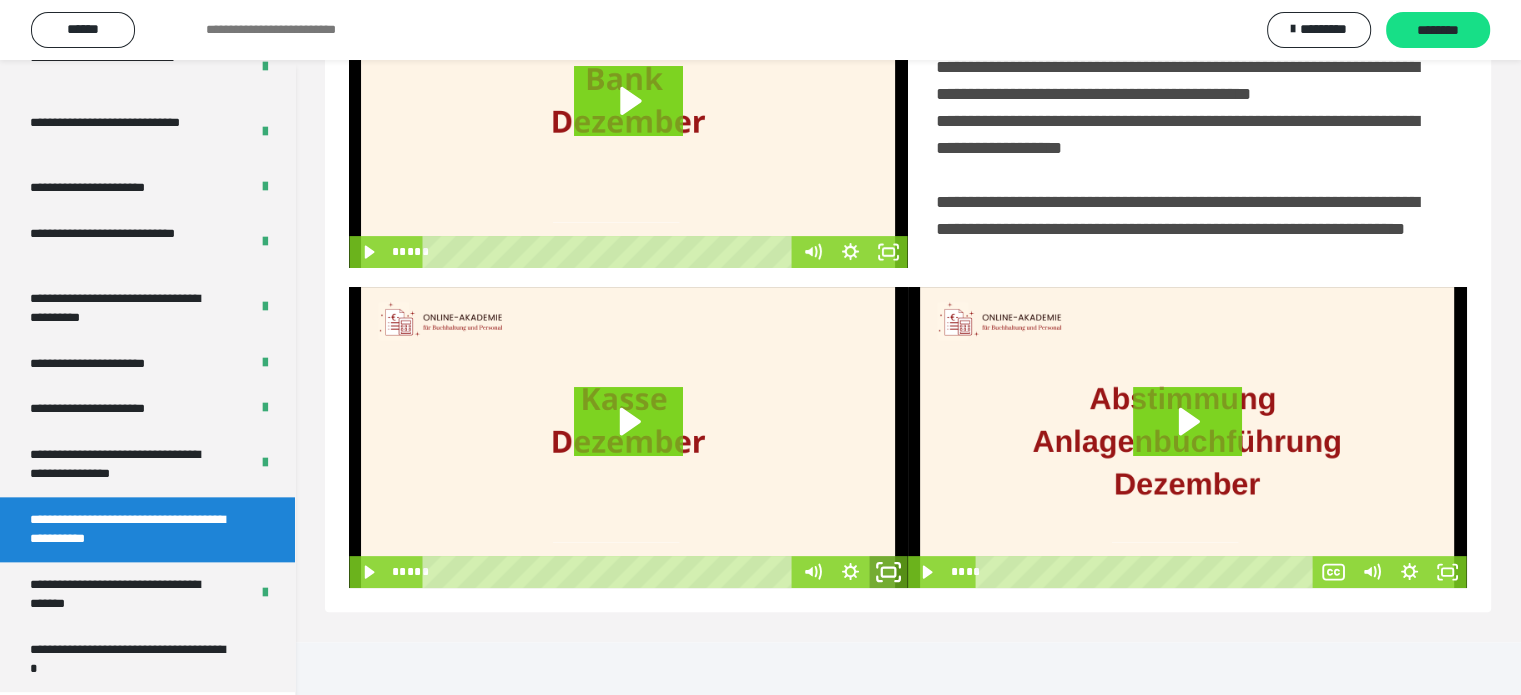 click 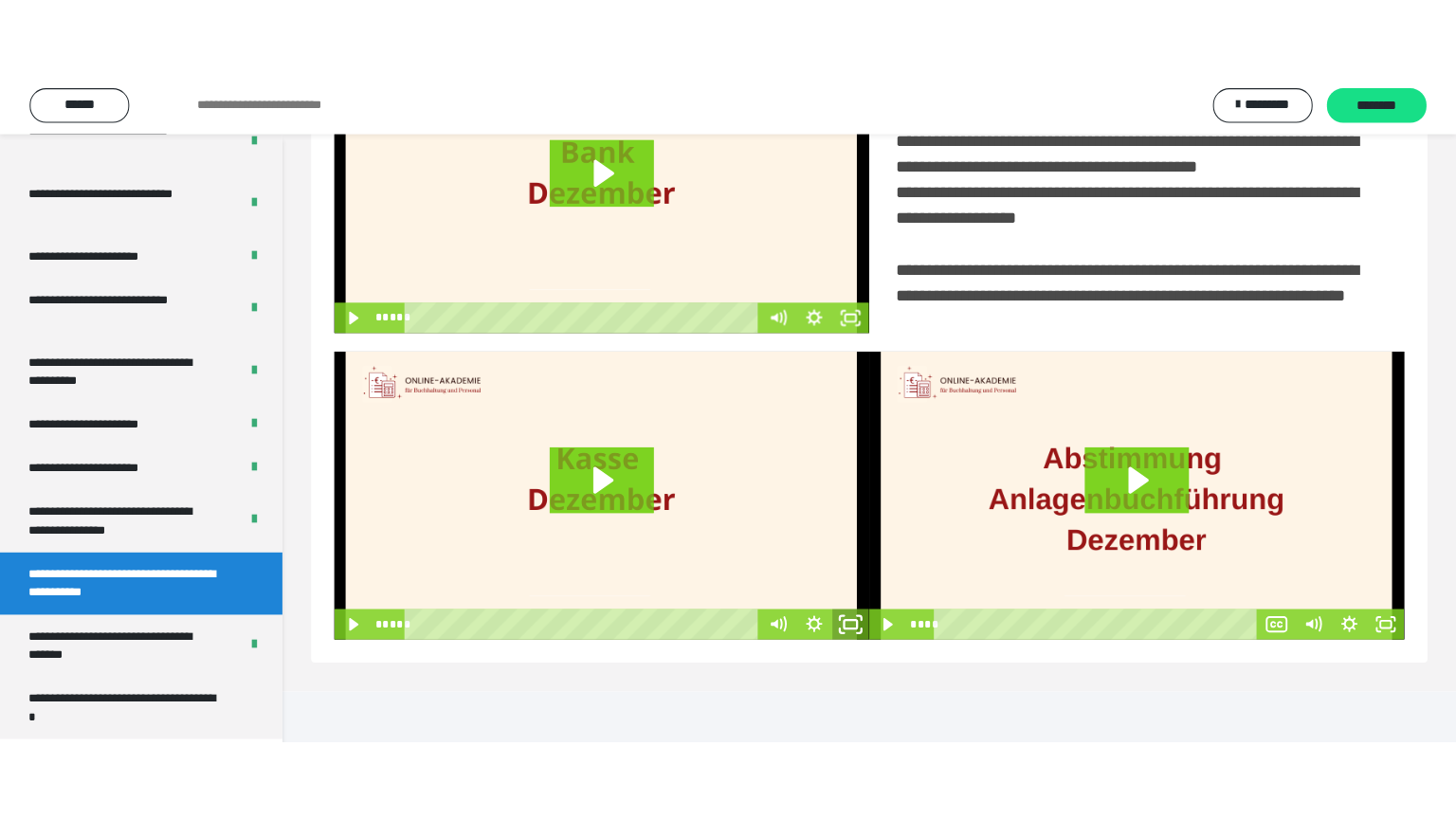 scroll, scrollTop: 317, scrollLeft: 0, axis: vertical 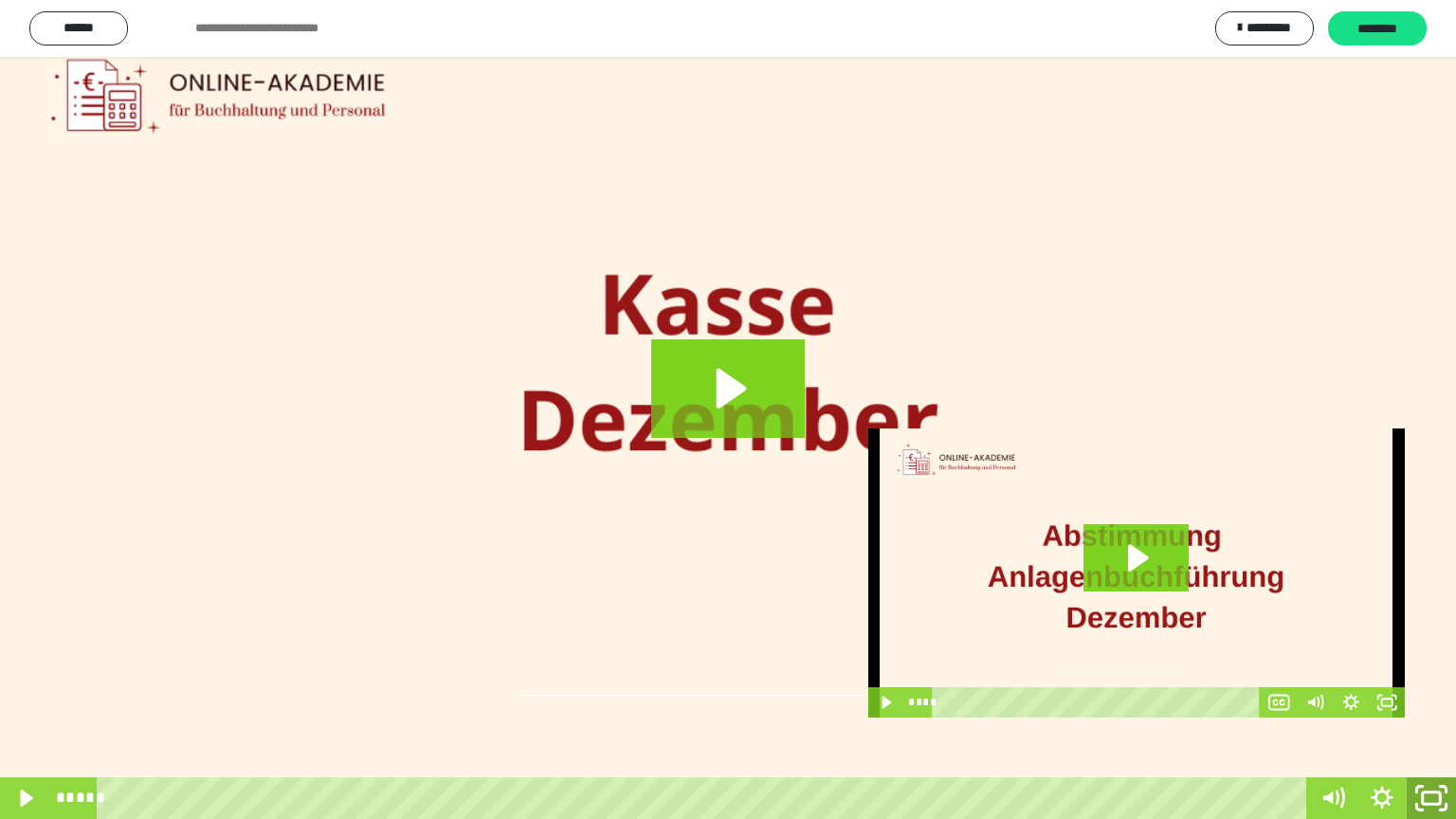 click 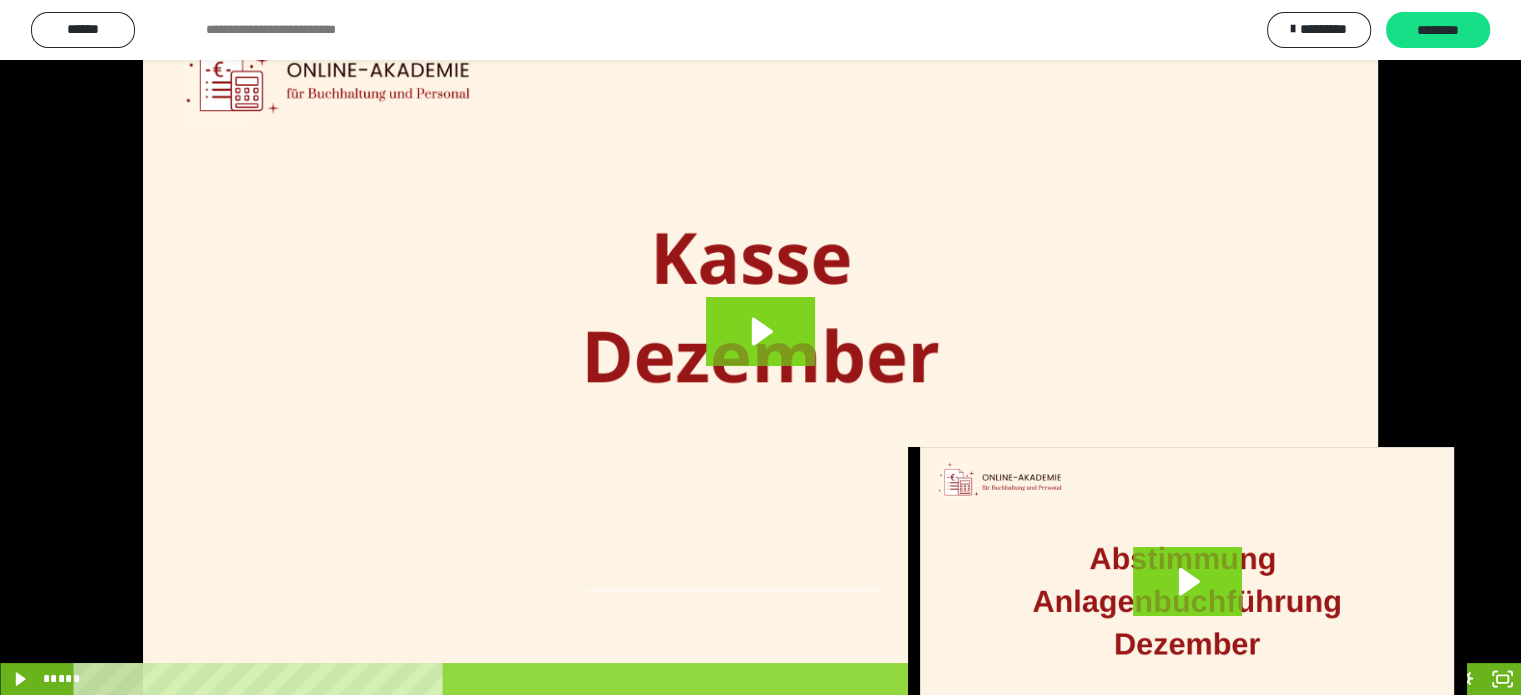 scroll, scrollTop: 2244, scrollLeft: 0, axis: vertical 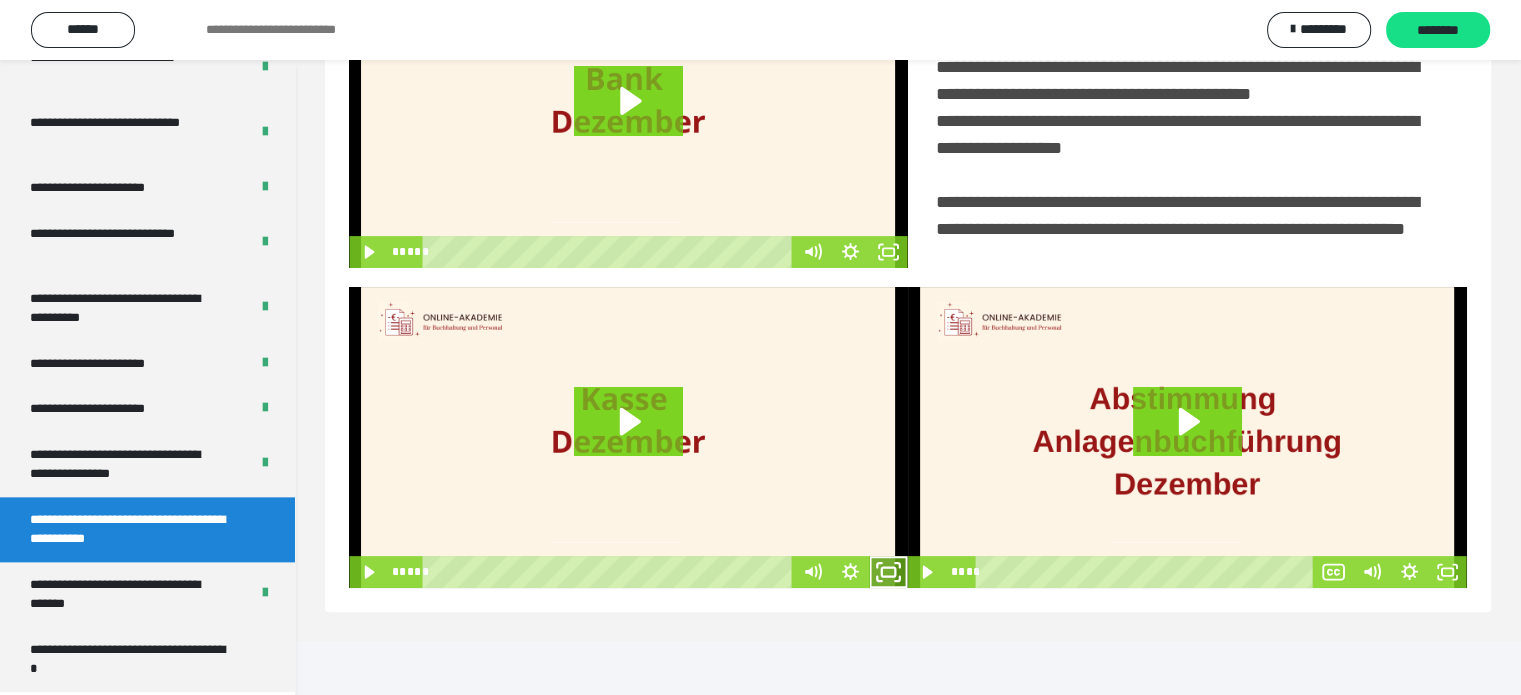 click 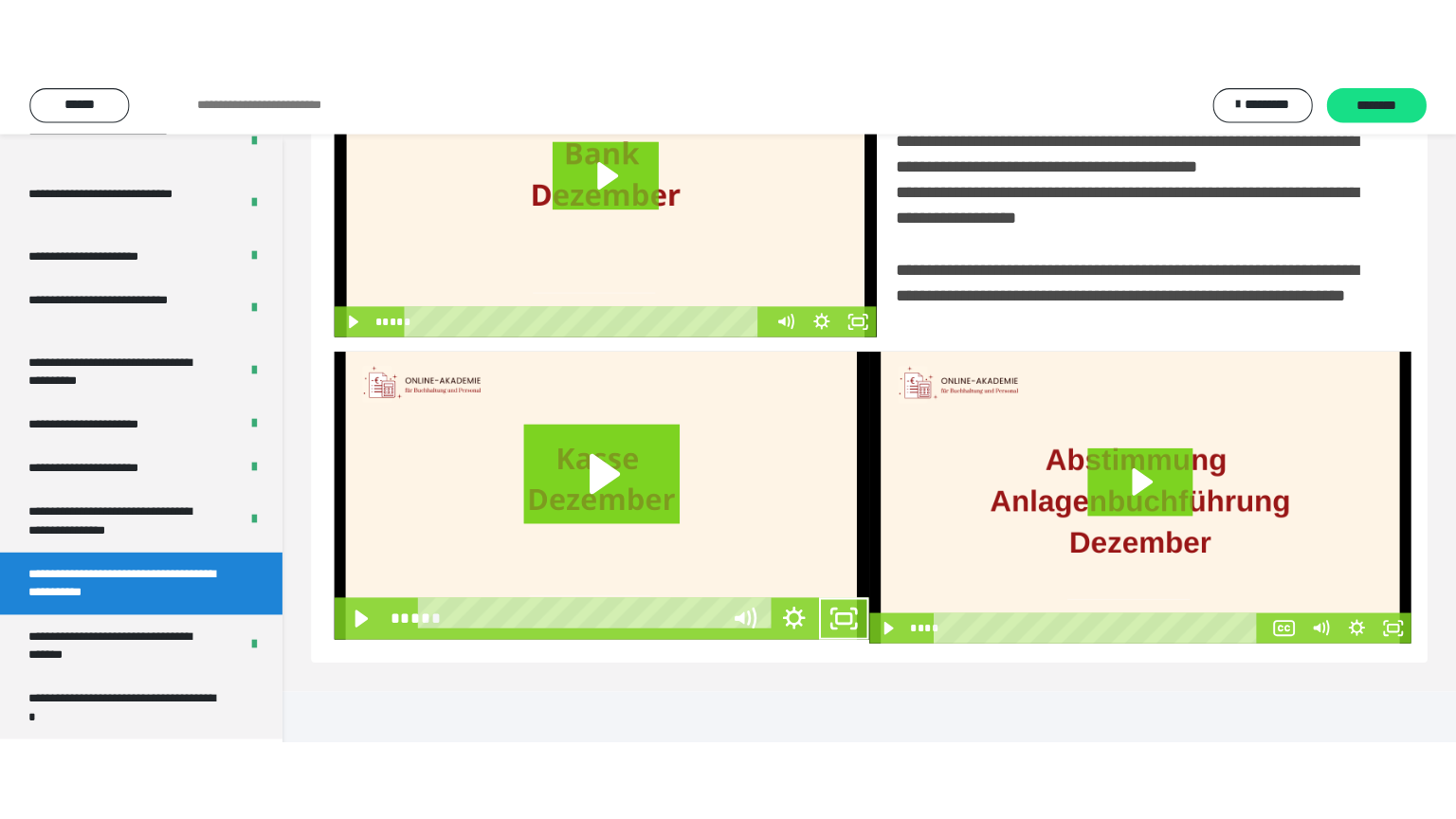 scroll, scrollTop: 317, scrollLeft: 0, axis: vertical 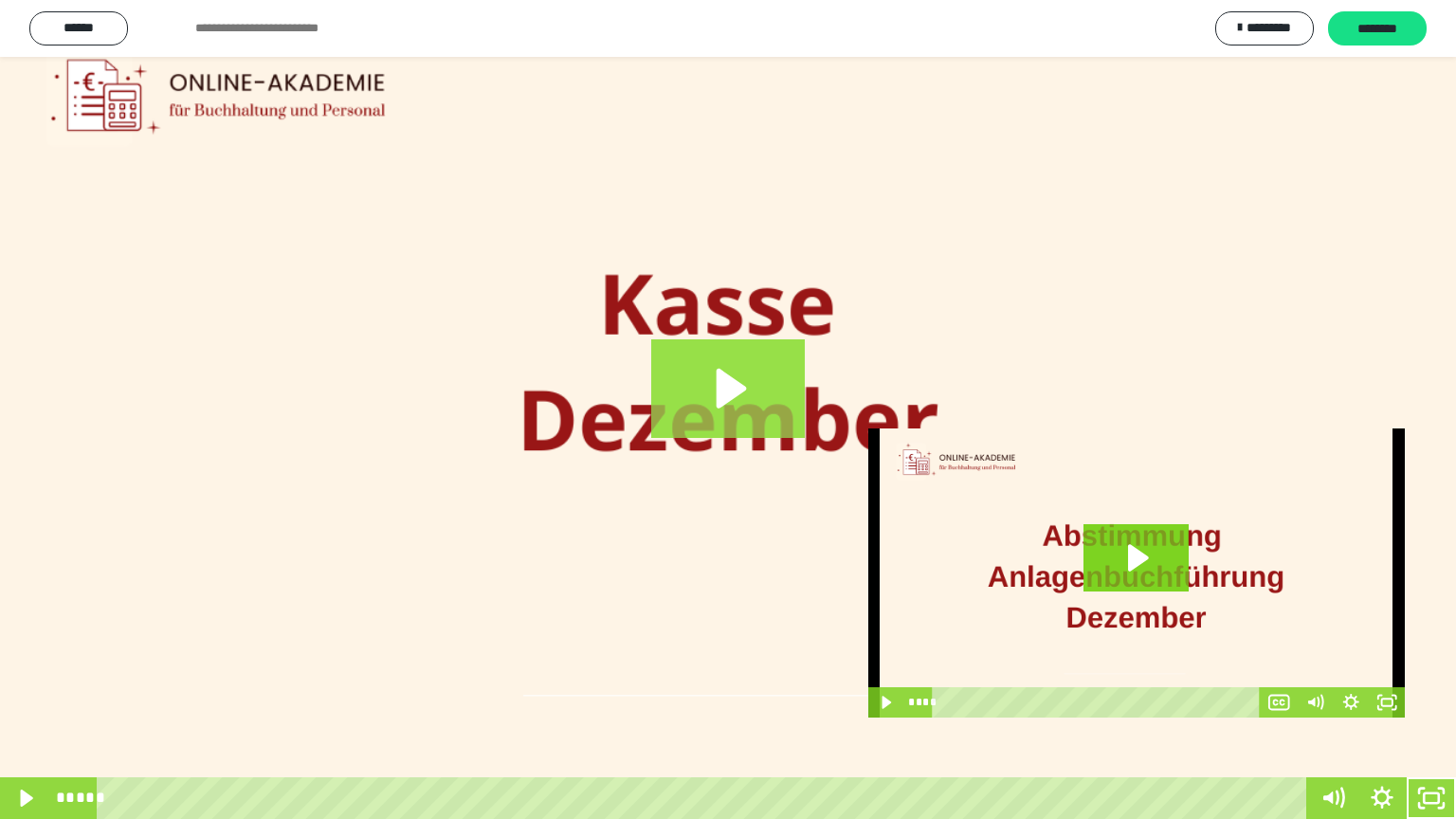 click 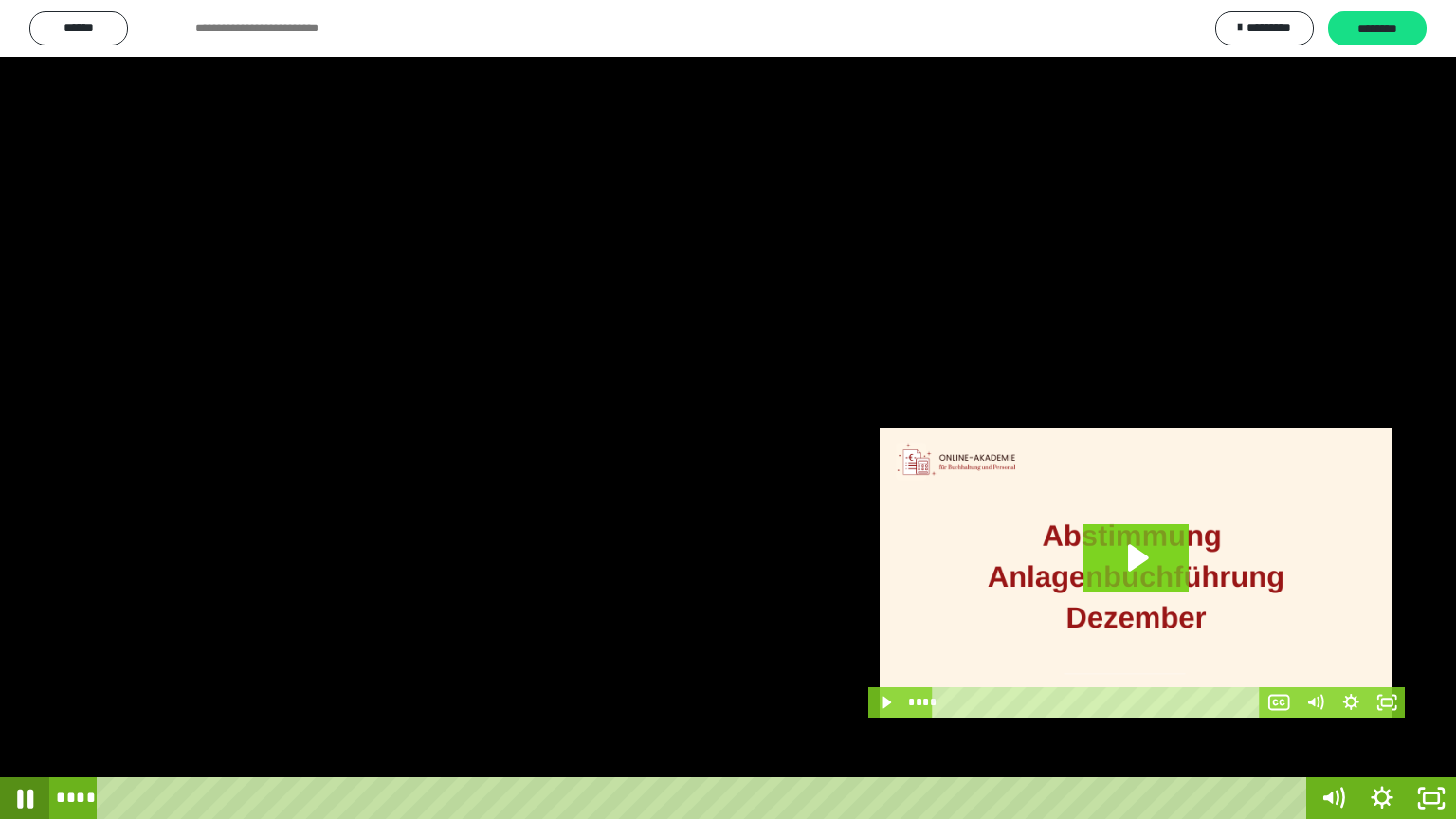 click 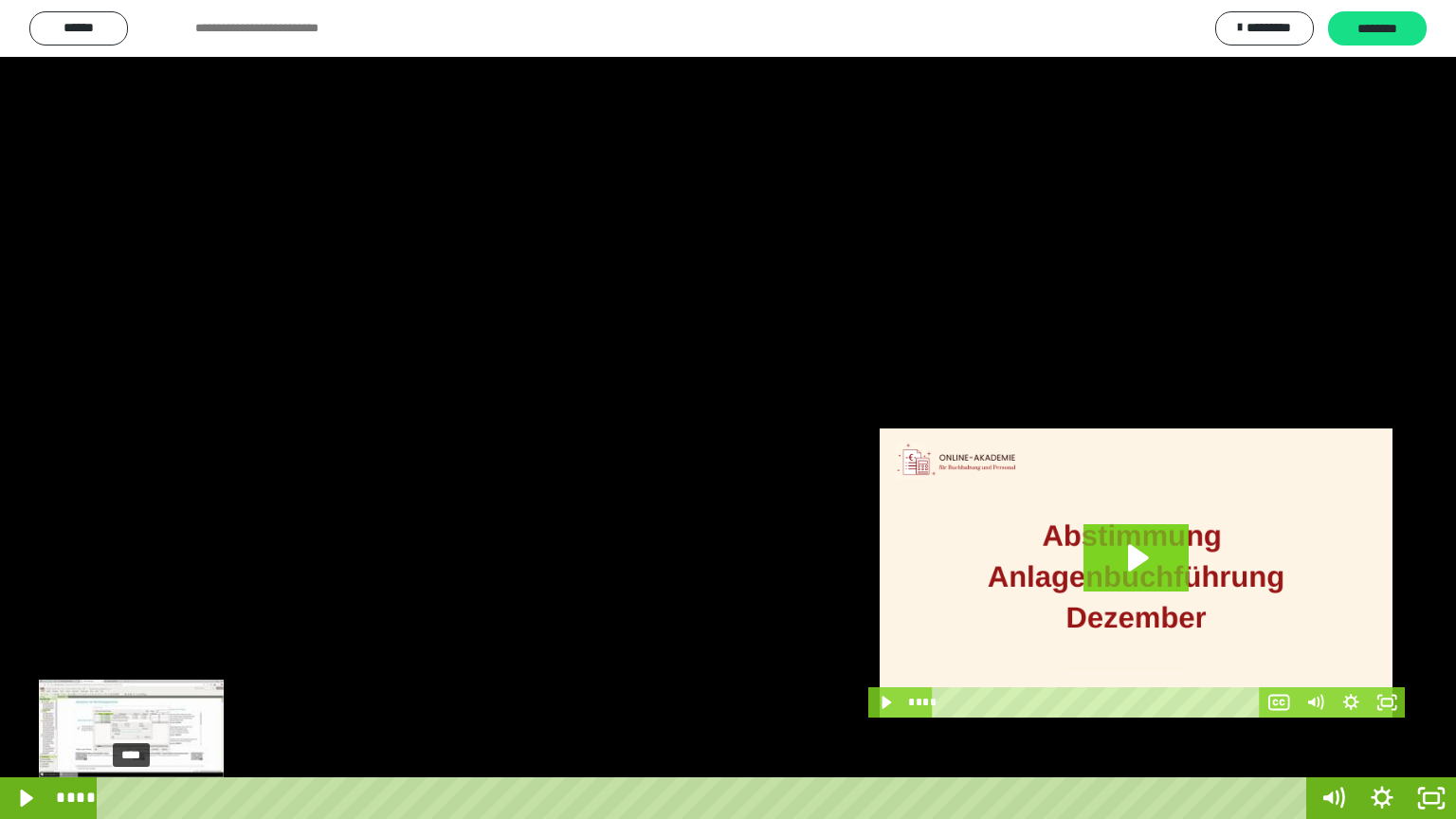 click at bounding box center (131, 798) 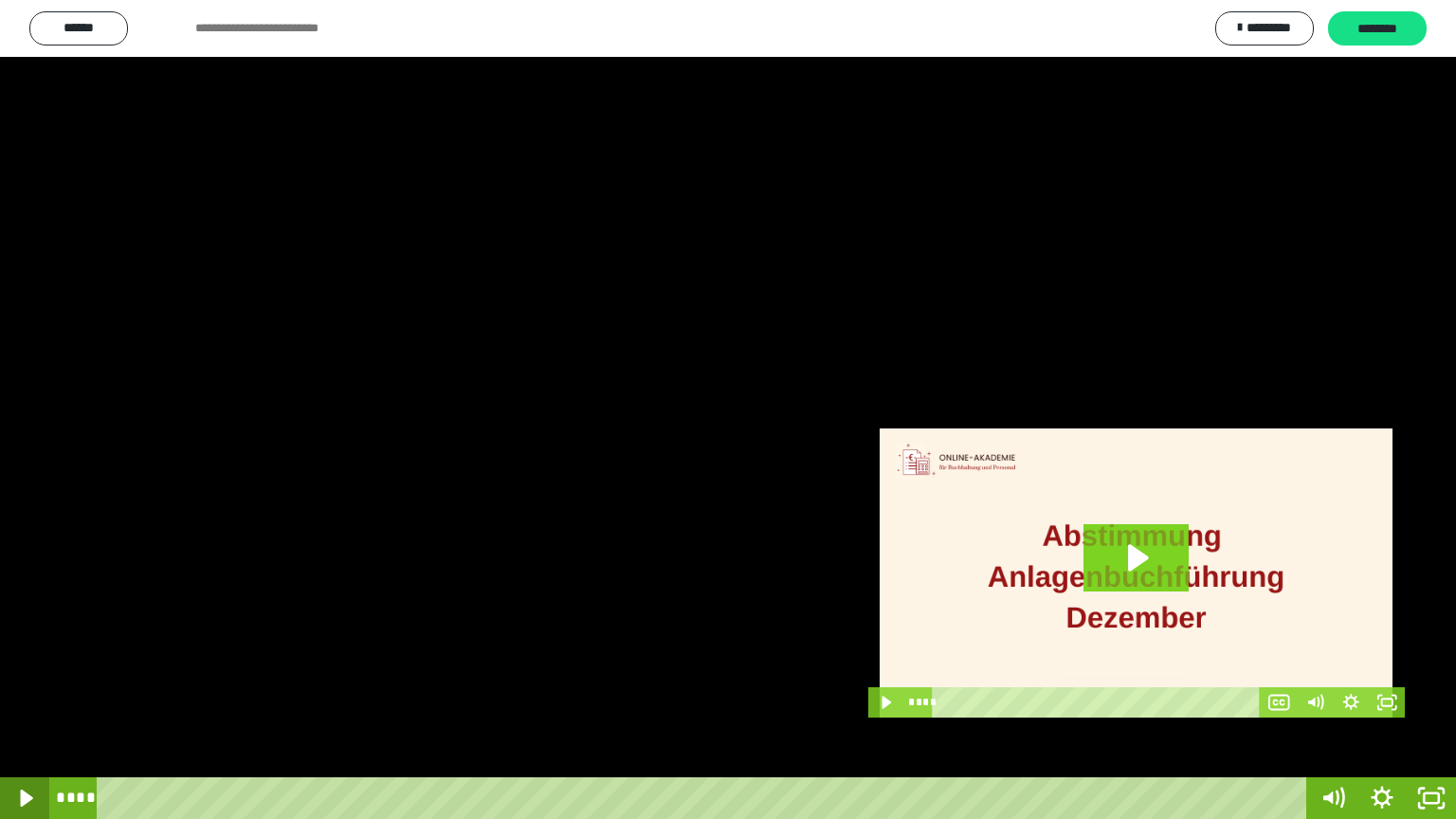 click 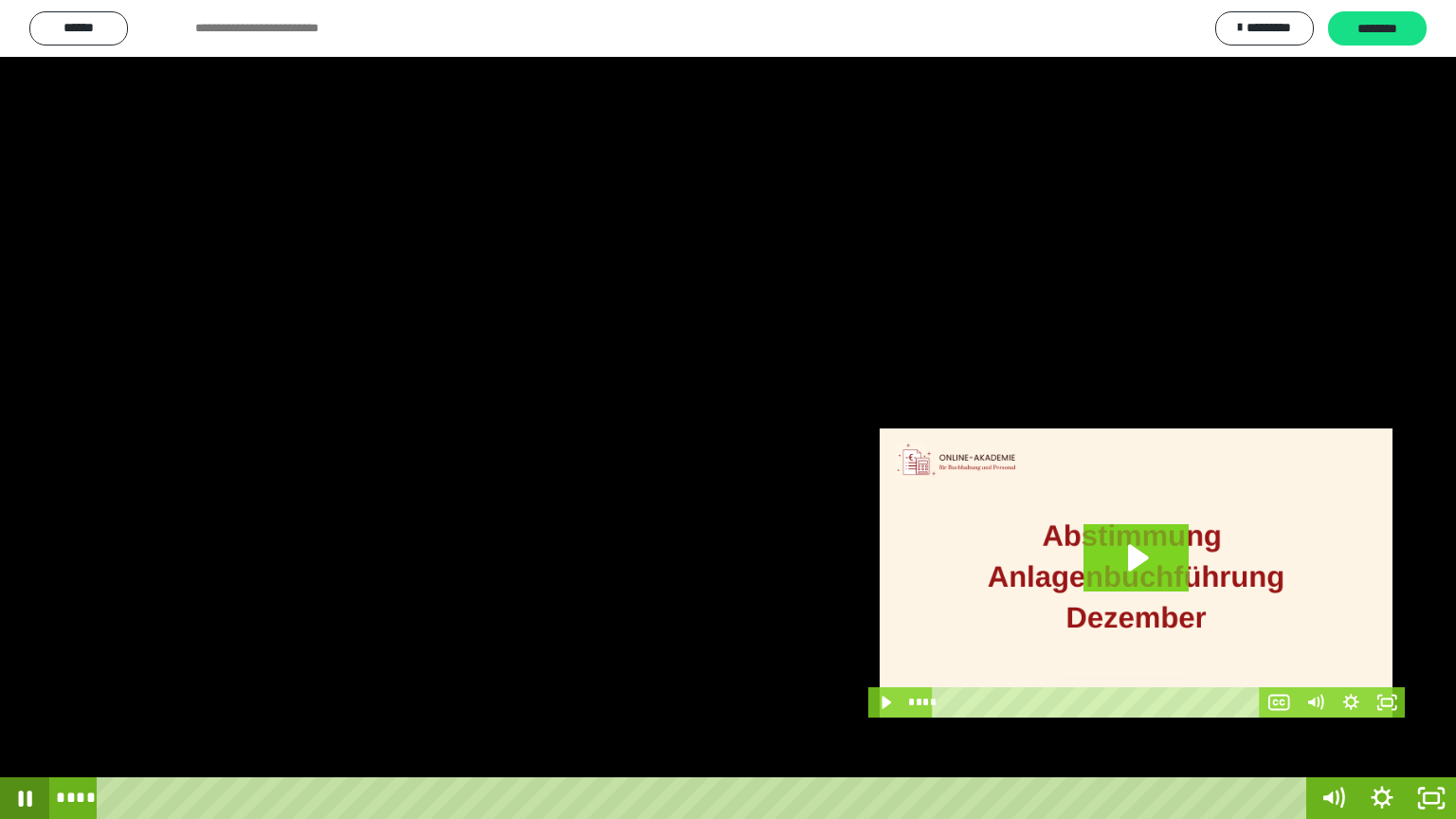 click 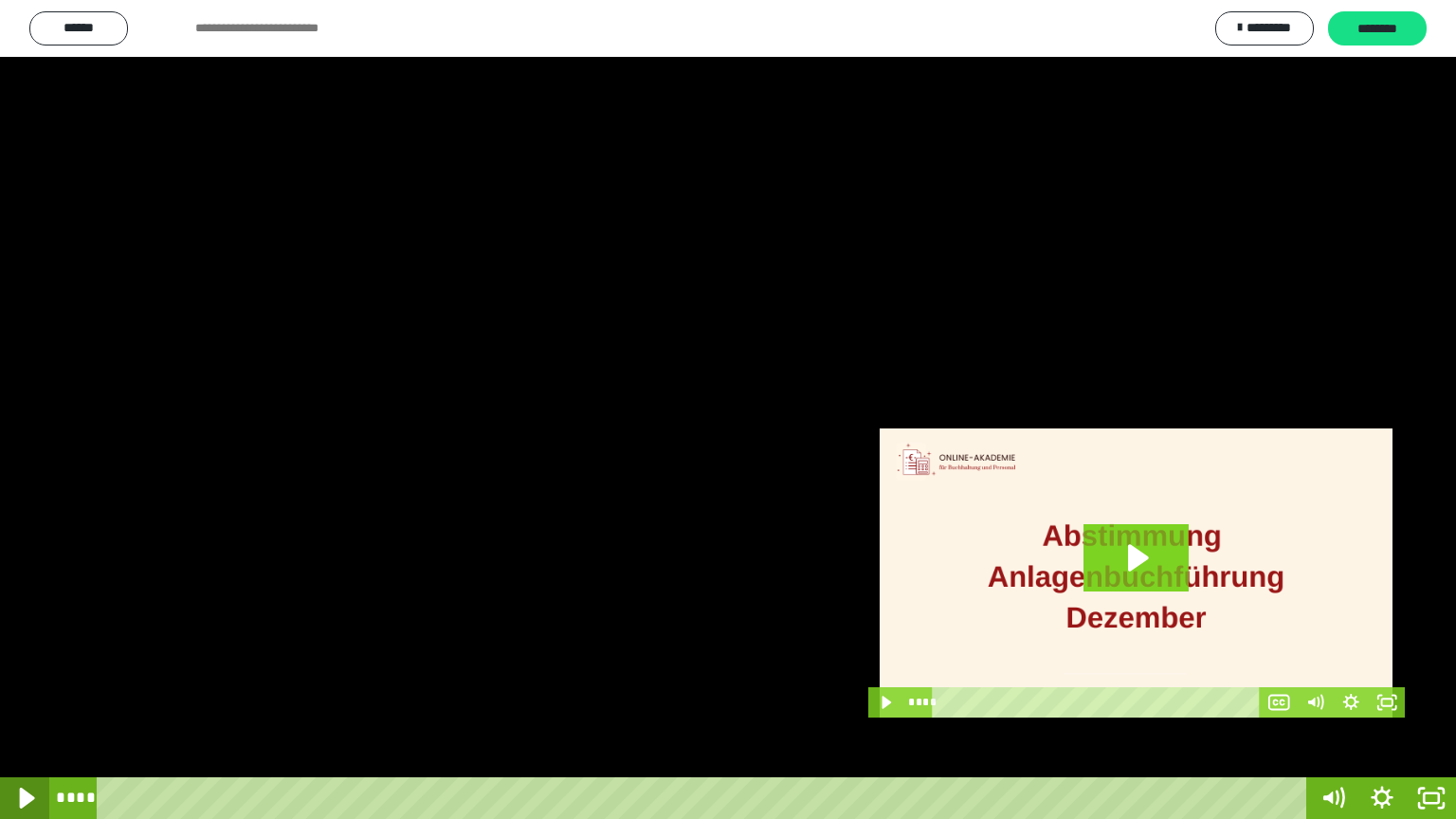 click 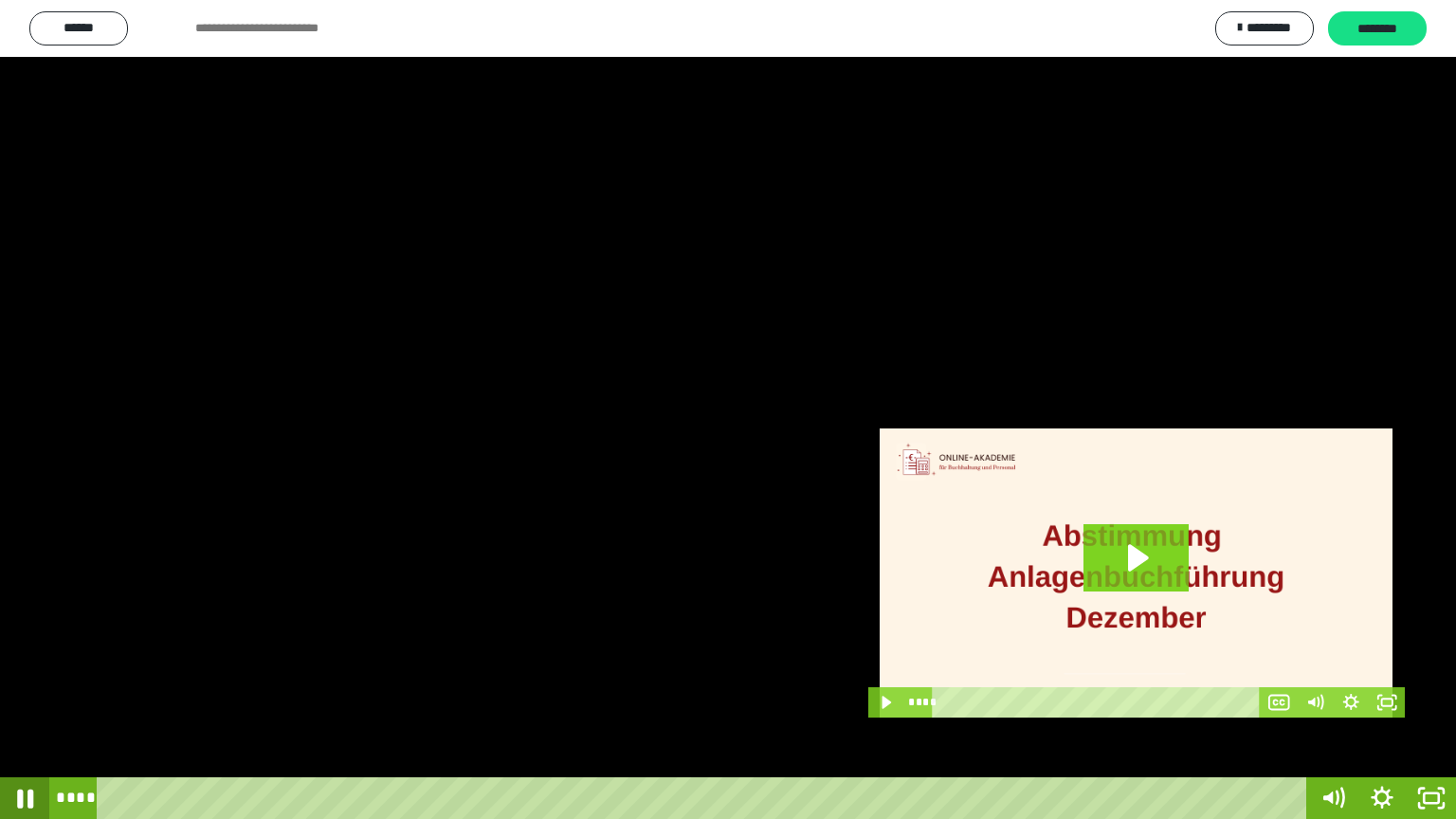click 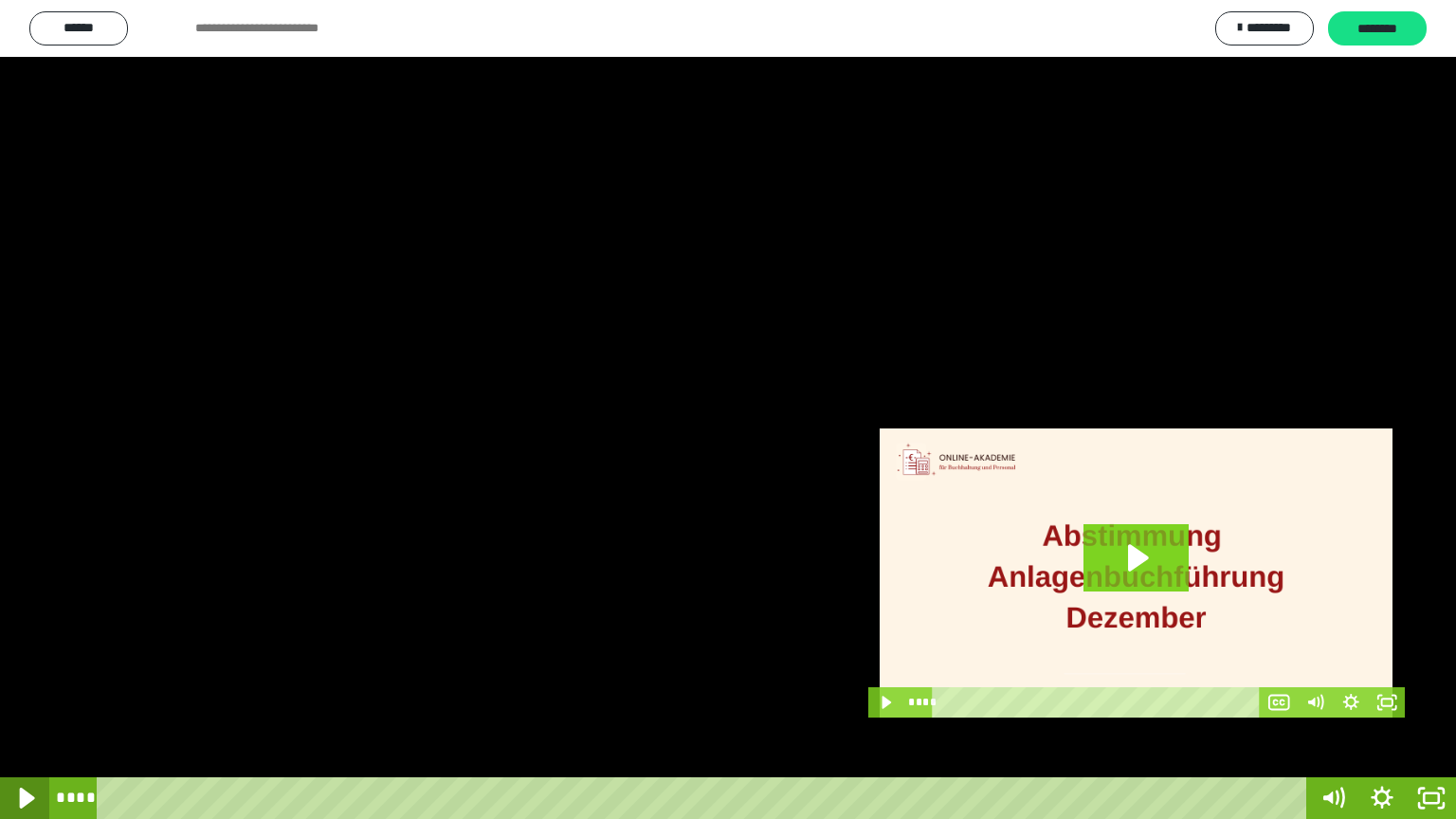 click 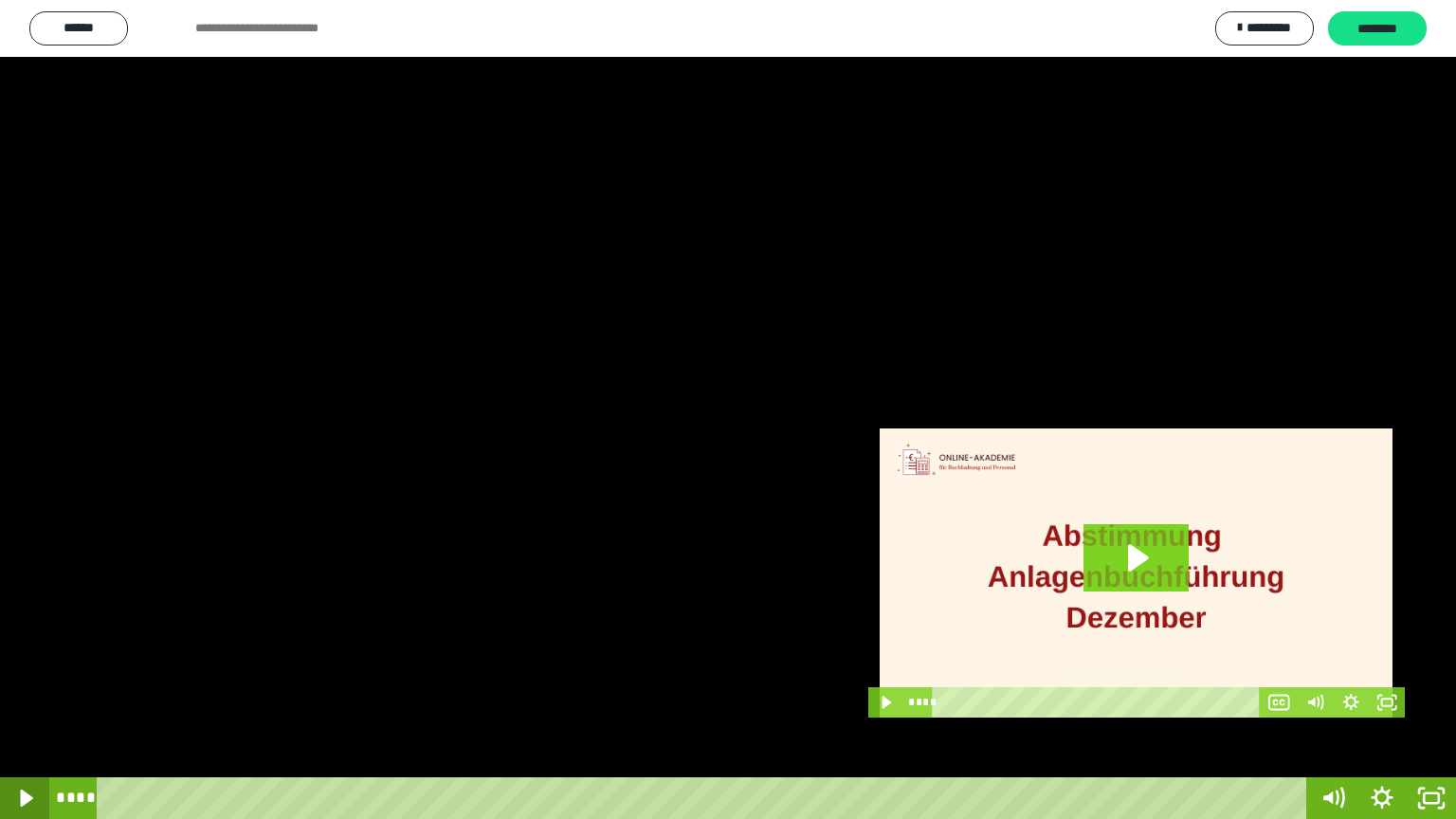 click 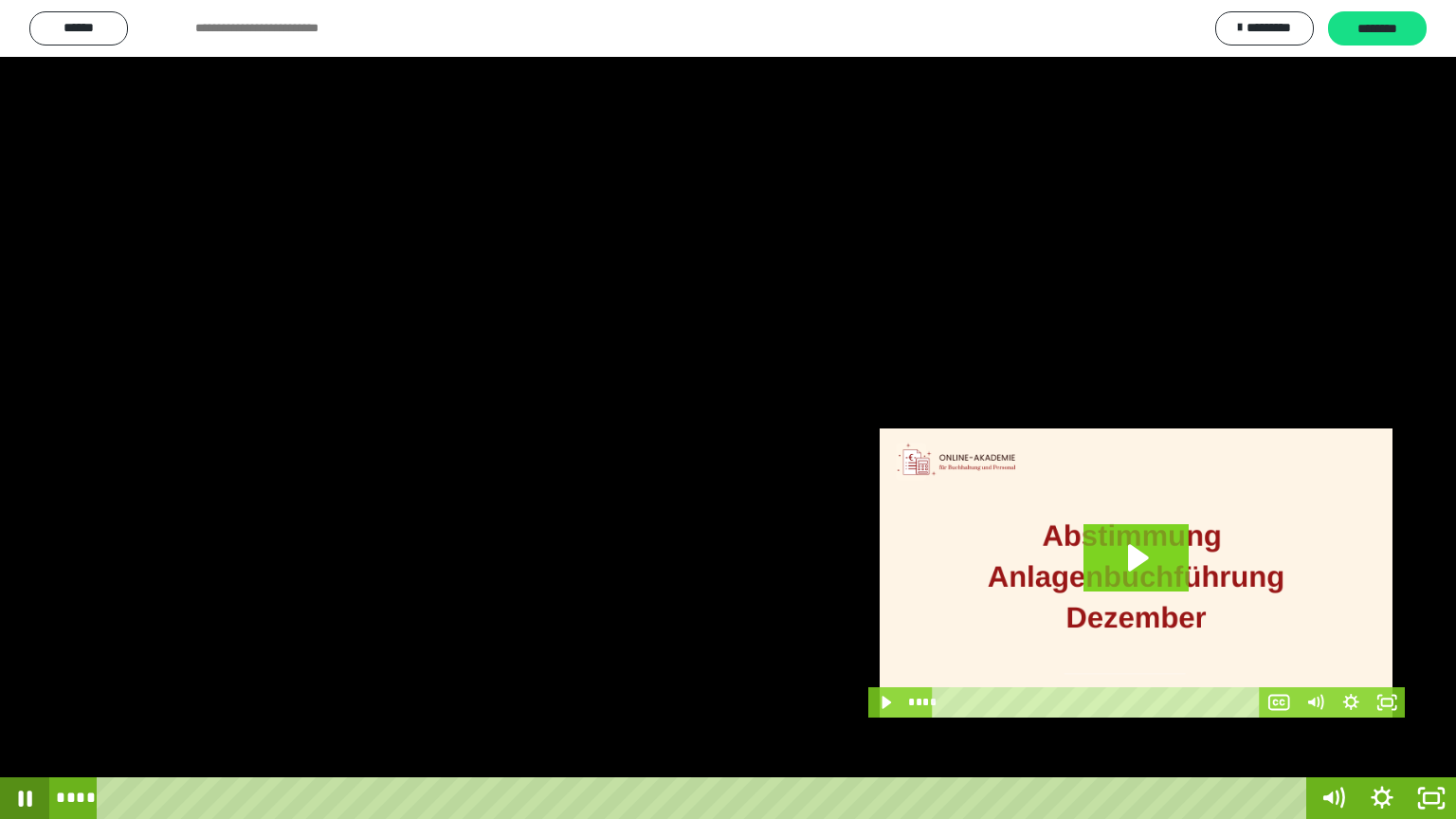 click 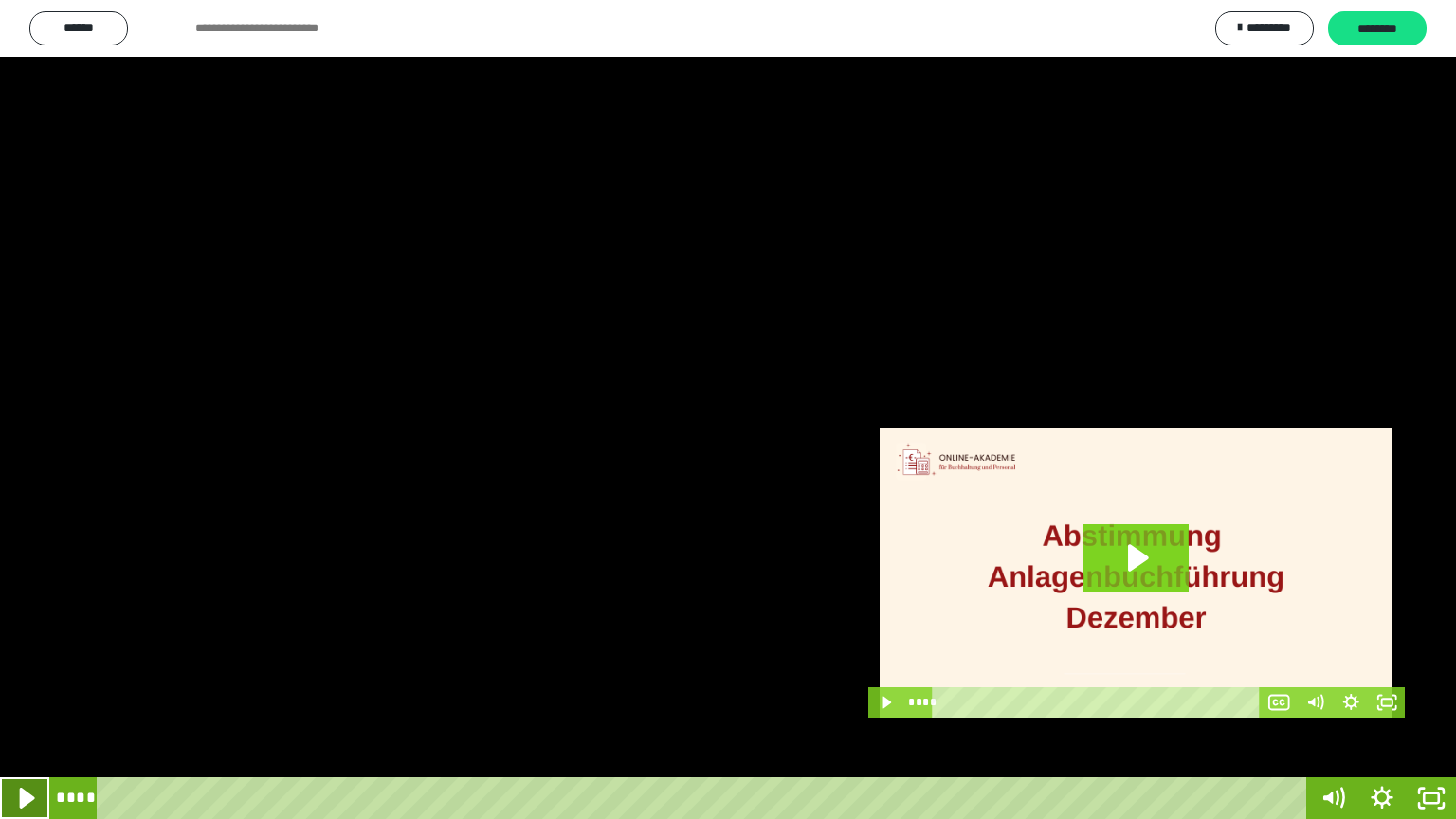 click 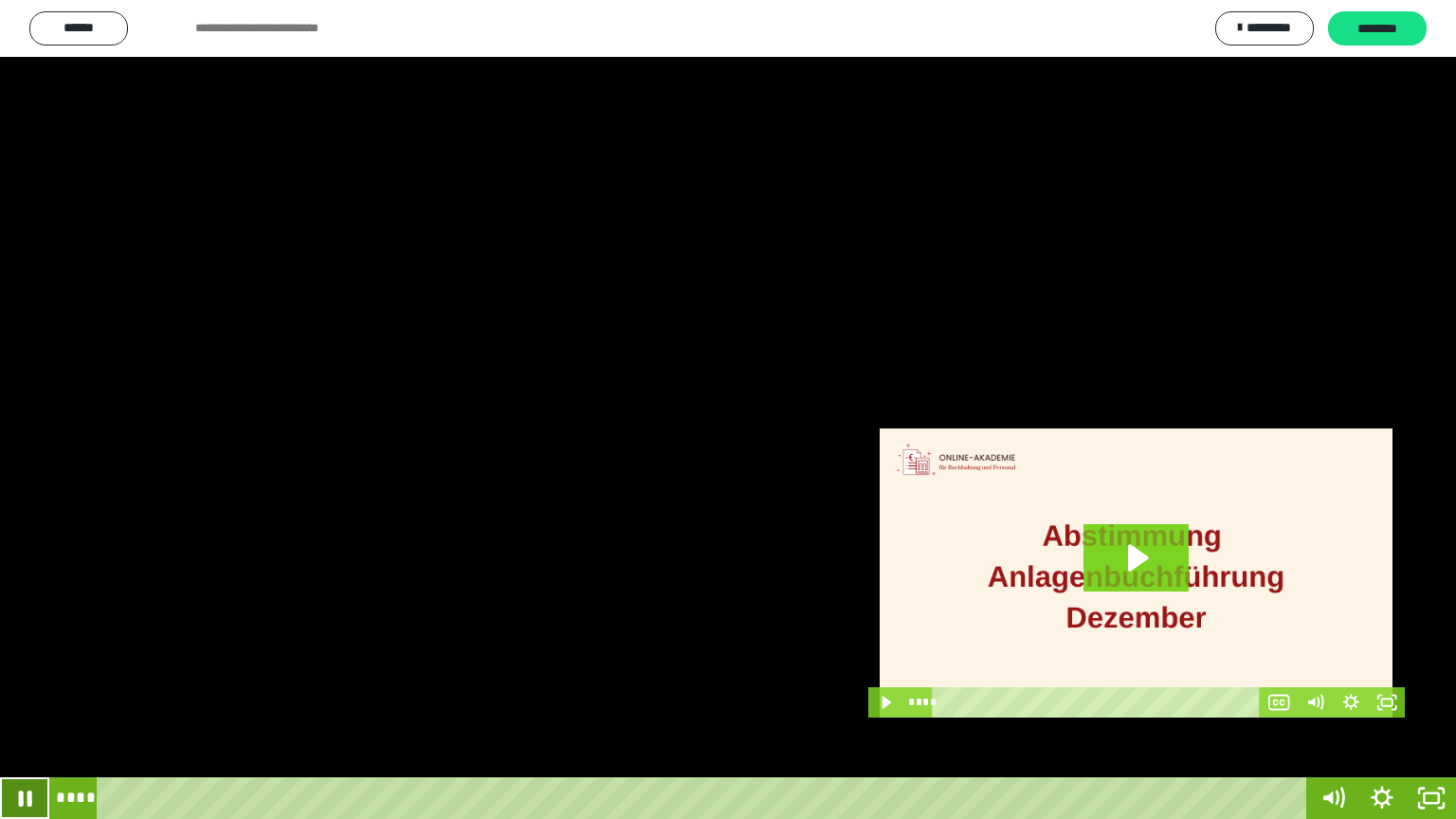 click 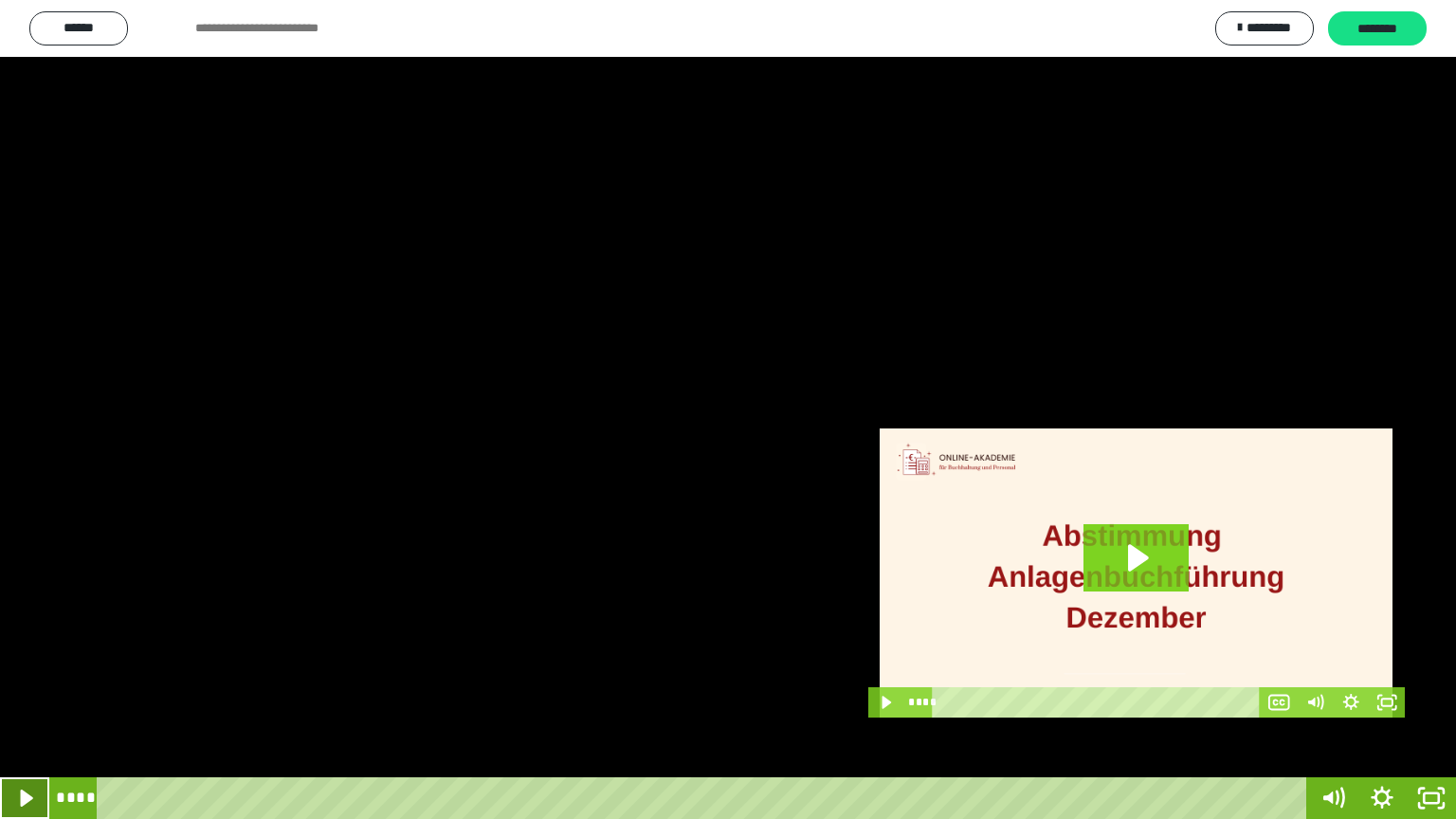 click 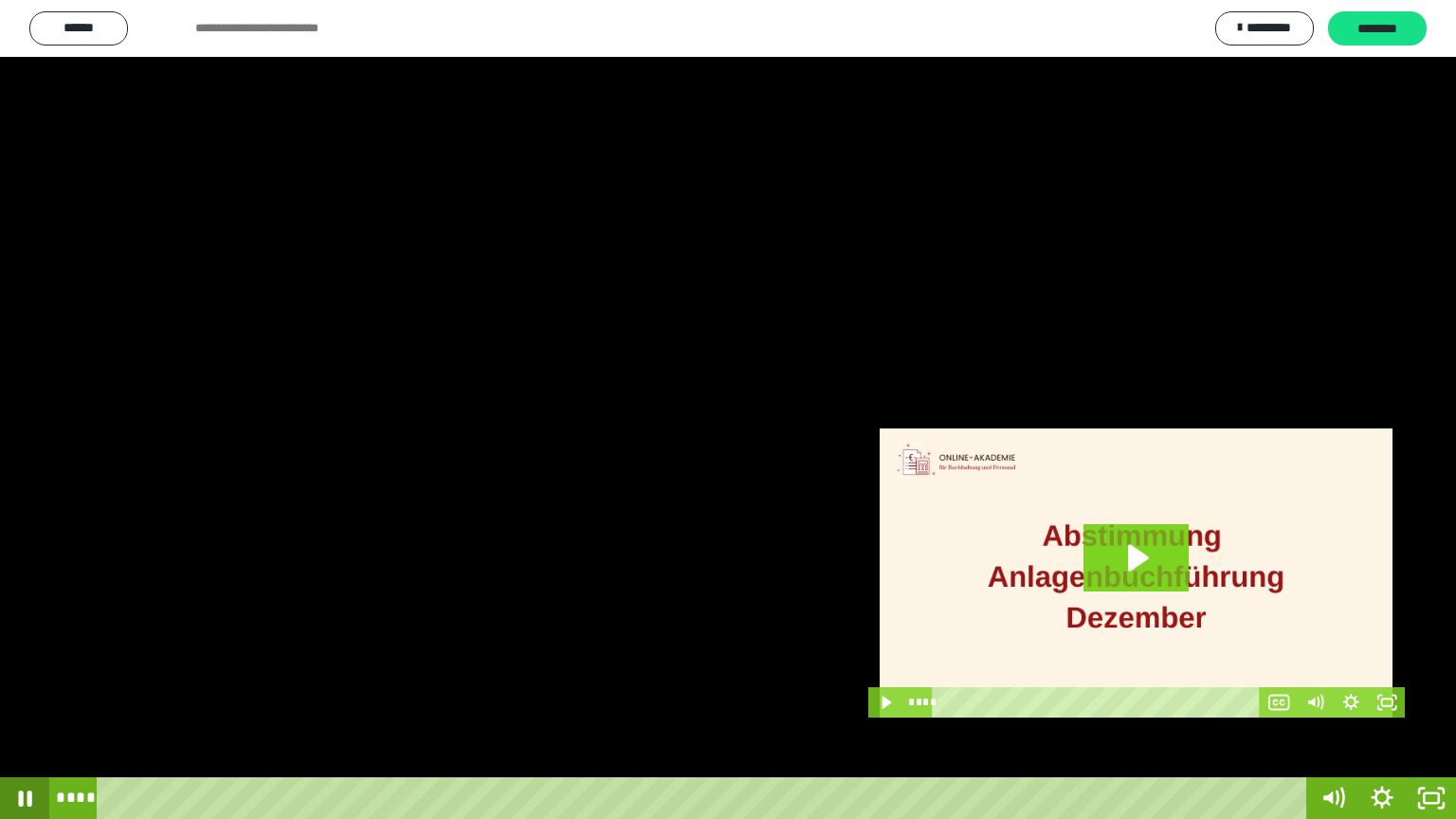 click 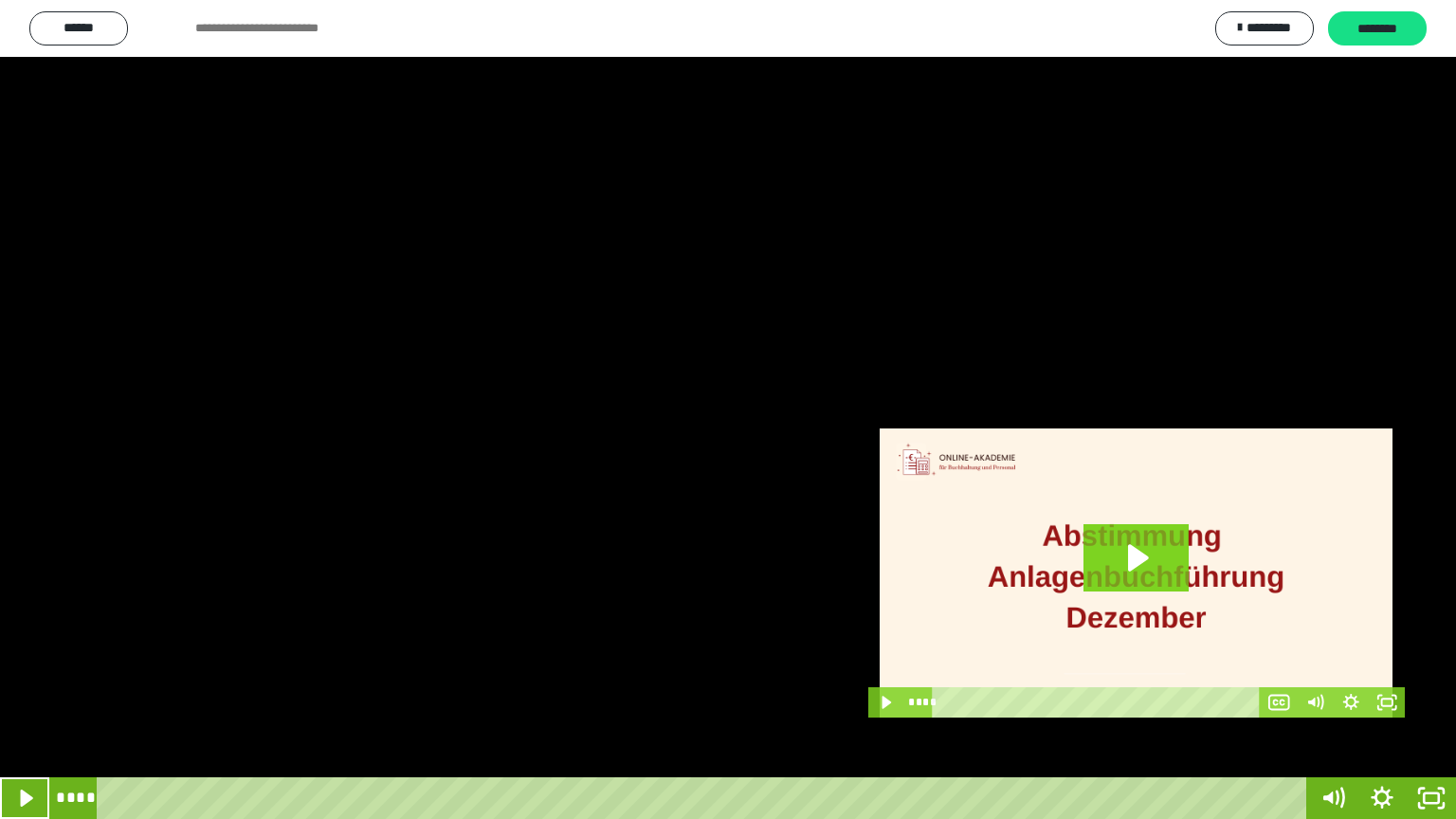 type 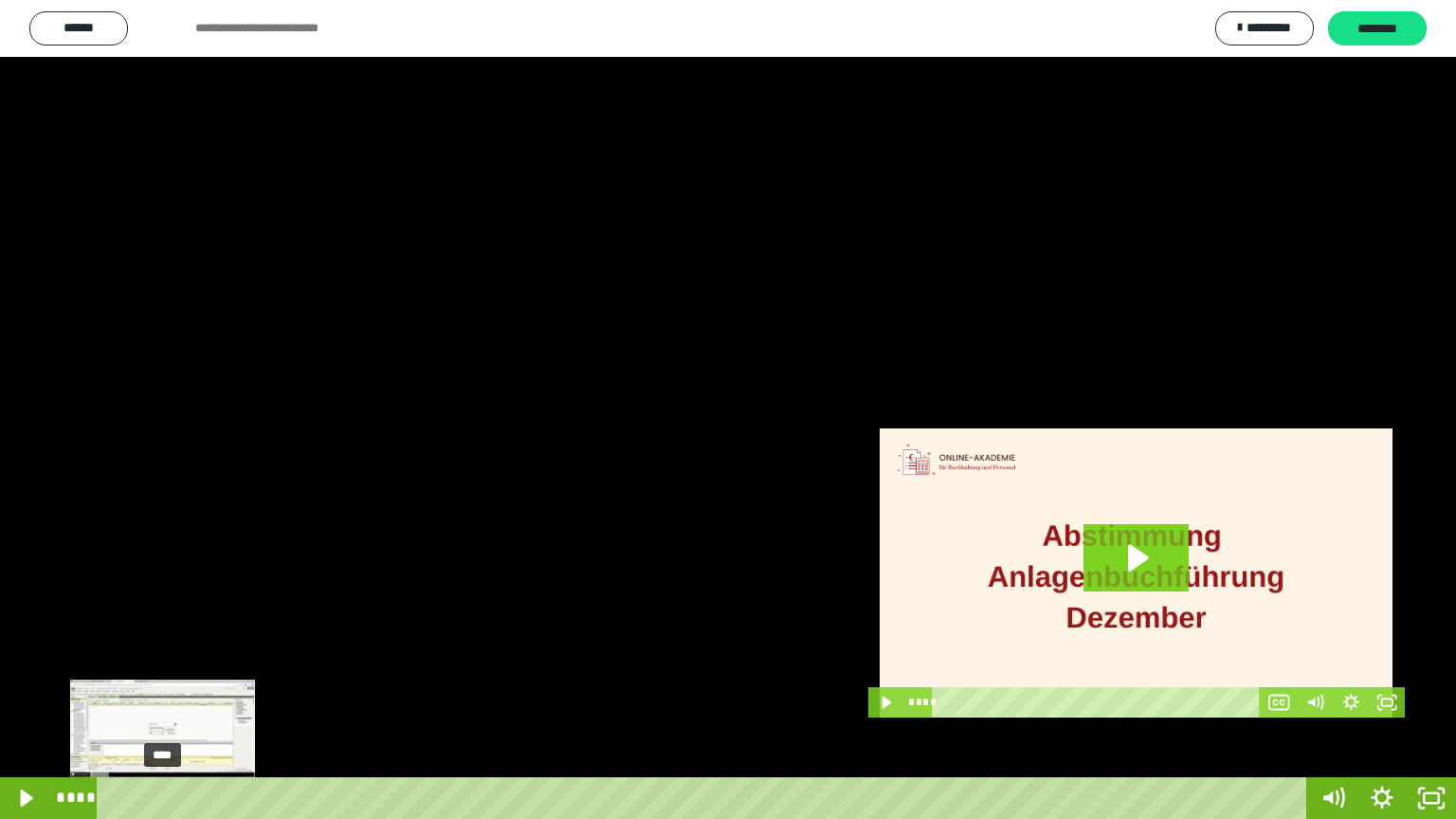 click at bounding box center [162, 798] 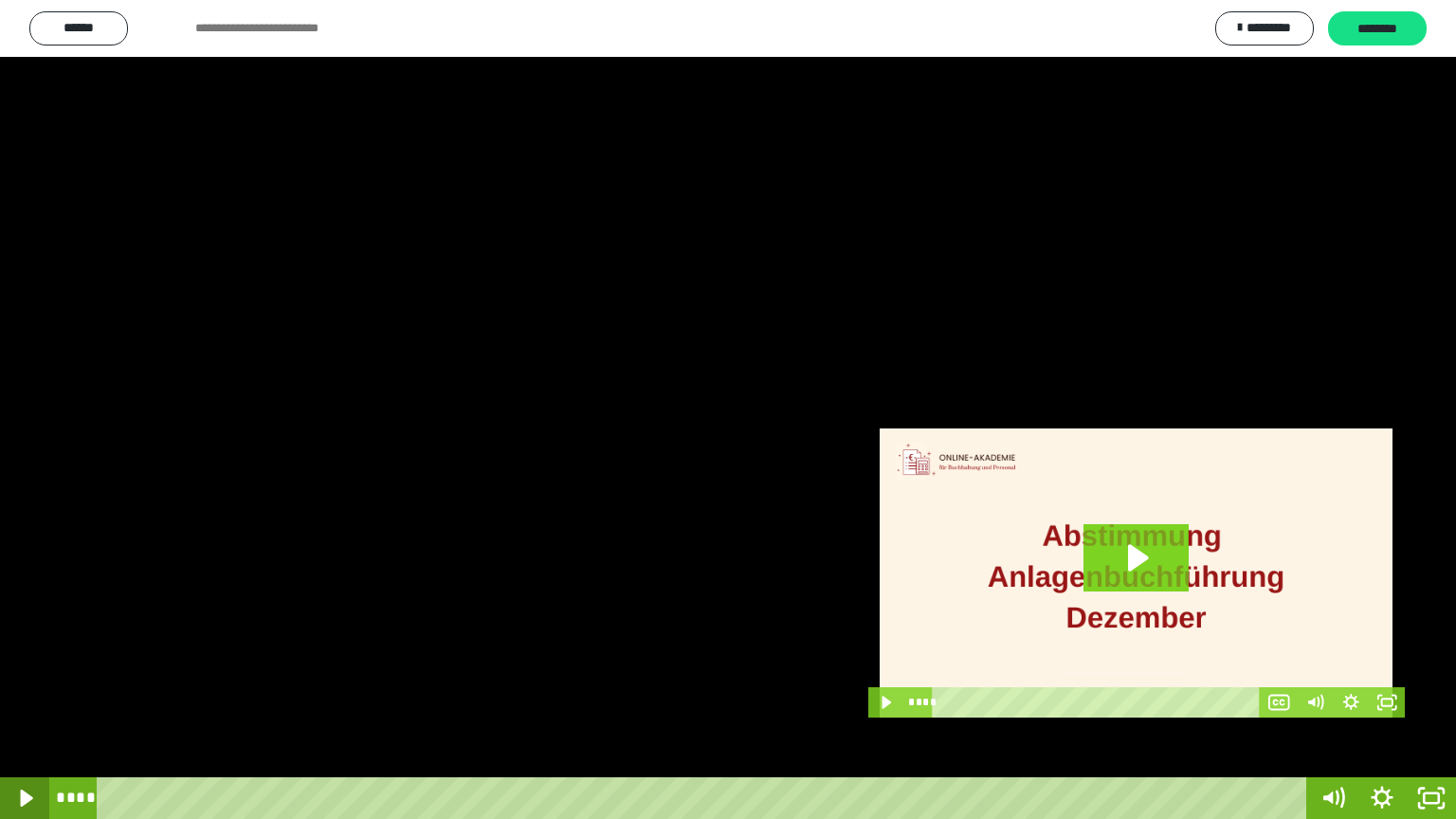 click 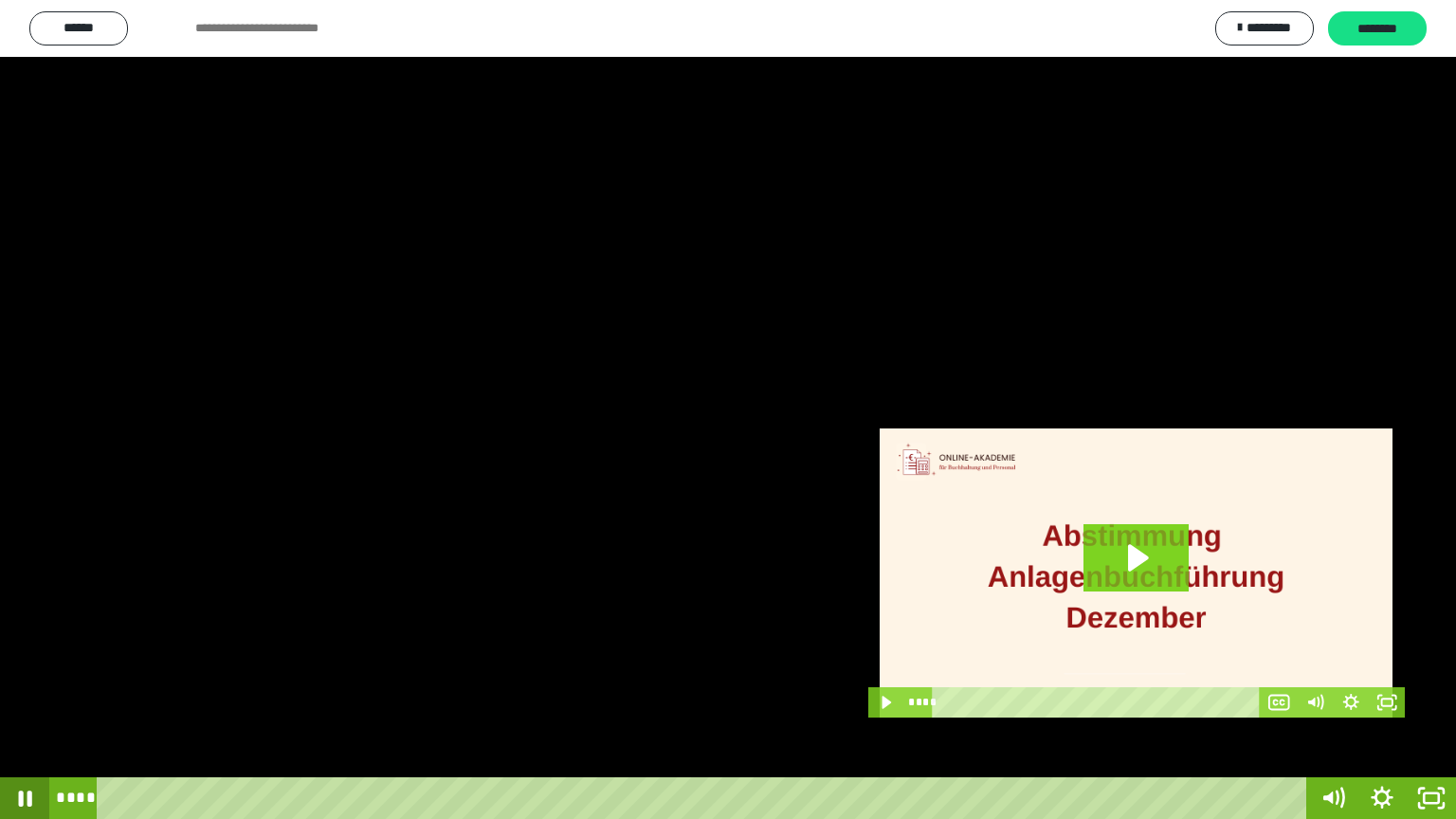 click 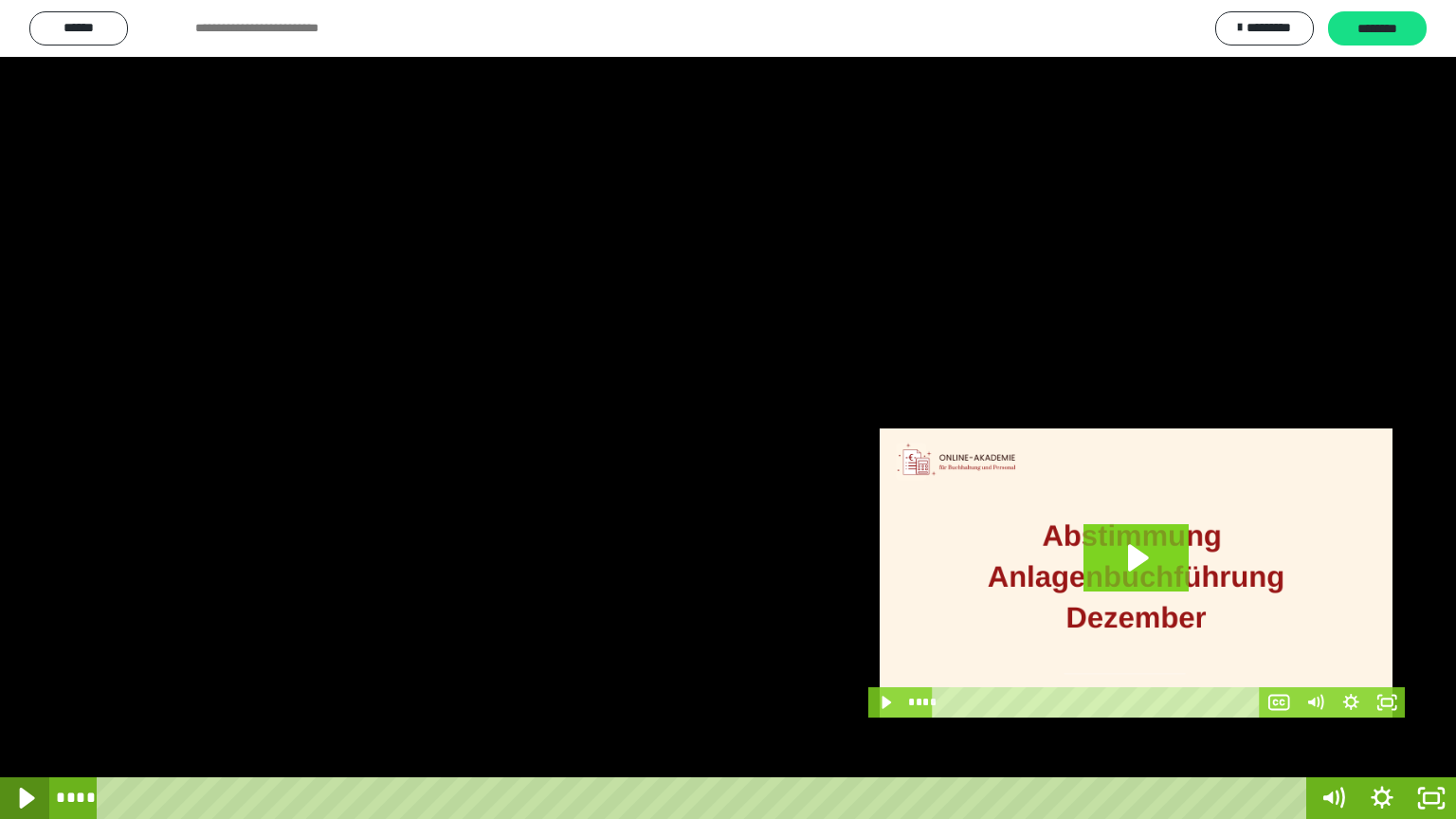 click 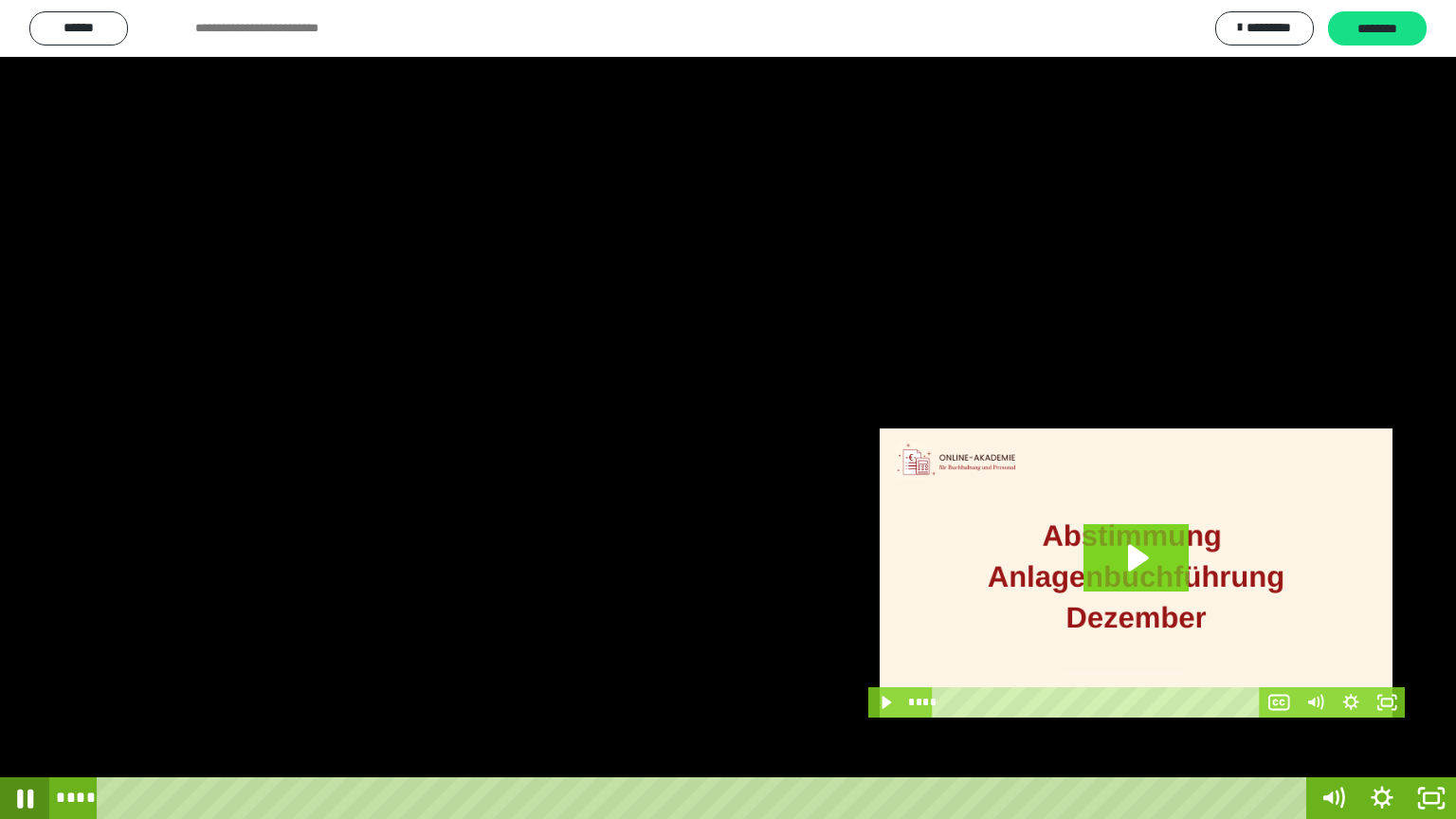 click 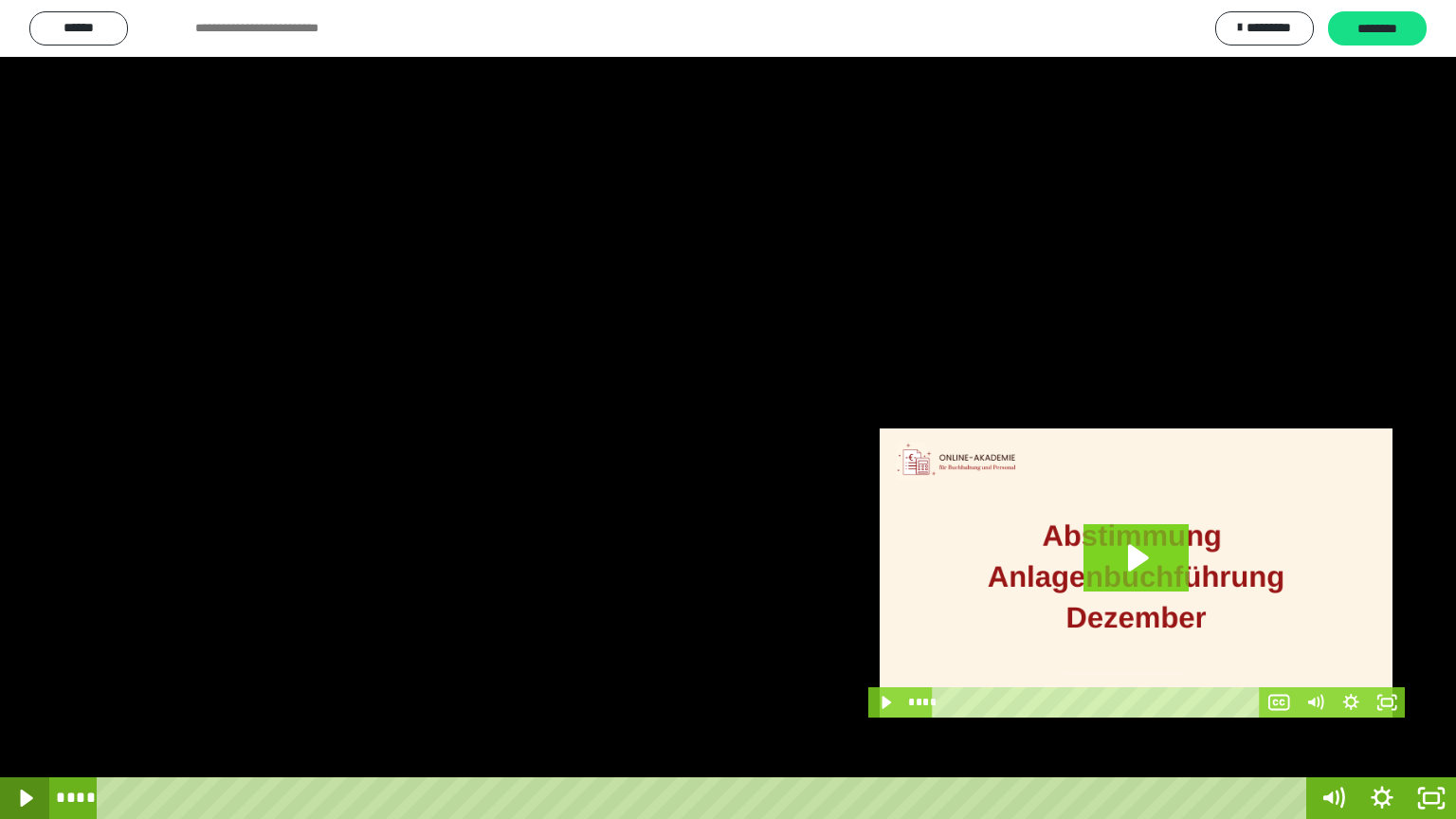 click 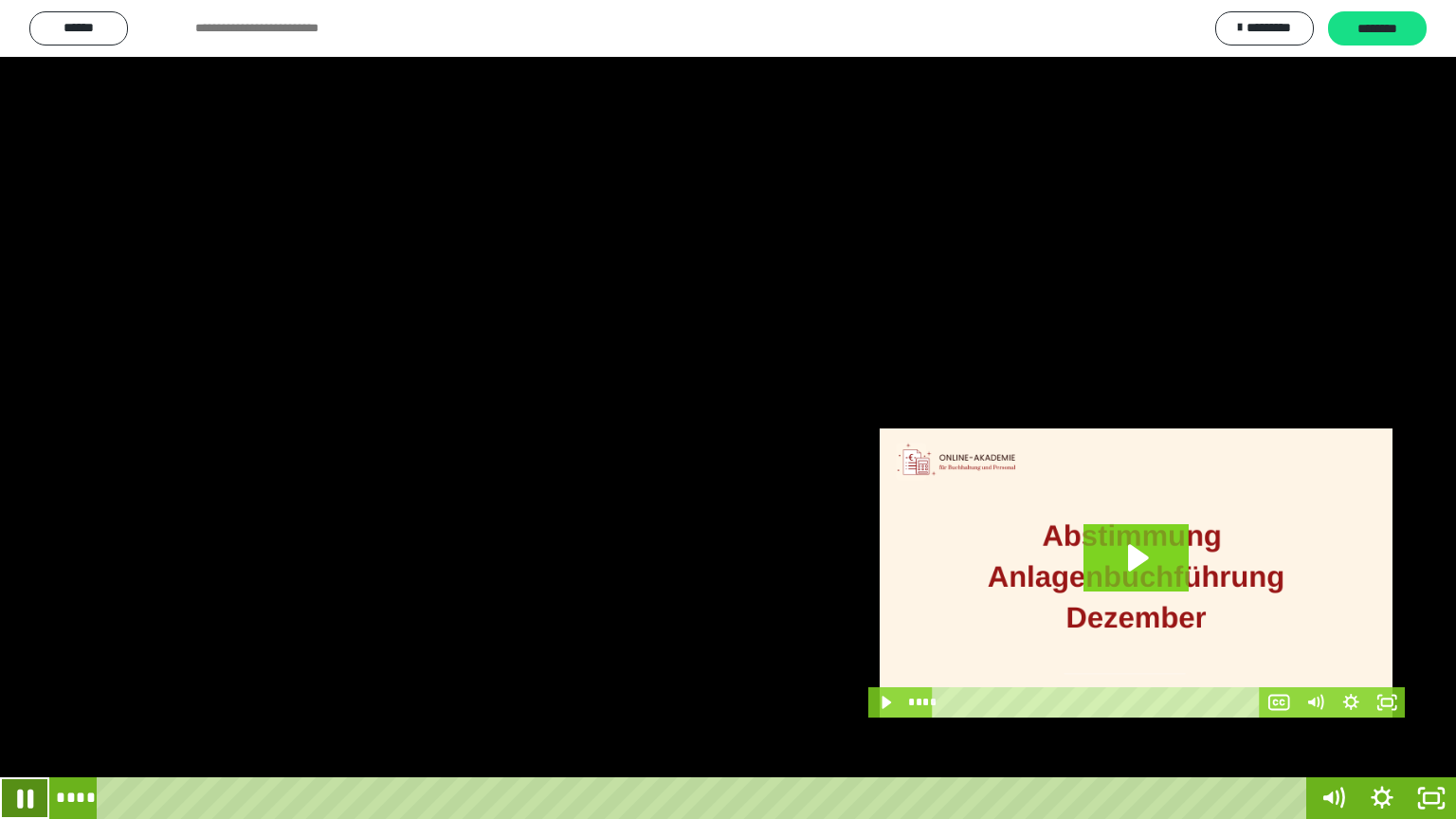 click 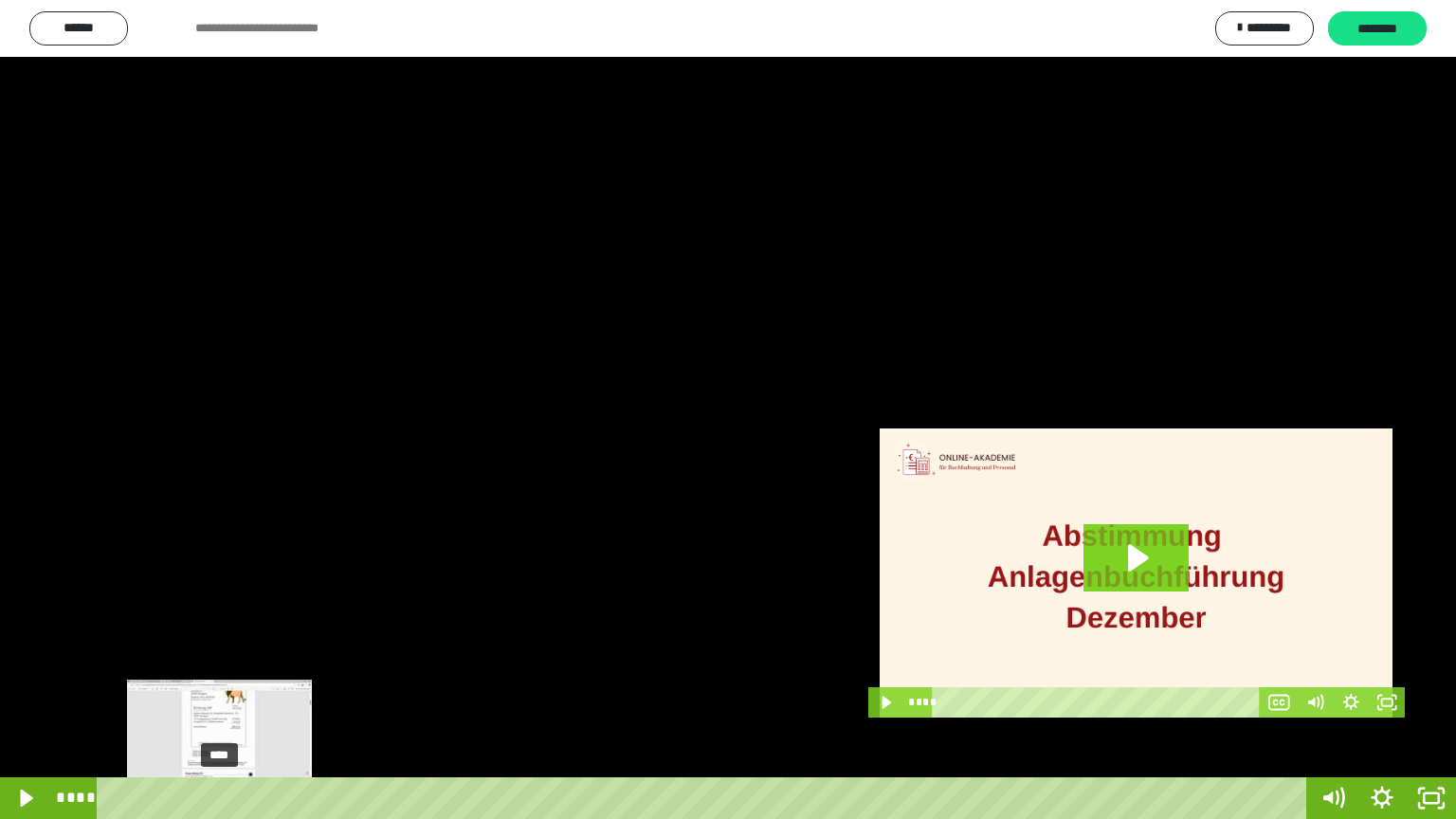click on "****" at bounding box center [705, 798] 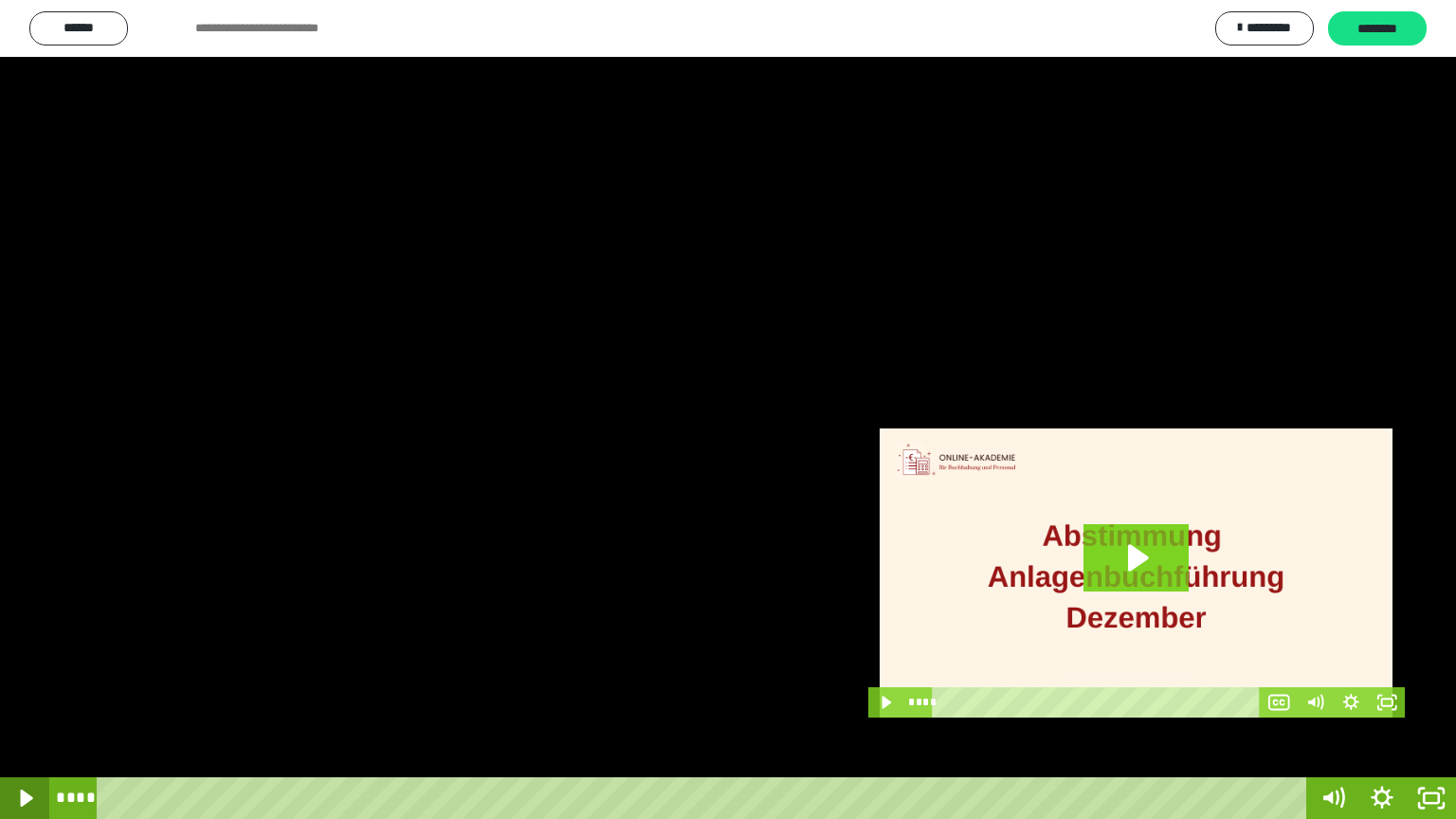 click 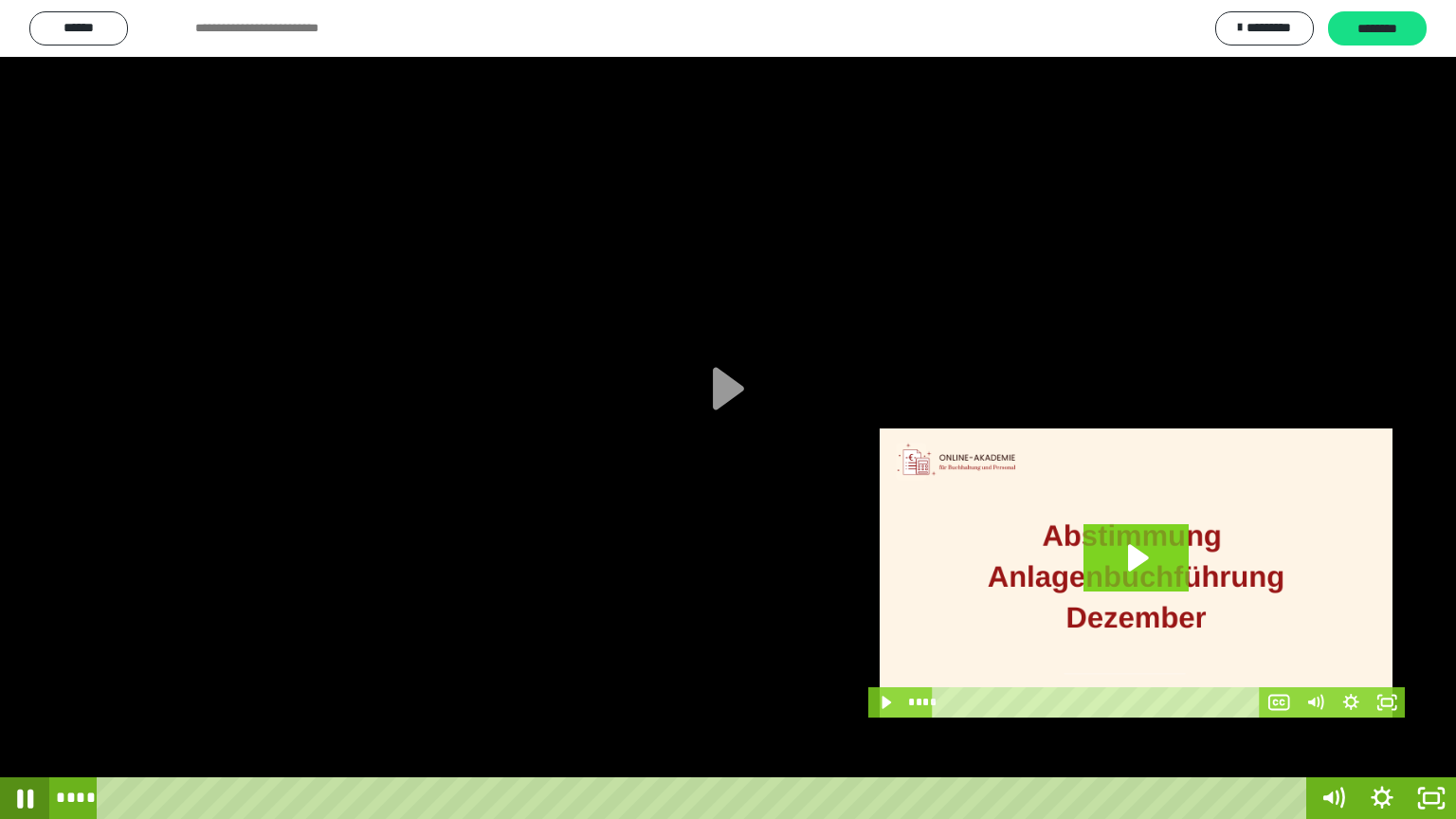 click 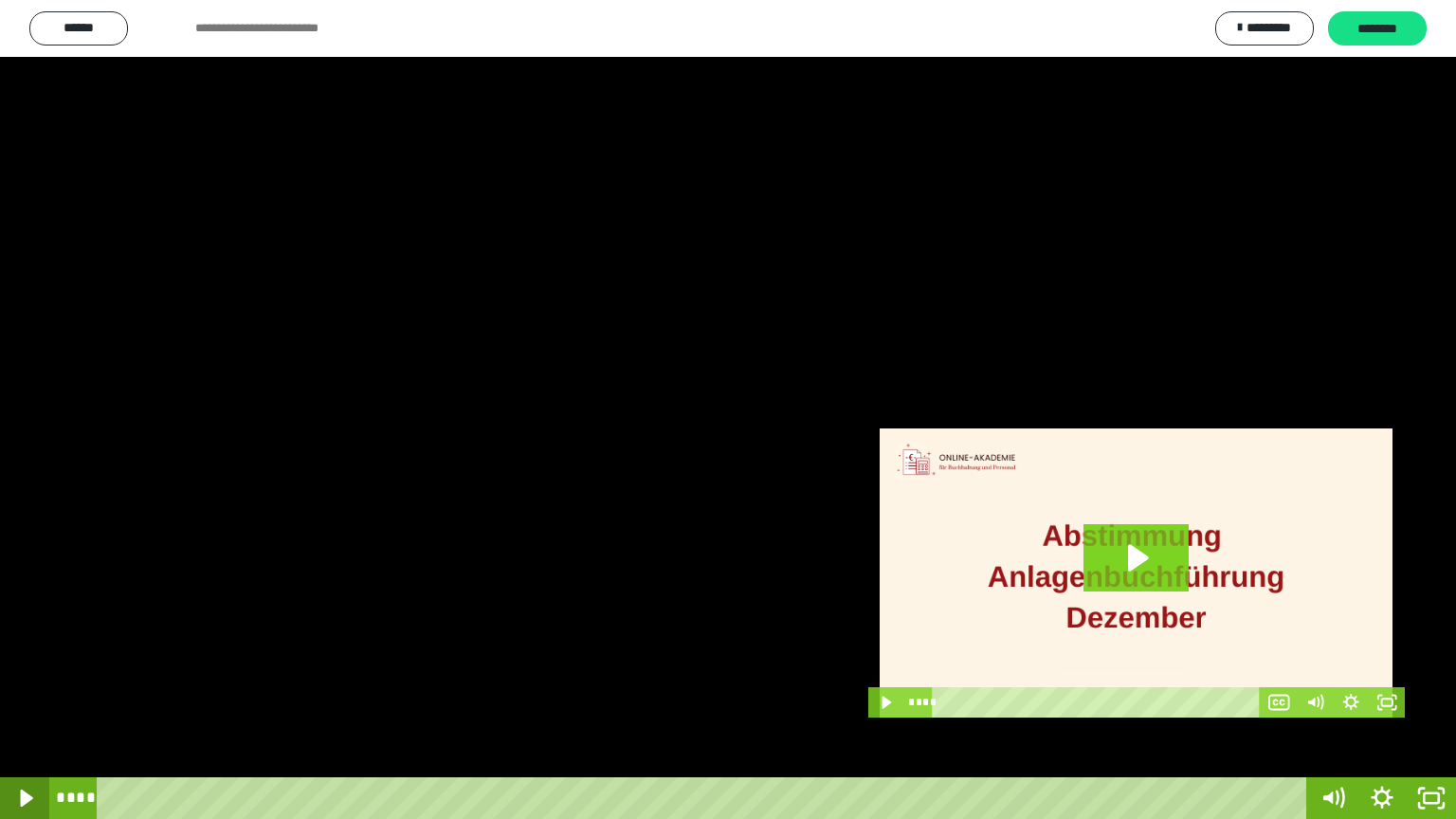 click 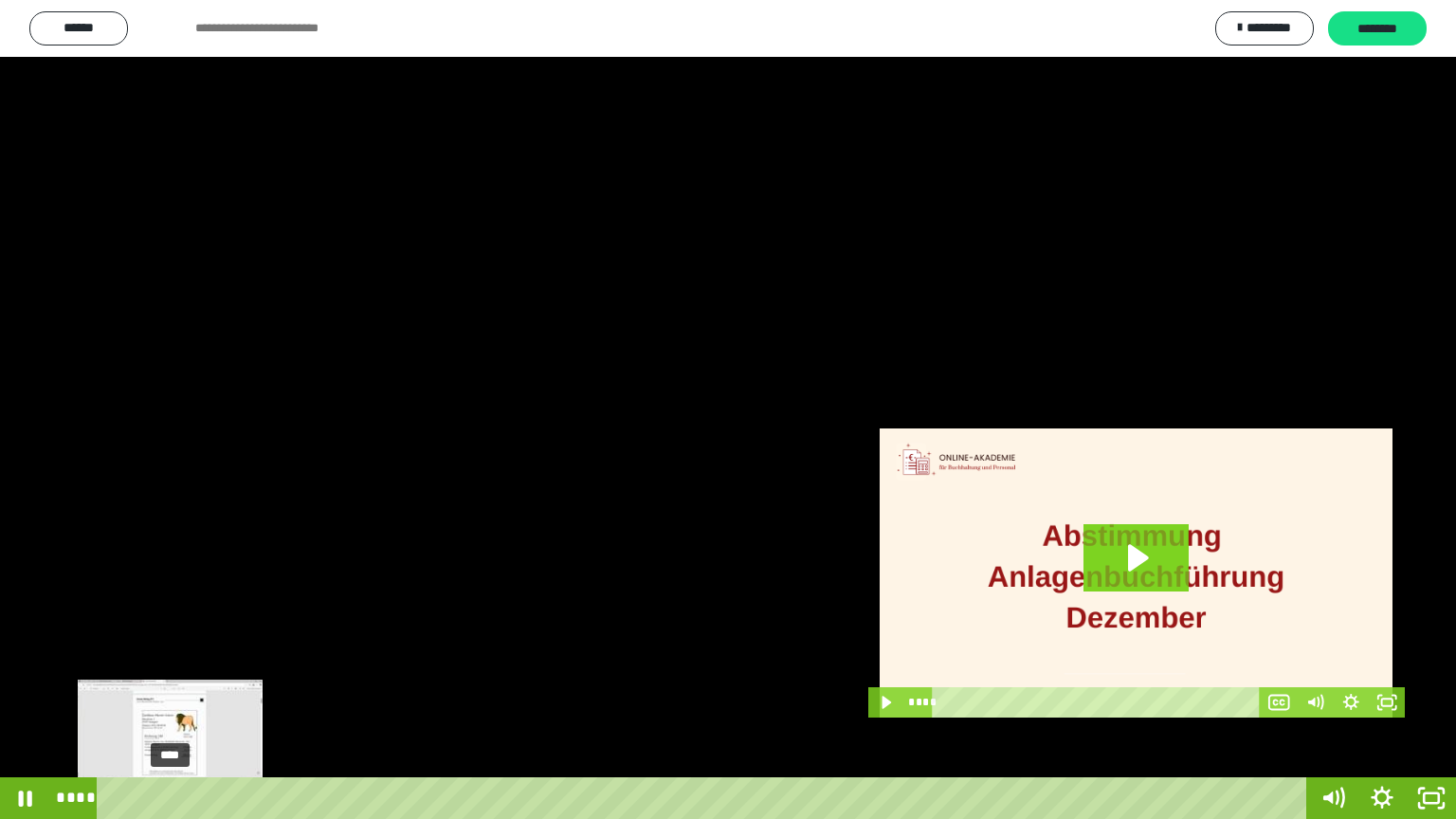 click on "****" at bounding box center [705, 798] 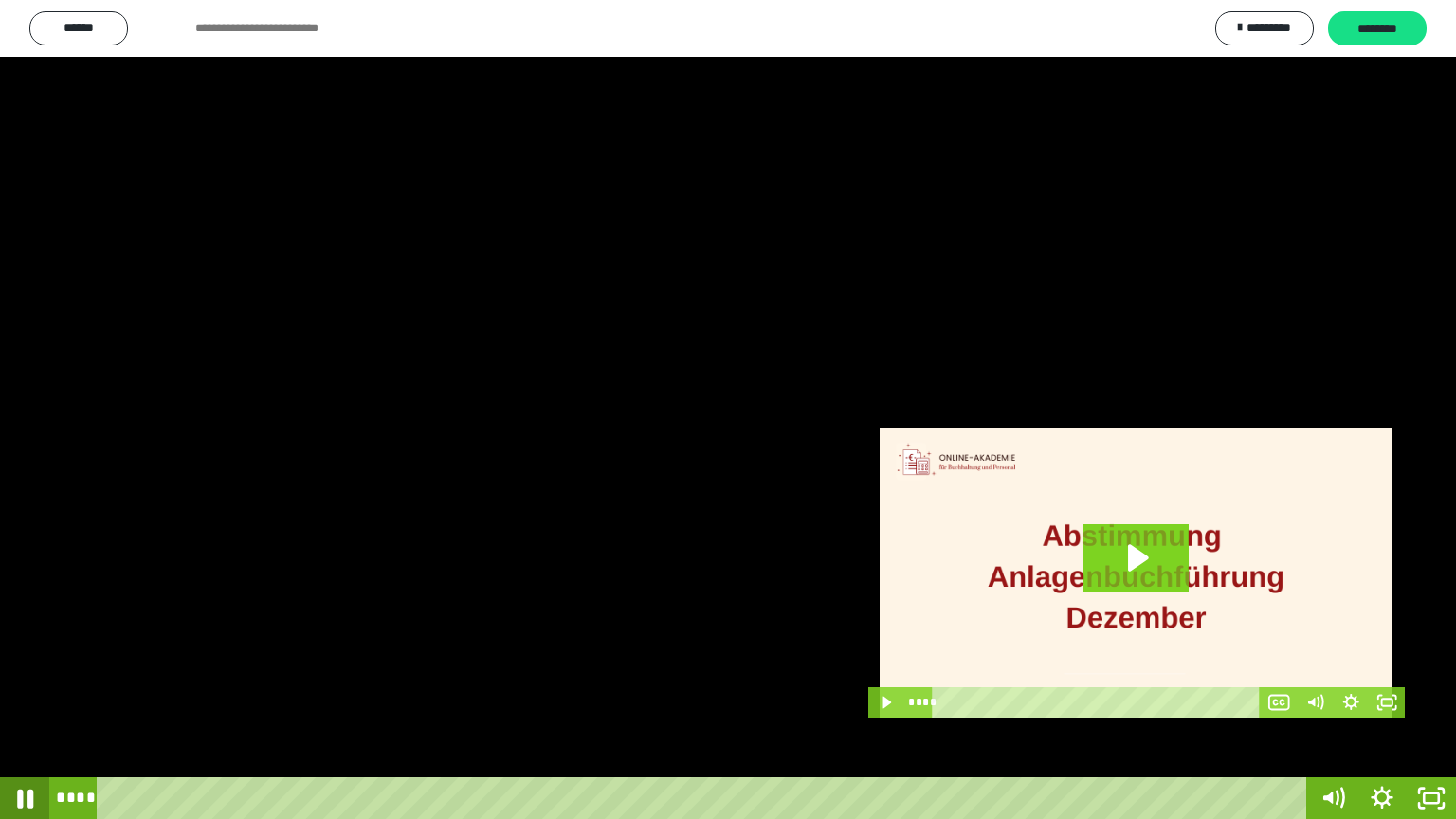 click 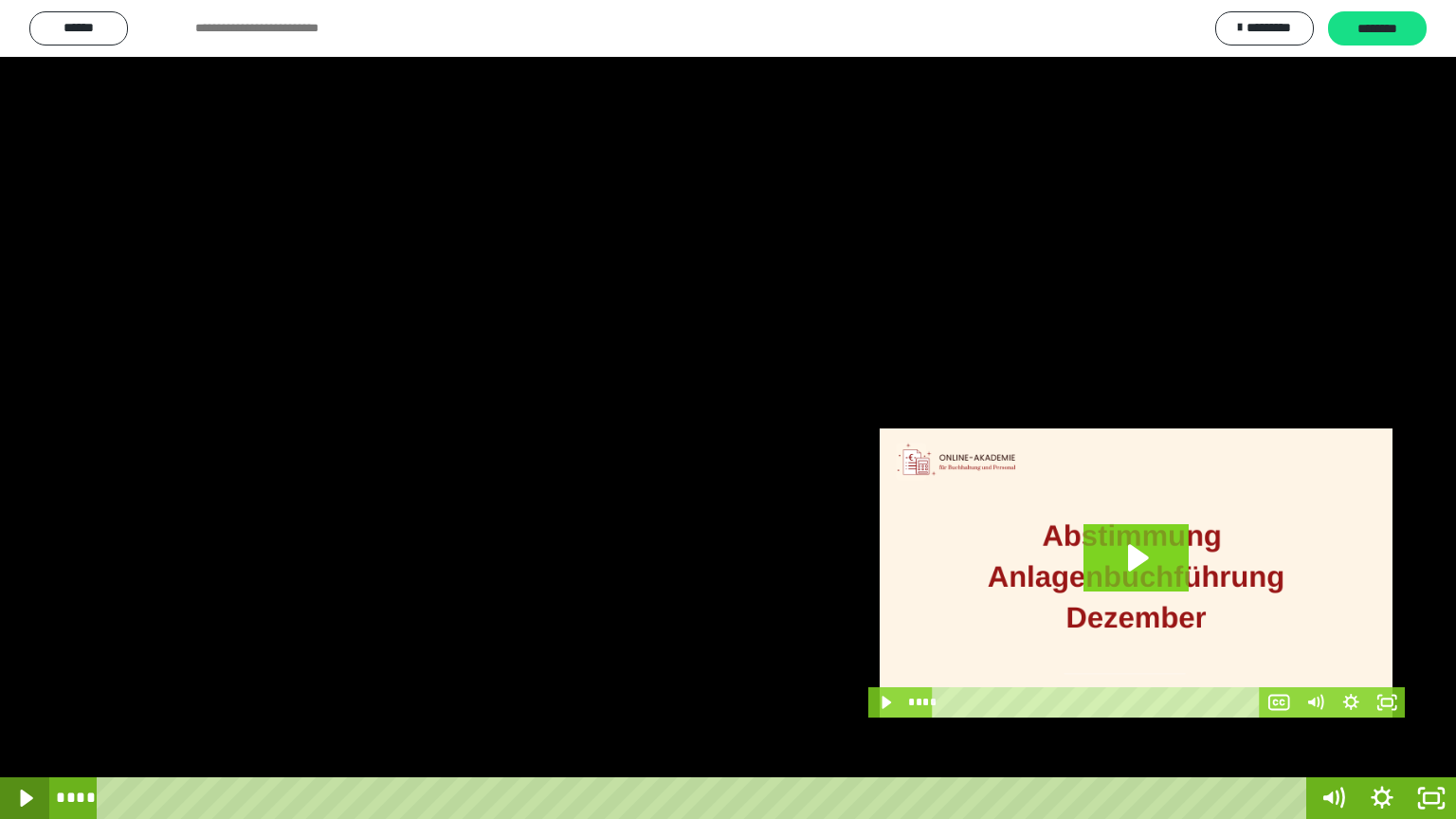click 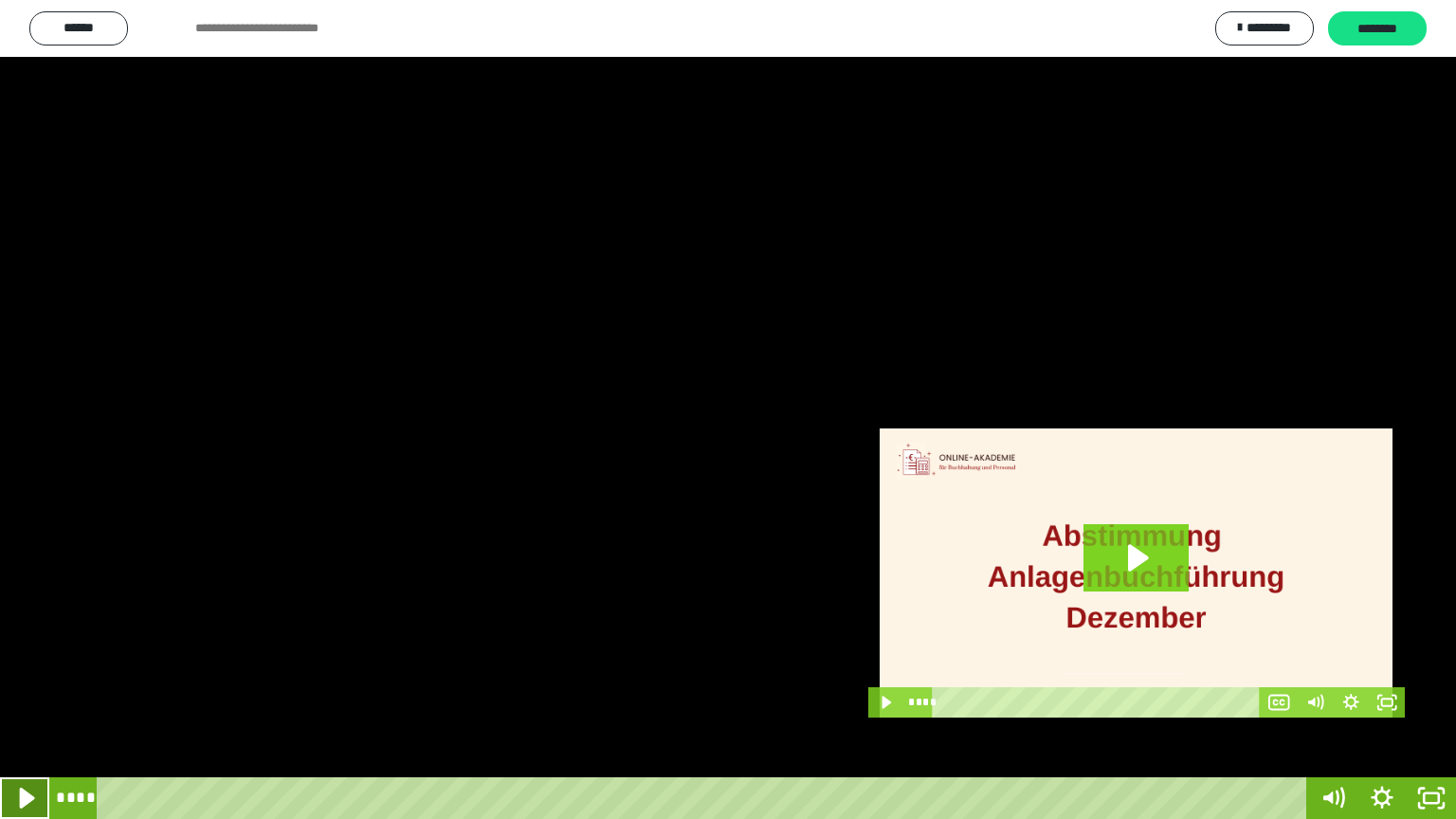 click 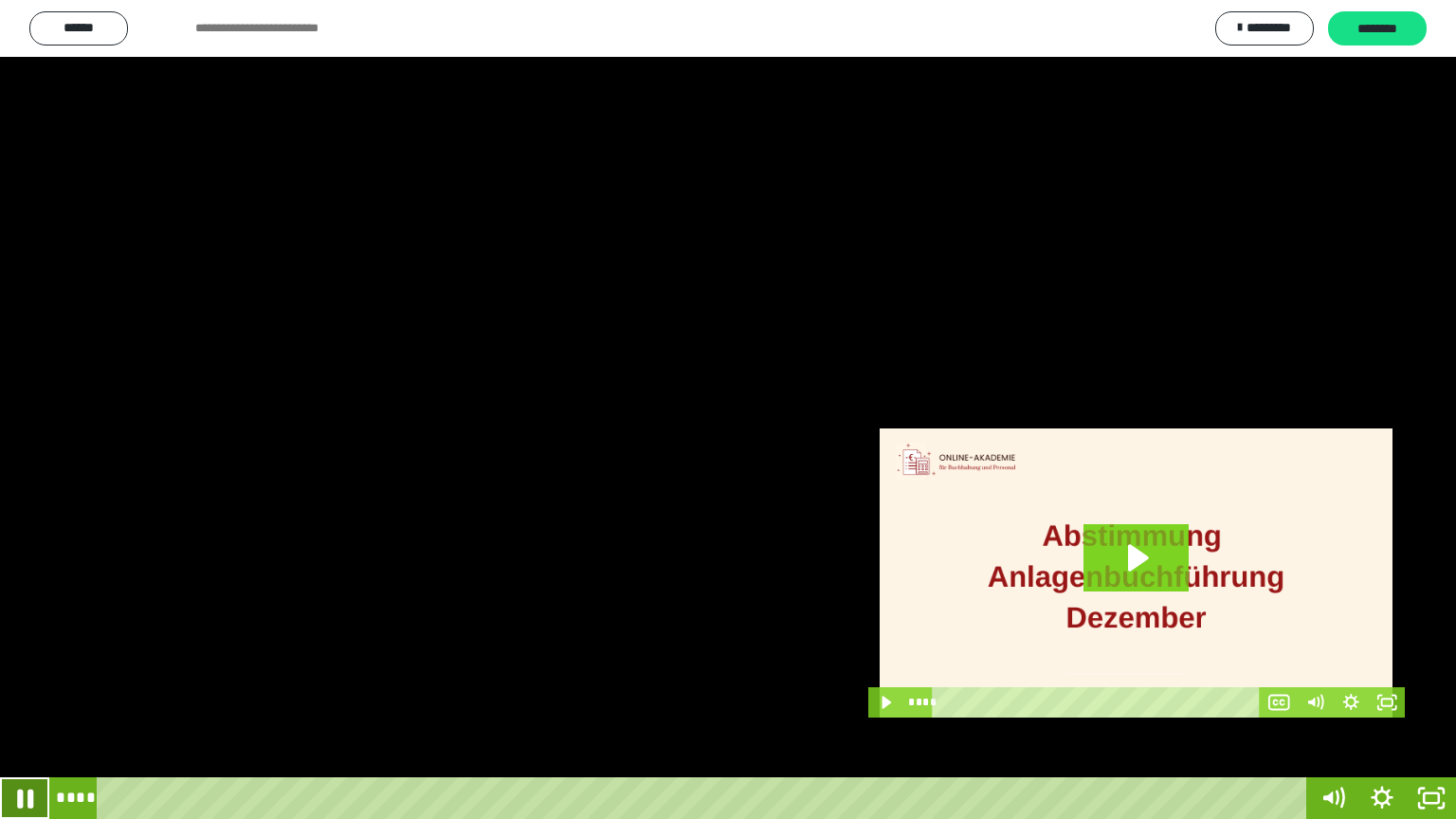 click 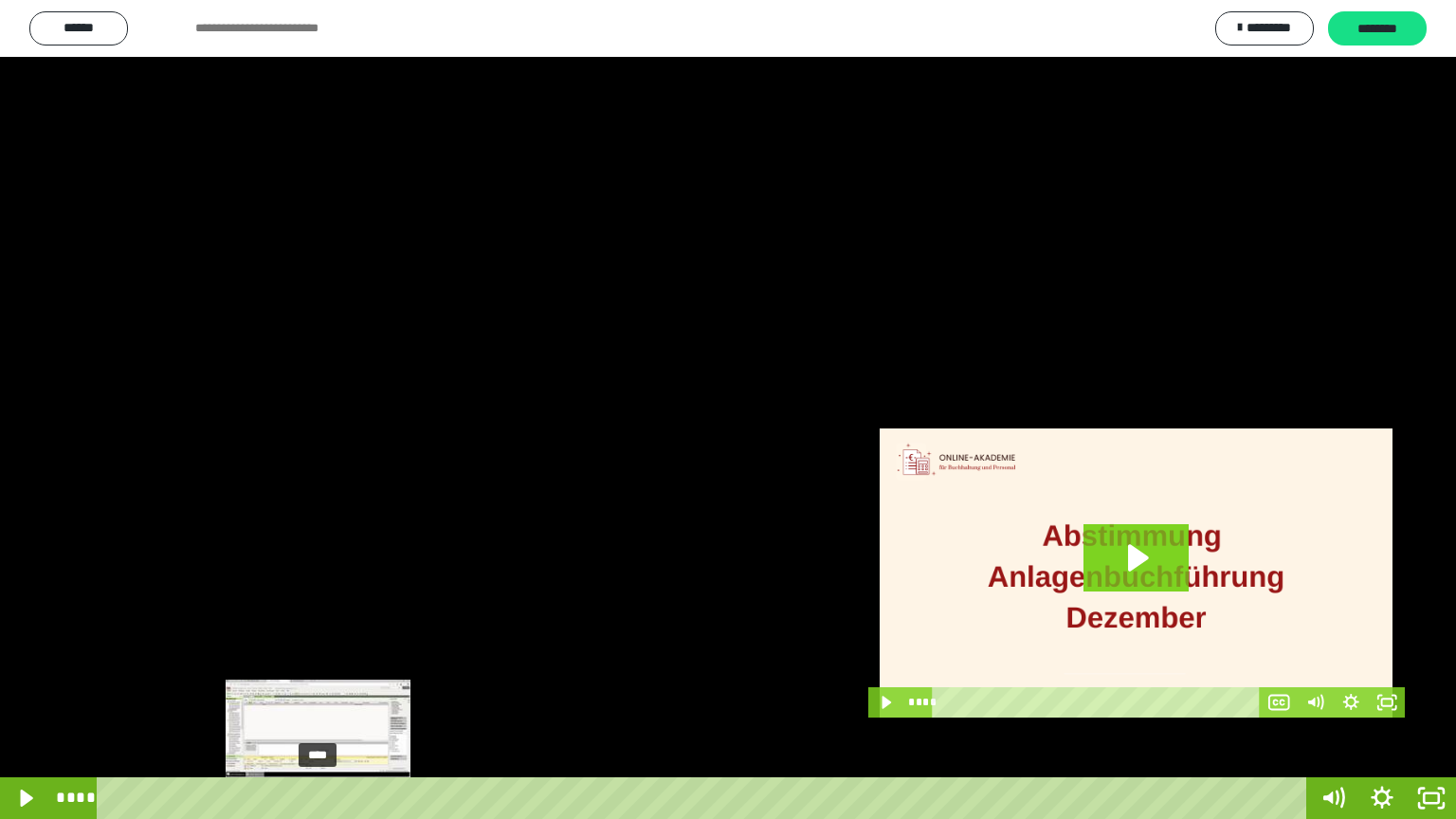 click on "****" at bounding box center (705, 798) 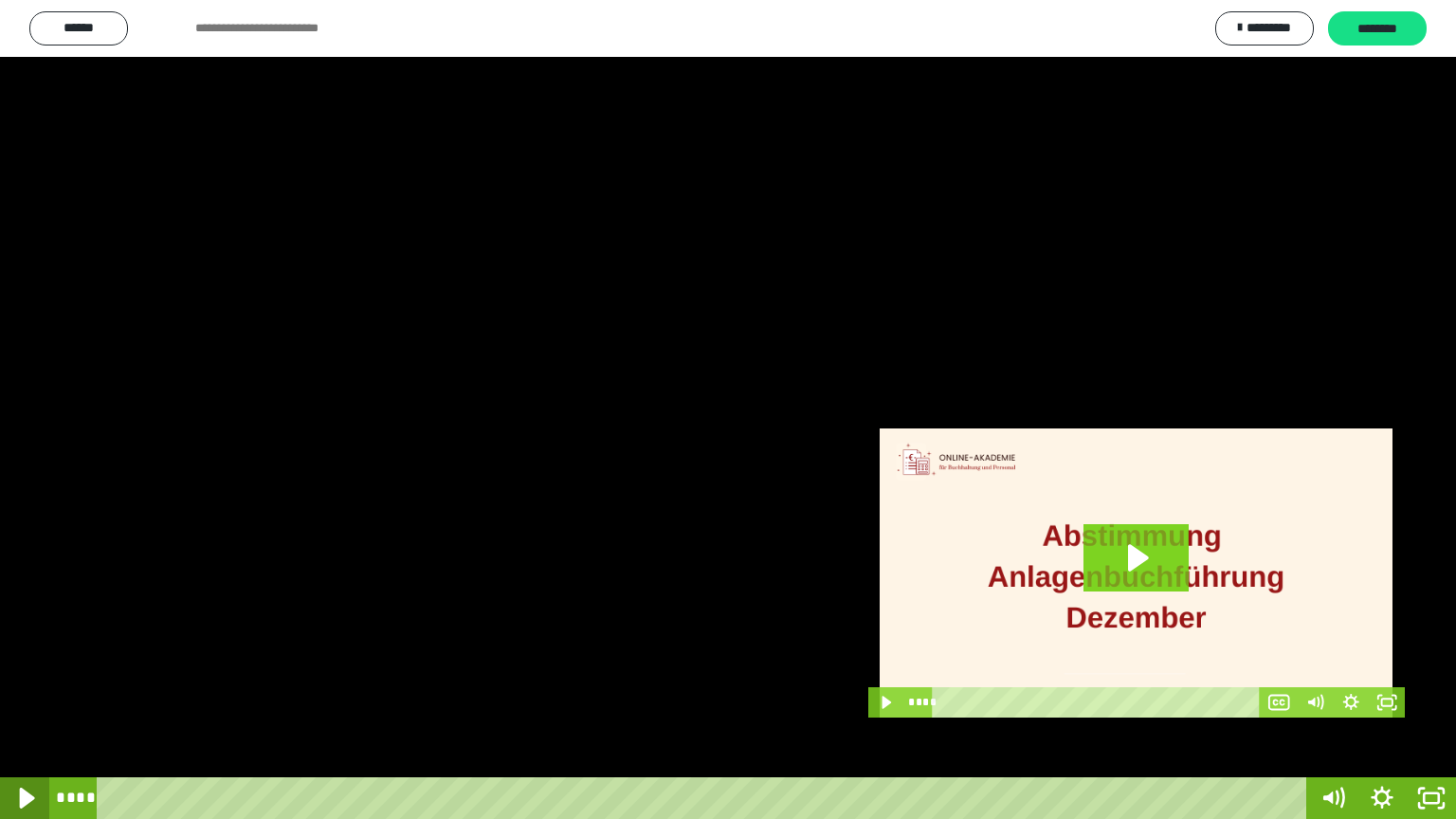 click 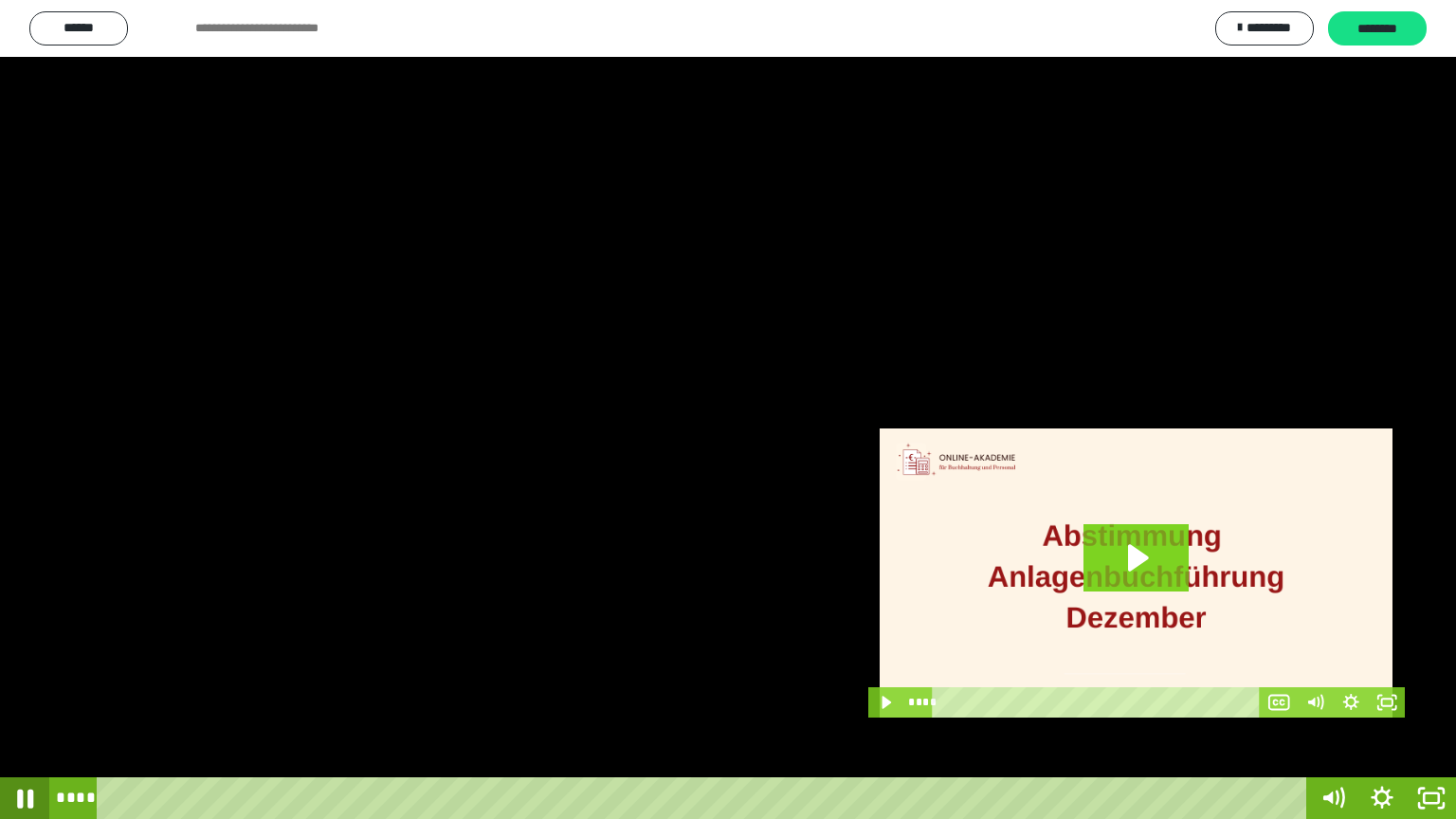 click 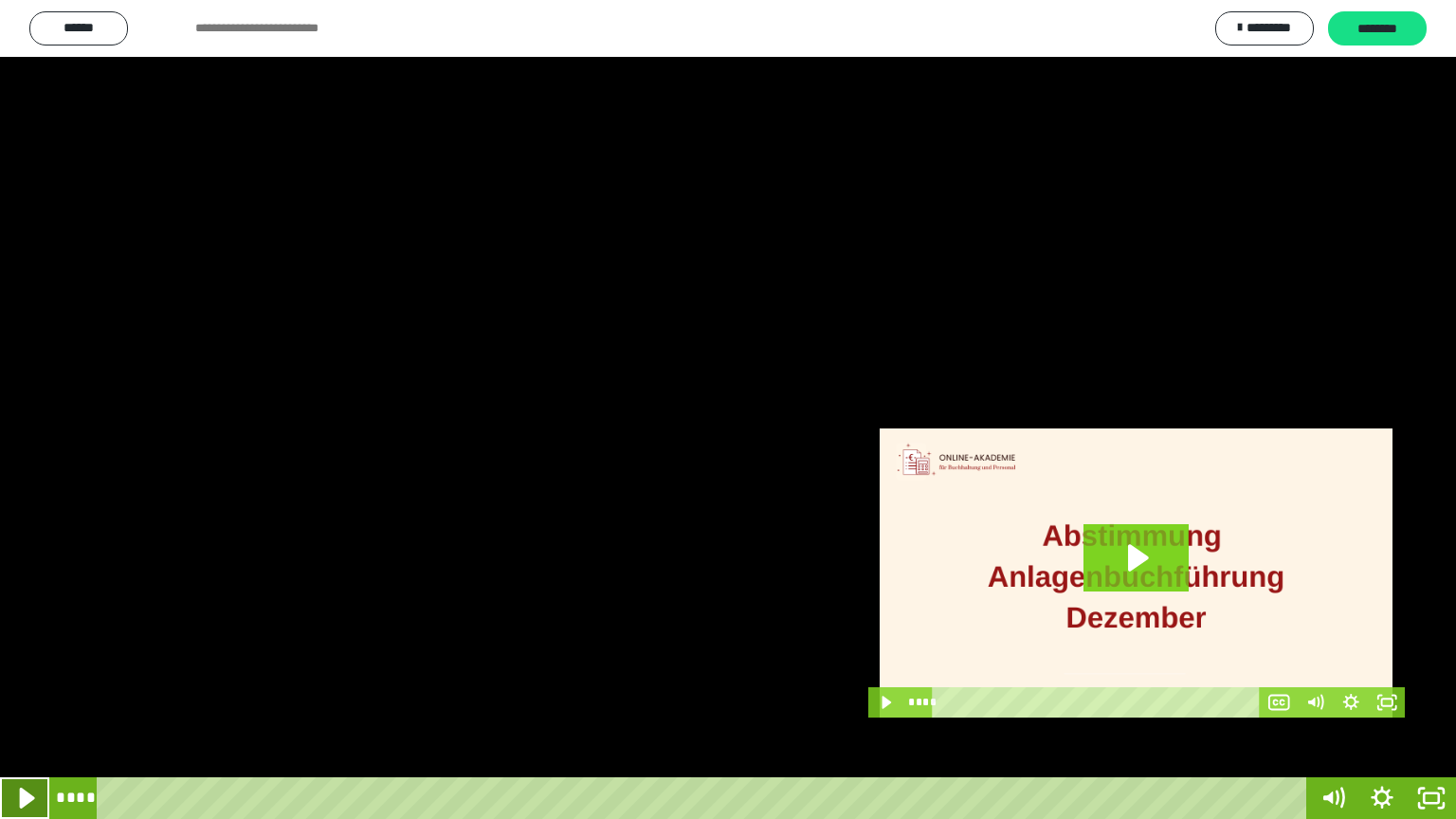 click 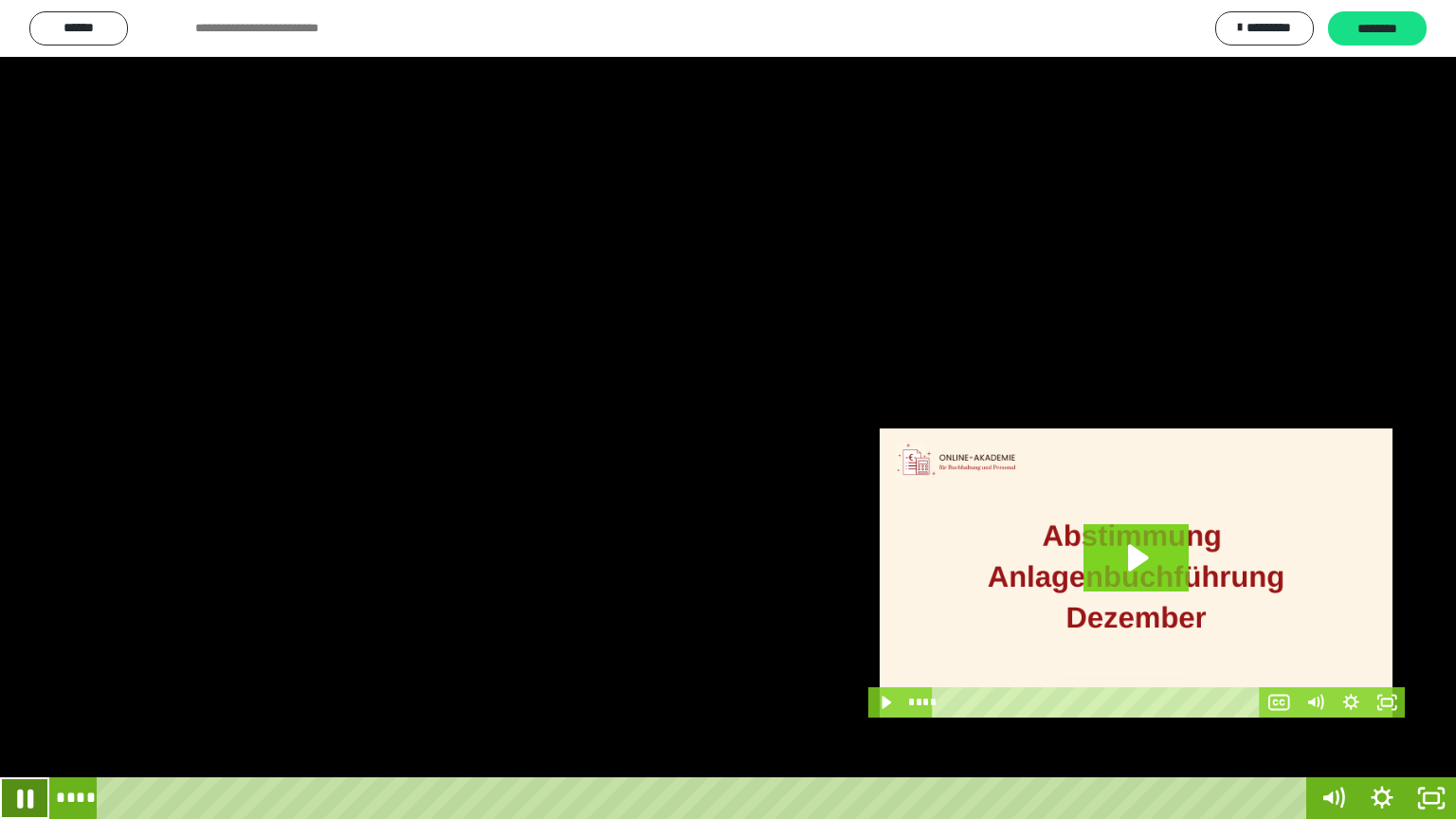 click 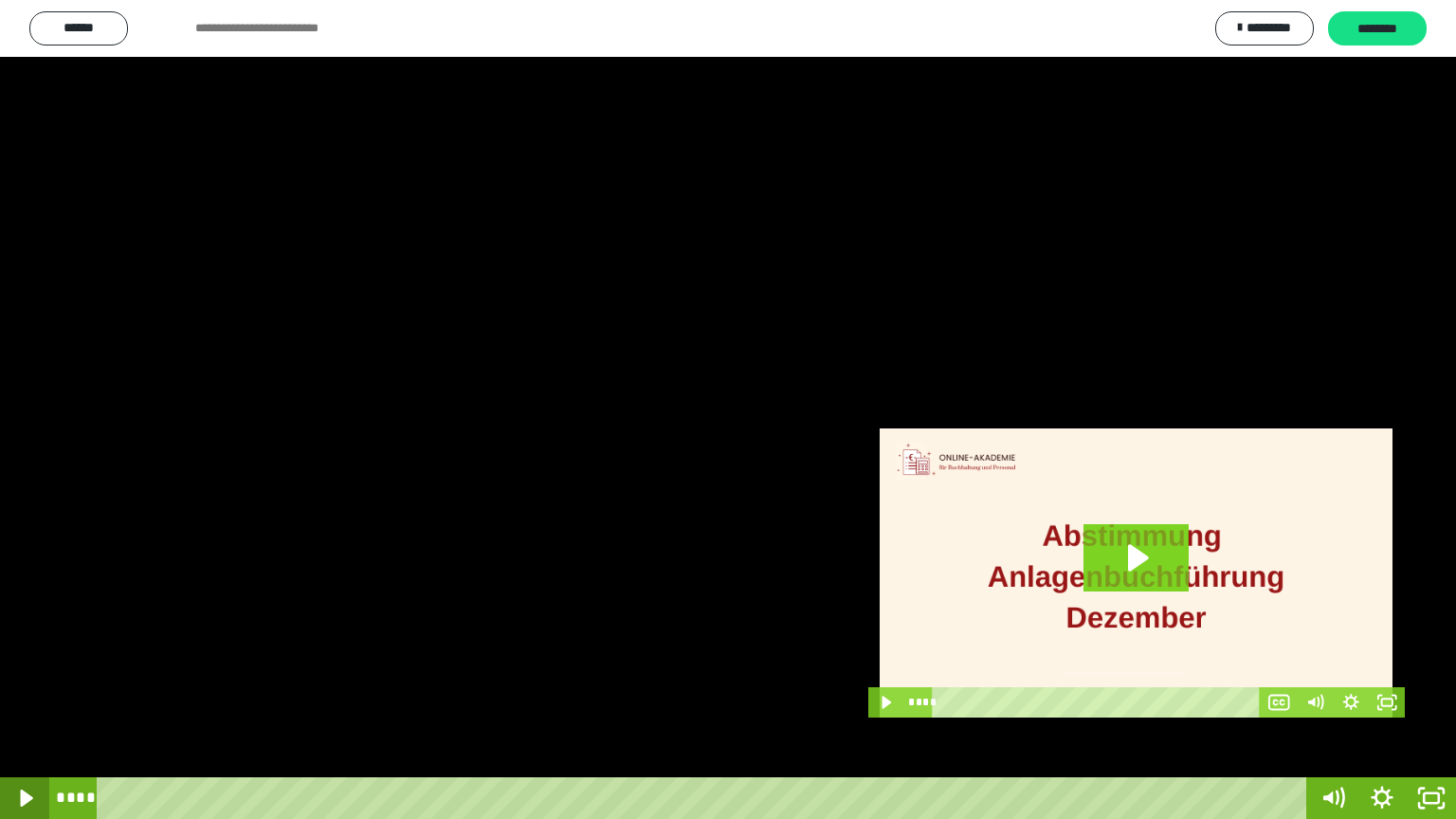 click 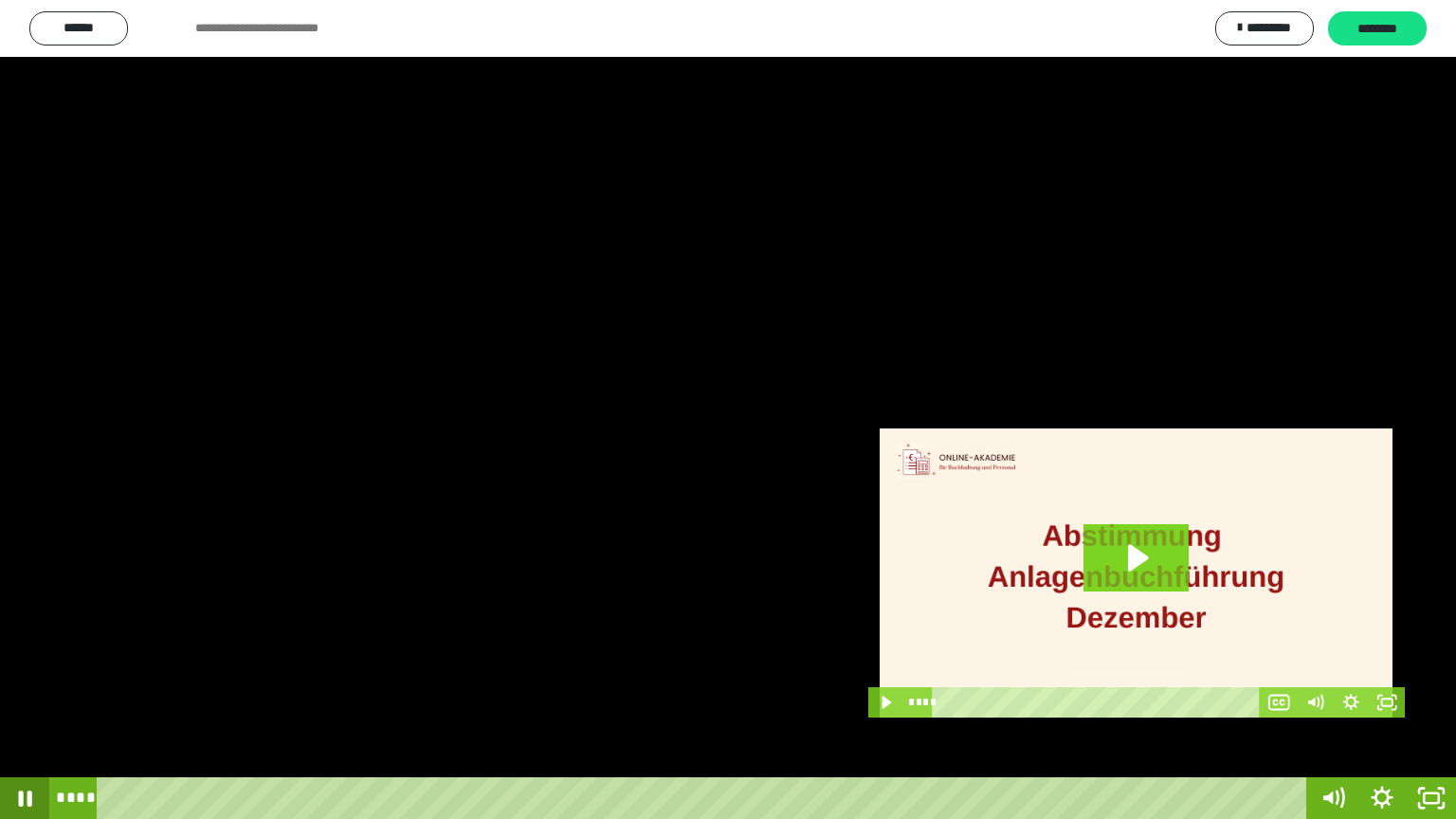 click 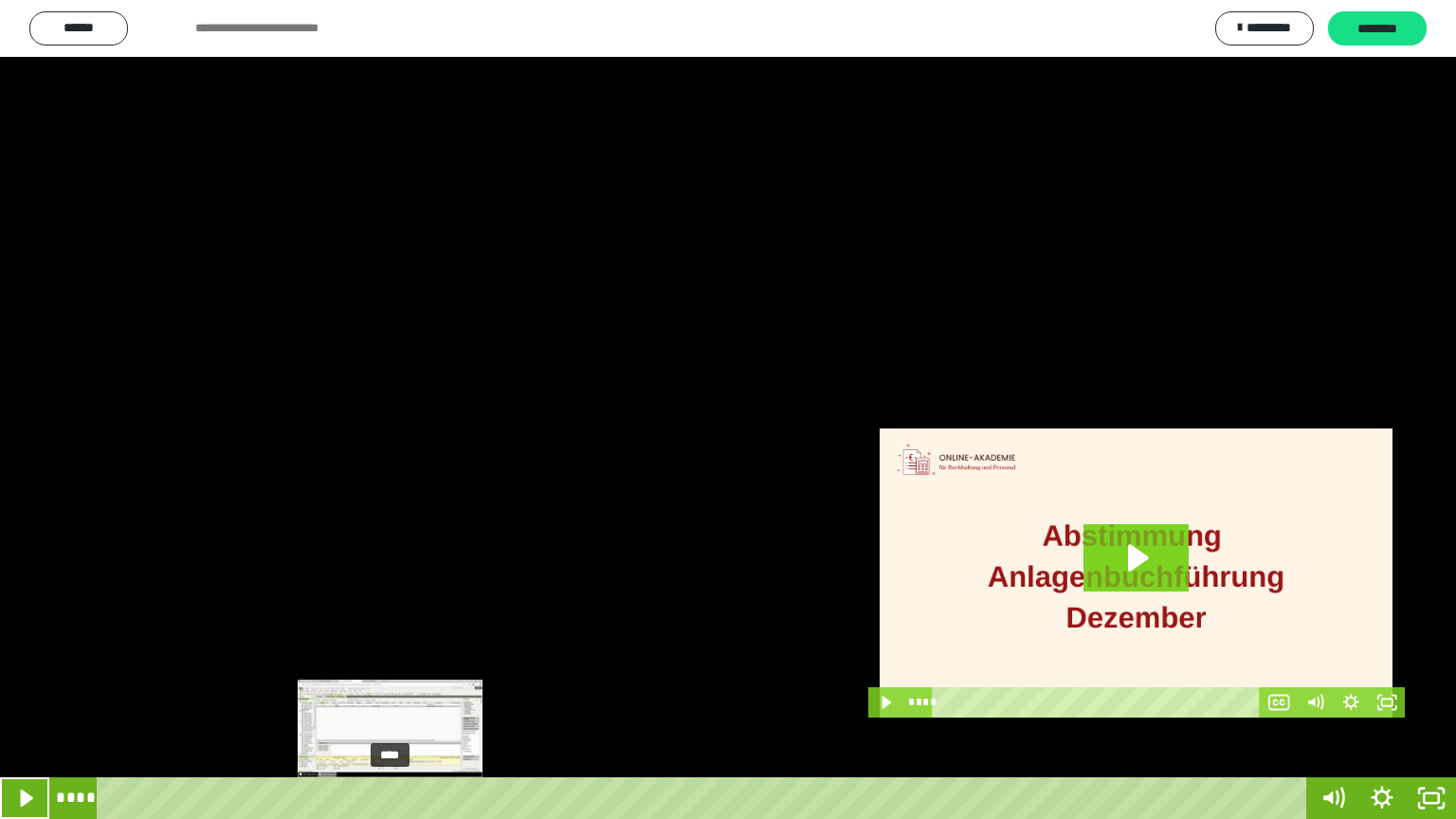 click at bounding box center [395, 798] 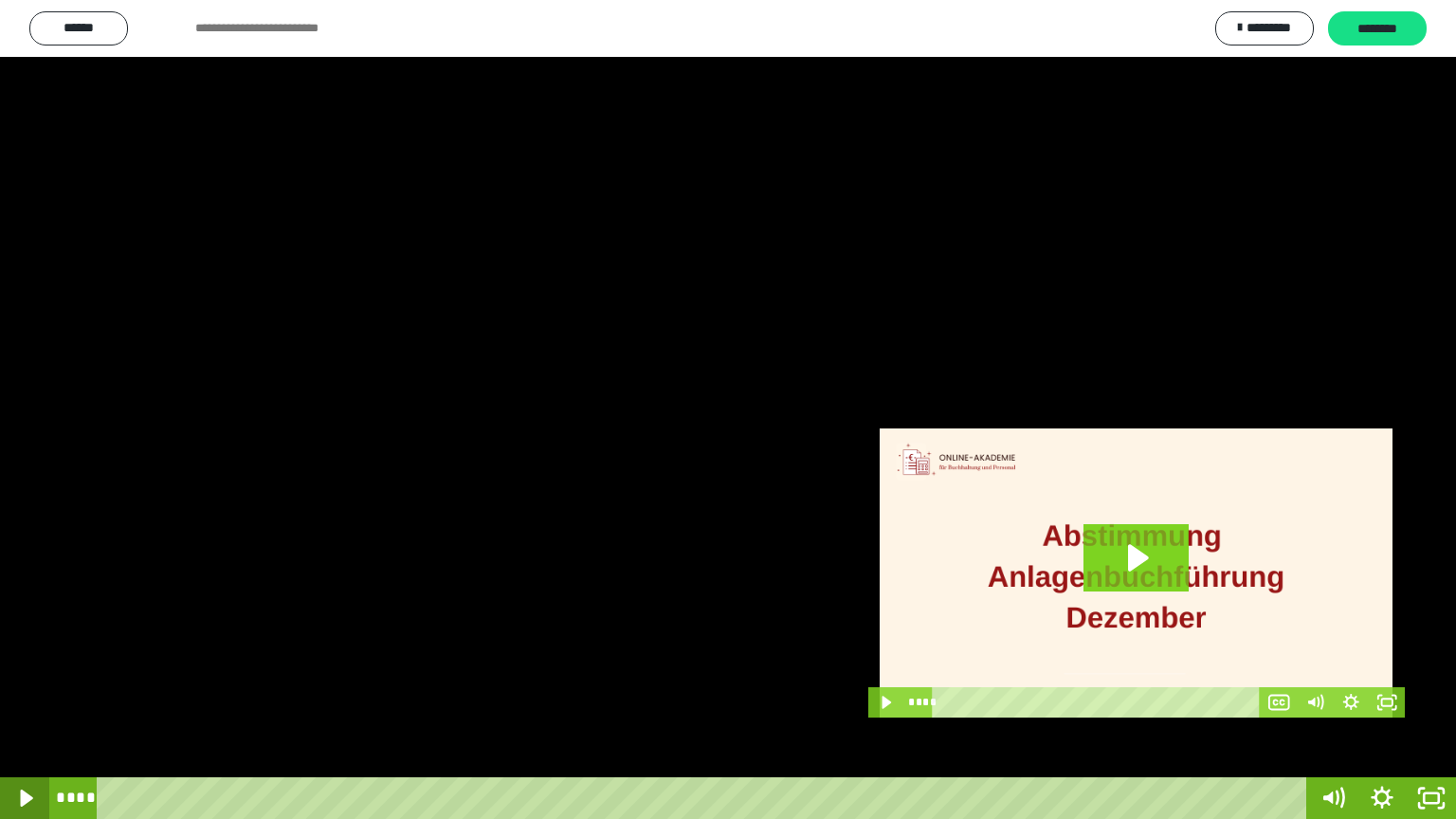 click 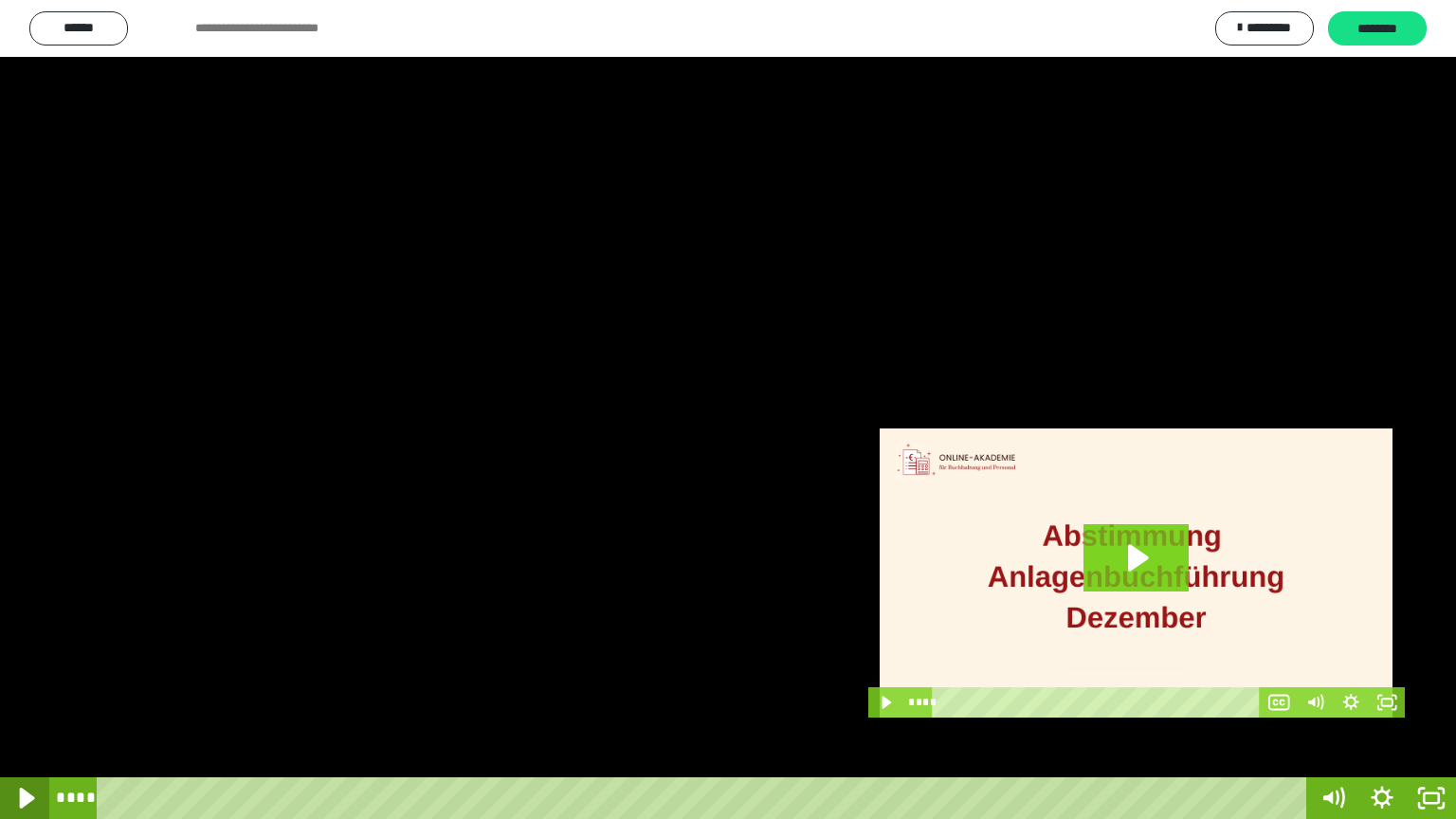 click 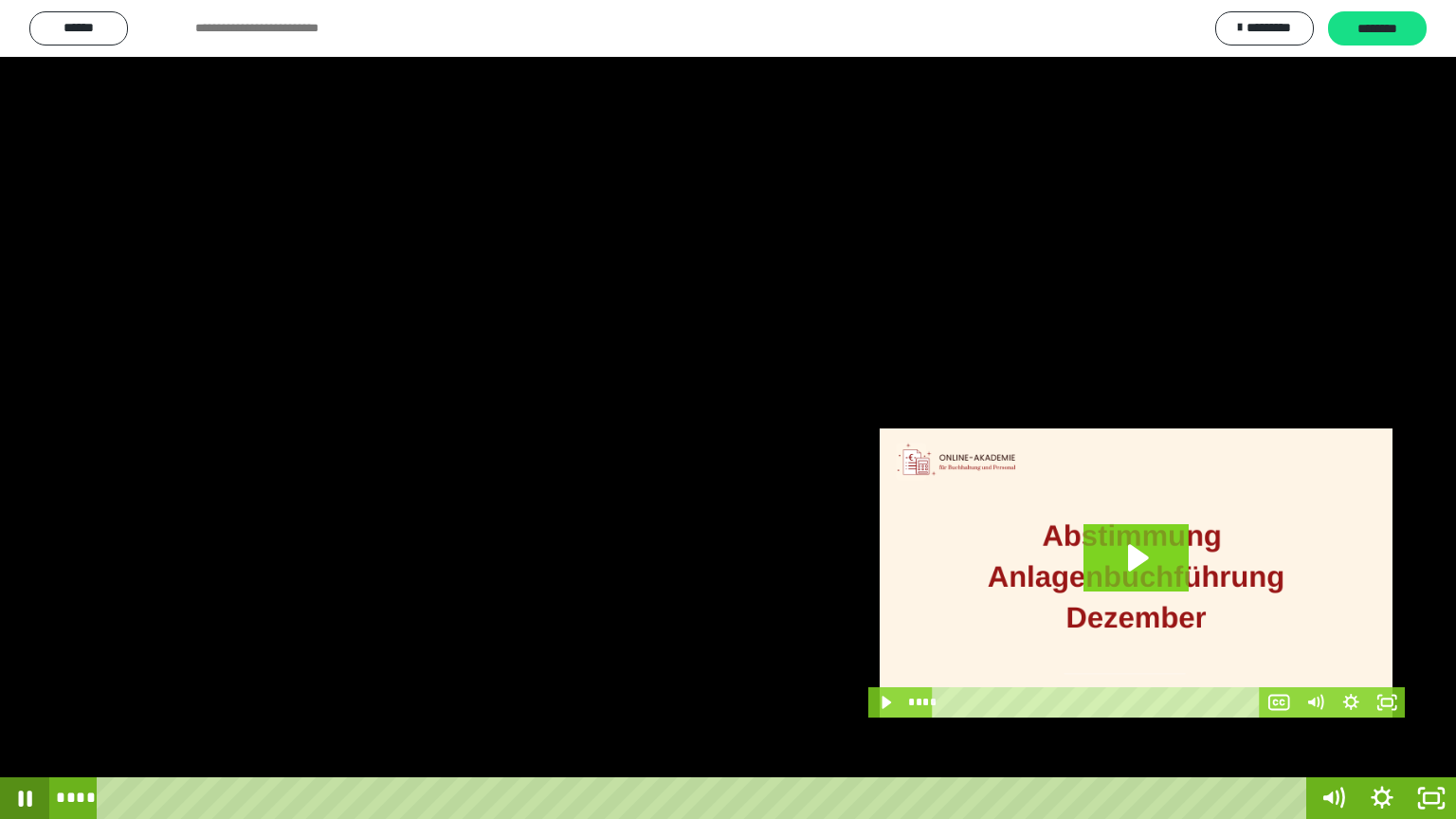 click 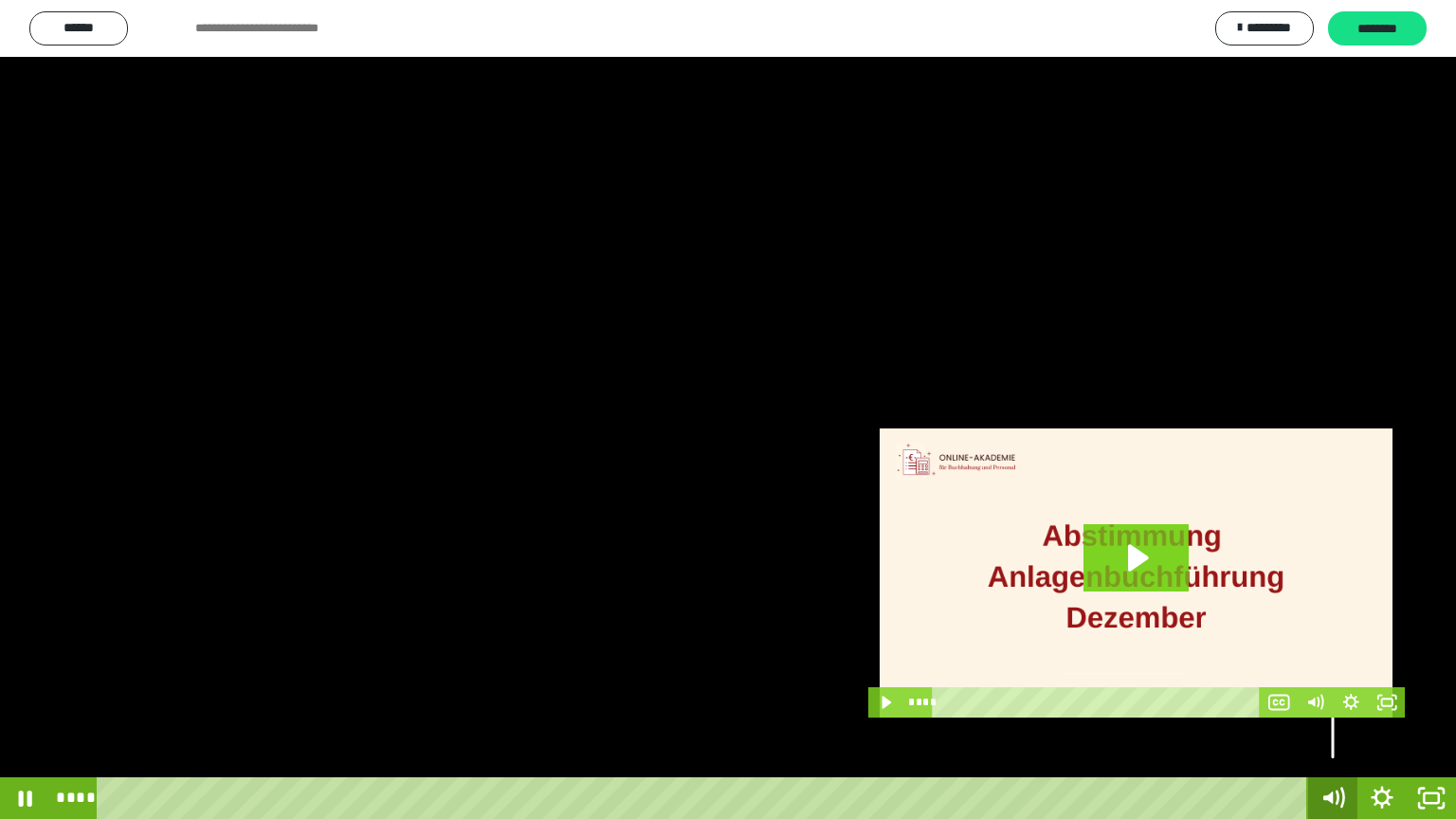 click 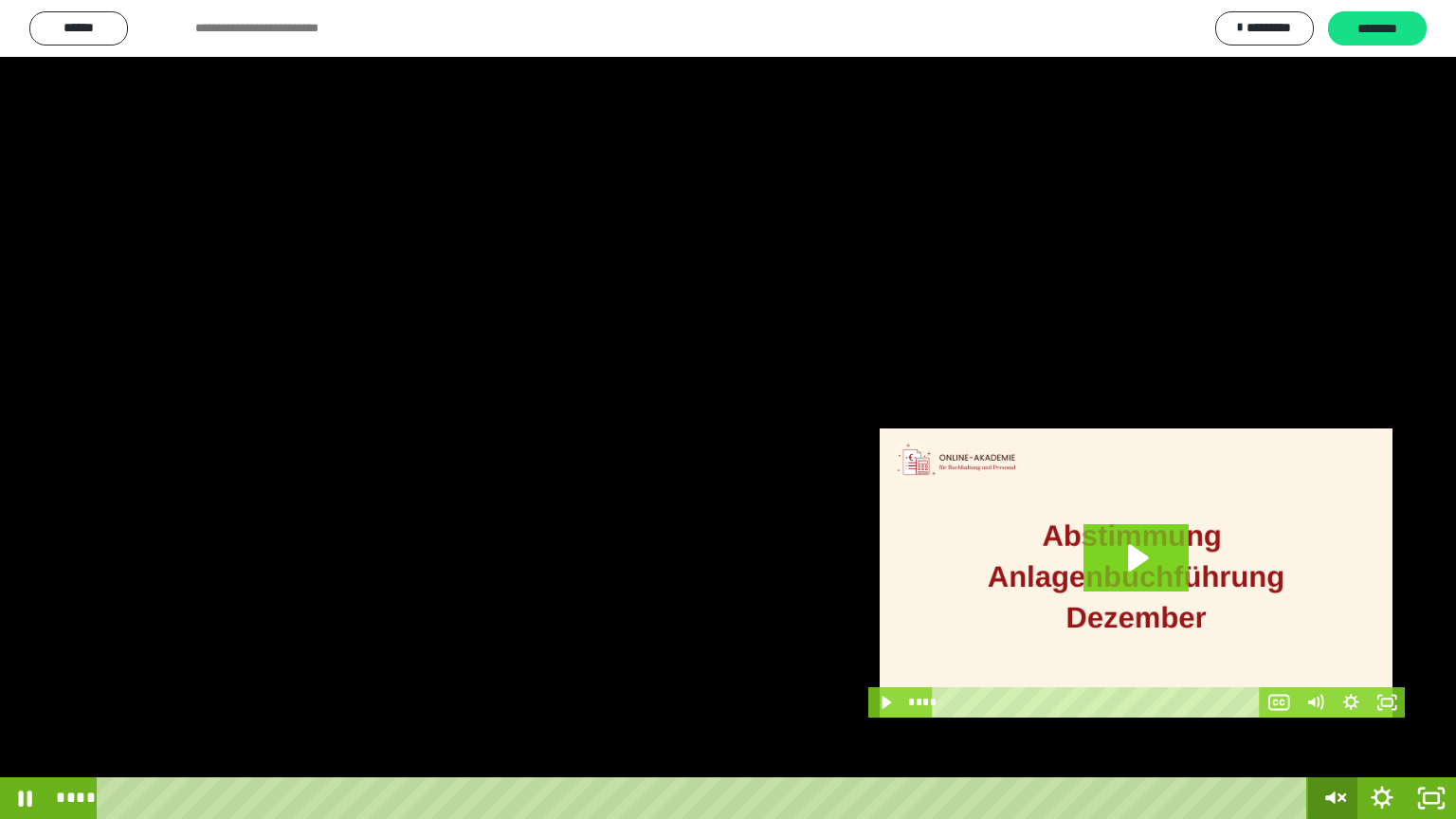 click 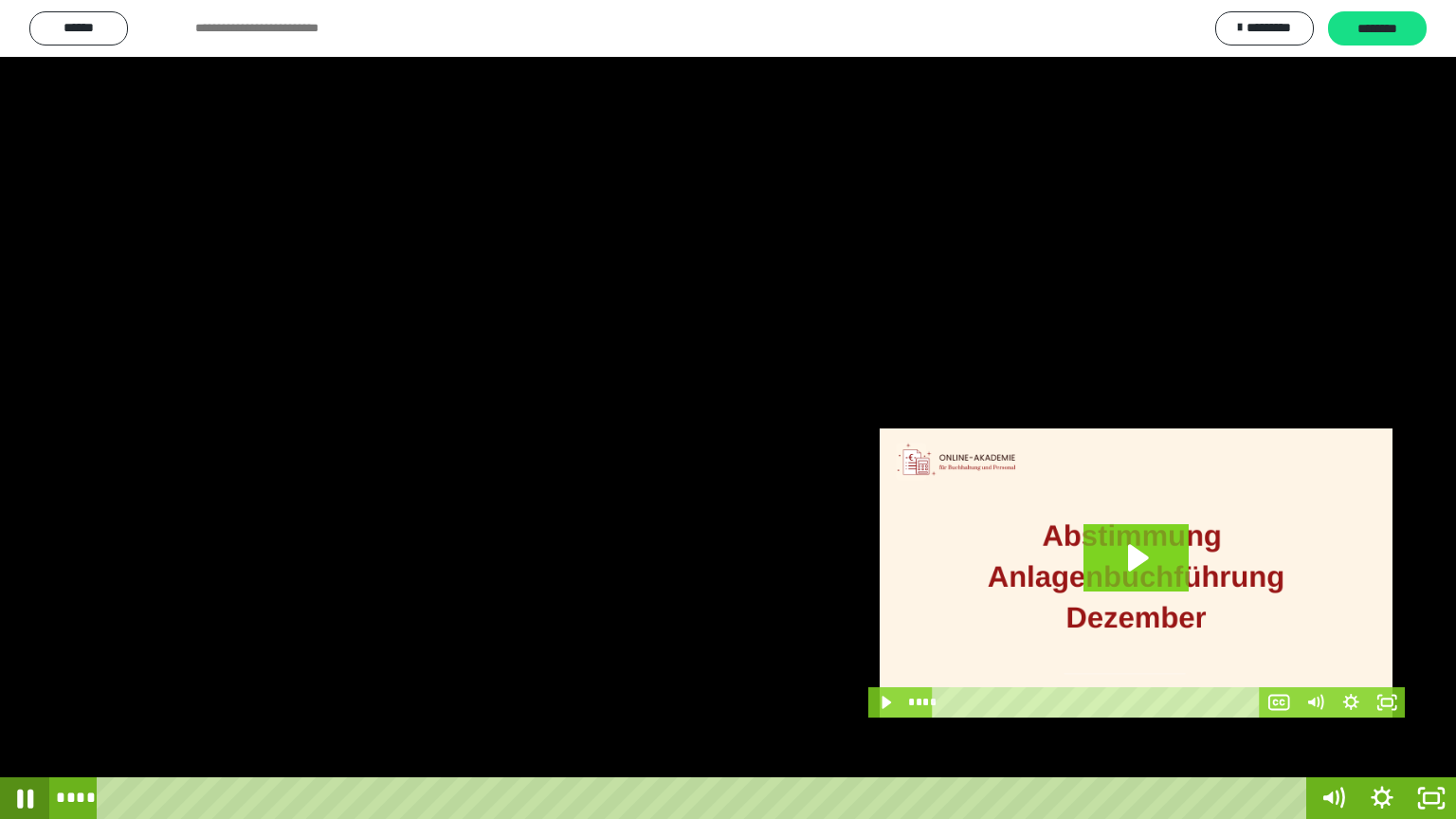 click 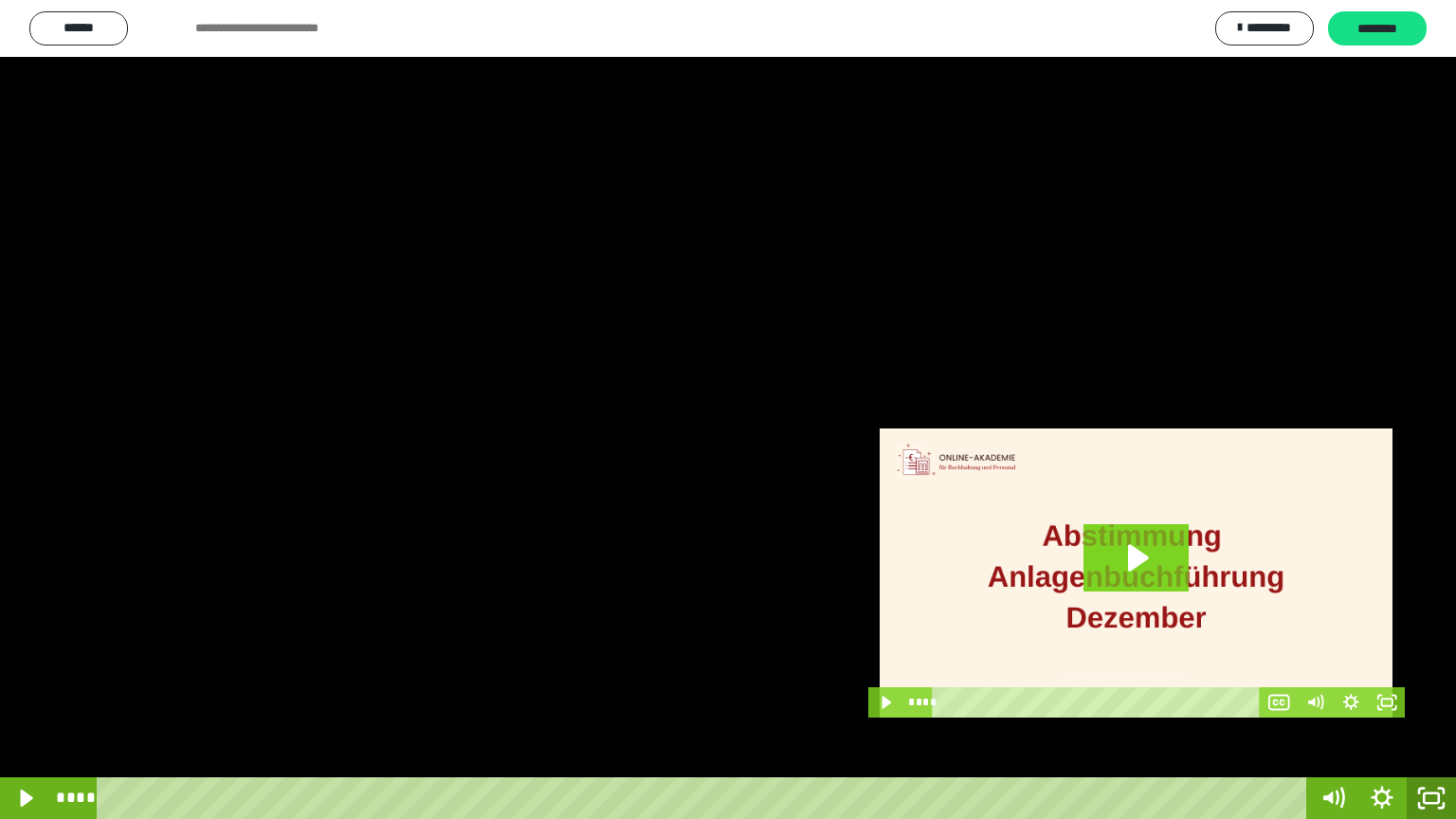 click 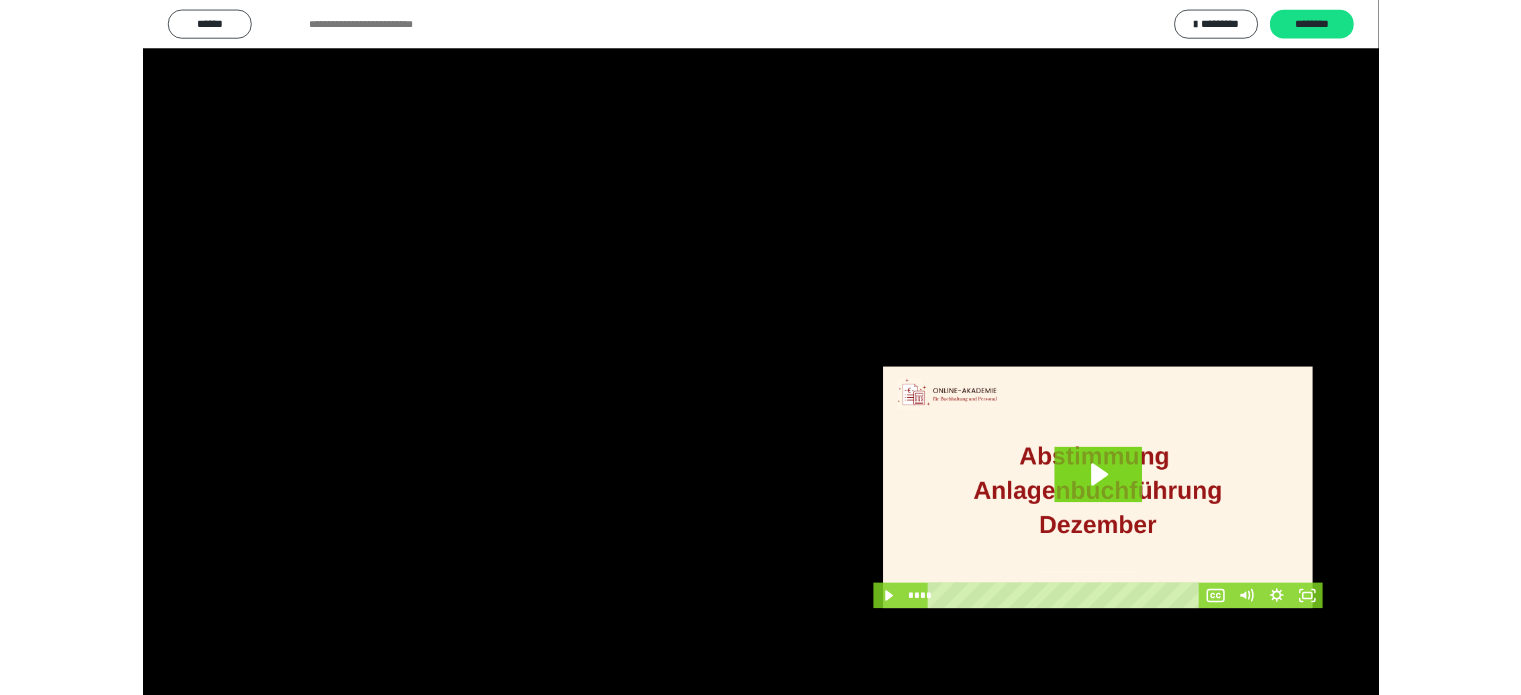 scroll, scrollTop: 2244, scrollLeft: 0, axis: vertical 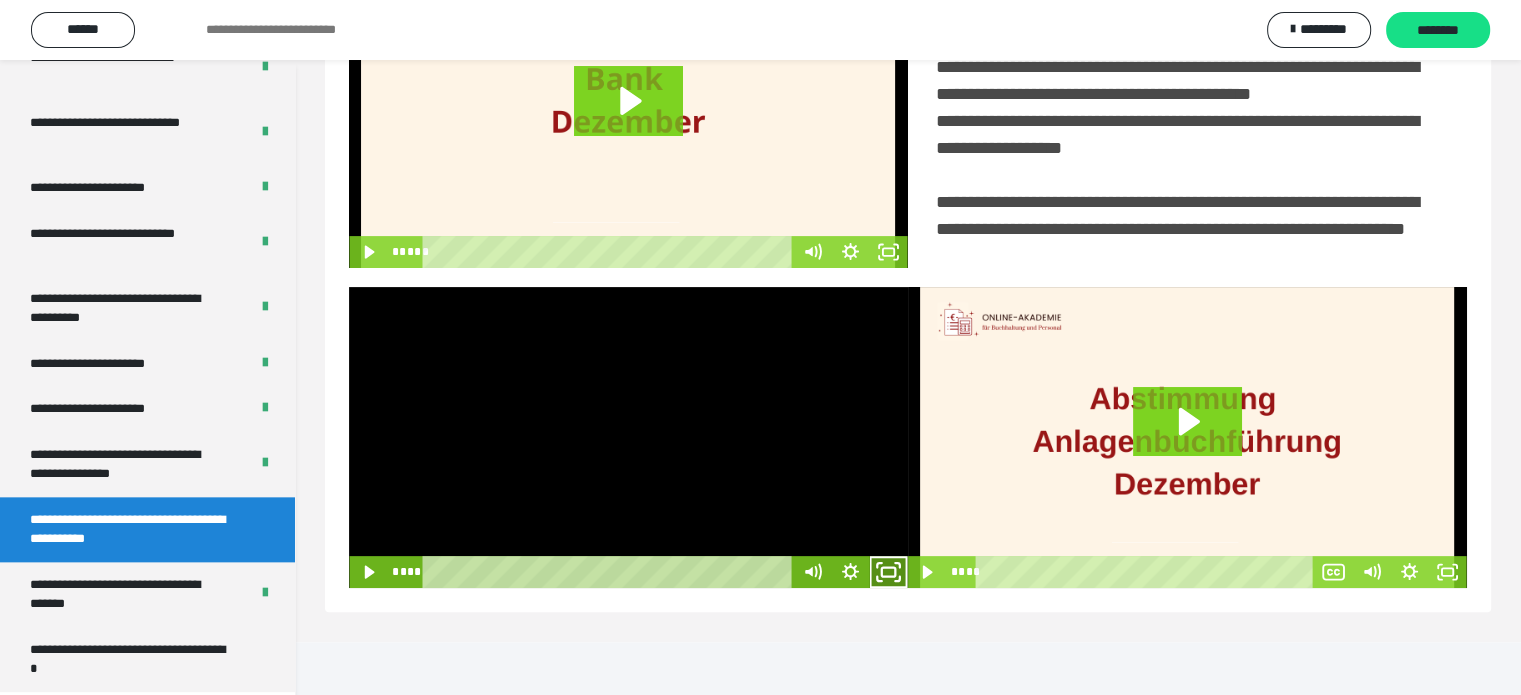 click 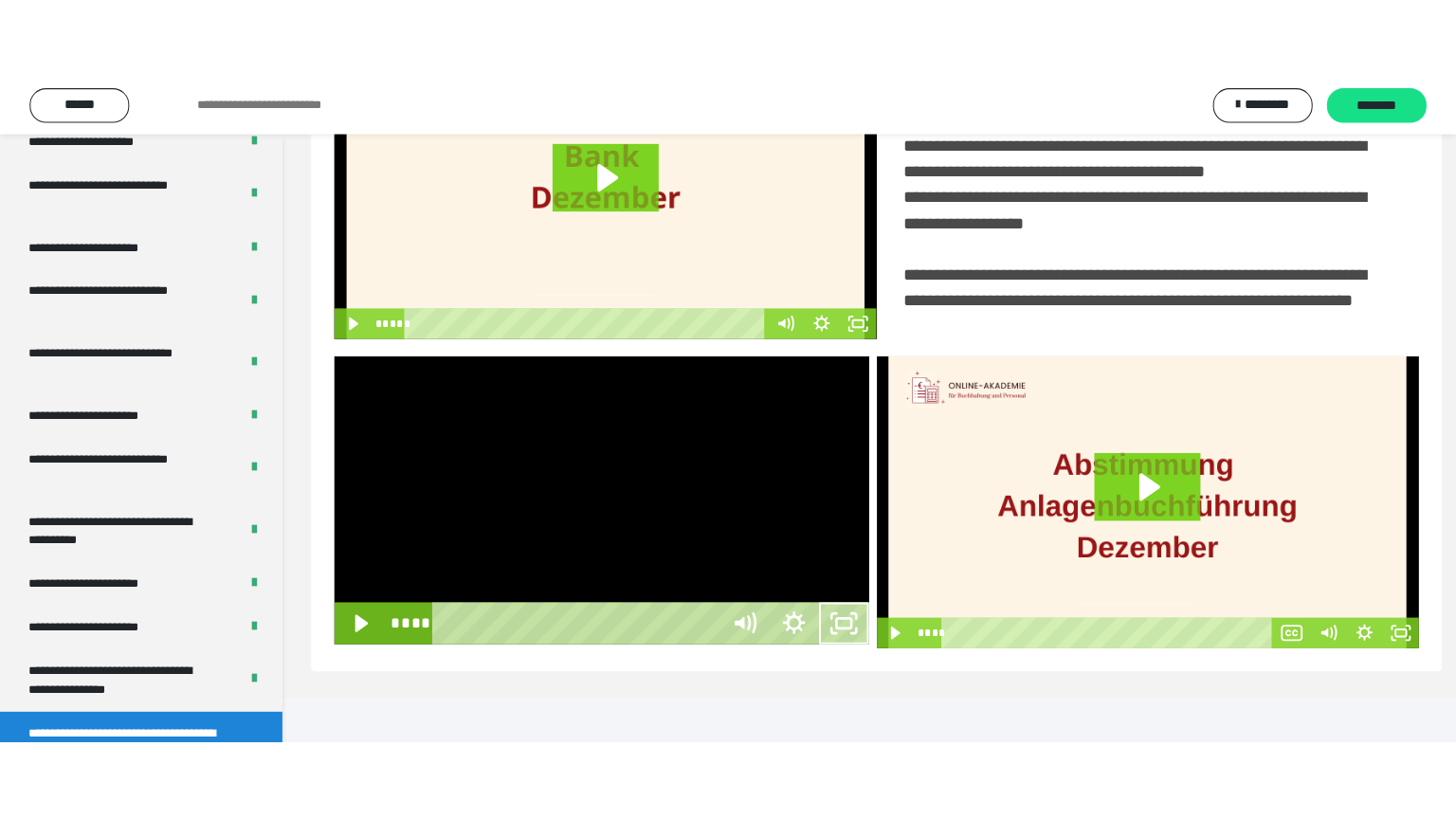 scroll, scrollTop: 317, scrollLeft: 0, axis: vertical 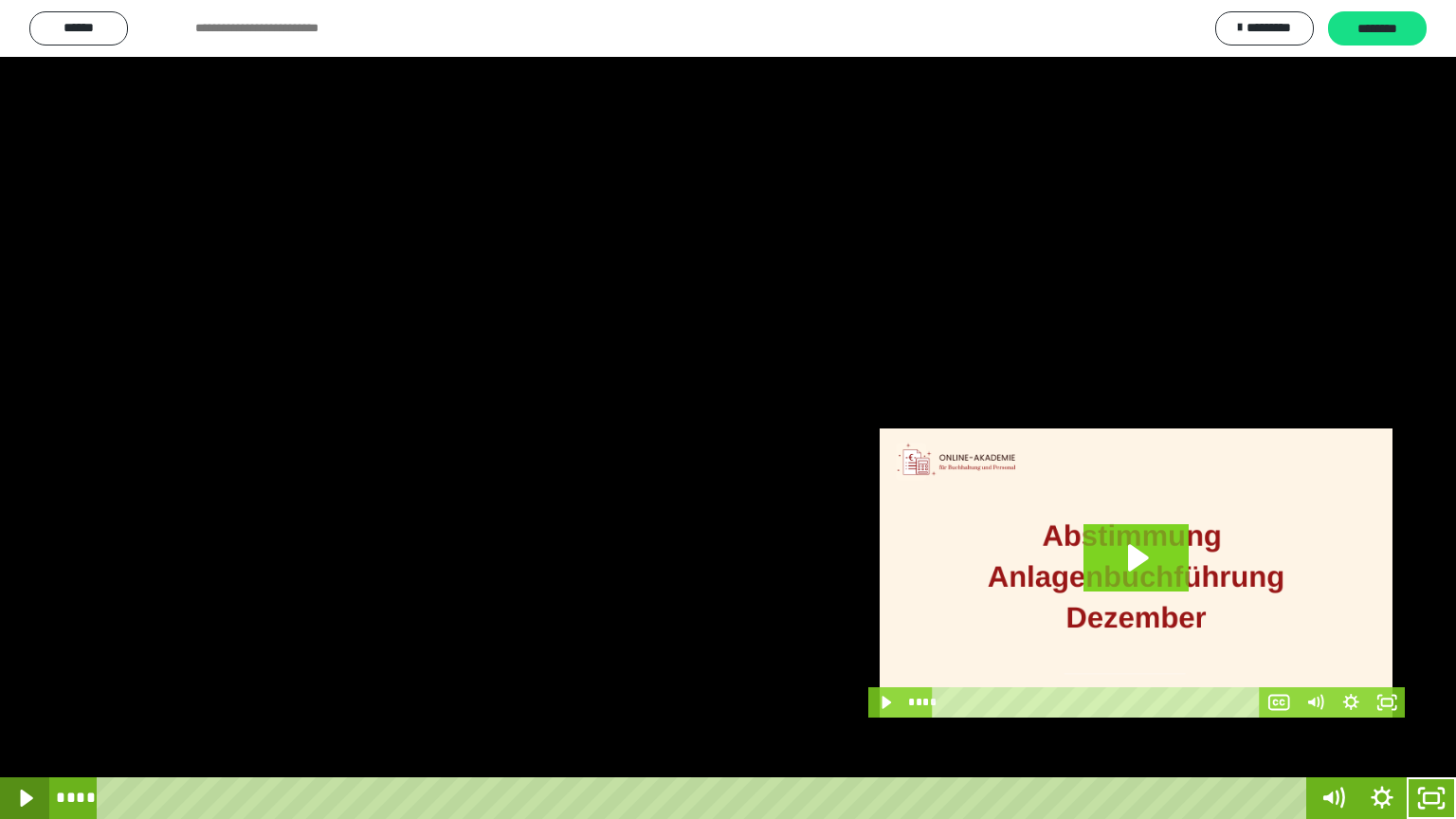 click 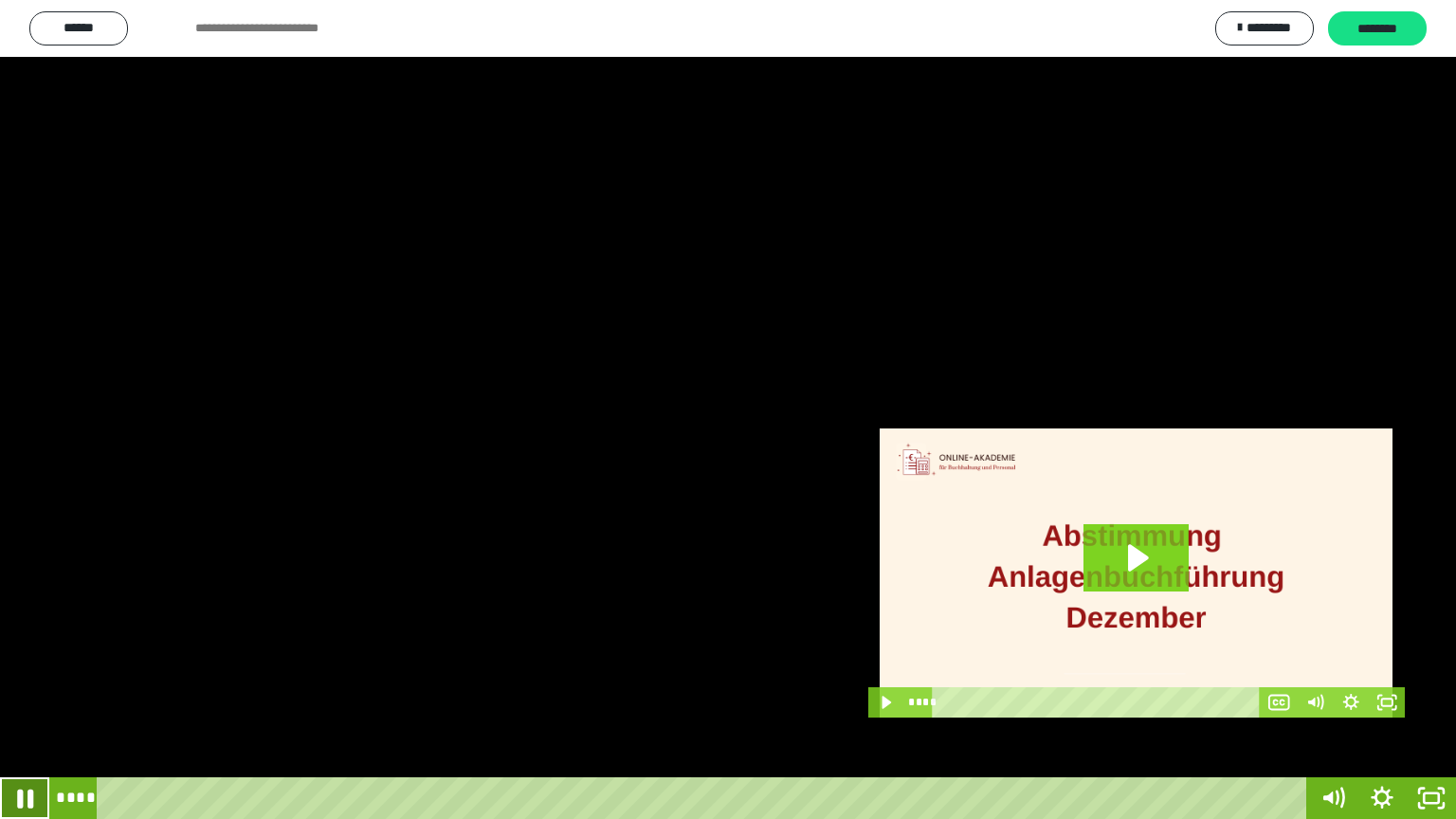 click 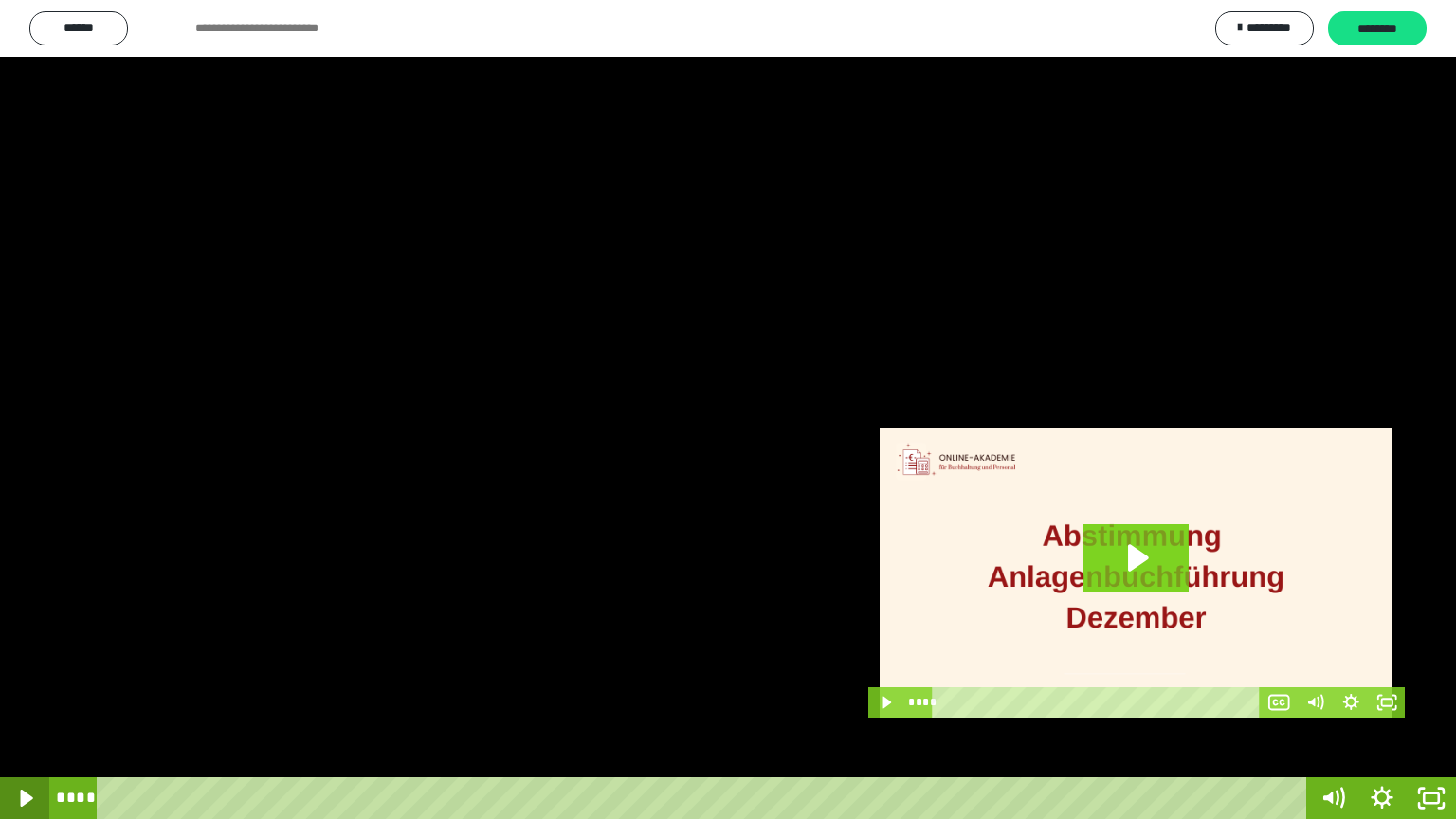 click 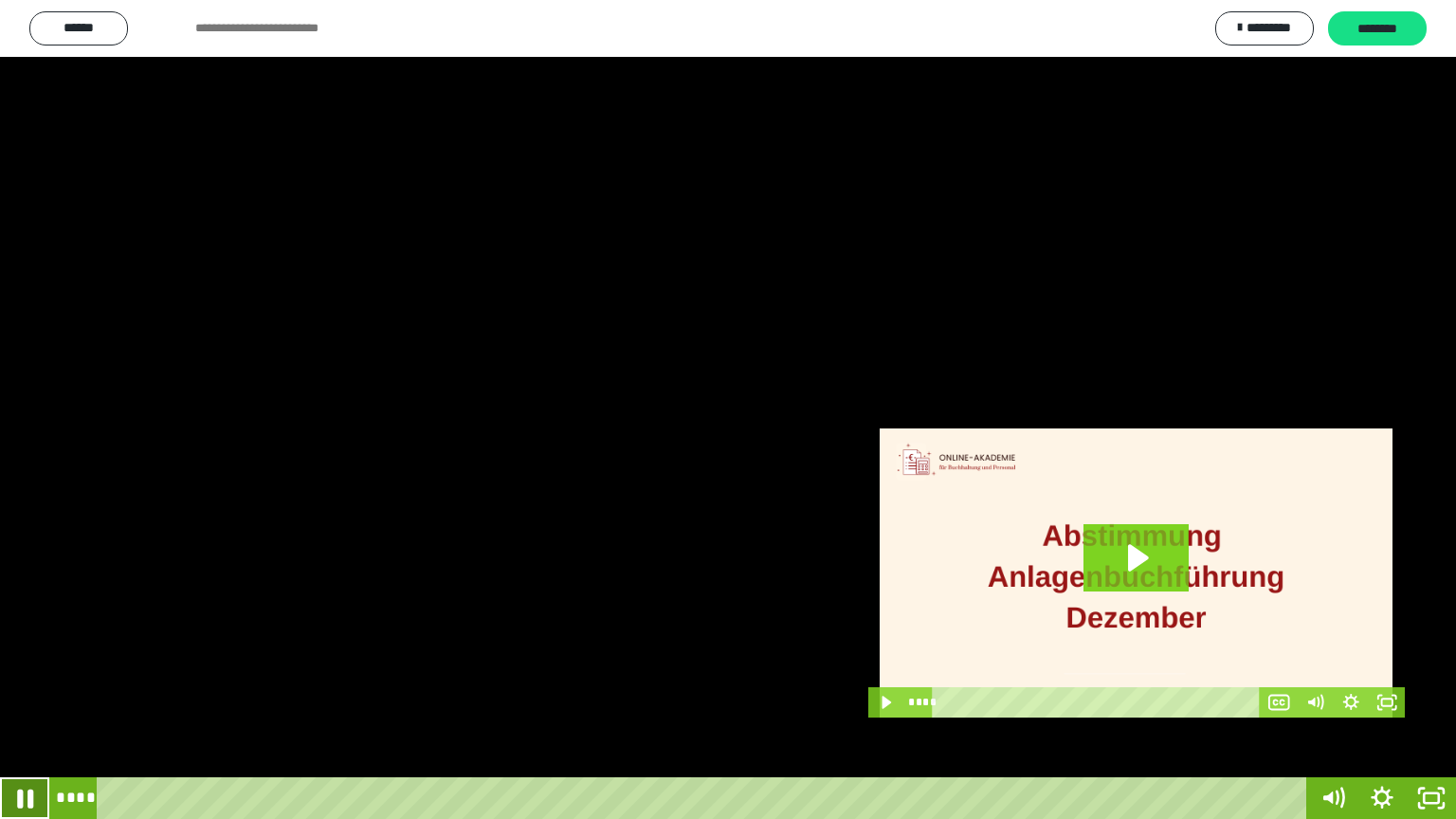 click 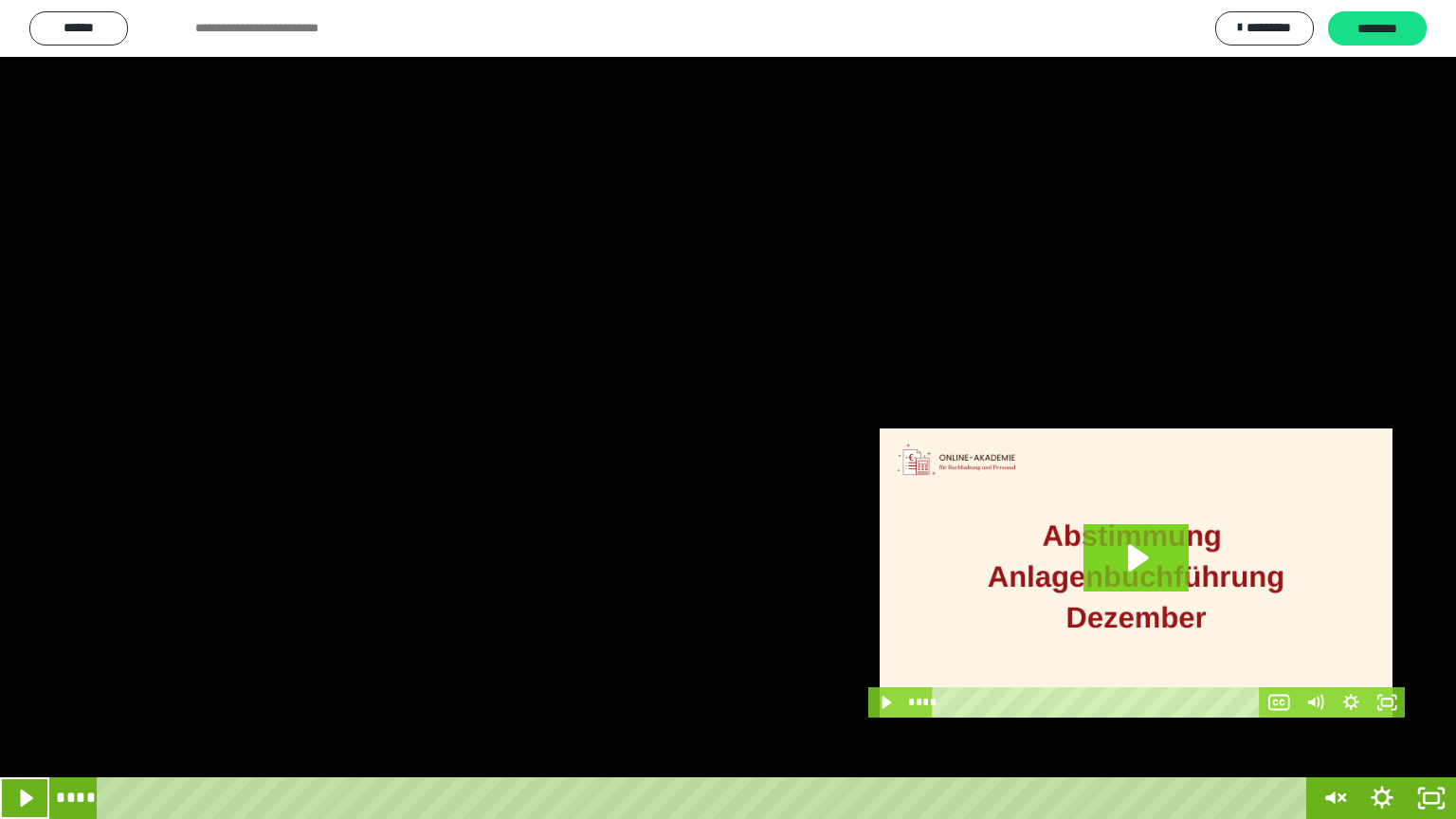 click at bounding box center (25, 798) 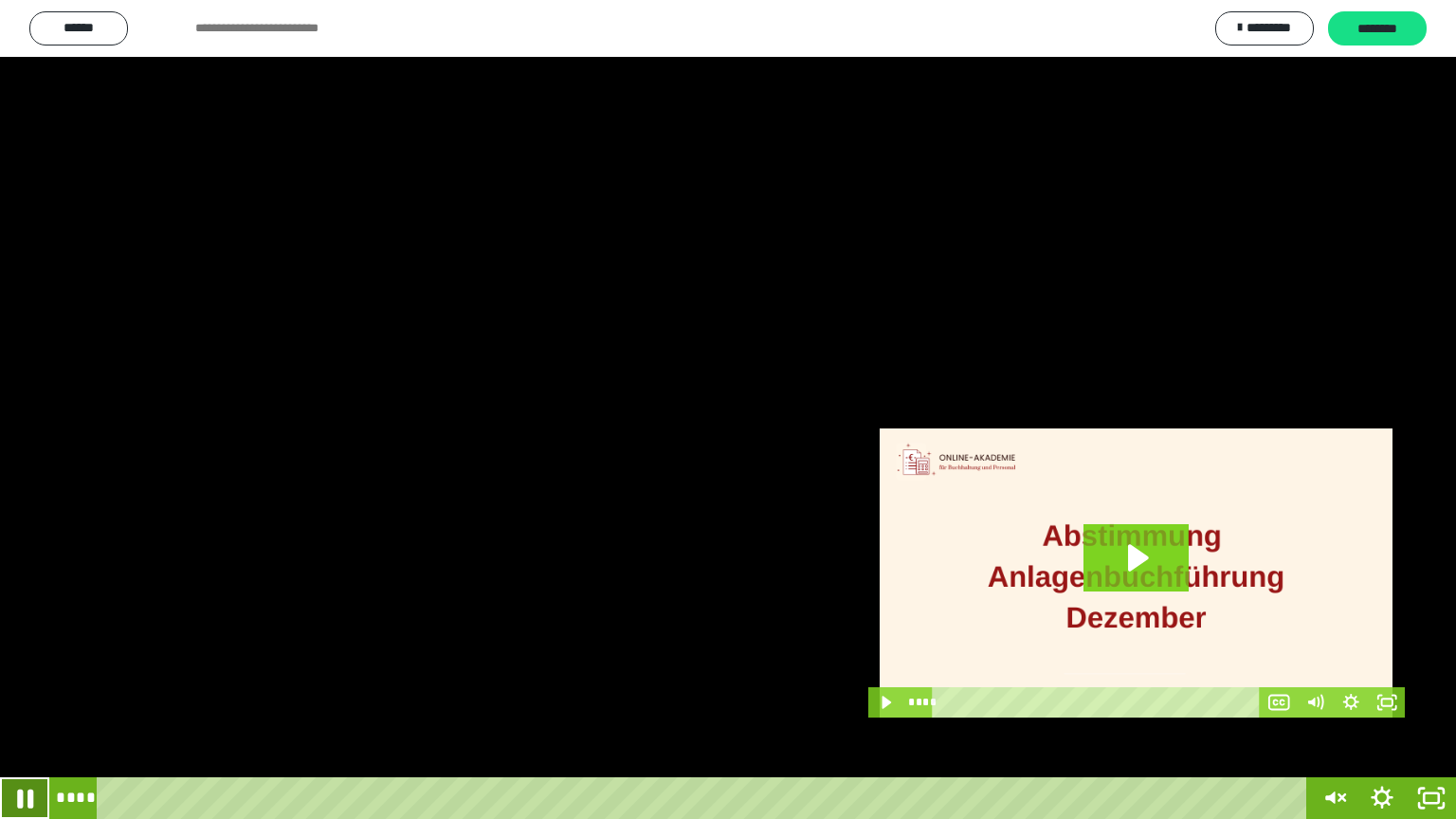 click 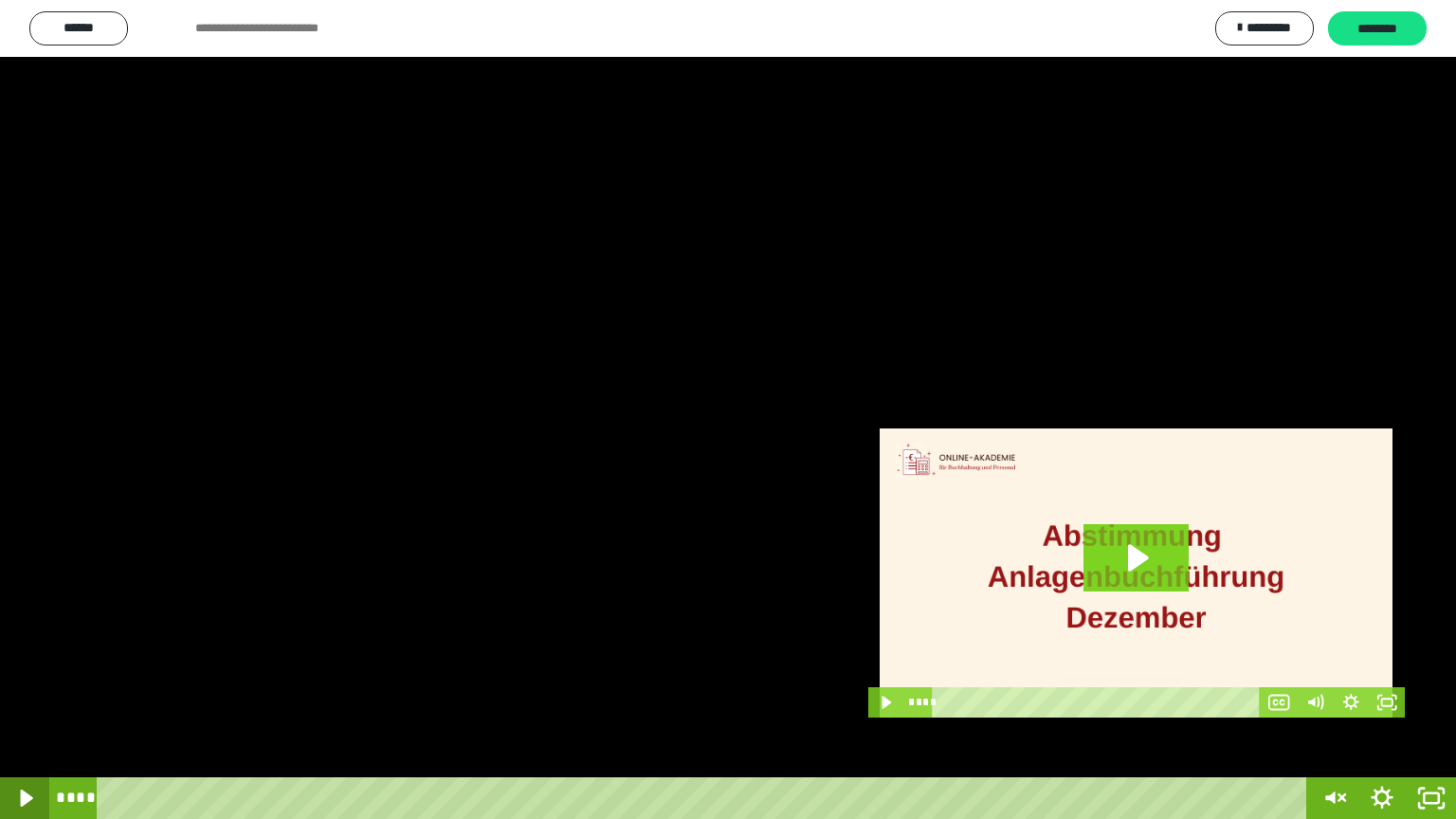 click 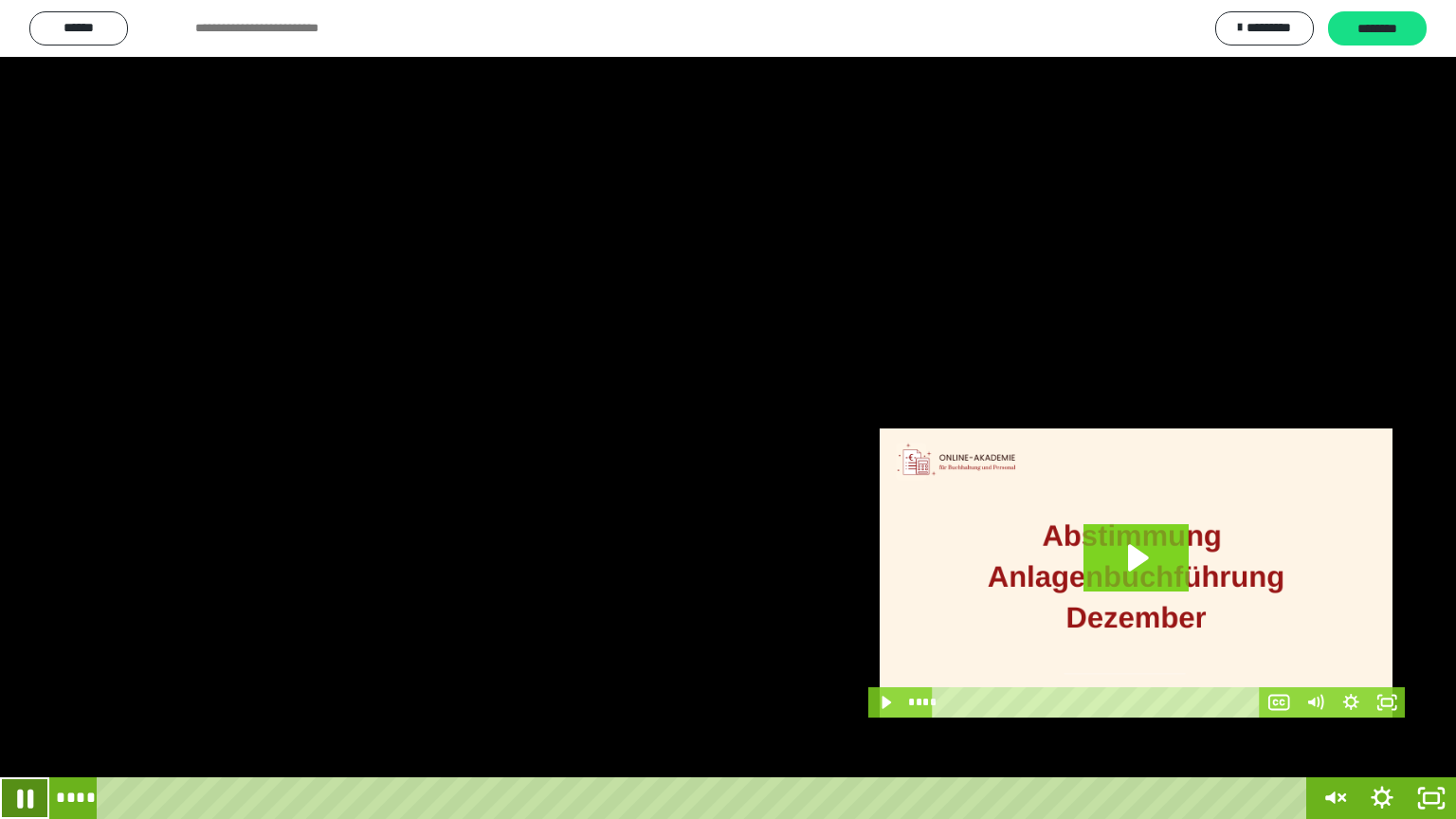 click 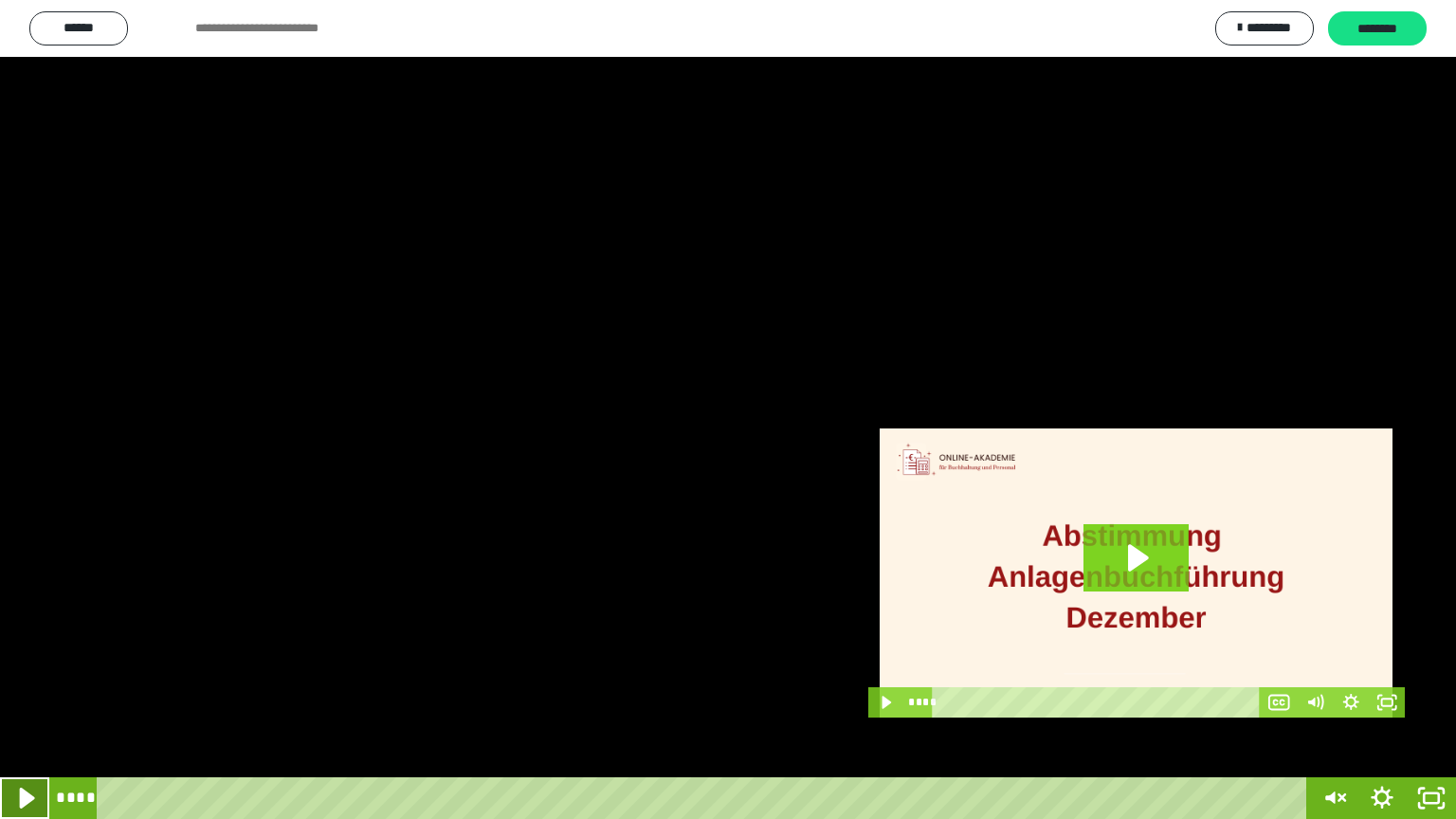 click 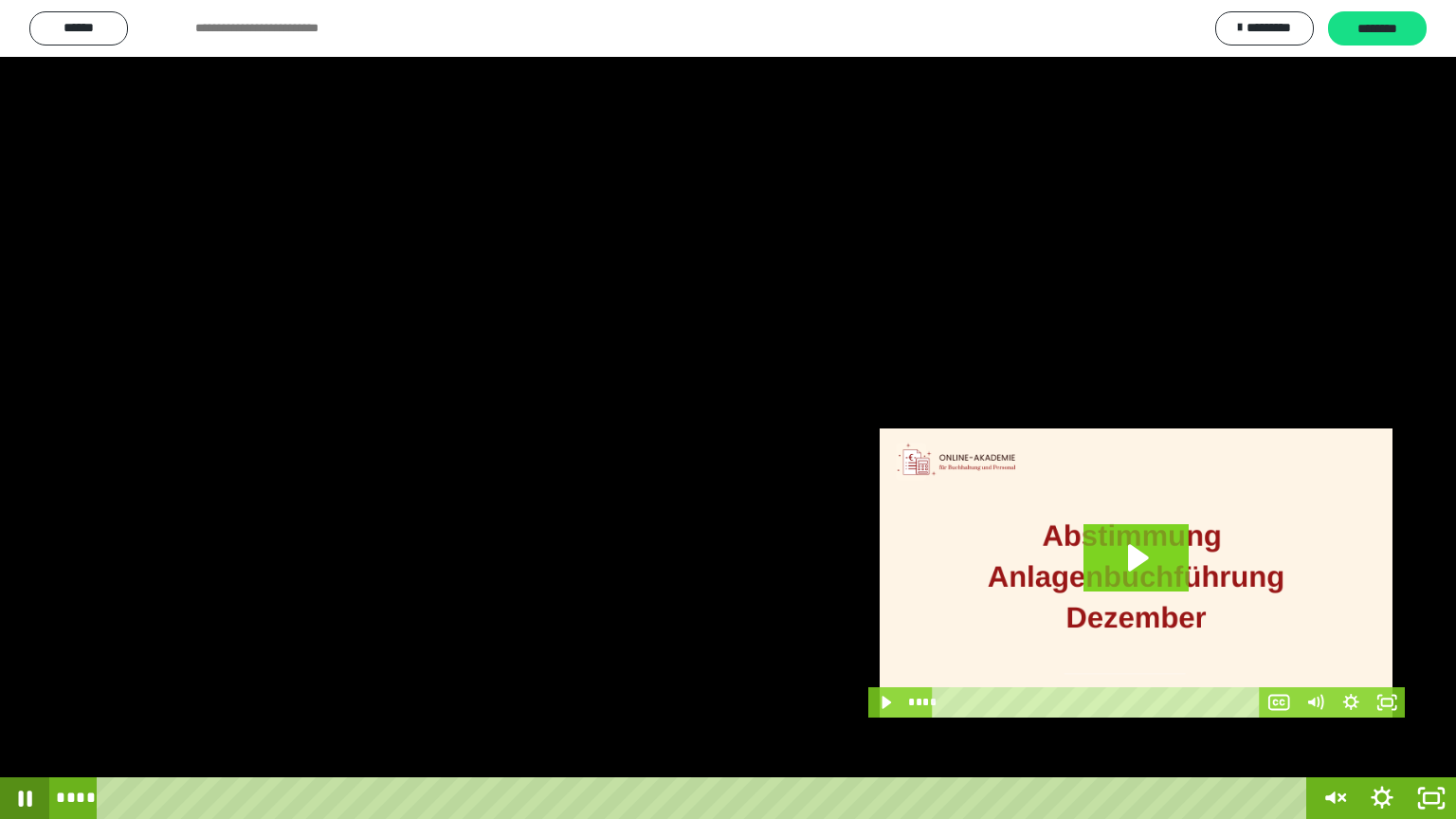 click 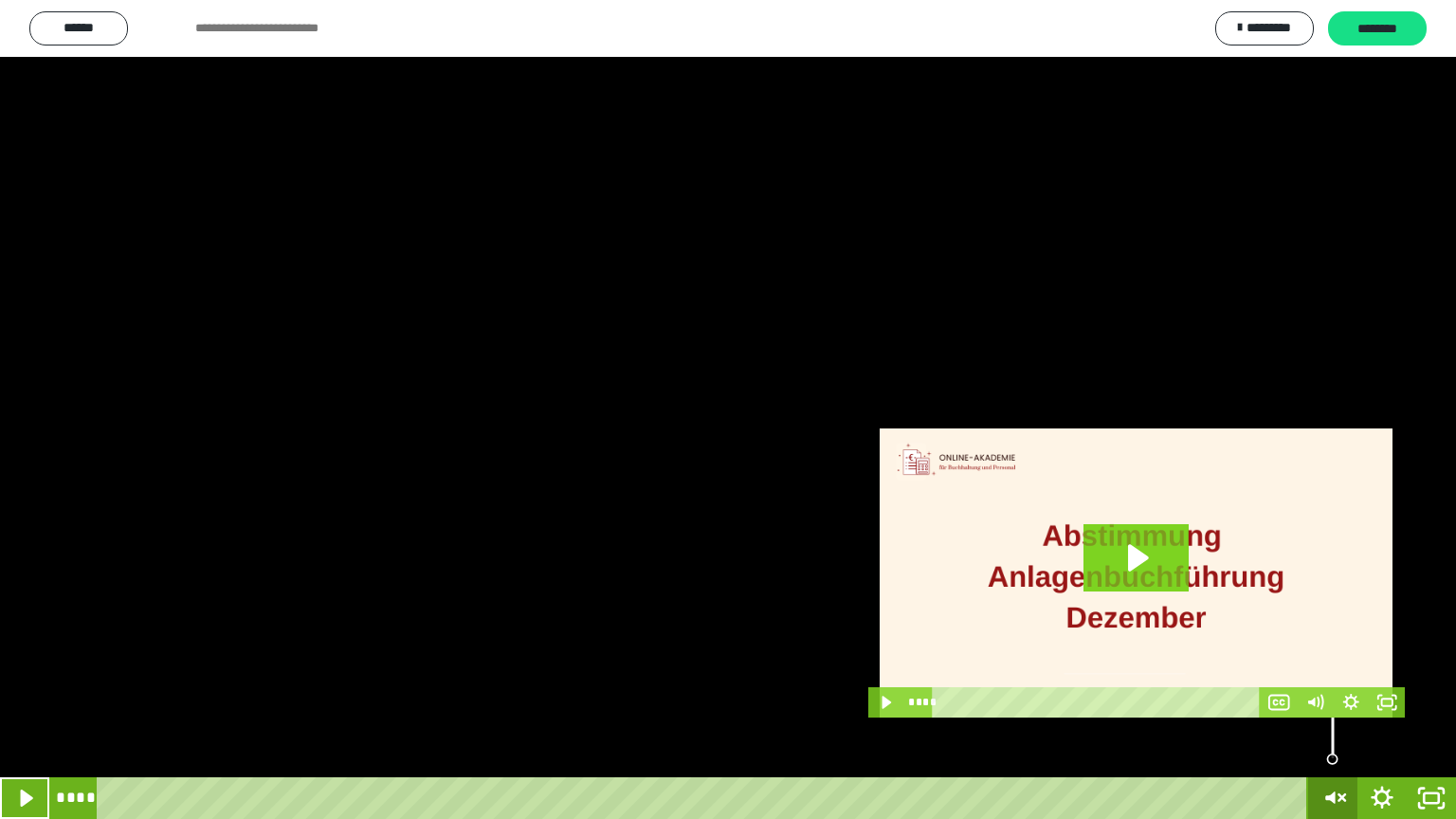 click 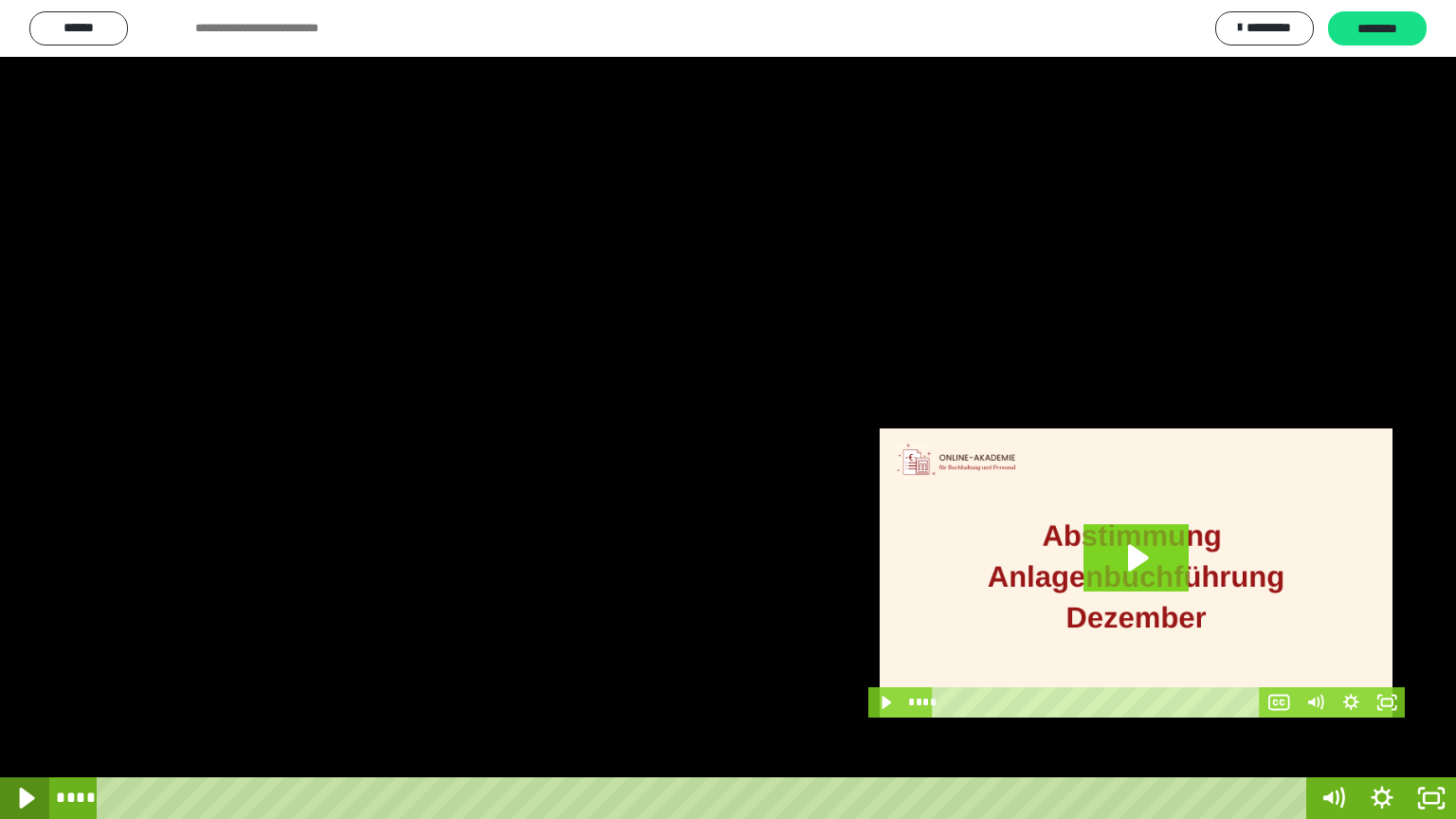 click 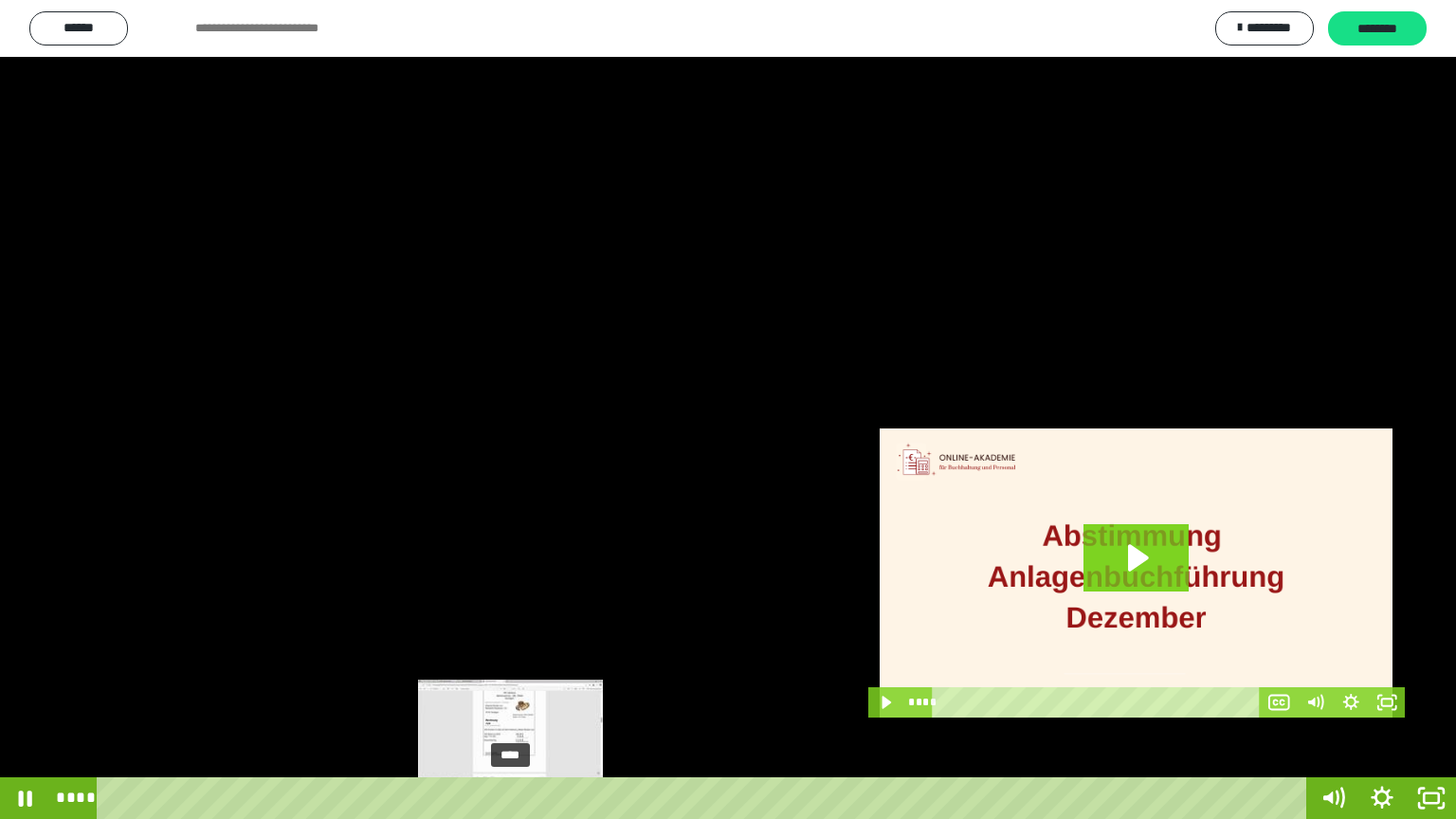 click on "****" at bounding box center (705, 798) 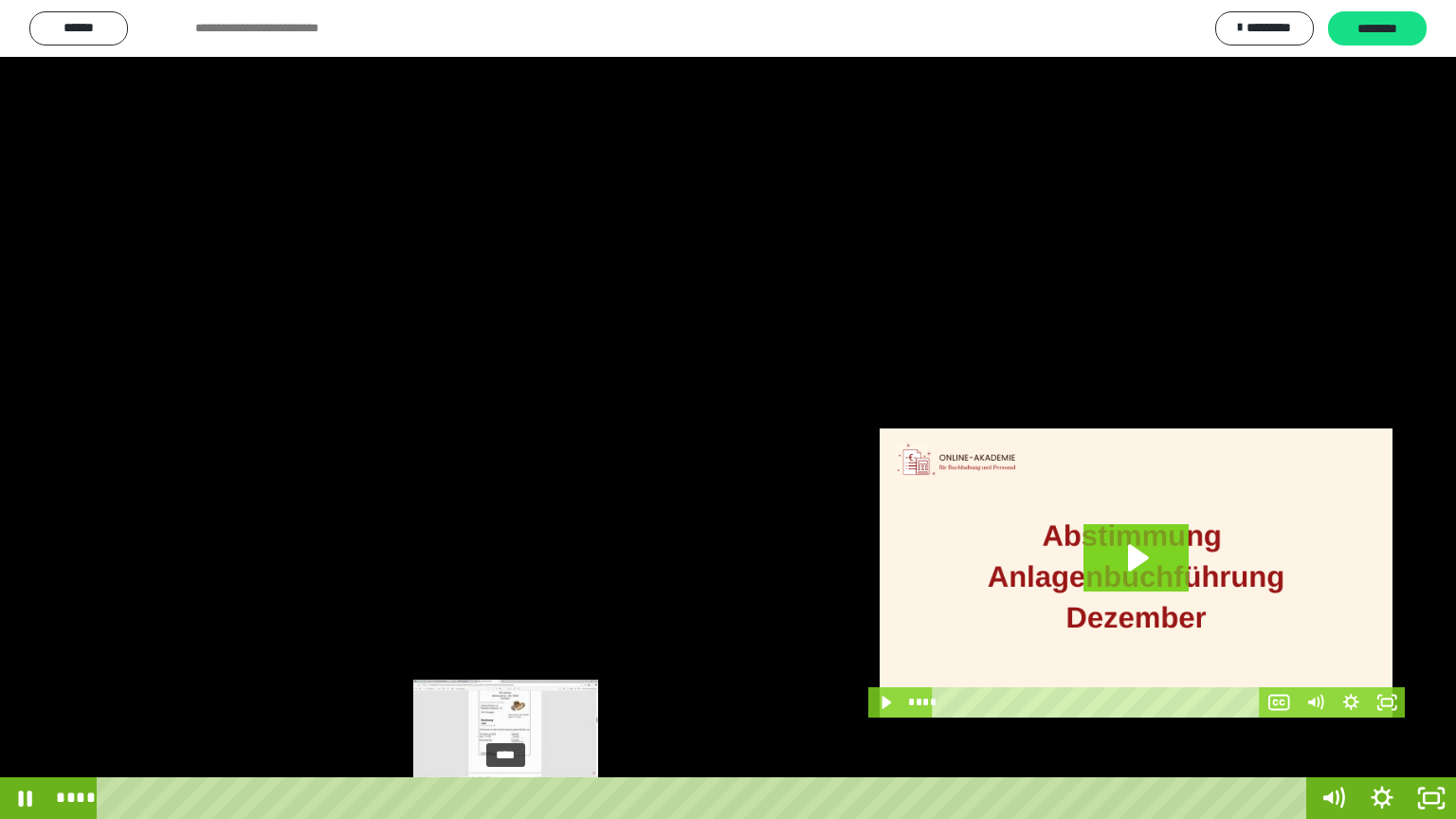 click at bounding box center [505, 798] 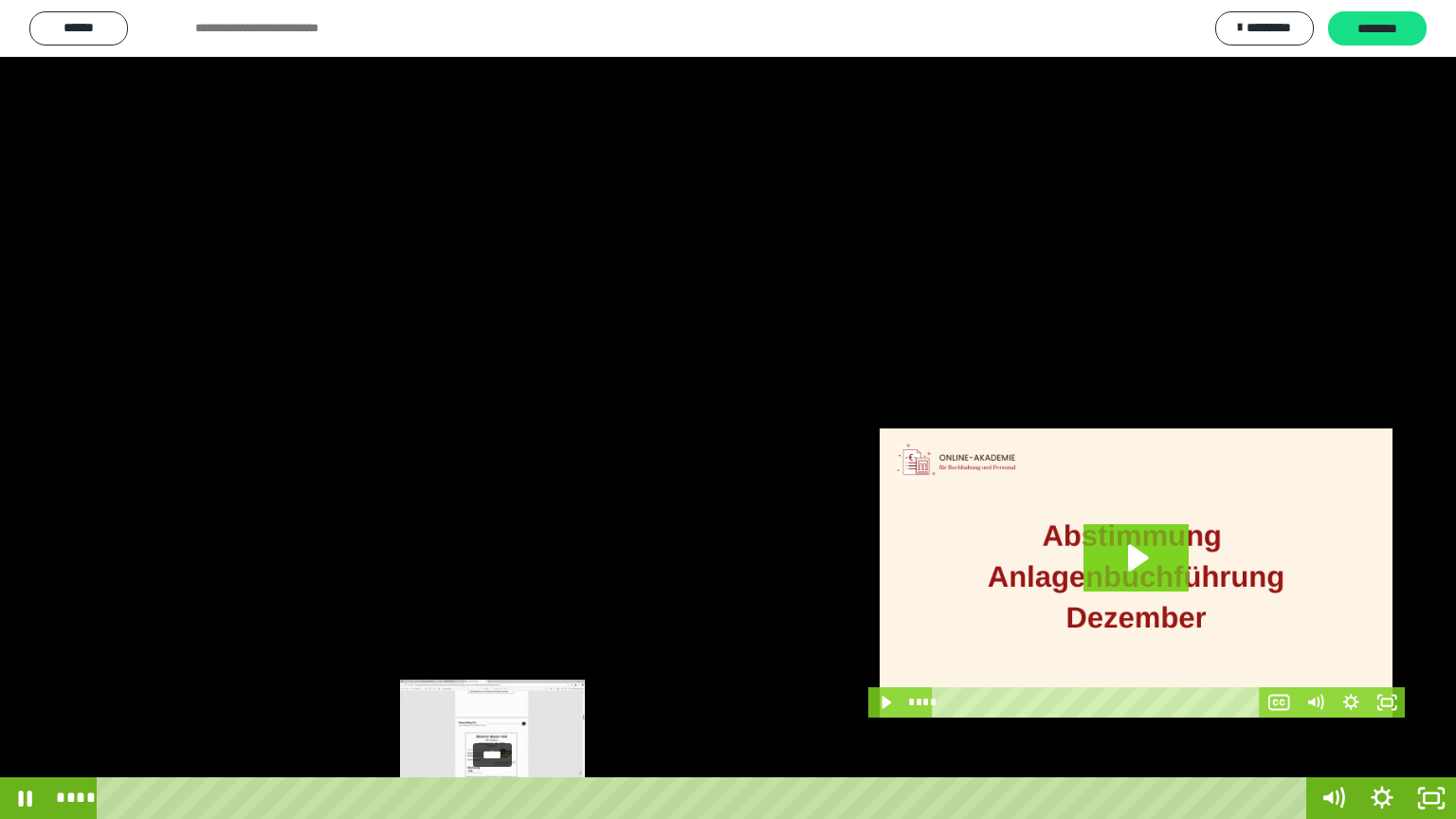click on "****" at bounding box center (705, 798) 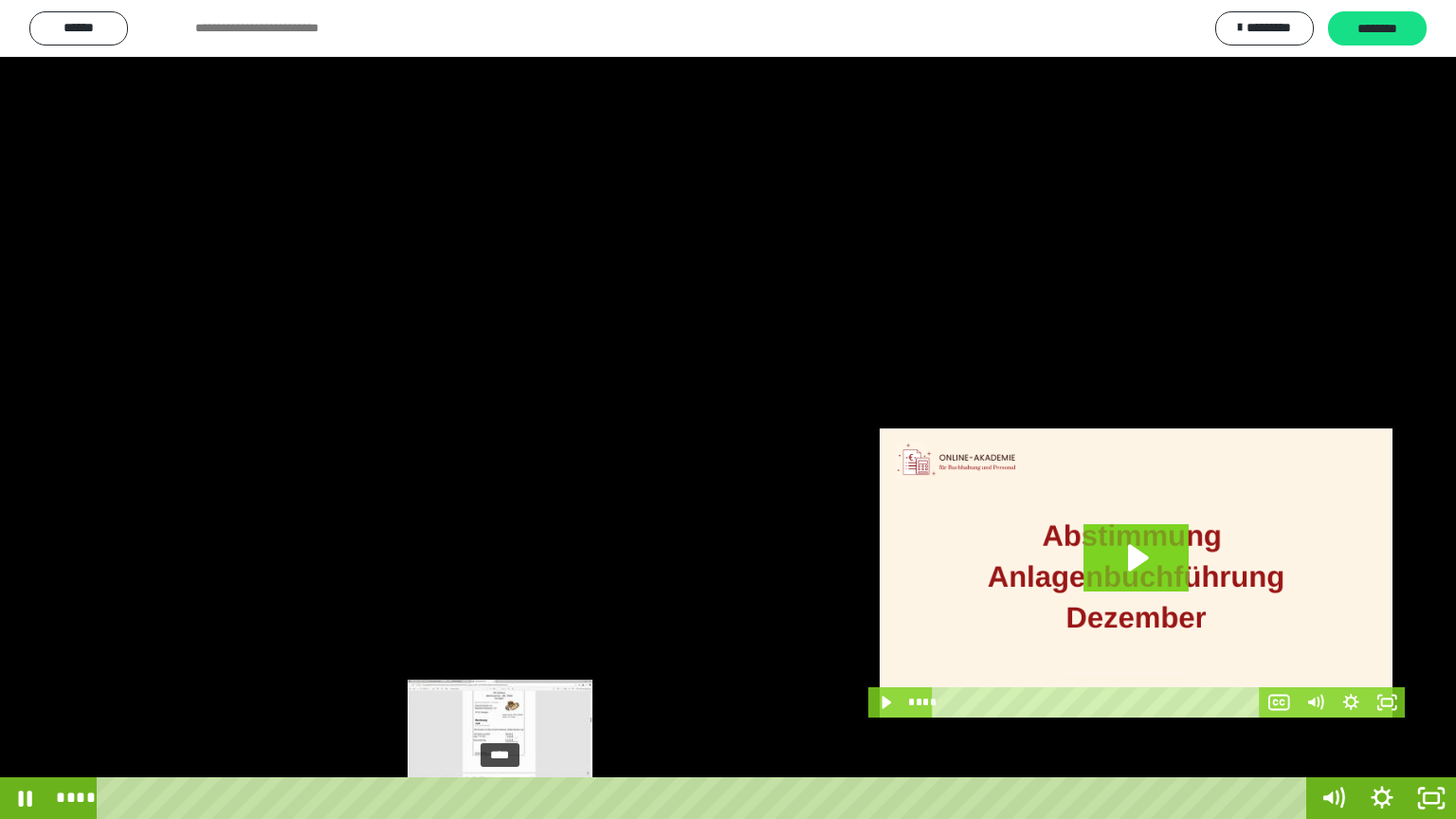 click on "****" at bounding box center (705, 798) 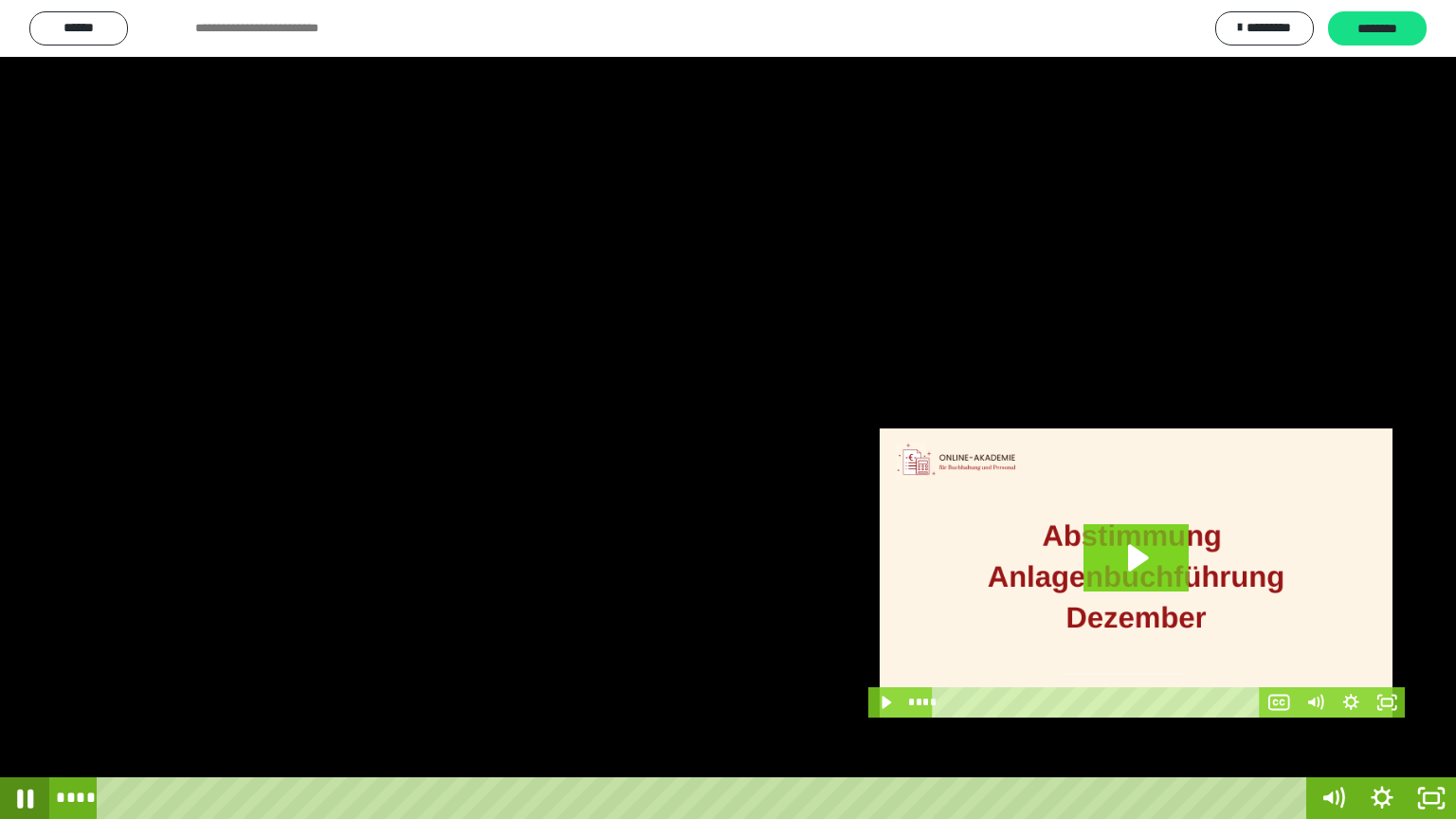 click 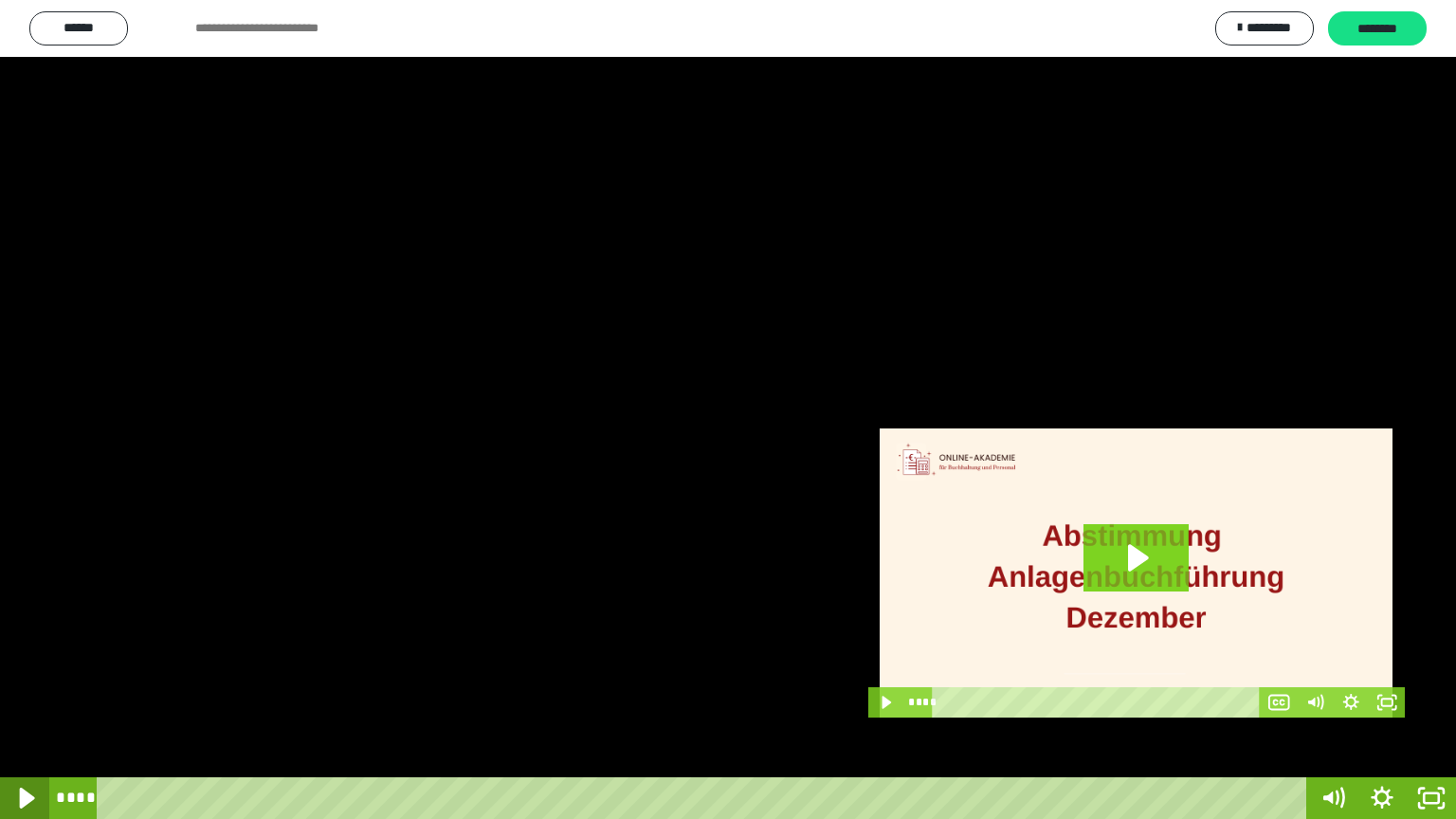 click 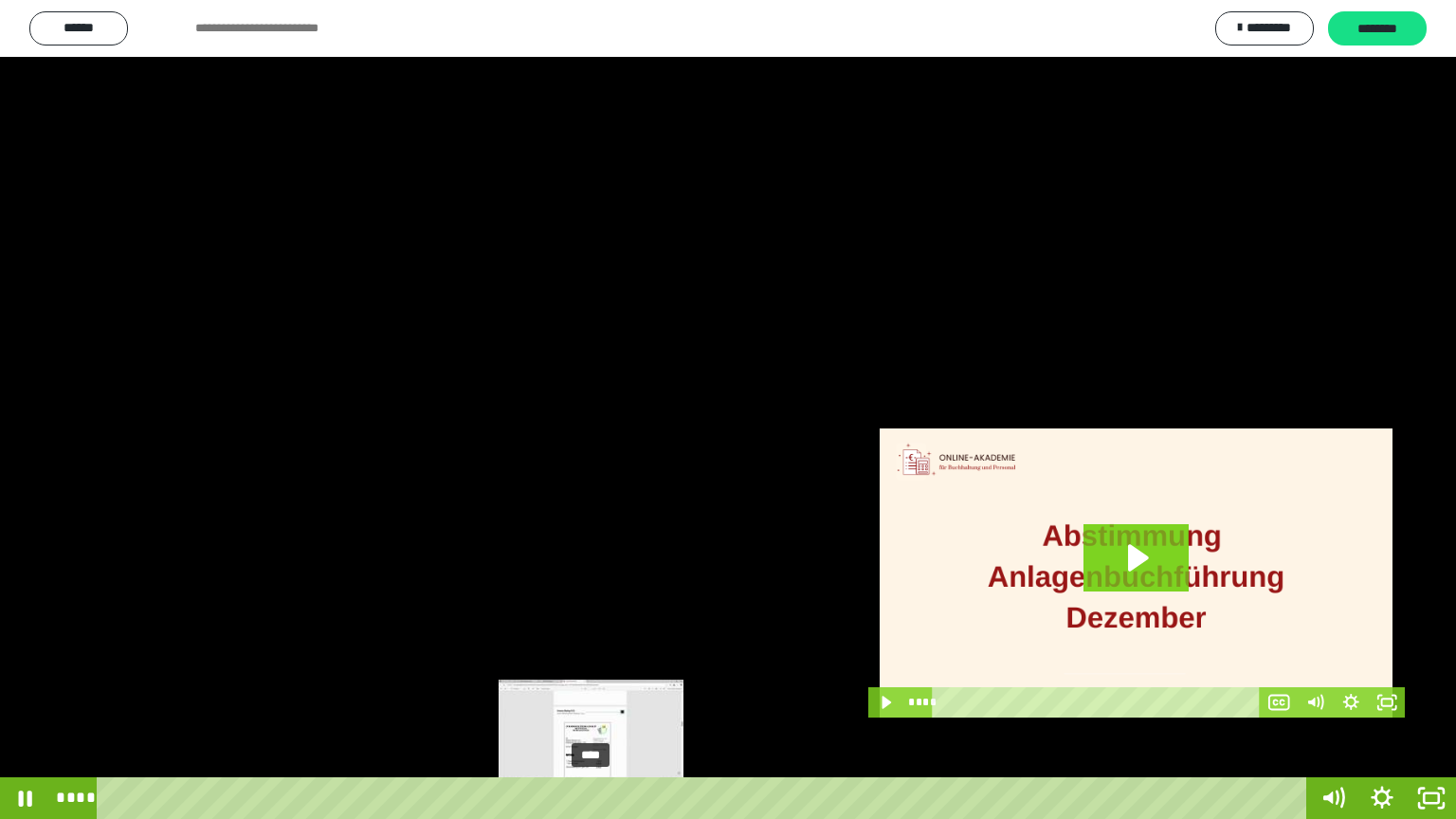click at bounding box center [598, 798] 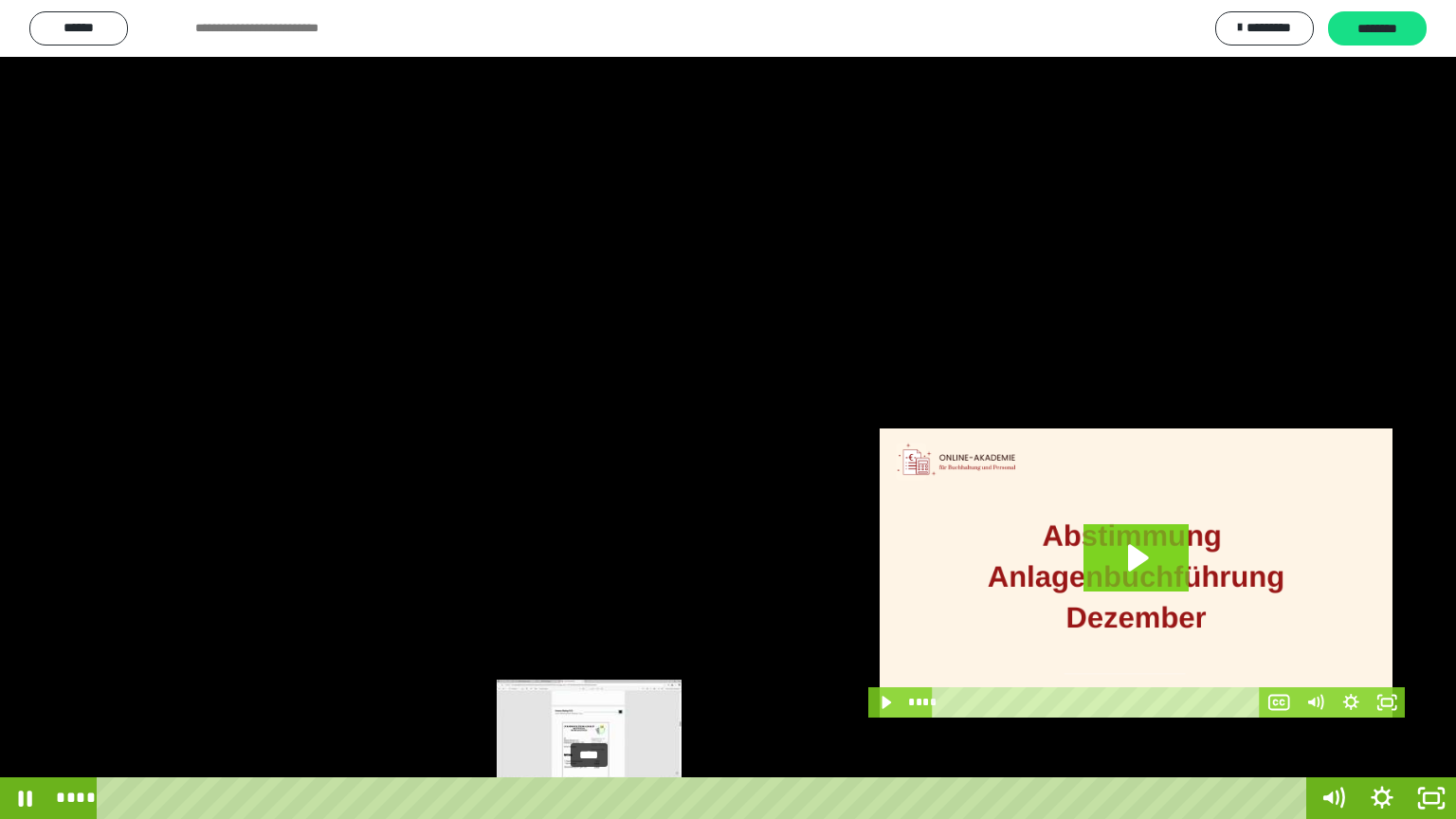 click at bounding box center [592, 798] 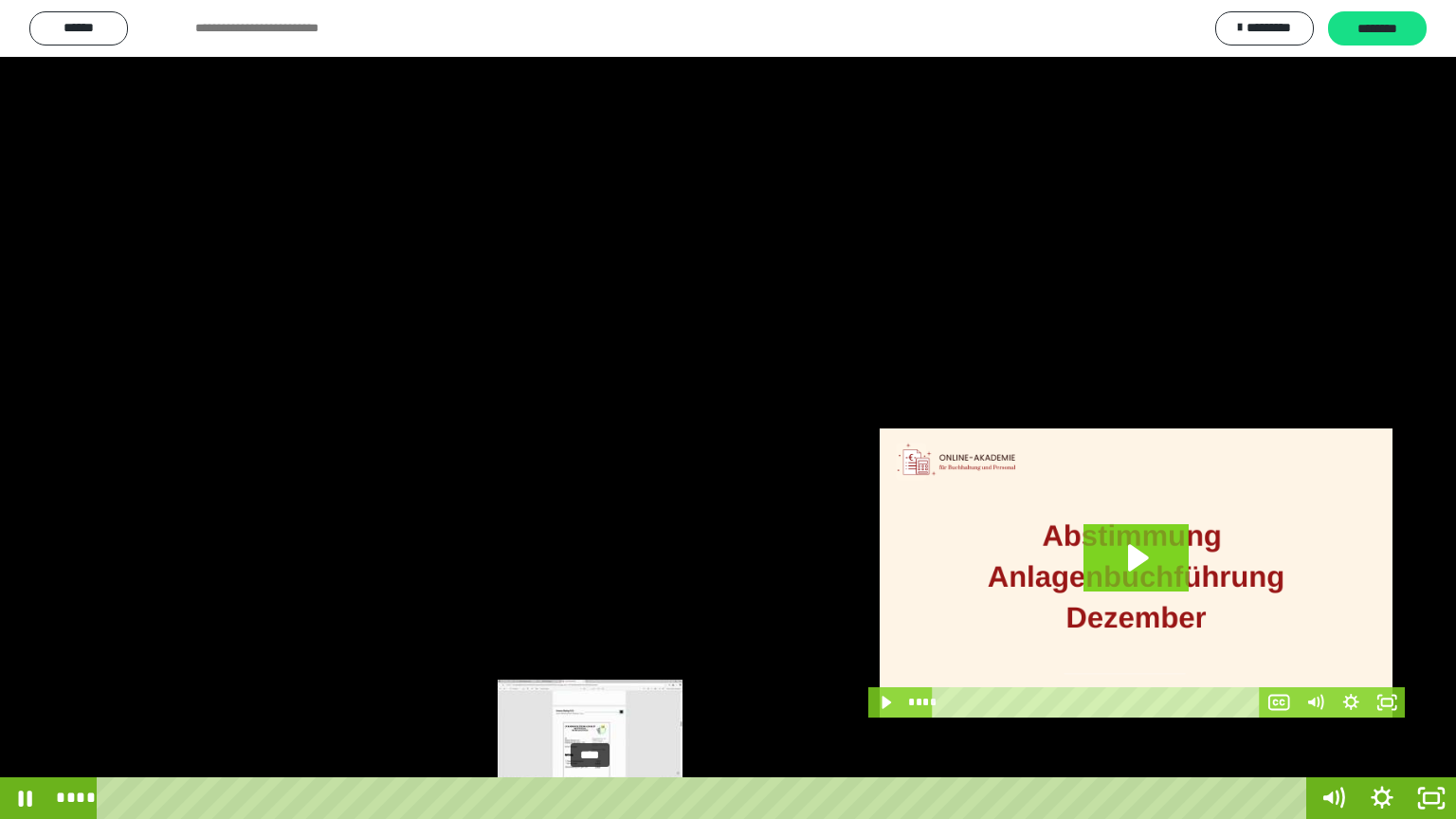 click at bounding box center [591, 798] 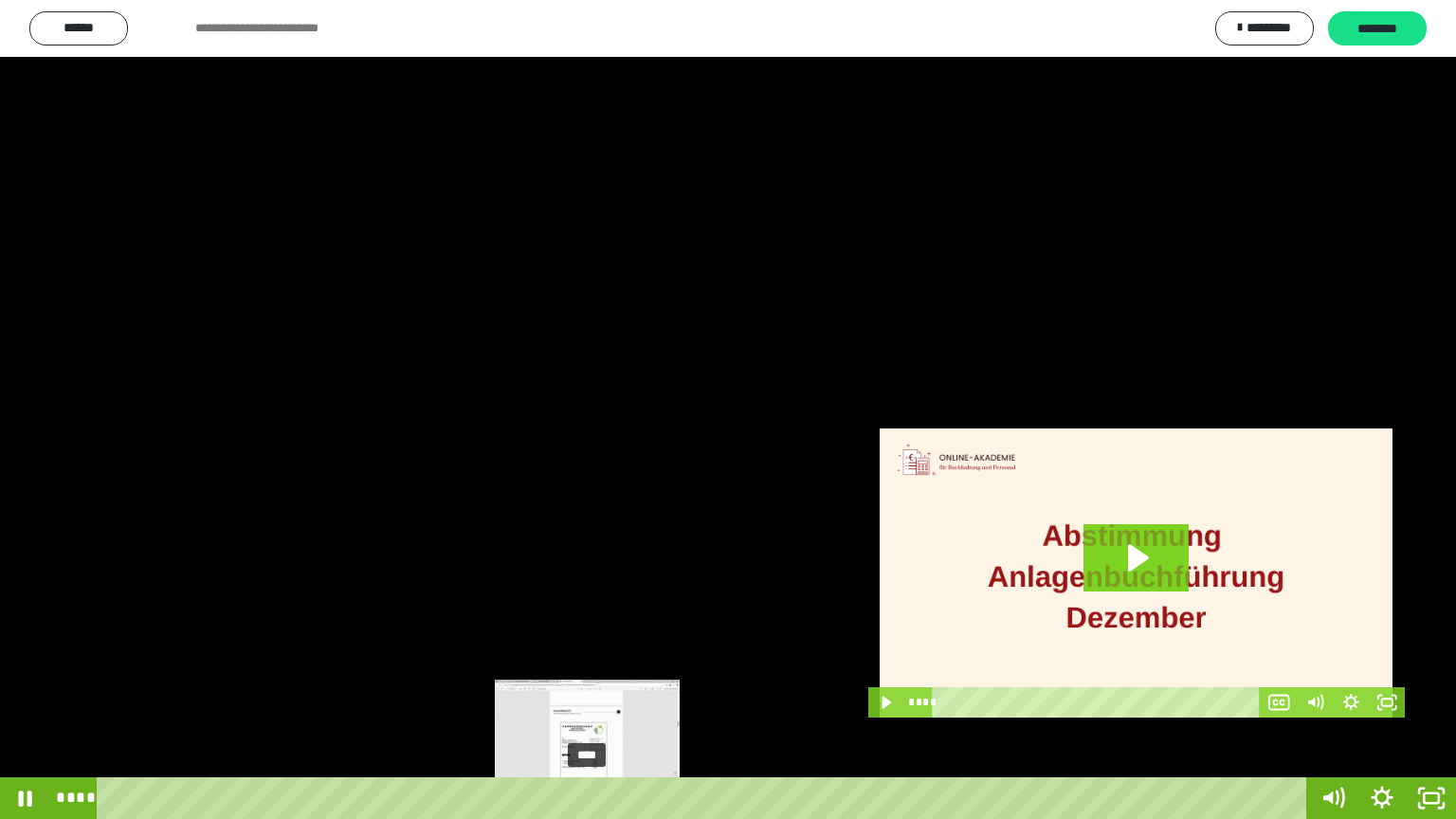 click at bounding box center (587, 798) 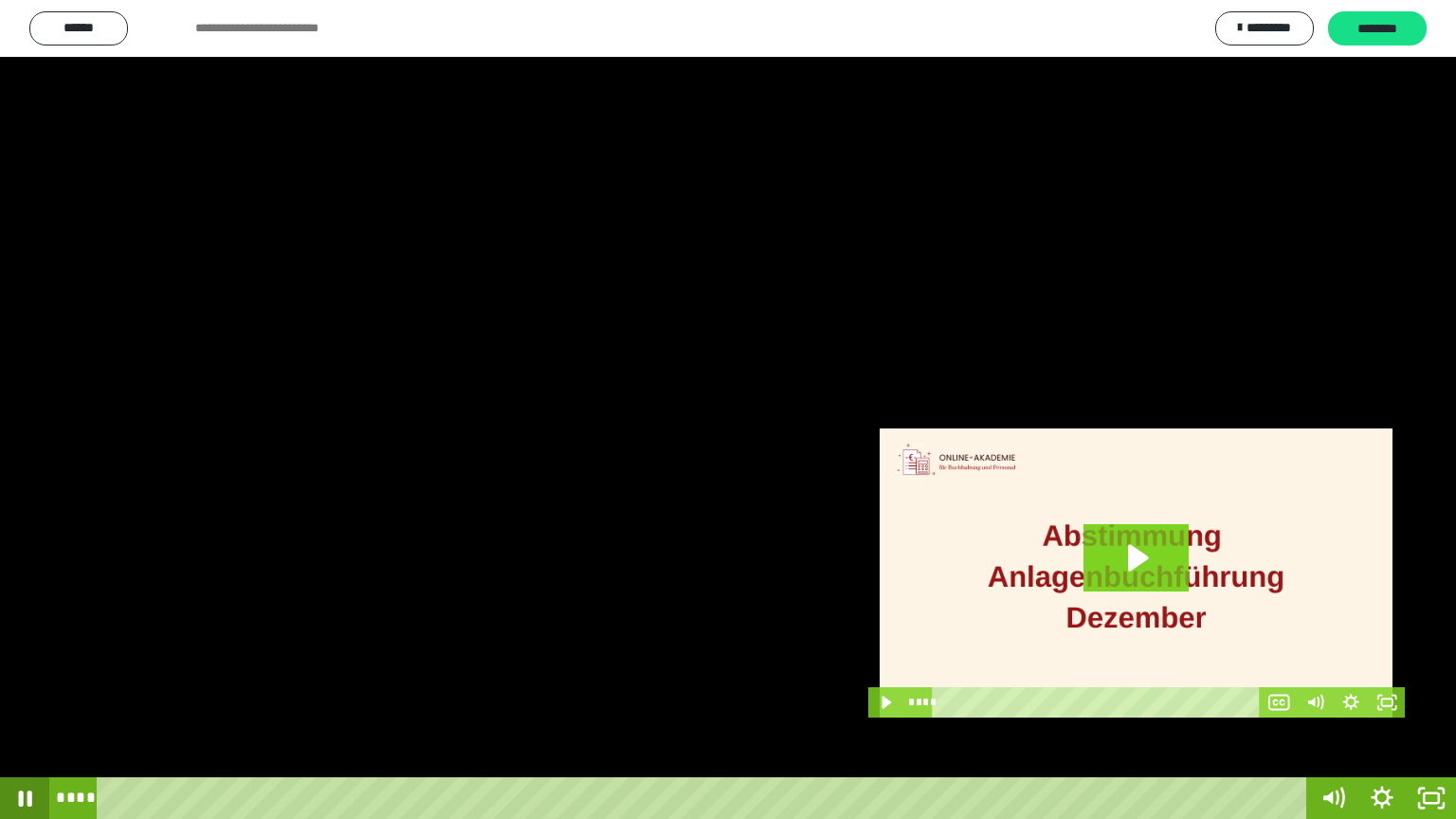 click 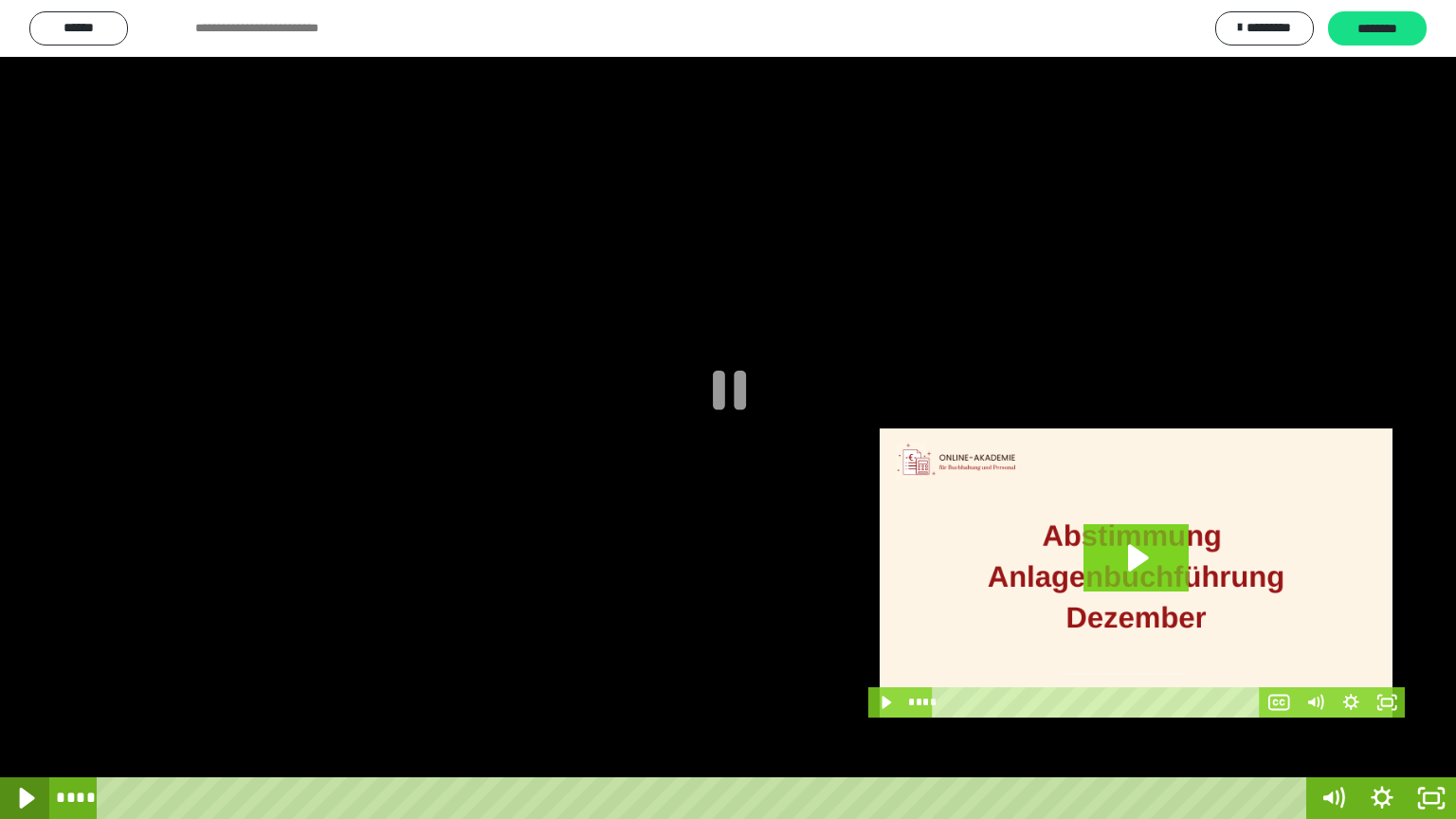 click 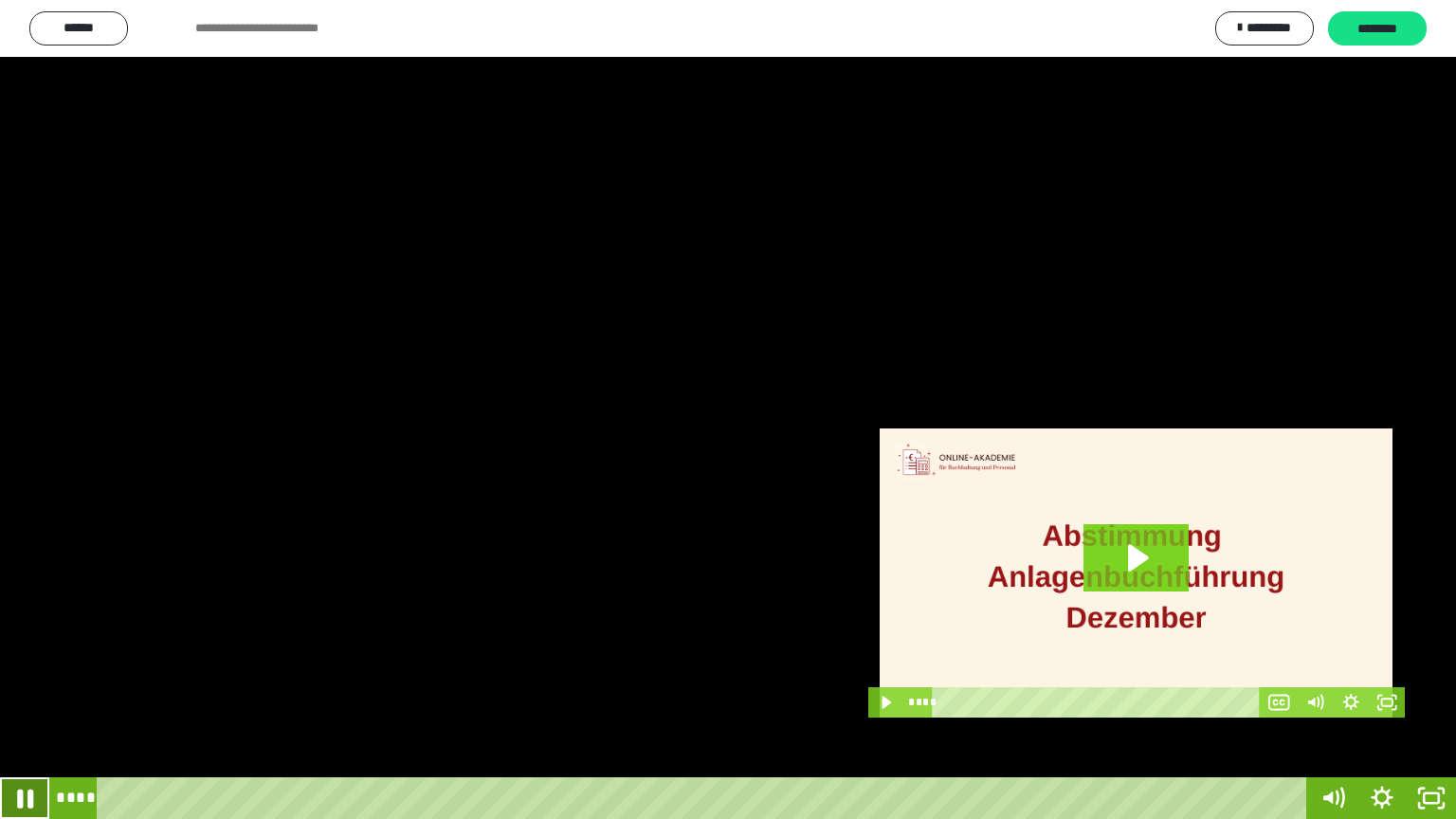 click 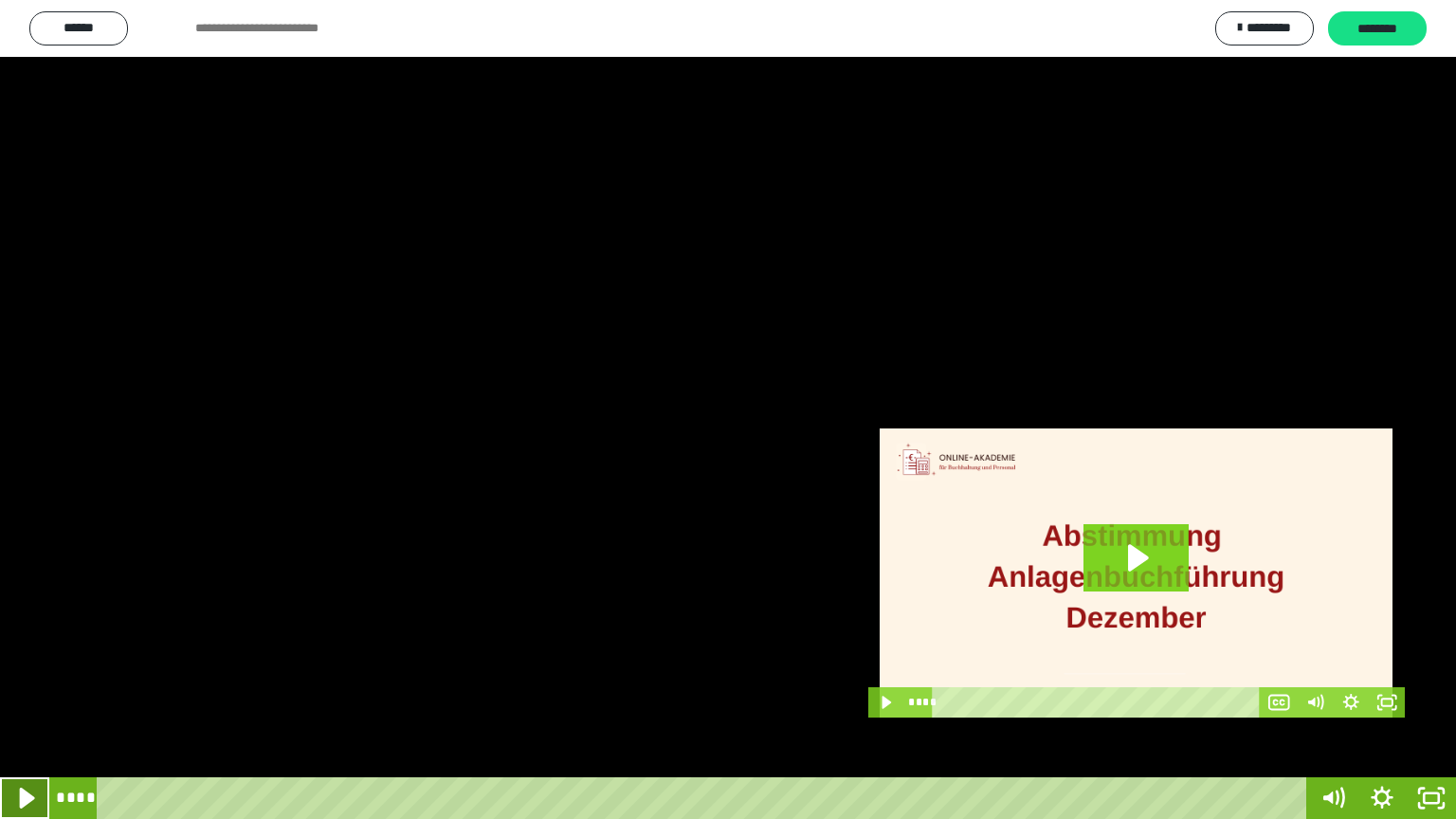 click 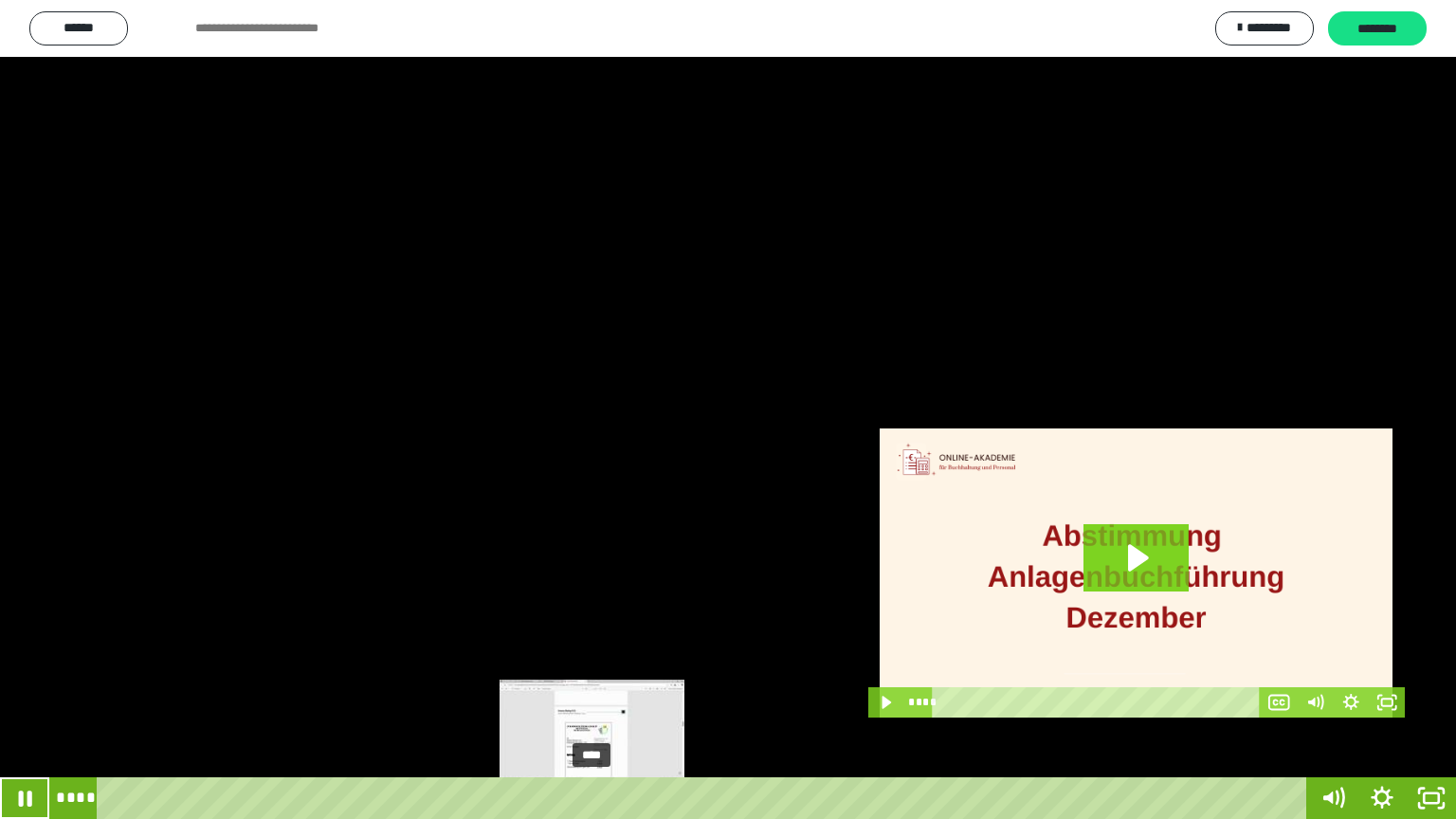 click on "****" at bounding box center [705, 798] 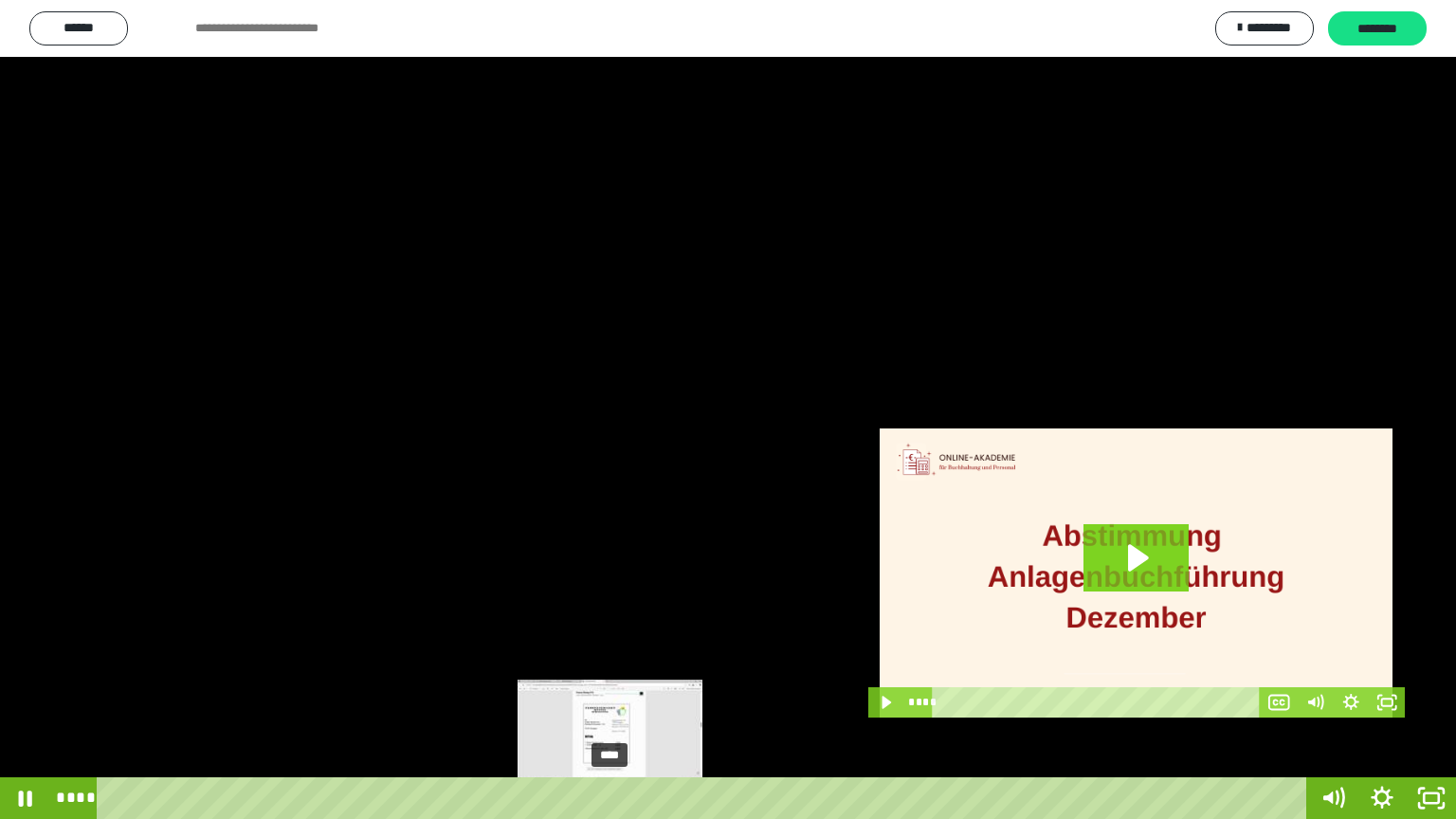 click on "****" at bounding box center [705, 798] 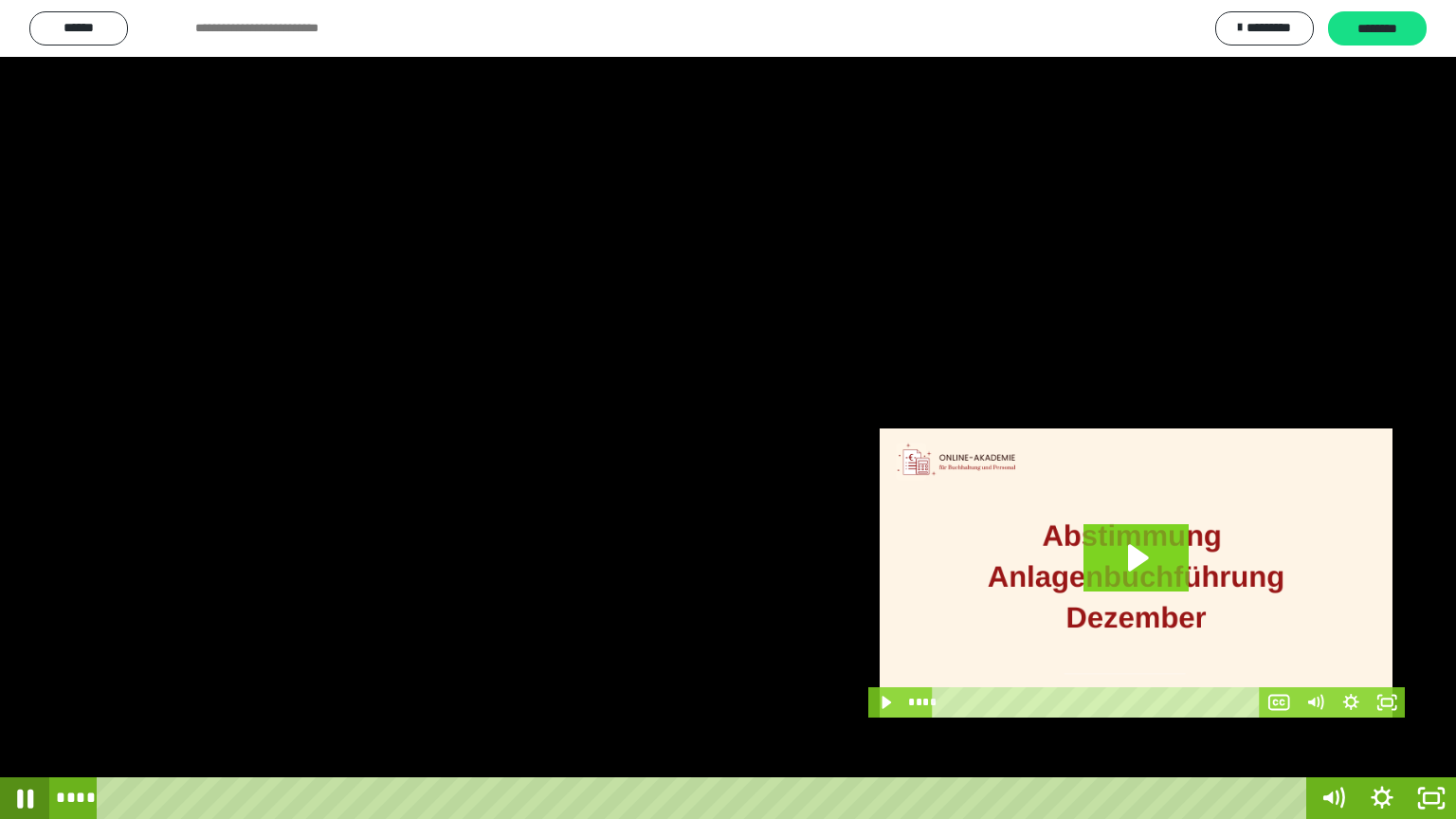 click 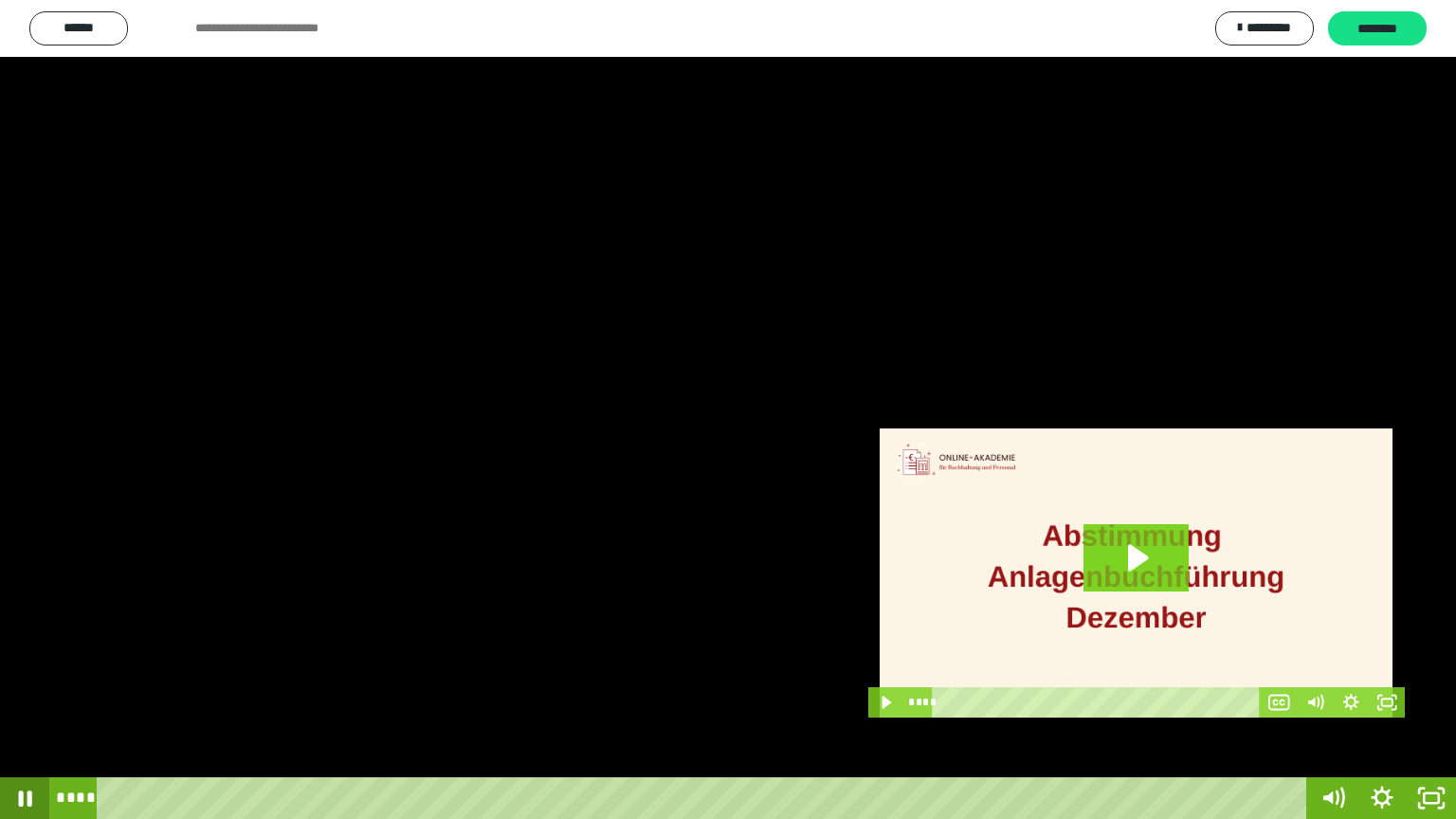 click 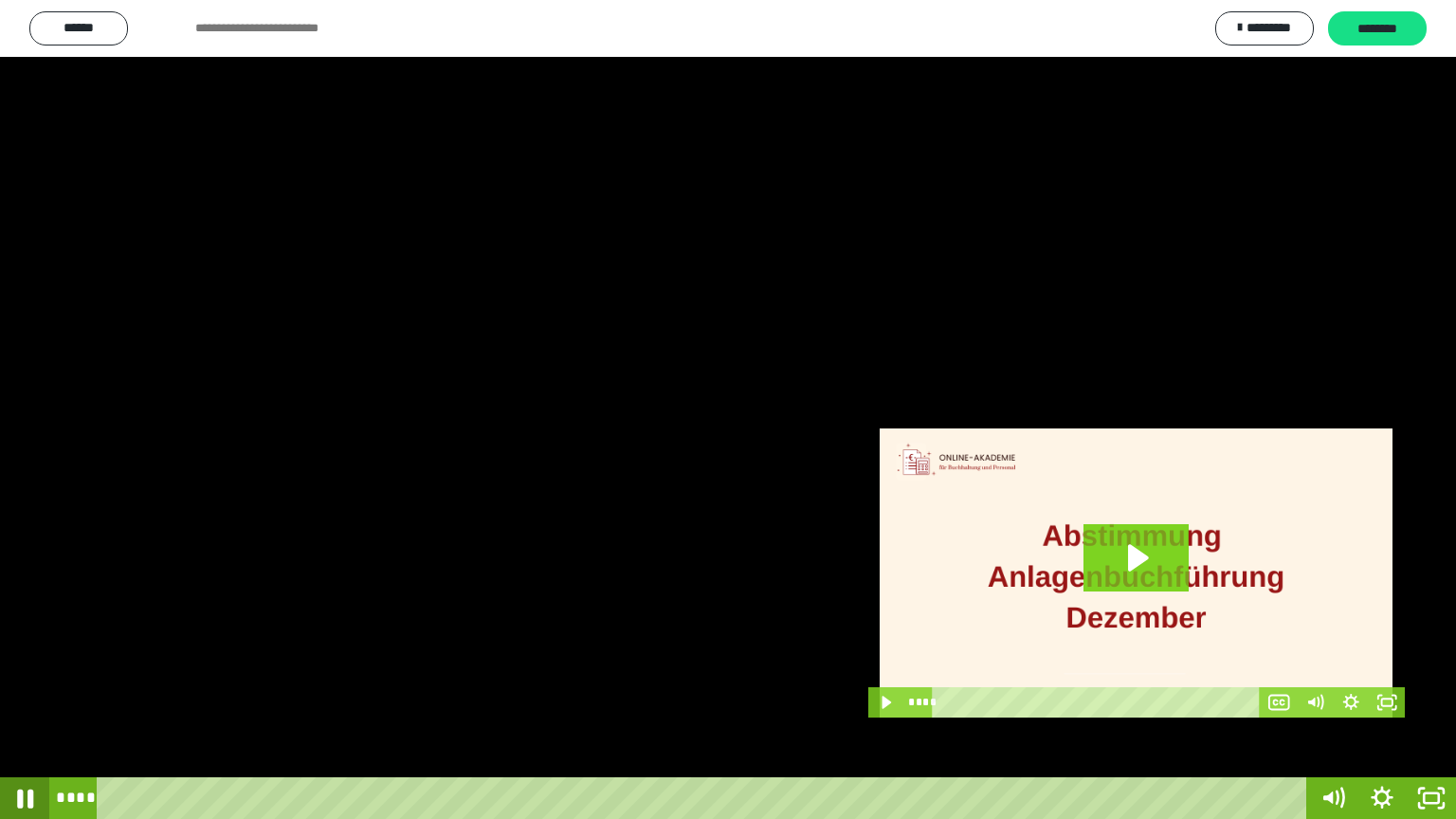 click 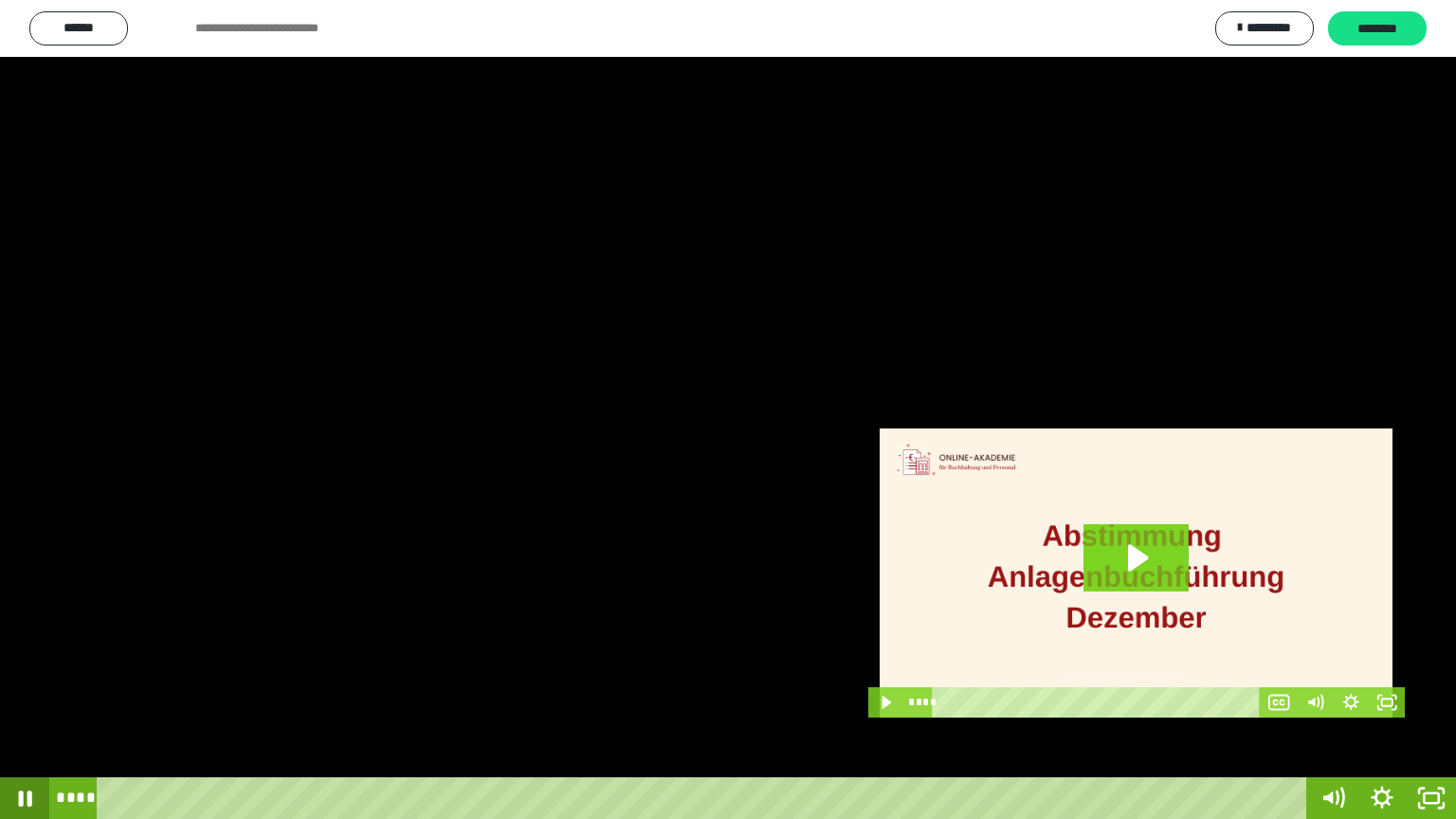 click 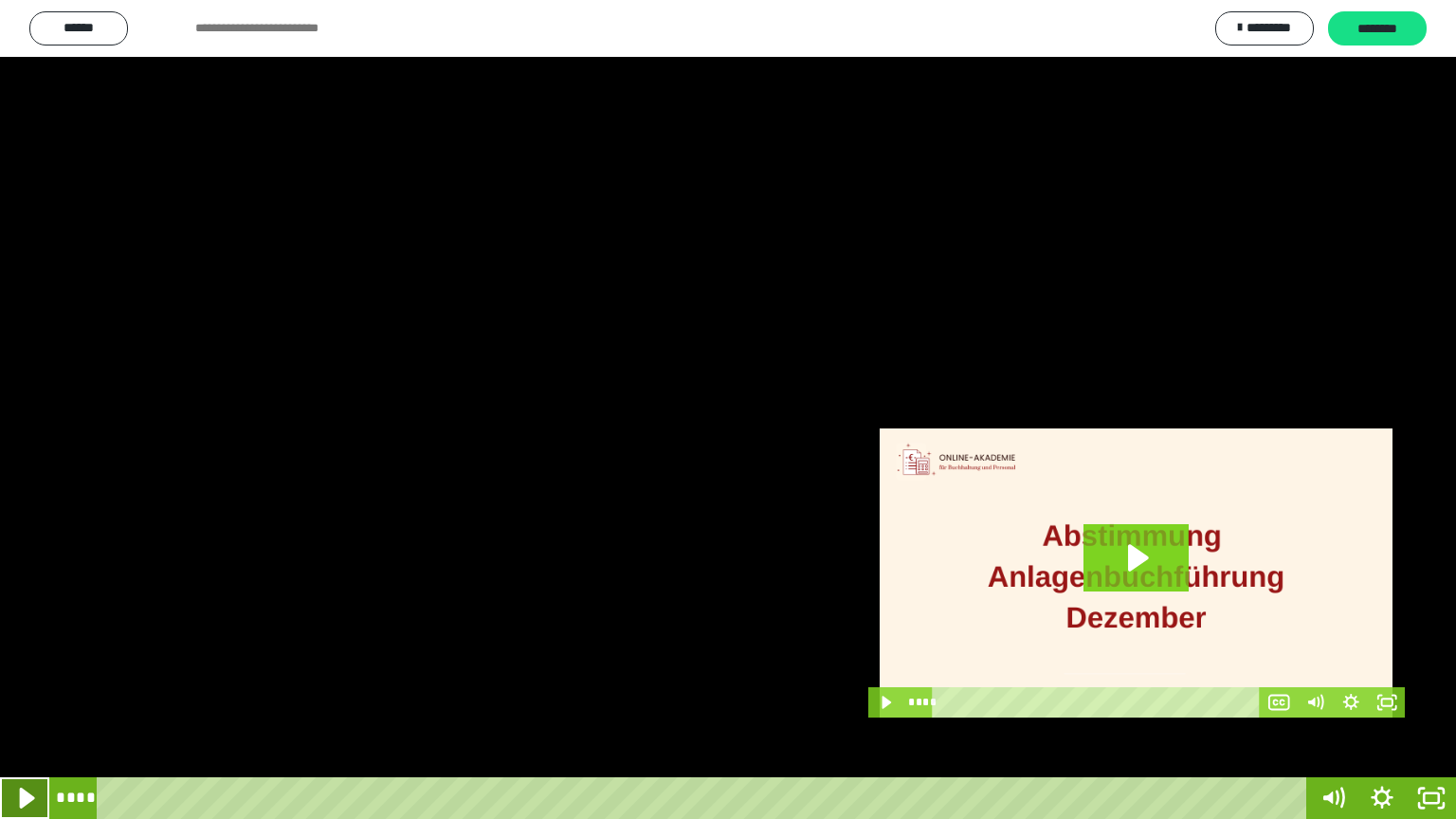 click 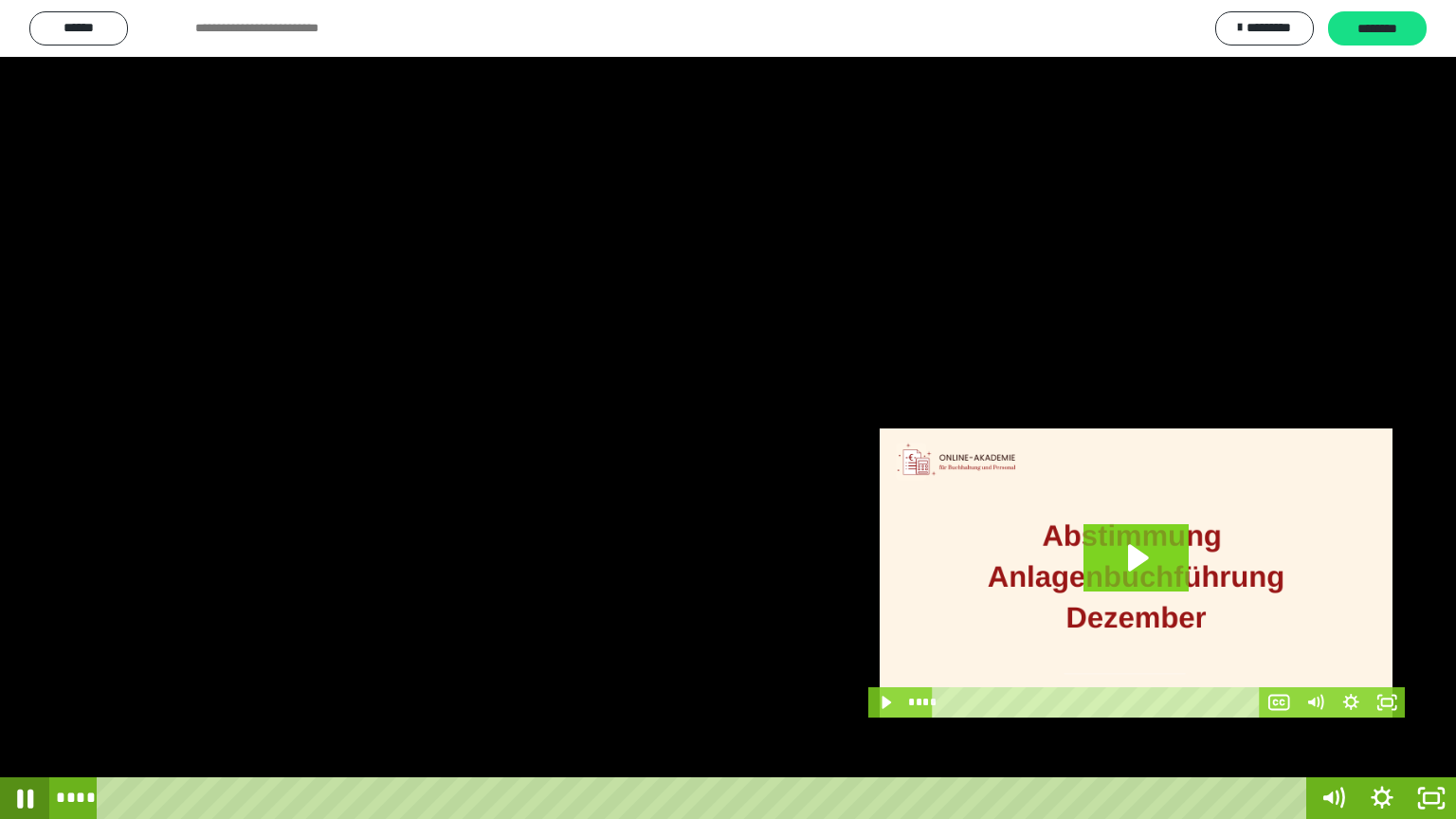 click 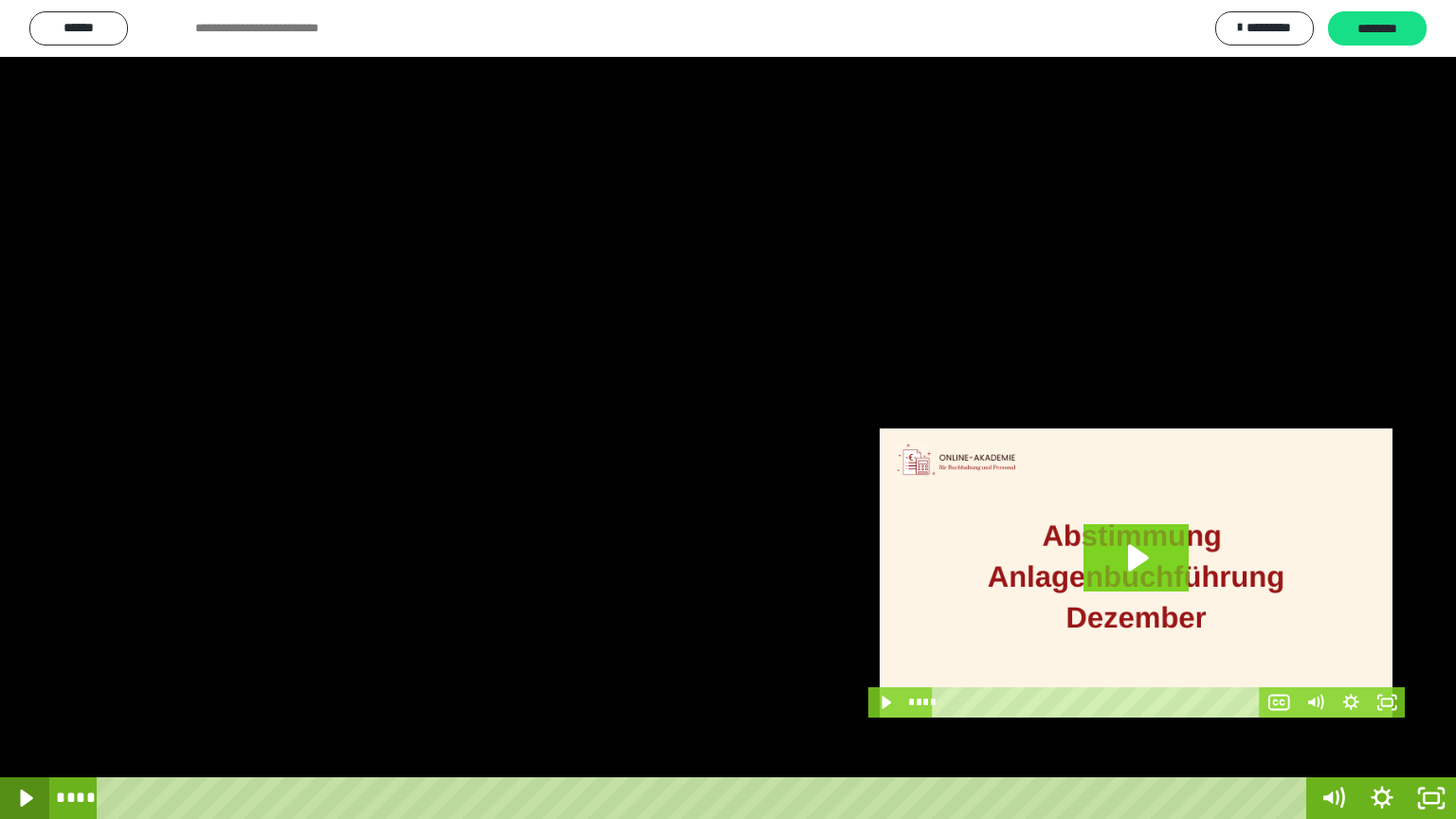 click 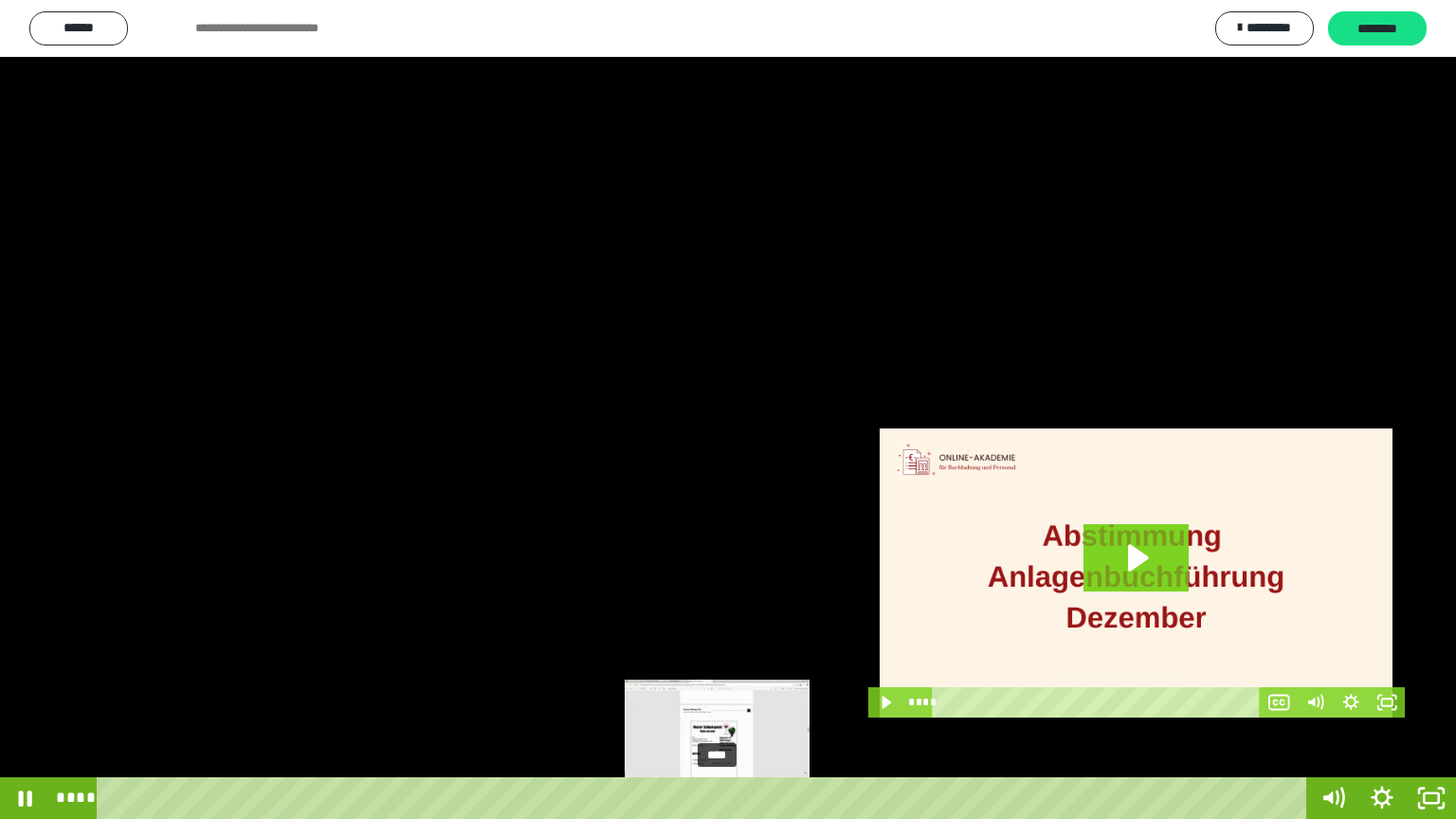 click on "****" at bounding box center (705, 798) 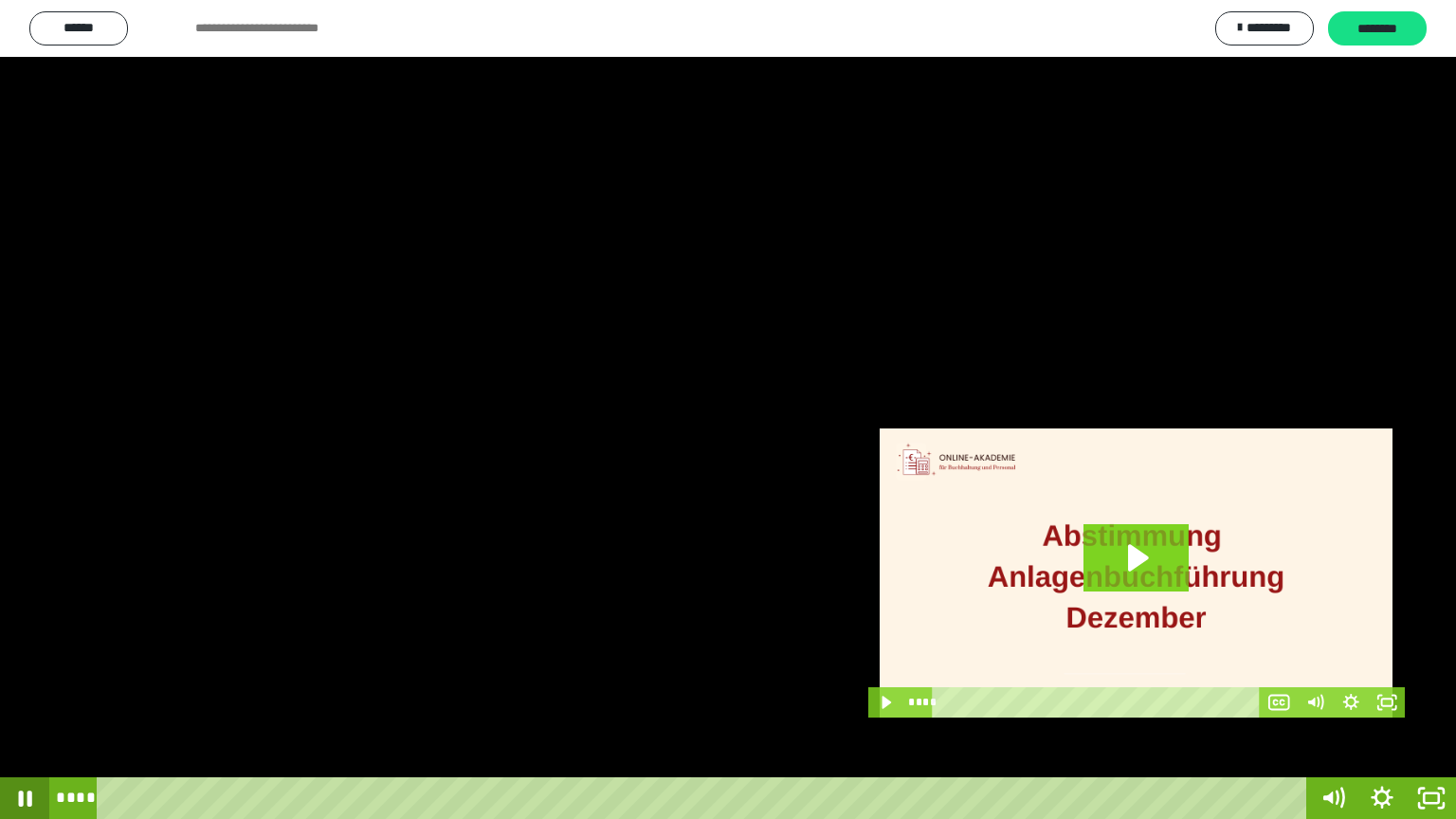 click 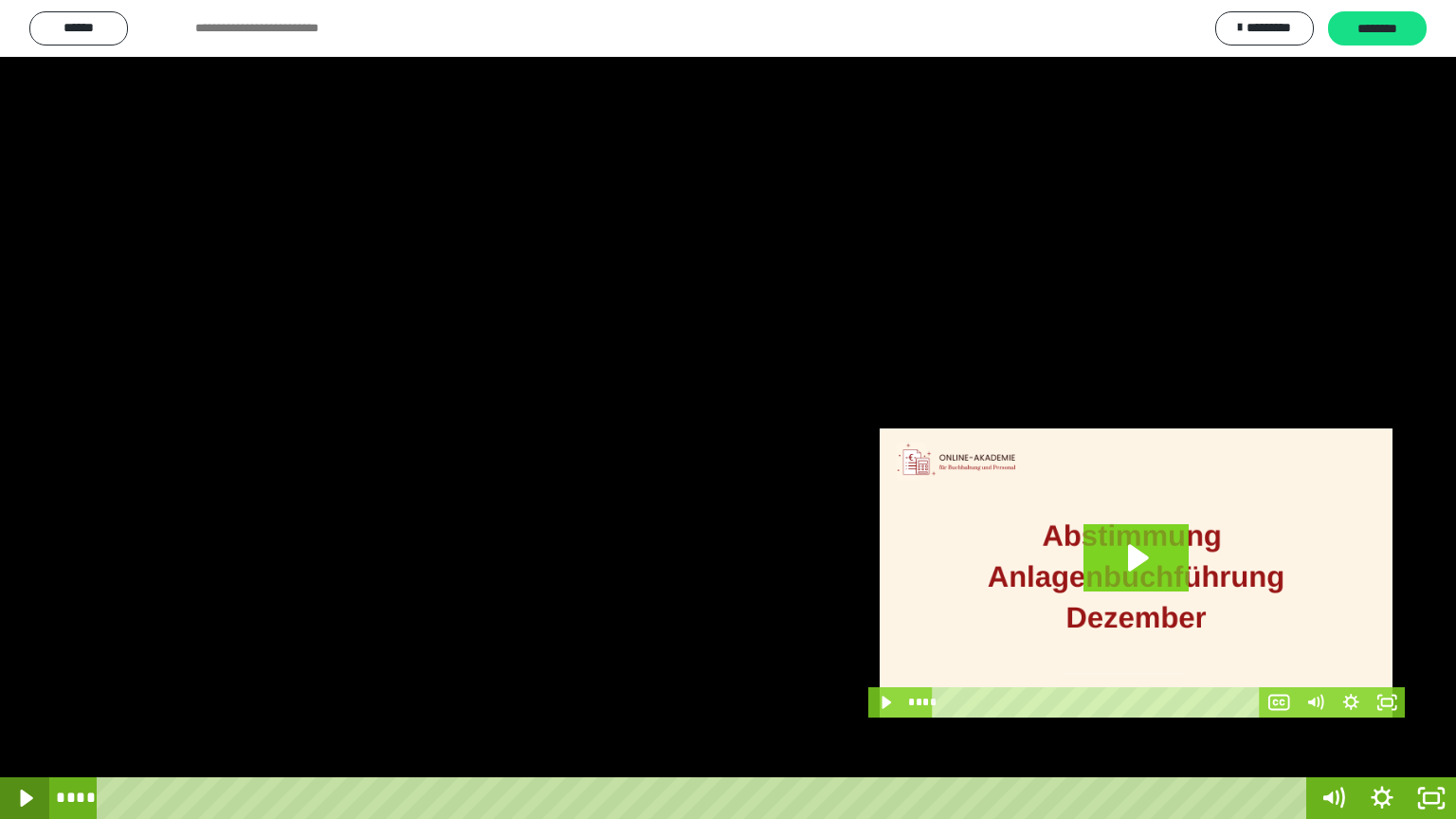 click 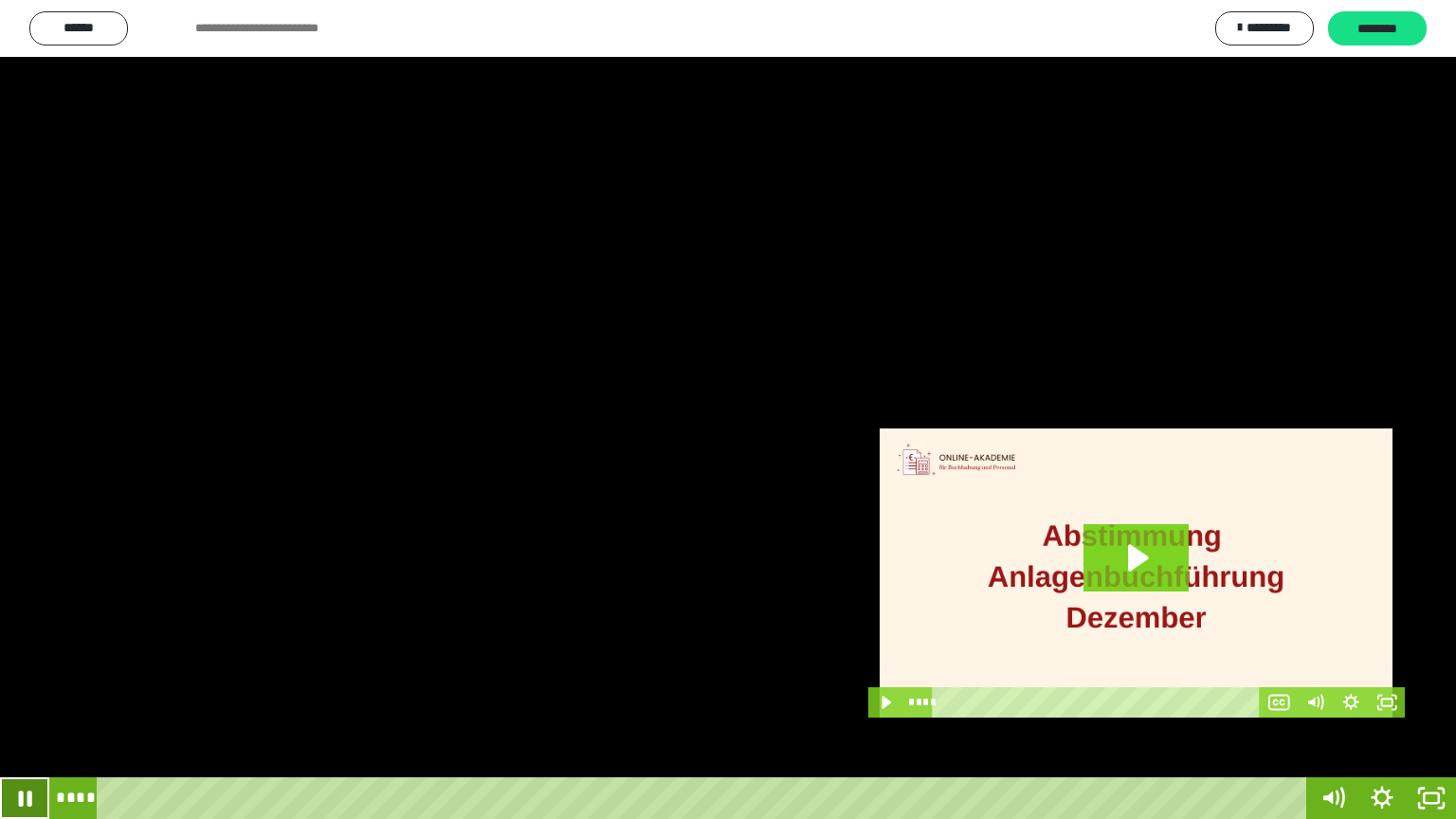 click 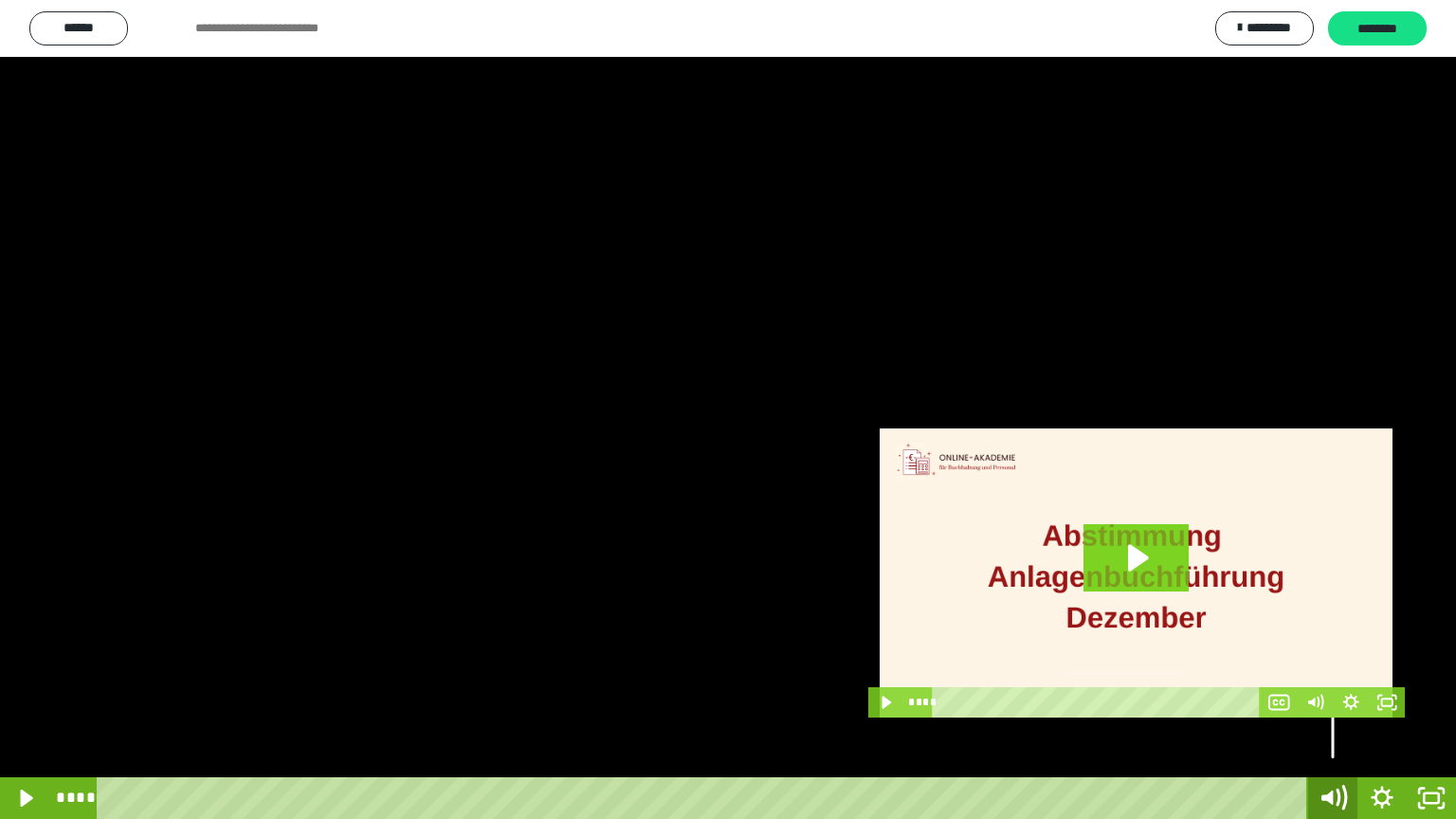click 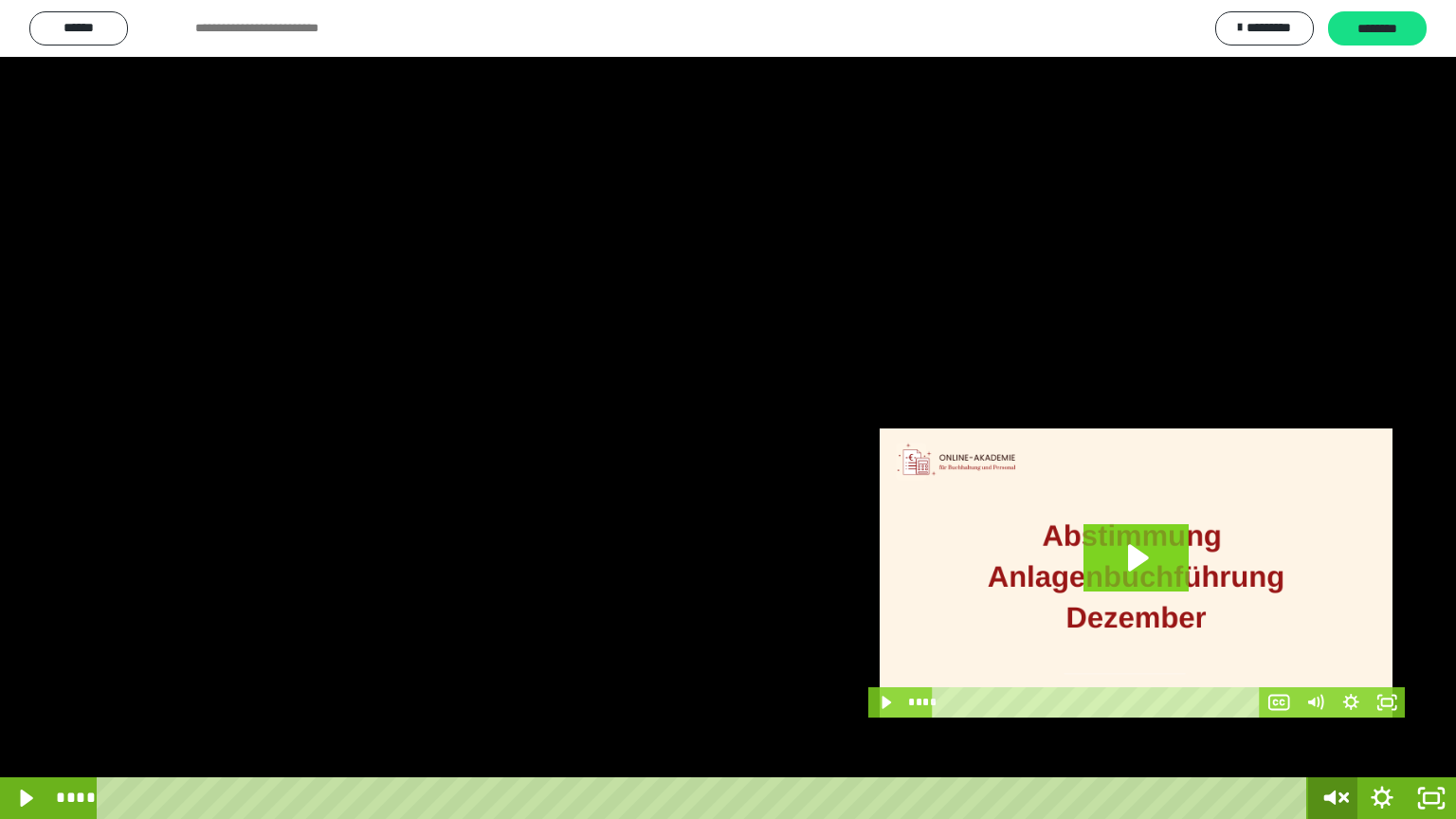 click 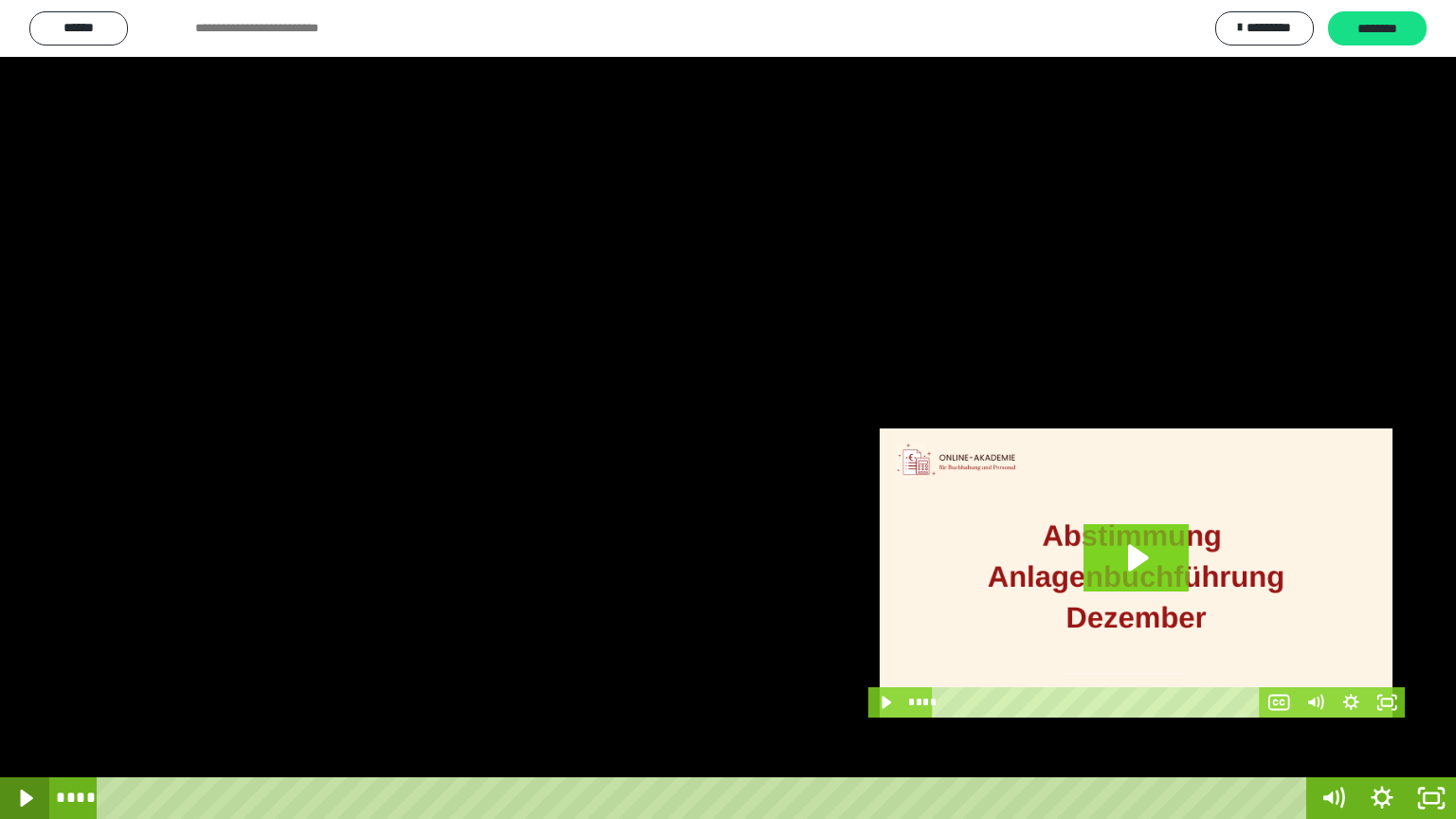click 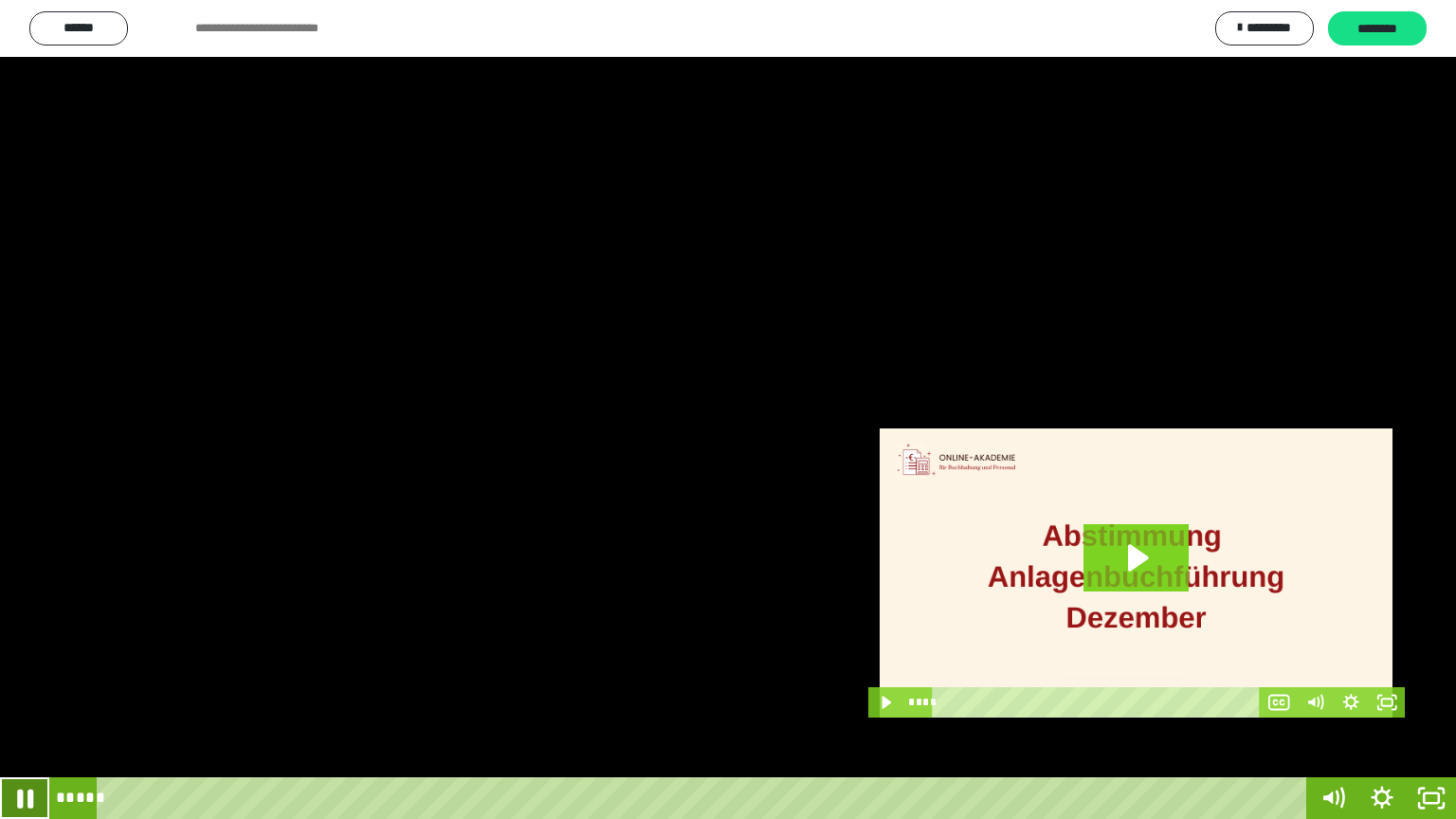 click 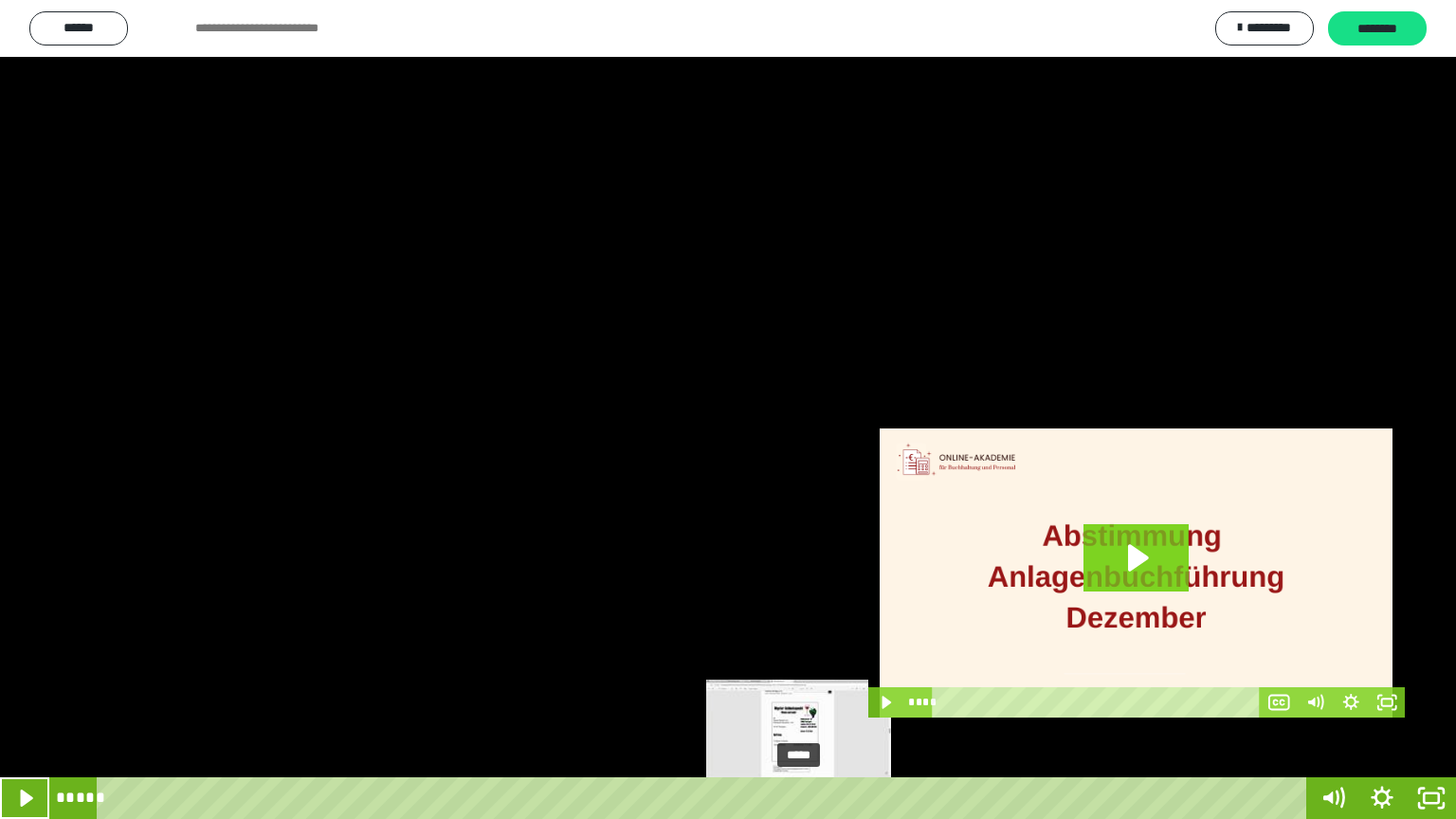 click at bounding box center [803, 798] 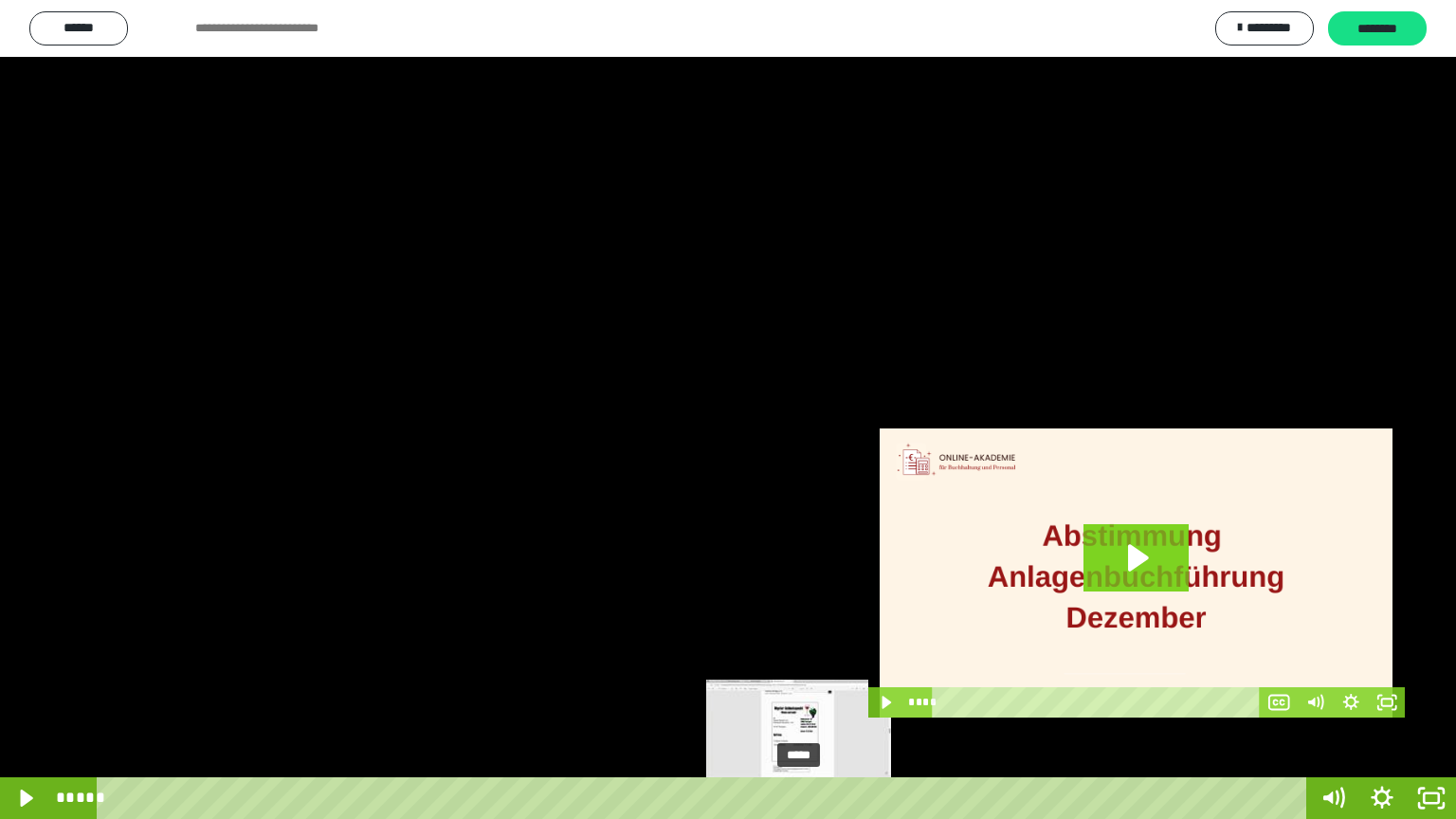 click at bounding box center (798, 798) 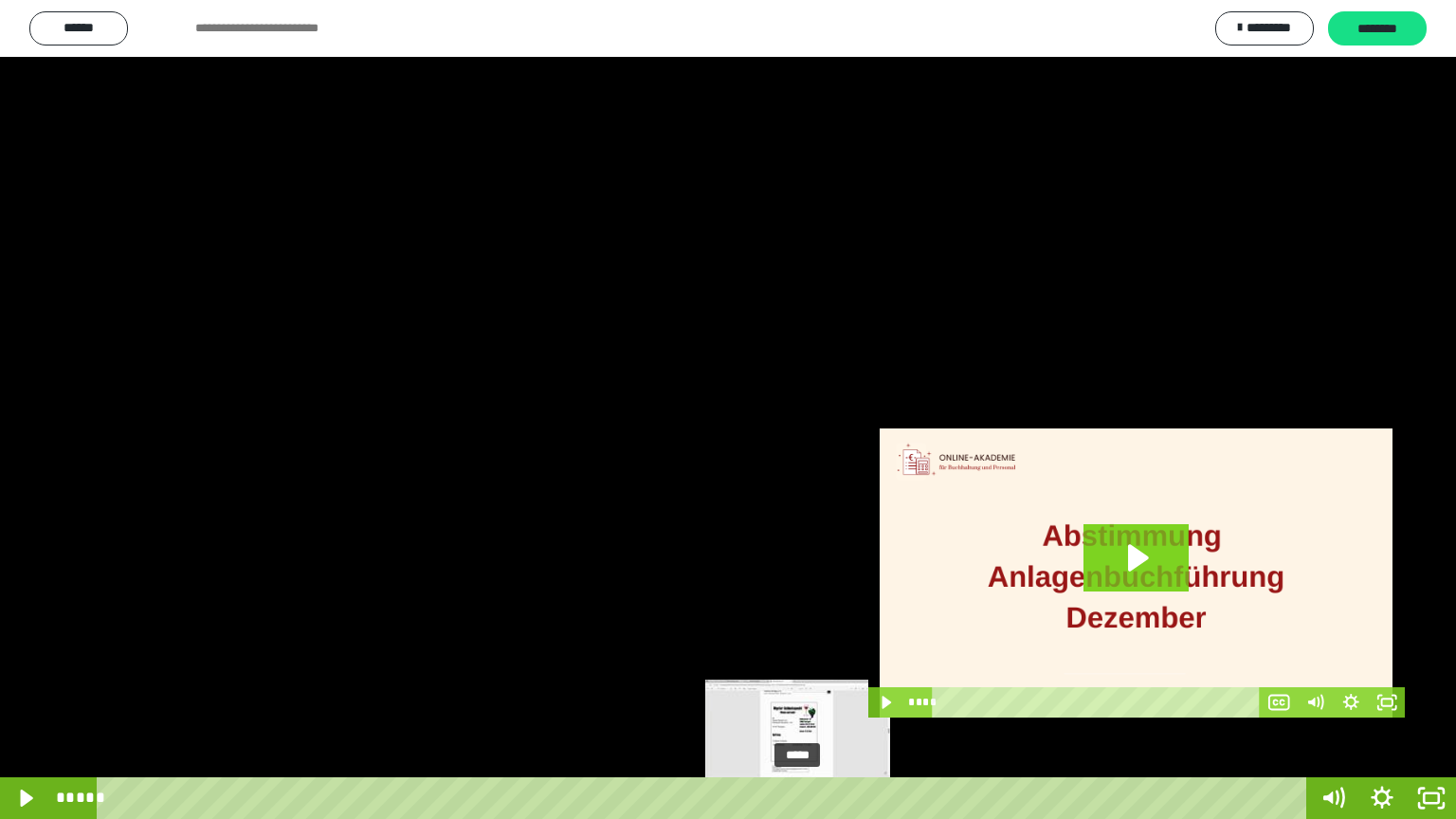 click at bounding box center (797, 798) 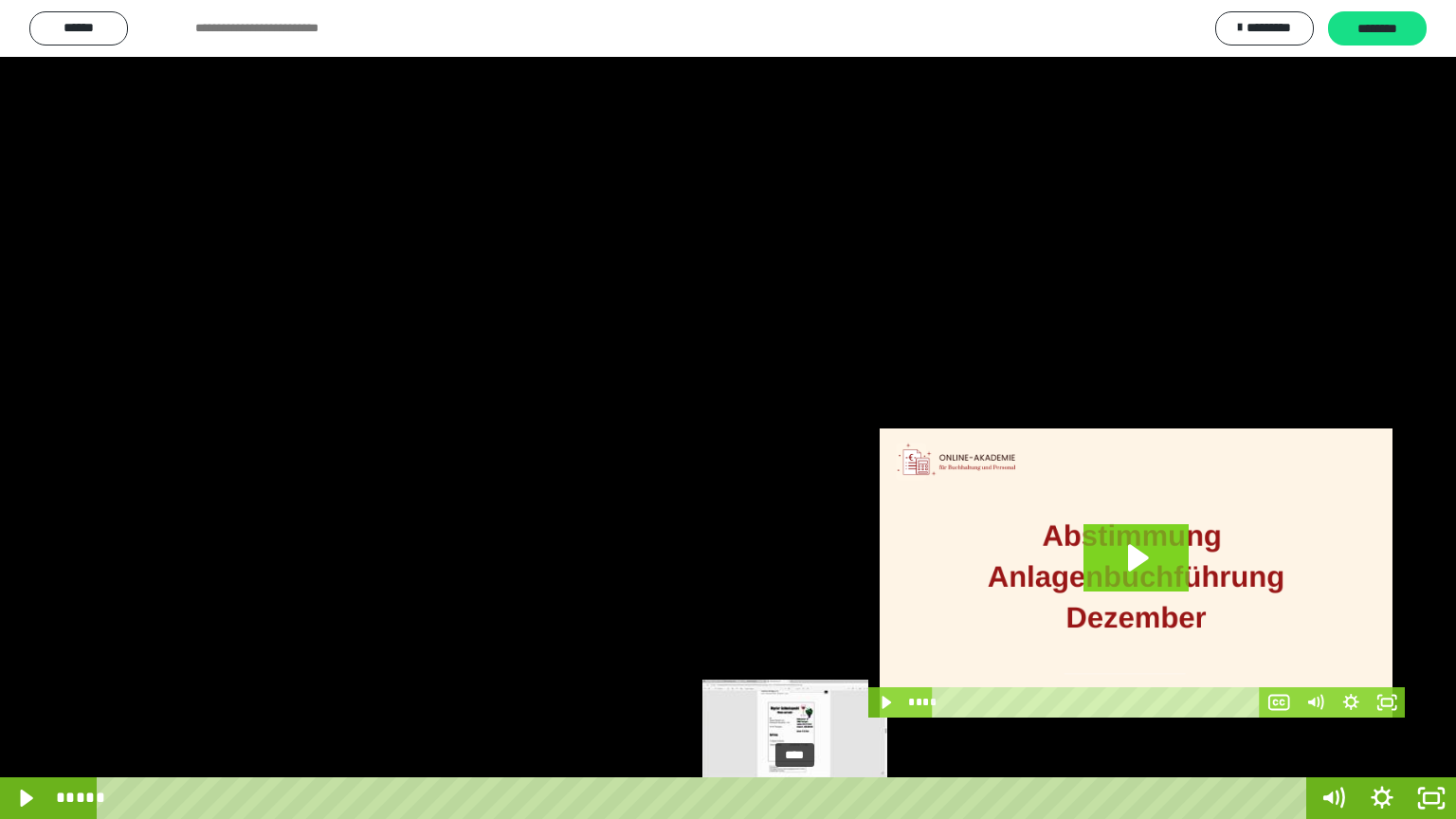 click at bounding box center (797, 798) 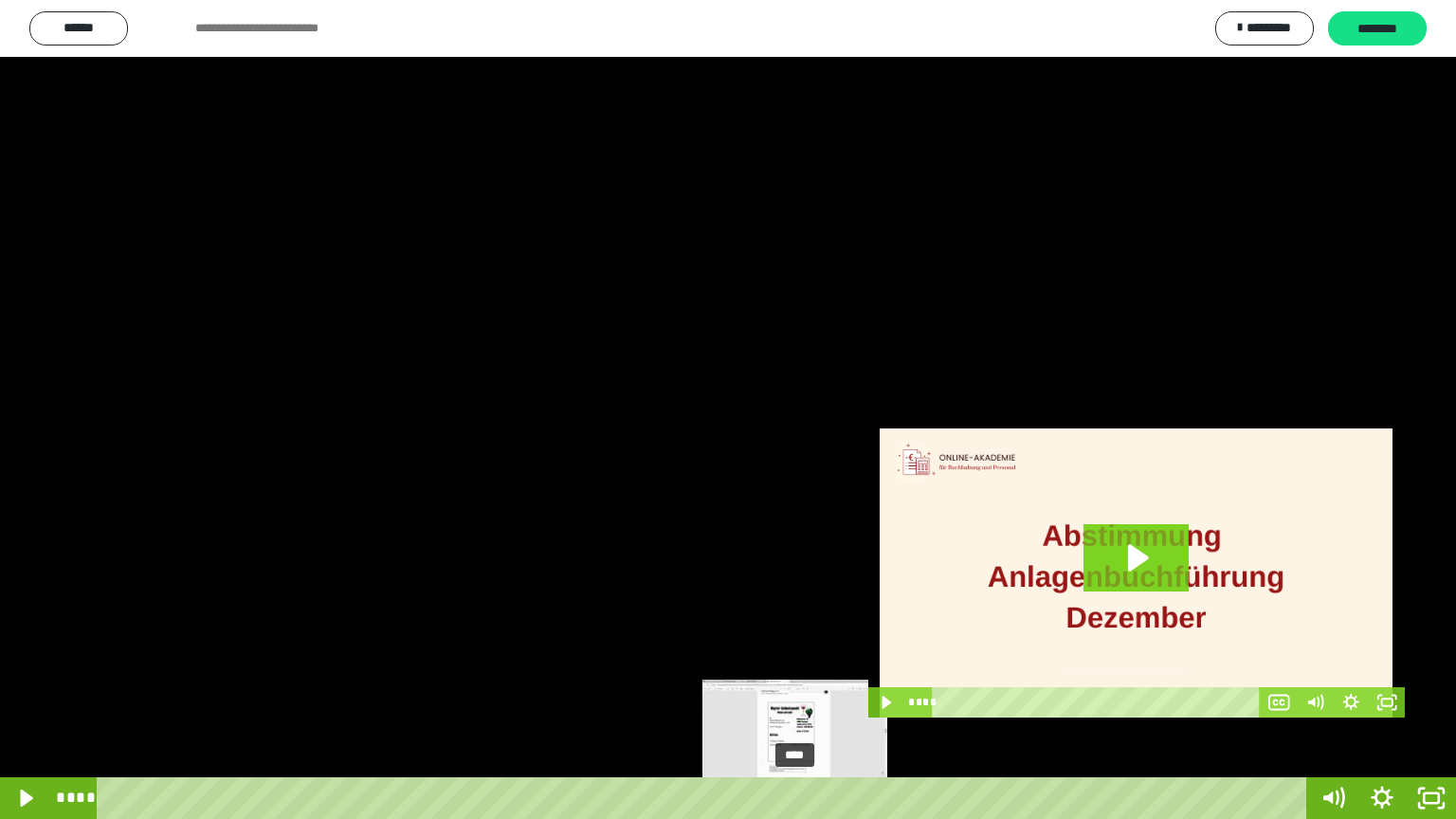click at bounding box center (794, 798) 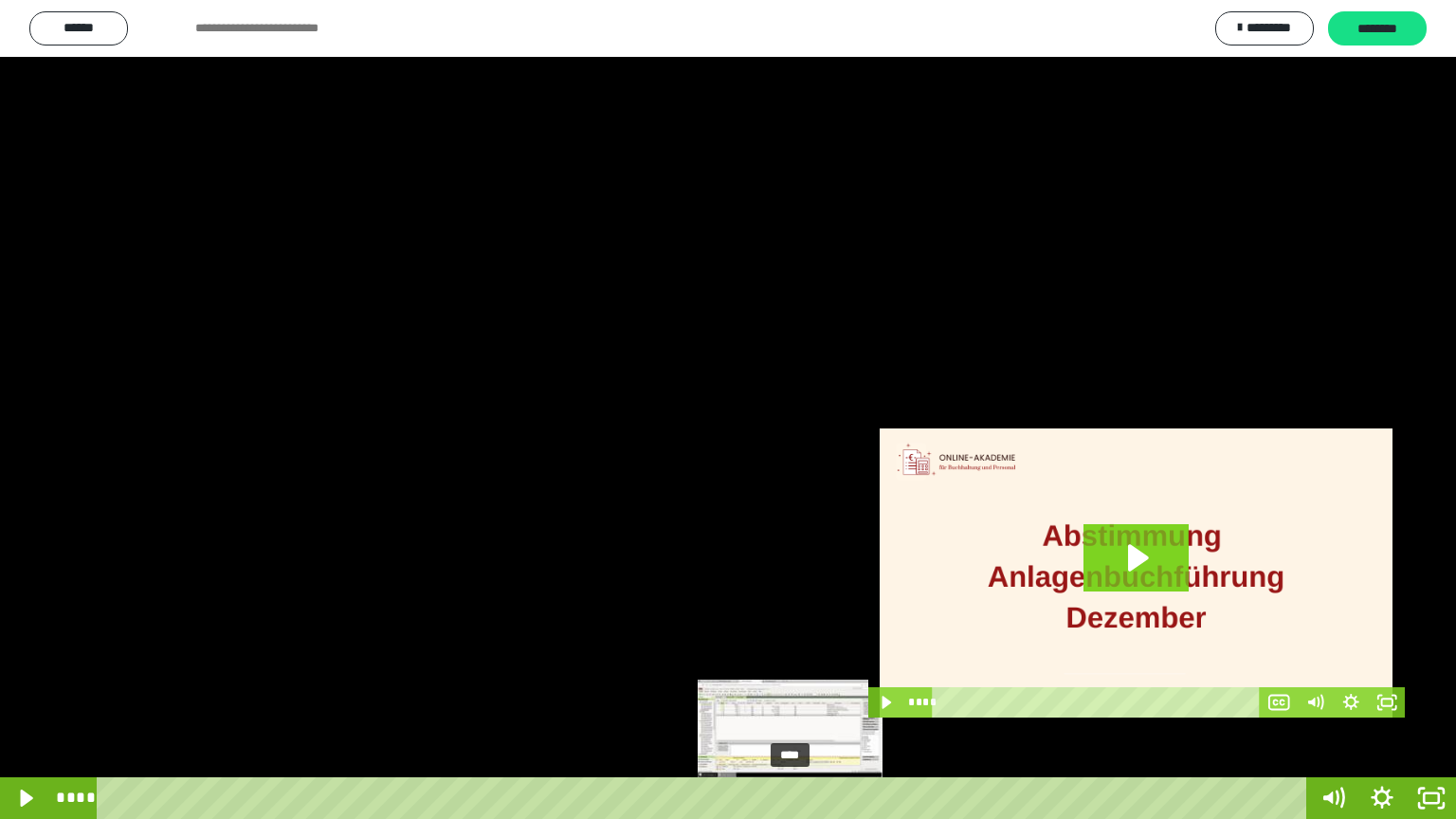 click at bounding box center [794, 798] 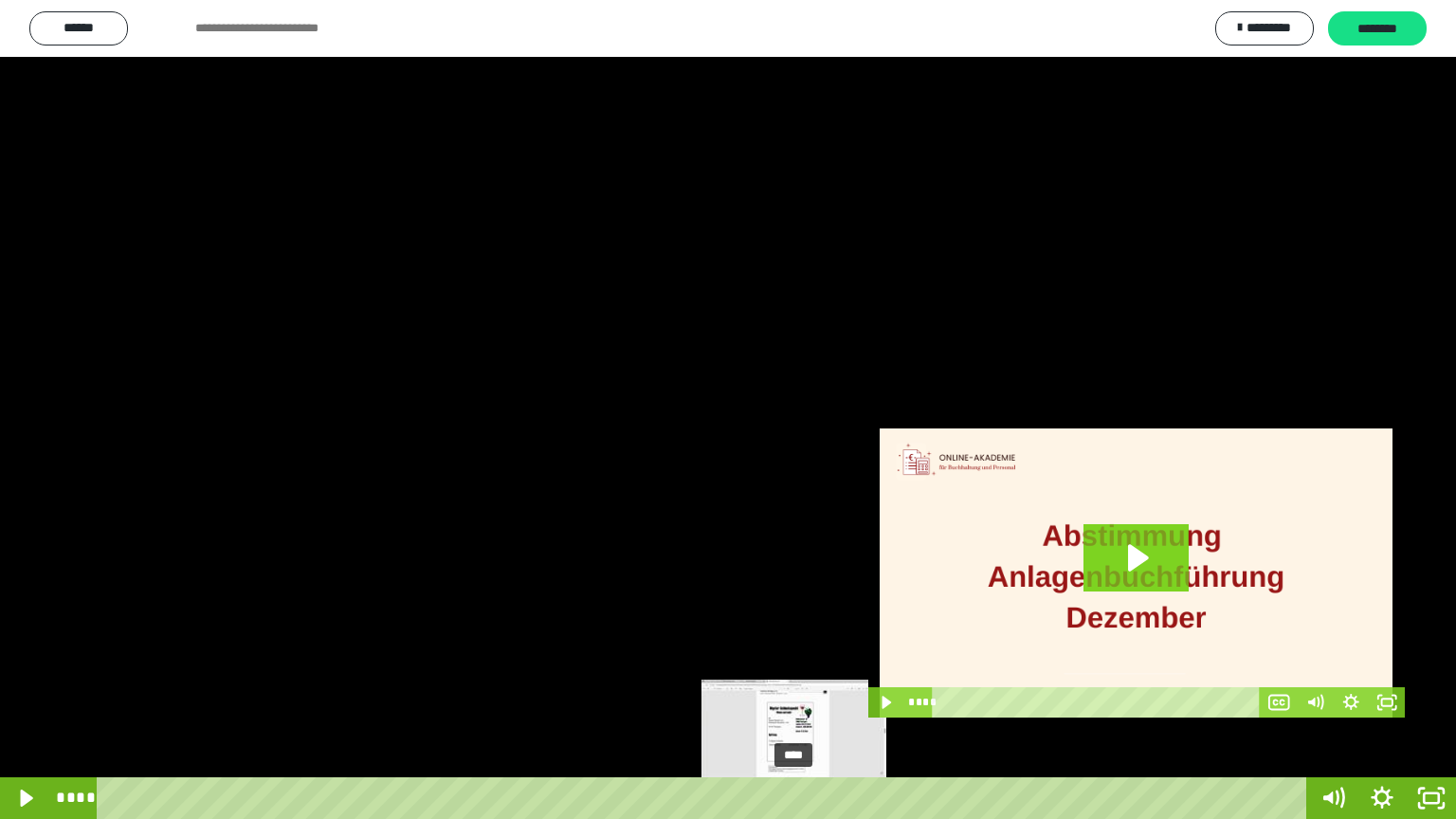click at bounding box center [790, 798] 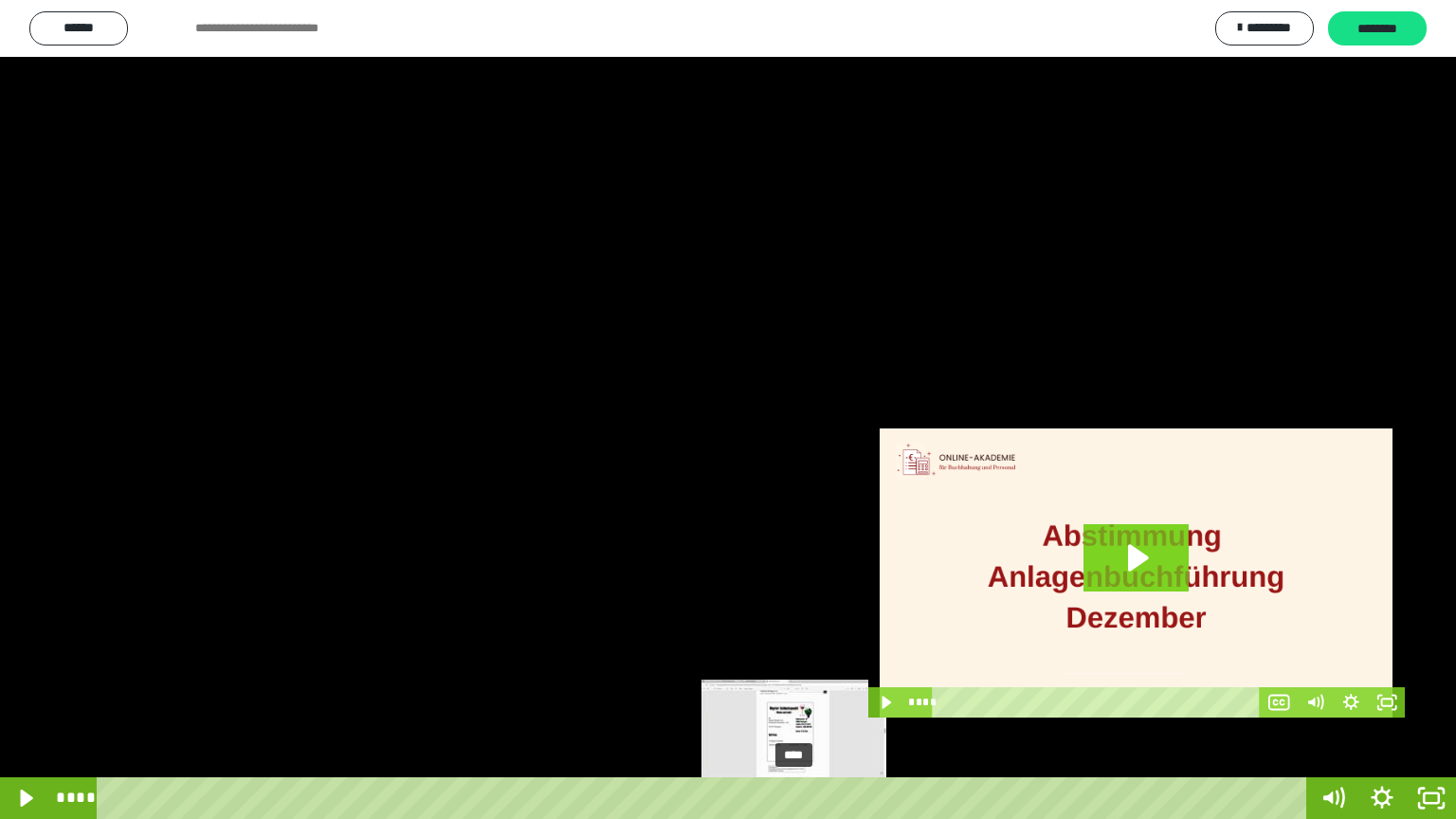 click at bounding box center (793, 798) 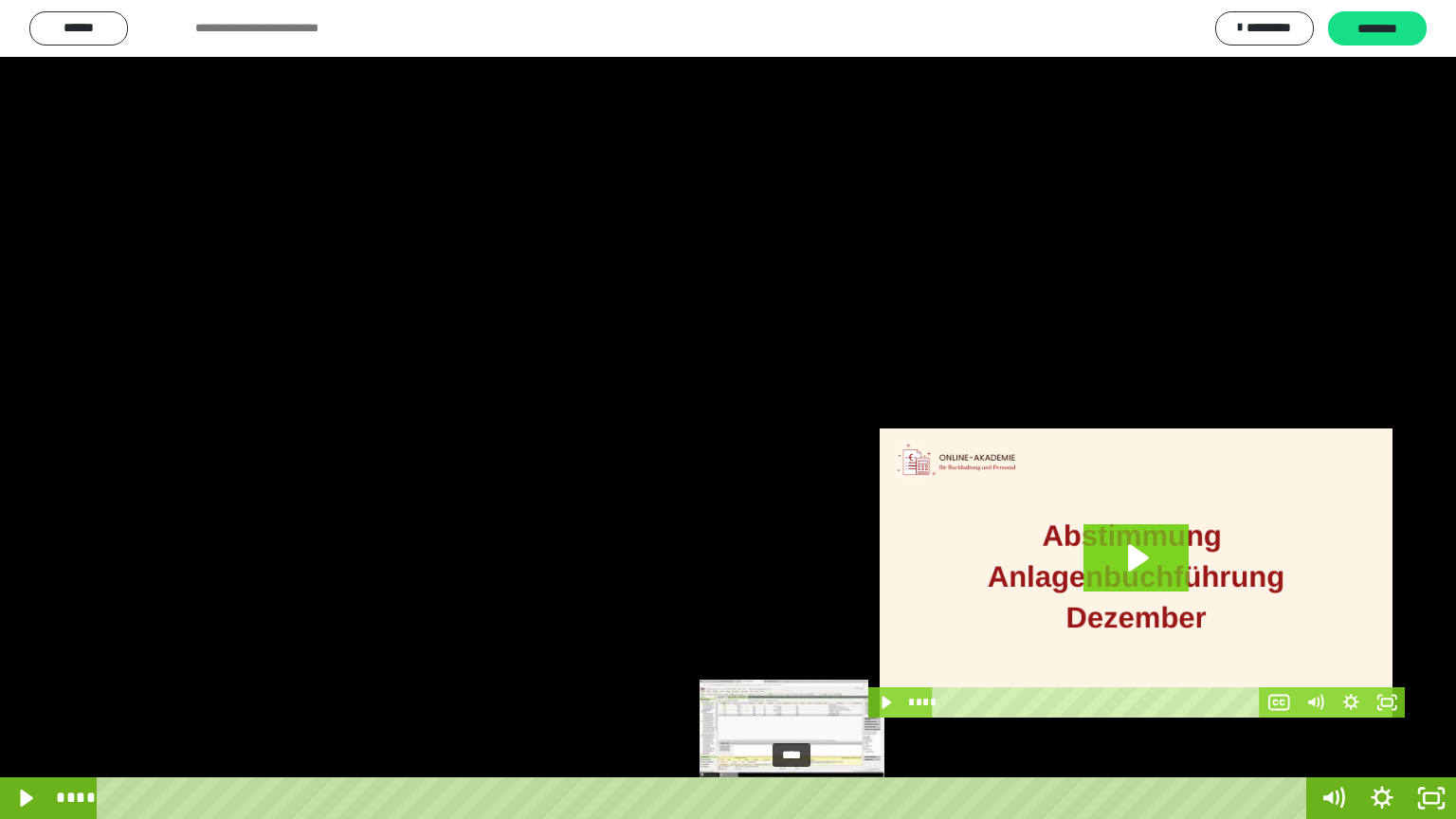 click at bounding box center (793, 798) 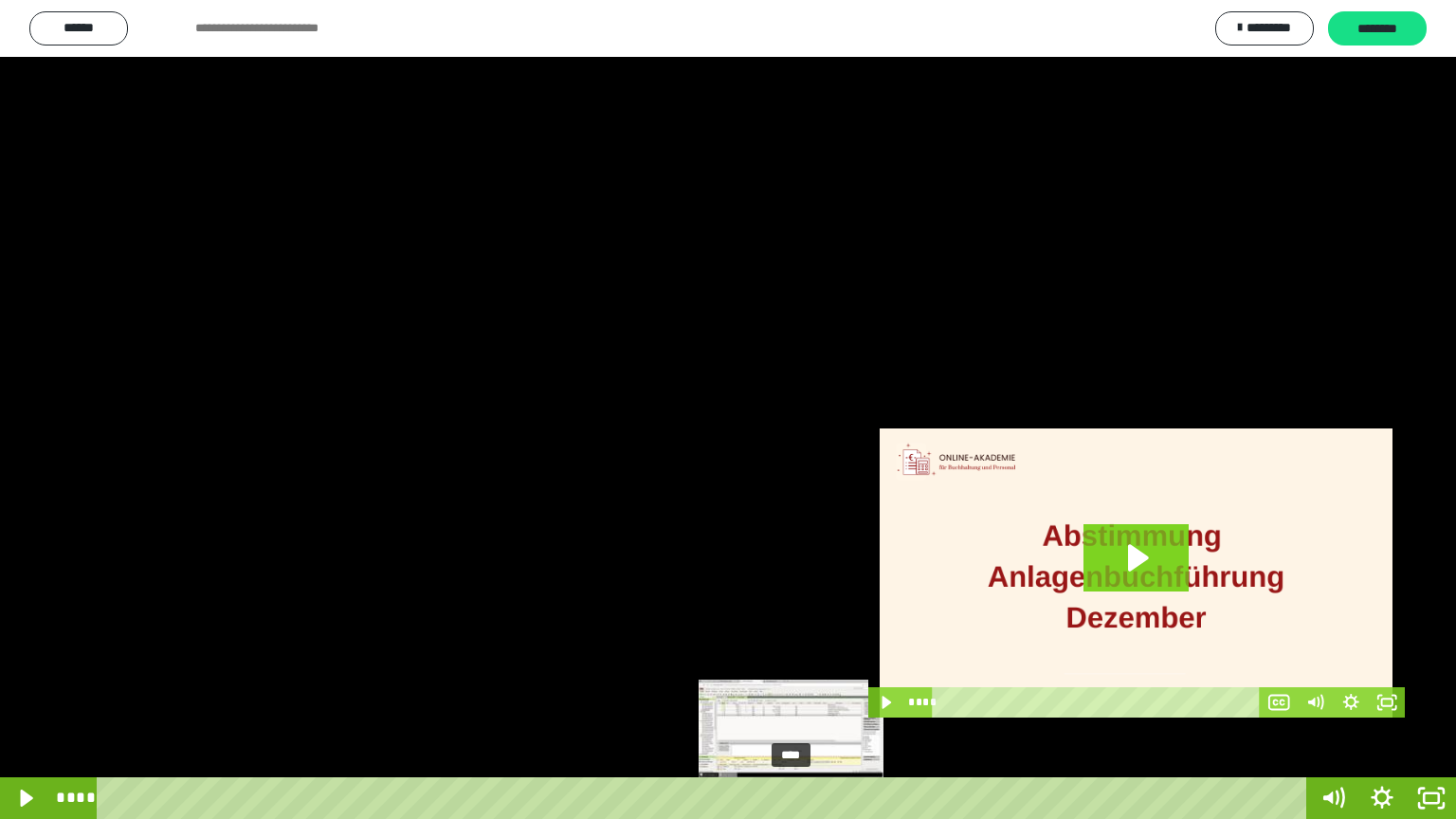 click at bounding box center (792, 798) 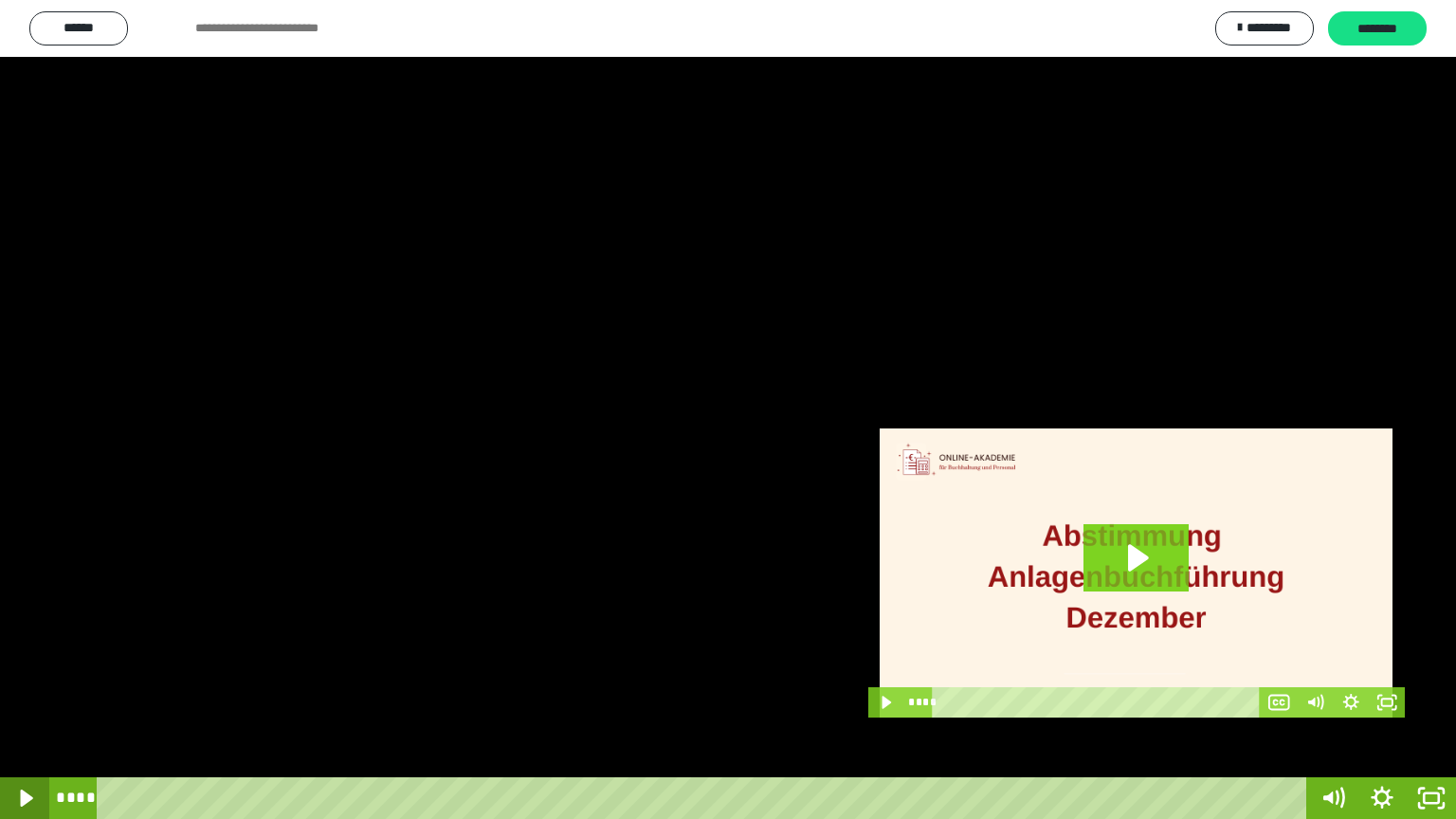 click 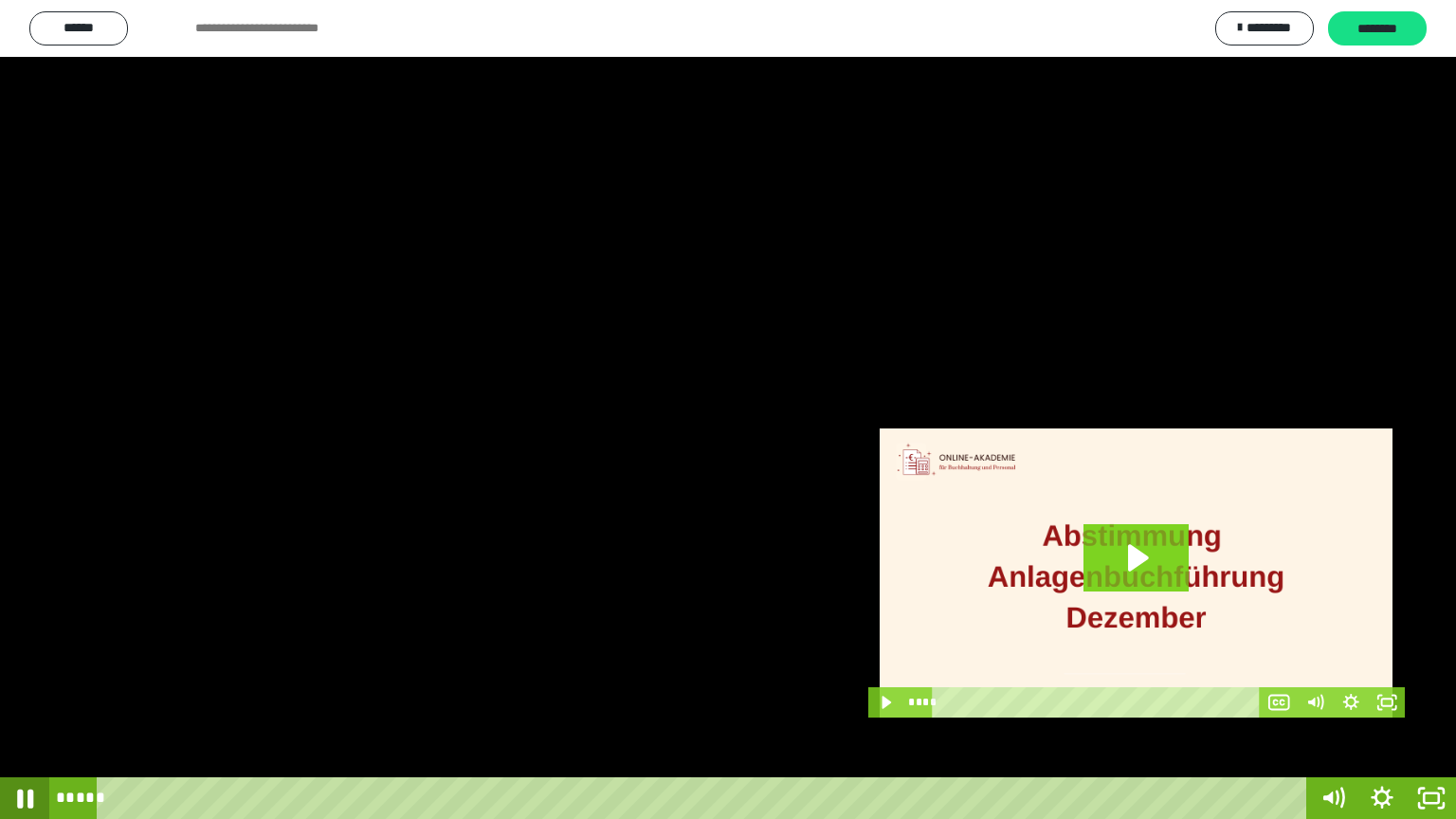click 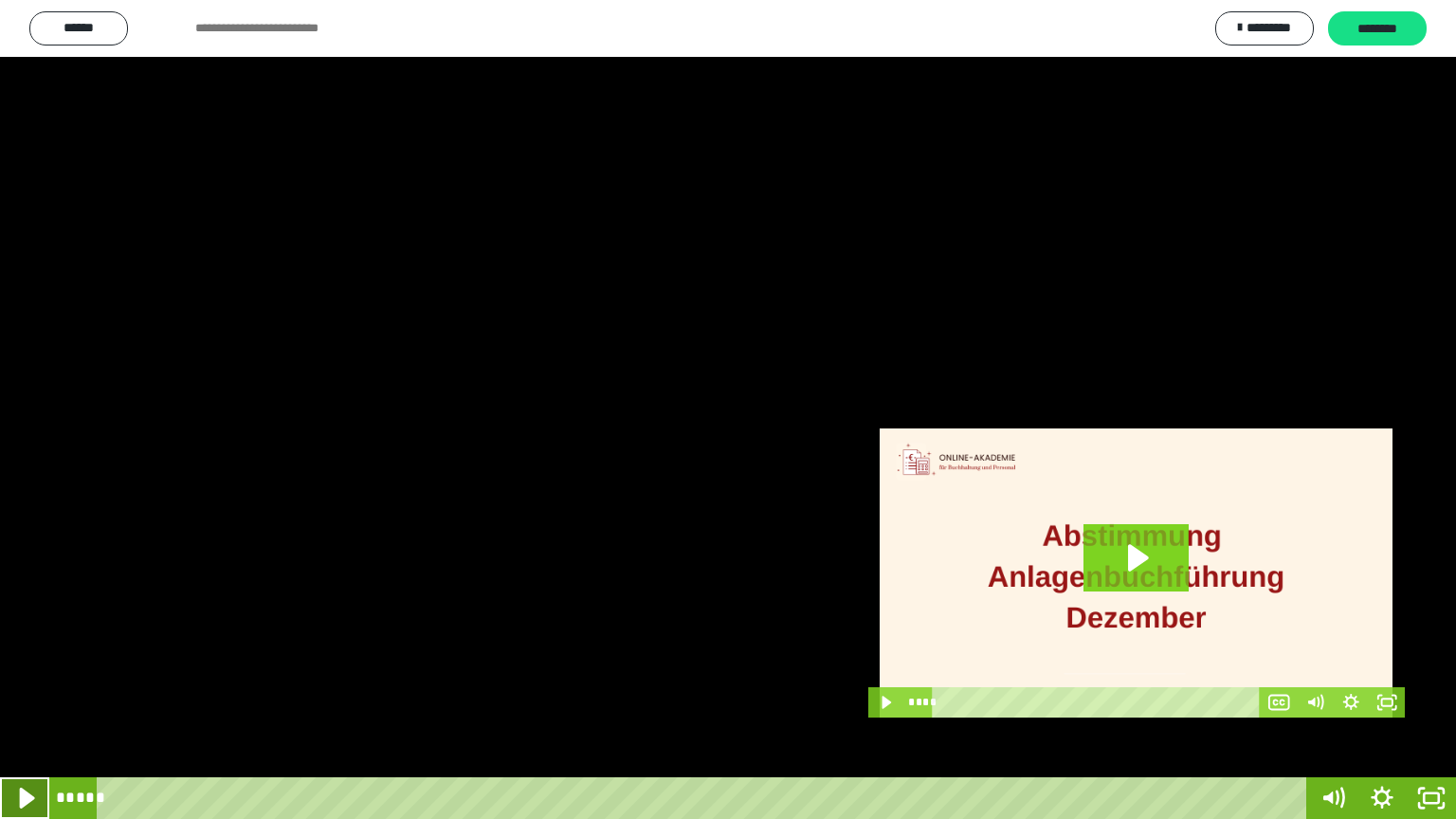 click 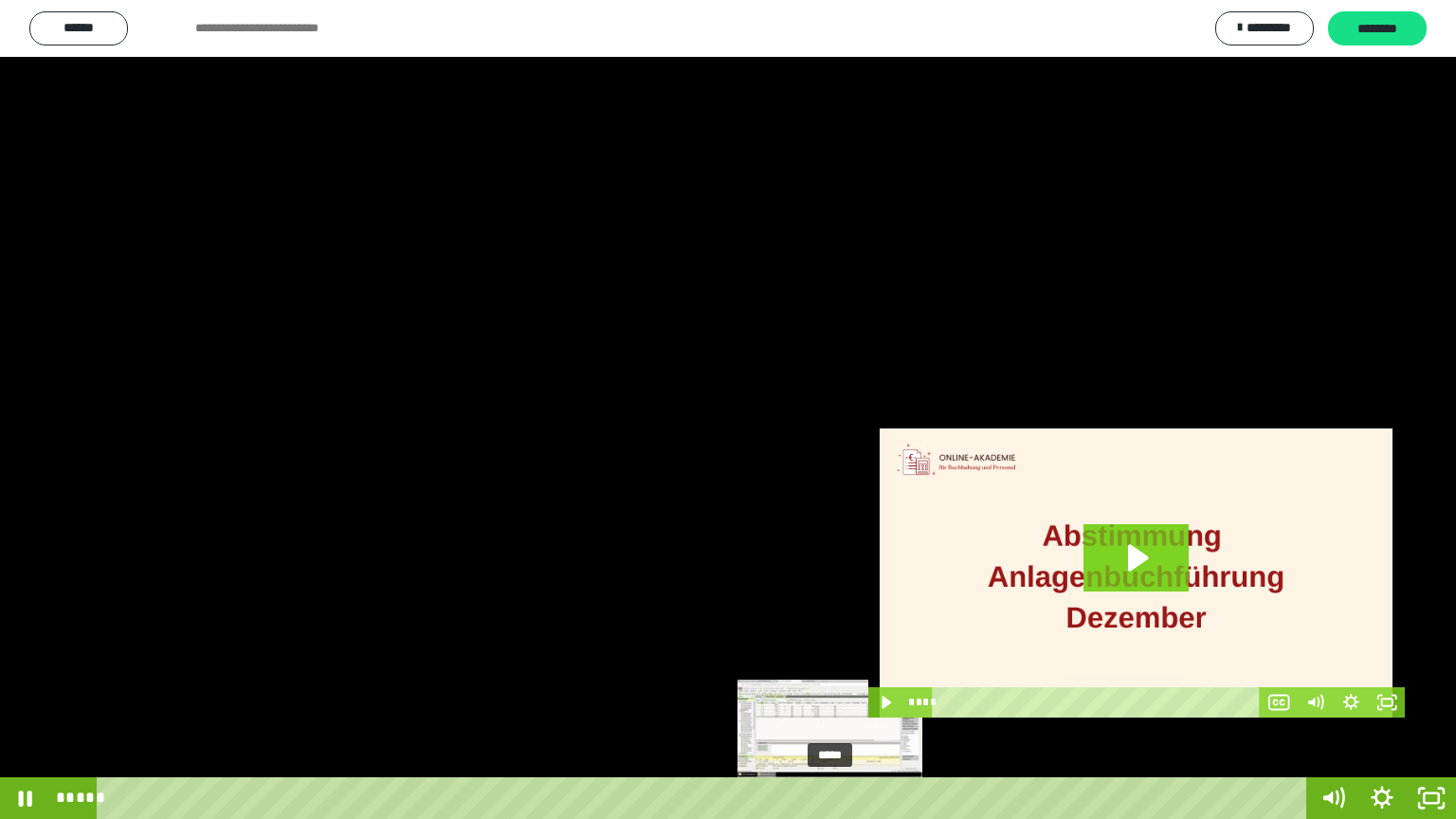click on "*****" at bounding box center [705, 798] 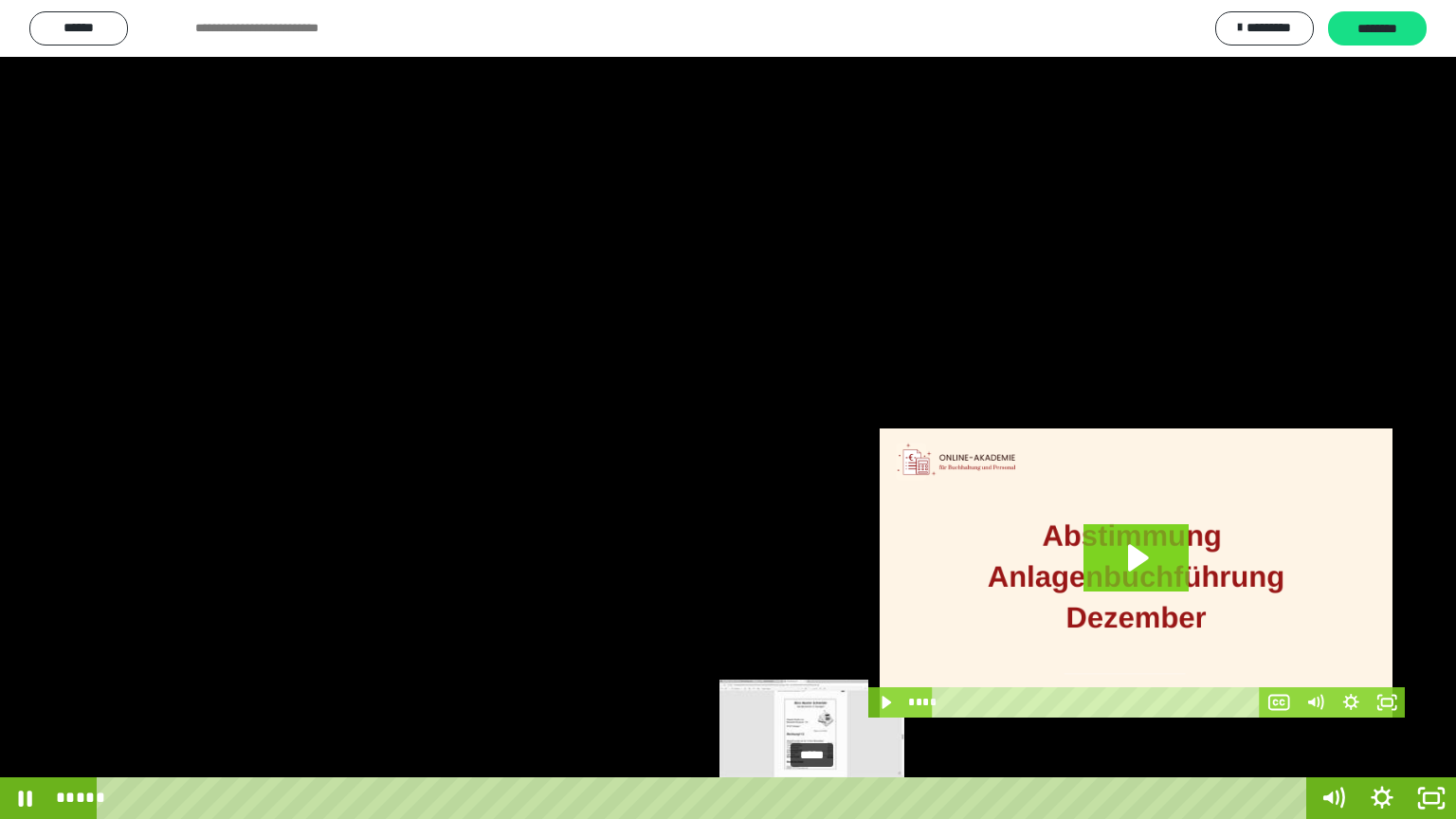 click on "*****" at bounding box center (705, 798) 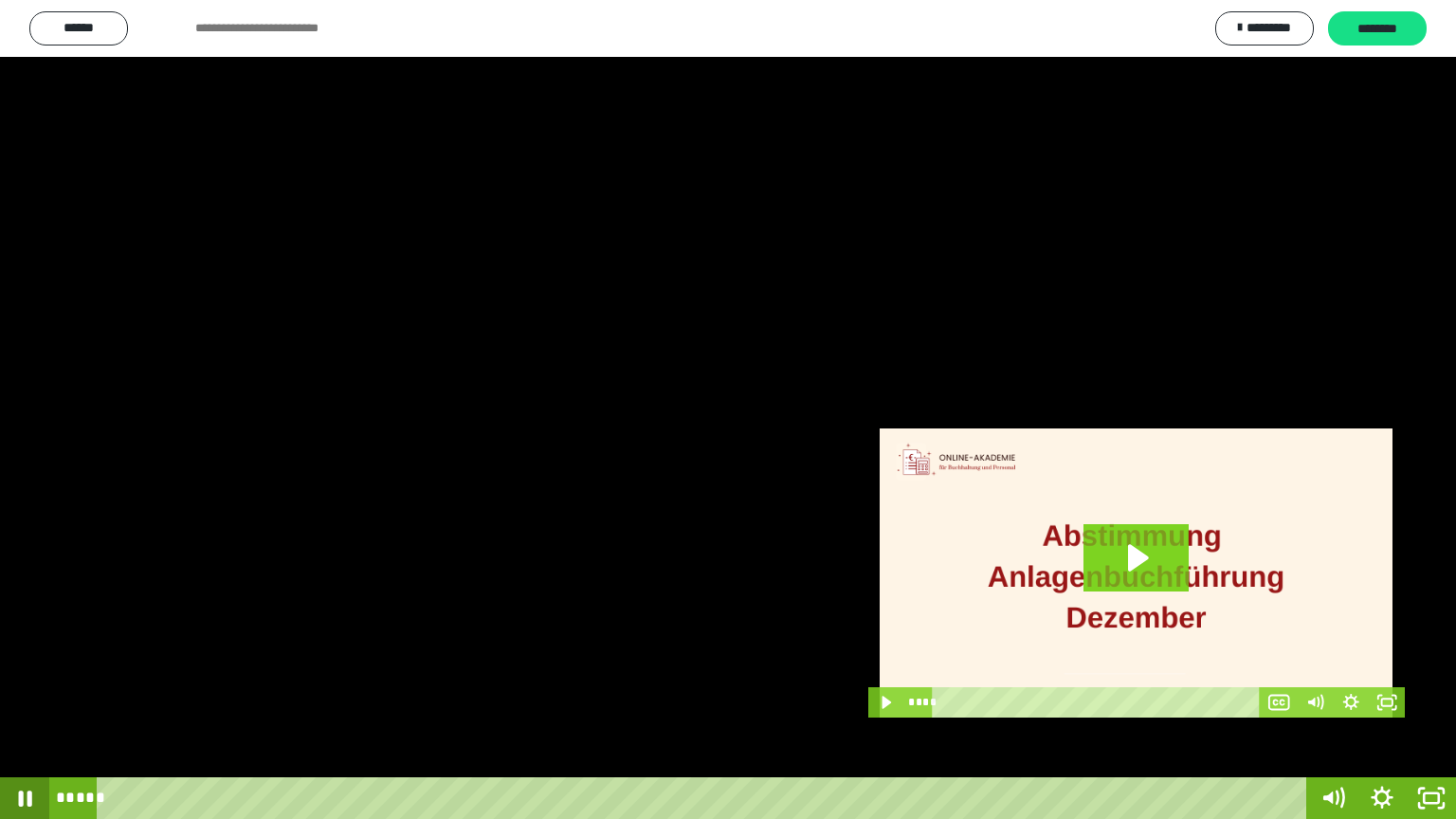 click 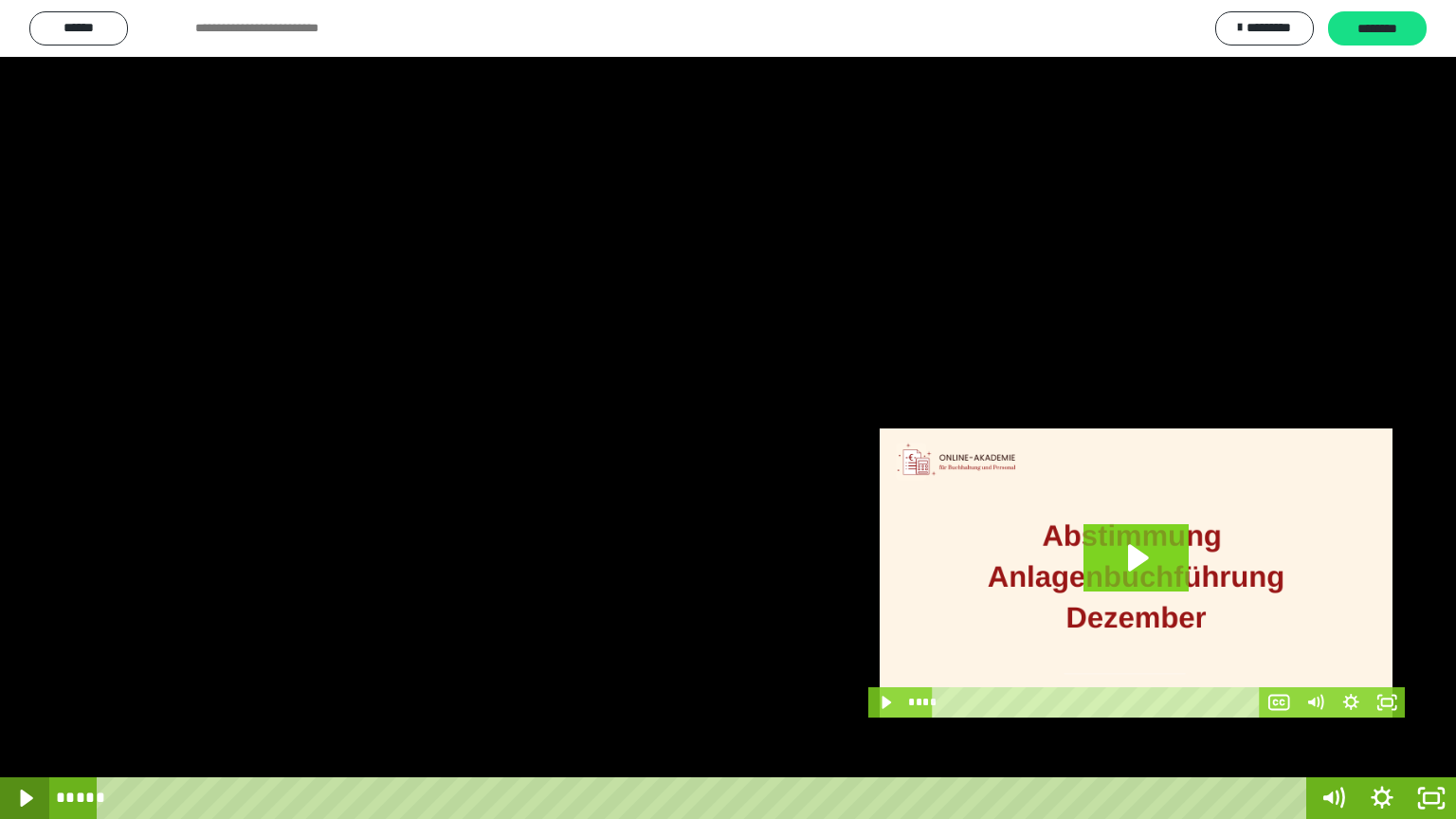 click 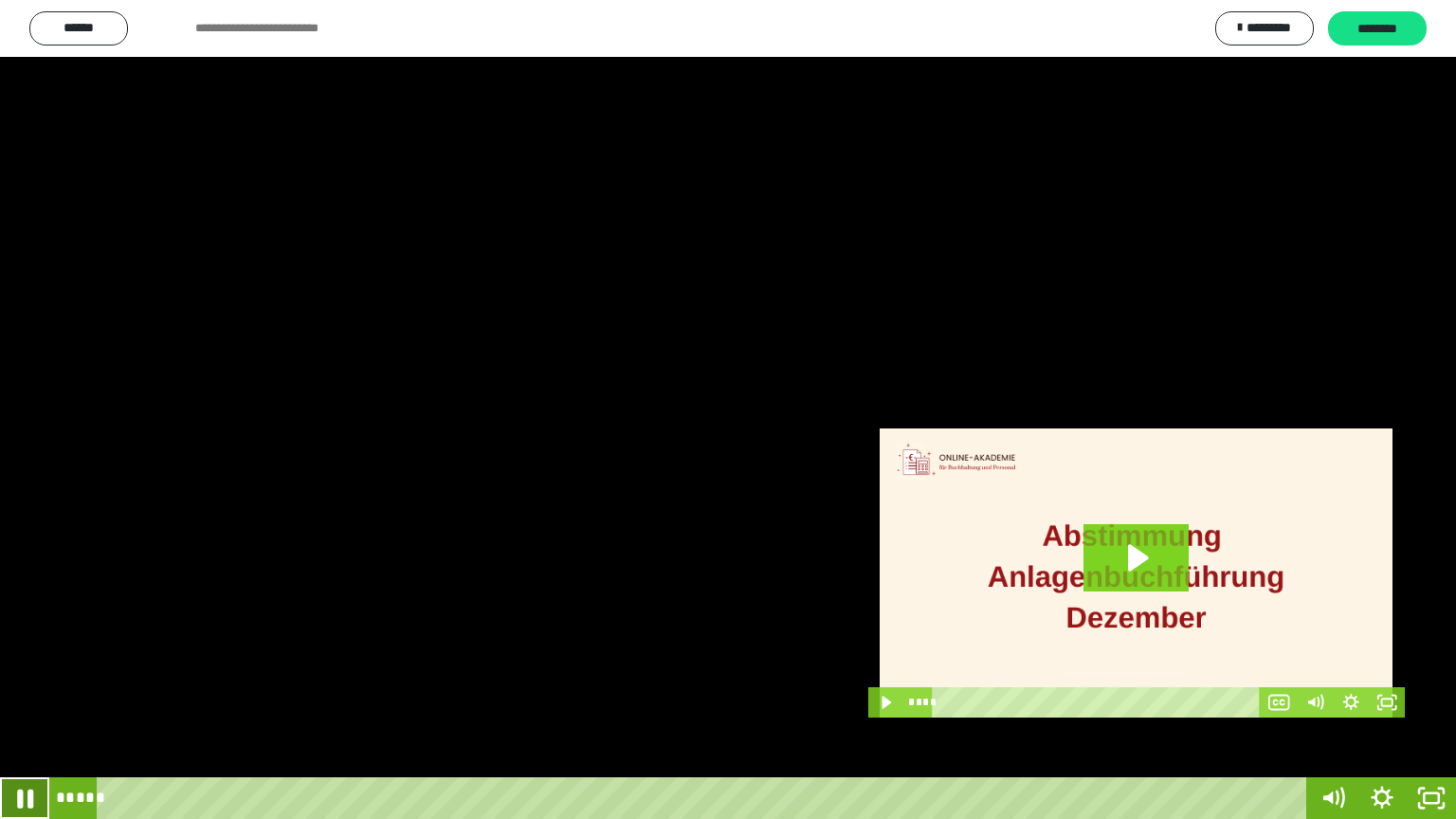 click 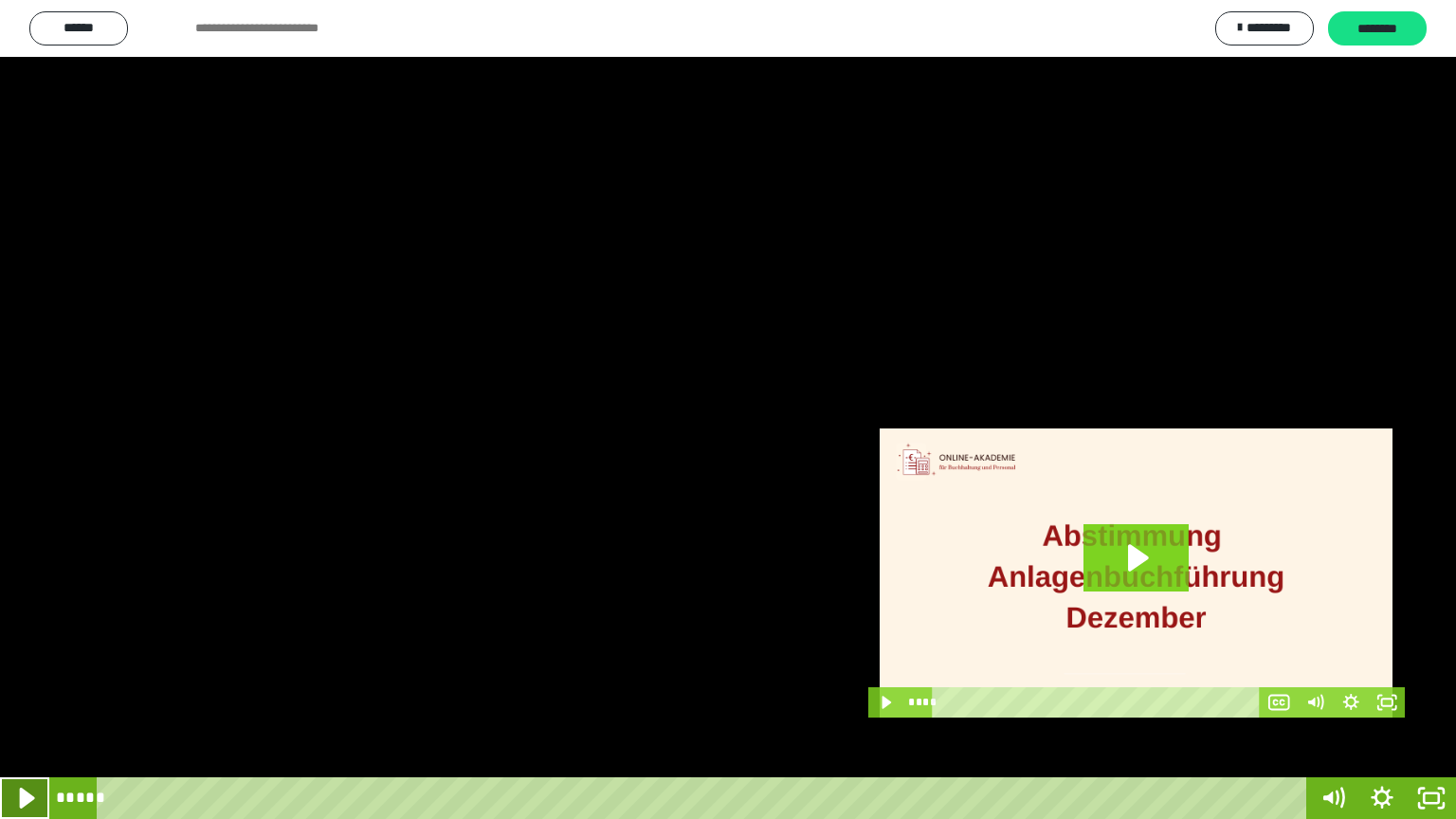 click 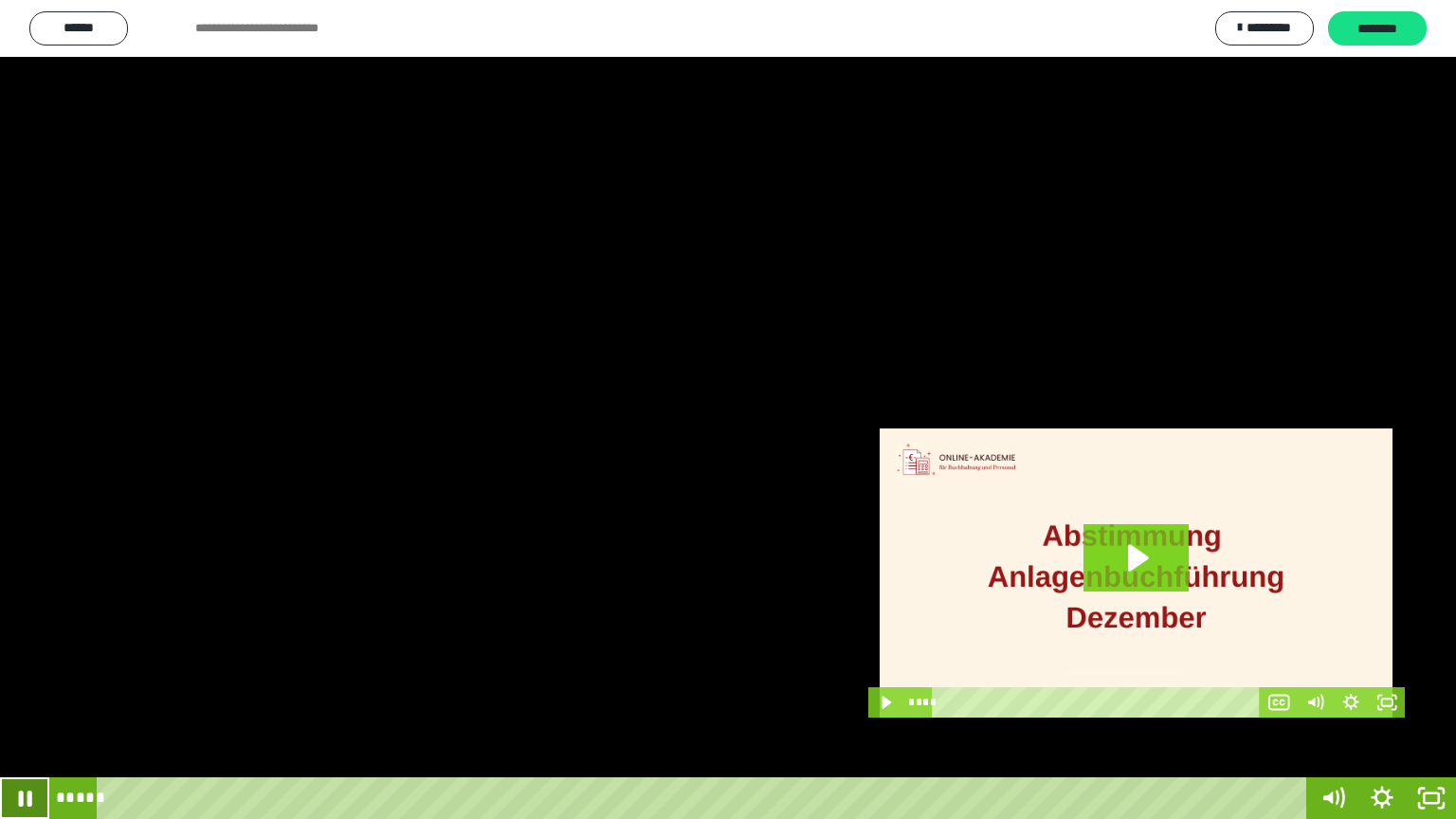 click 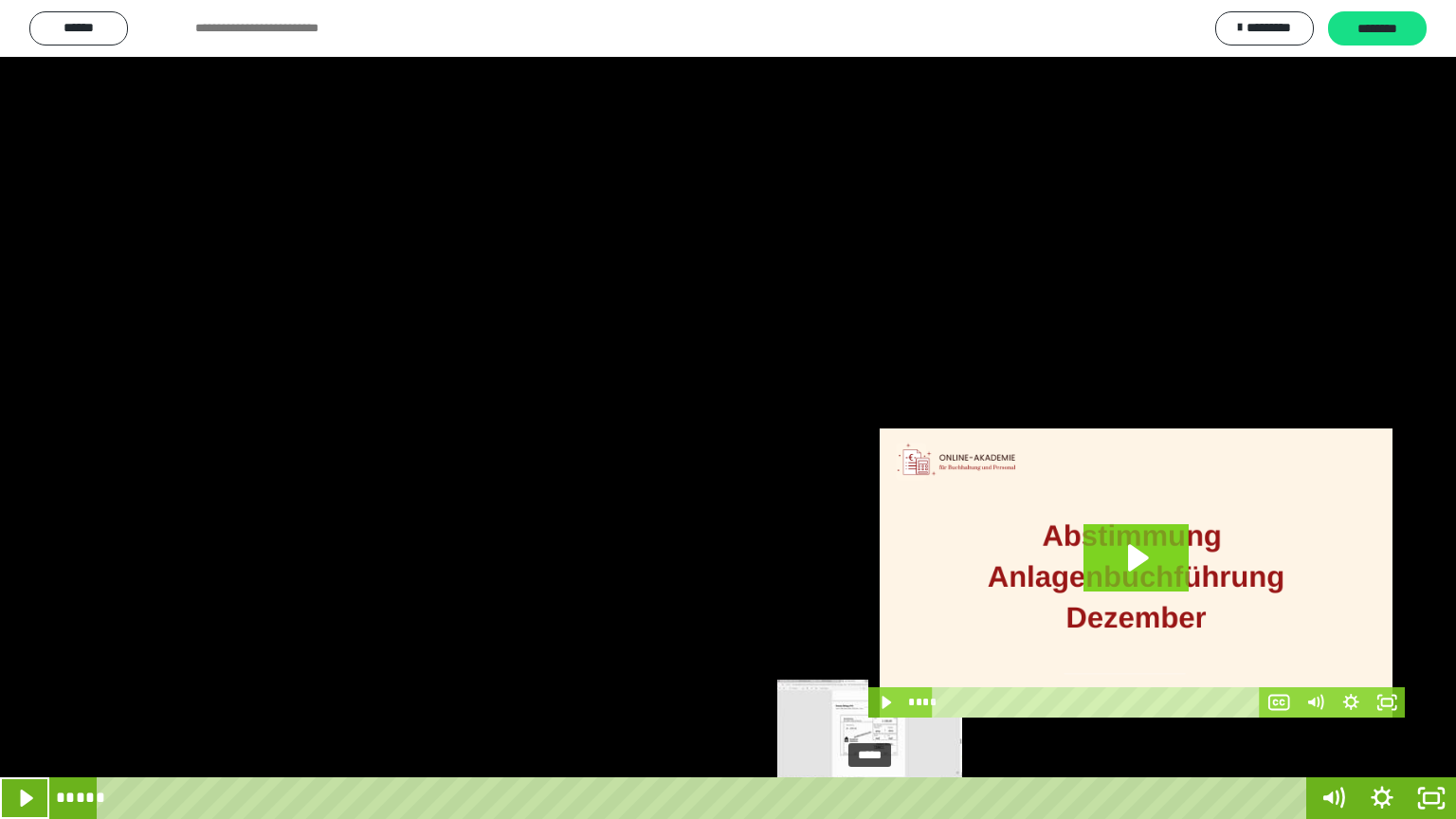 click on "*****" at bounding box center (705, 798) 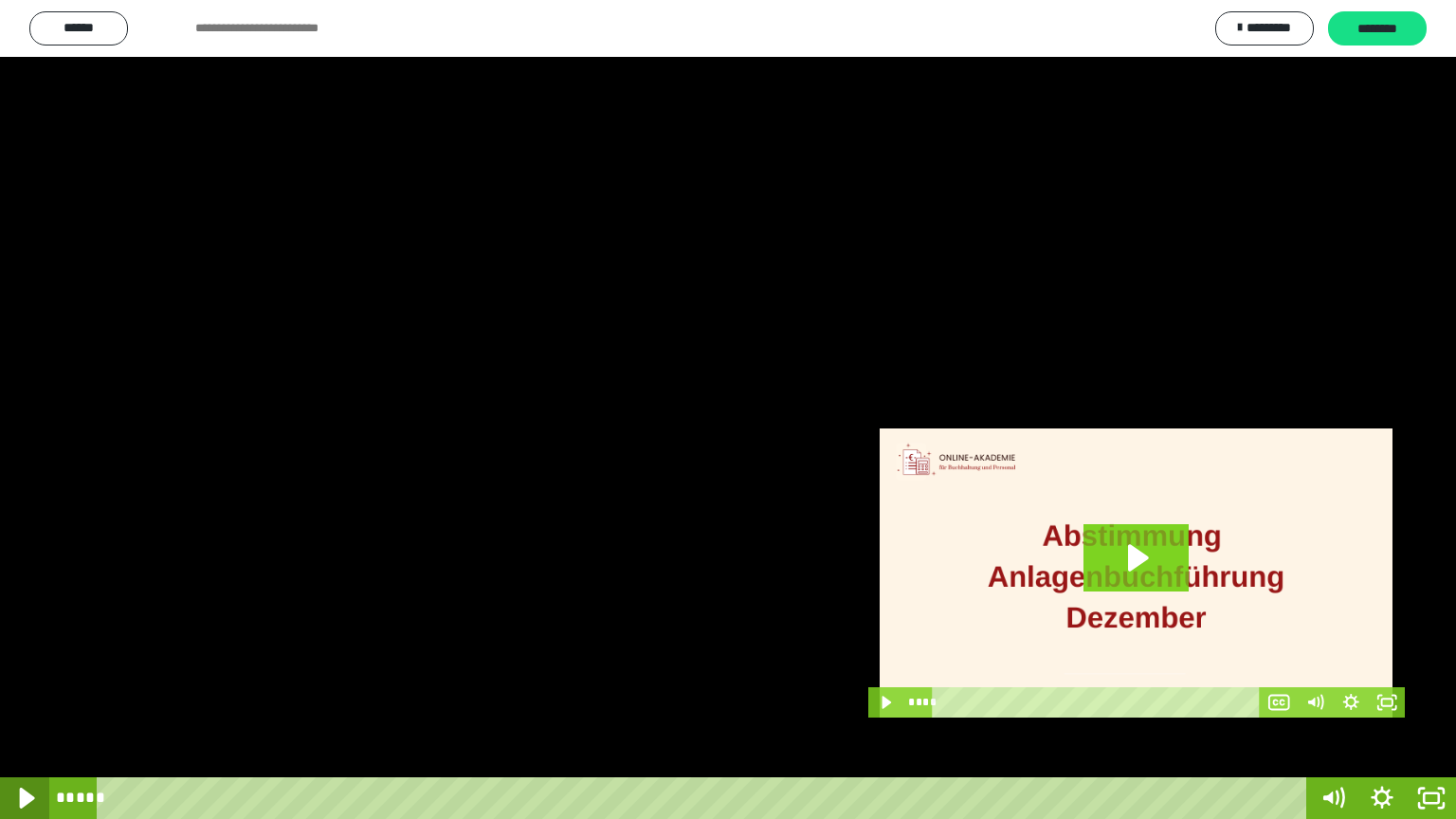 click 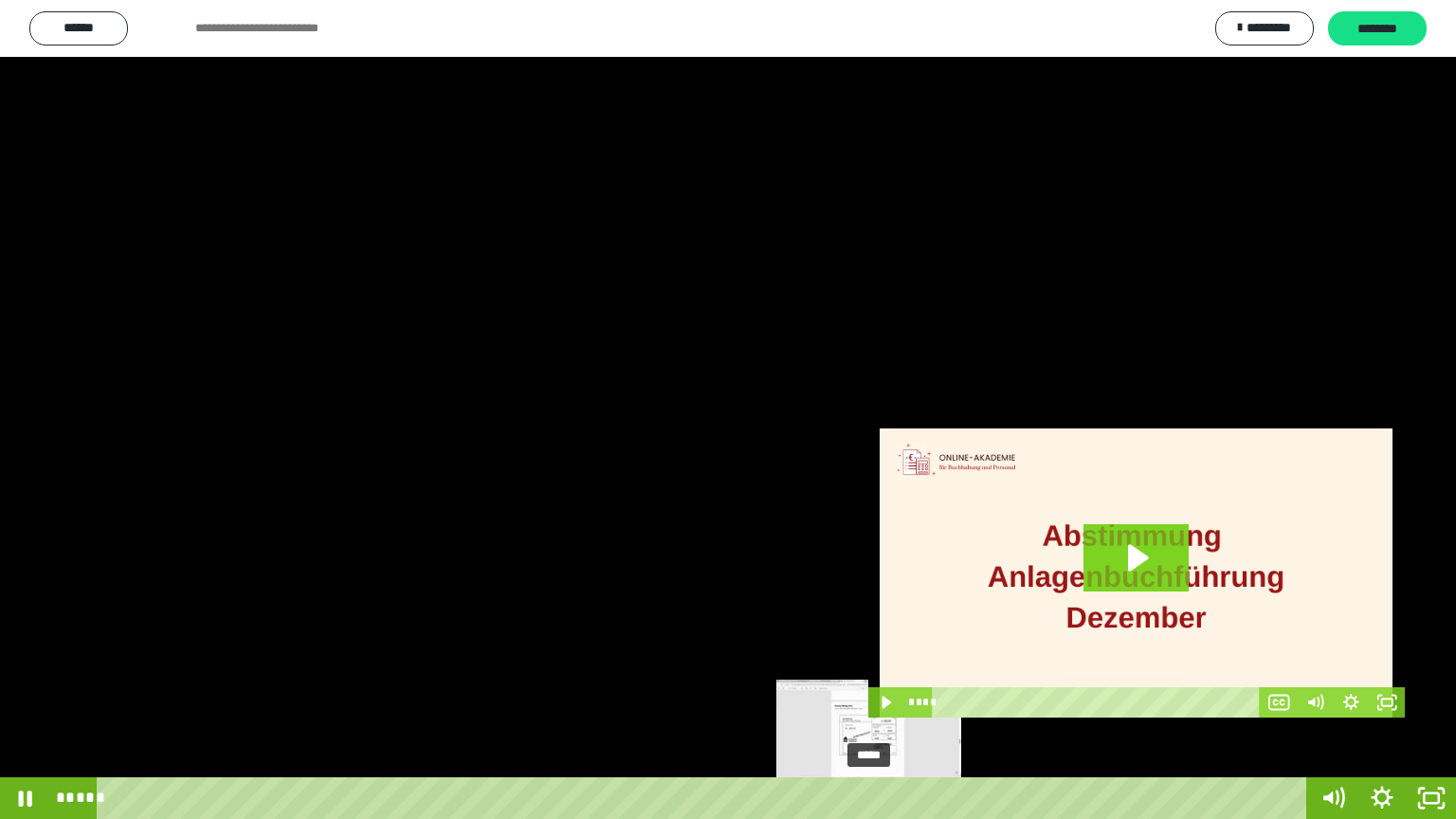 click on "*****" at bounding box center (705, 798) 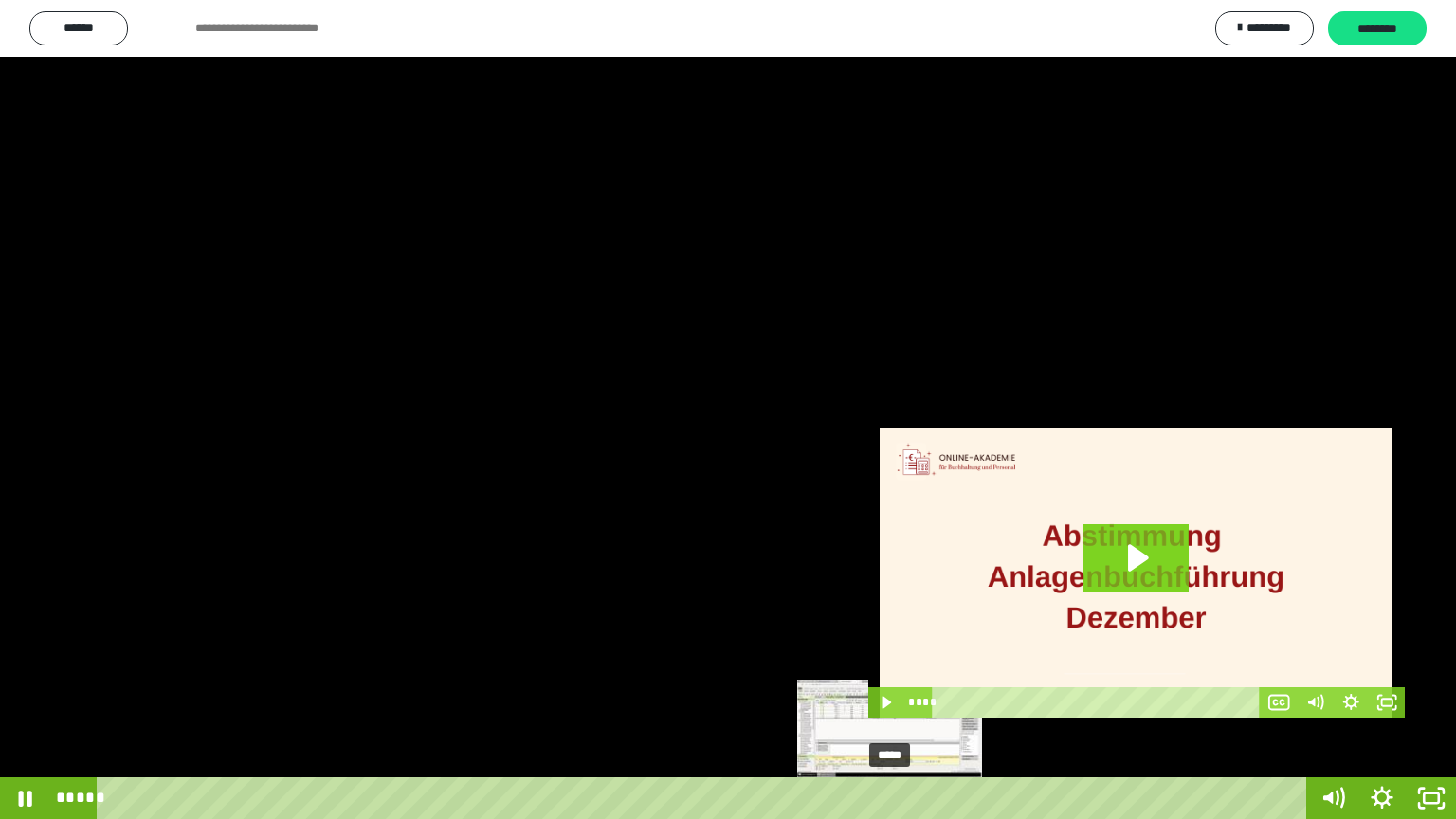 click on "*****" at bounding box center [705, 798] 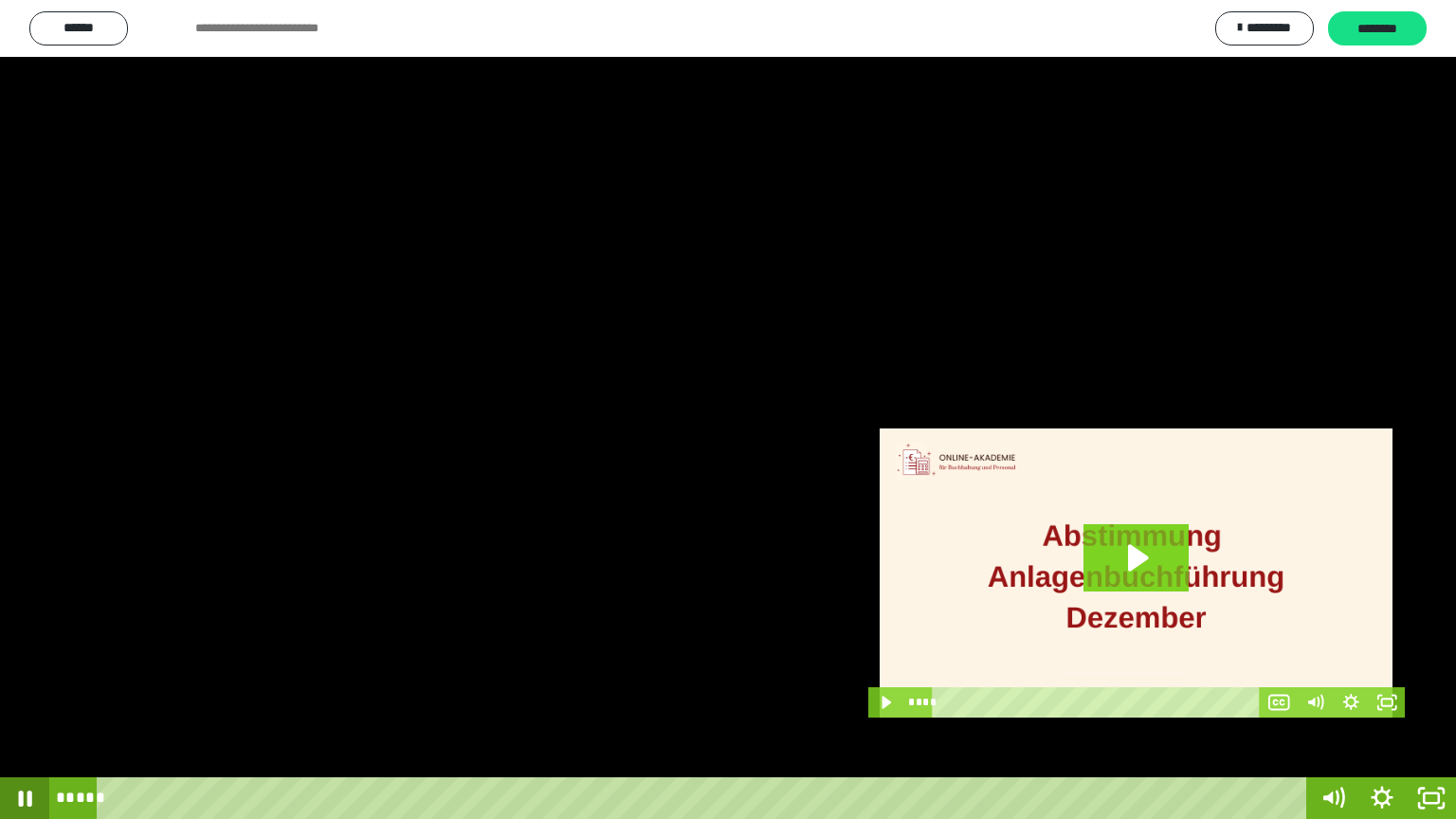 click 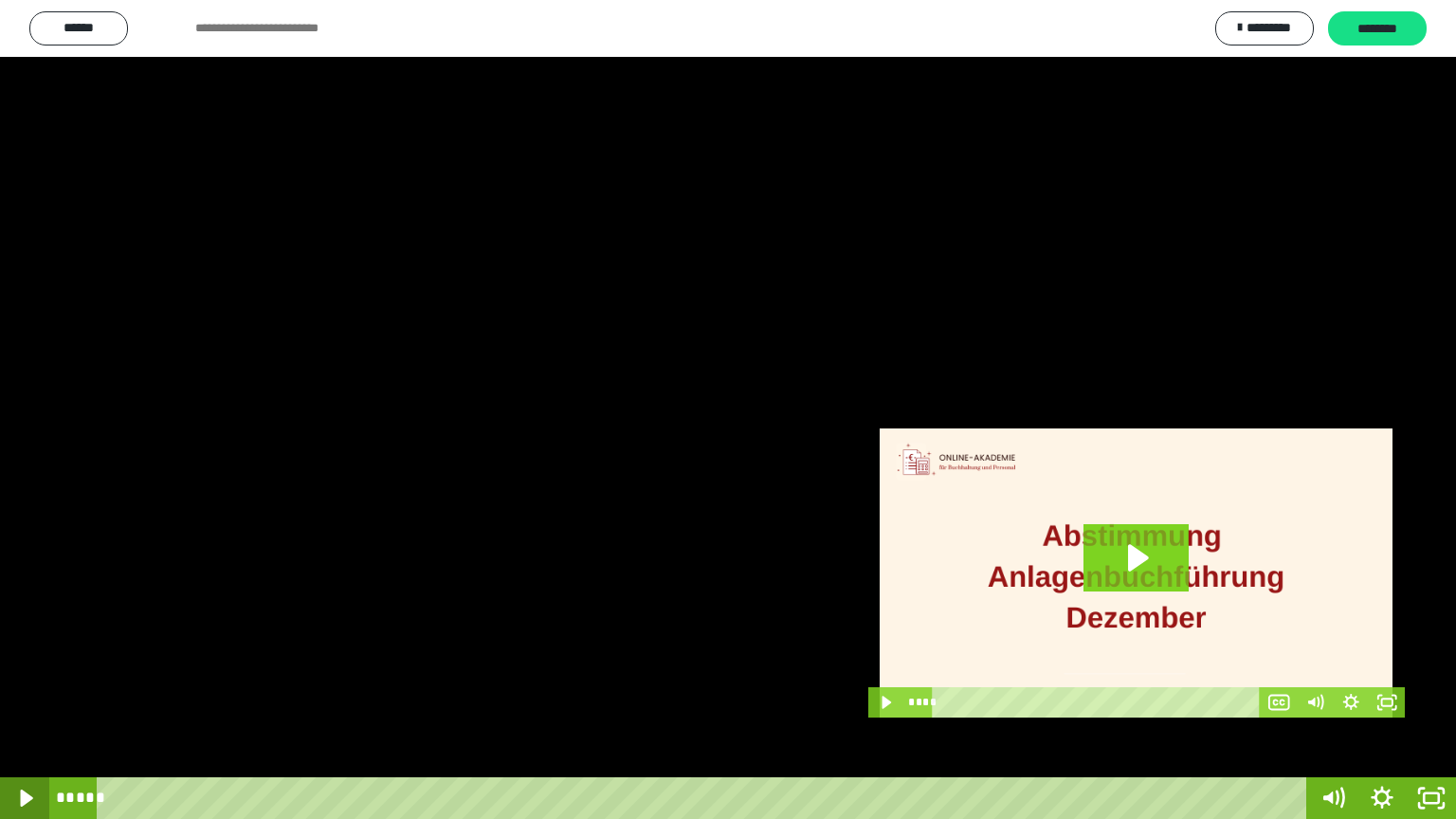 click 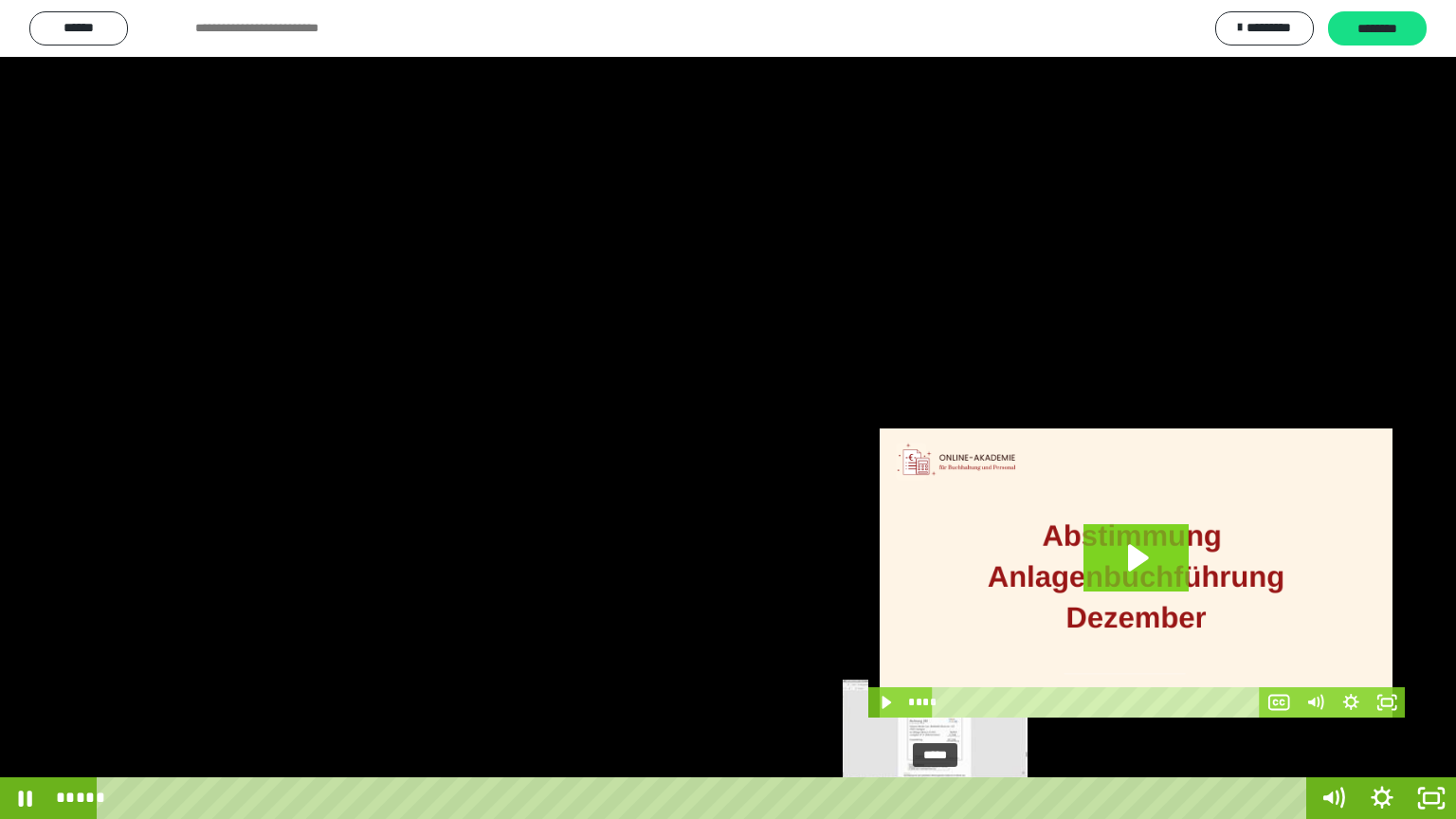 click on "*****" at bounding box center [705, 798] 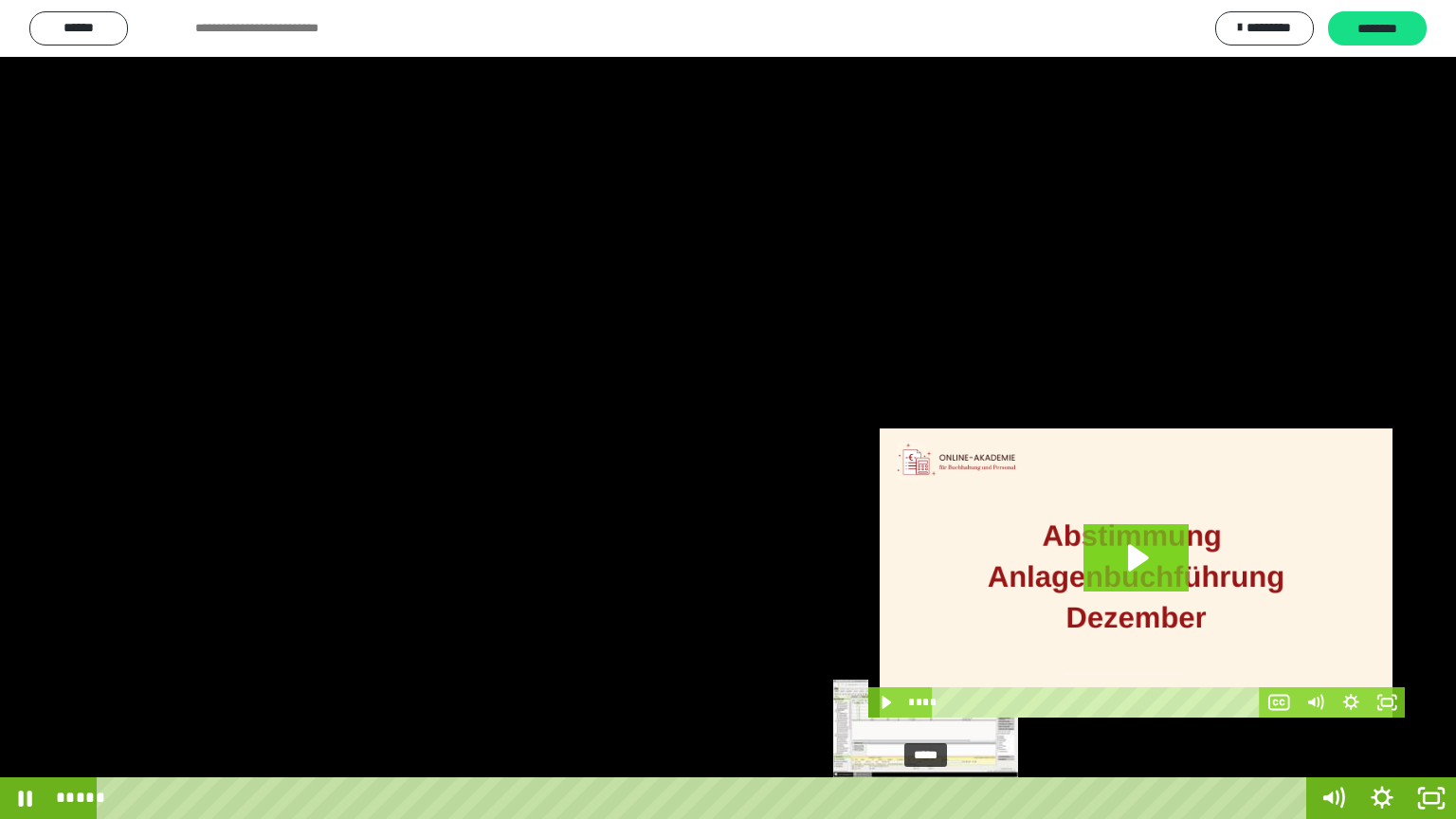 click on "*****" at bounding box center [705, 798] 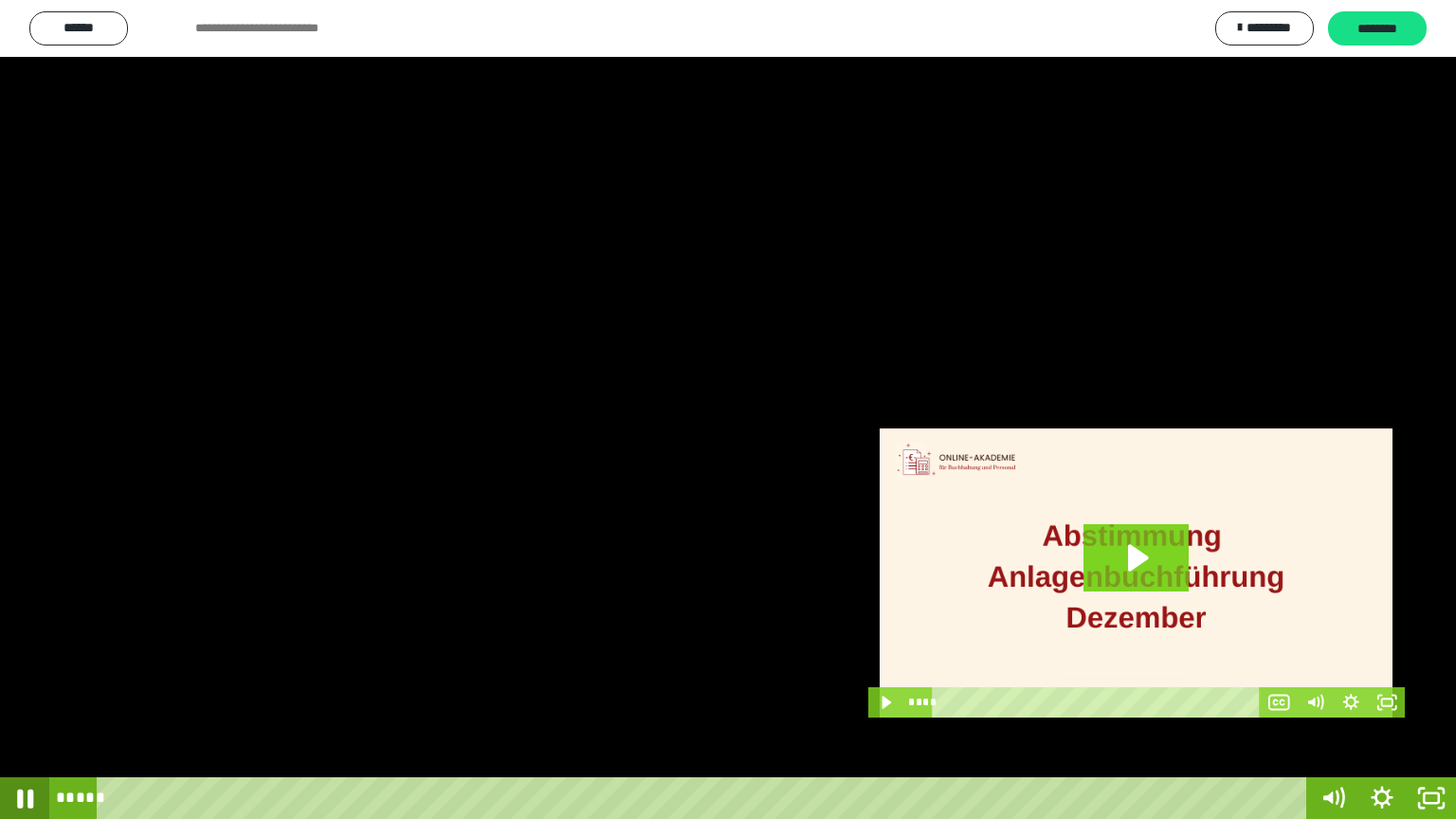 click 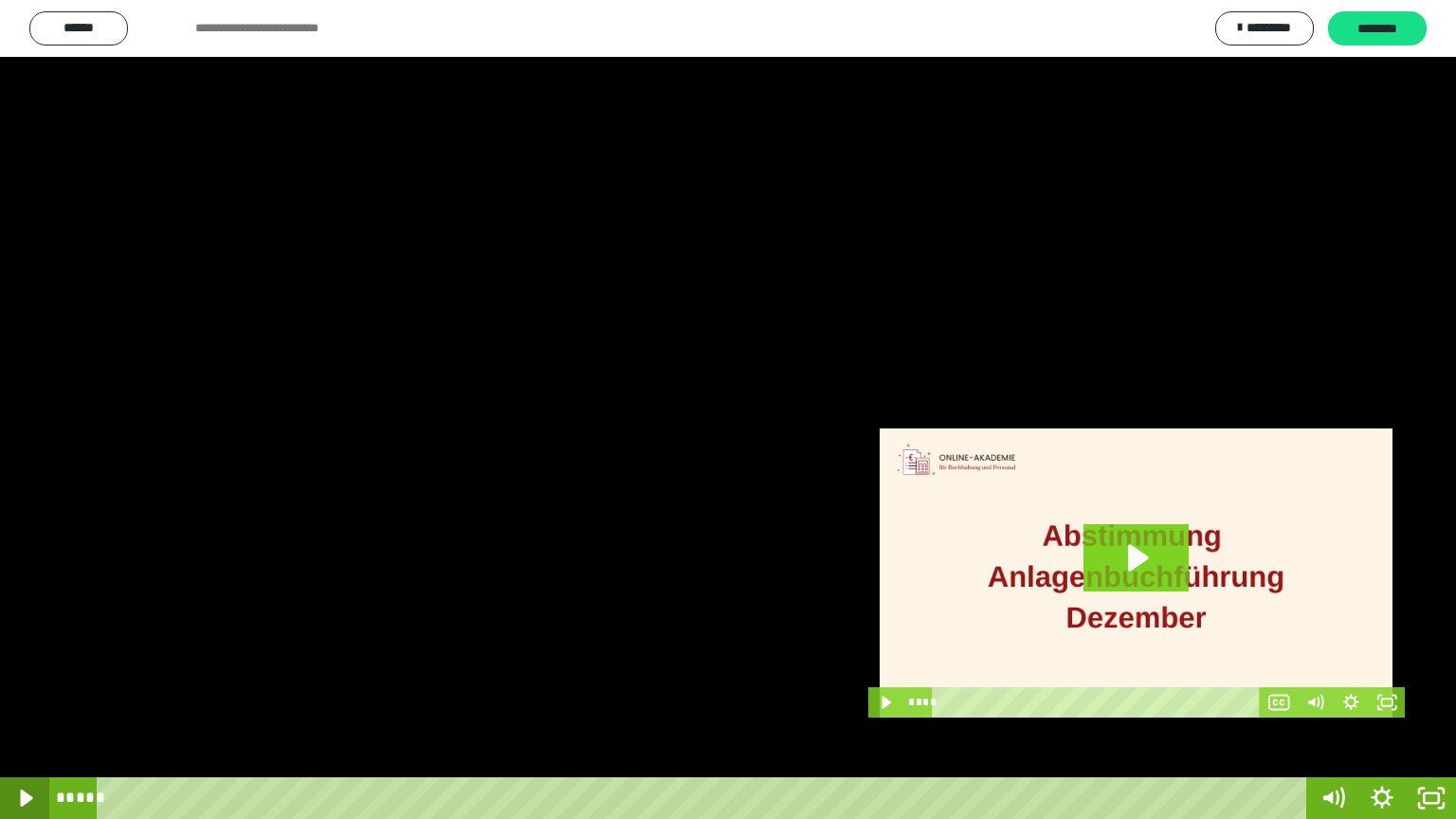 click 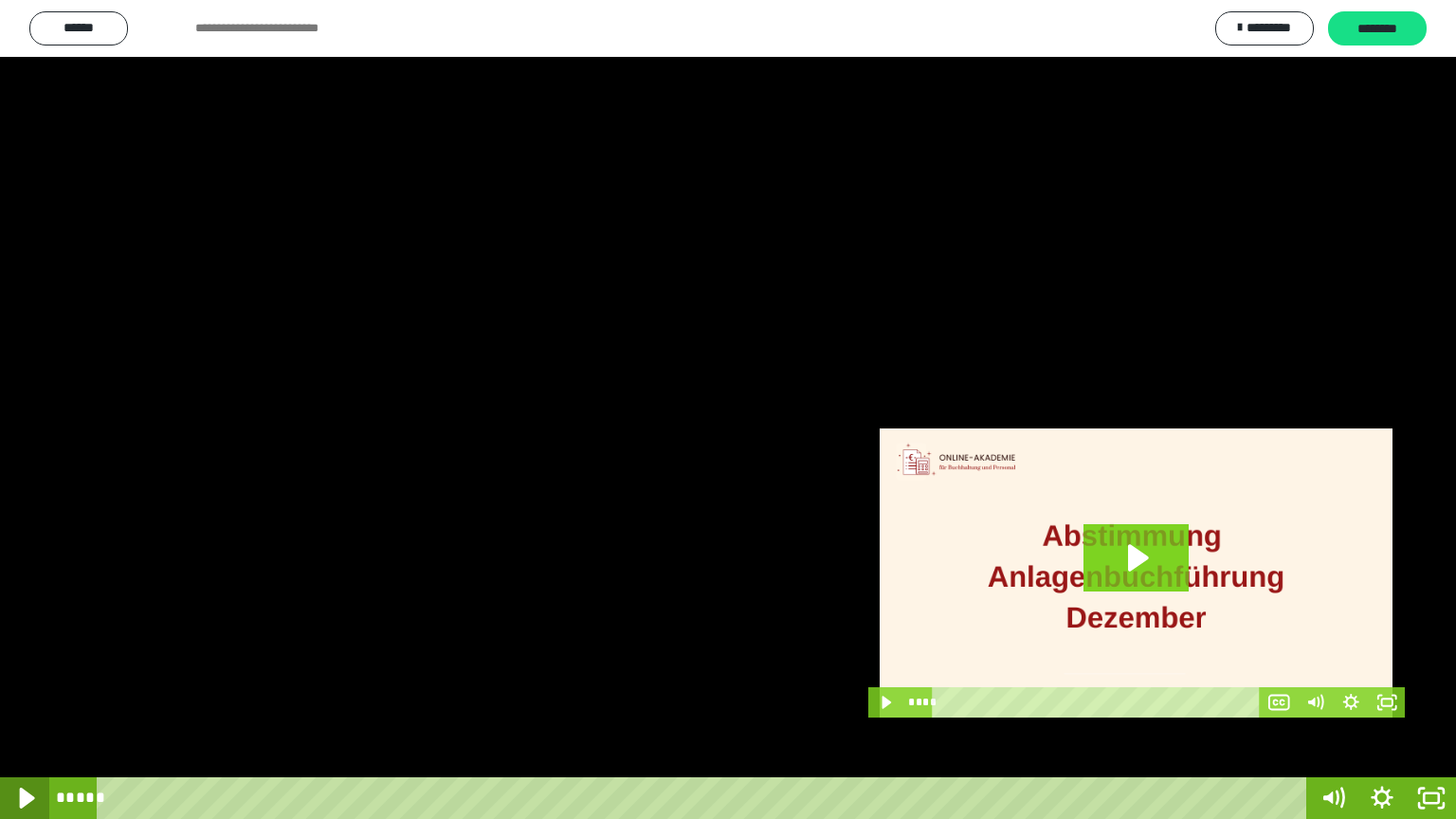 click 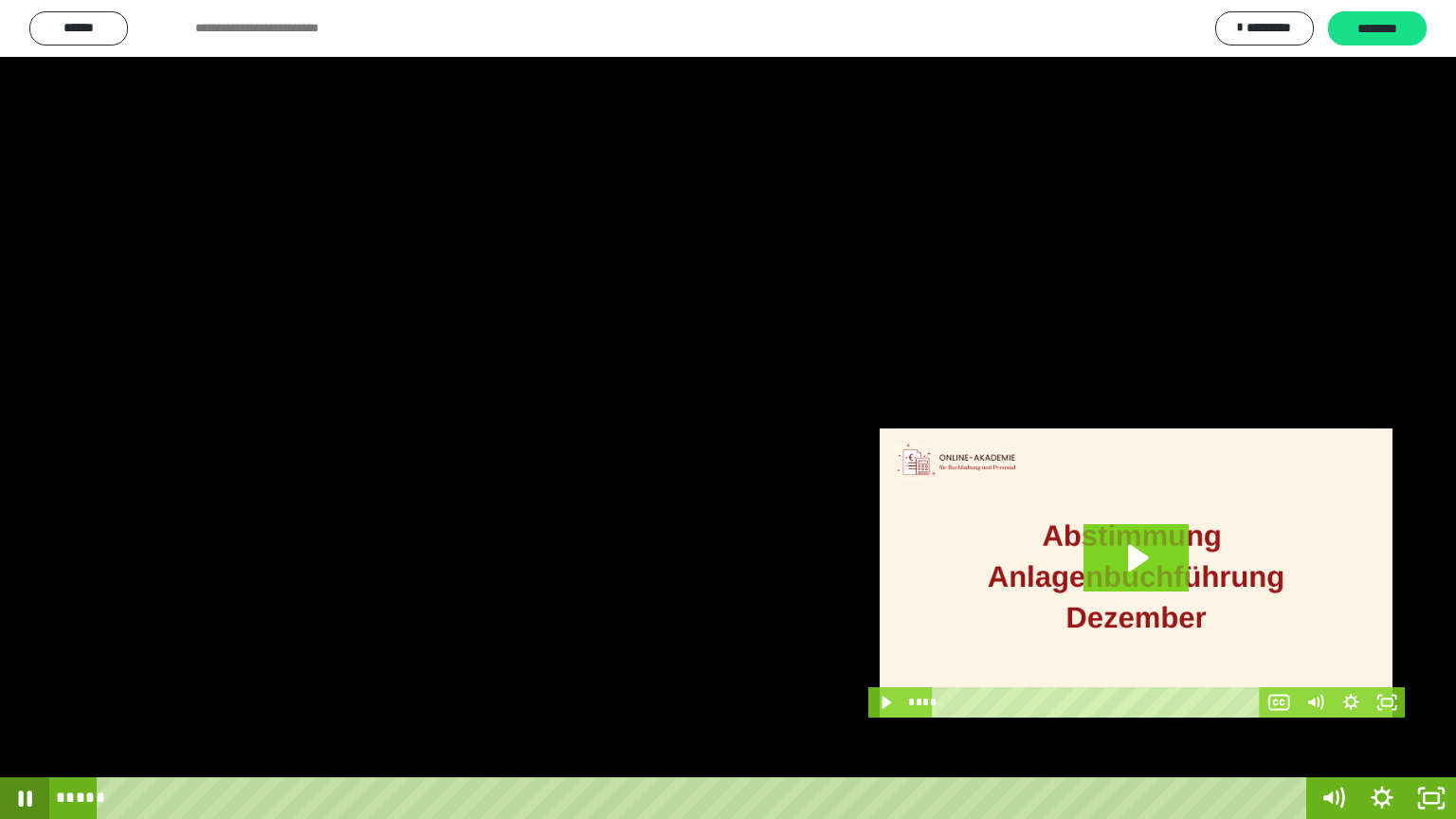 click 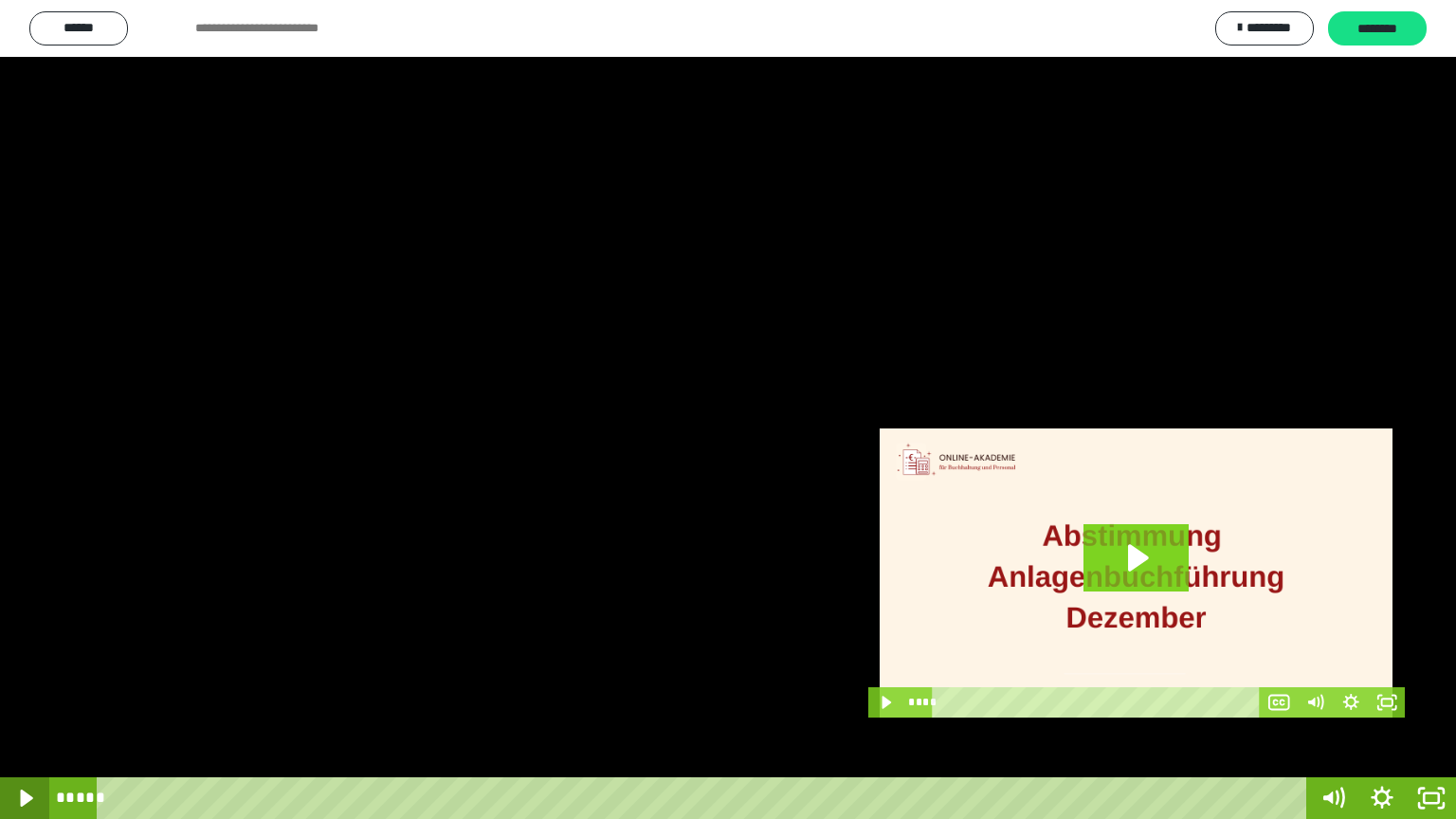 click 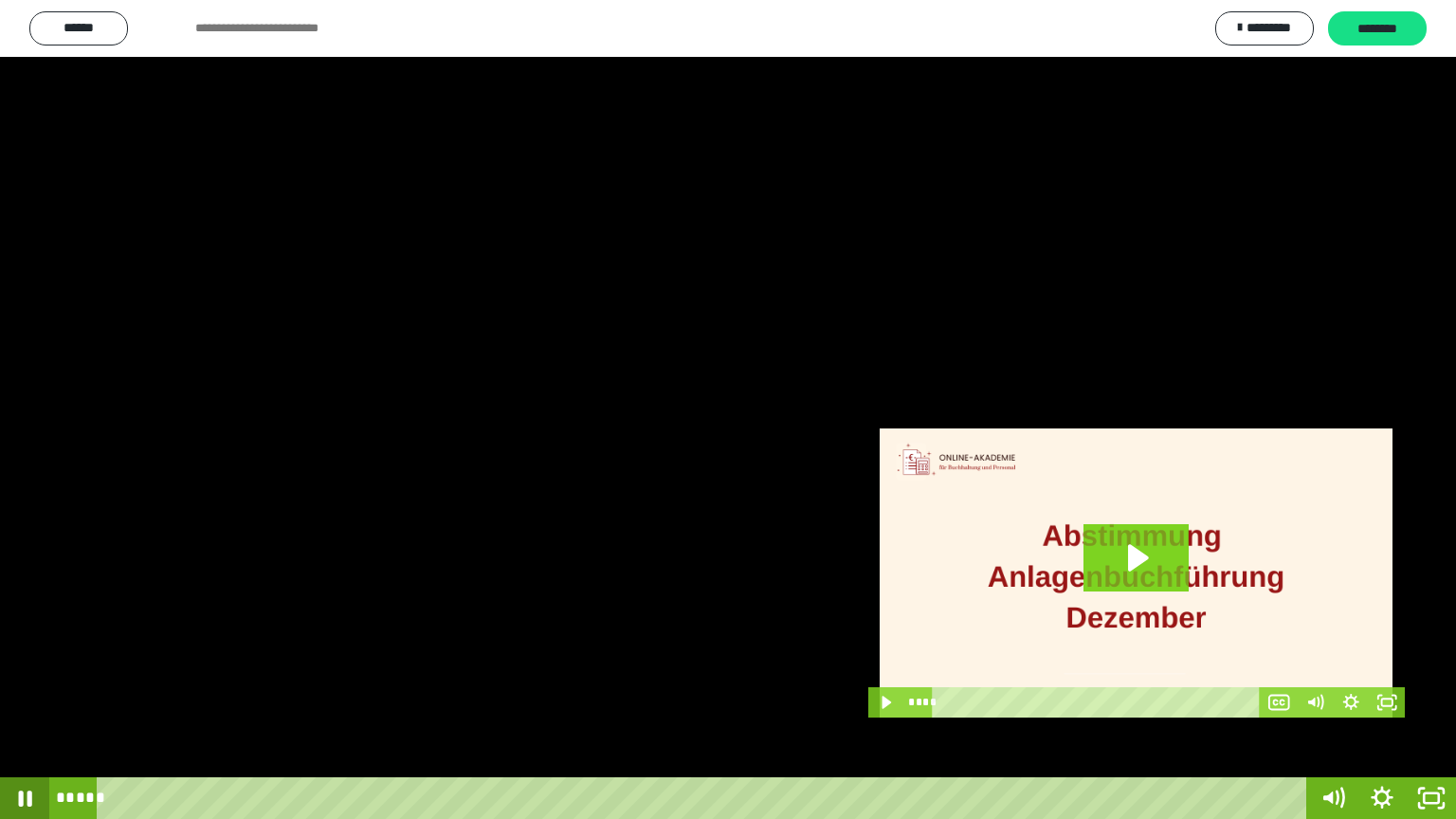 click 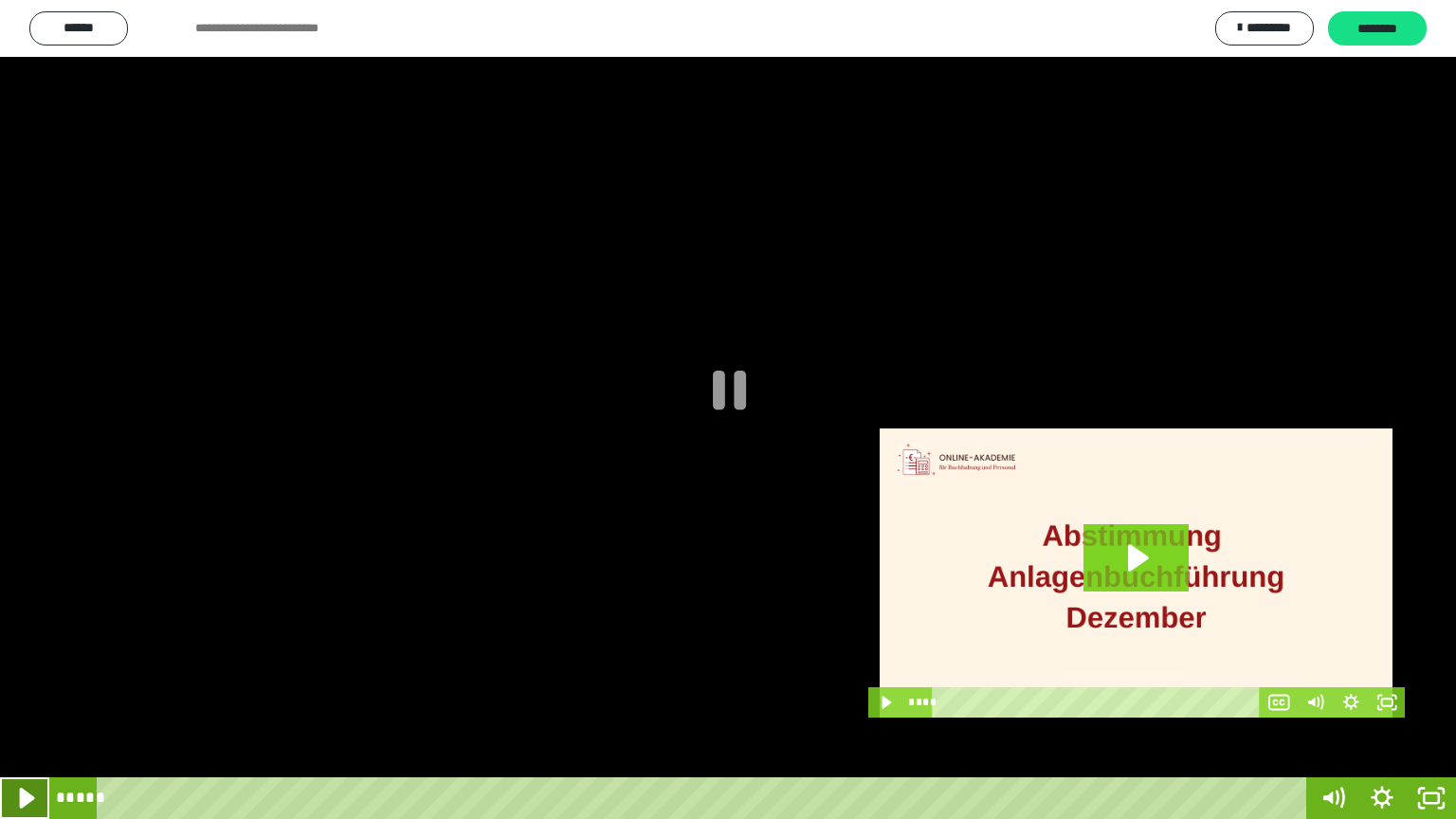 click 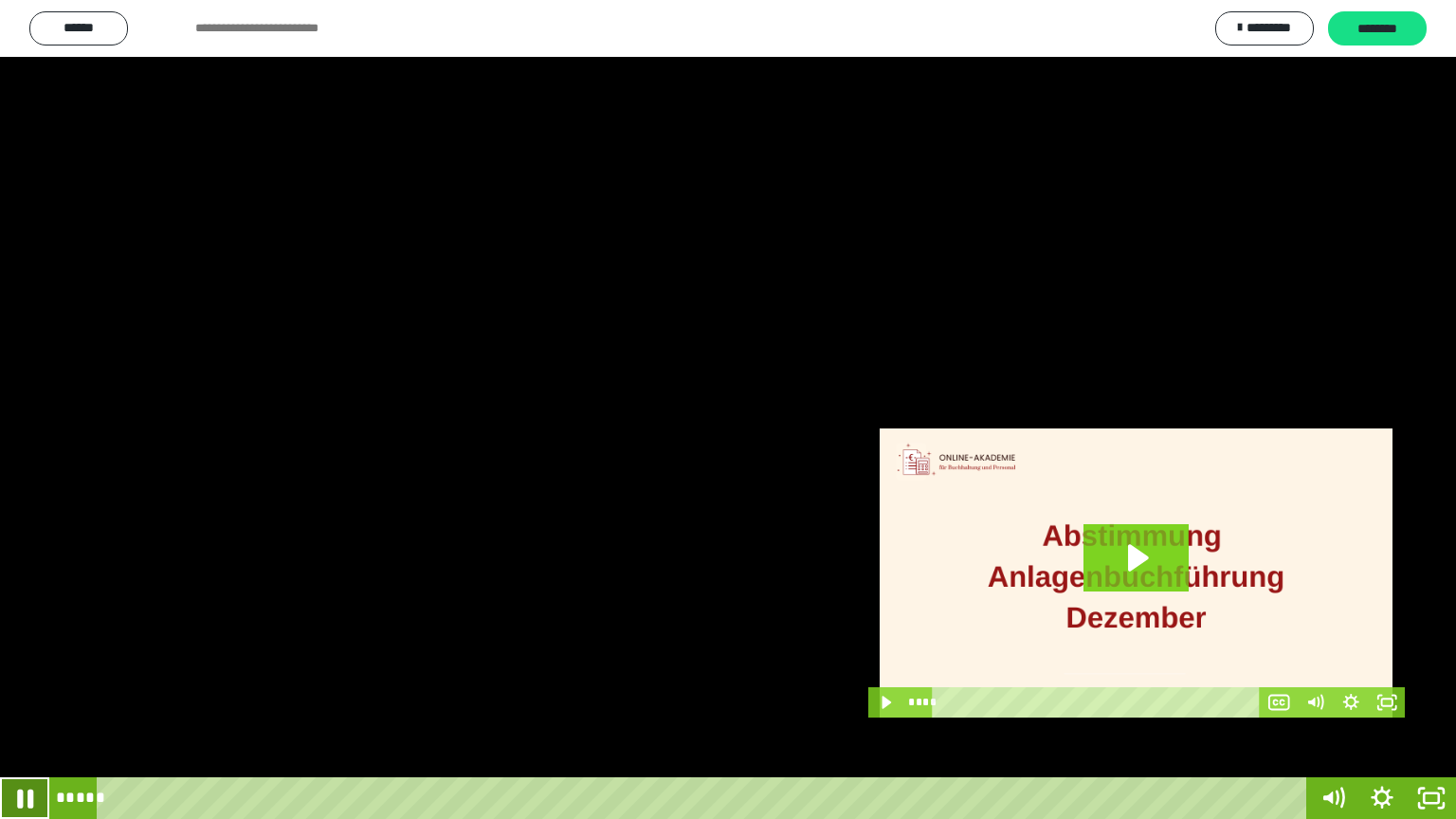 click 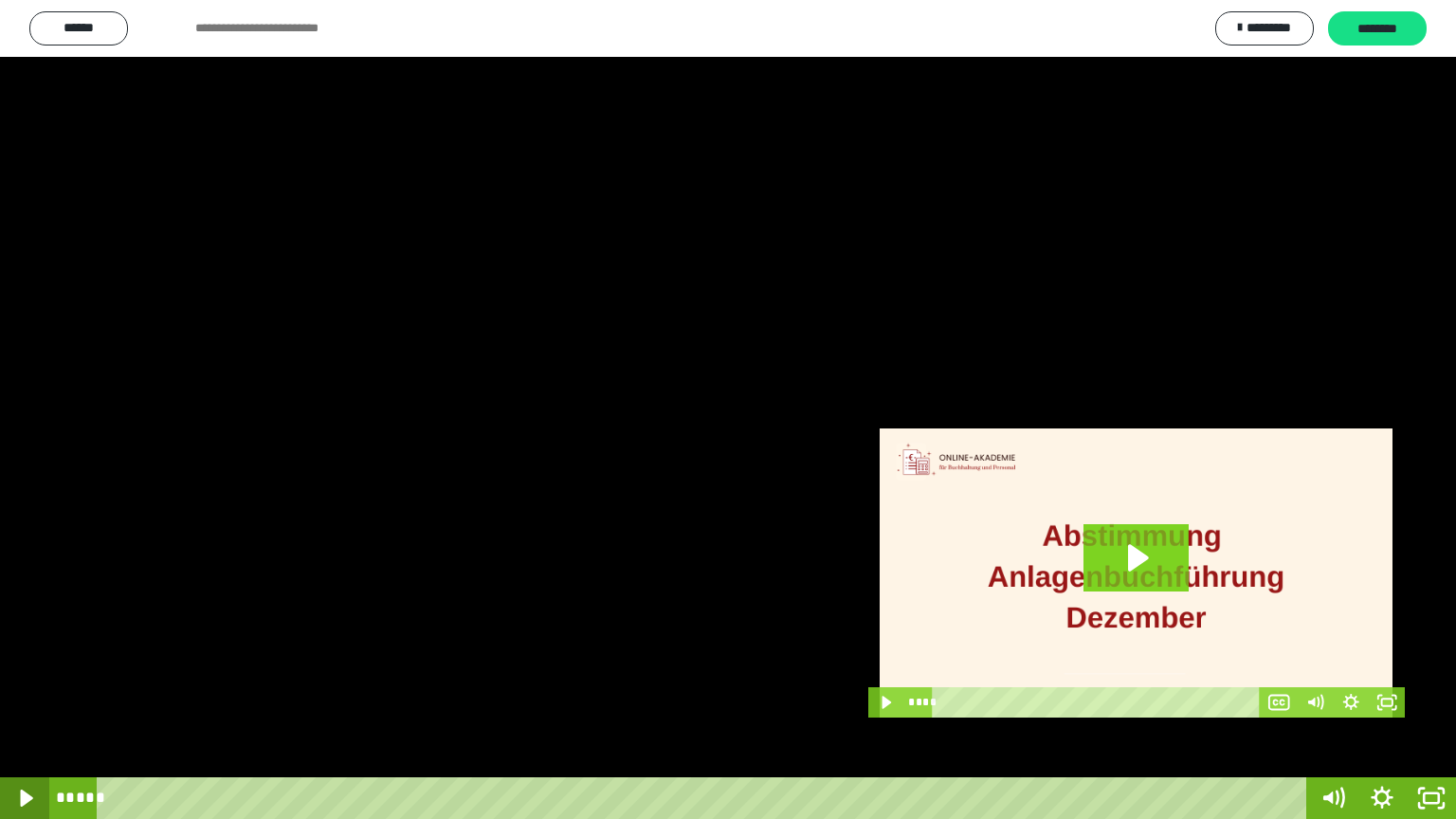 click 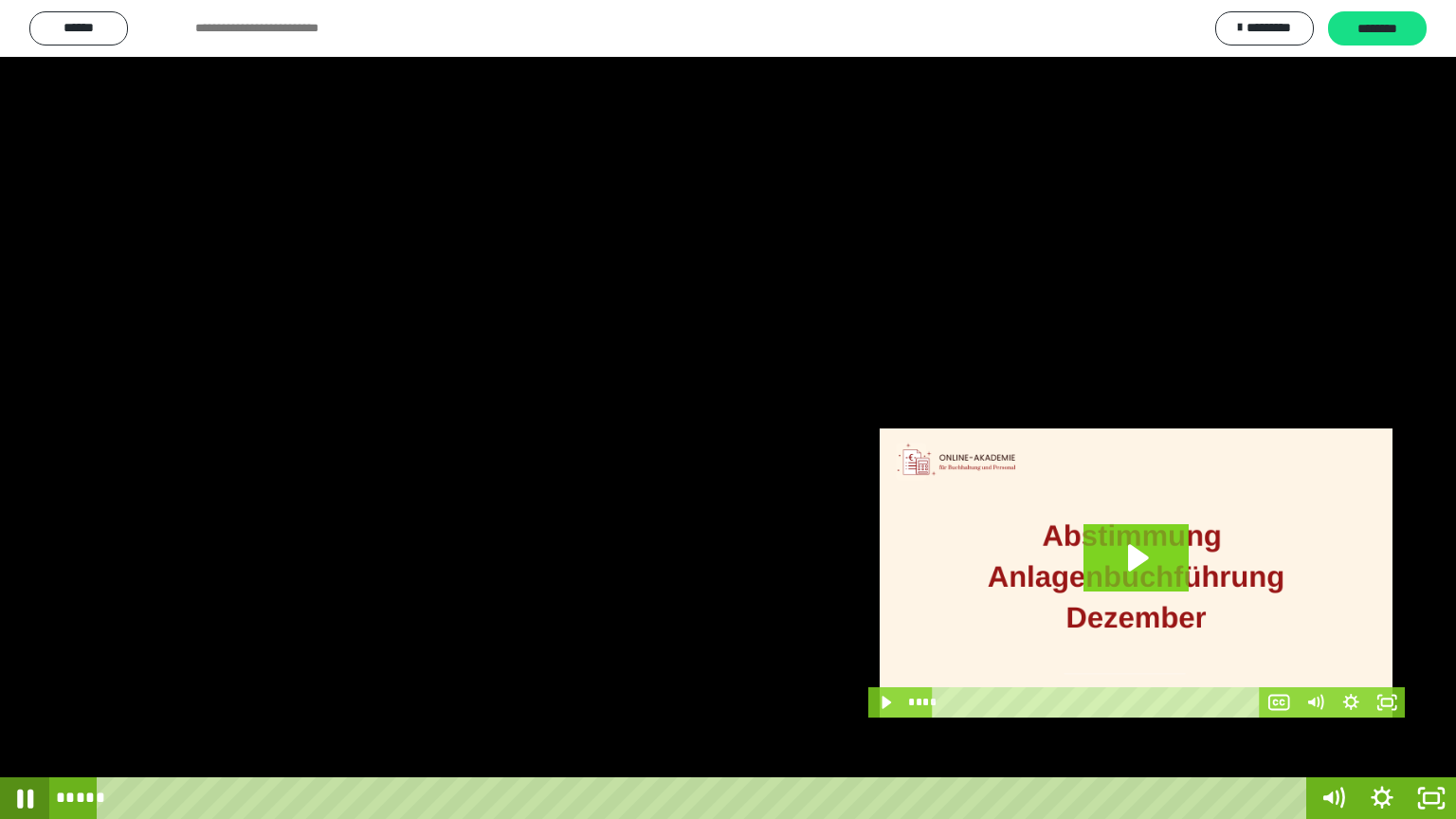 click 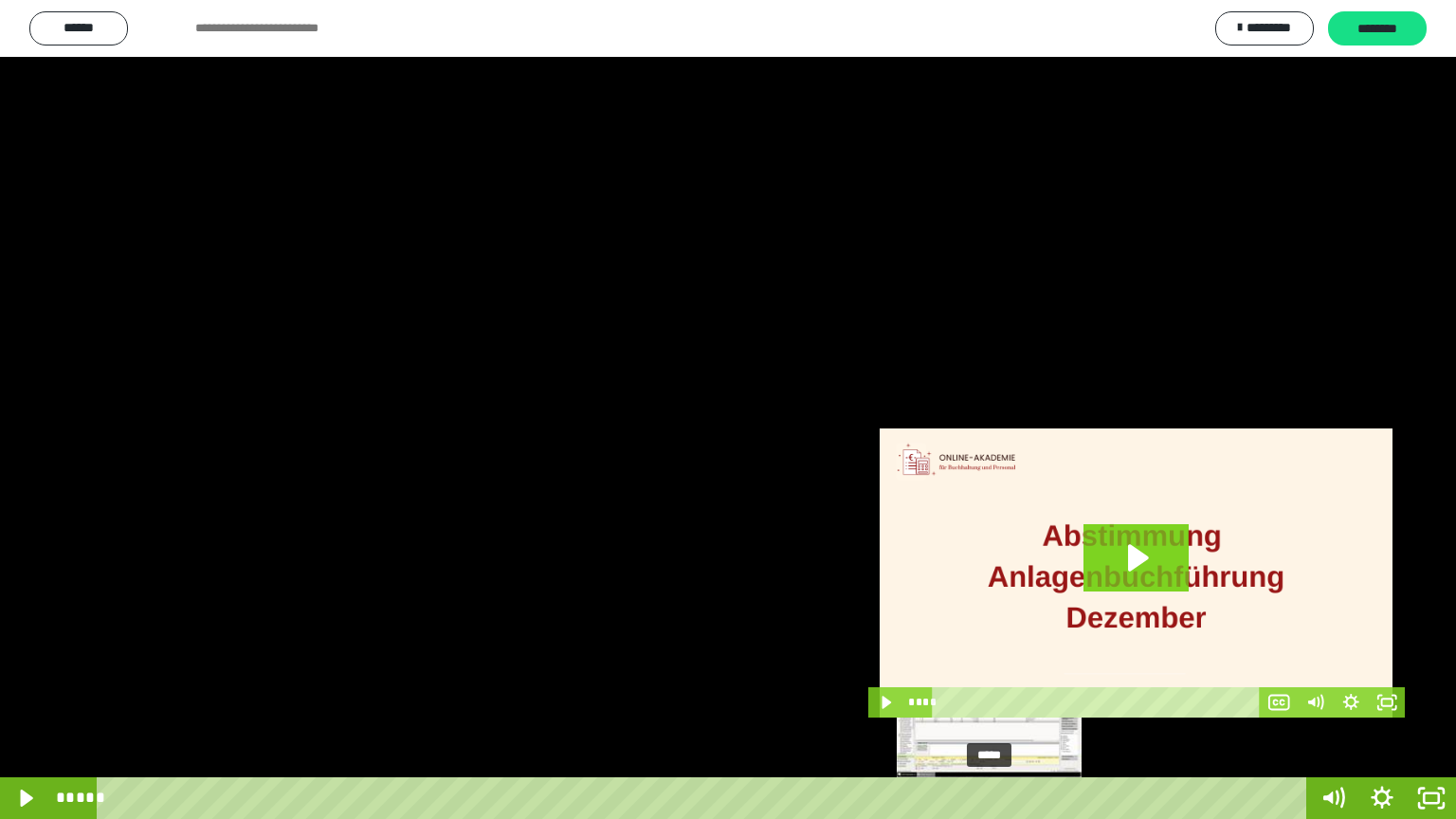 click on "*****" at bounding box center (705, 798) 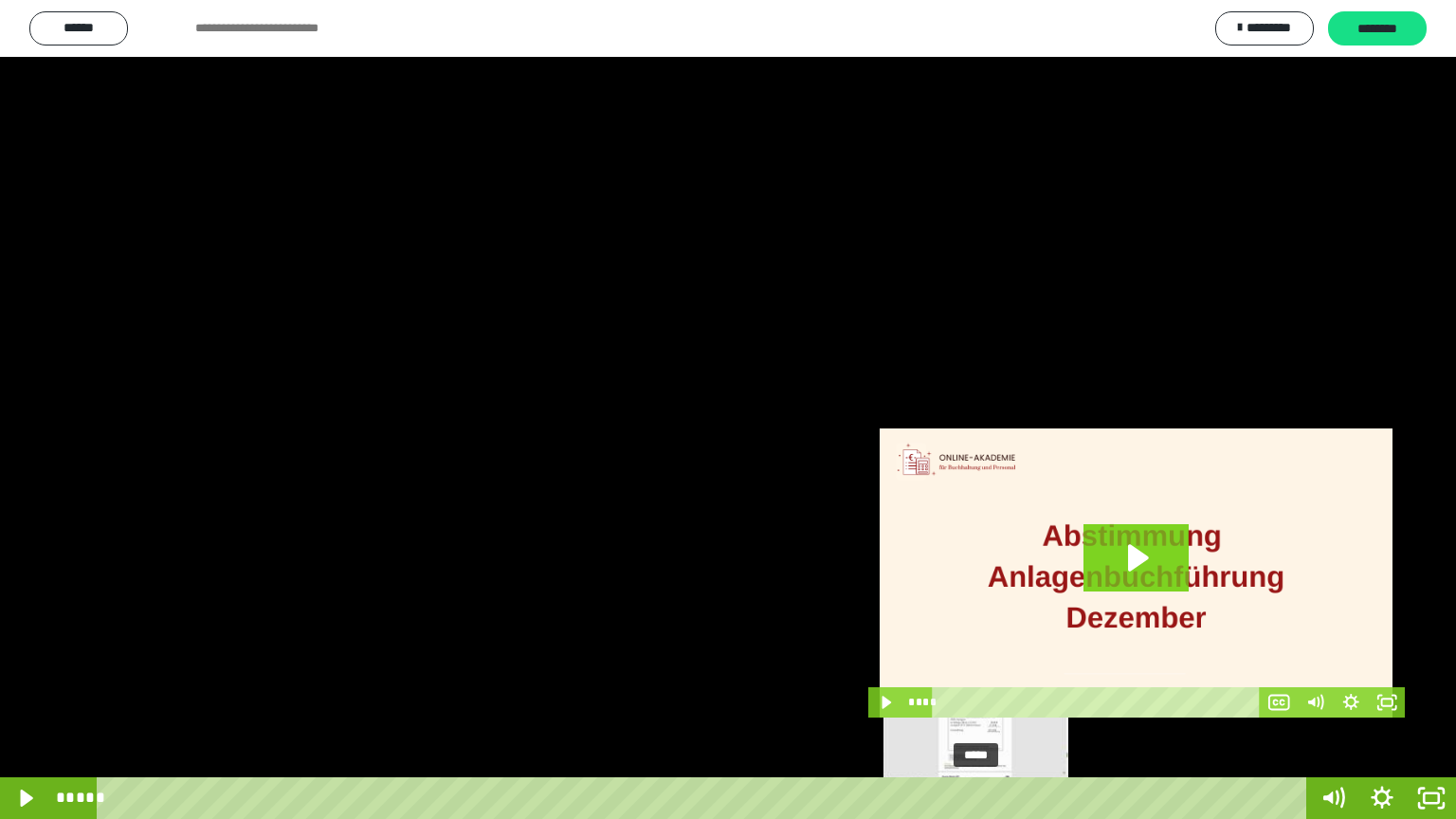 drag, startPoint x: 1012, startPoint y: 776, endPoint x: 978, endPoint y: 796, distance: 39.446166 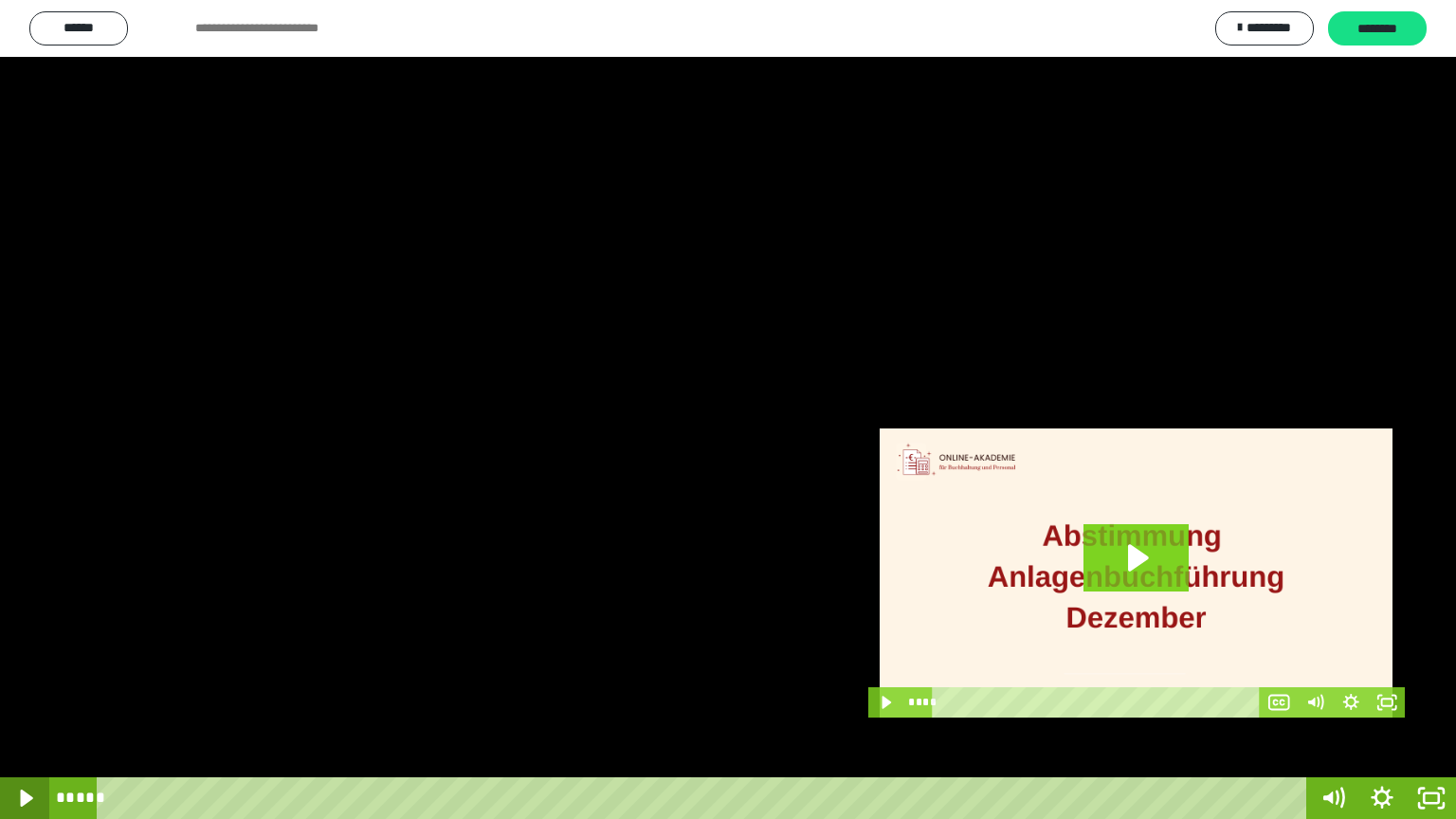 click 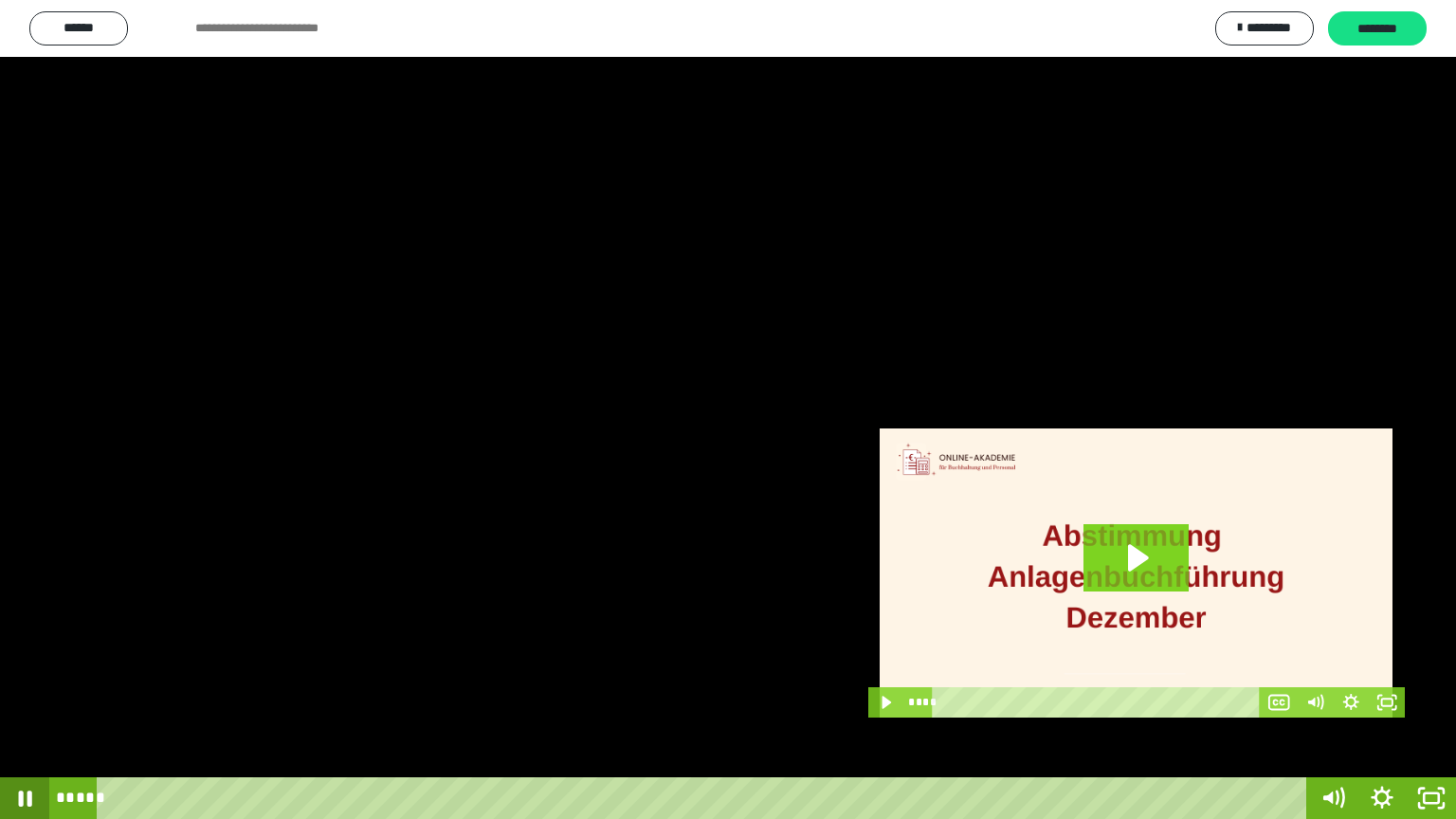 click 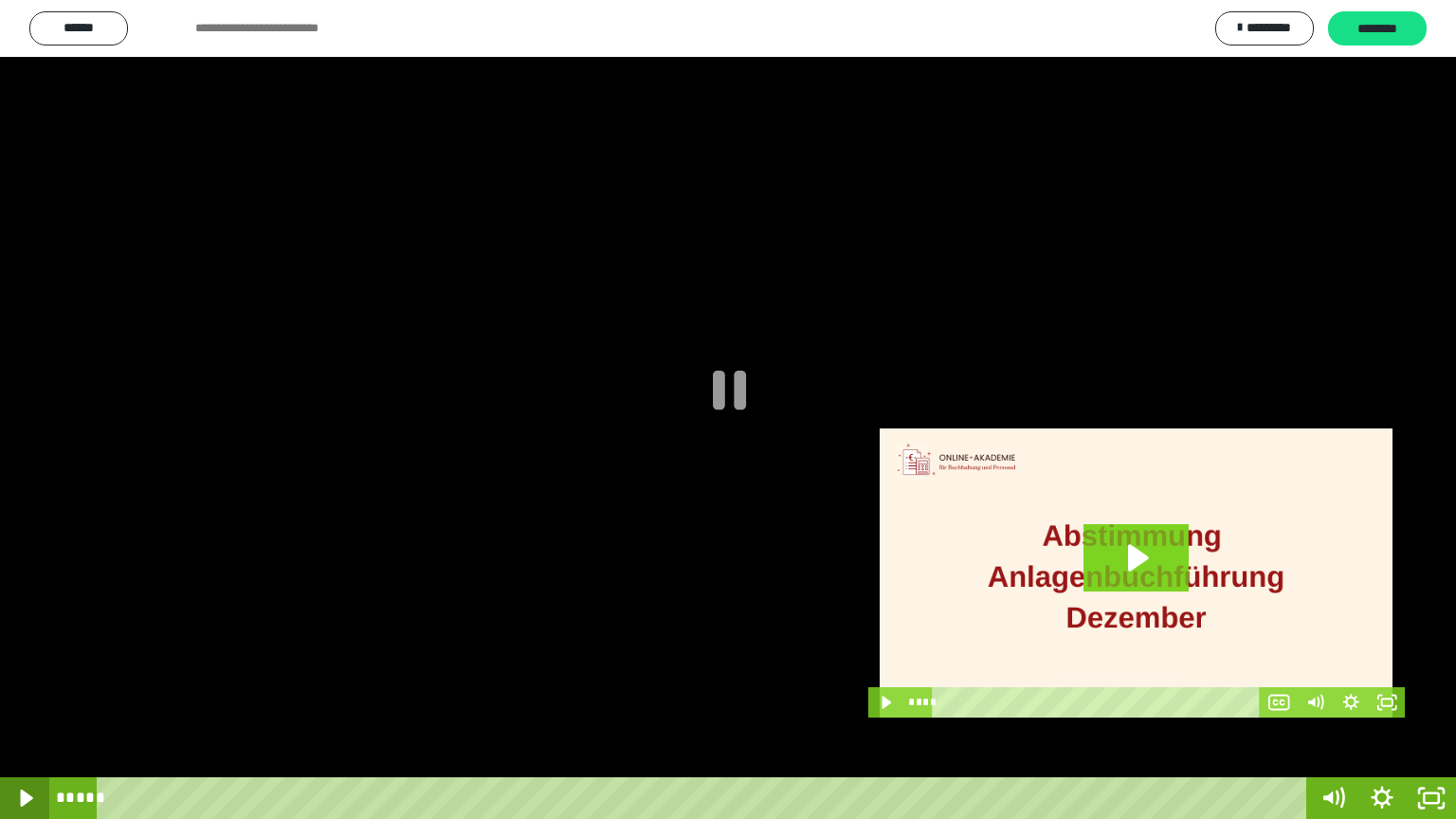 click 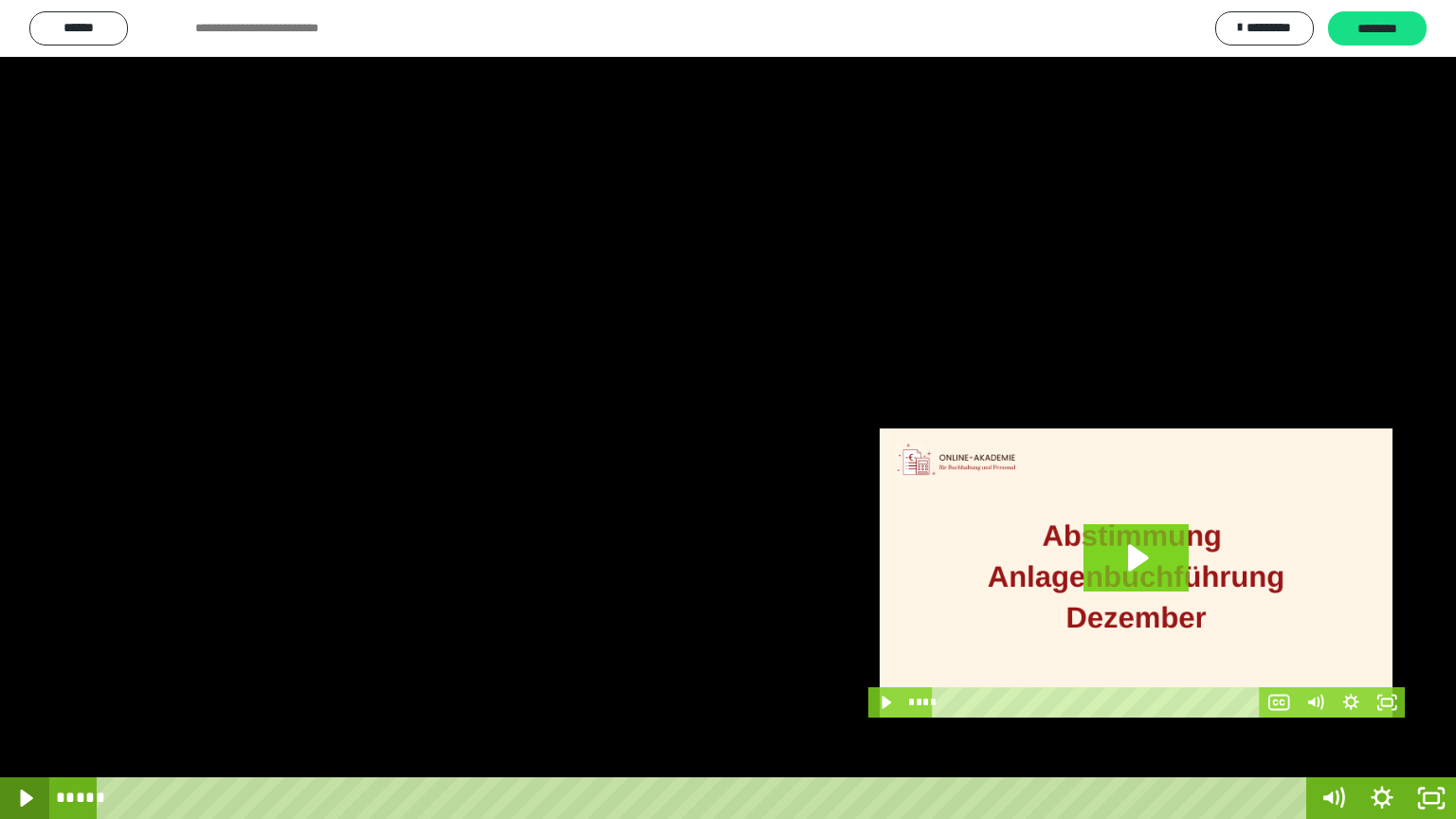 click 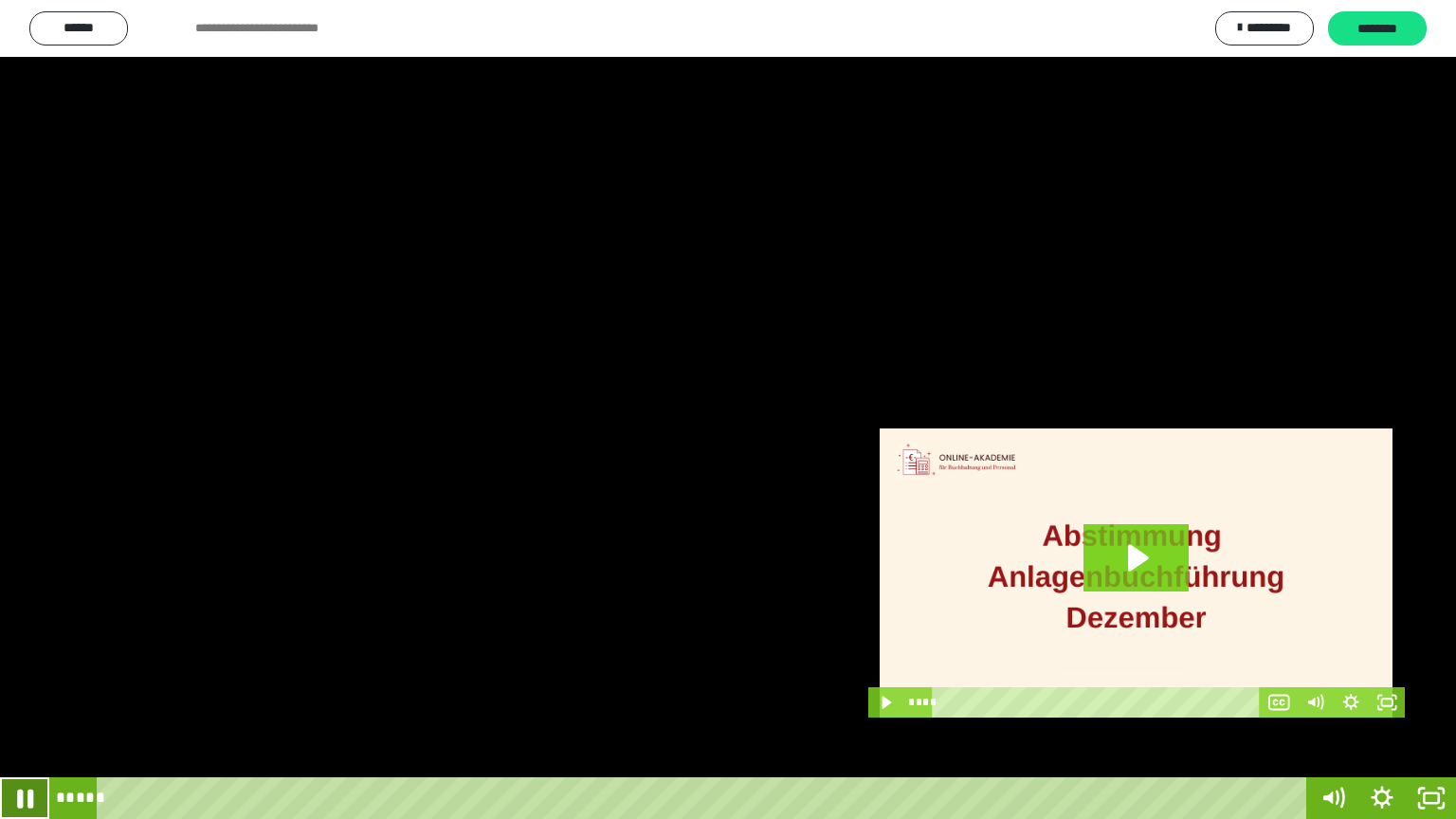 click 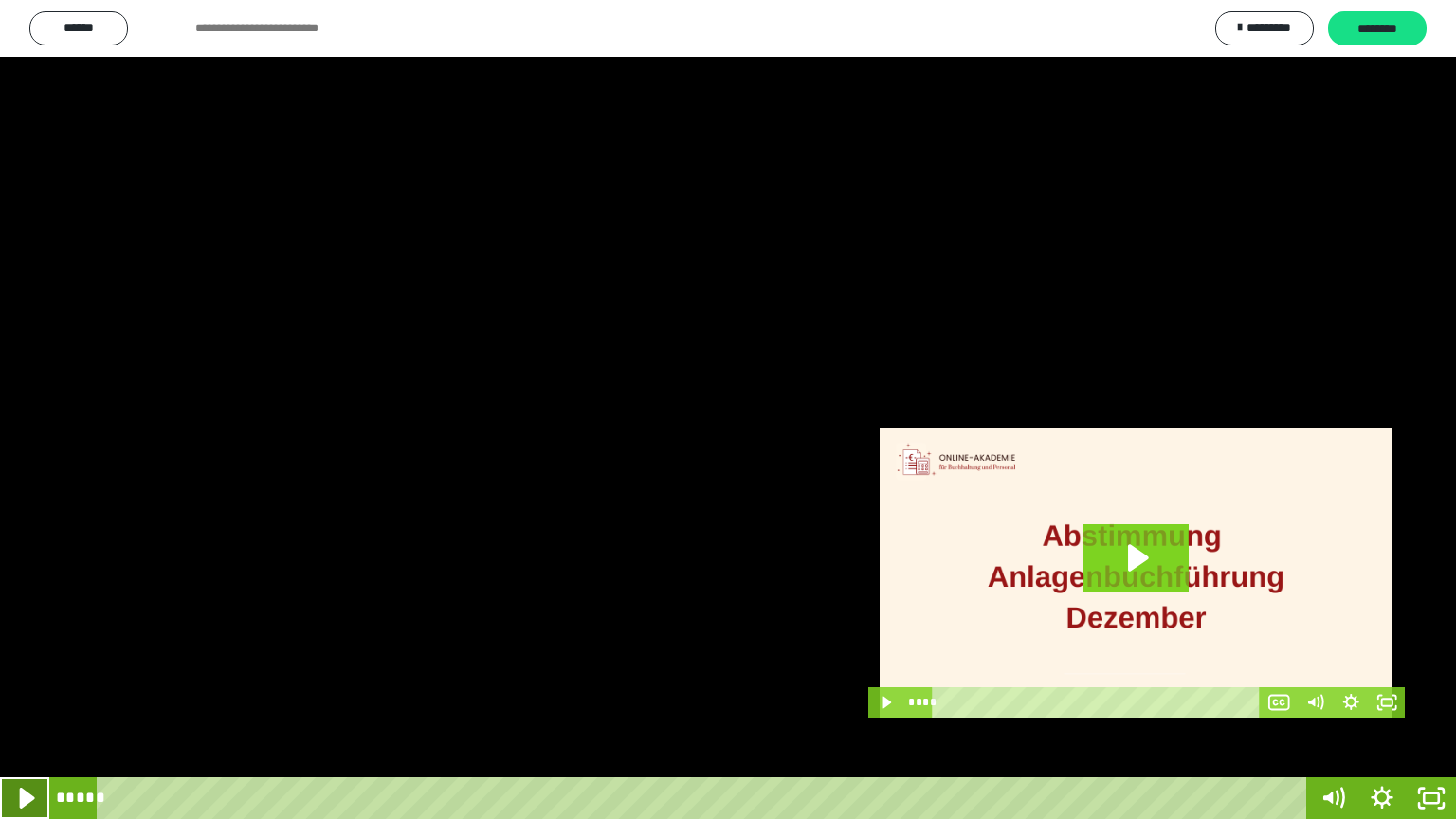 click 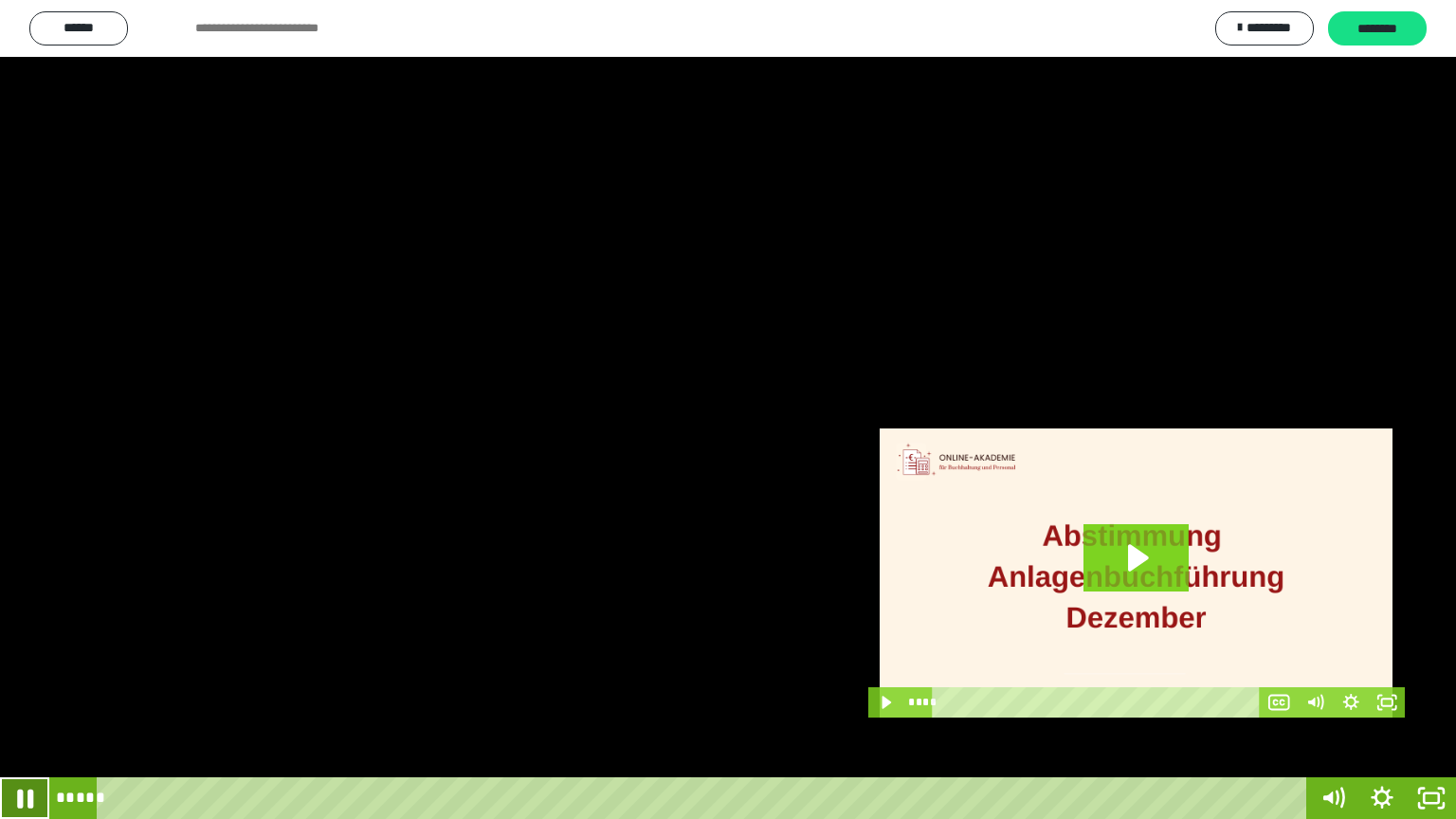 click 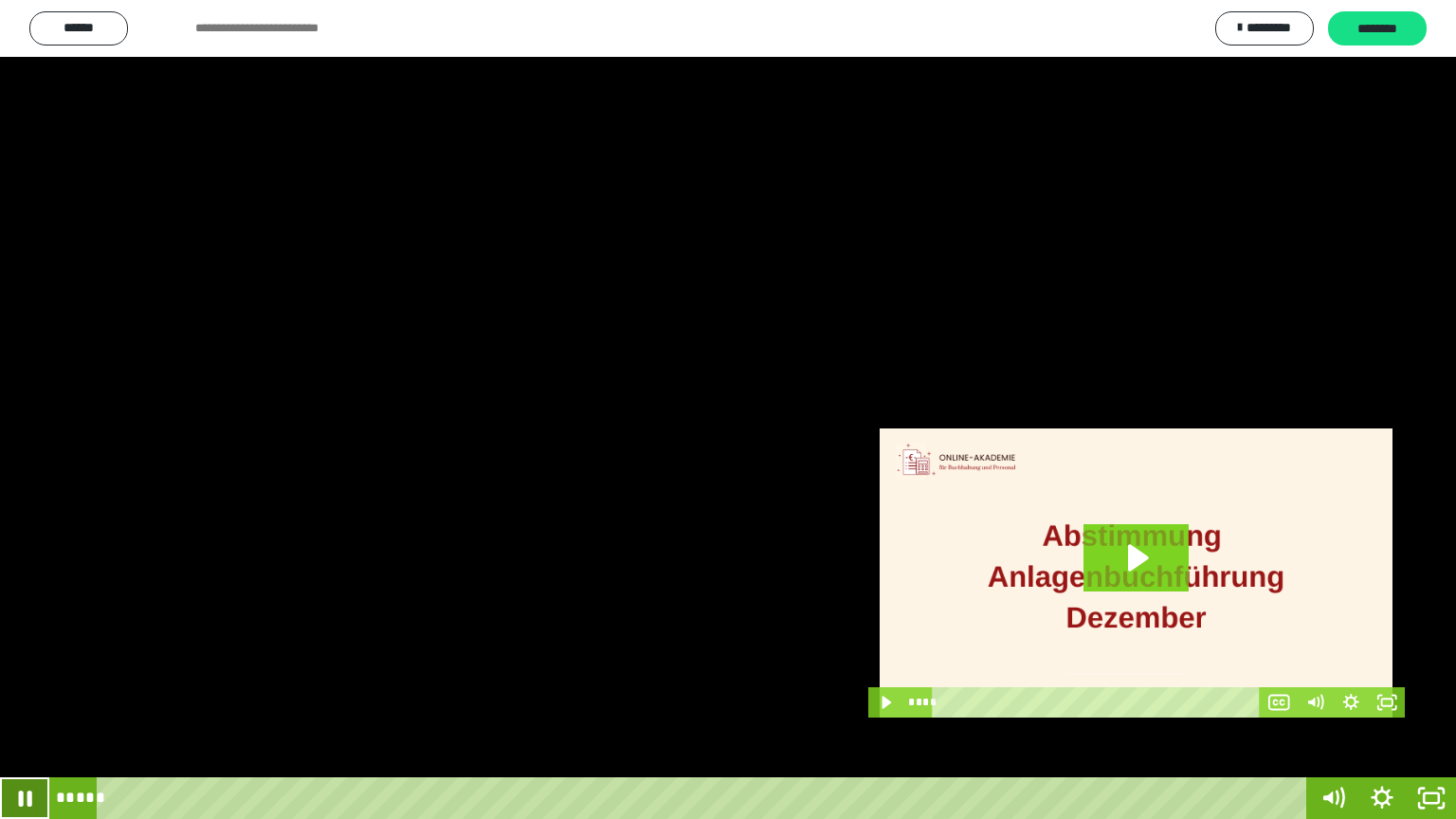 click 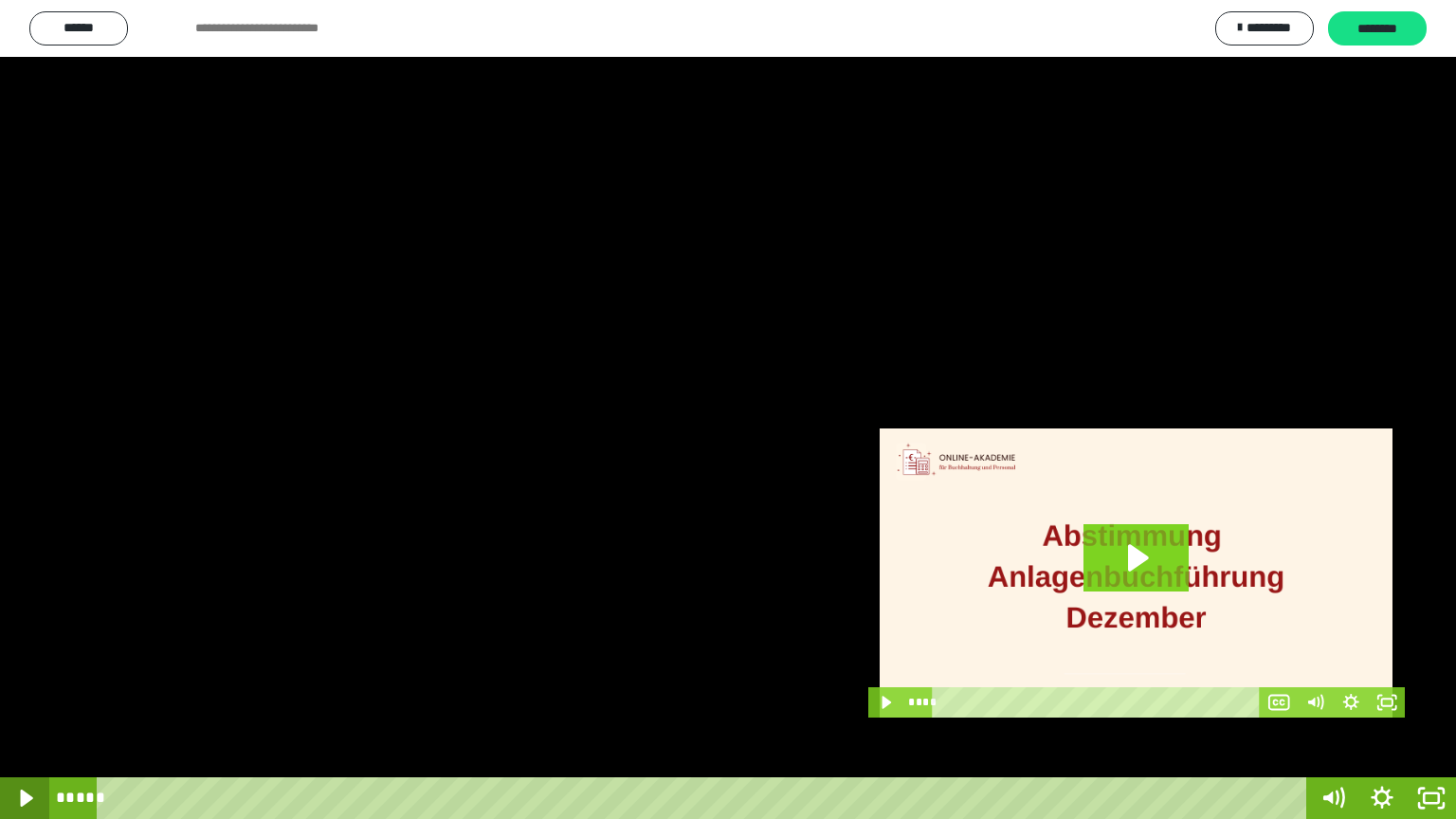 click 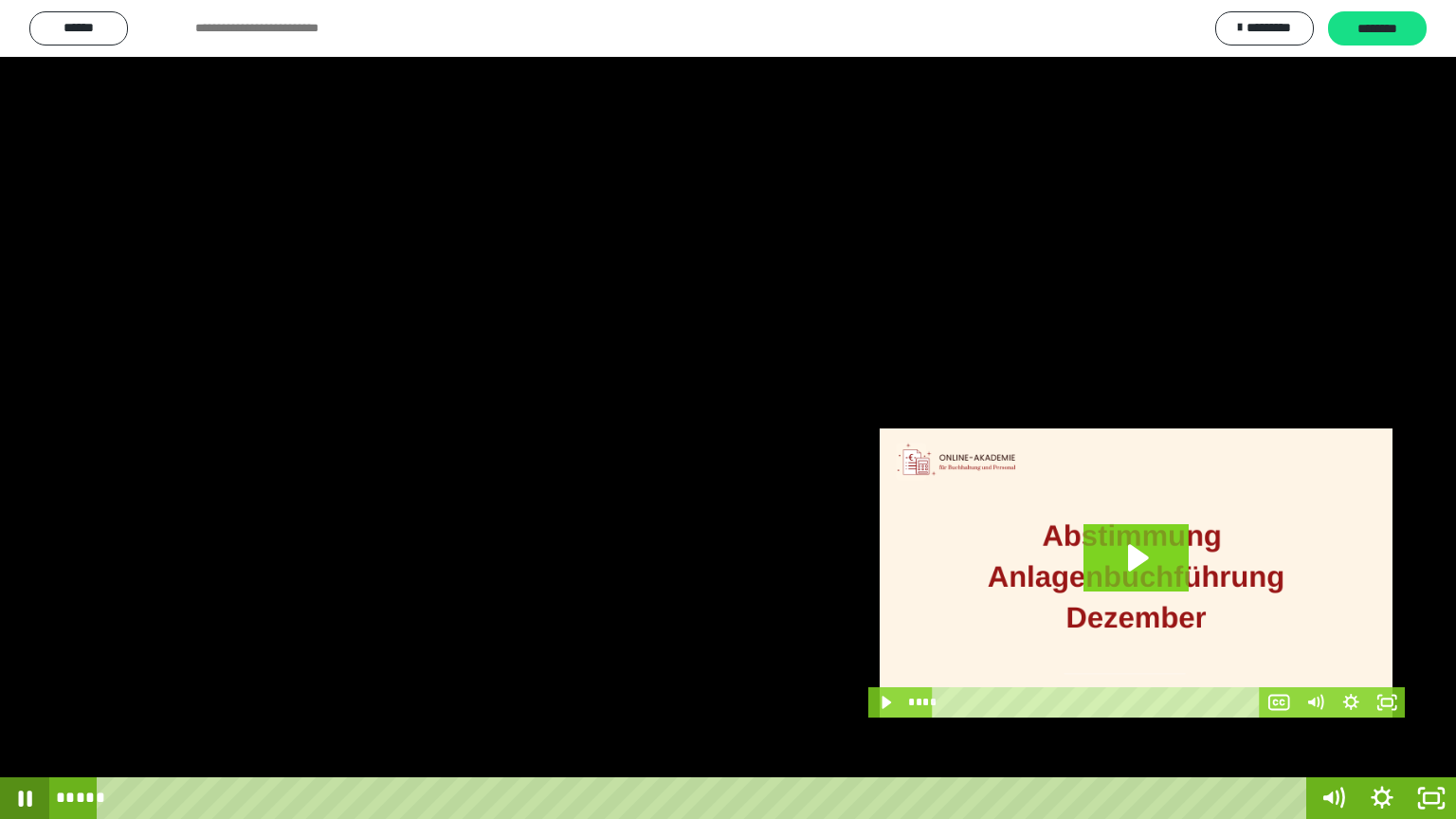 click 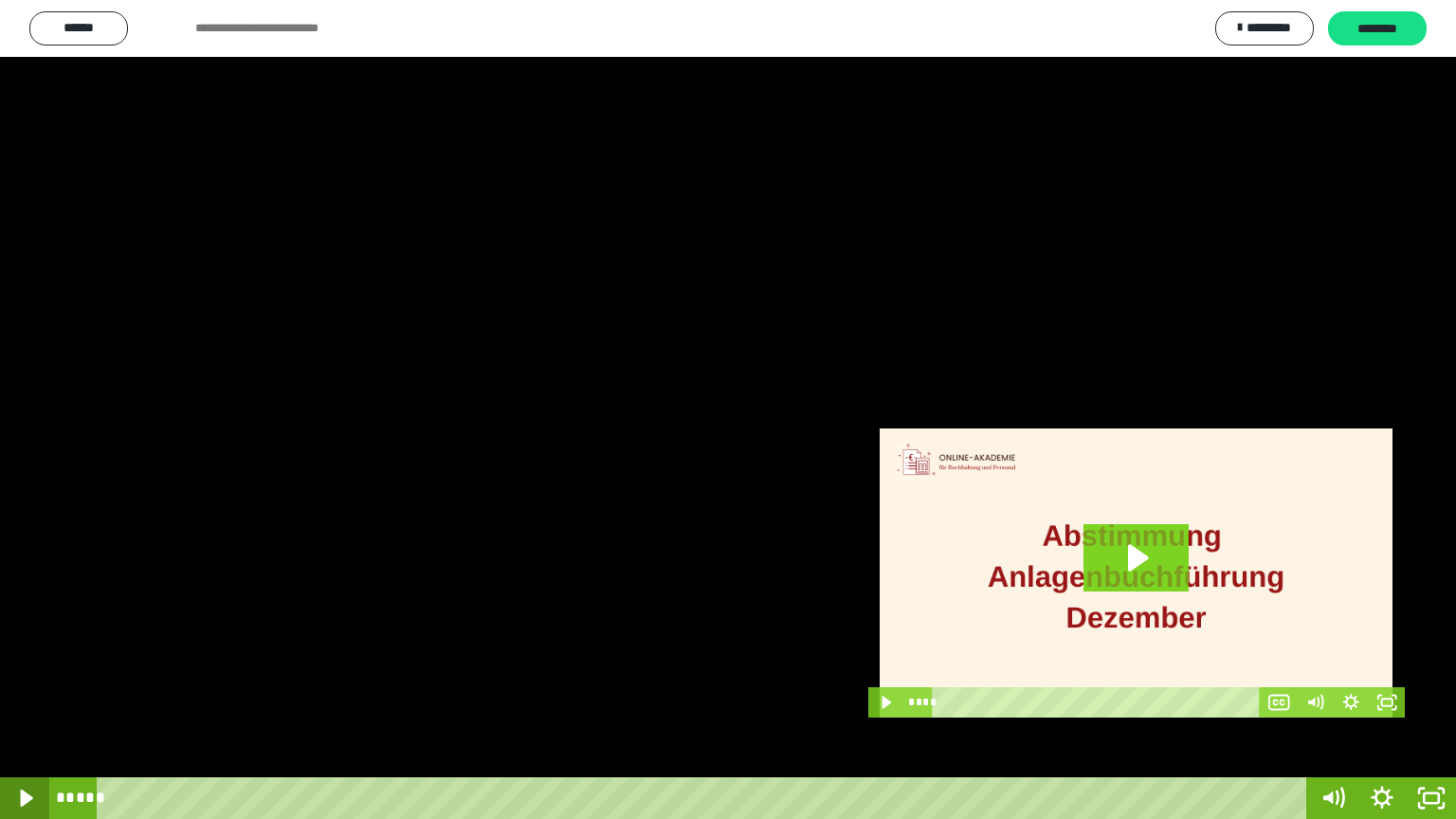 click 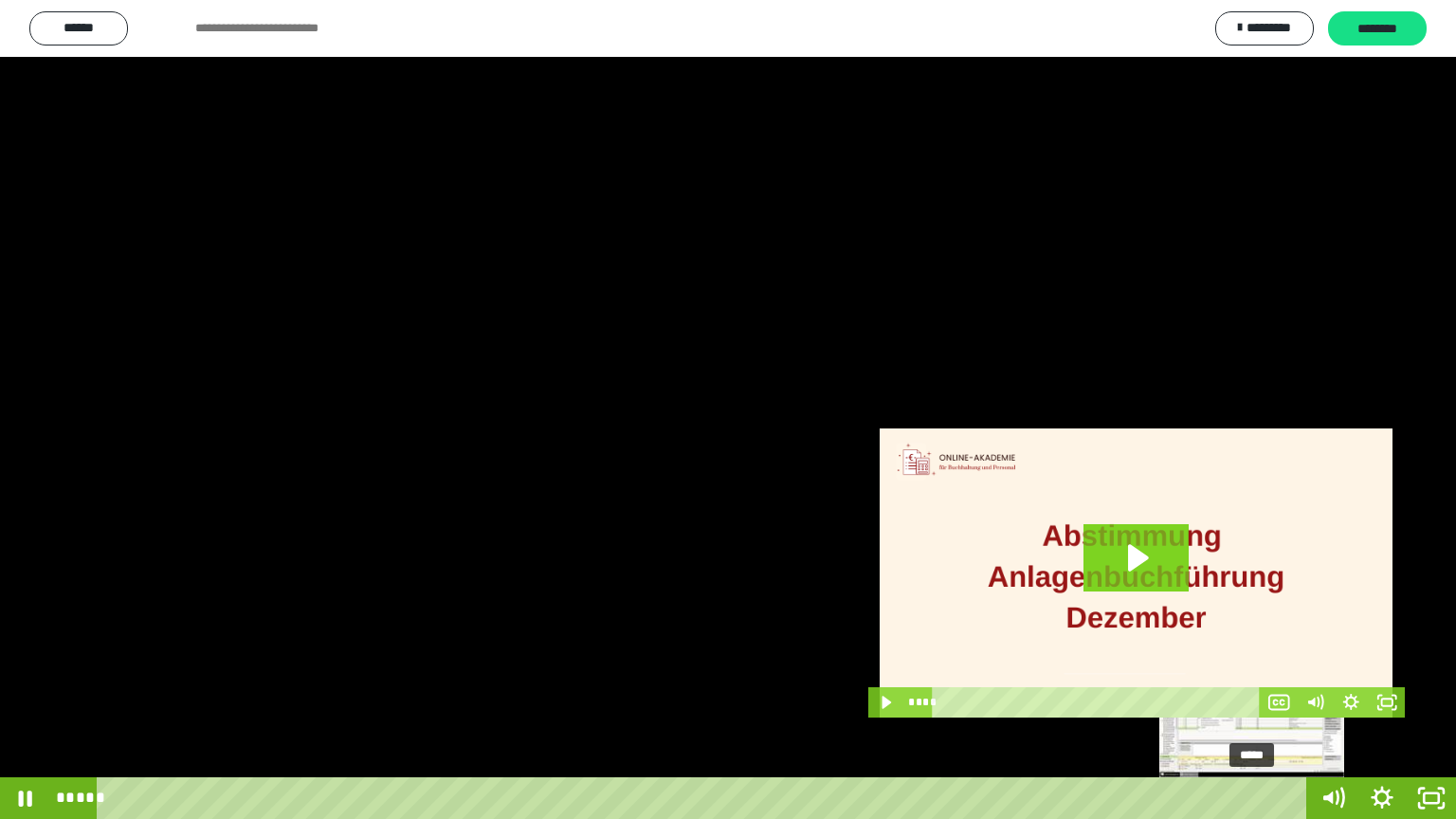 click on "*****" at bounding box center (705, 798) 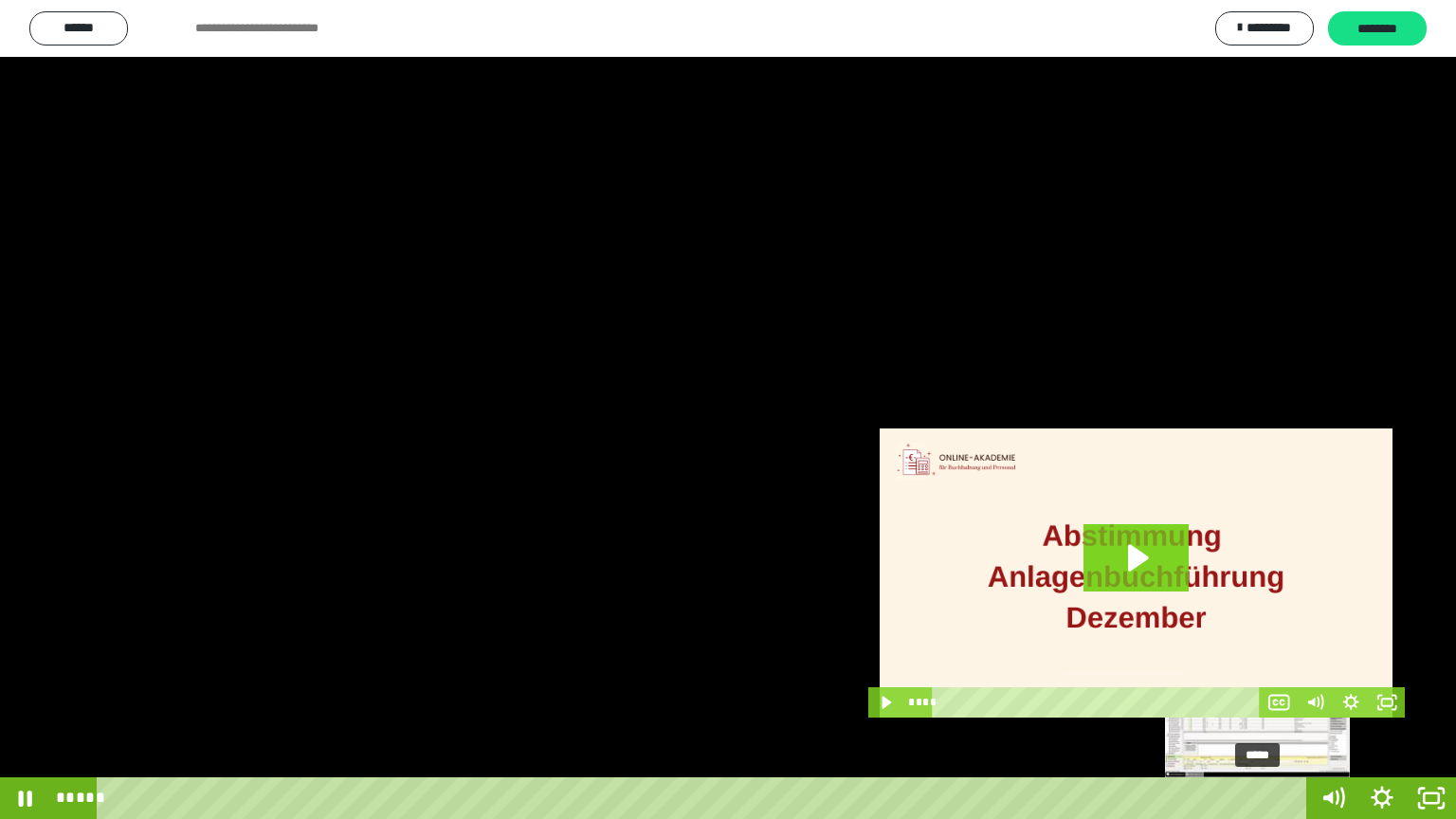 click on "*****" at bounding box center [705, 798] 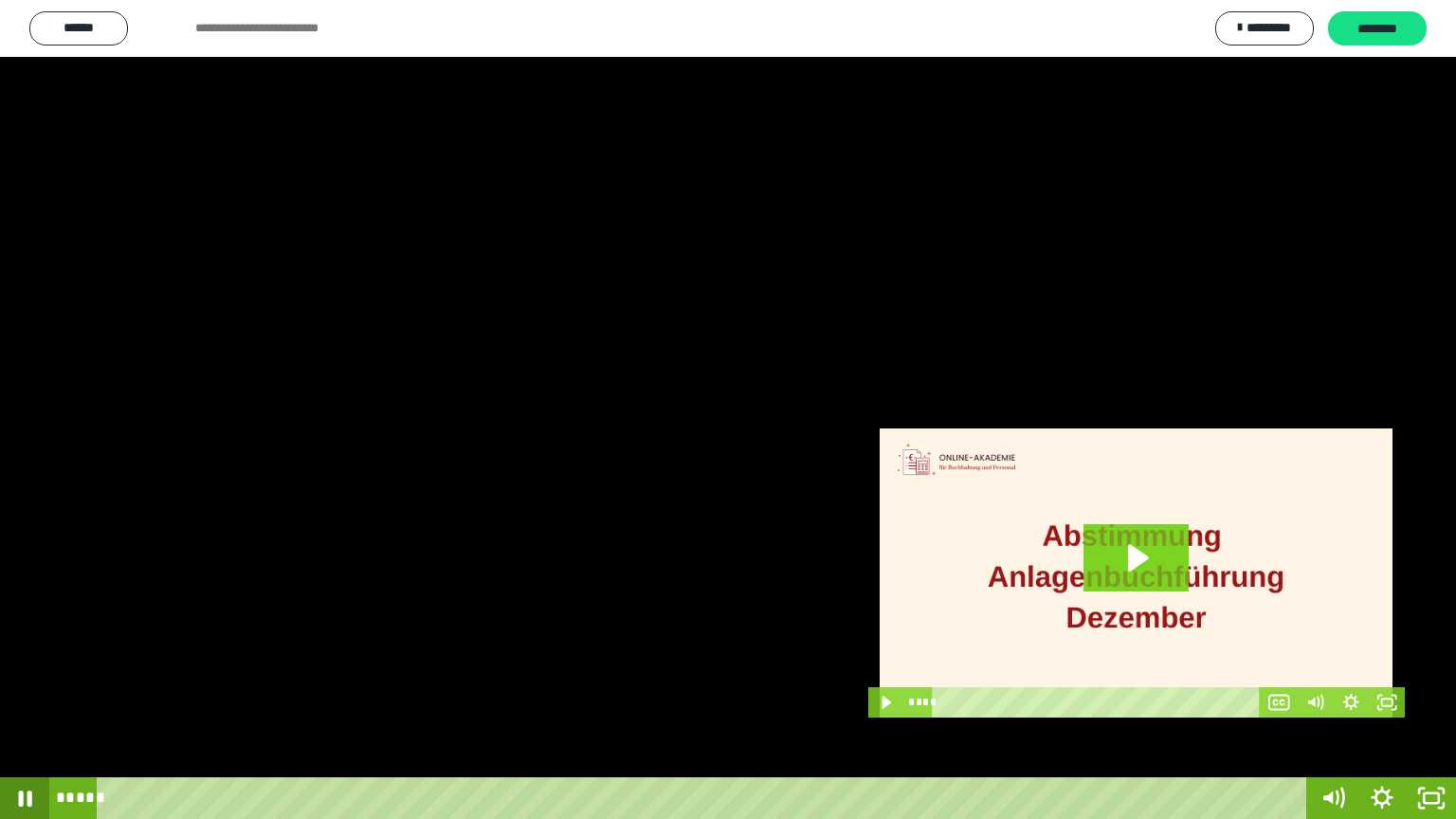 click 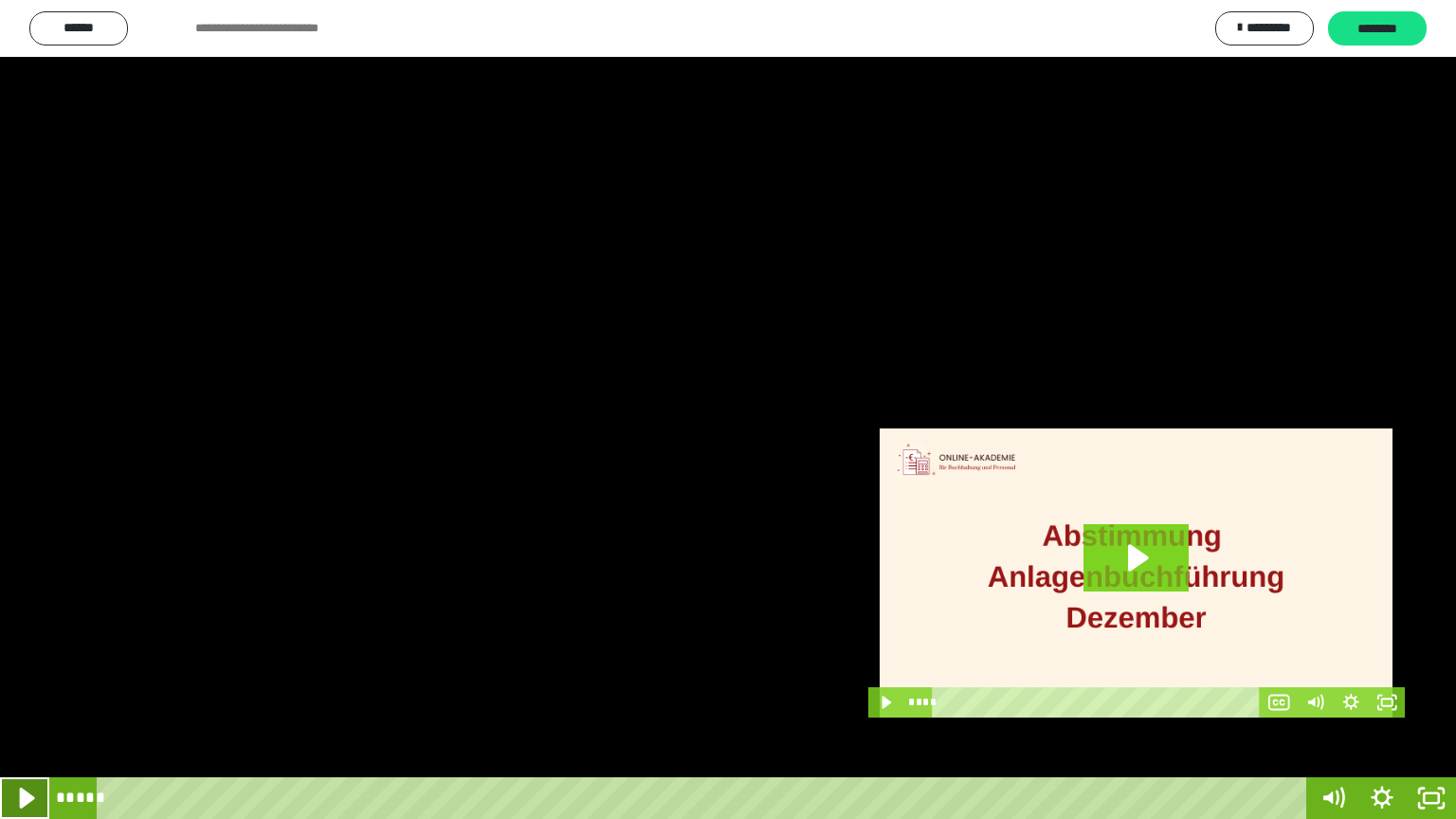 click 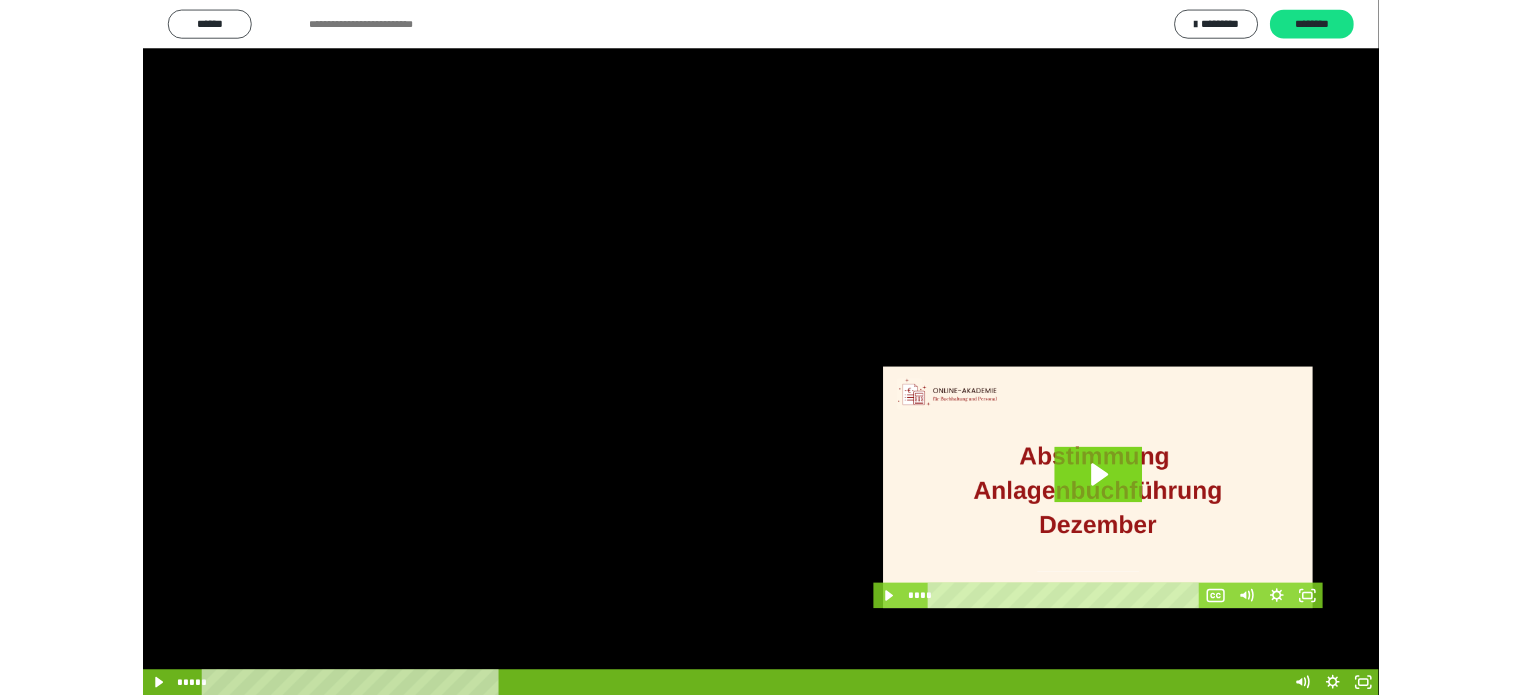 scroll, scrollTop: 2244, scrollLeft: 0, axis: vertical 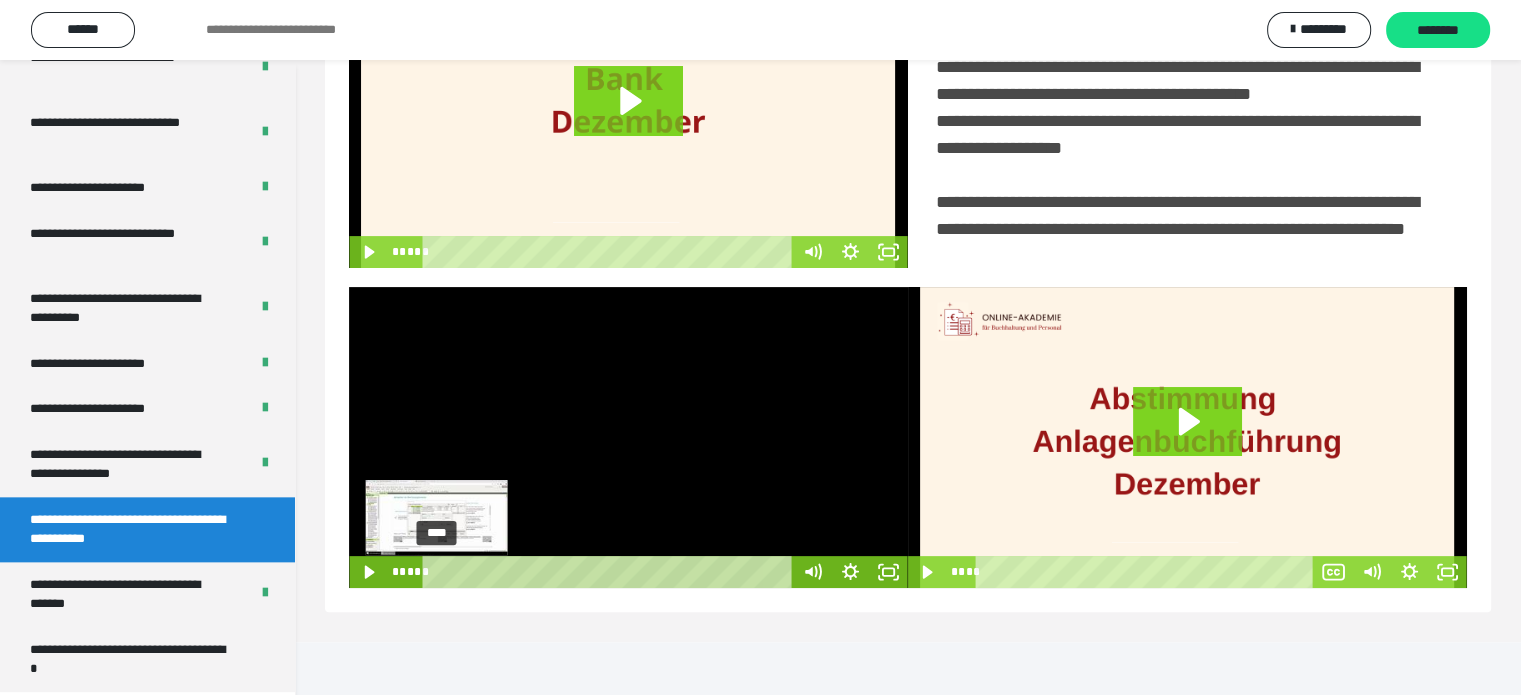click on "****" at bounding box center [610, 572] 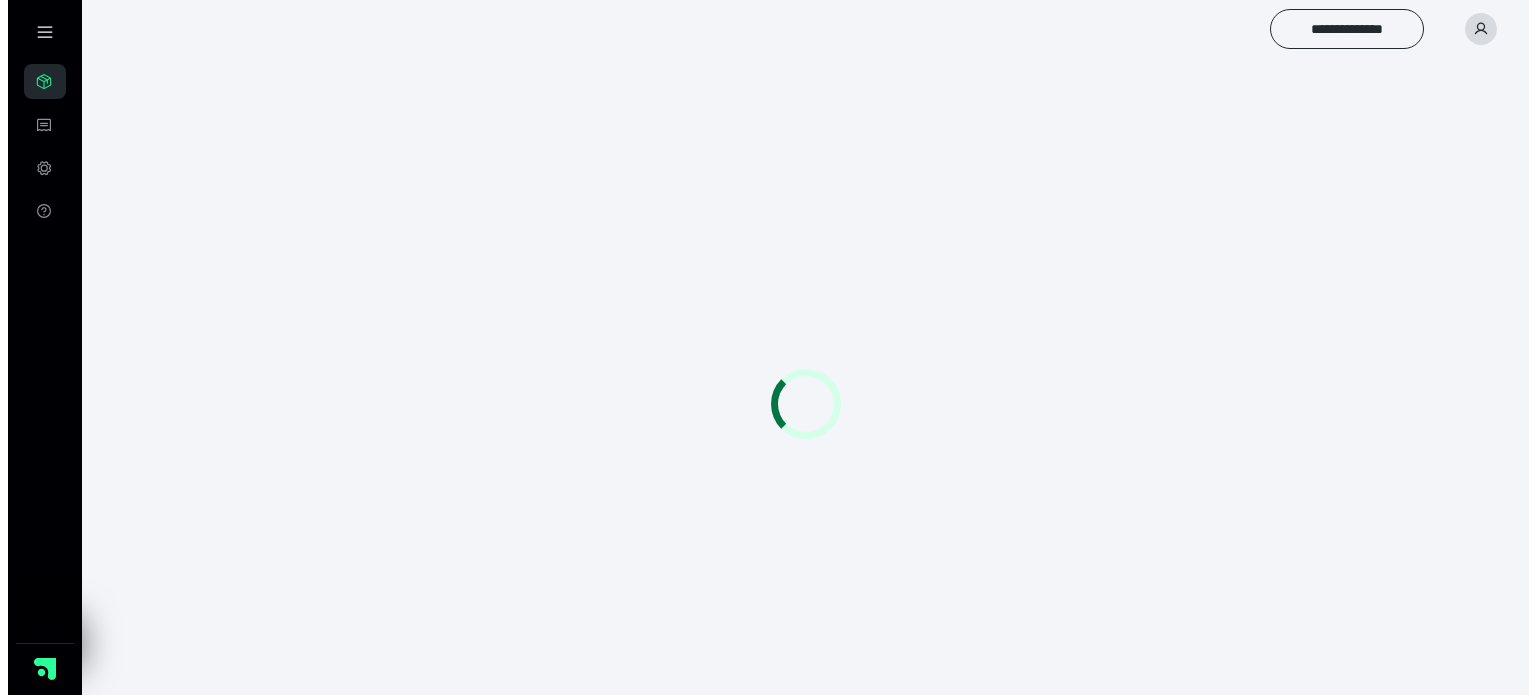 scroll, scrollTop: 0, scrollLeft: 0, axis: both 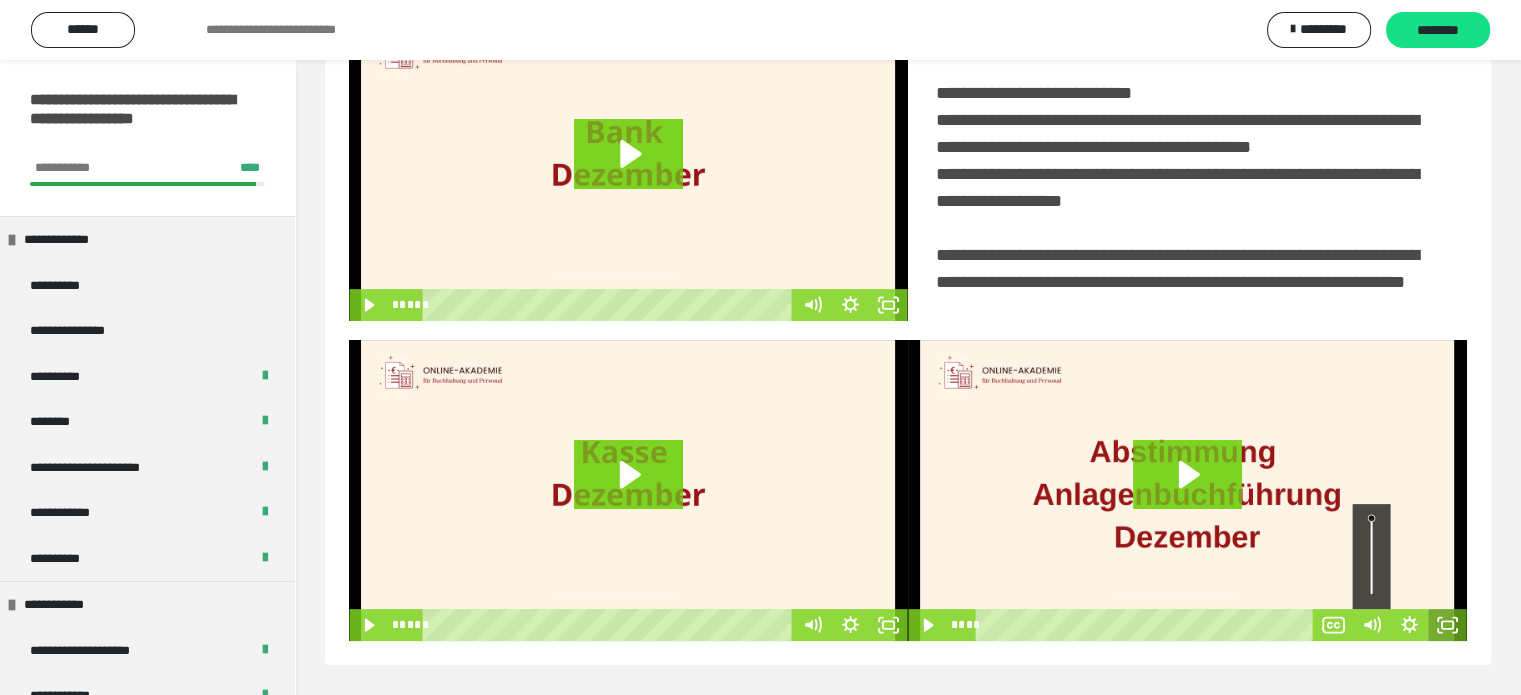 drag, startPoint x: 1451, startPoint y: 627, endPoint x: 1452, endPoint y: 748, distance: 121.004135 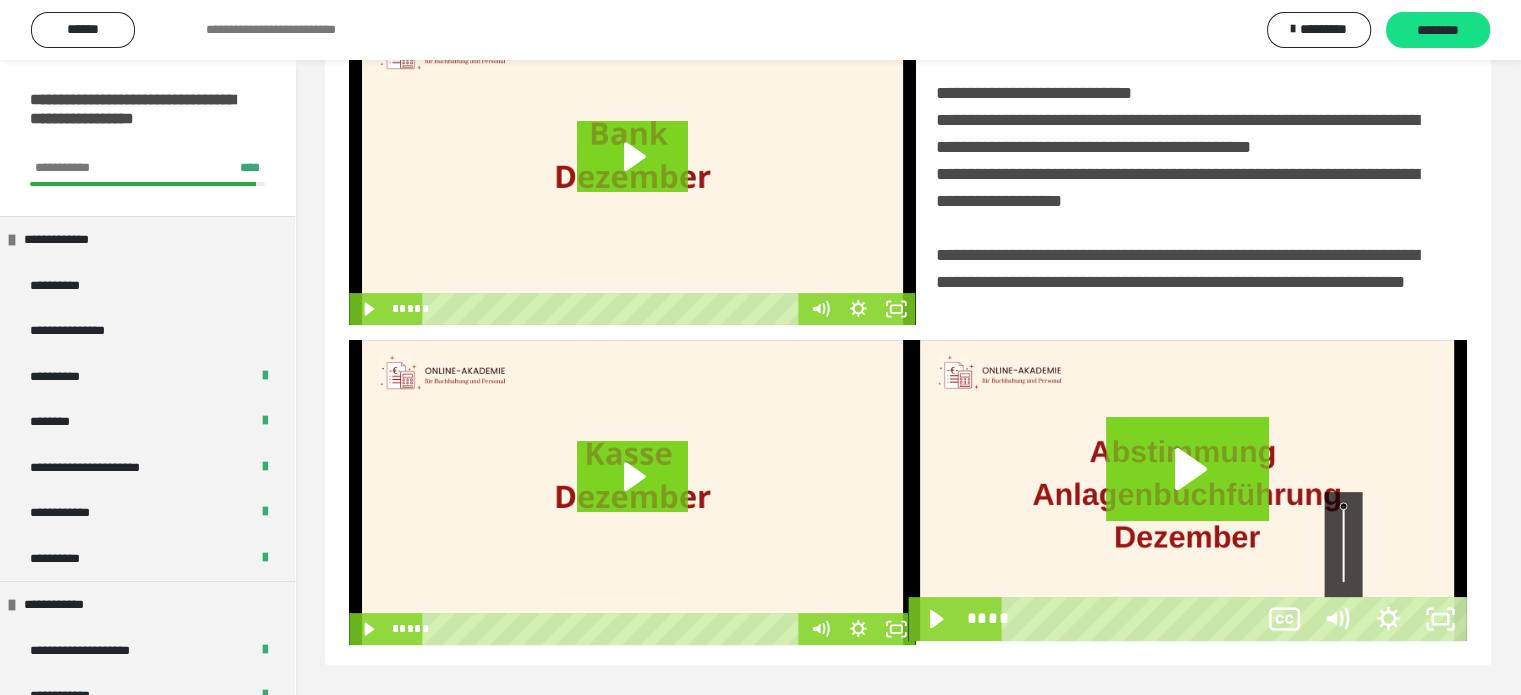 scroll, scrollTop: 334, scrollLeft: 0, axis: vertical 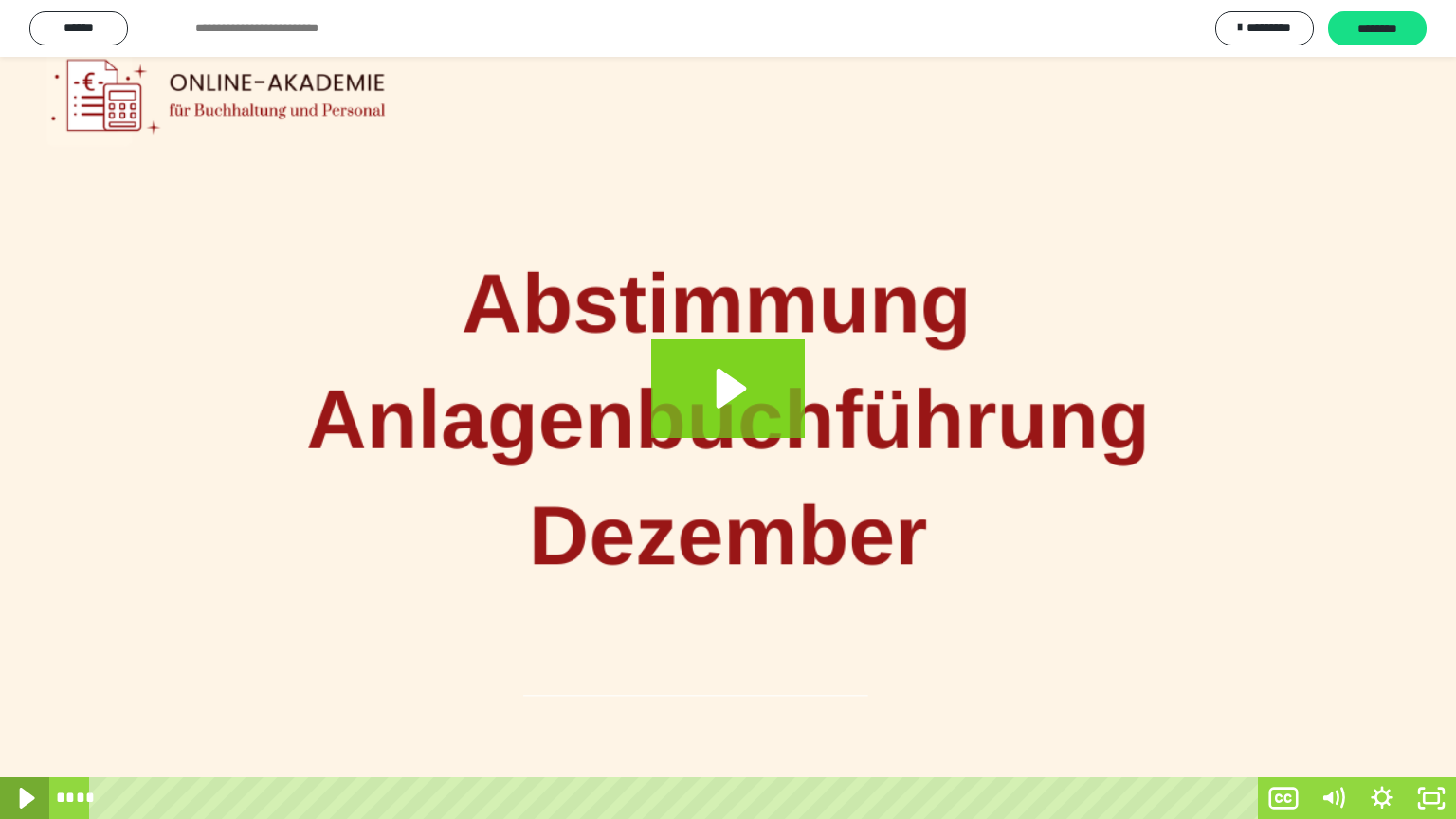 click 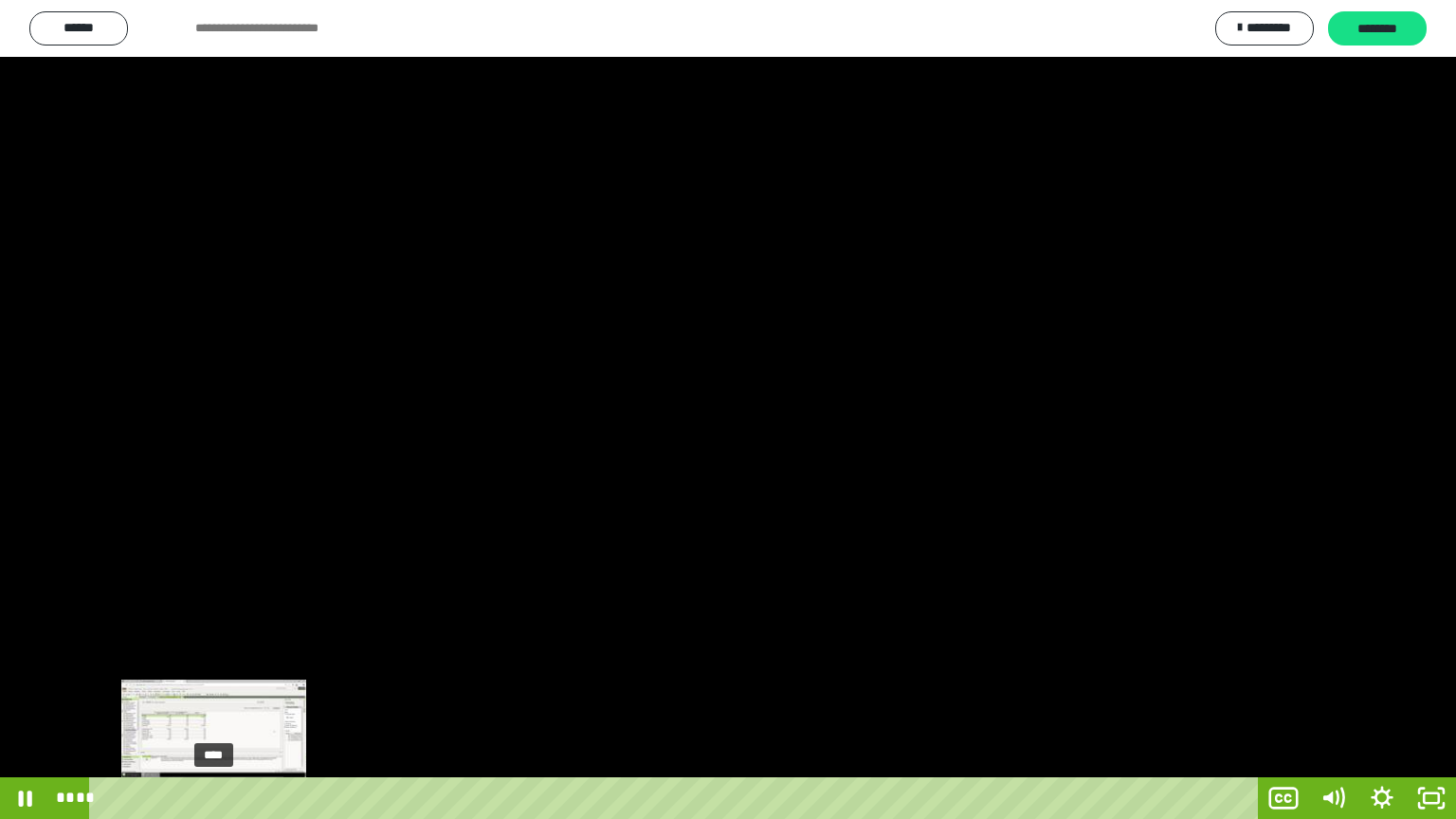 click on "****" at bounding box center (677, 798) 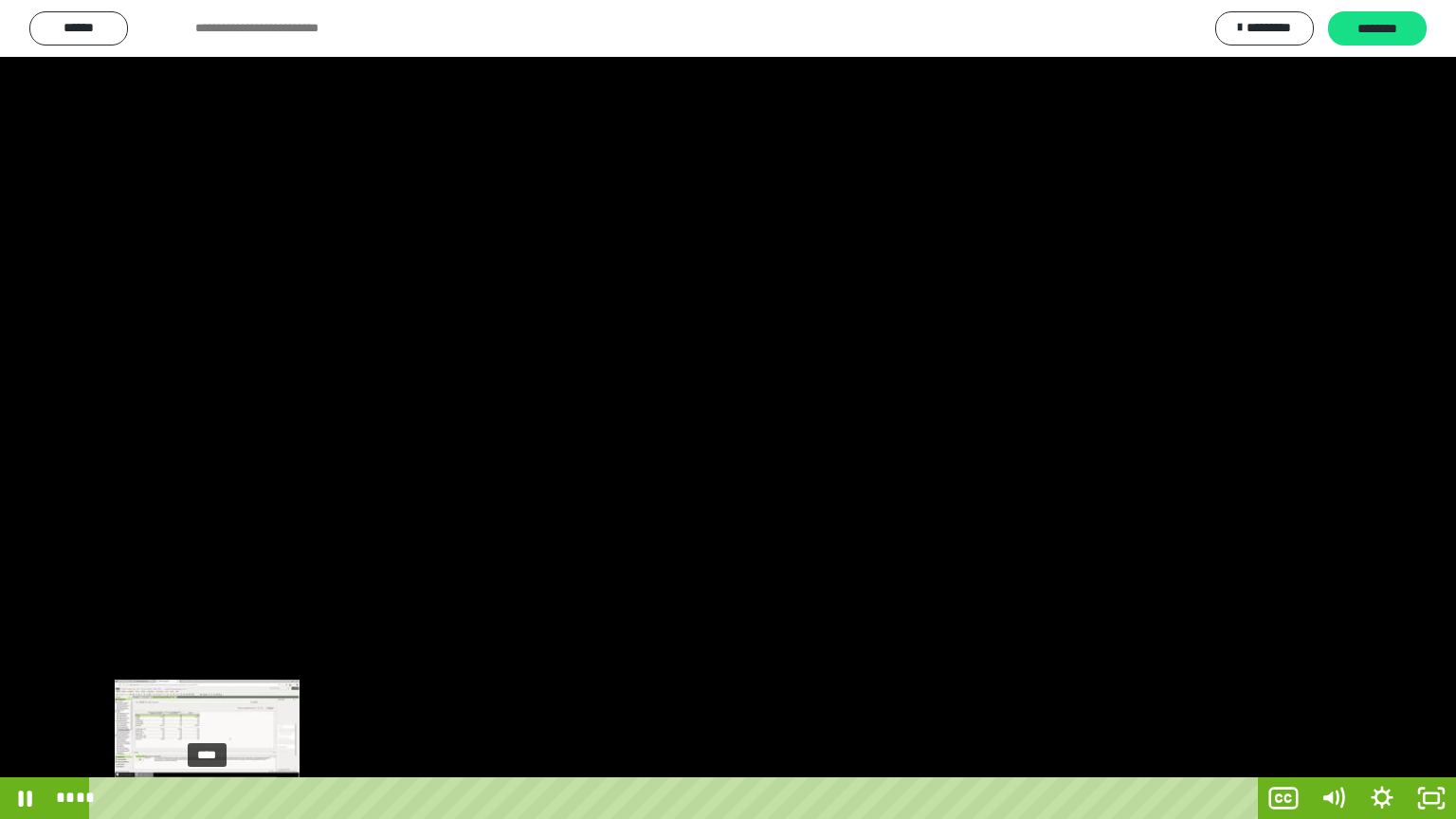 click on "****" at bounding box center [677, 798] 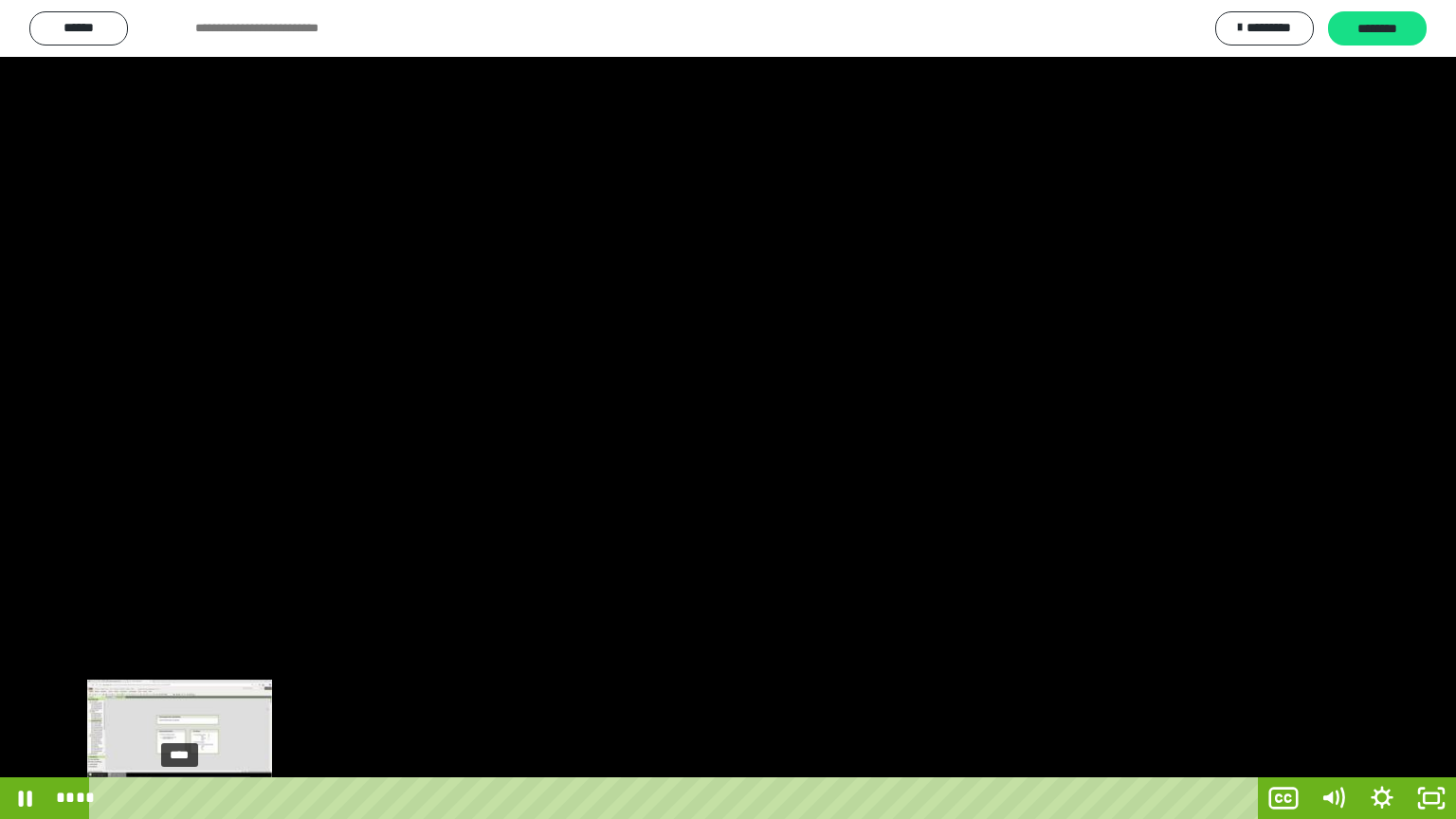 click on "****" at bounding box center (677, 798) 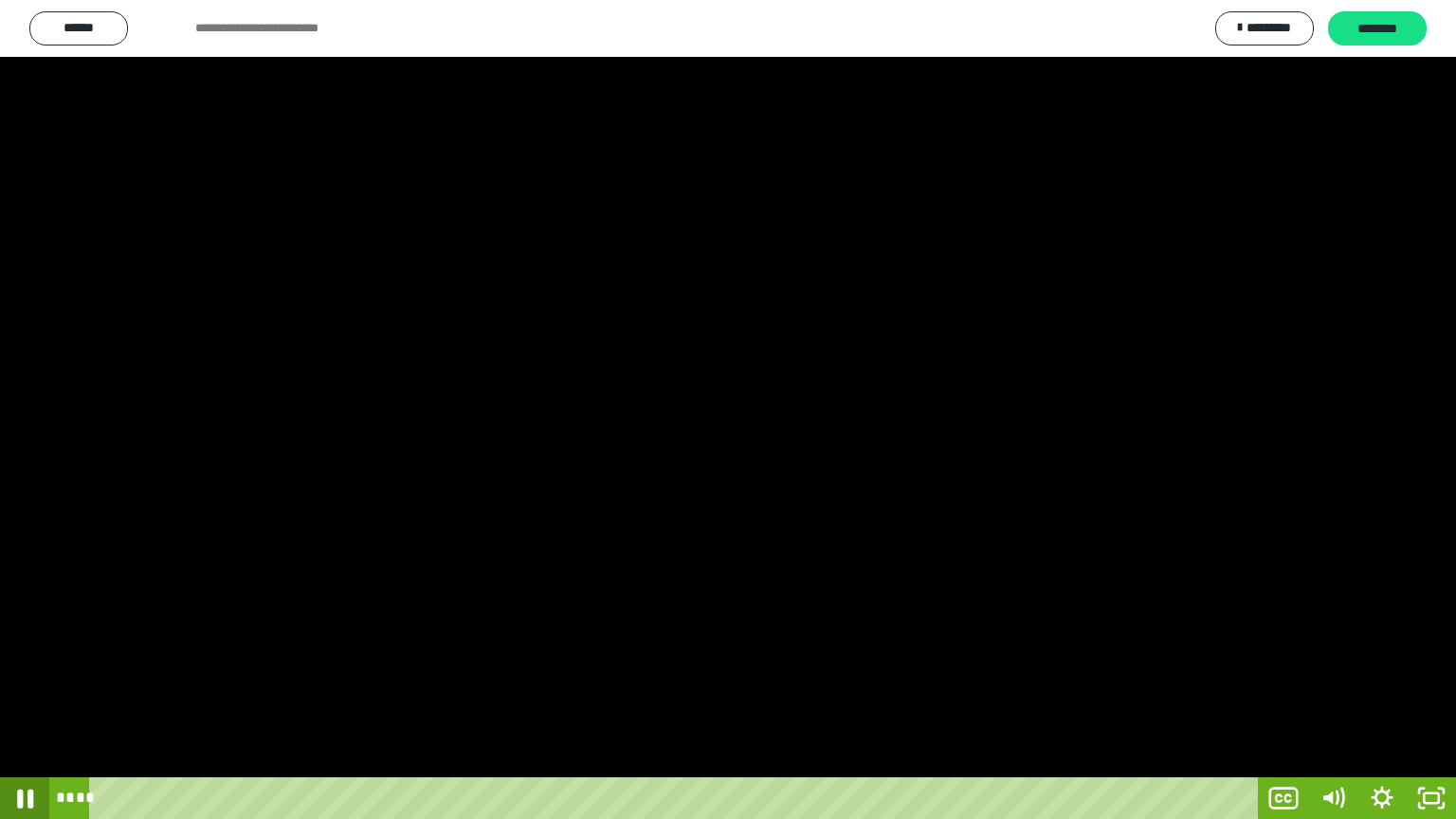 click 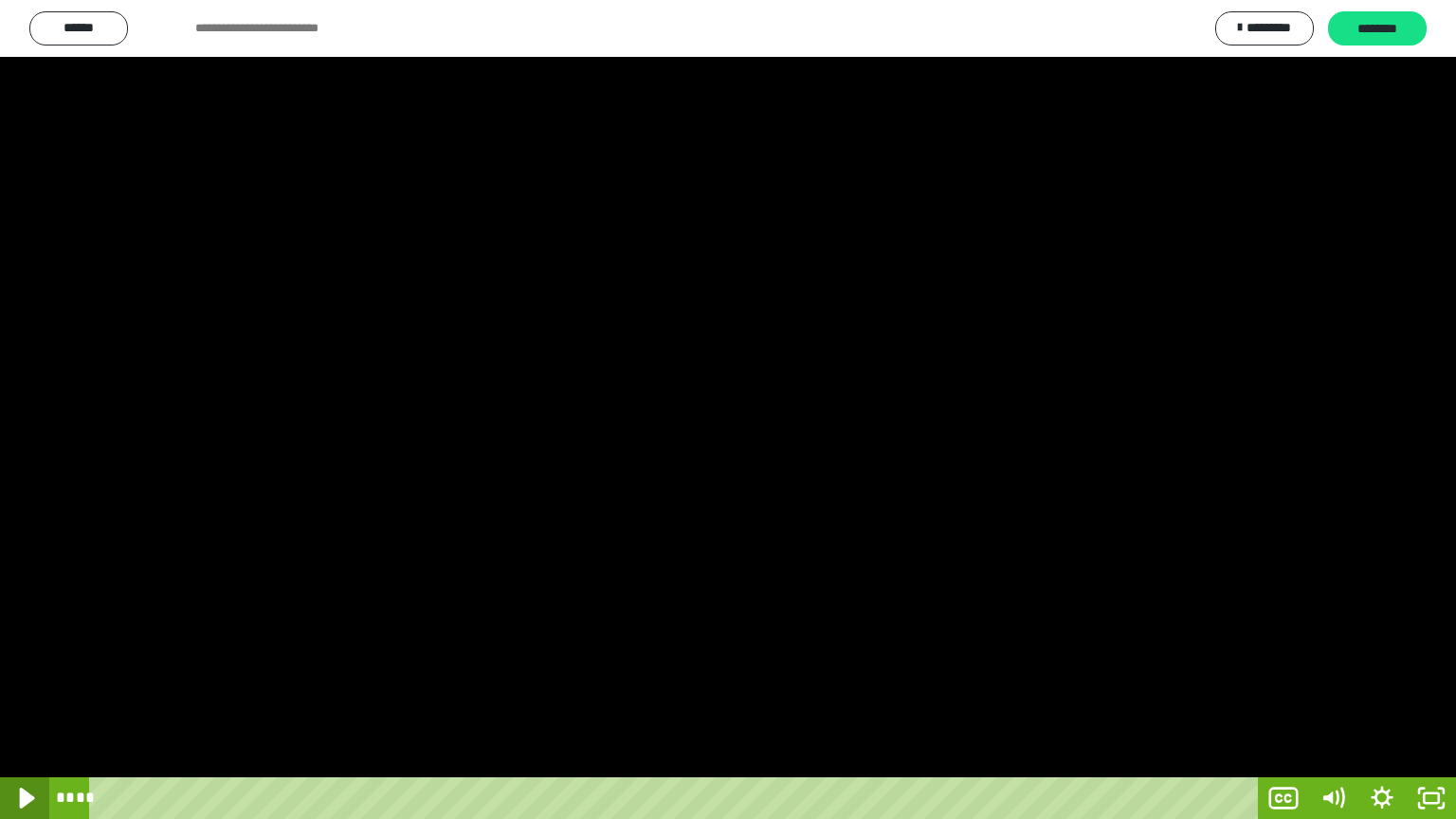 click 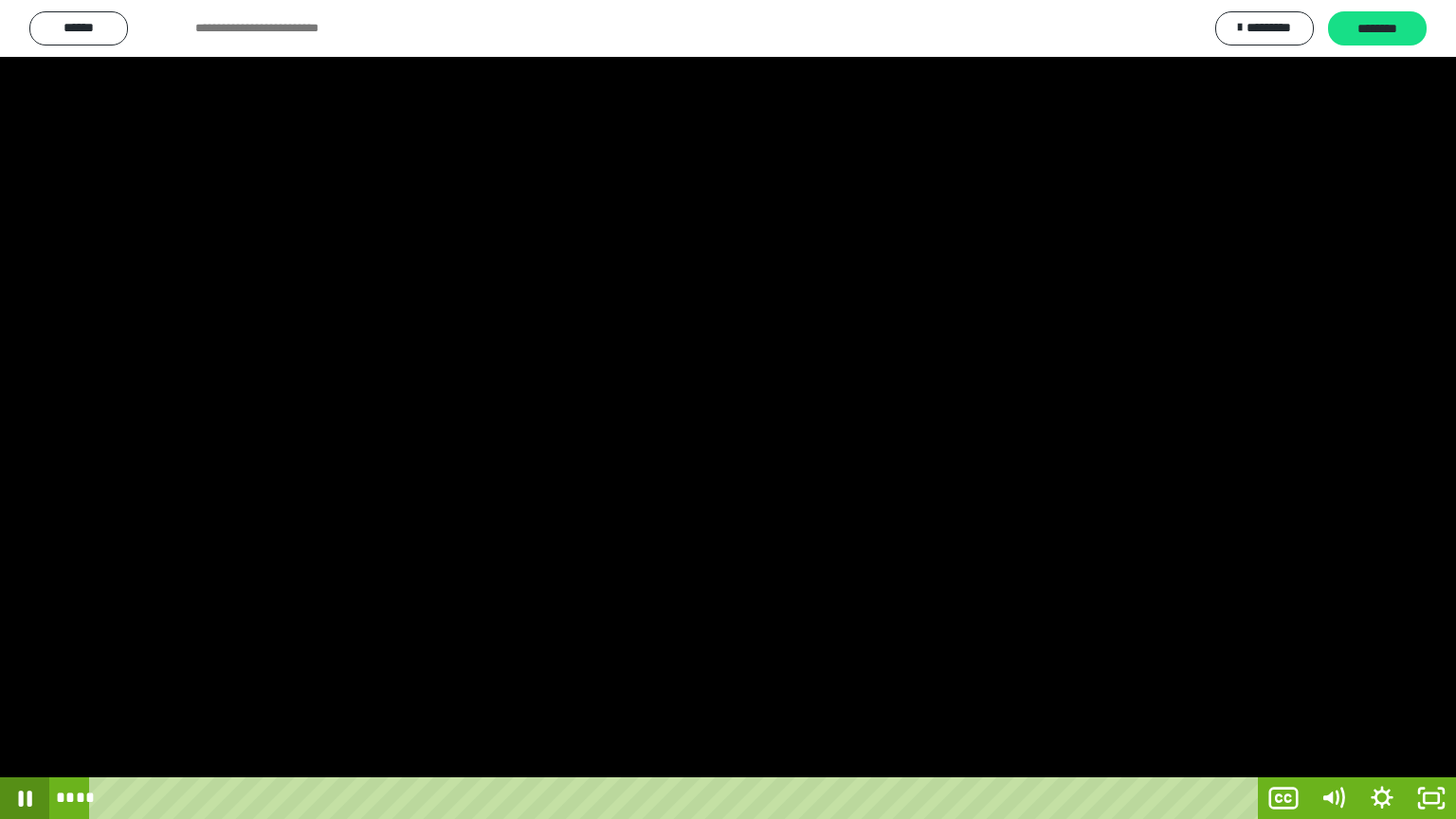 click 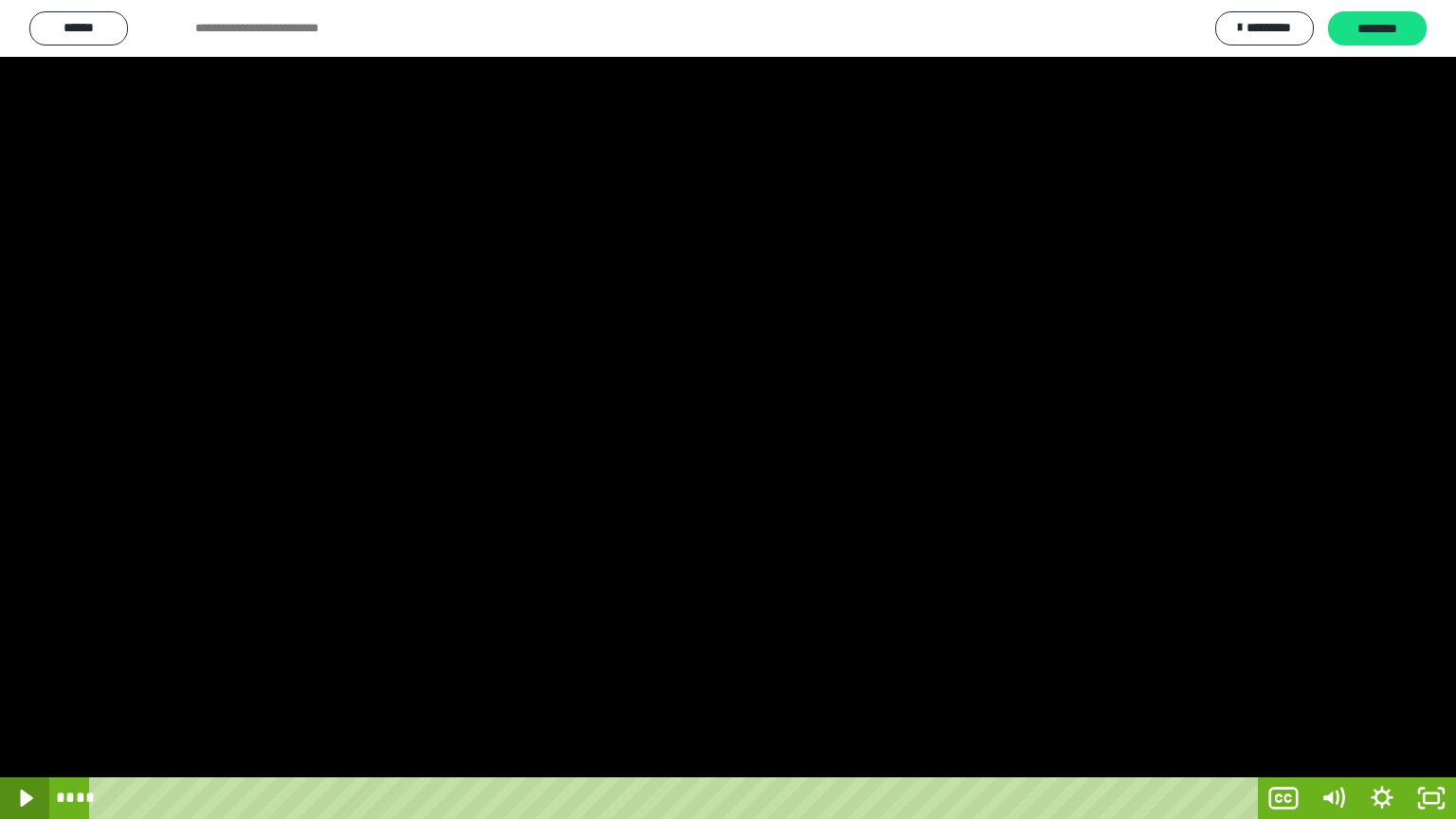 click 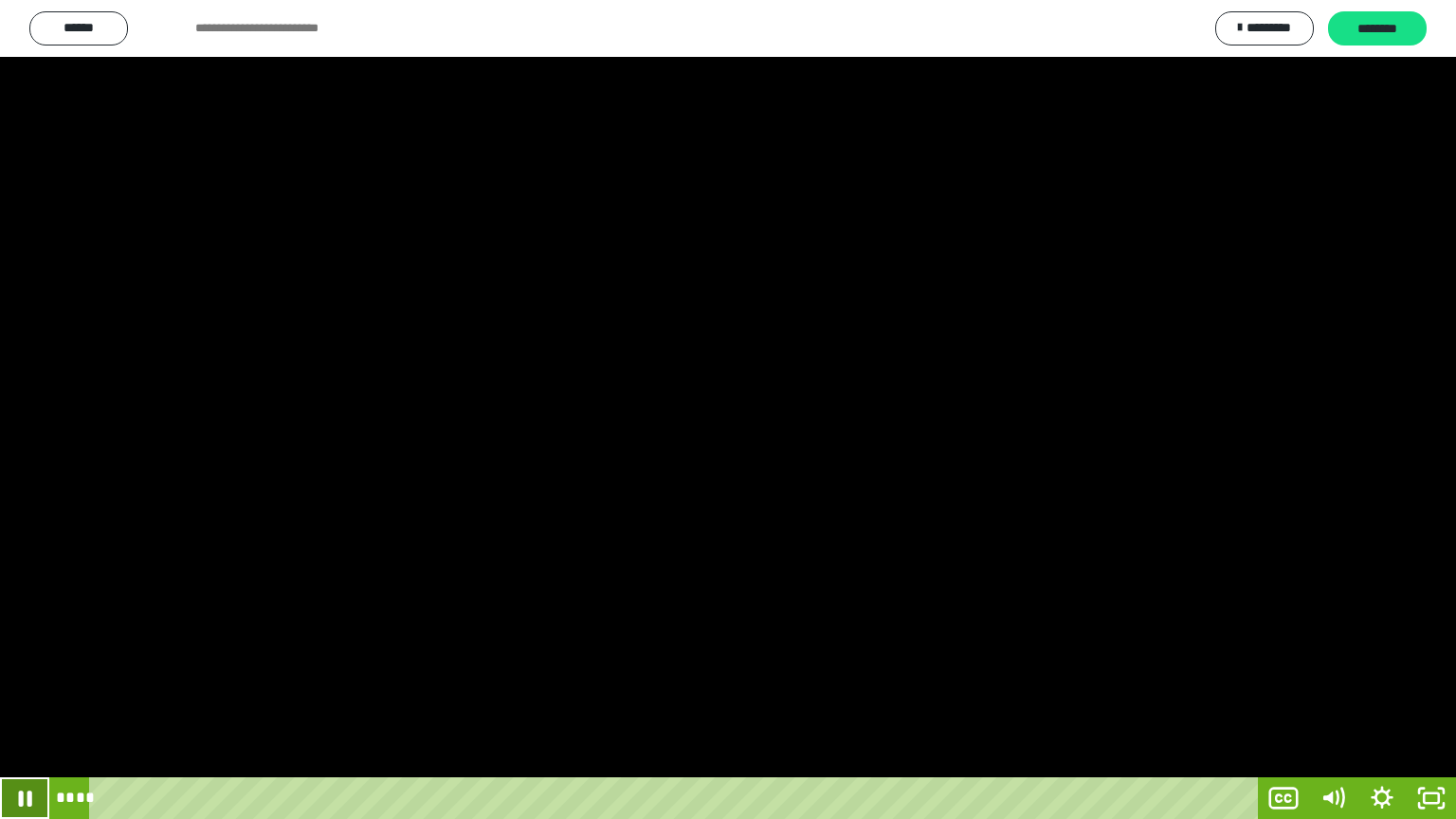click 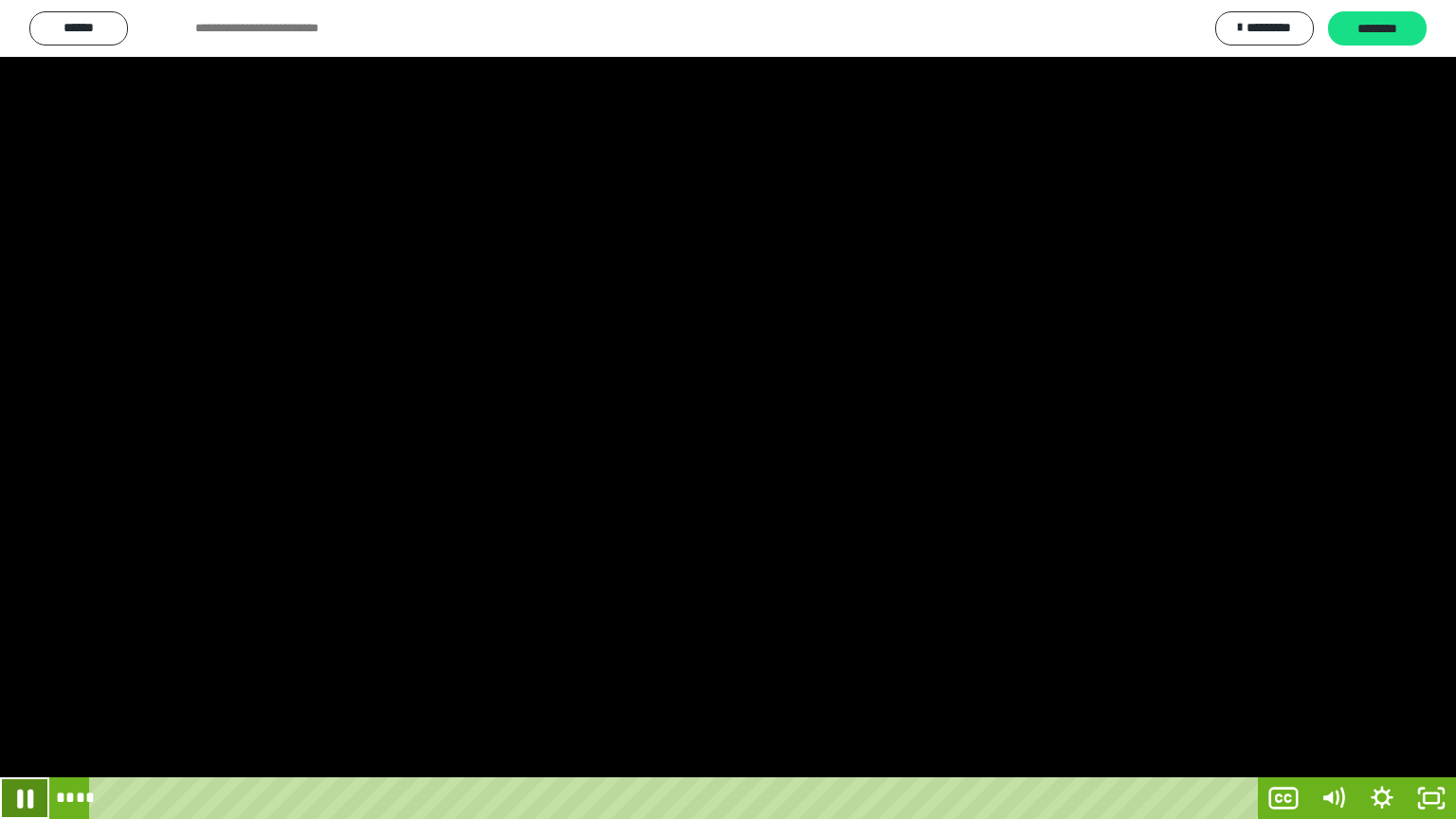 click 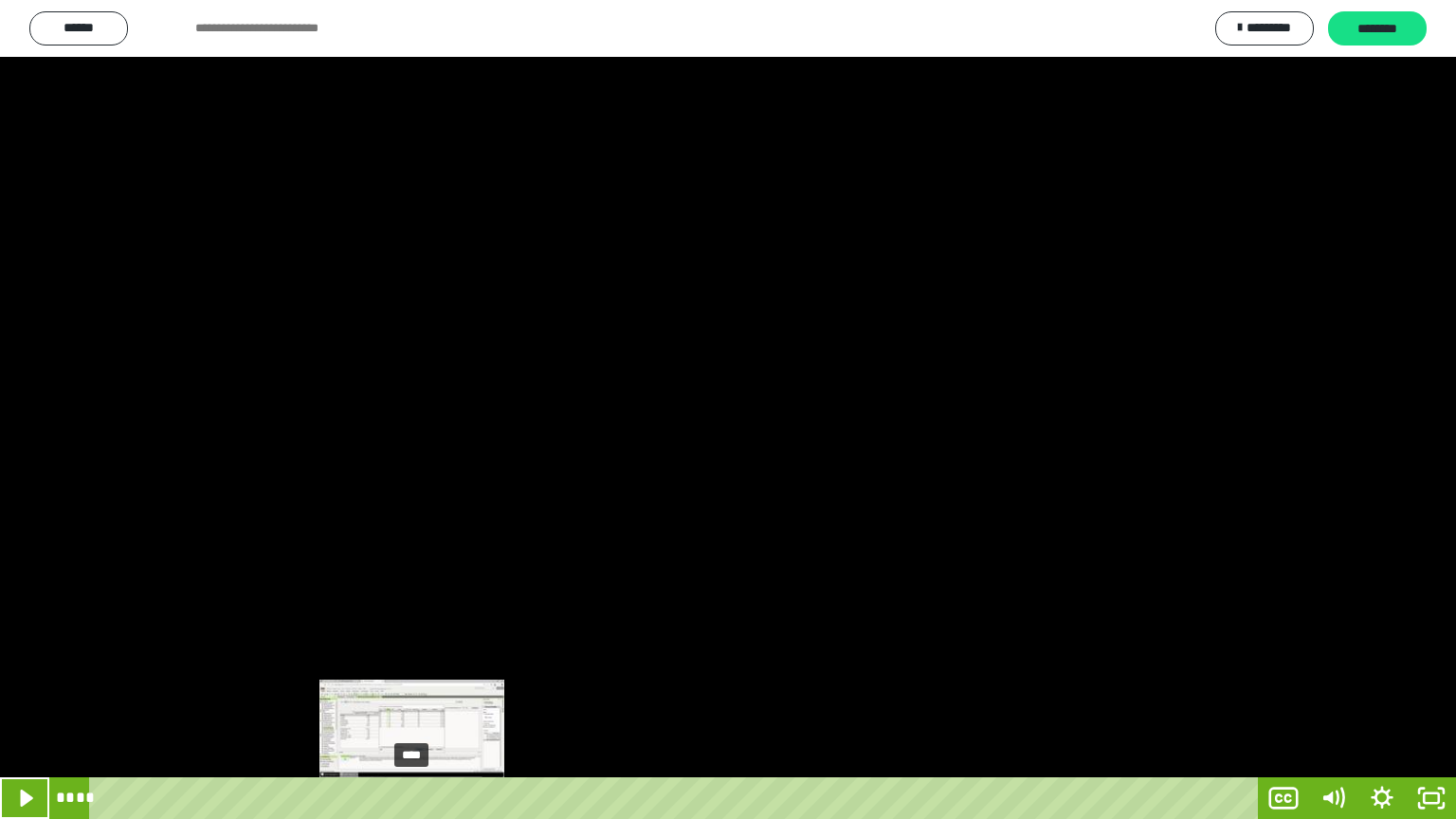 click on "****" at bounding box center [677, 798] 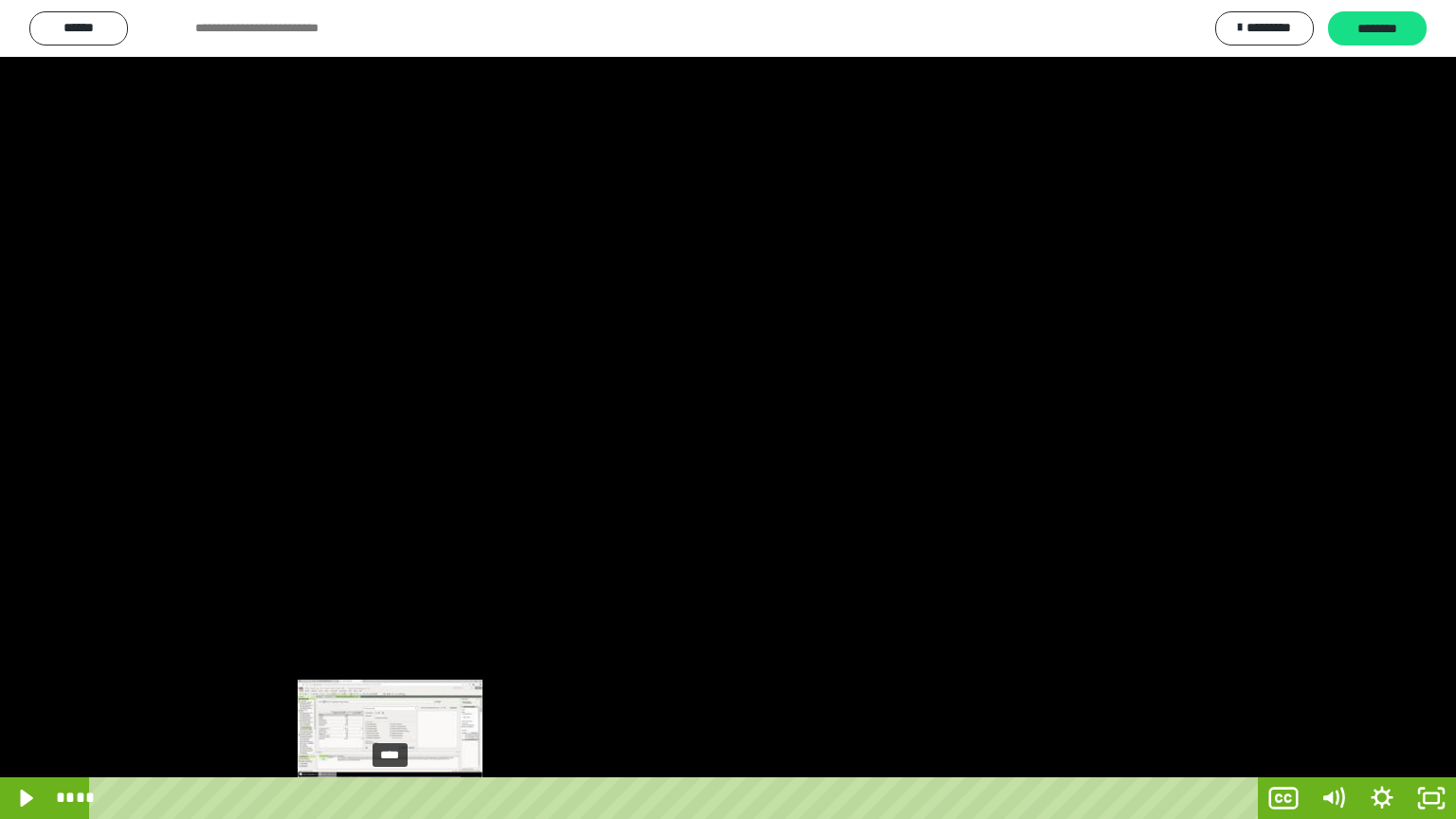 click on "****" at bounding box center (677, 798) 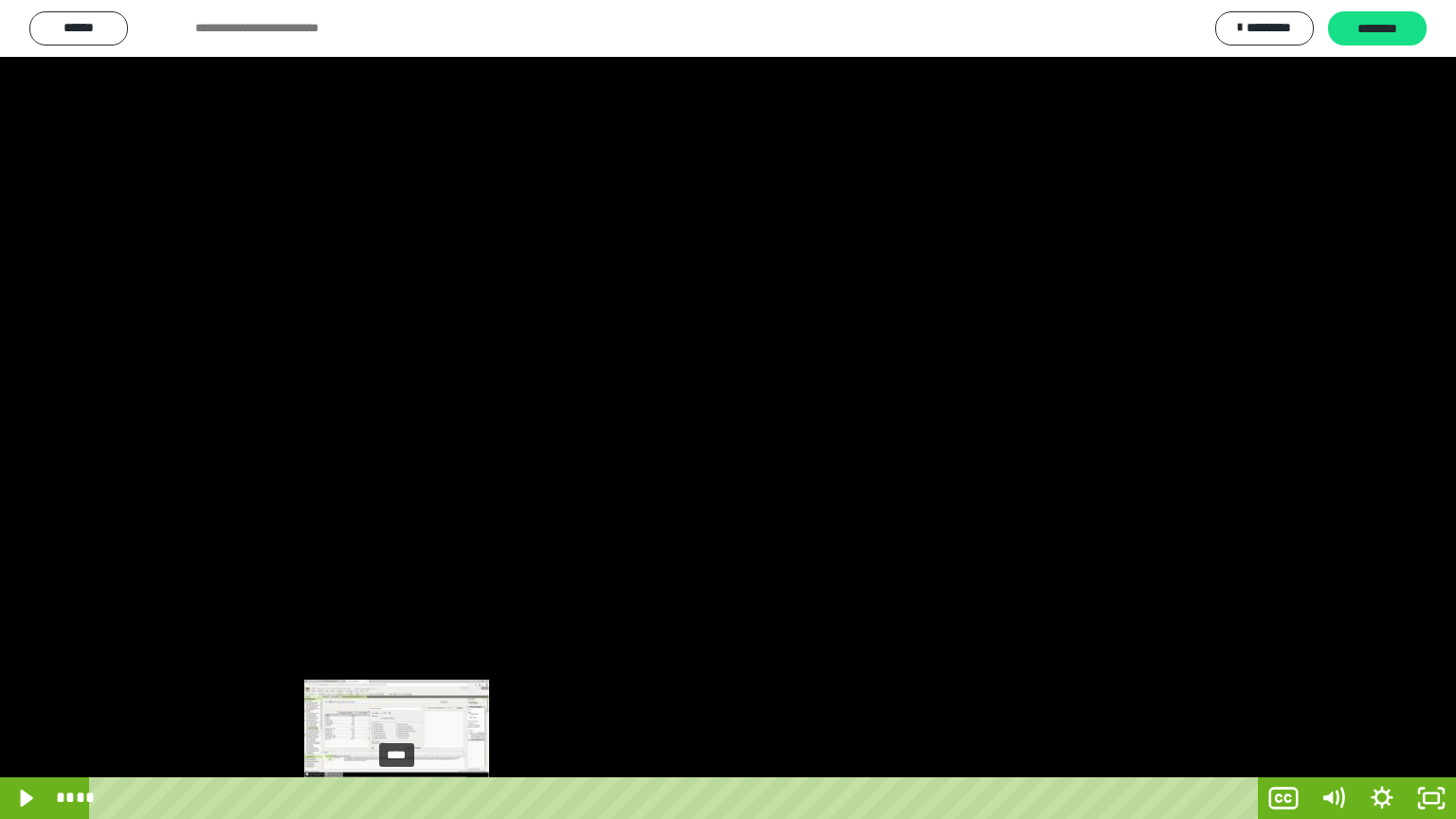 click on "****" at bounding box center [677, 798] 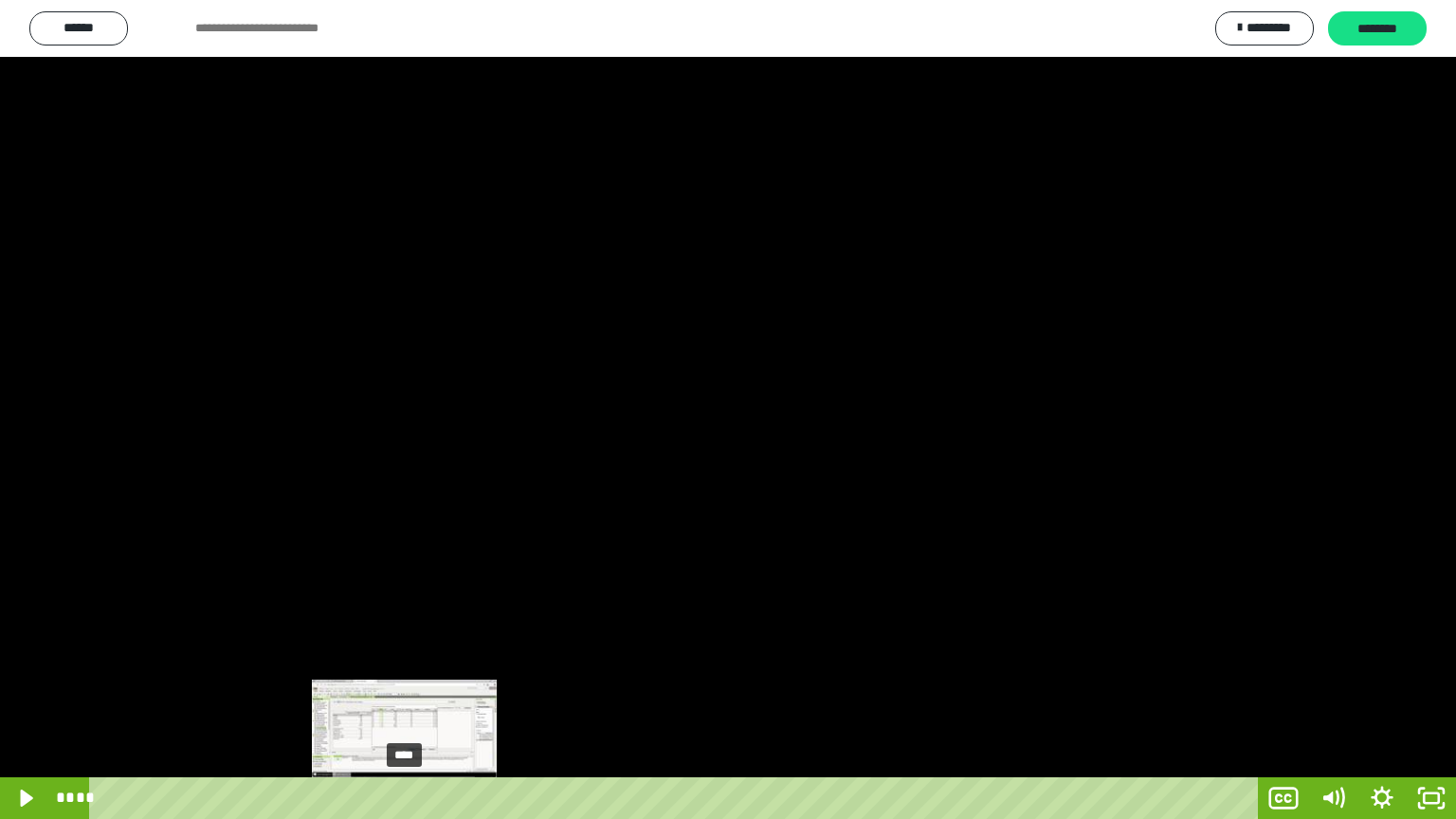 click on "****" at bounding box center [677, 798] 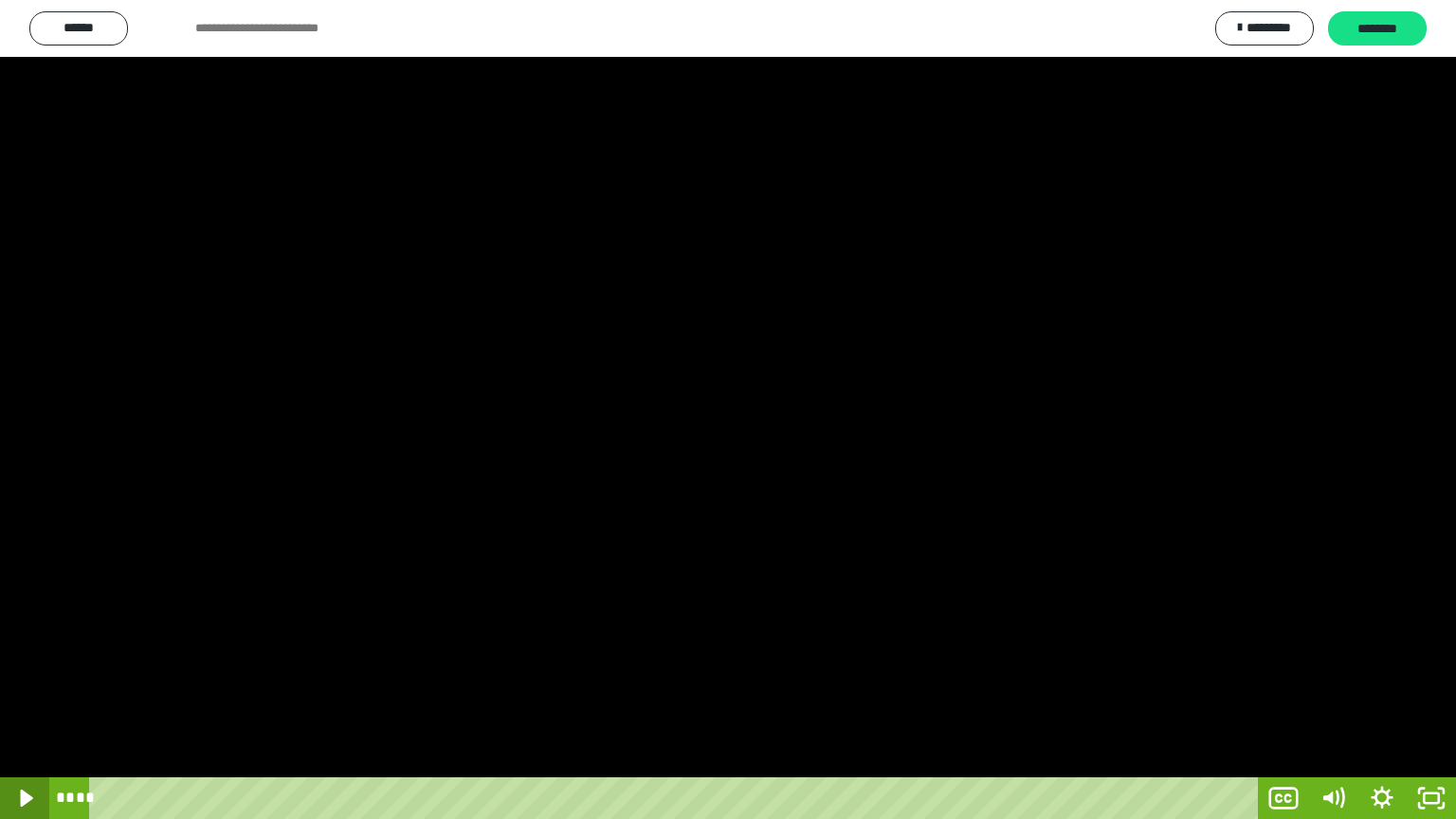 click 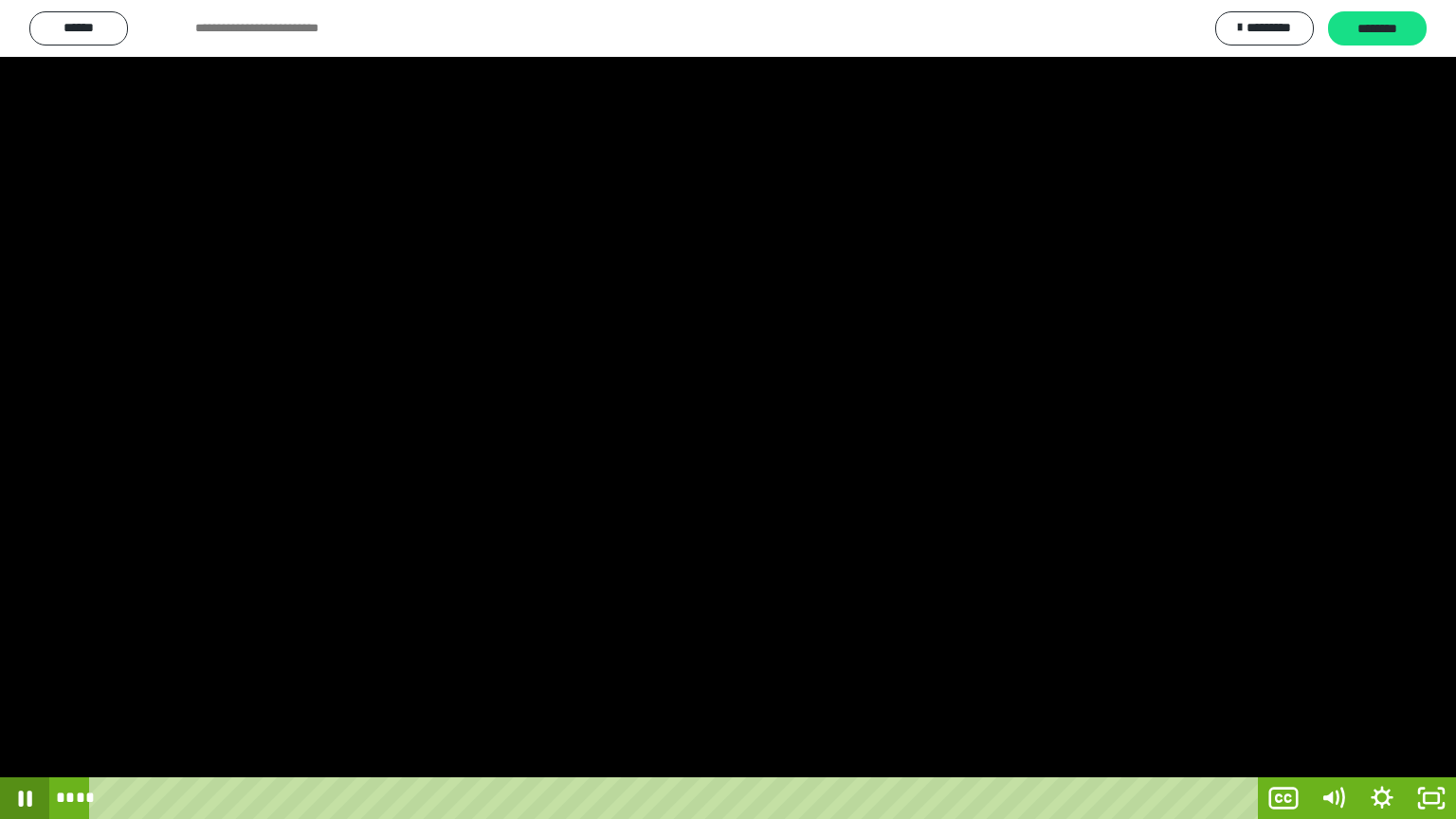 click 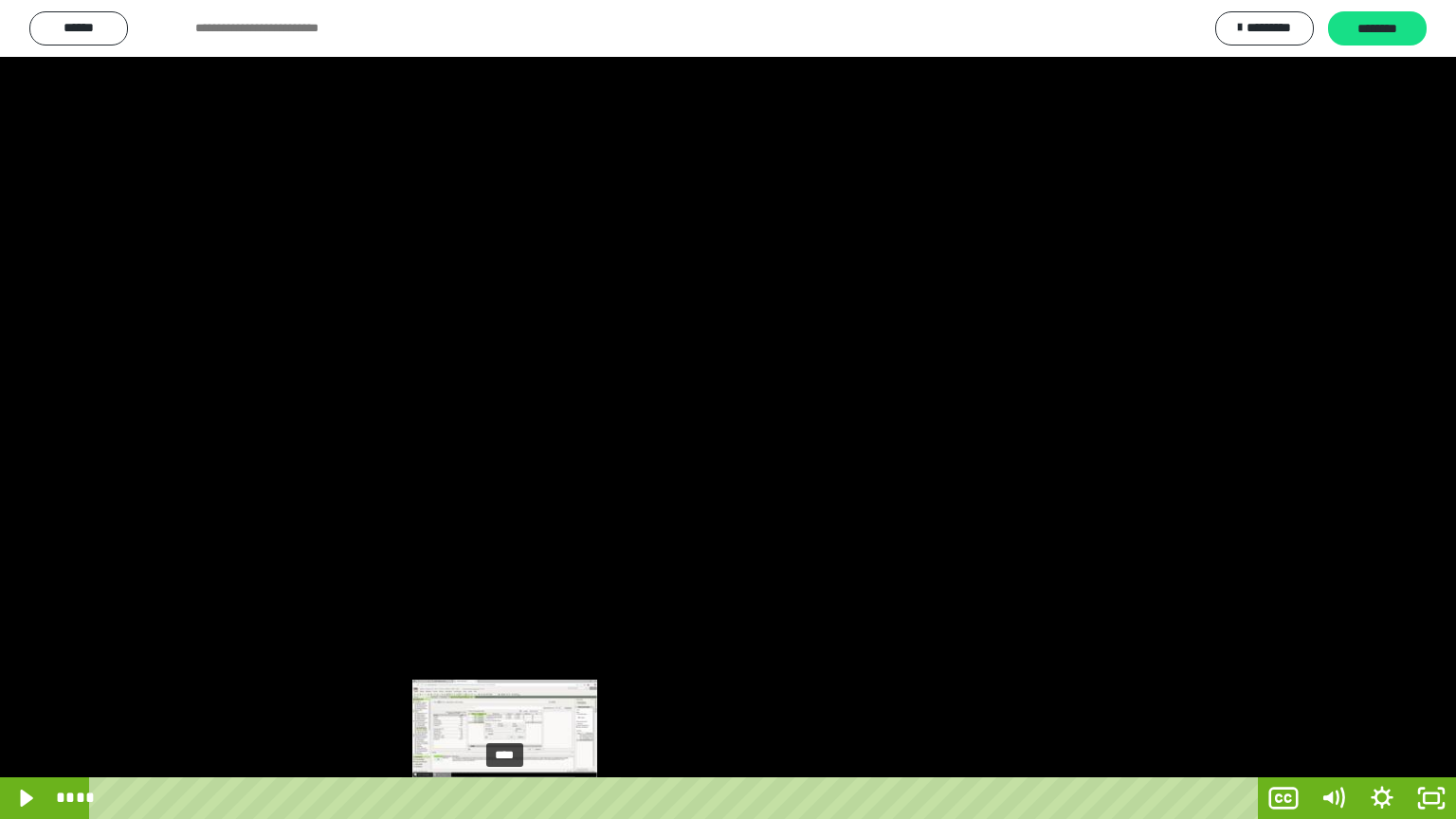 click at bounding box center [510, 798] 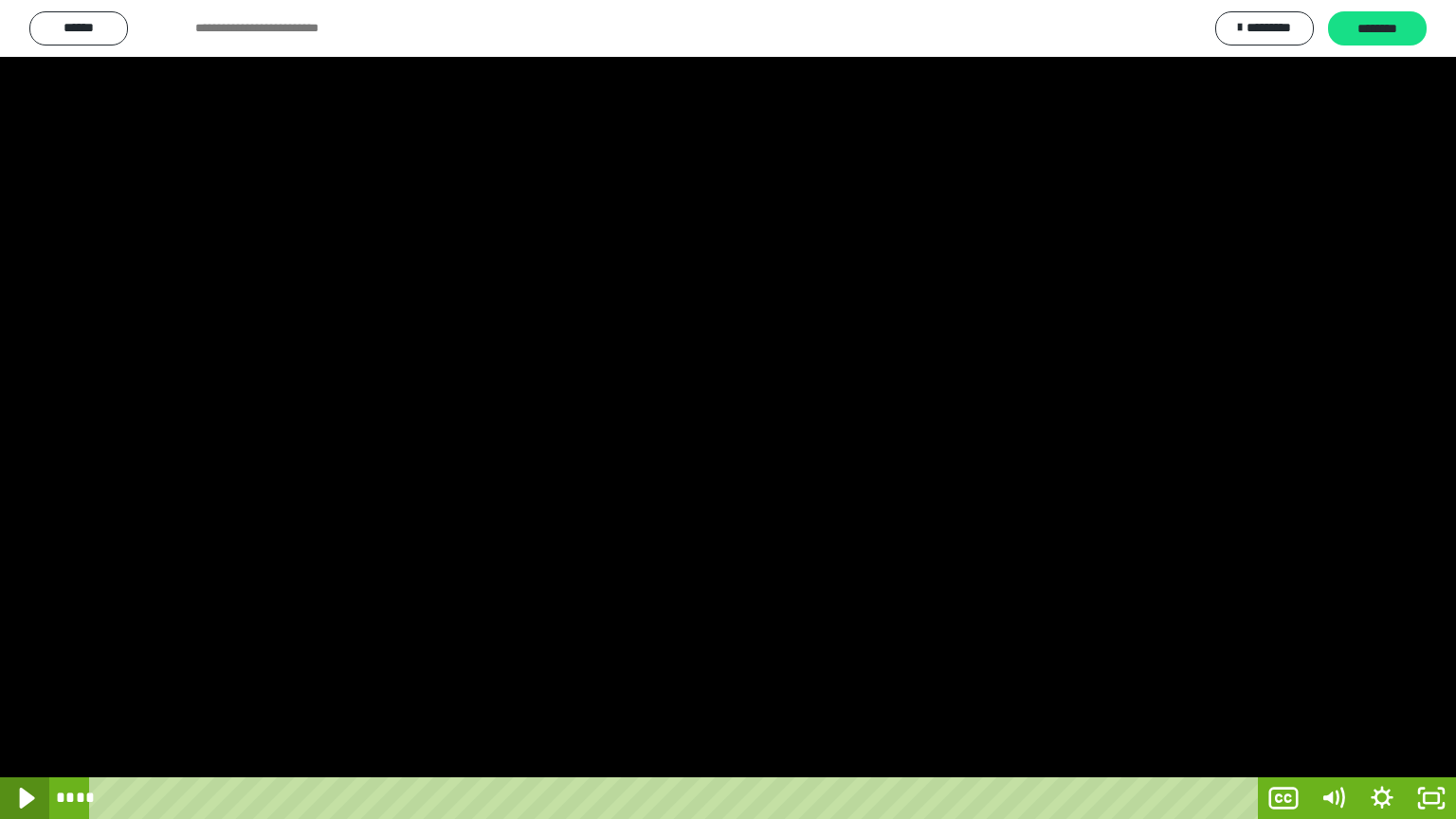 click 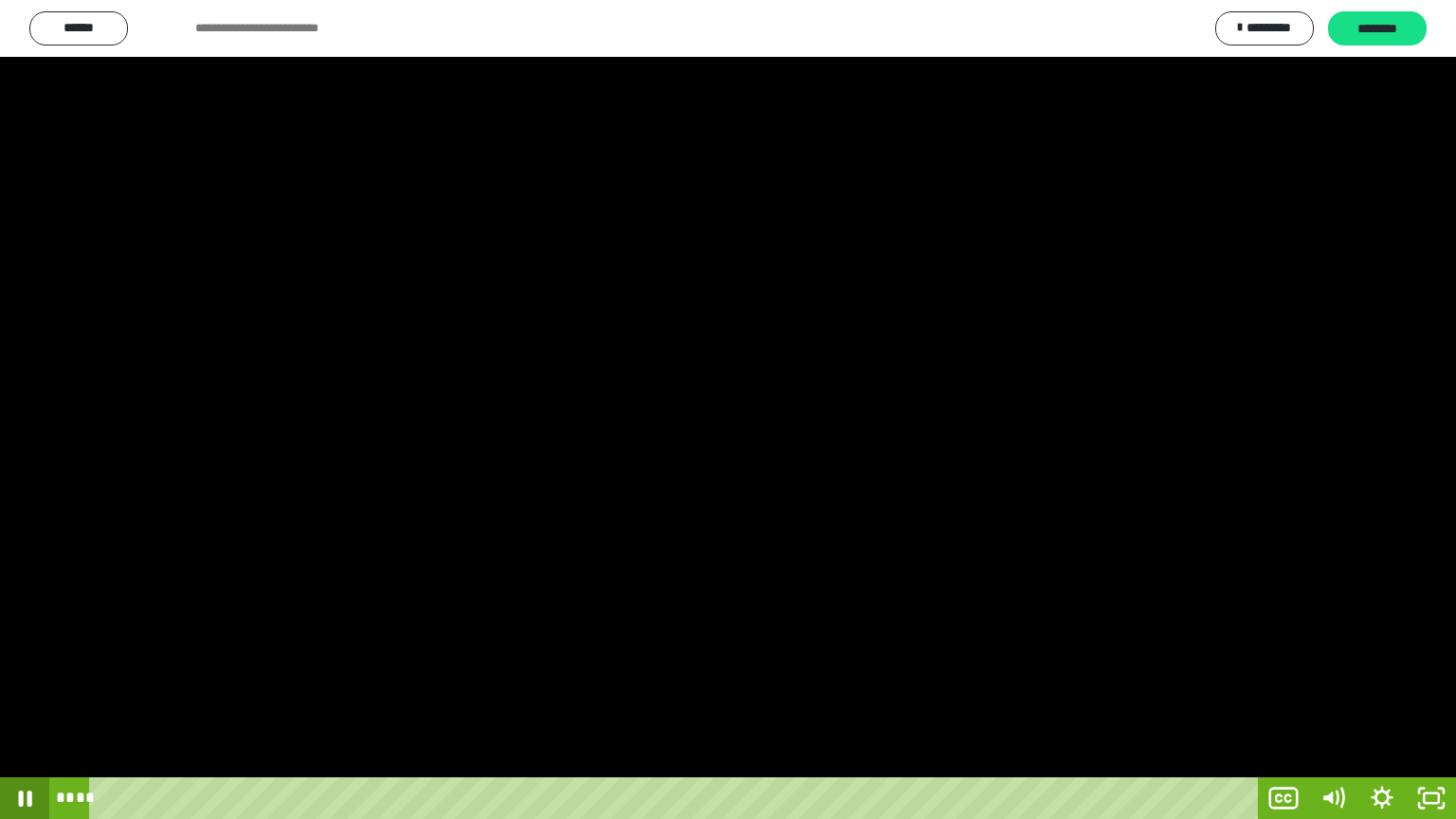 click 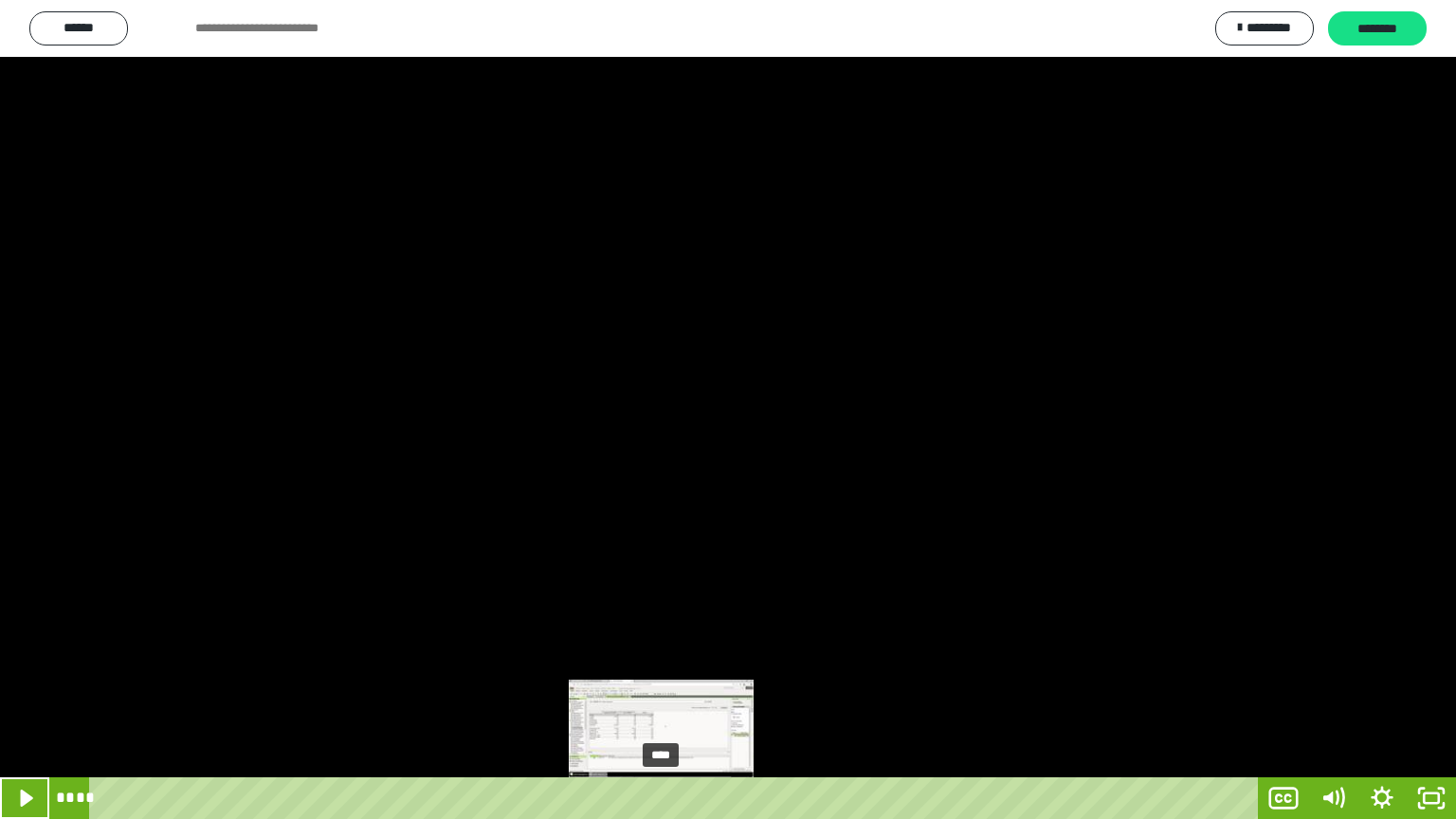 click on "****" at bounding box center [677, 798] 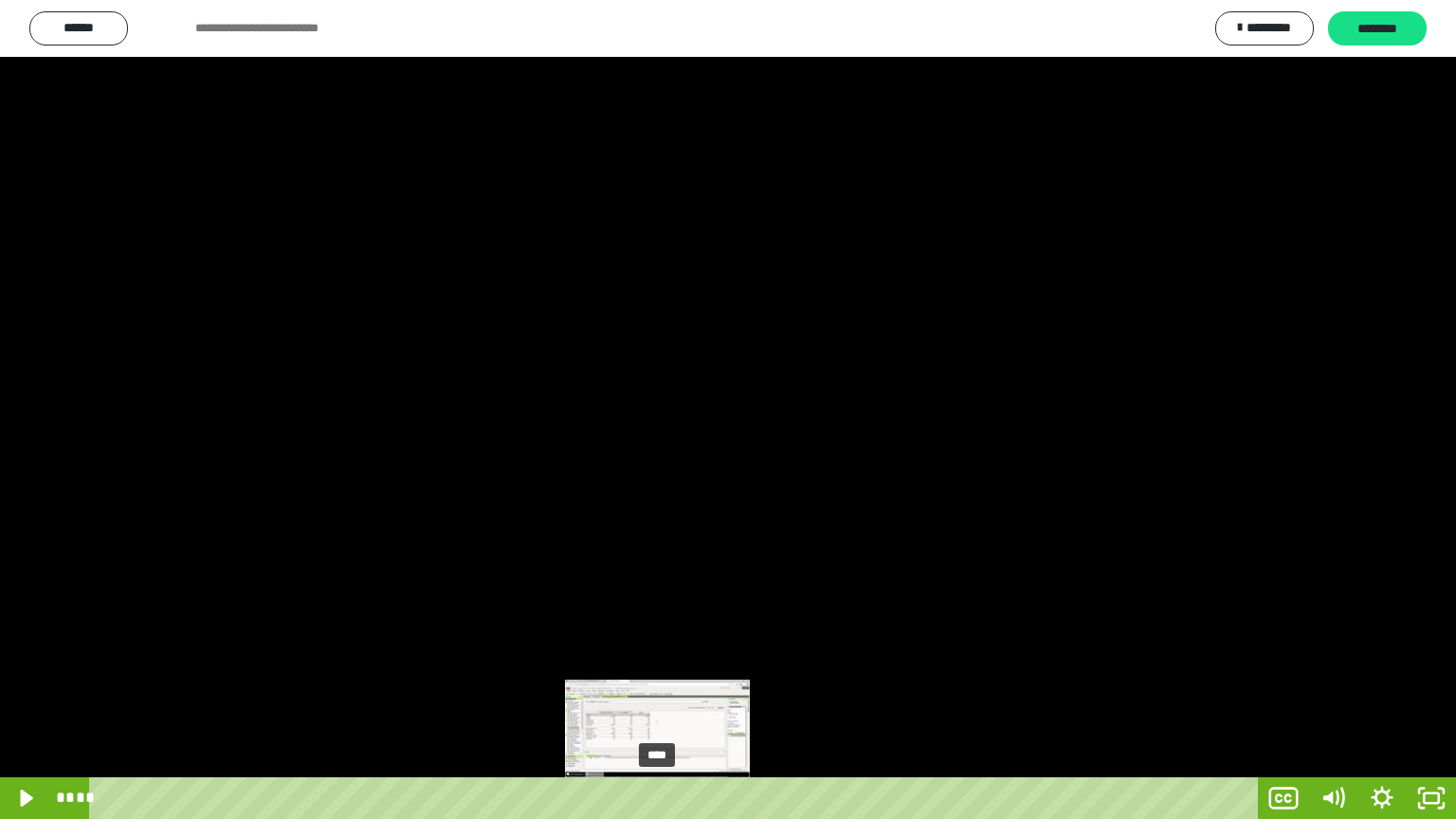 click at bounding box center (661, 798) 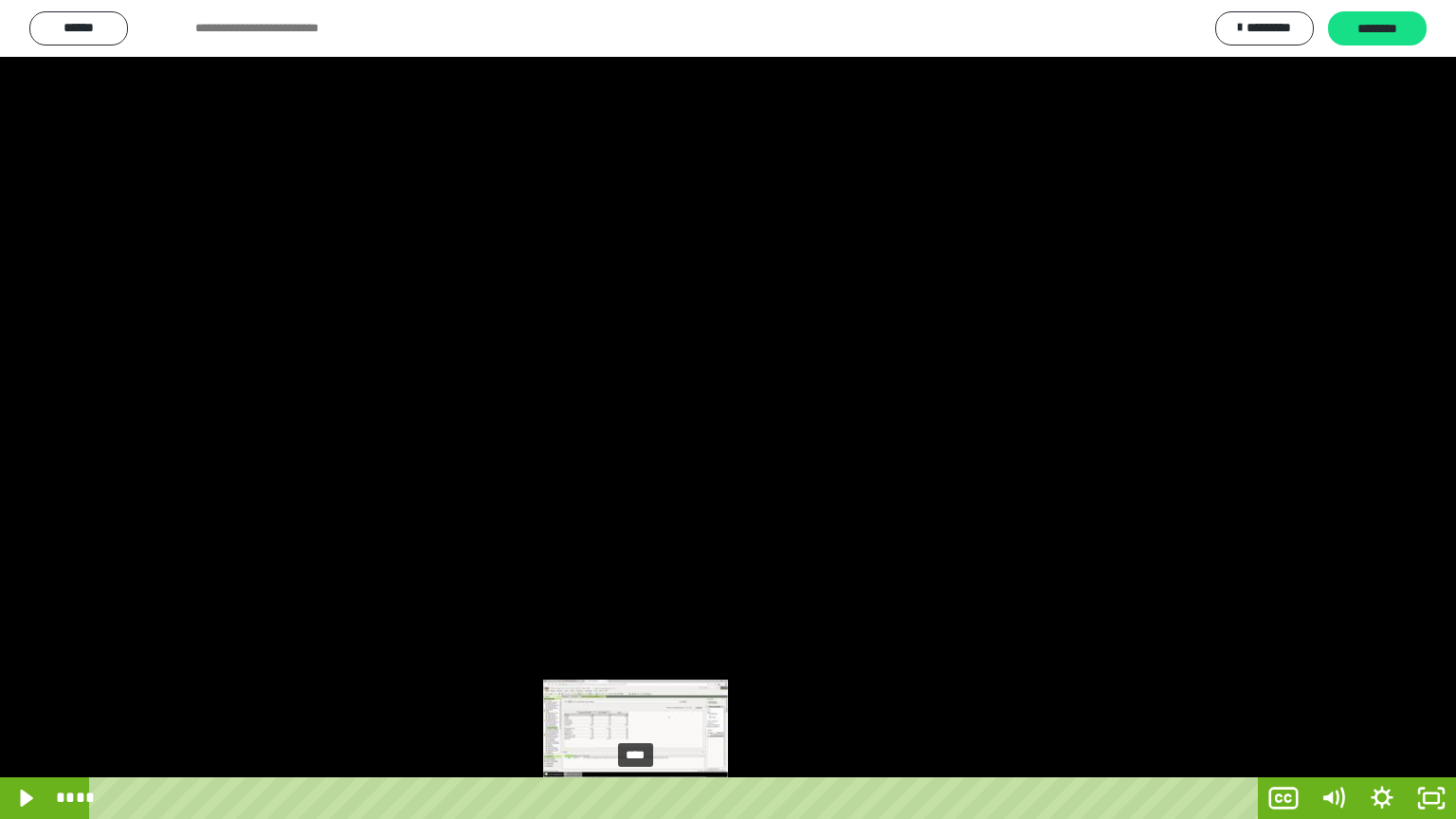 click on "****" at bounding box center [677, 798] 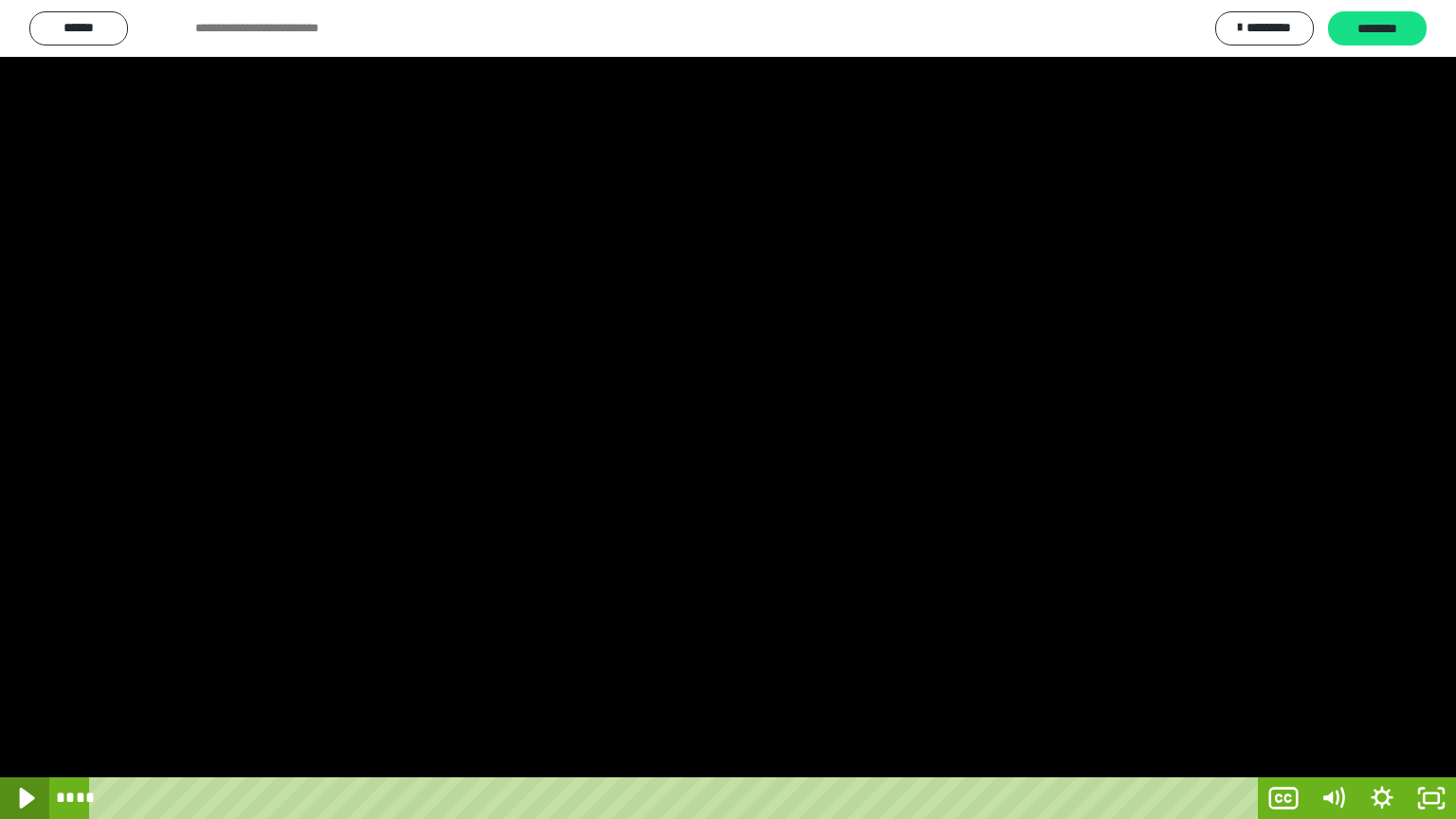 click 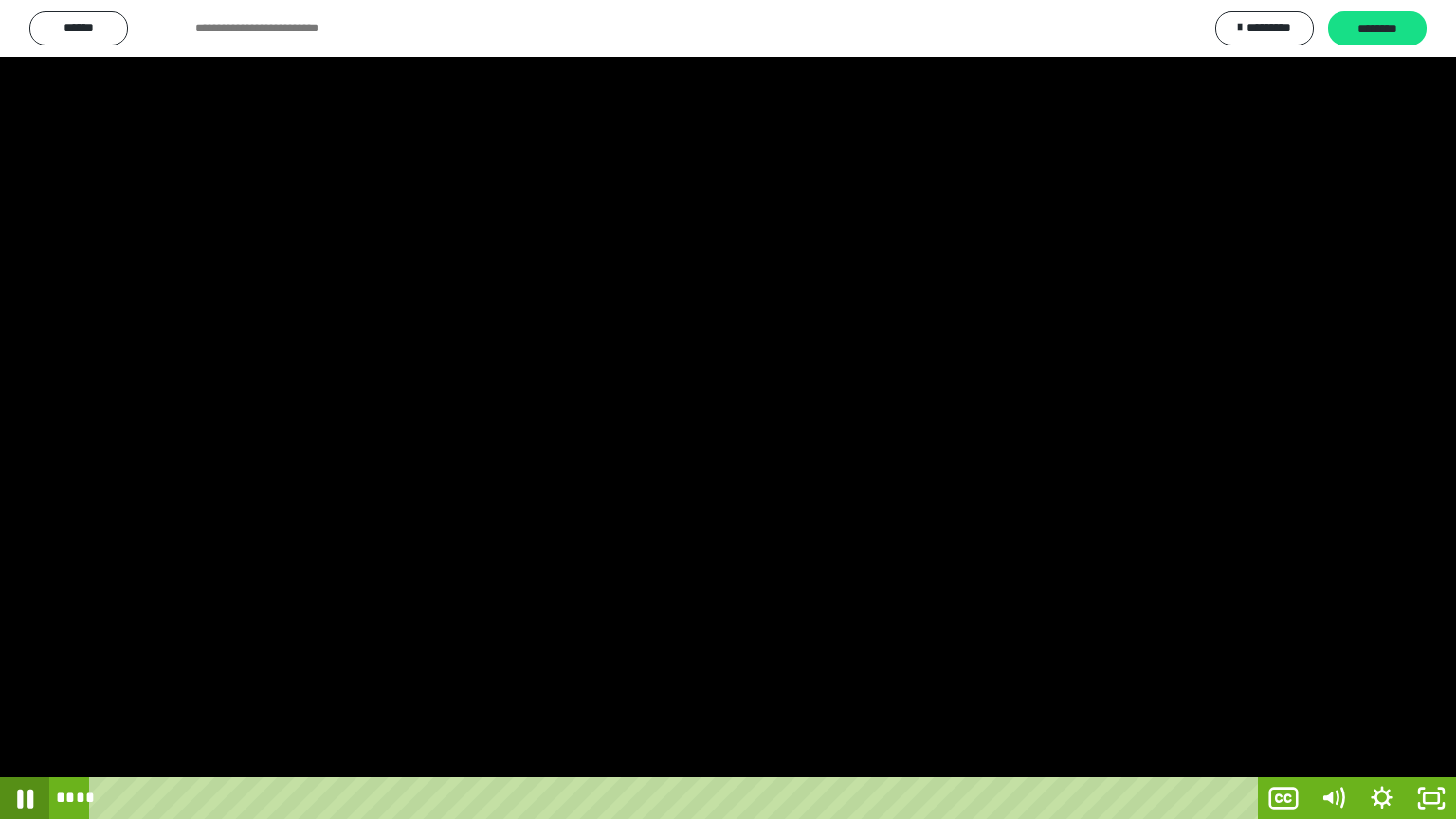 click 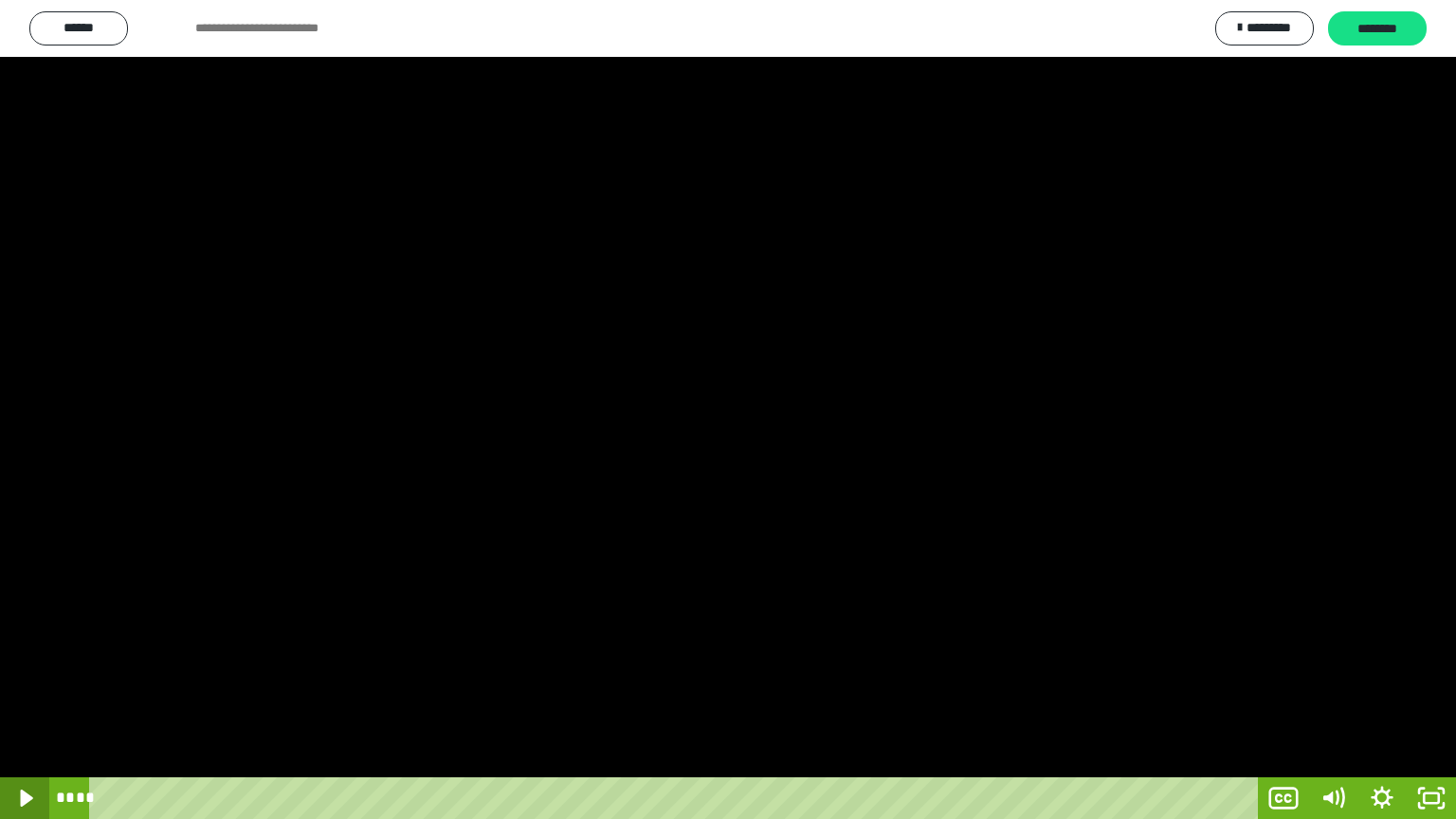 click 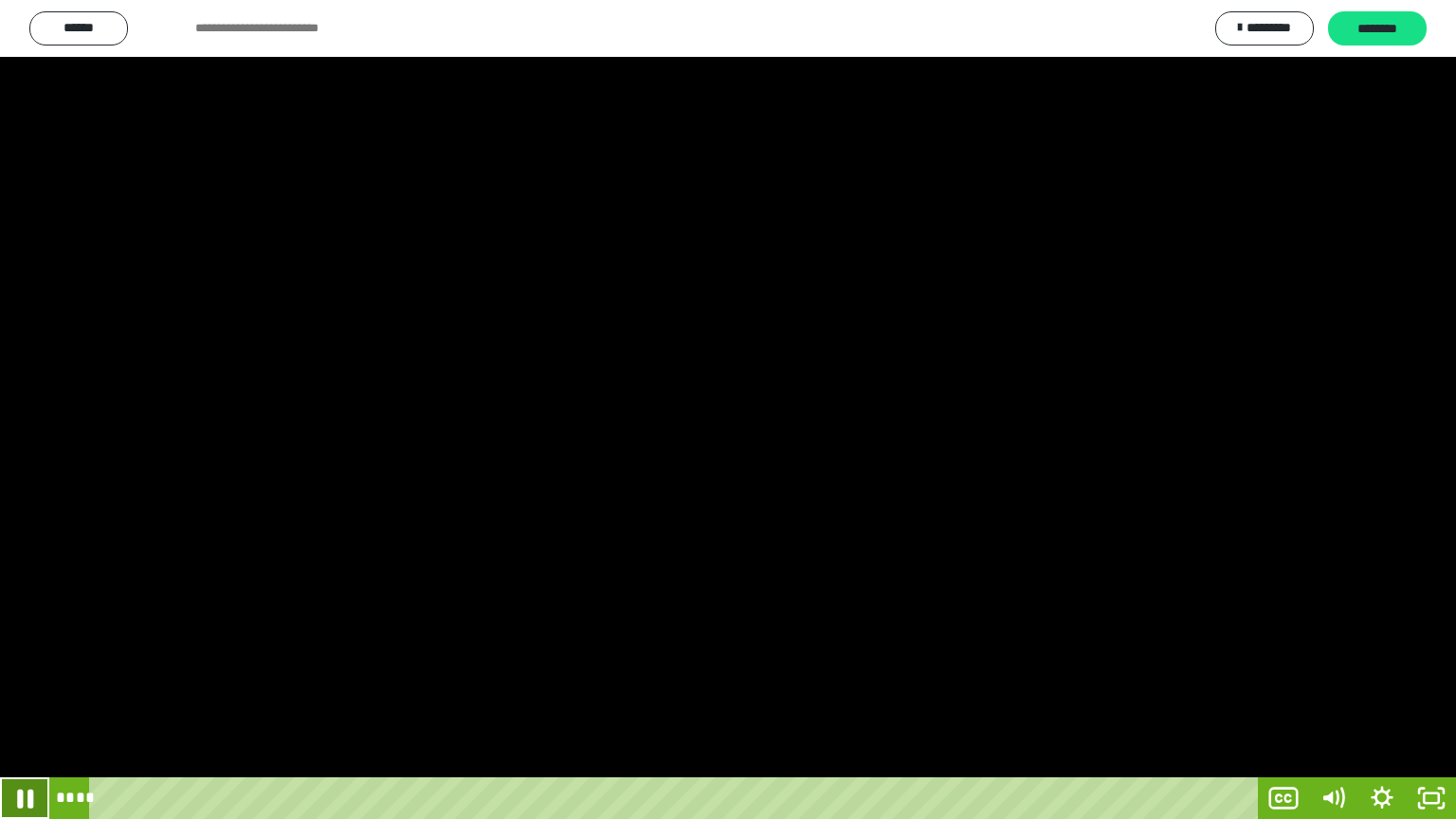 click 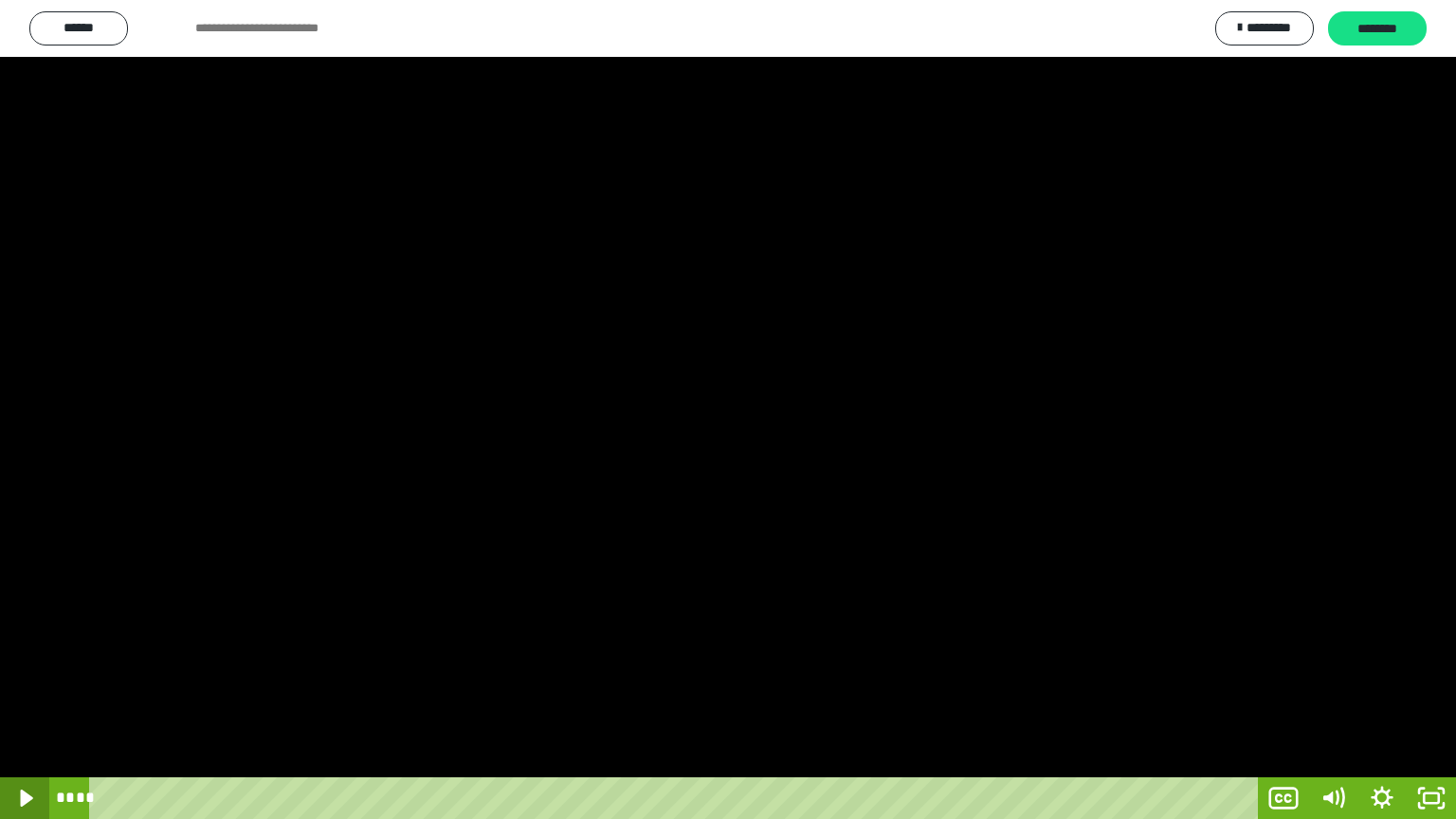 click 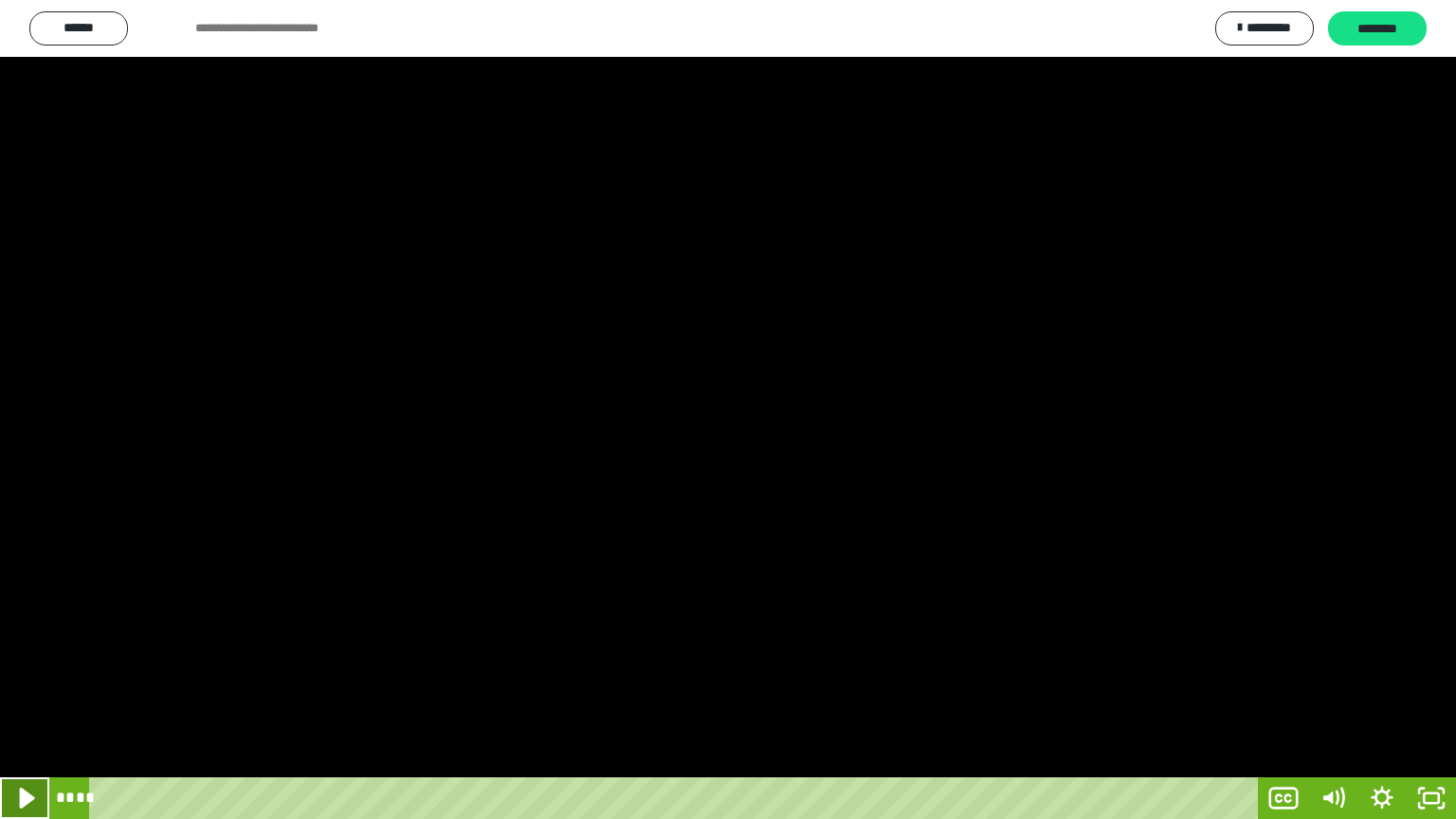 click 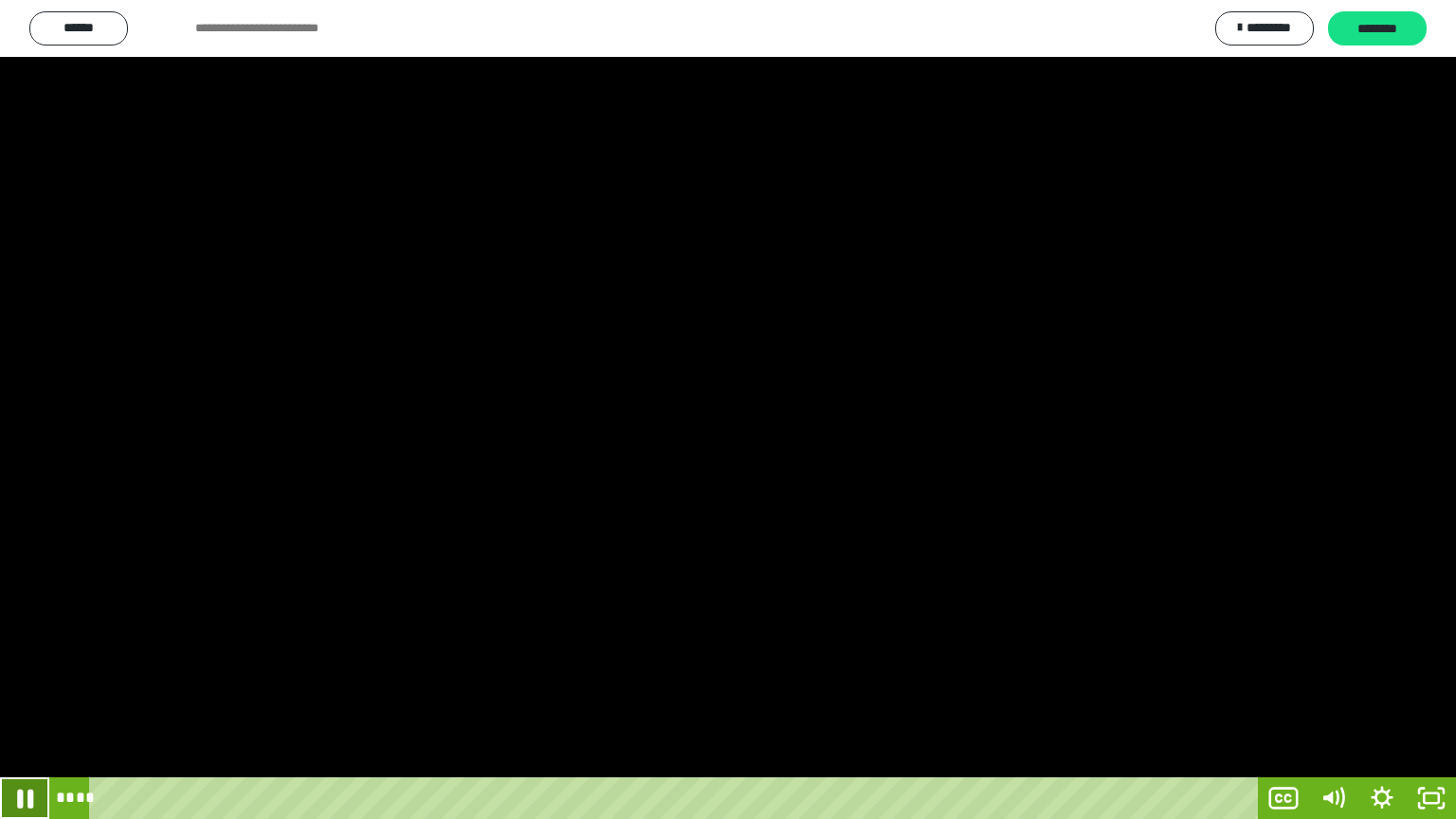 click 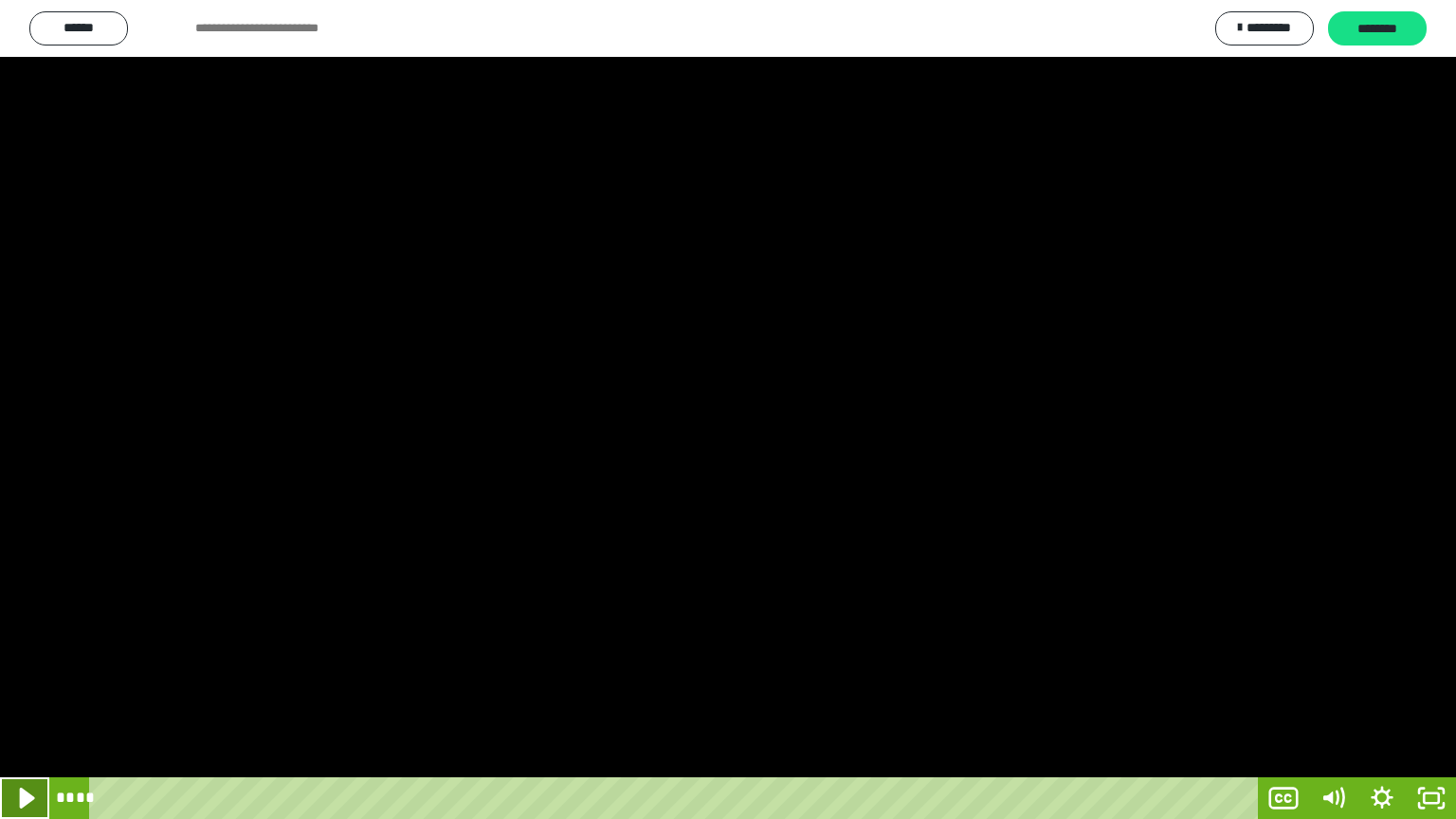 click 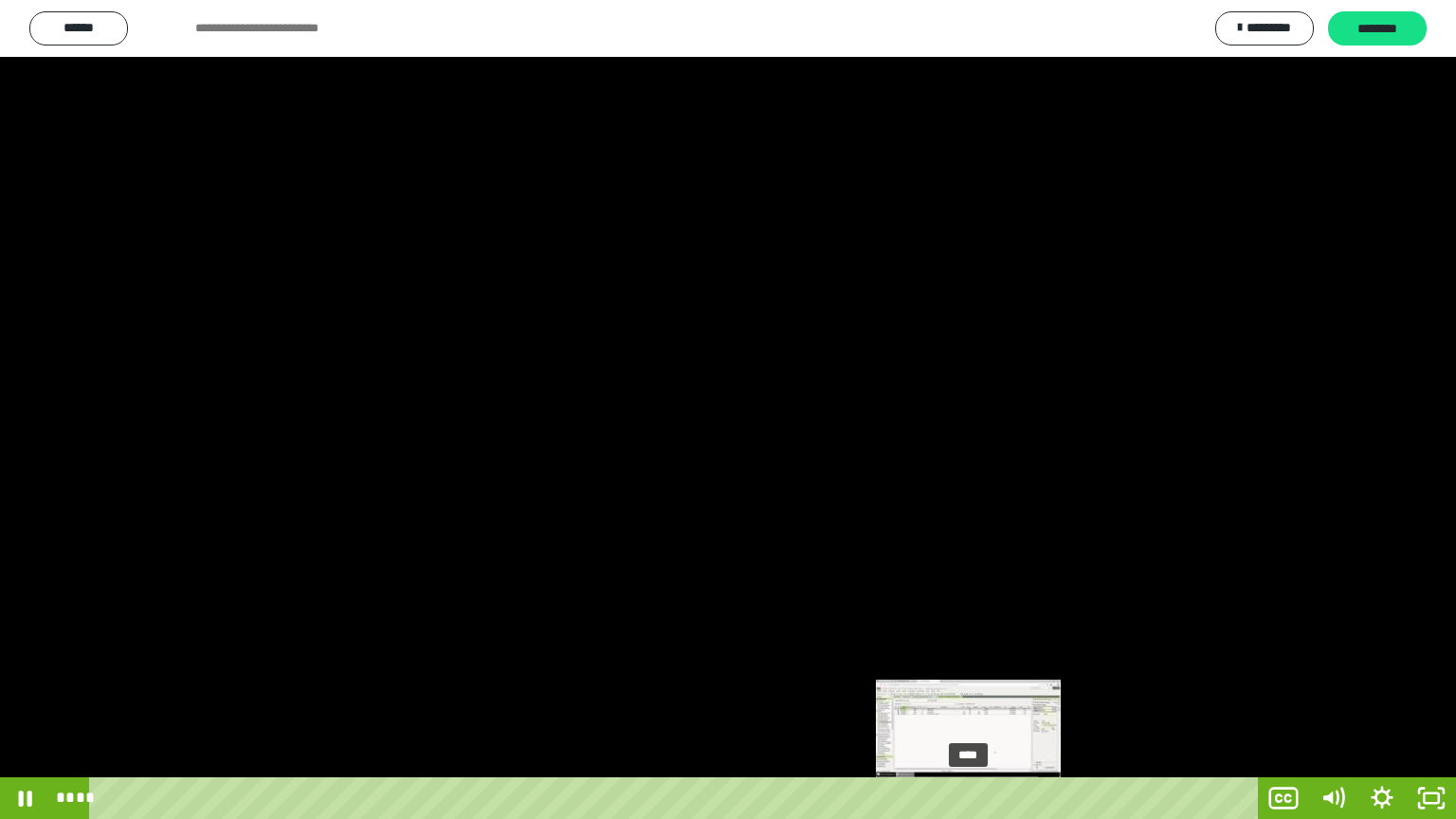click at bounding box center (968, 798) 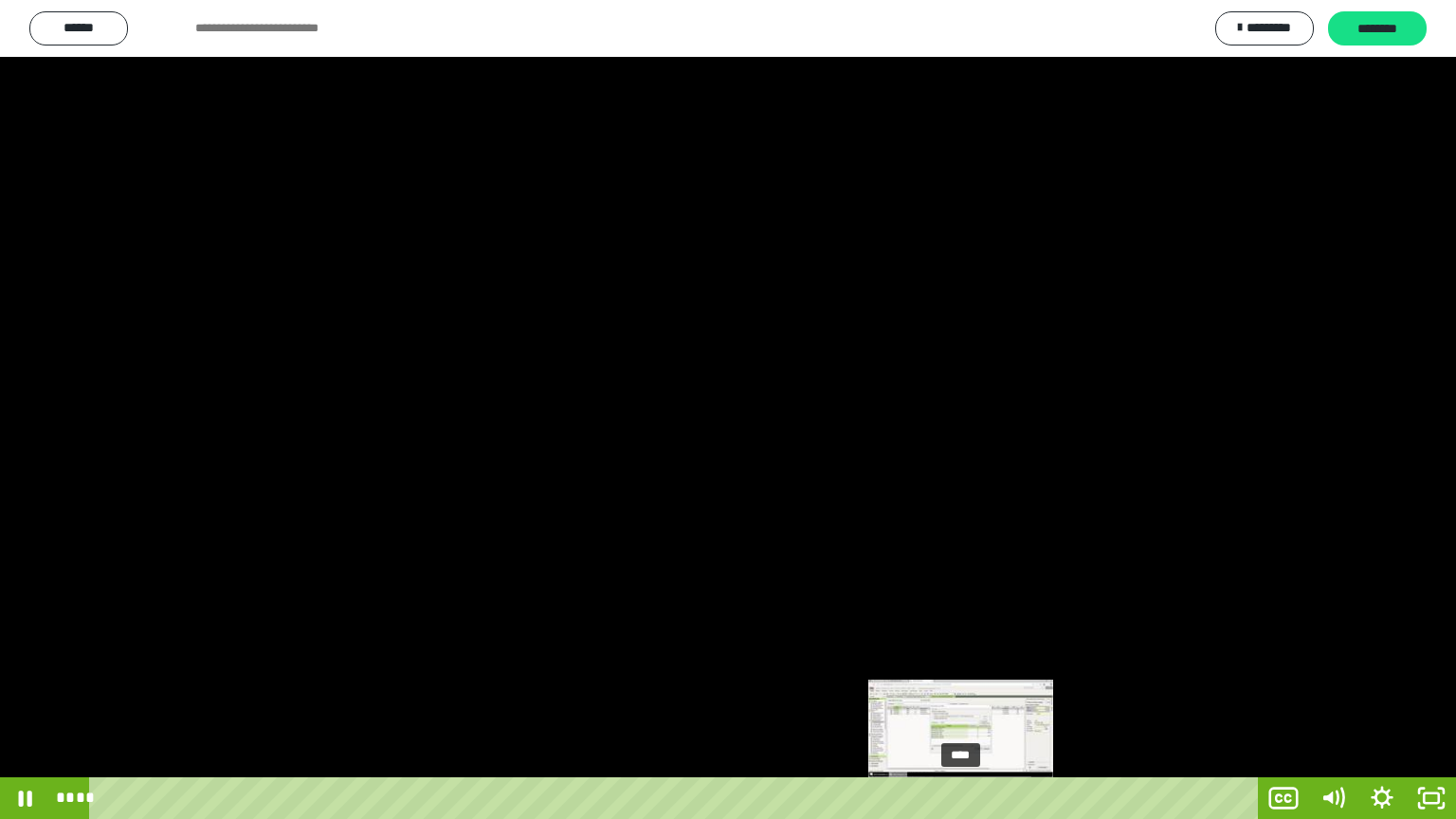 click on "****" at bounding box center [677, 798] 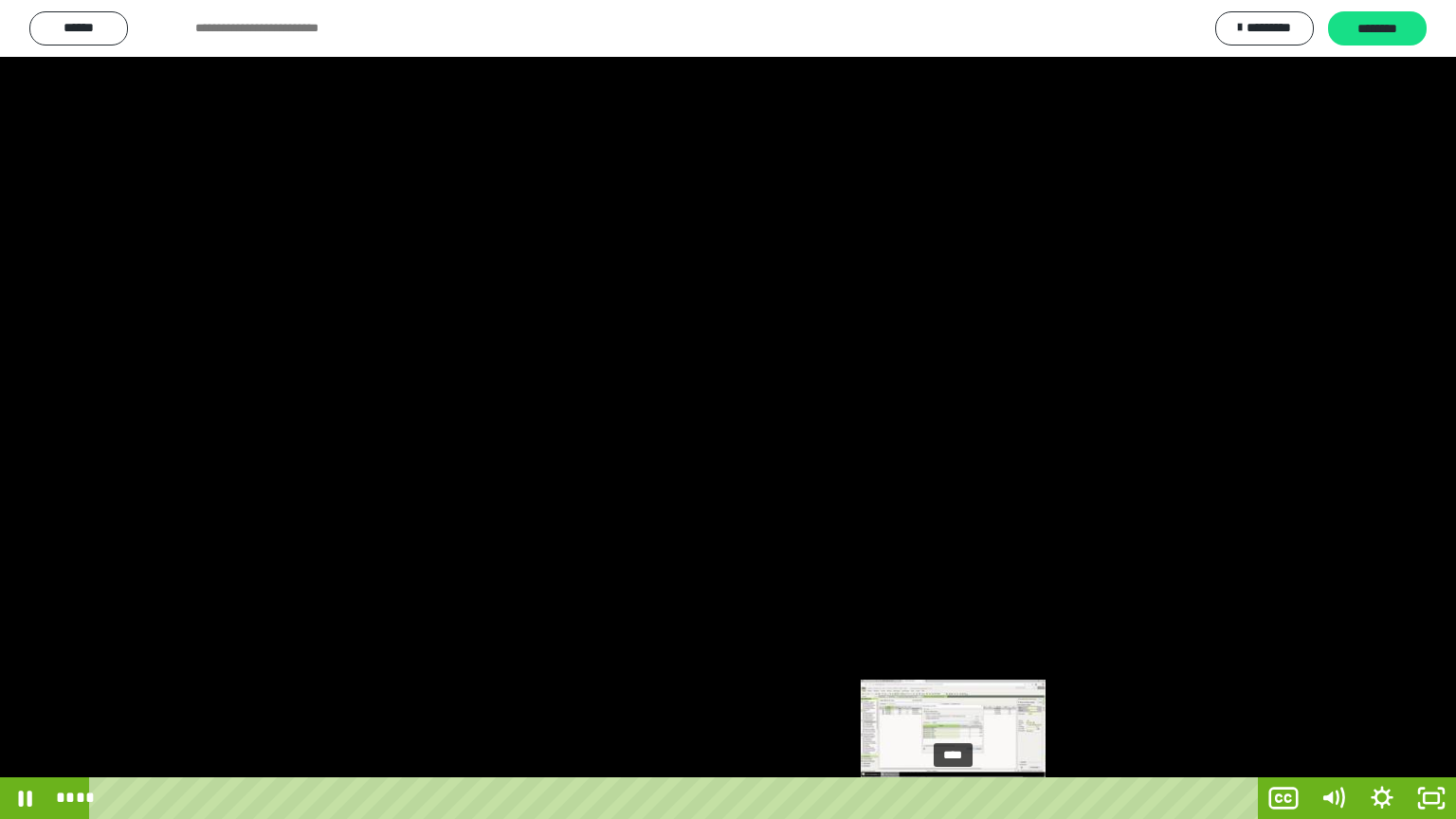 click on "****" at bounding box center (677, 798) 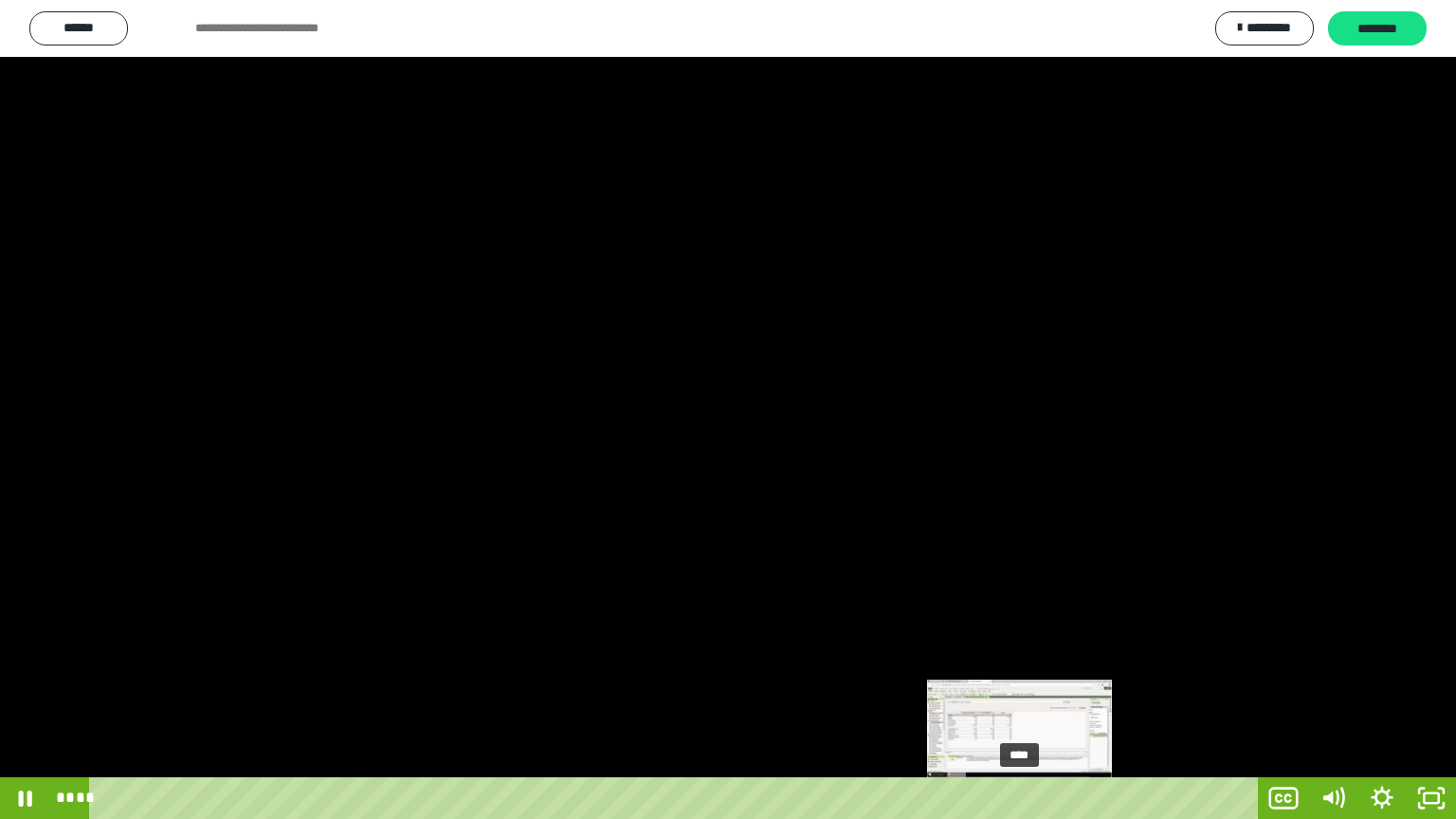 click on "****" at bounding box center (677, 798) 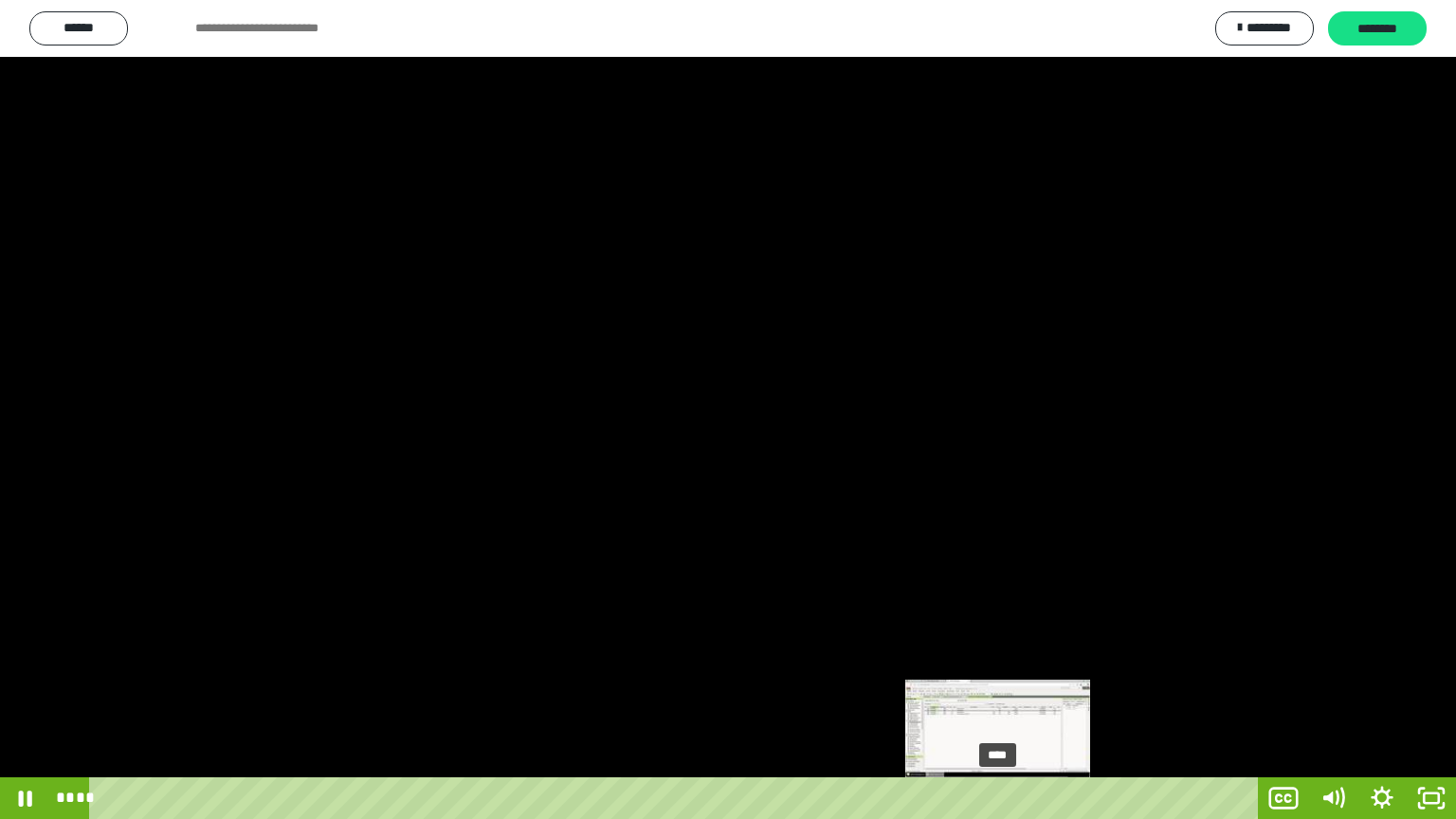 click on "****" at bounding box center [677, 798] 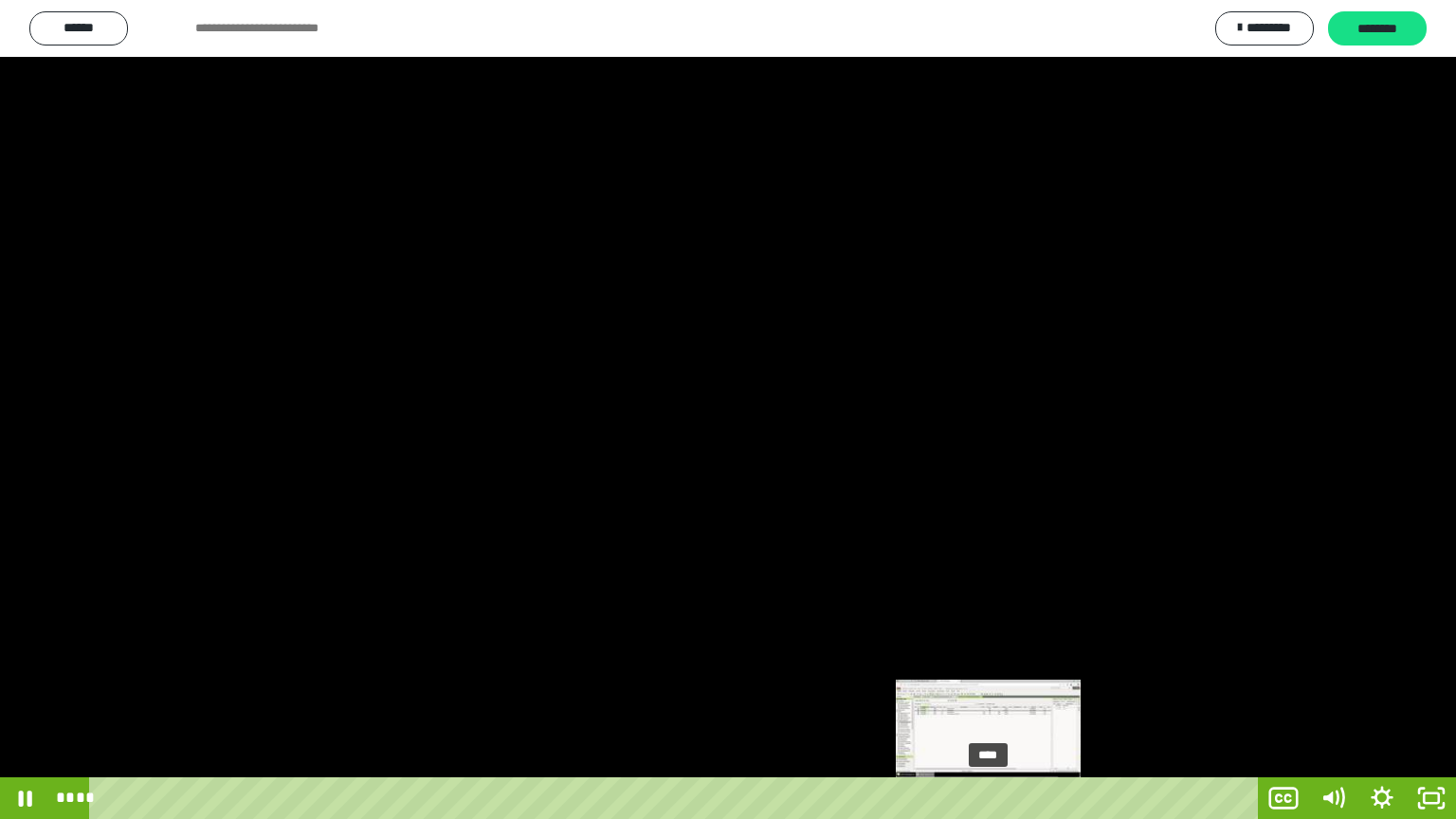 click on "****" at bounding box center [677, 798] 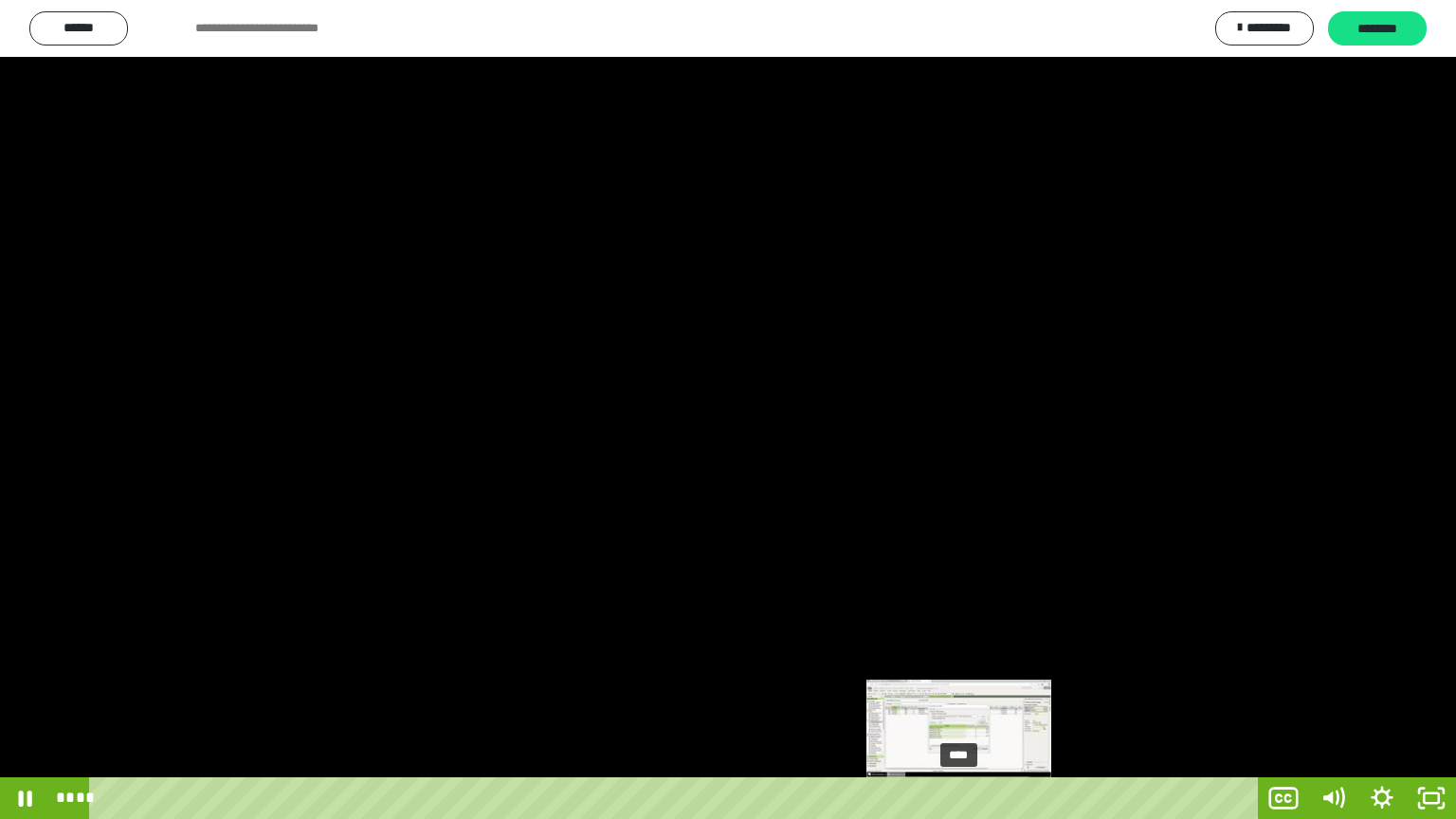 click on "****" at bounding box center (677, 798) 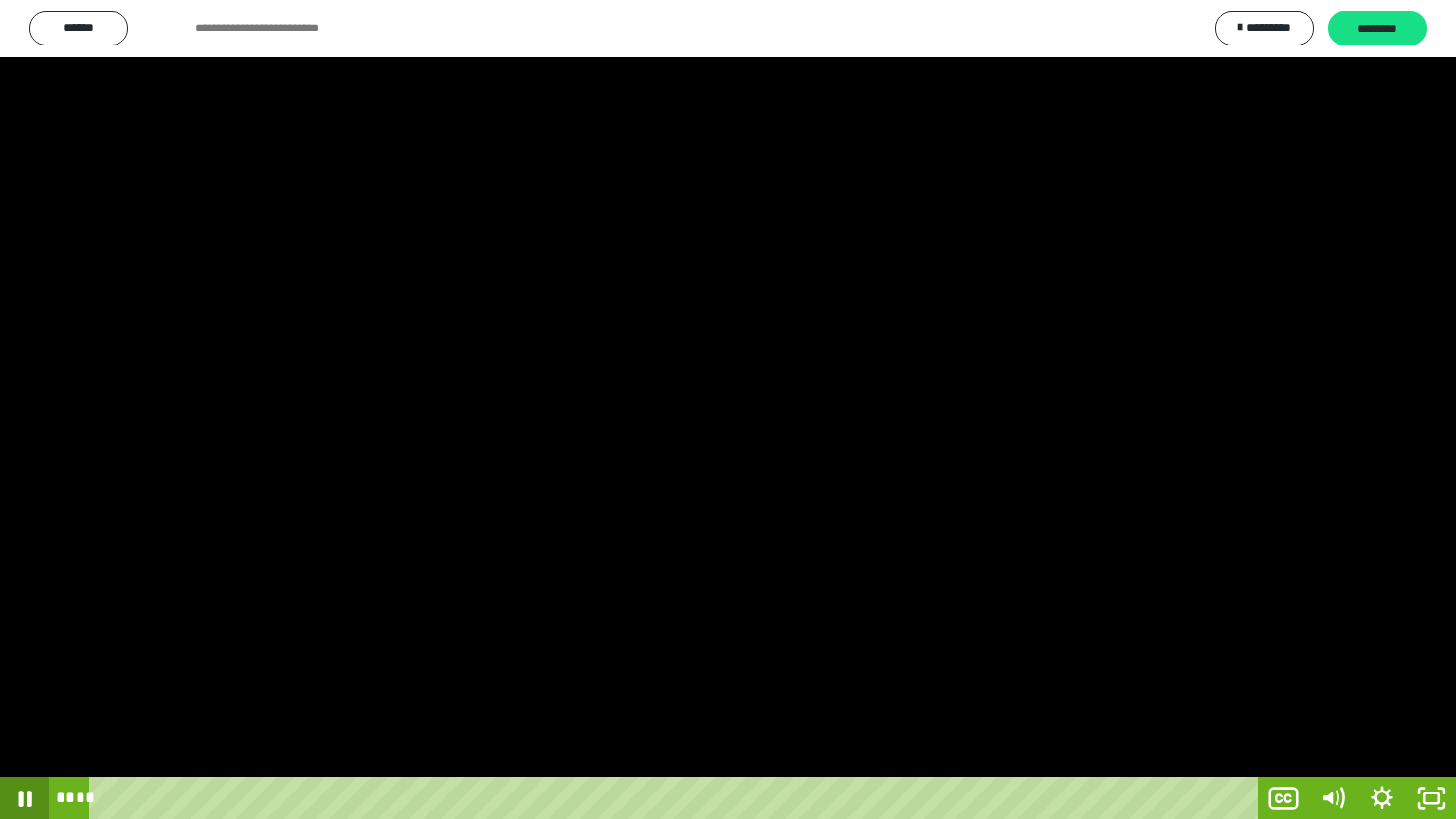 click 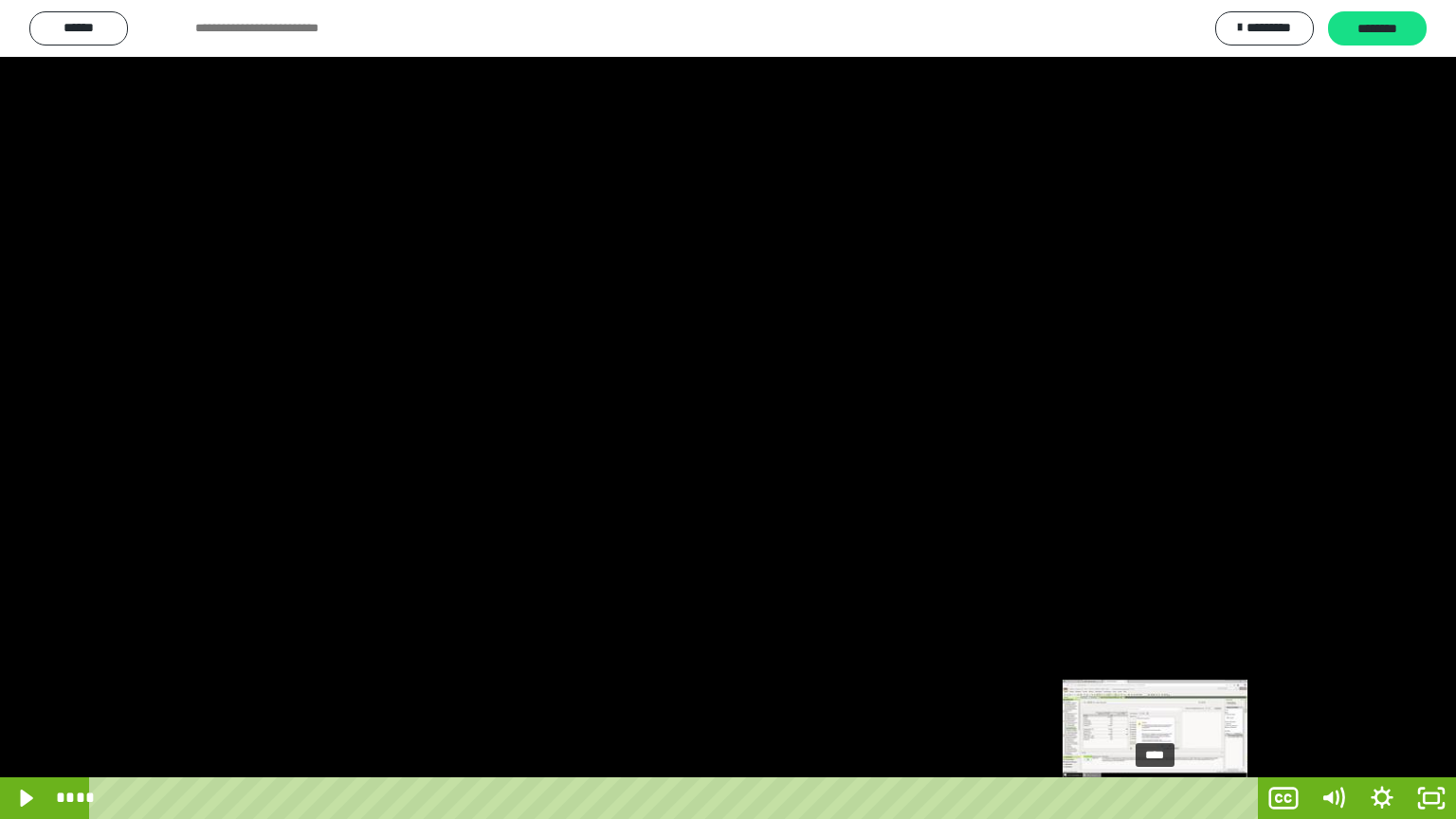 click on "****" at bounding box center [677, 798] 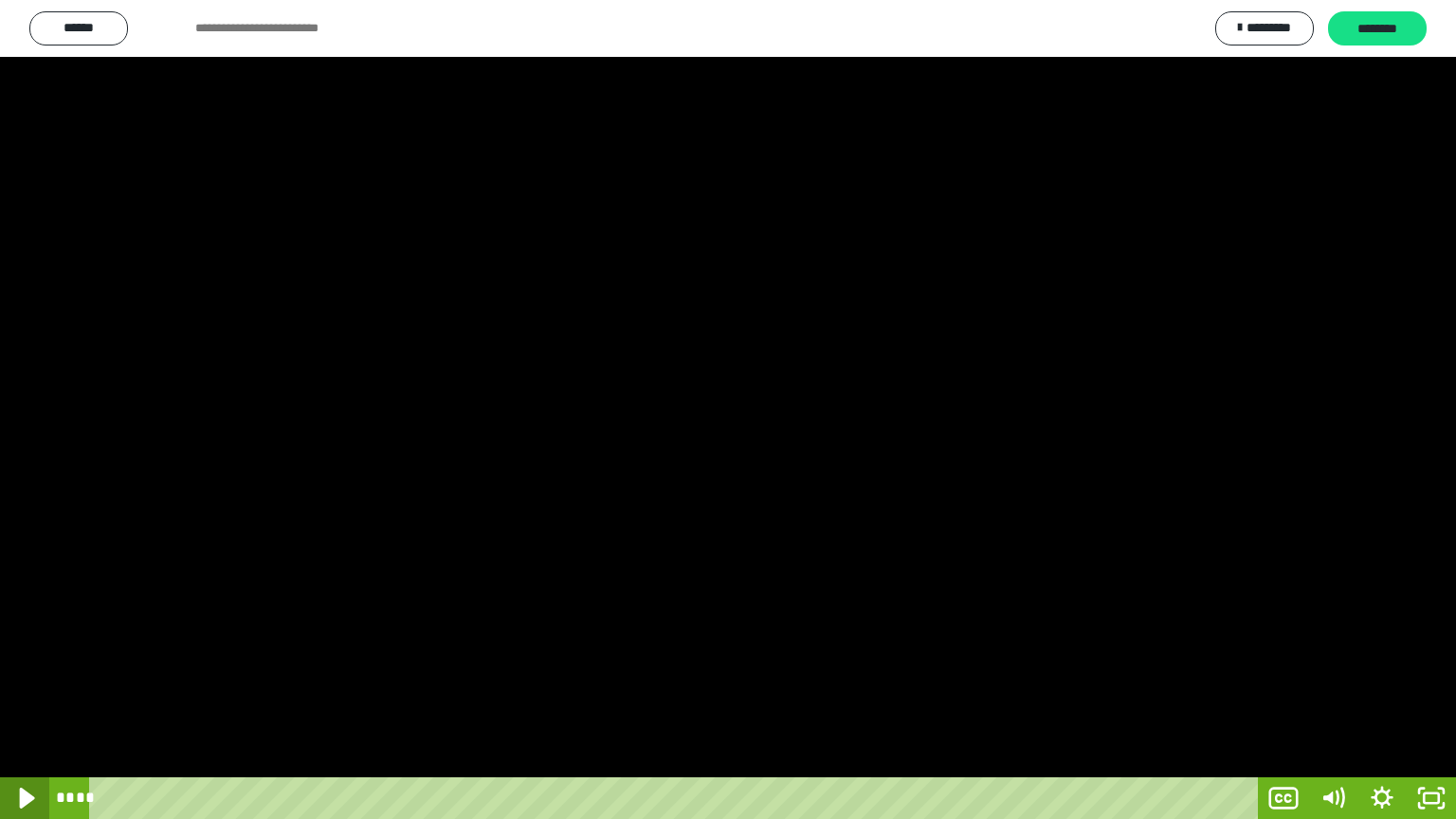click 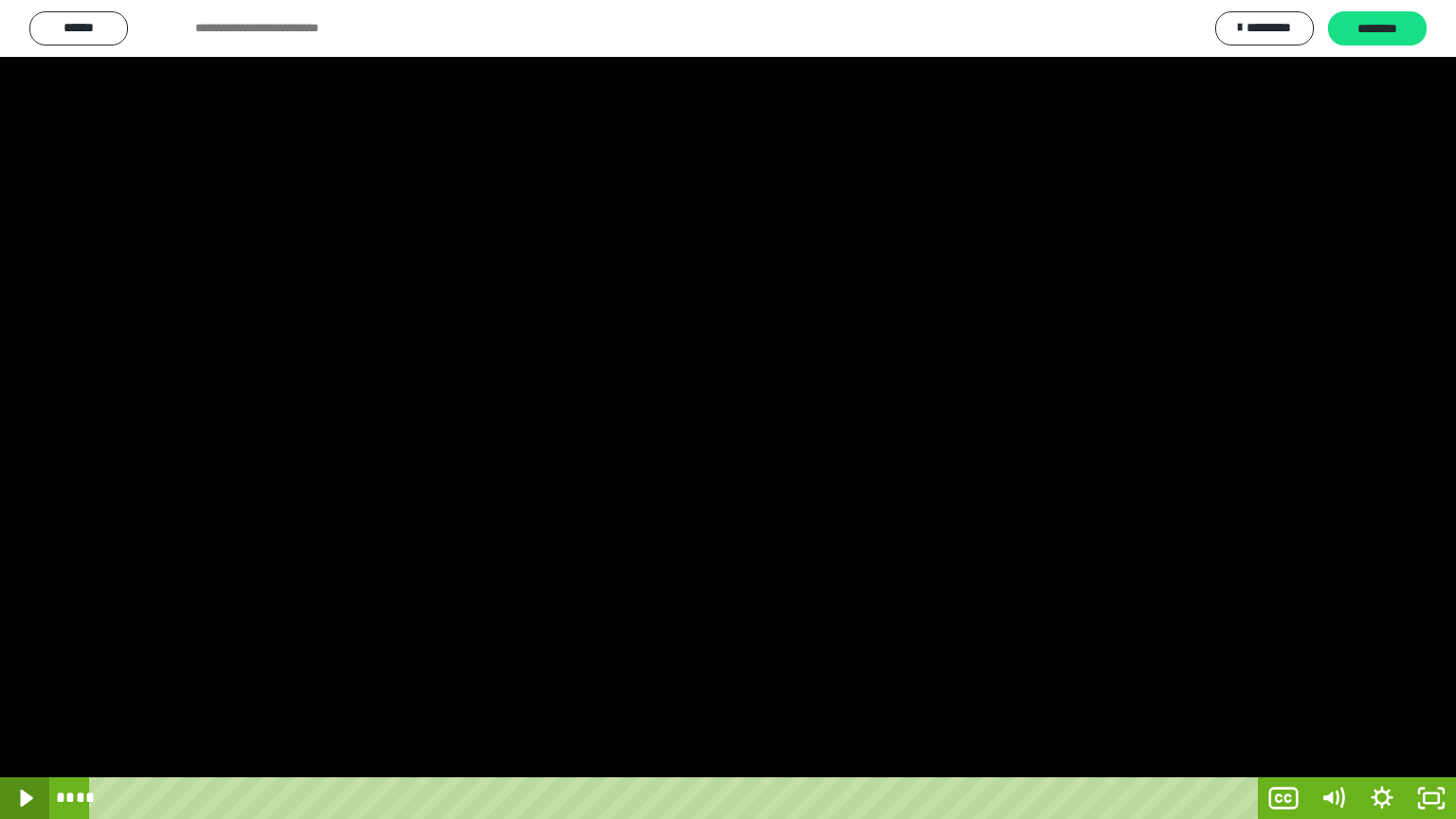 click 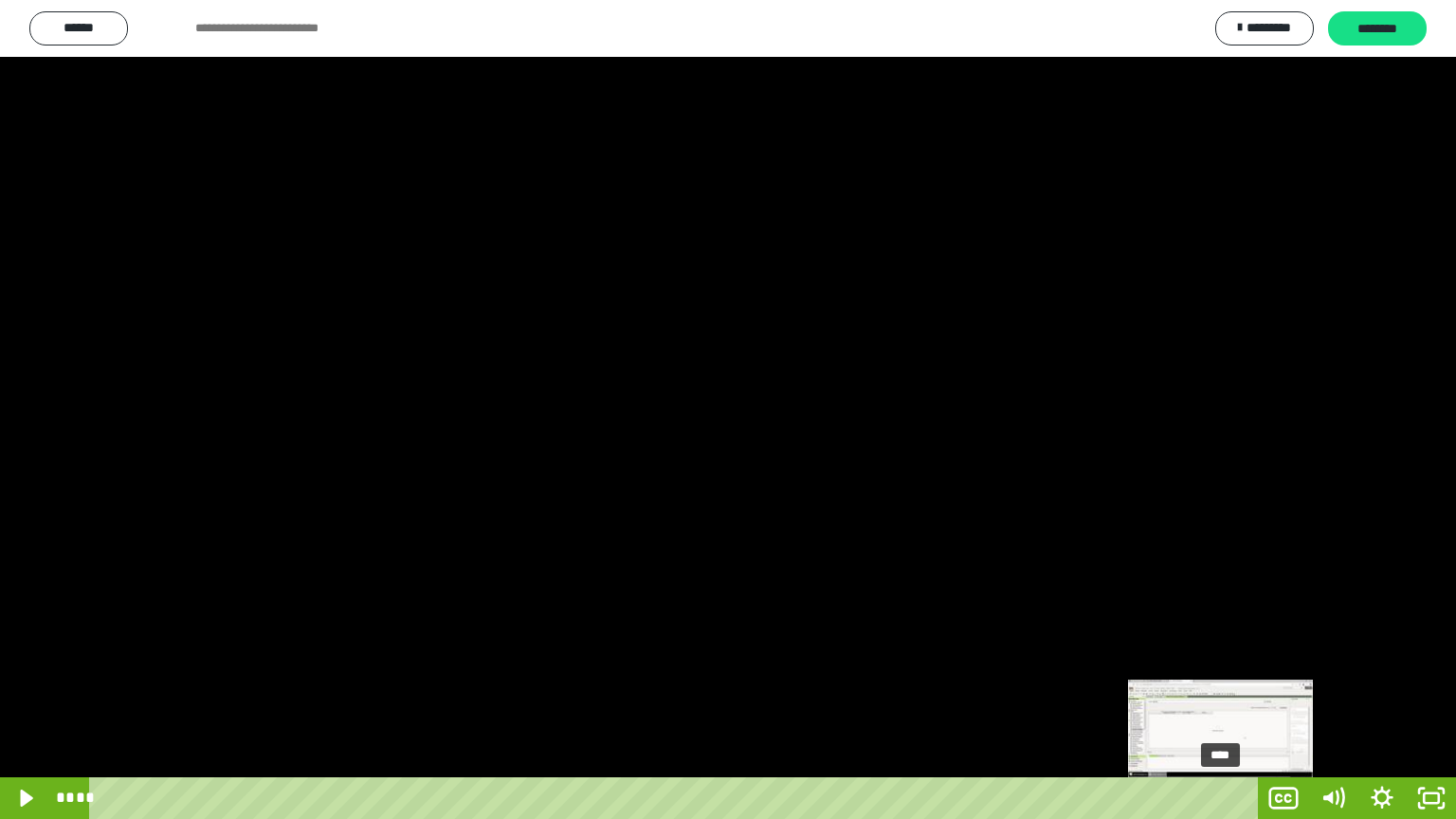 click on "****" at bounding box center [677, 798] 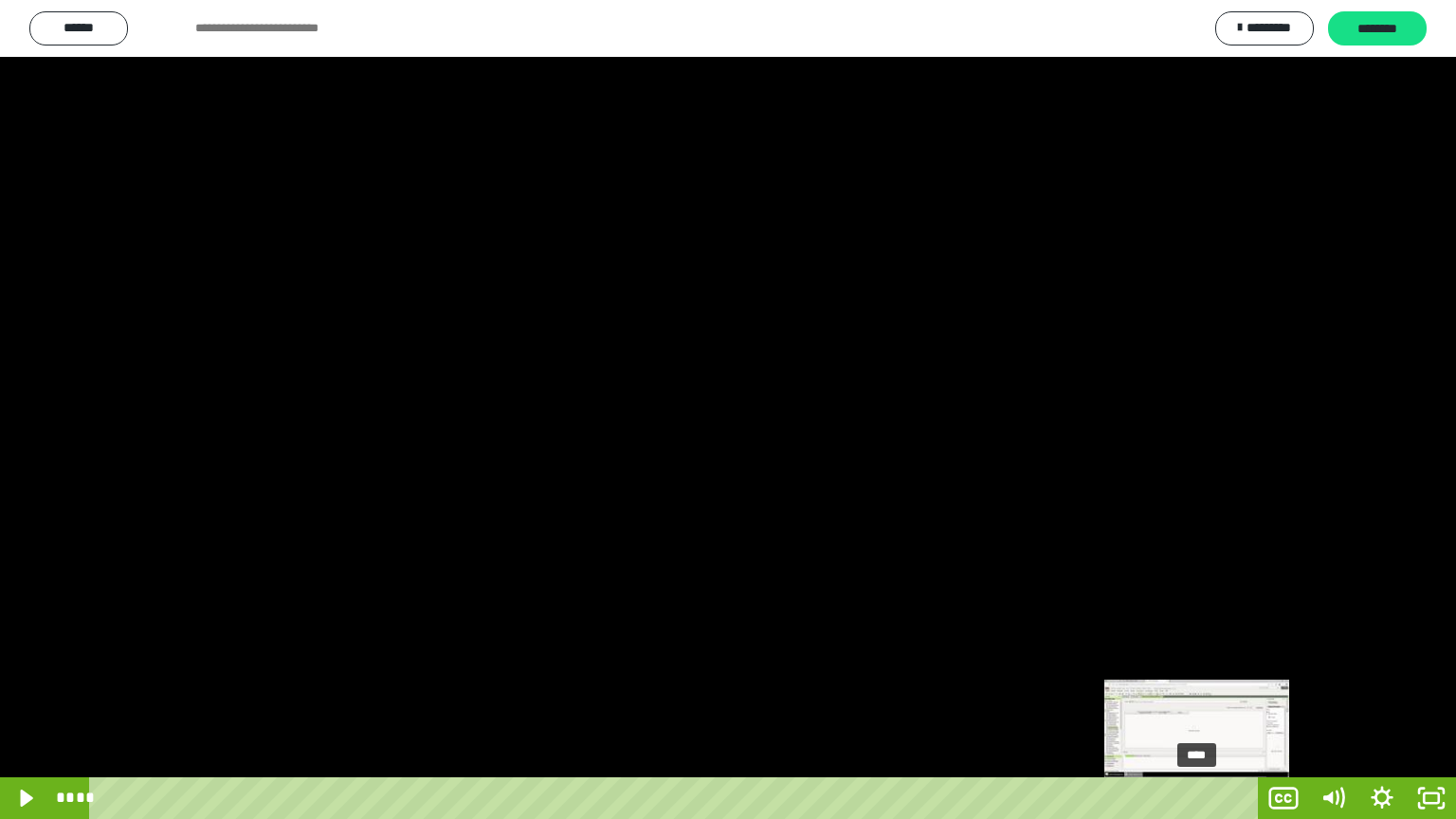 click on "****" at bounding box center (677, 798) 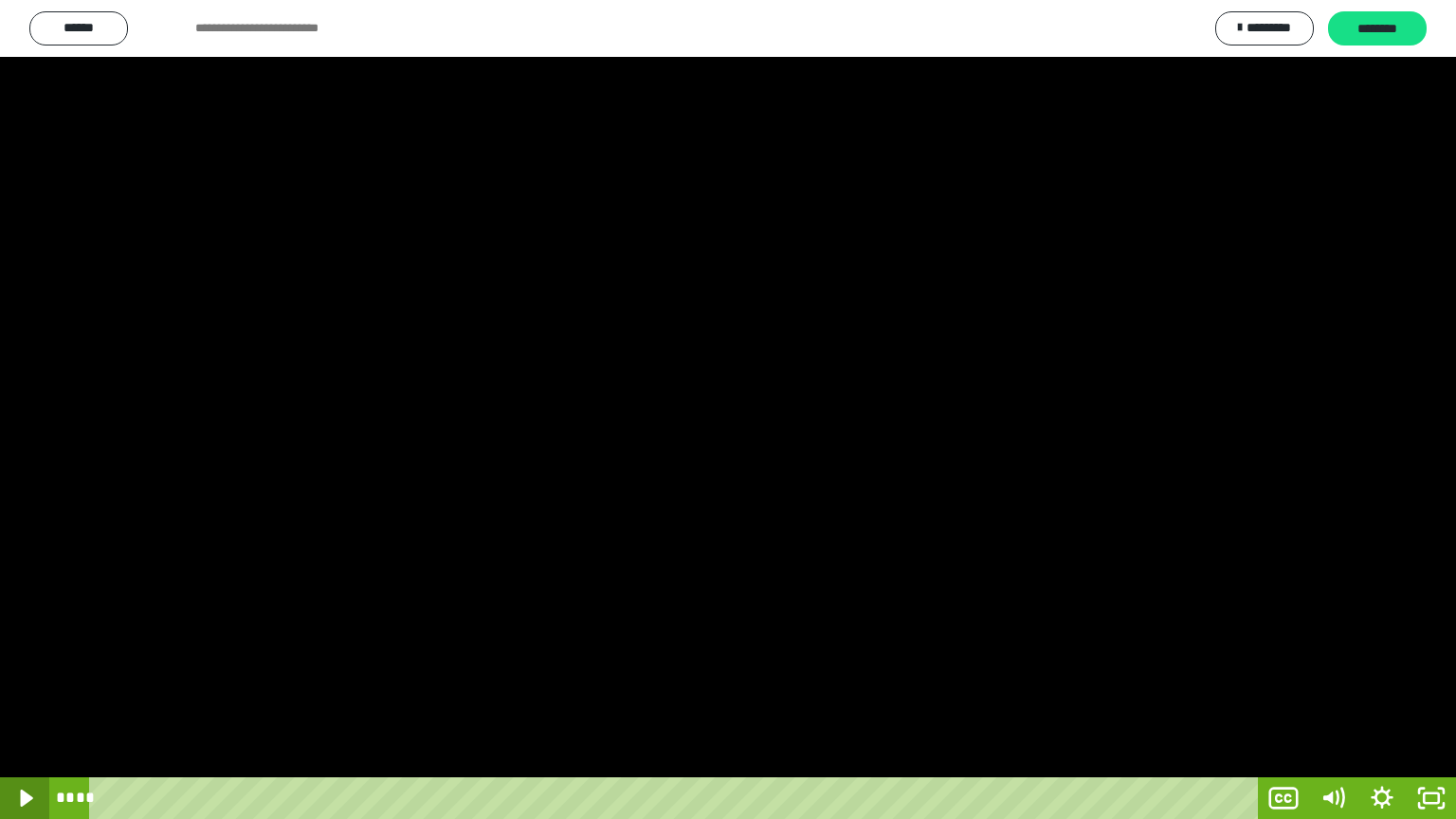 click 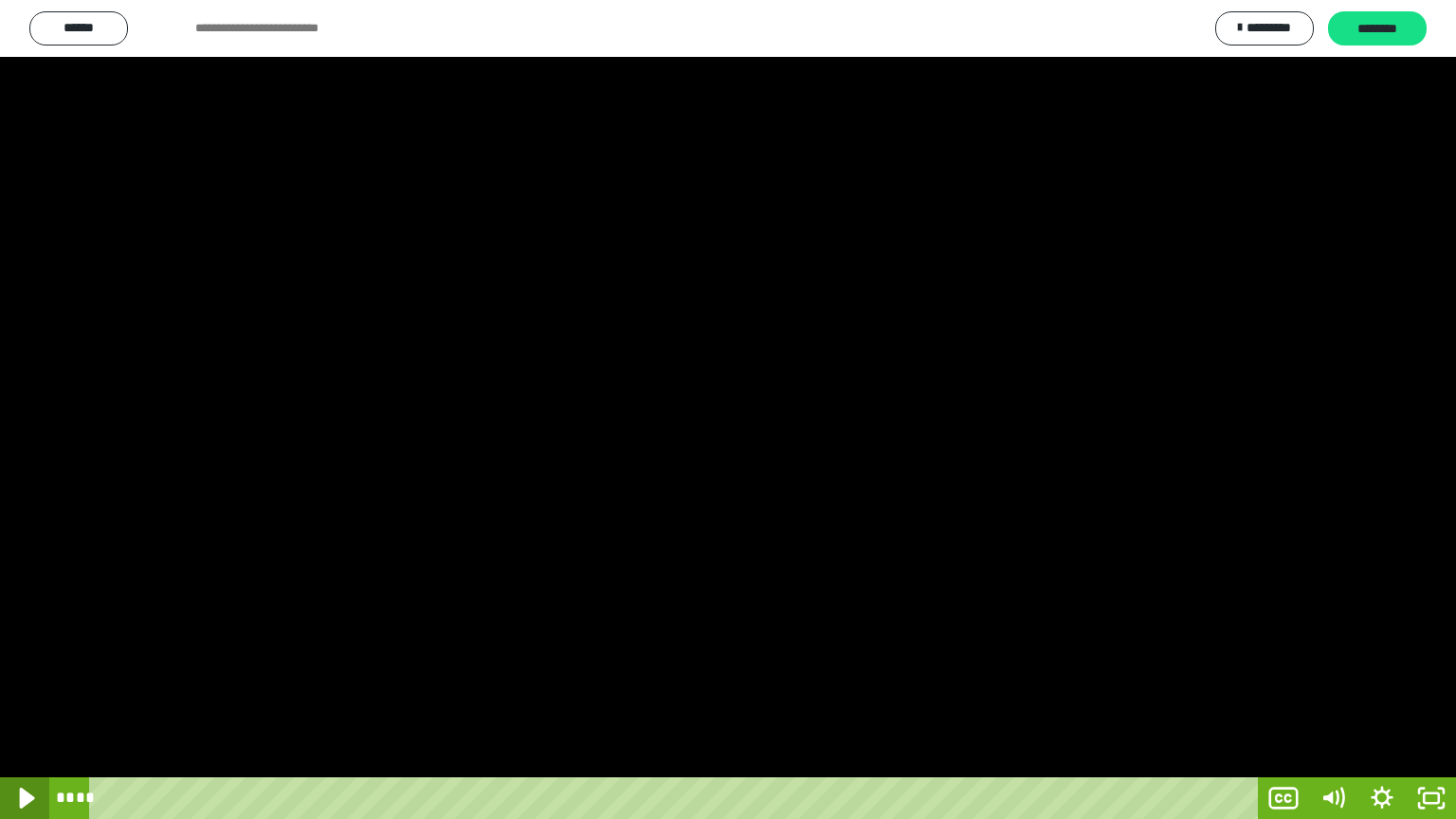click 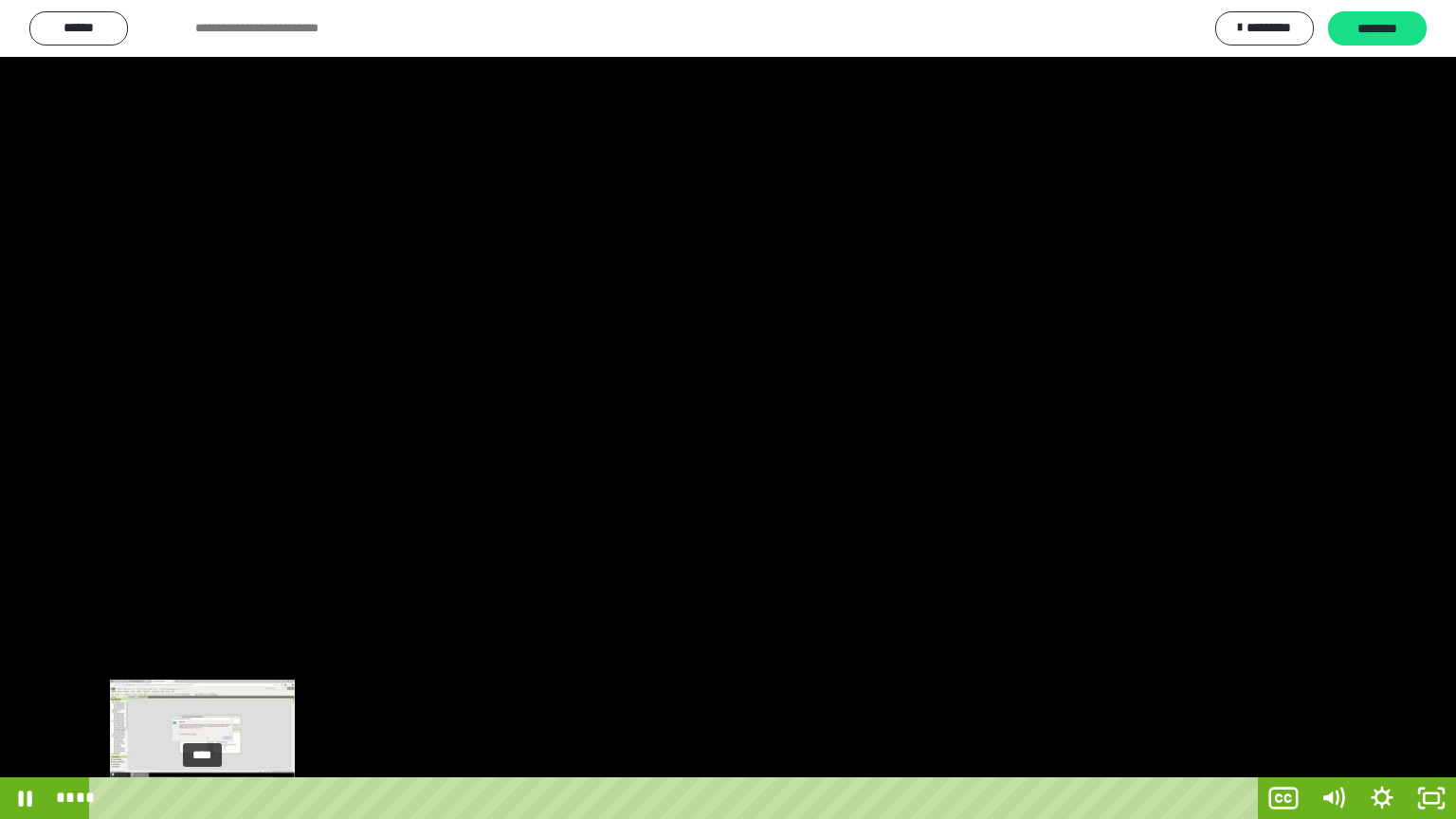 click on "****" at bounding box center (677, 798) 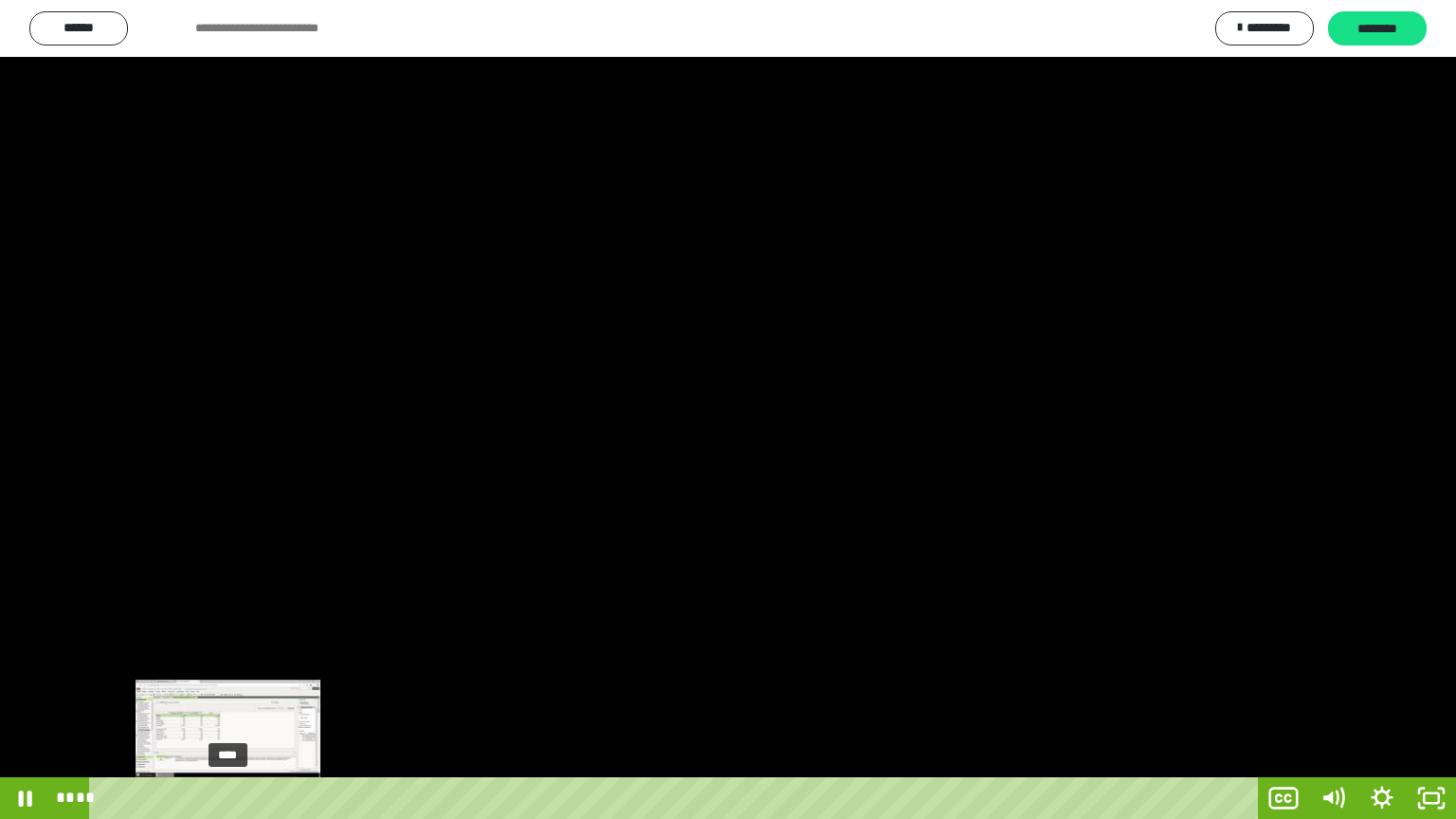 click on "****" at bounding box center (677, 798) 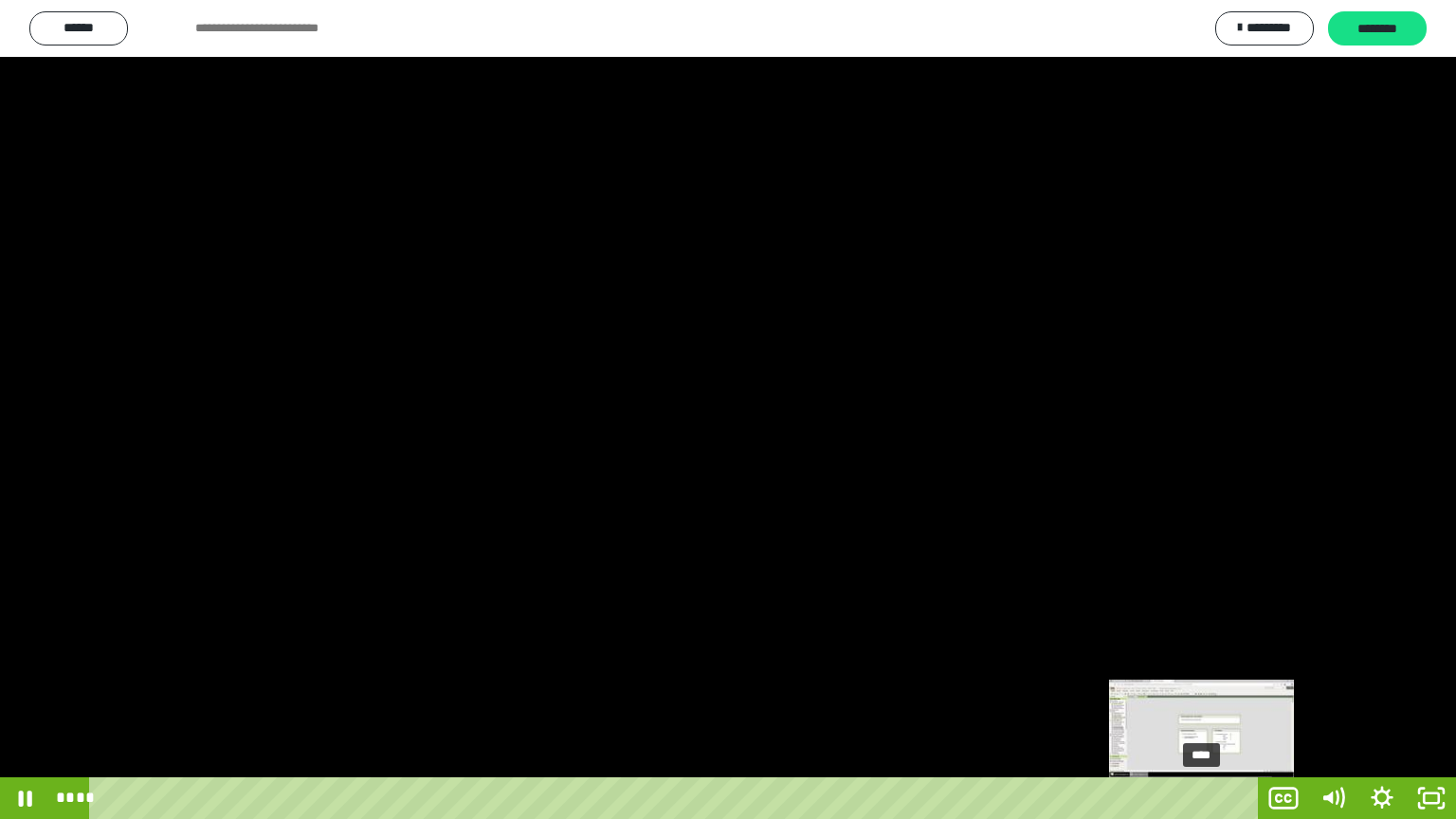 click on "****" at bounding box center (677, 798) 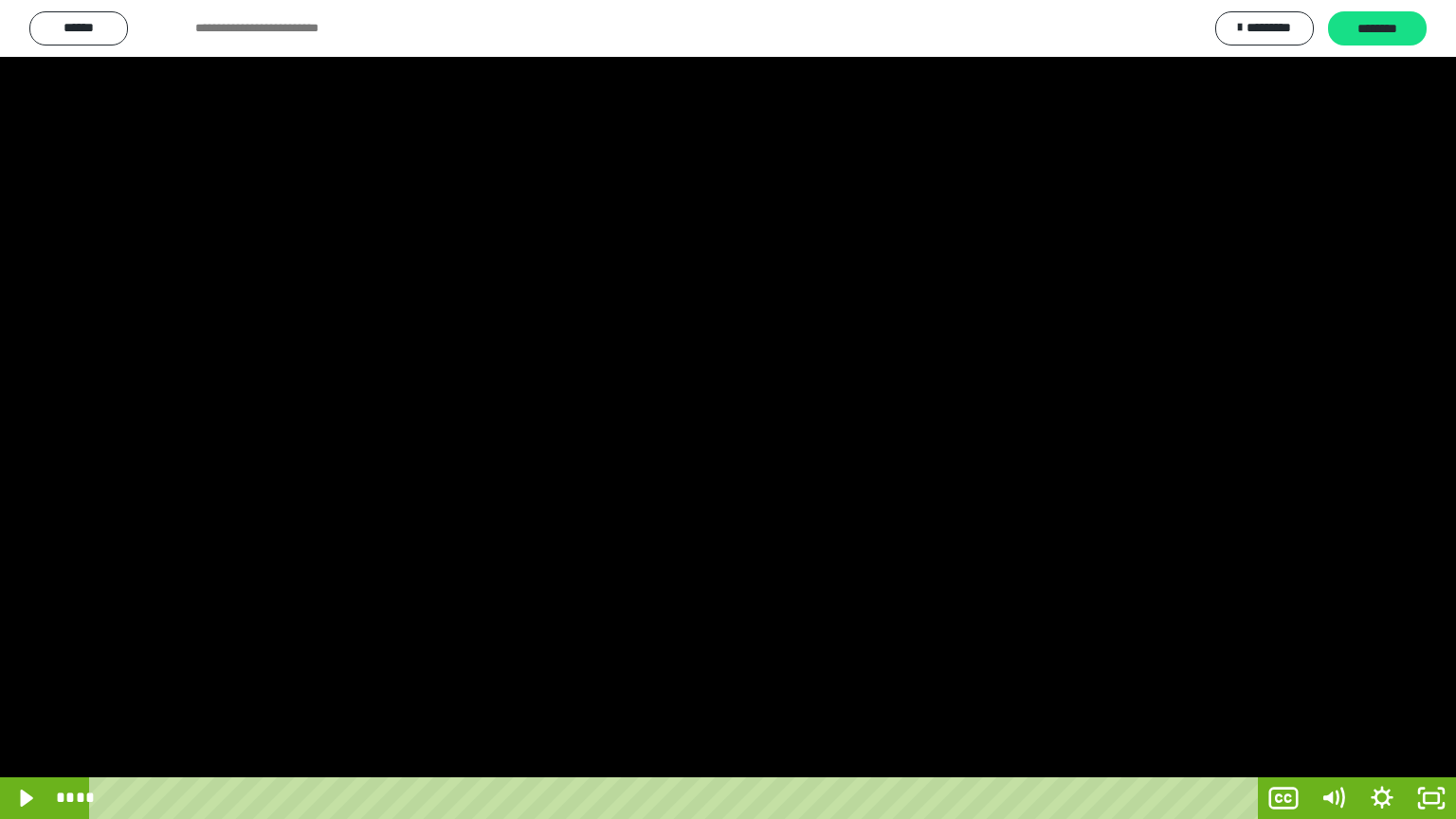 click at bounding box center [728, 410] 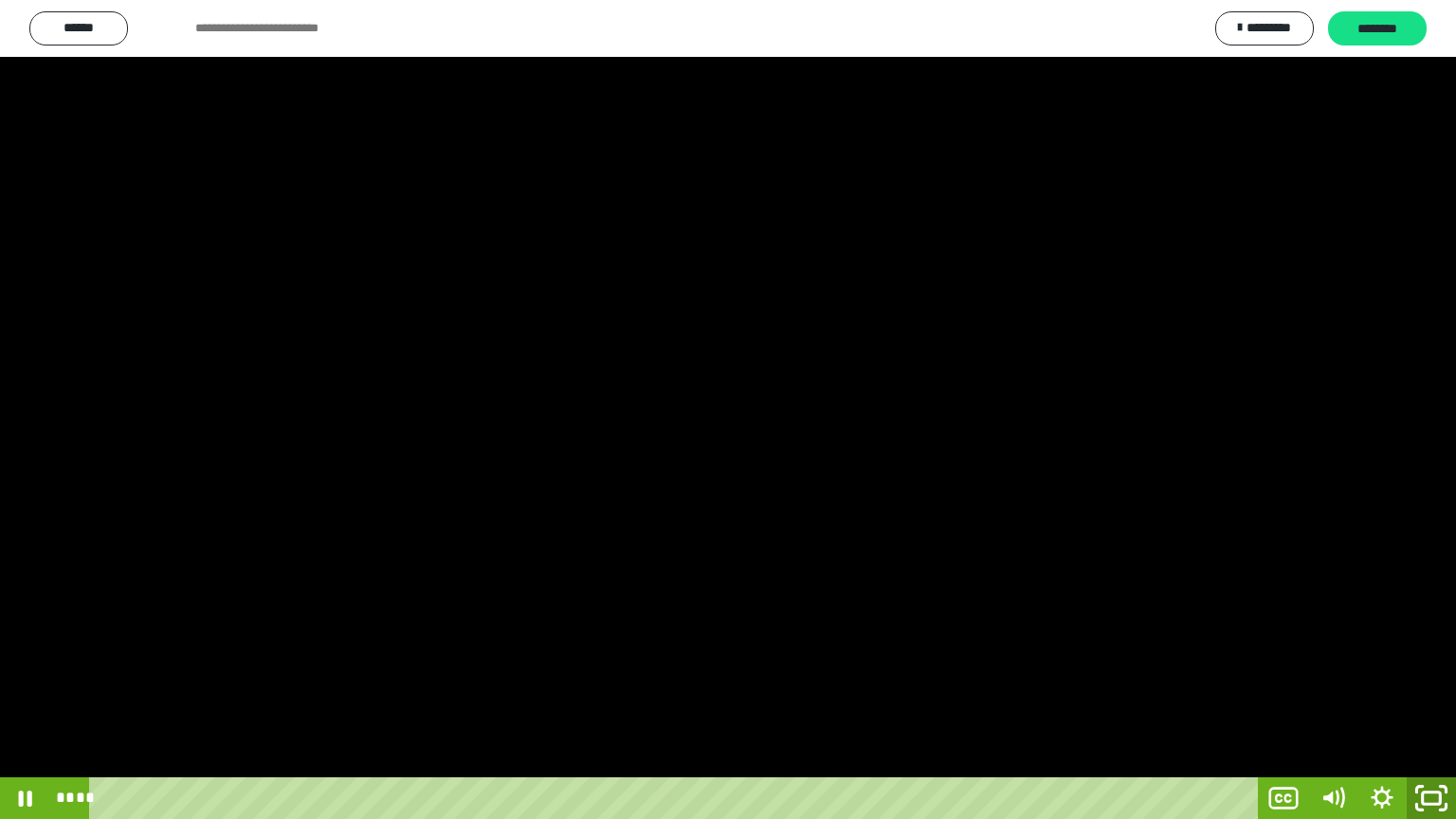click 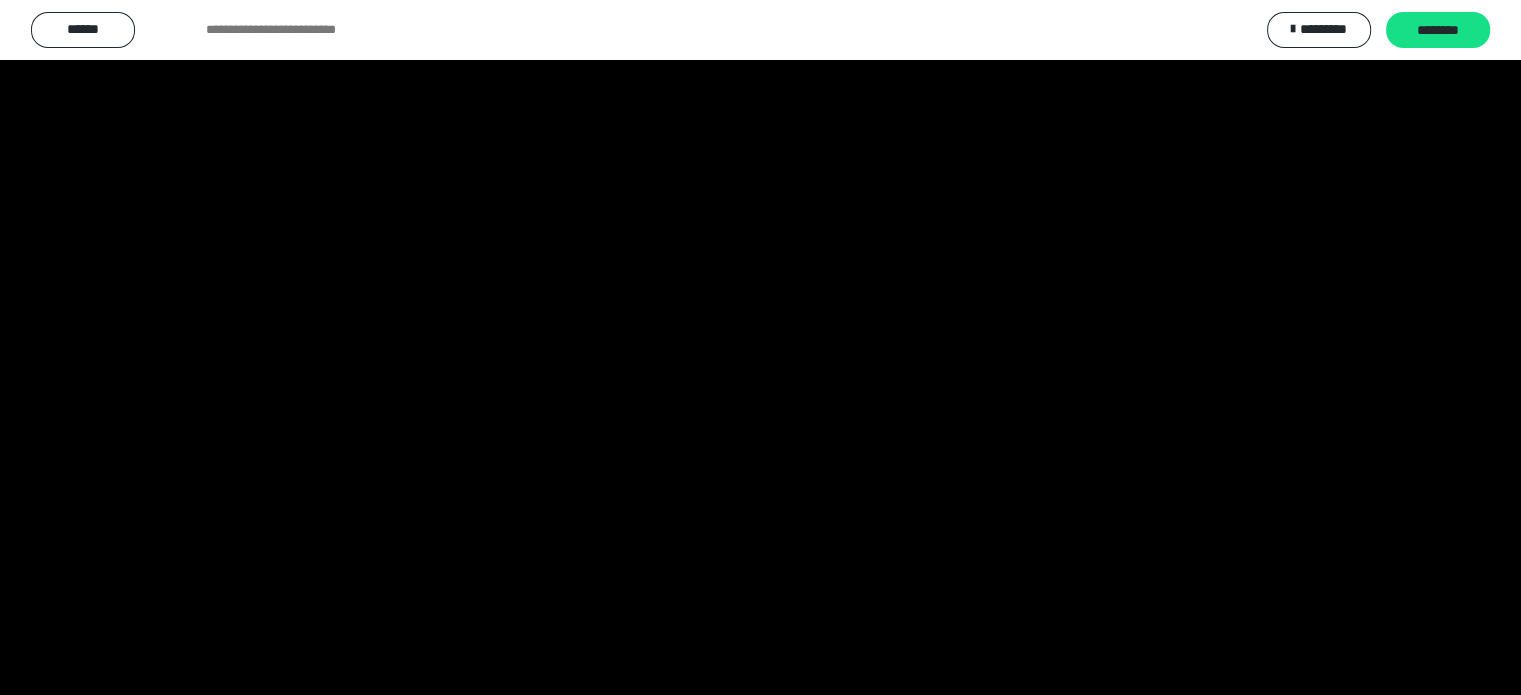 scroll, scrollTop: 494, scrollLeft: 0, axis: vertical 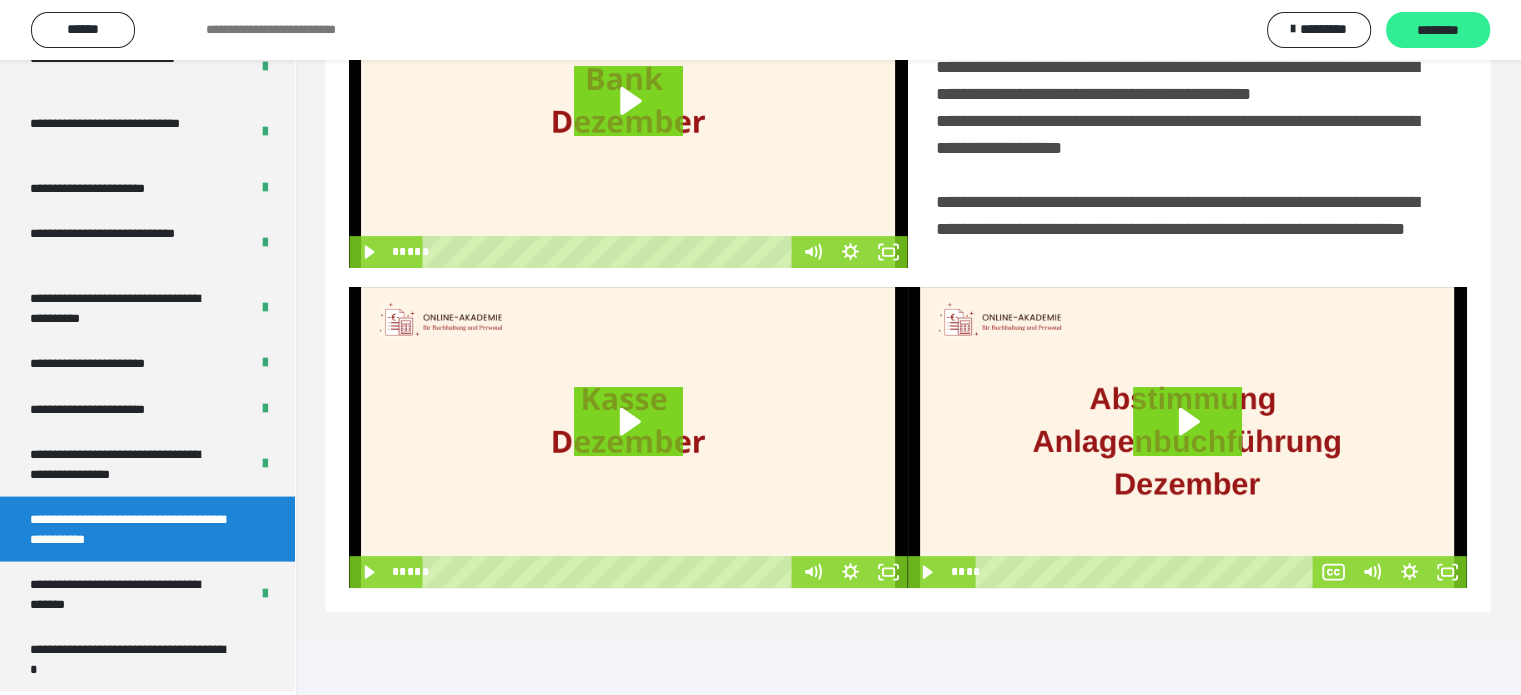 click on "********" at bounding box center (1438, 31) 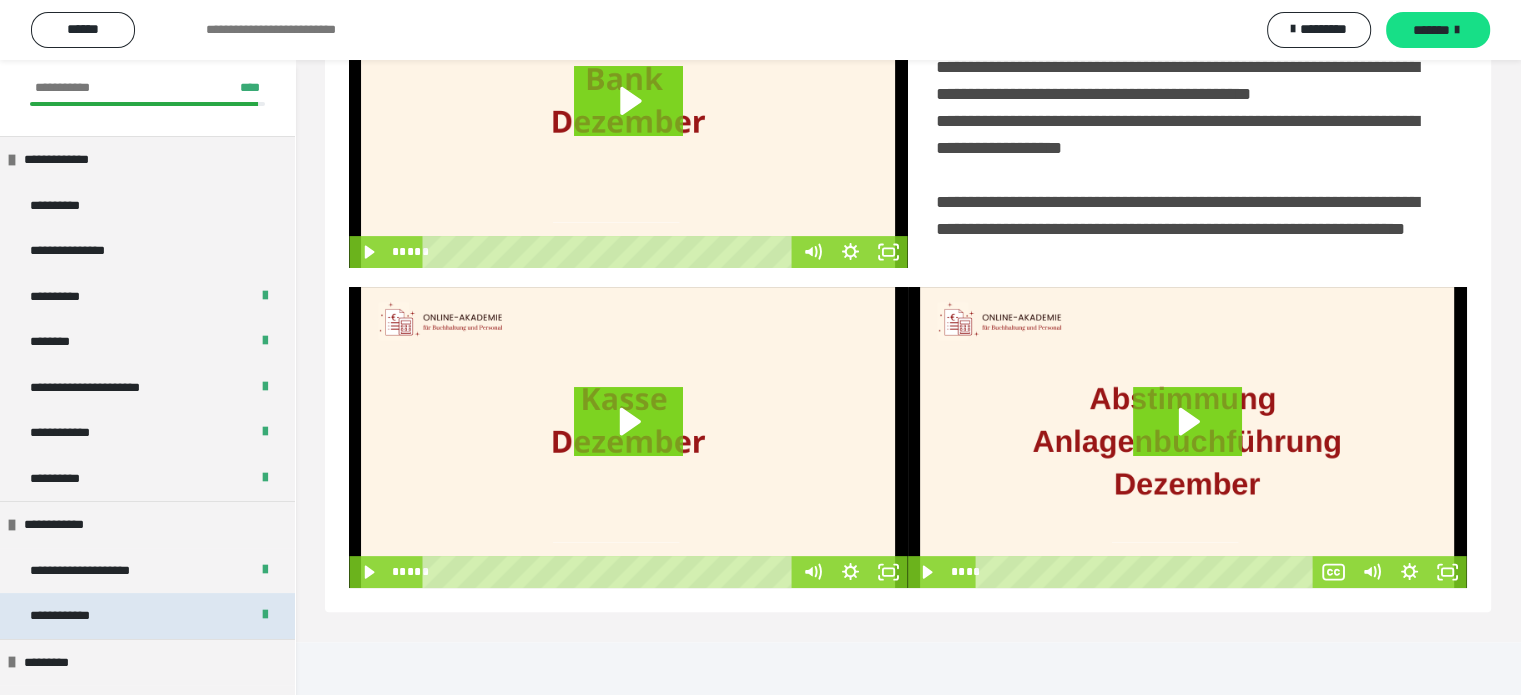 scroll, scrollTop: 0, scrollLeft: 0, axis: both 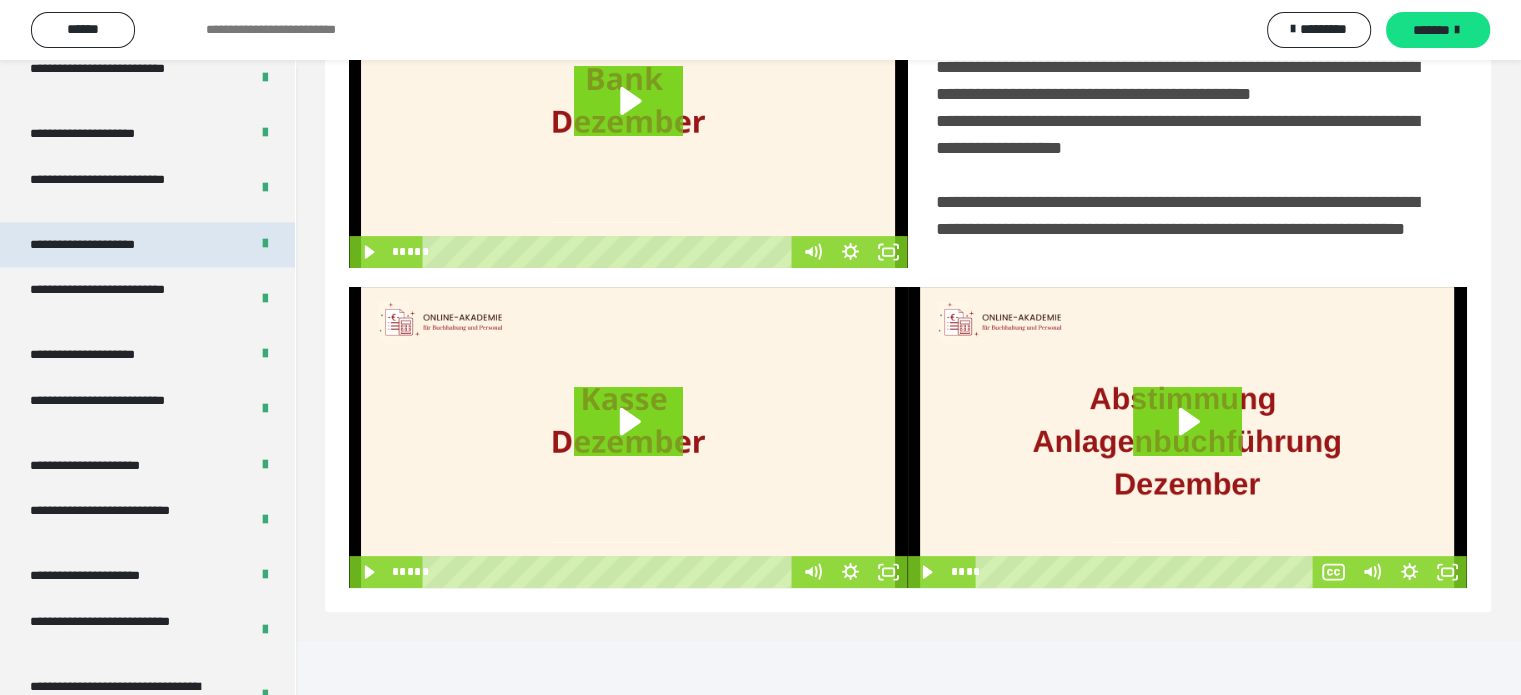 click on "**********" at bounding box center (106, 245) 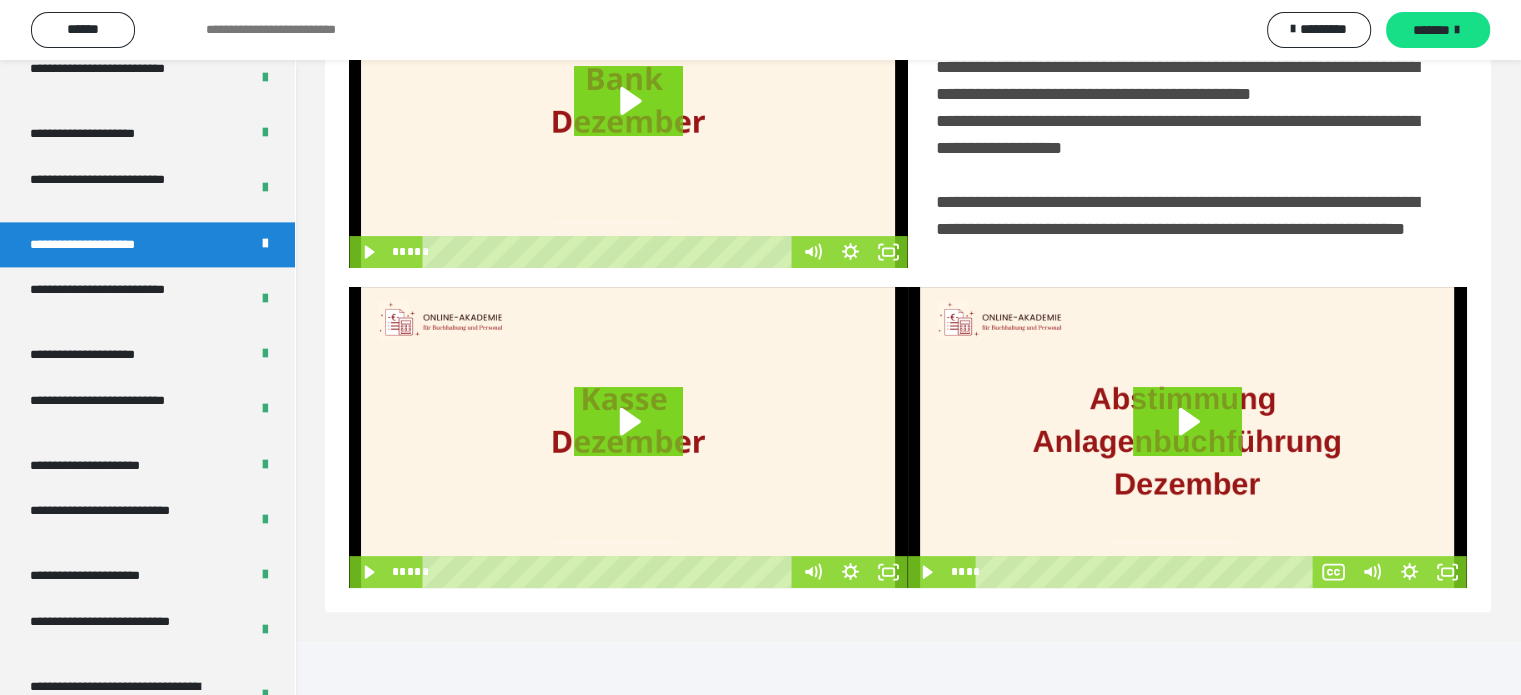 scroll, scrollTop: 60, scrollLeft: 0, axis: vertical 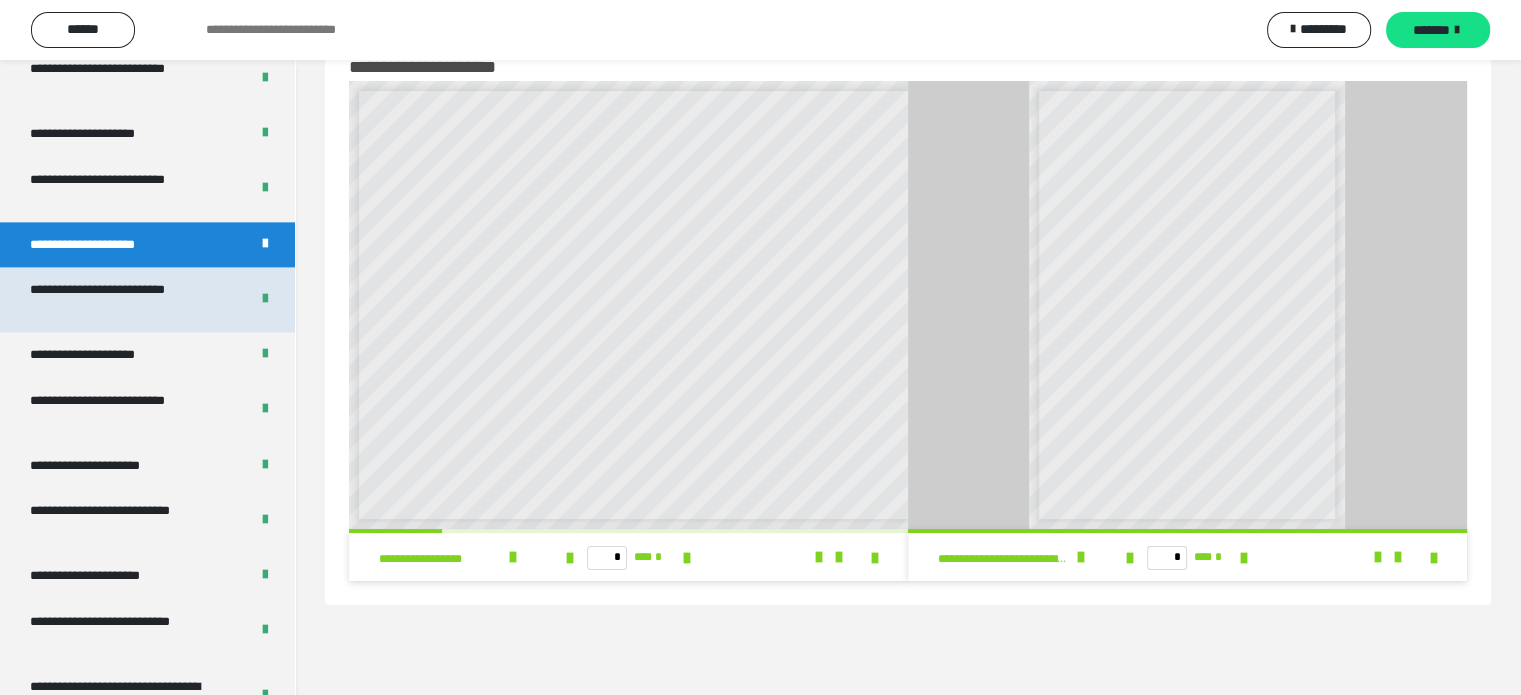 click on "**********" at bounding box center (124, 299) 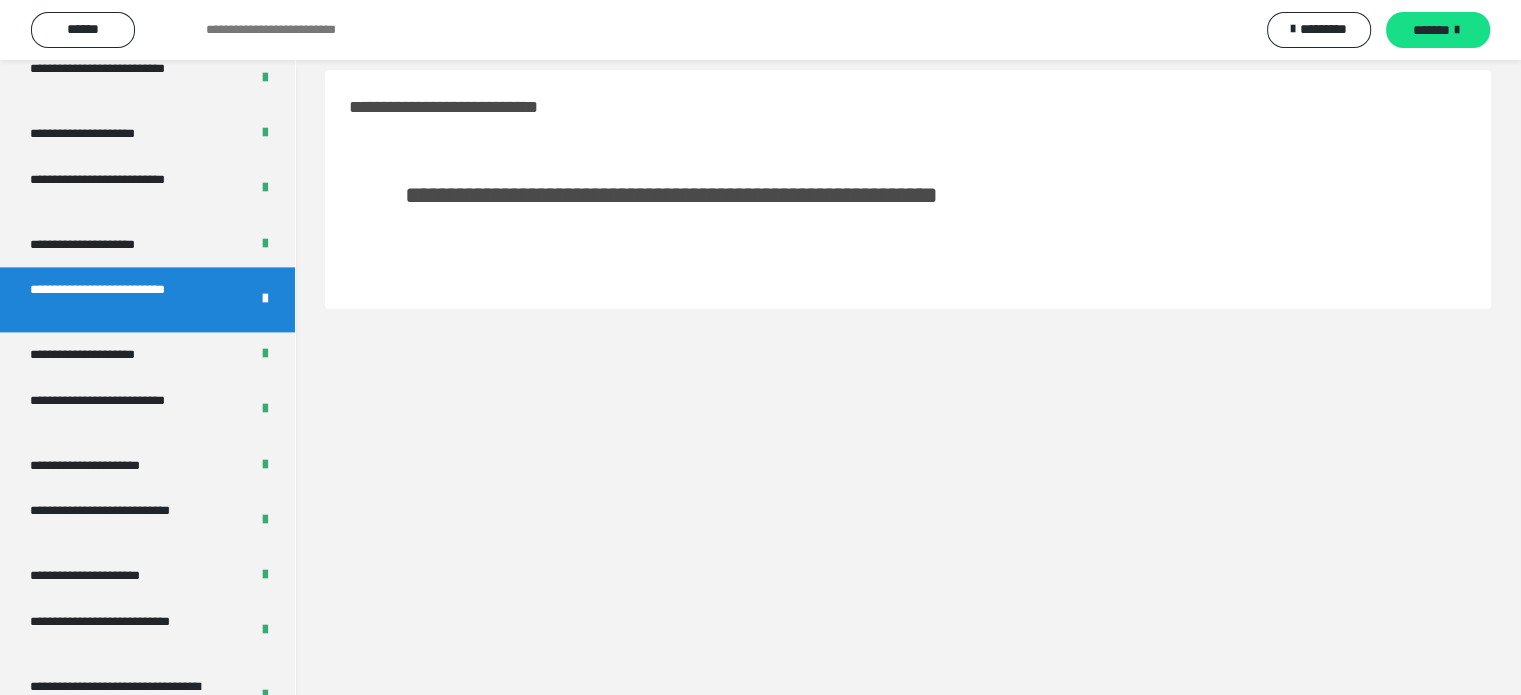 scroll, scrollTop: 0, scrollLeft: 0, axis: both 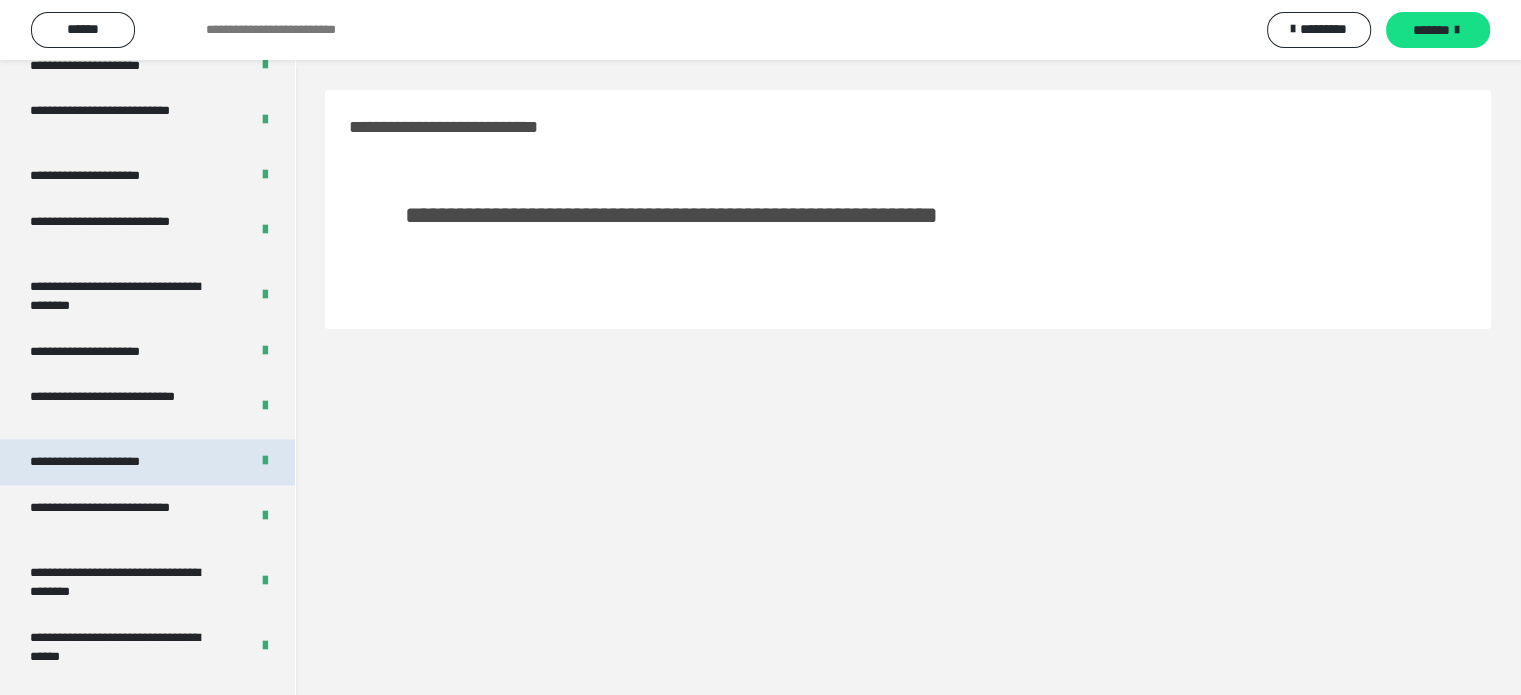 click on "**********" at bounding box center (108, 462) 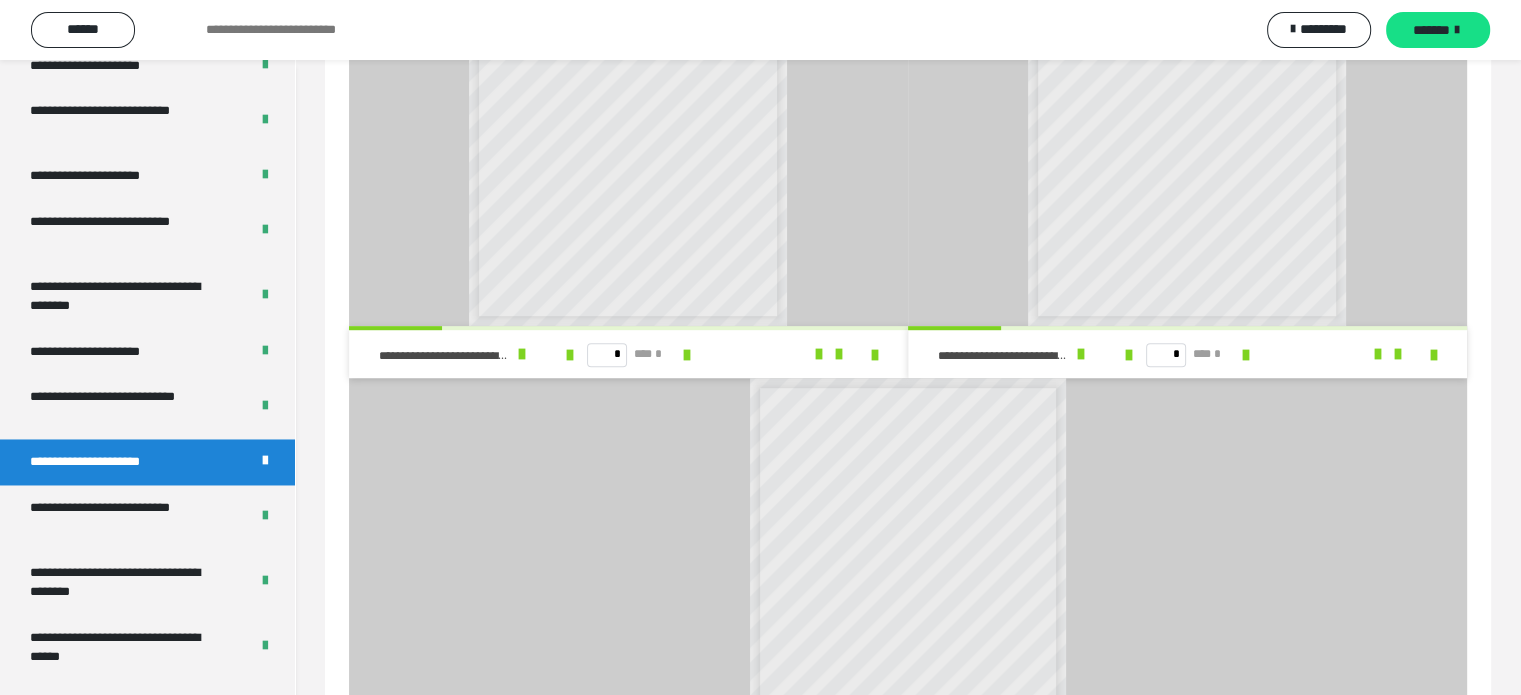 scroll, scrollTop: 1100, scrollLeft: 0, axis: vertical 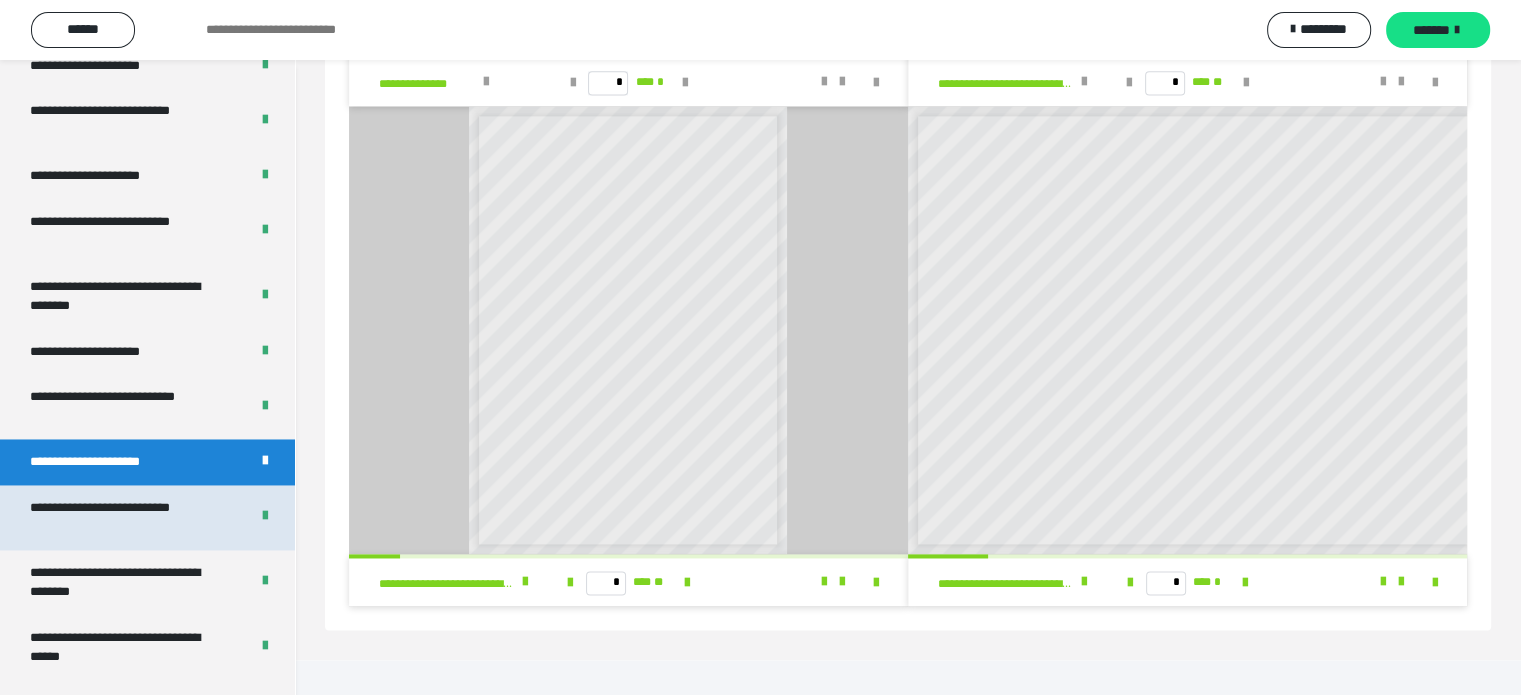 click on "**********" at bounding box center [124, 517] 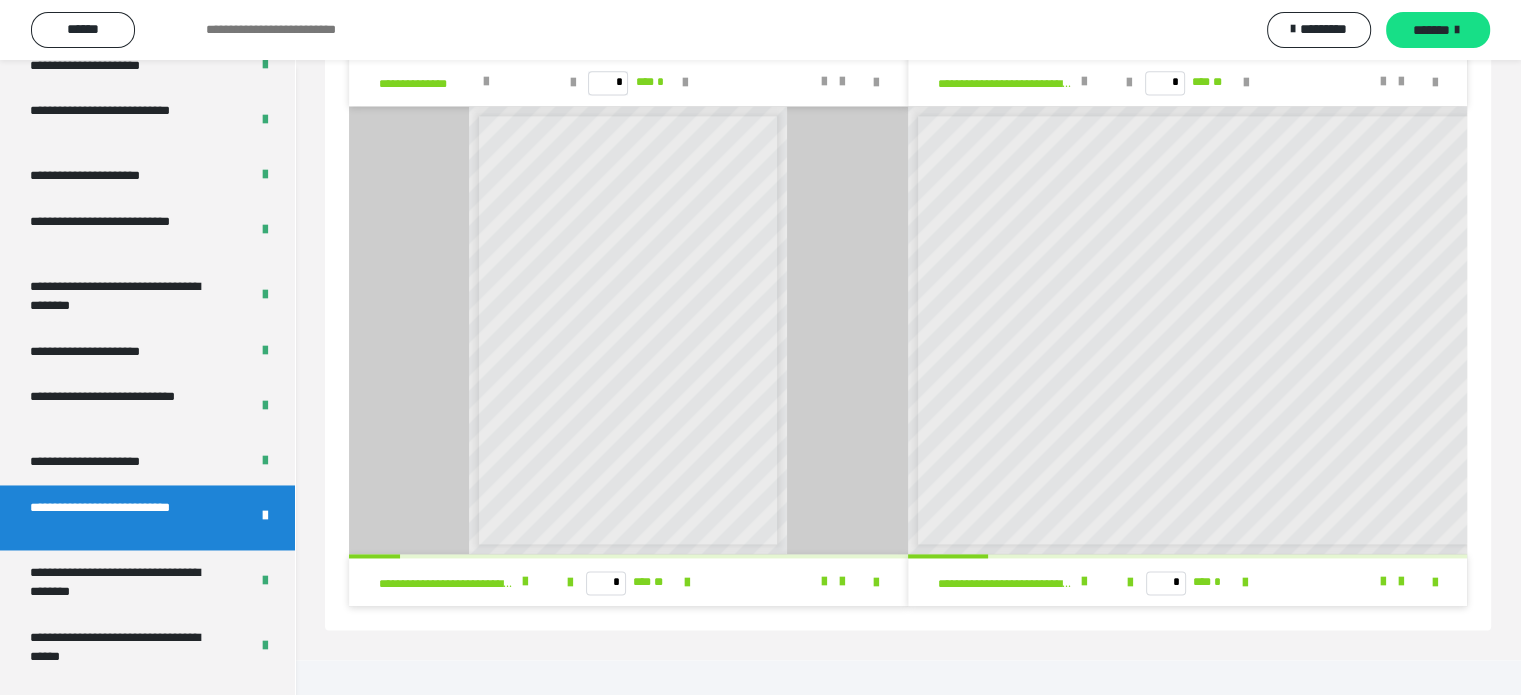 scroll, scrollTop: 0, scrollLeft: 0, axis: both 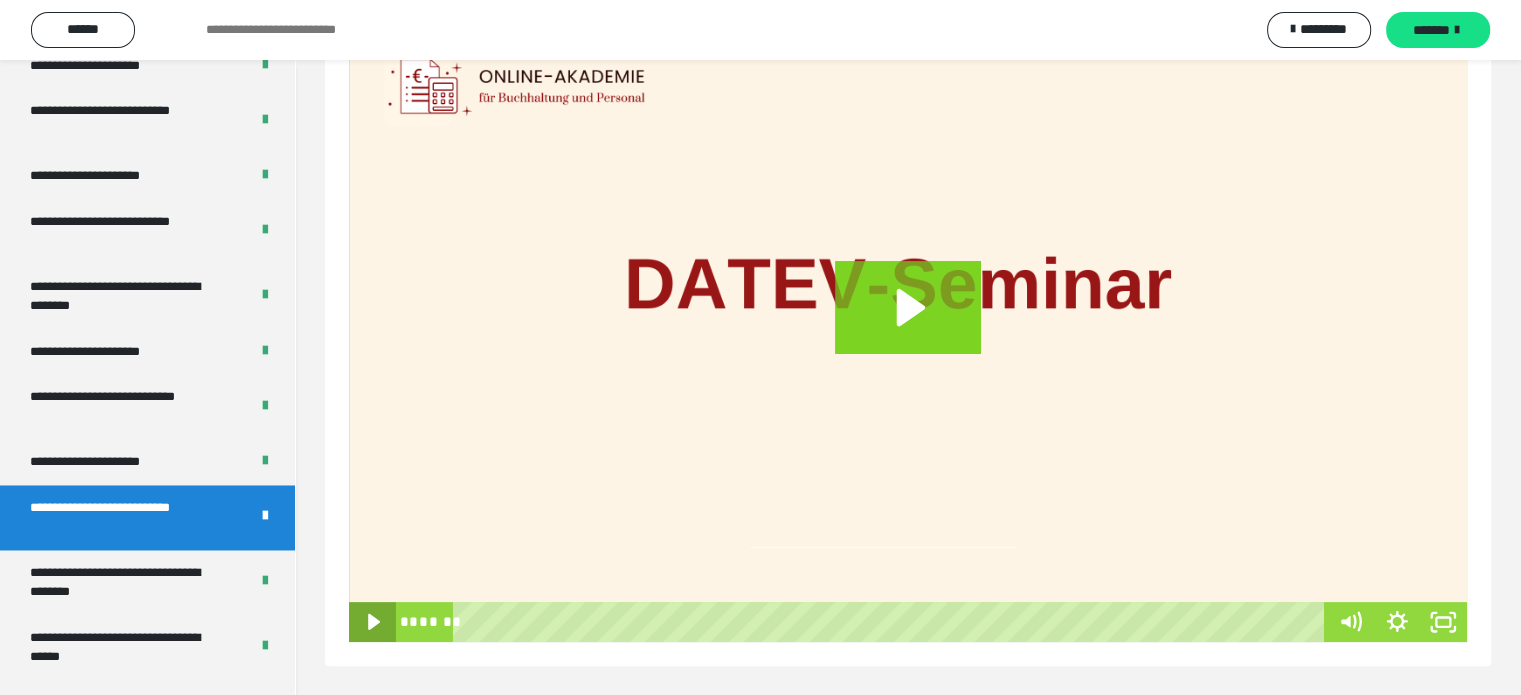 click 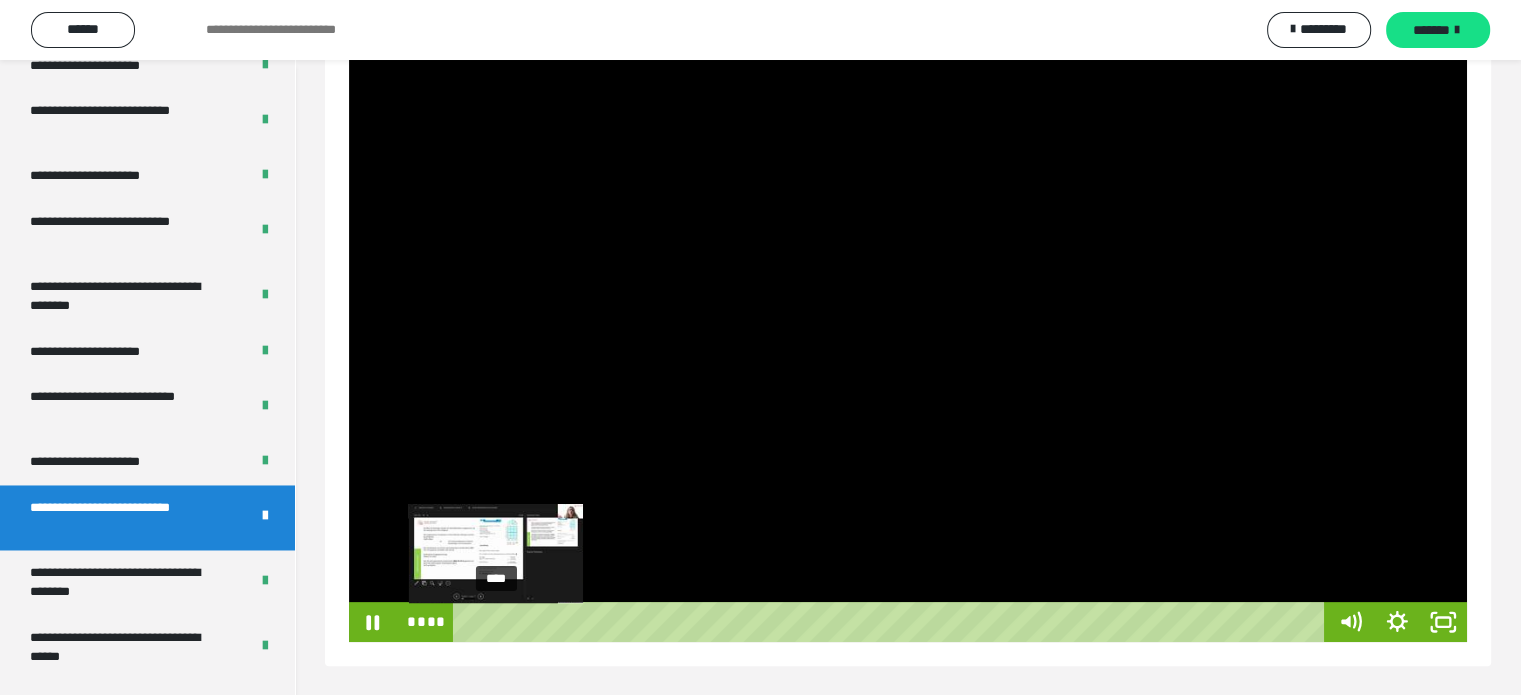 click on "****" at bounding box center [892, 622] 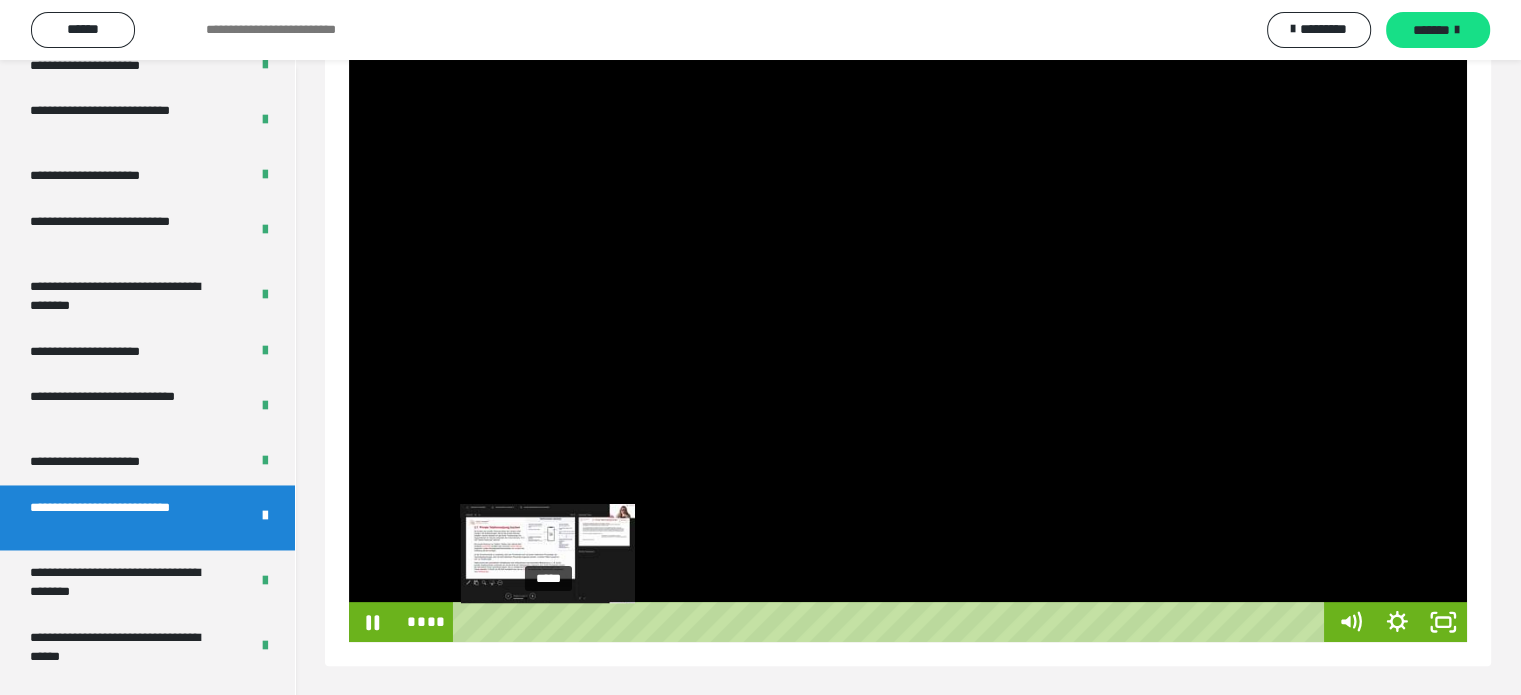 click on "*****" at bounding box center (892, 622) 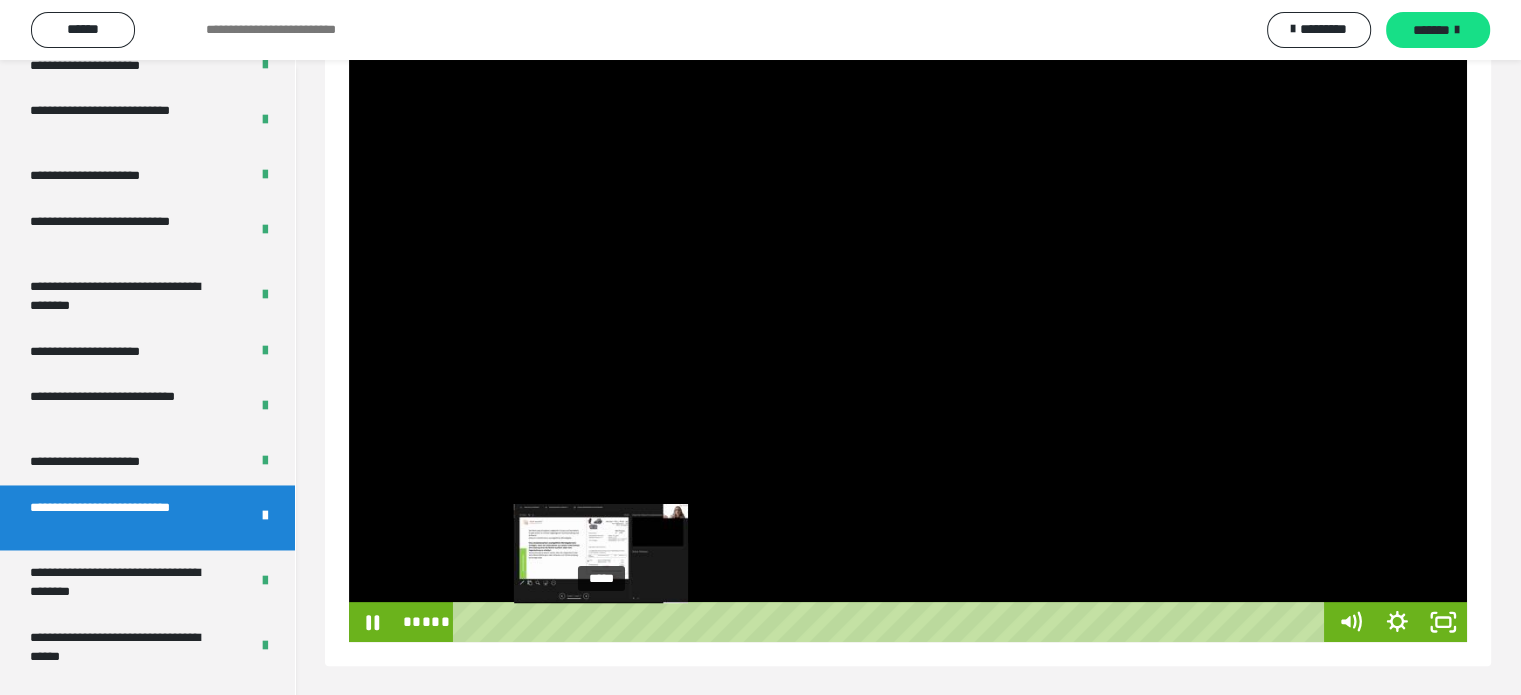 click on "*****" at bounding box center [892, 622] 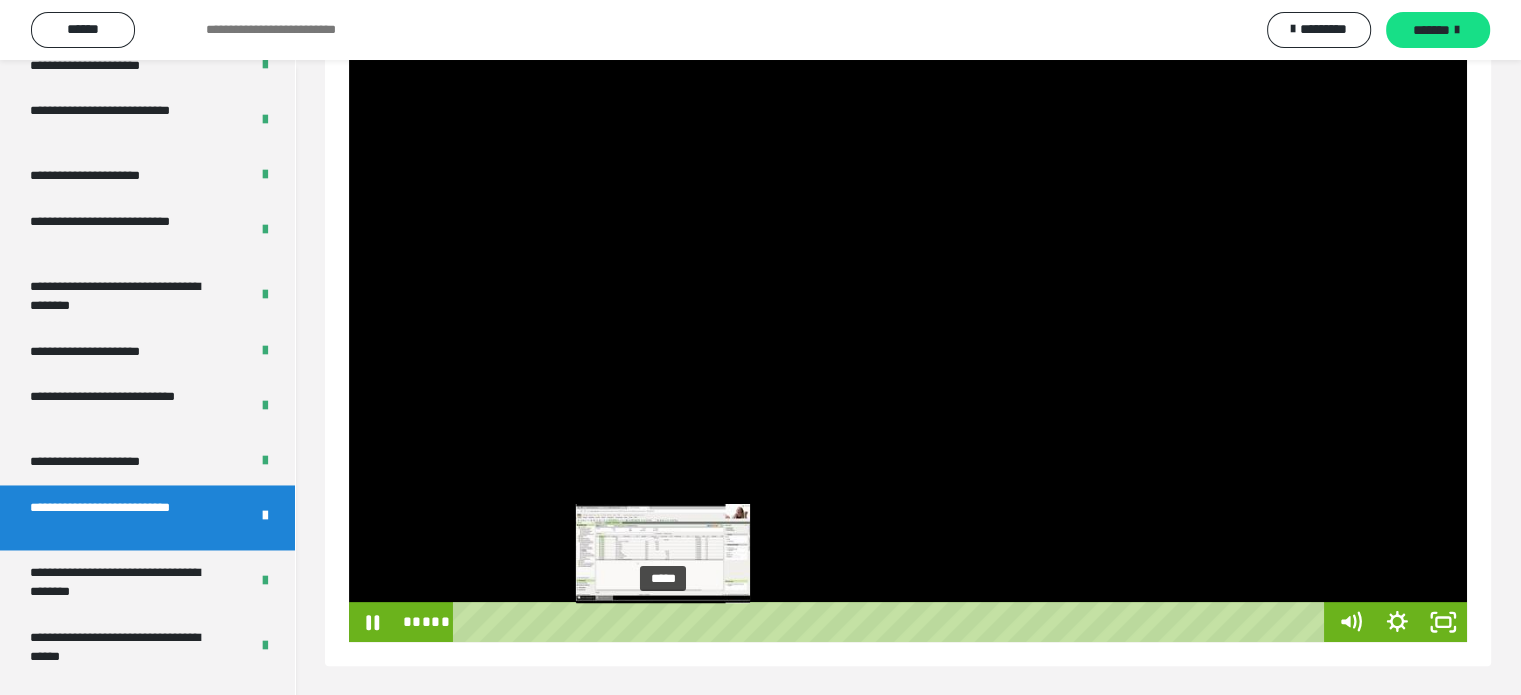click on "*****" at bounding box center (892, 622) 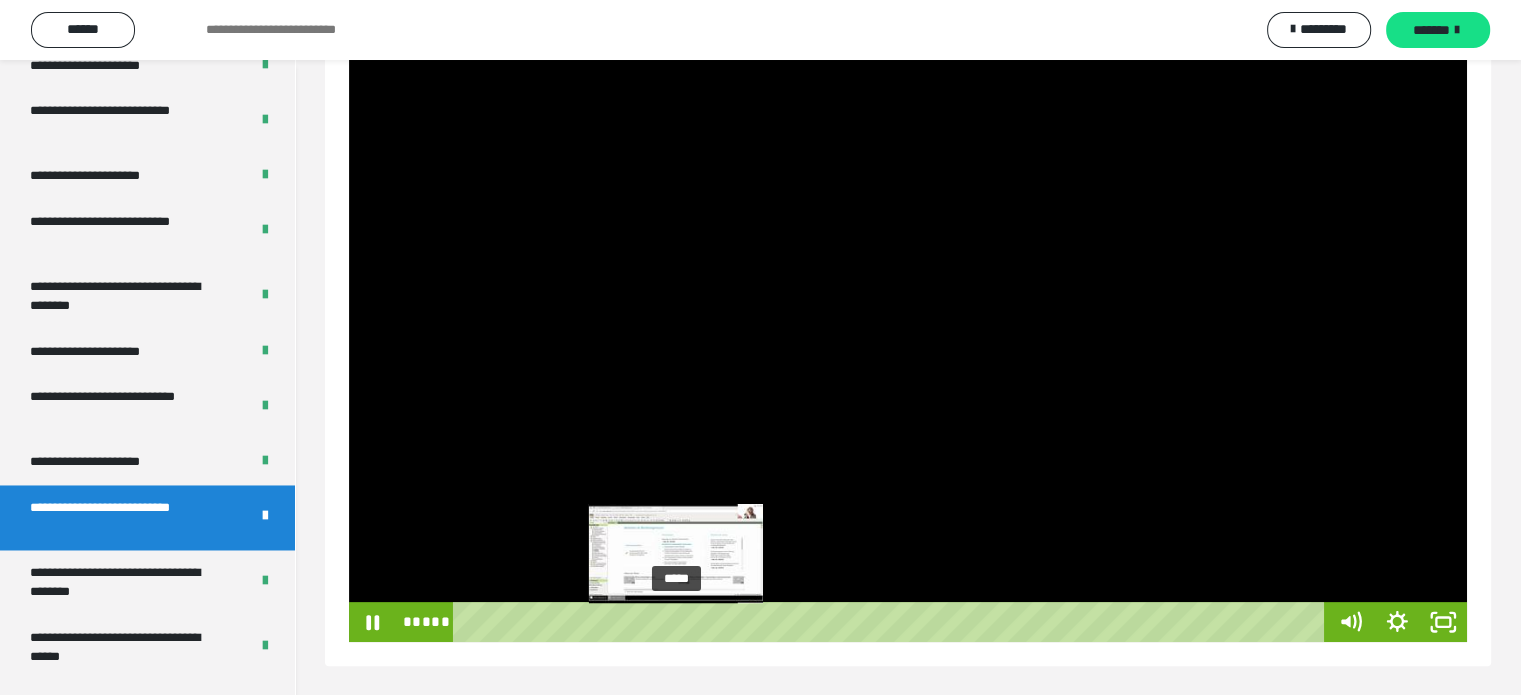 click on "*****" at bounding box center (892, 622) 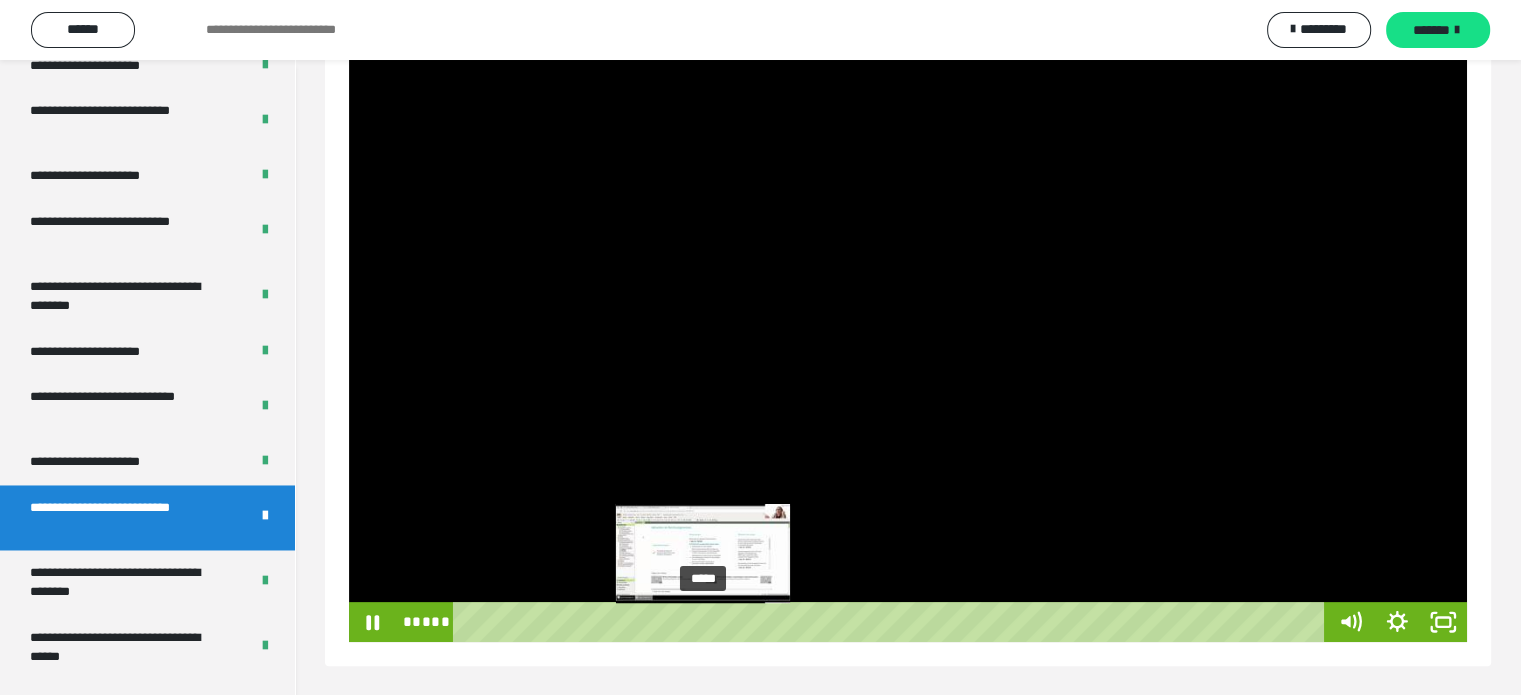 click on "*****" at bounding box center [892, 622] 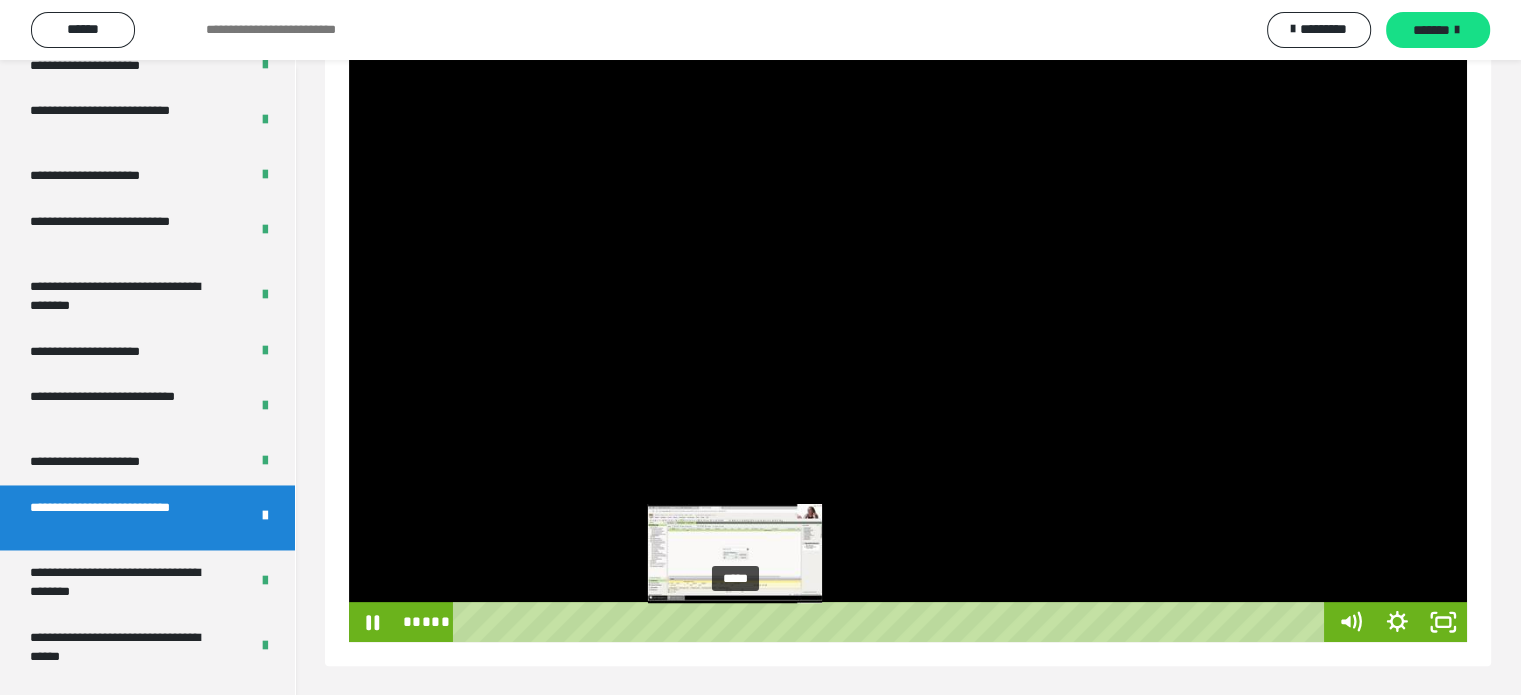 click on "*****" at bounding box center [892, 622] 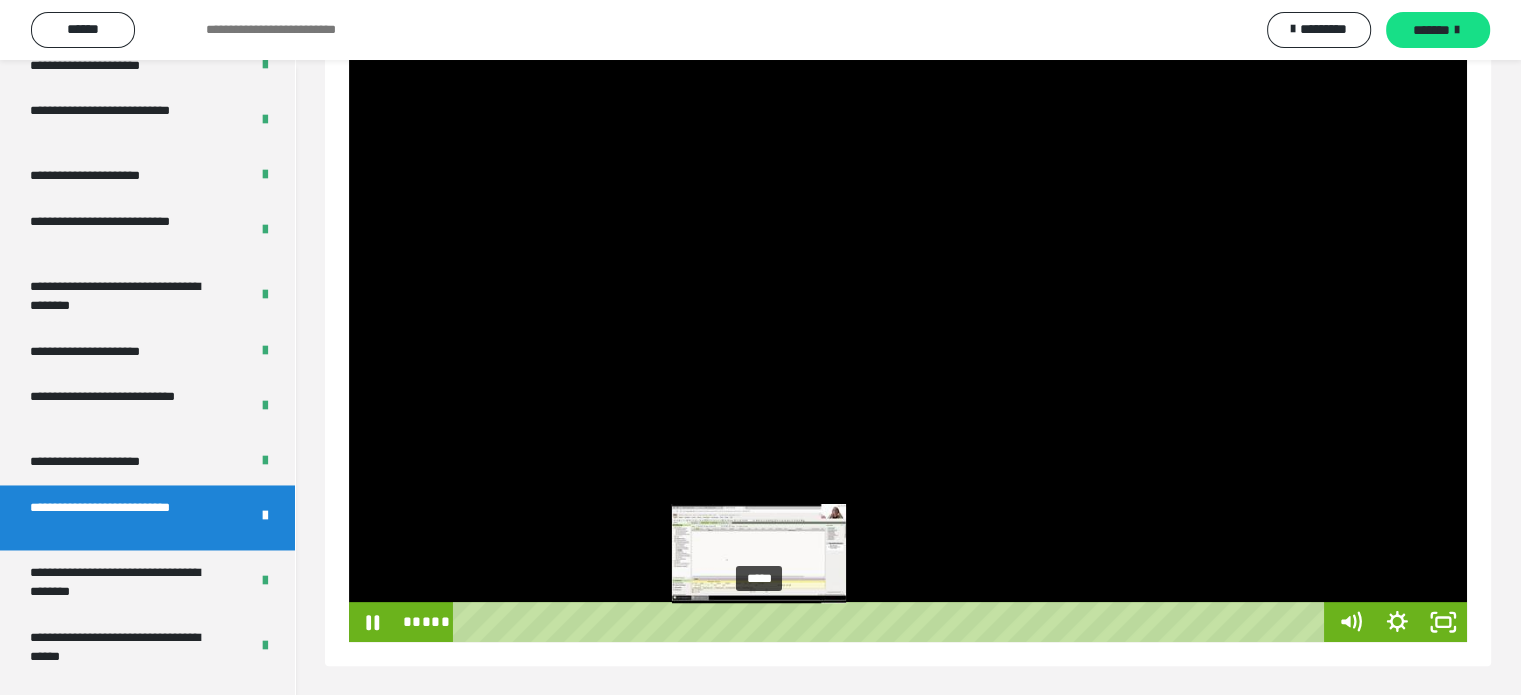 click on "*****" at bounding box center (892, 622) 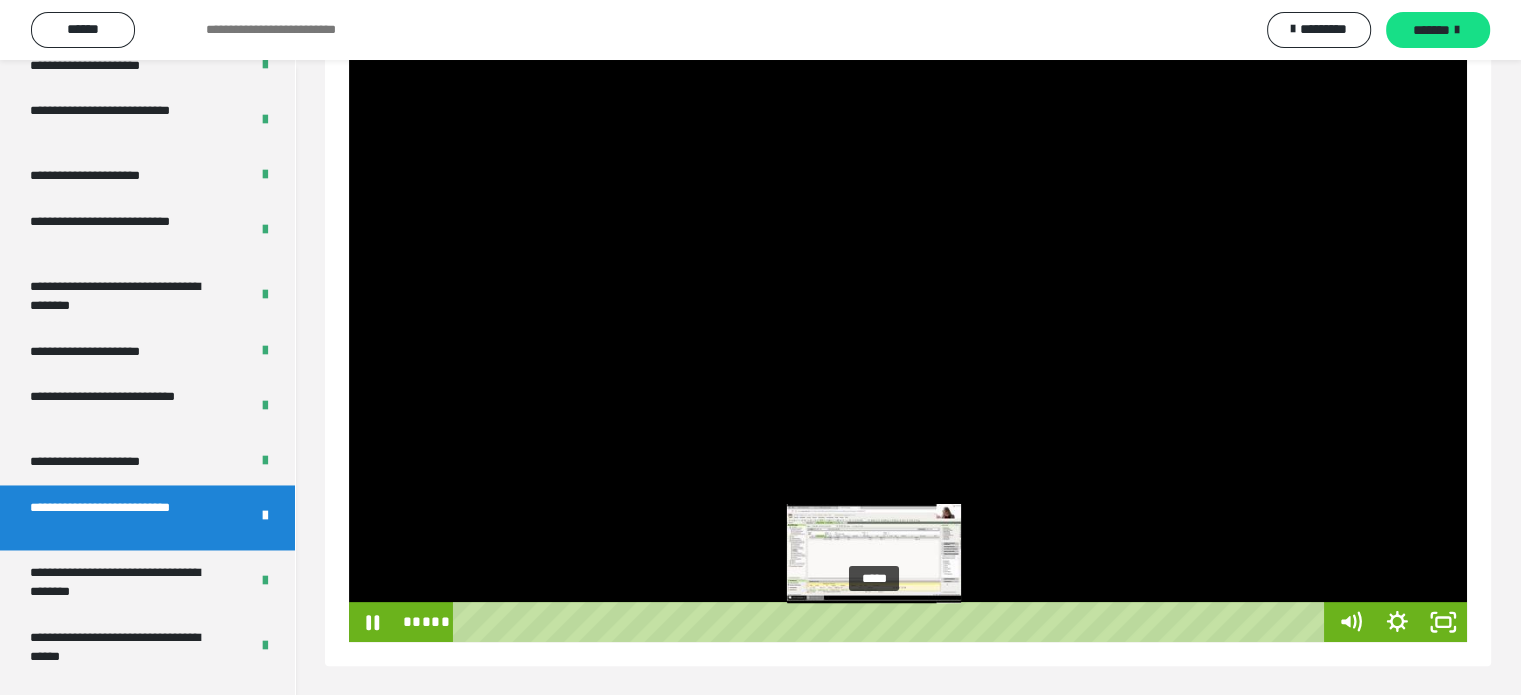 click on "*****" at bounding box center (892, 622) 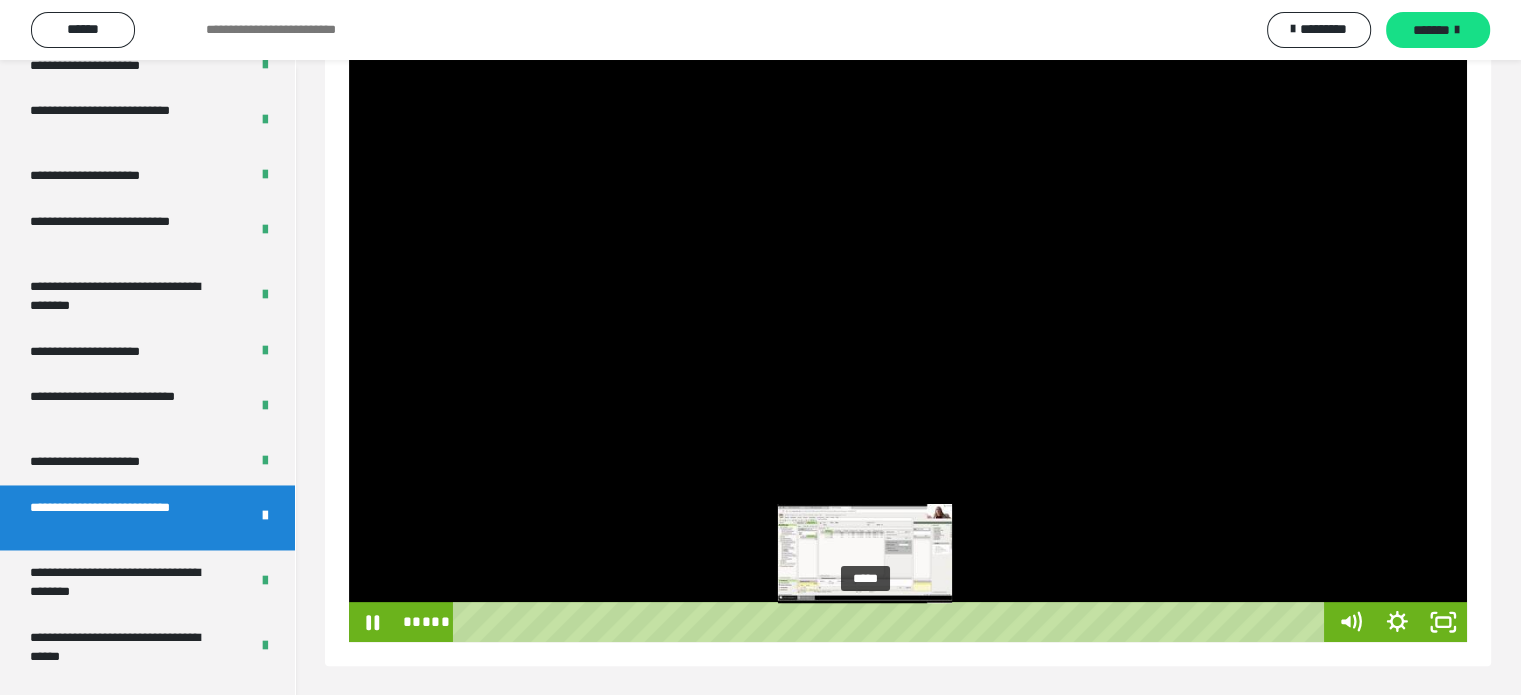 click on "*****" at bounding box center [892, 622] 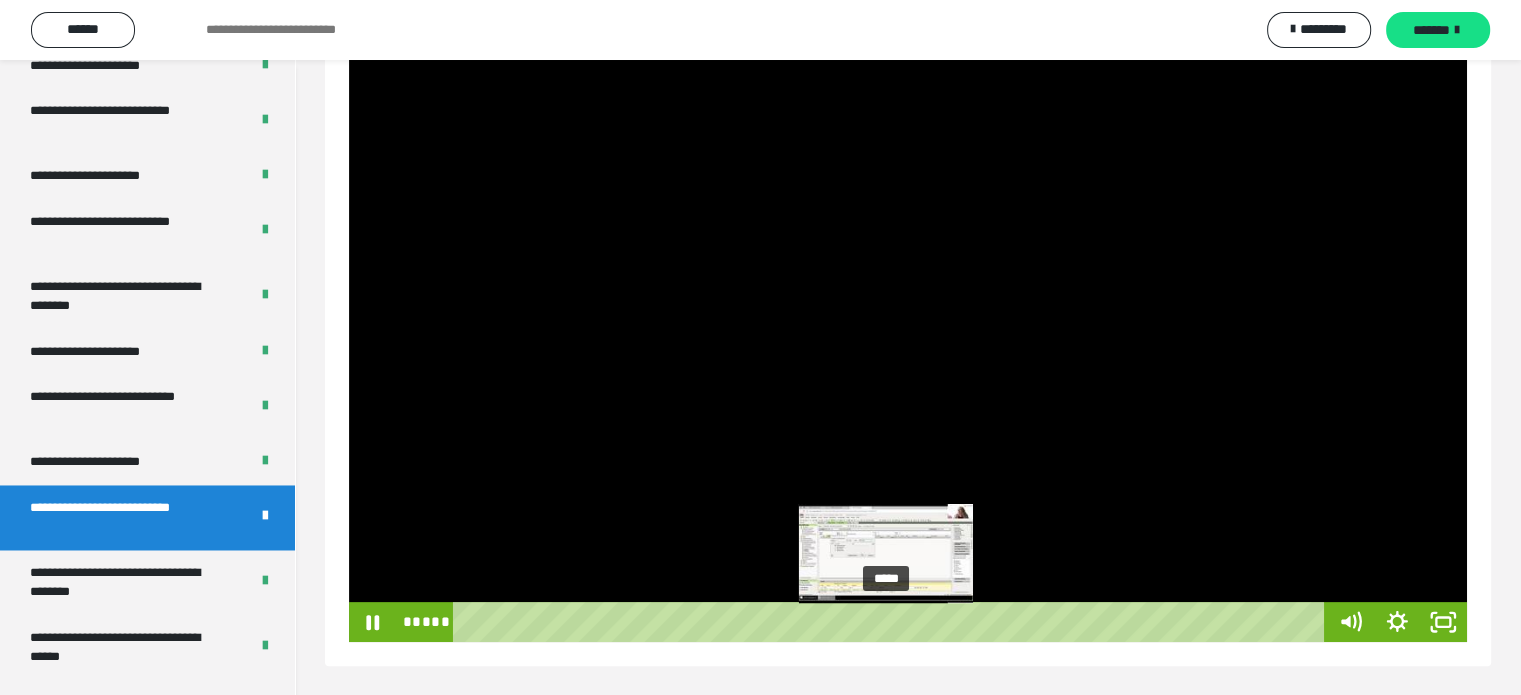 click on "*****" at bounding box center (892, 622) 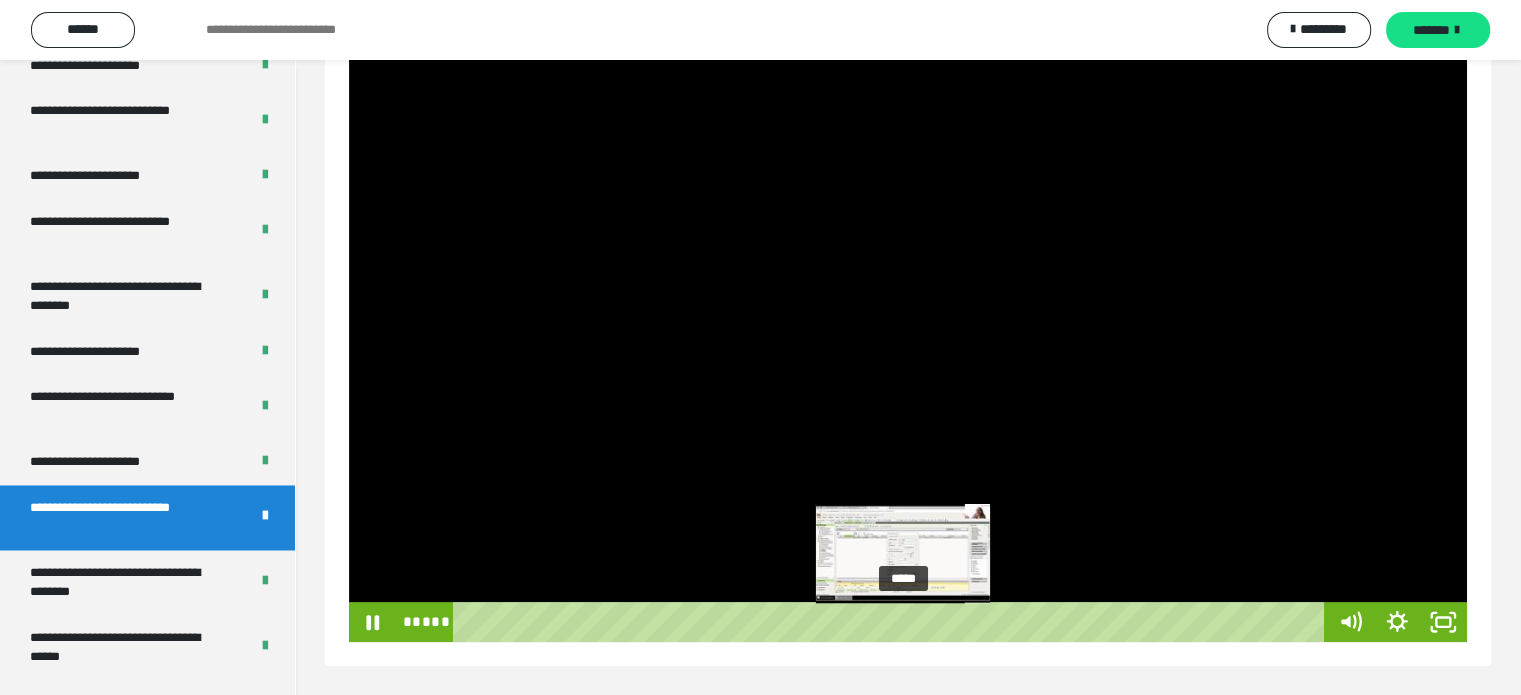 click on "*****" at bounding box center [892, 622] 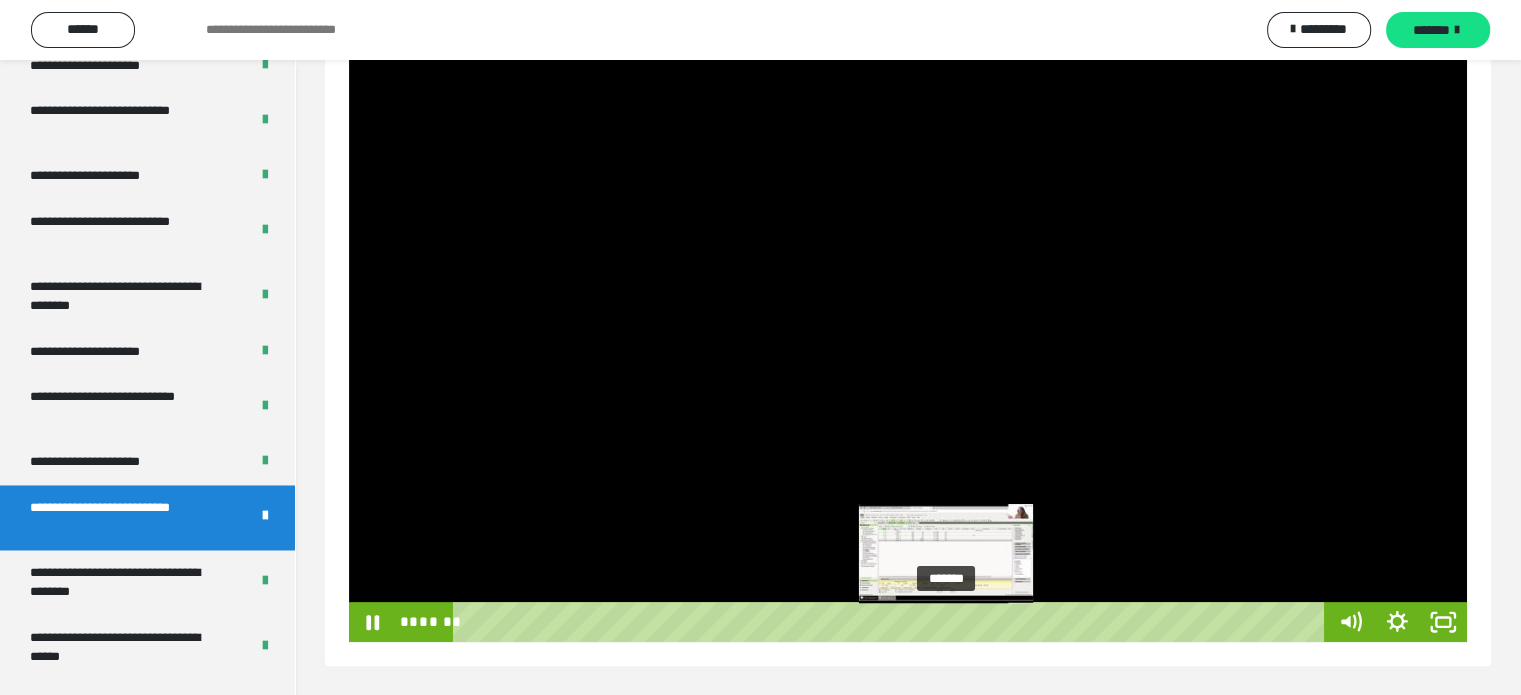 click on "*******" at bounding box center [892, 622] 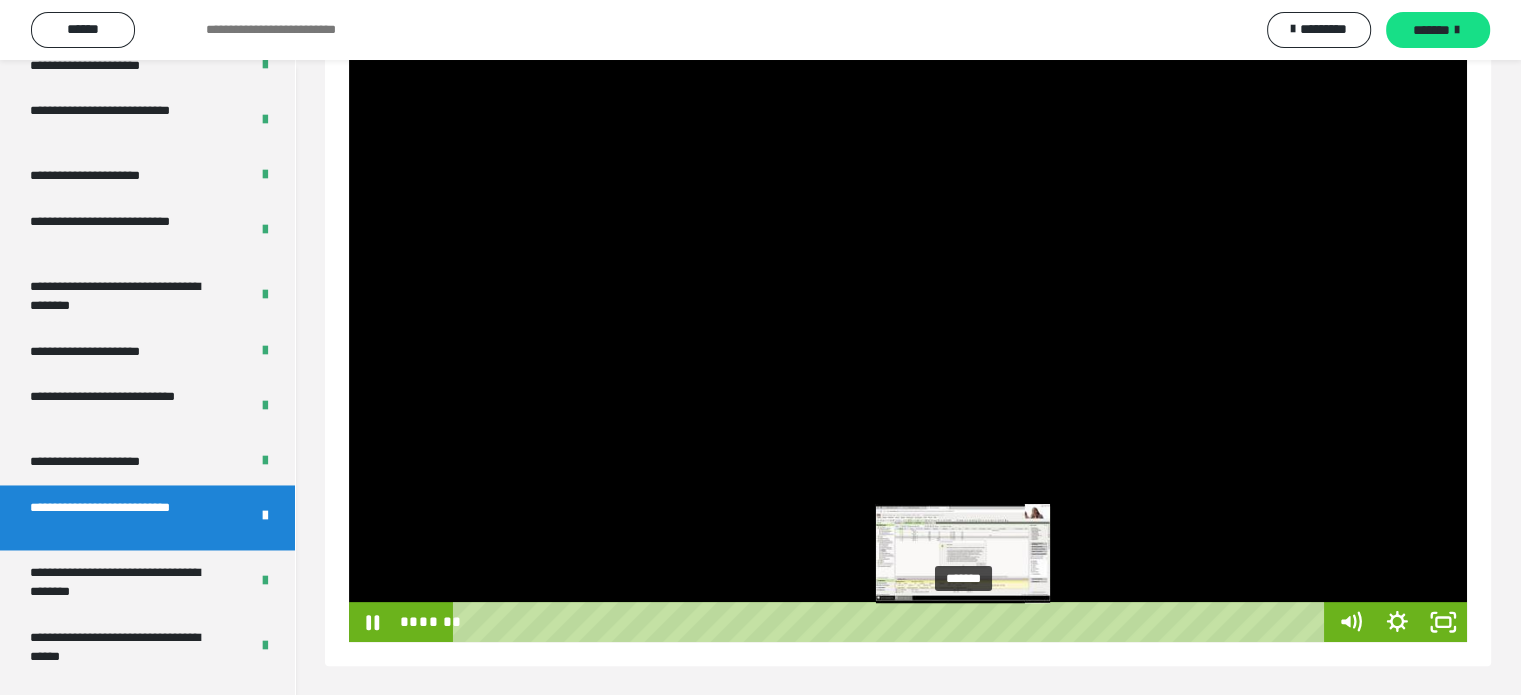 click on "*******" at bounding box center (892, 622) 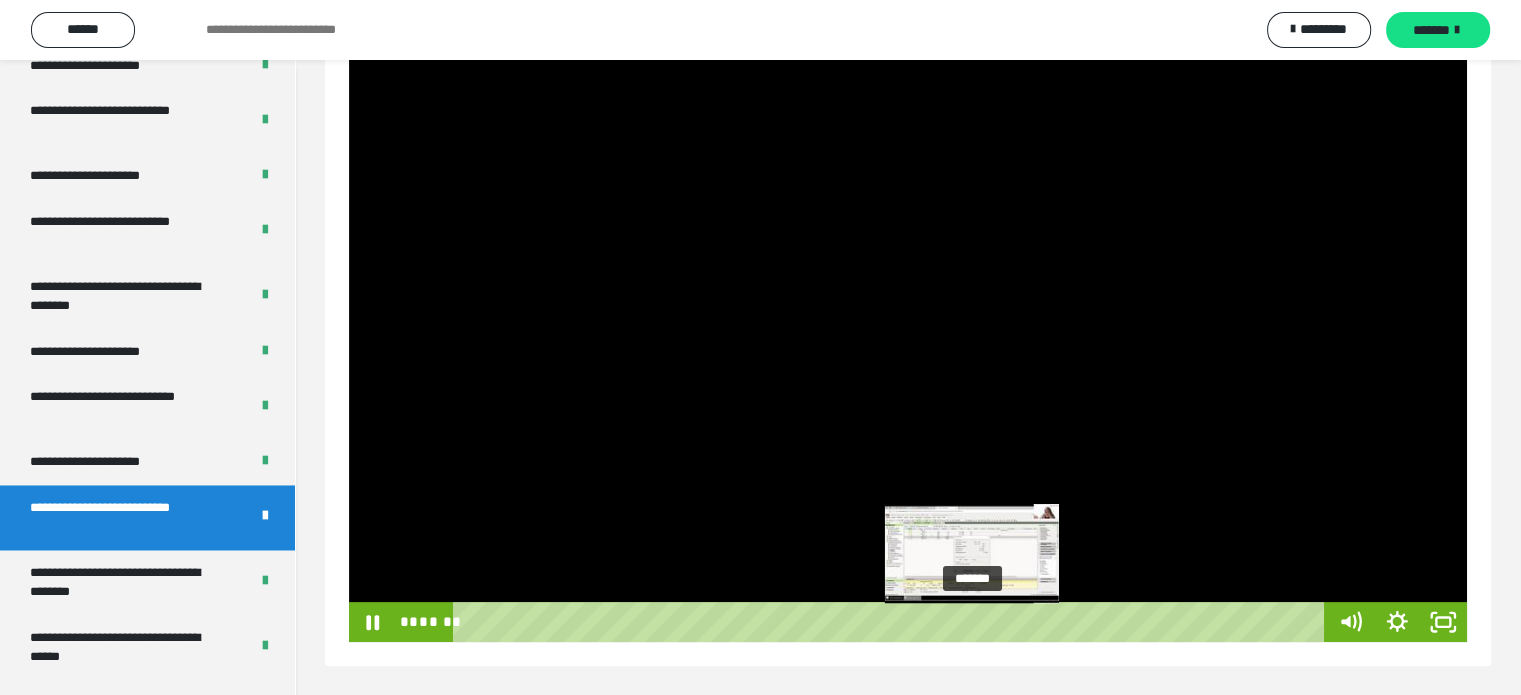 click on "*******" at bounding box center [892, 622] 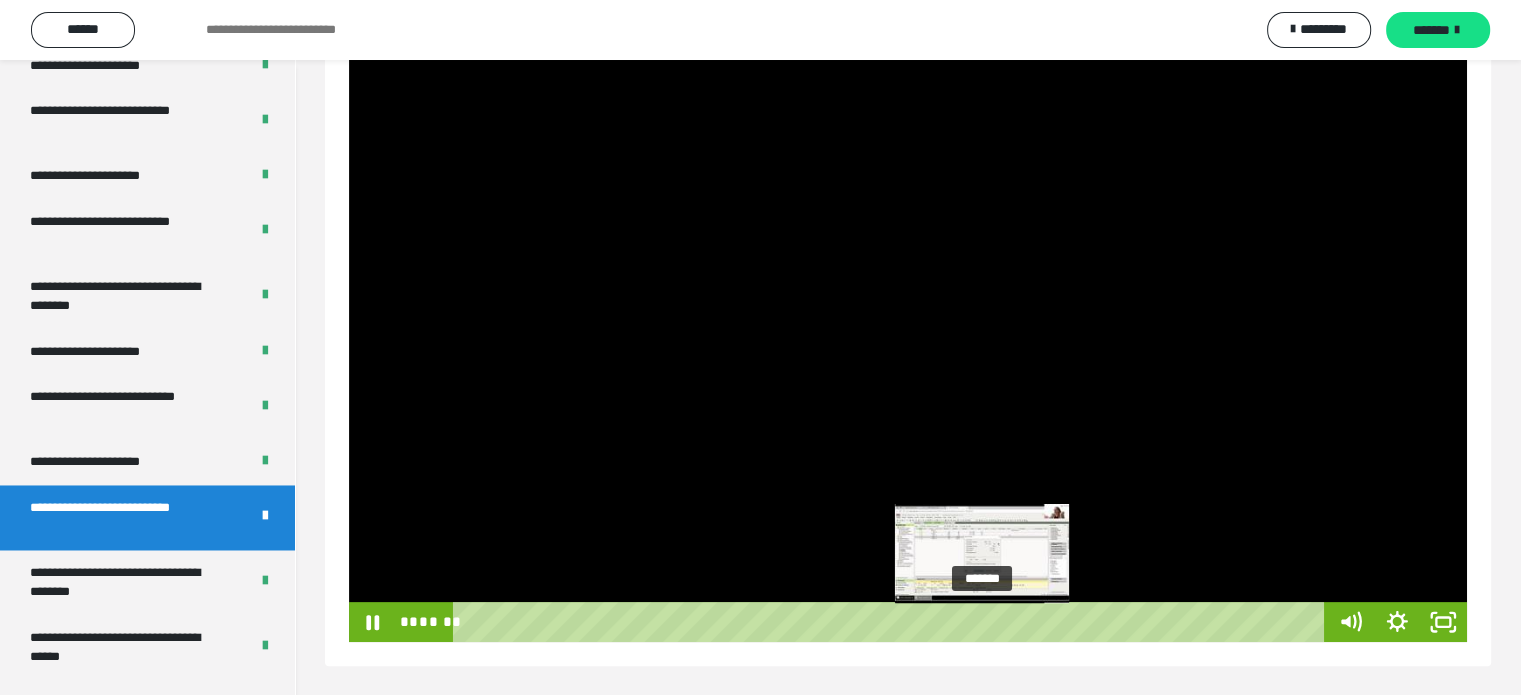 click on "*******" at bounding box center [892, 622] 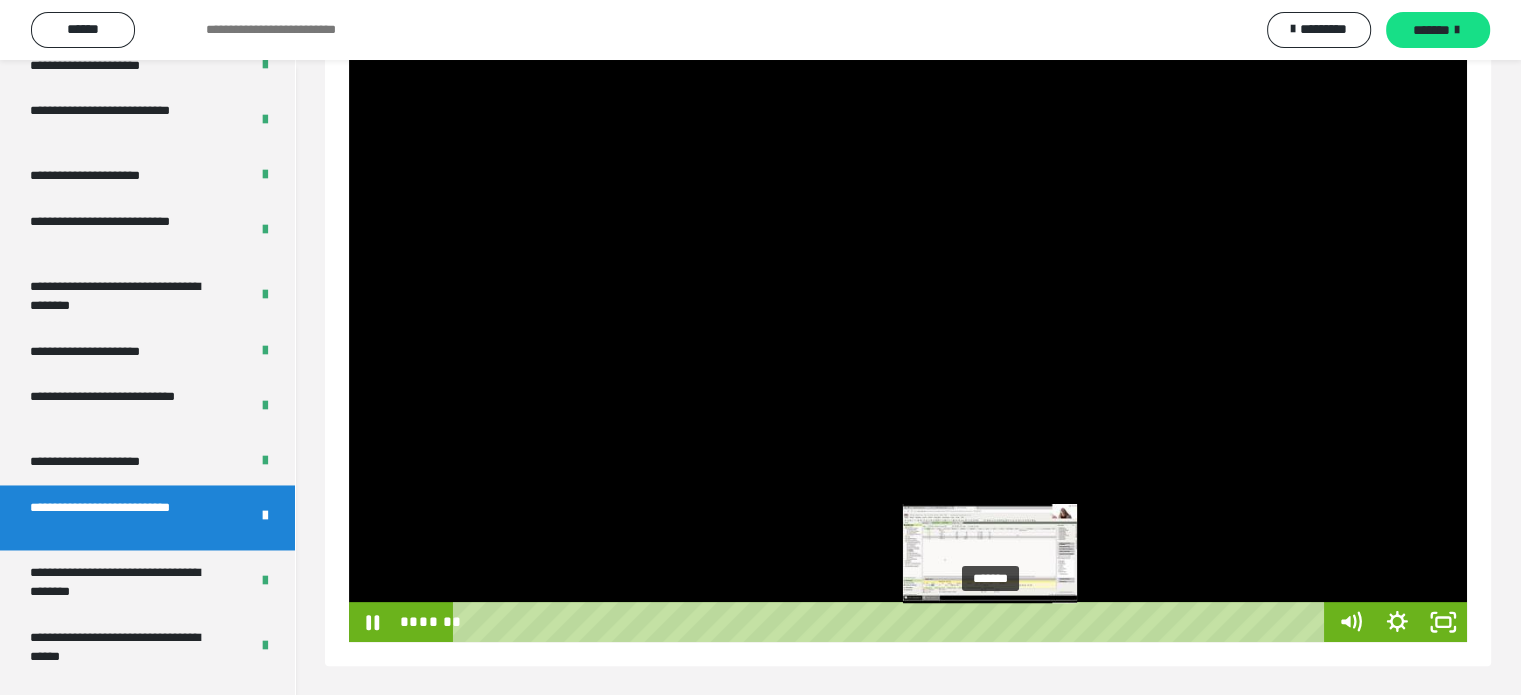 click on "*******" at bounding box center [892, 622] 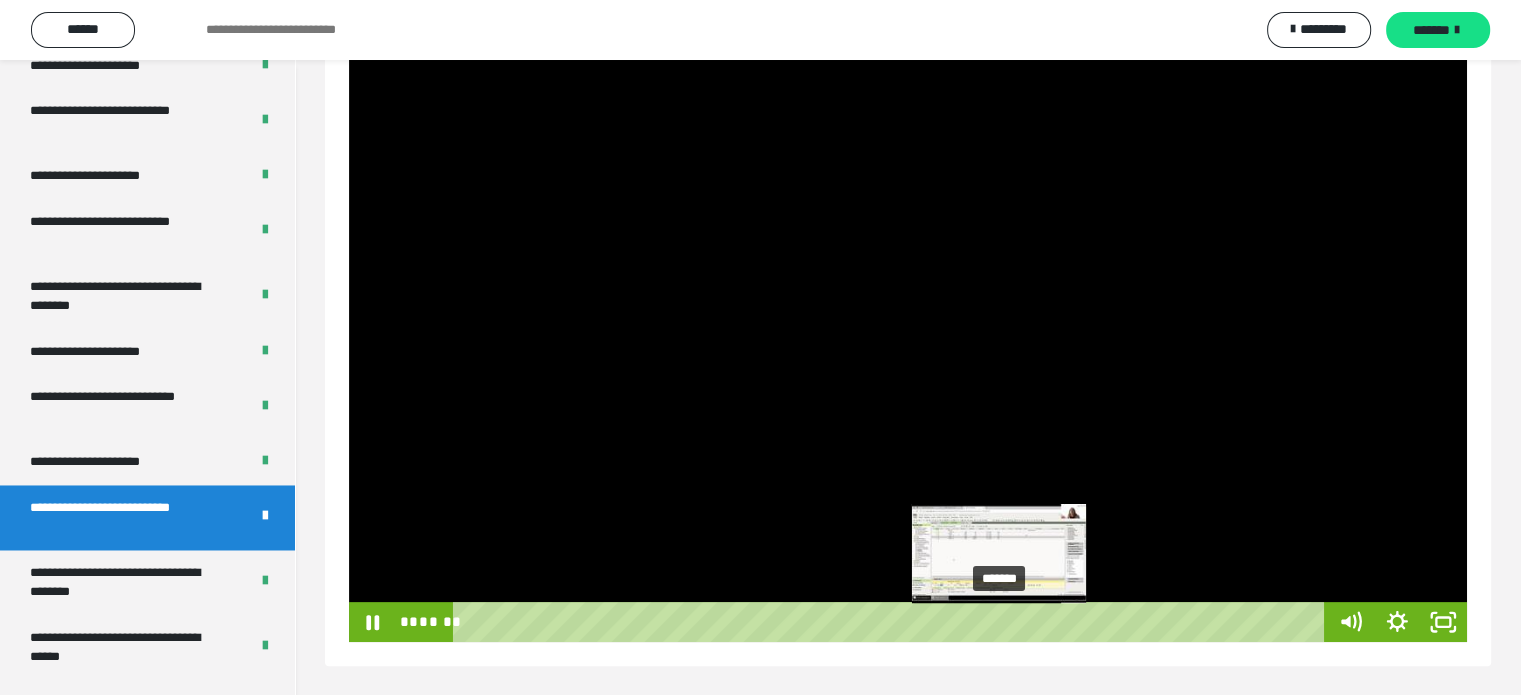 click on "*******" at bounding box center (892, 622) 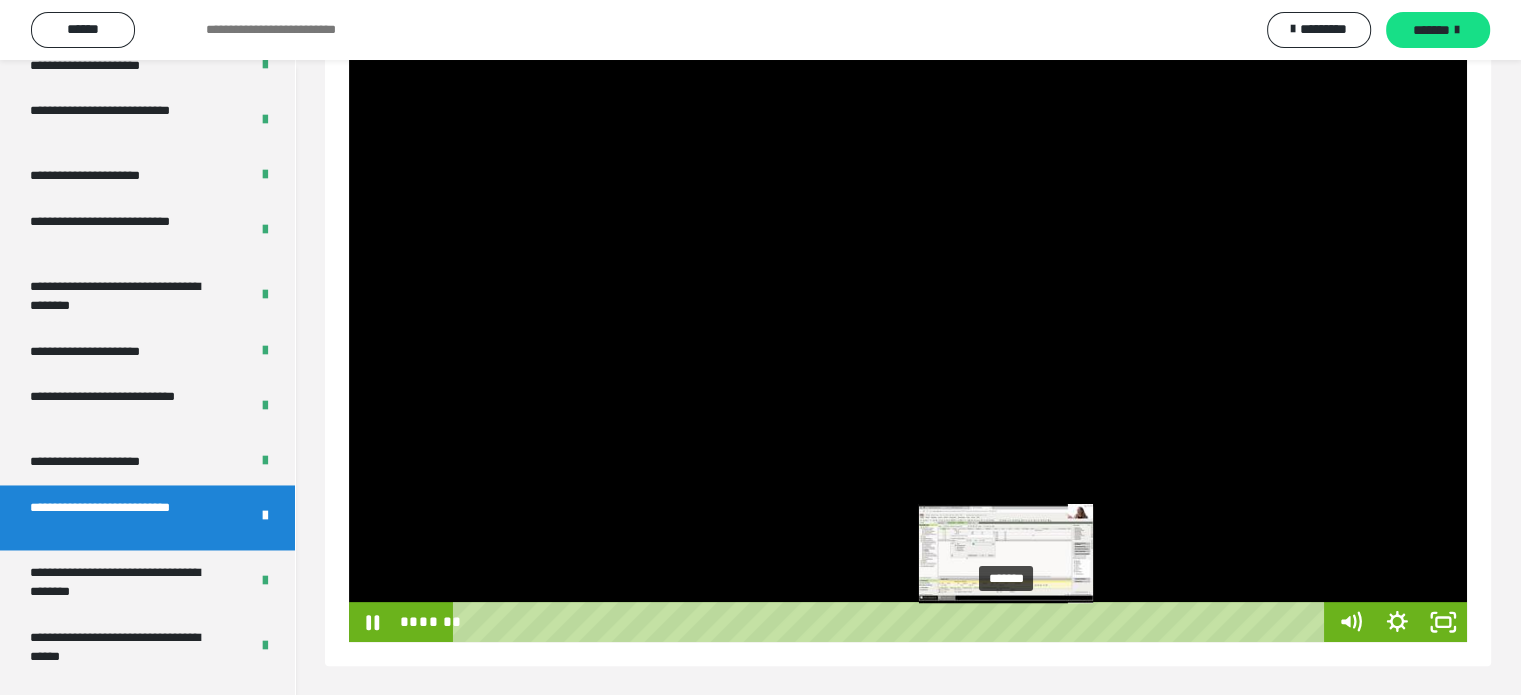 click on "*******" at bounding box center (892, 622) 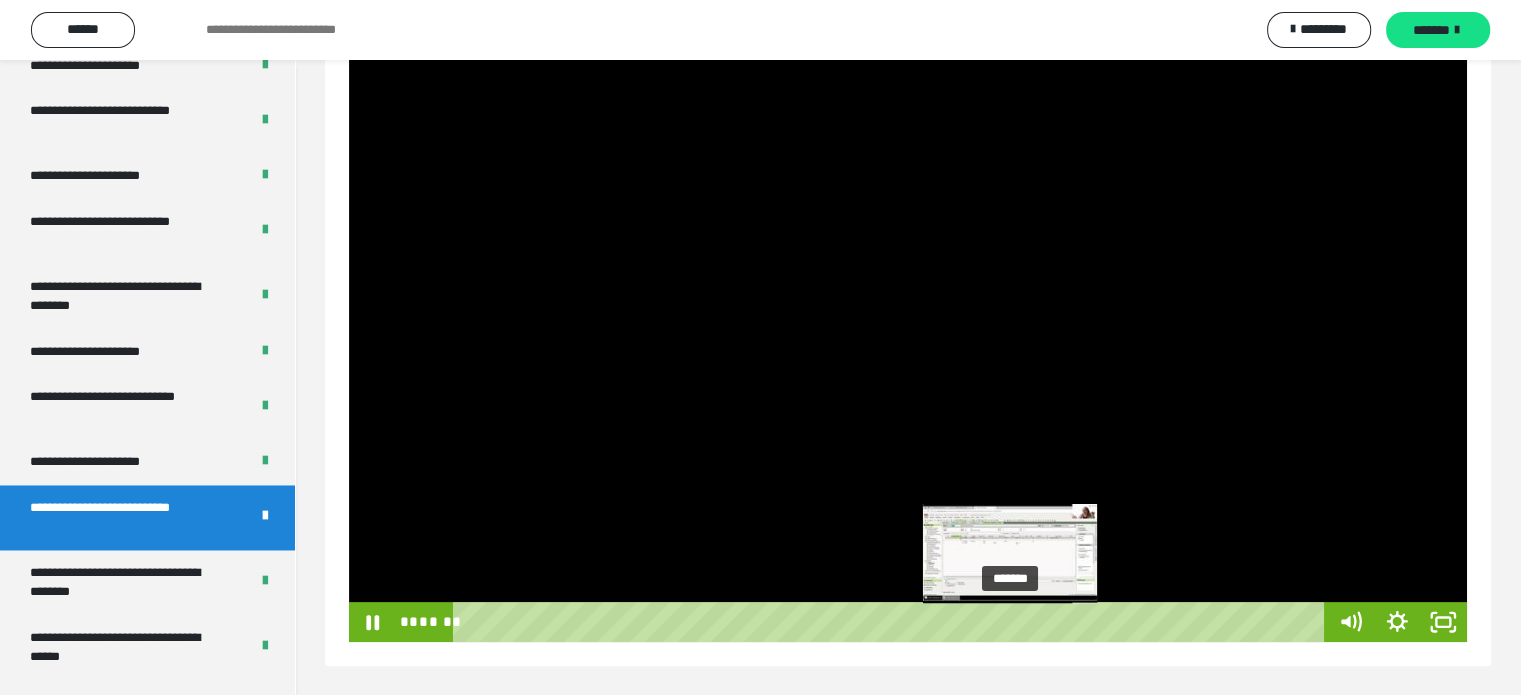 click on "*******" at bounding box center (892, 622) 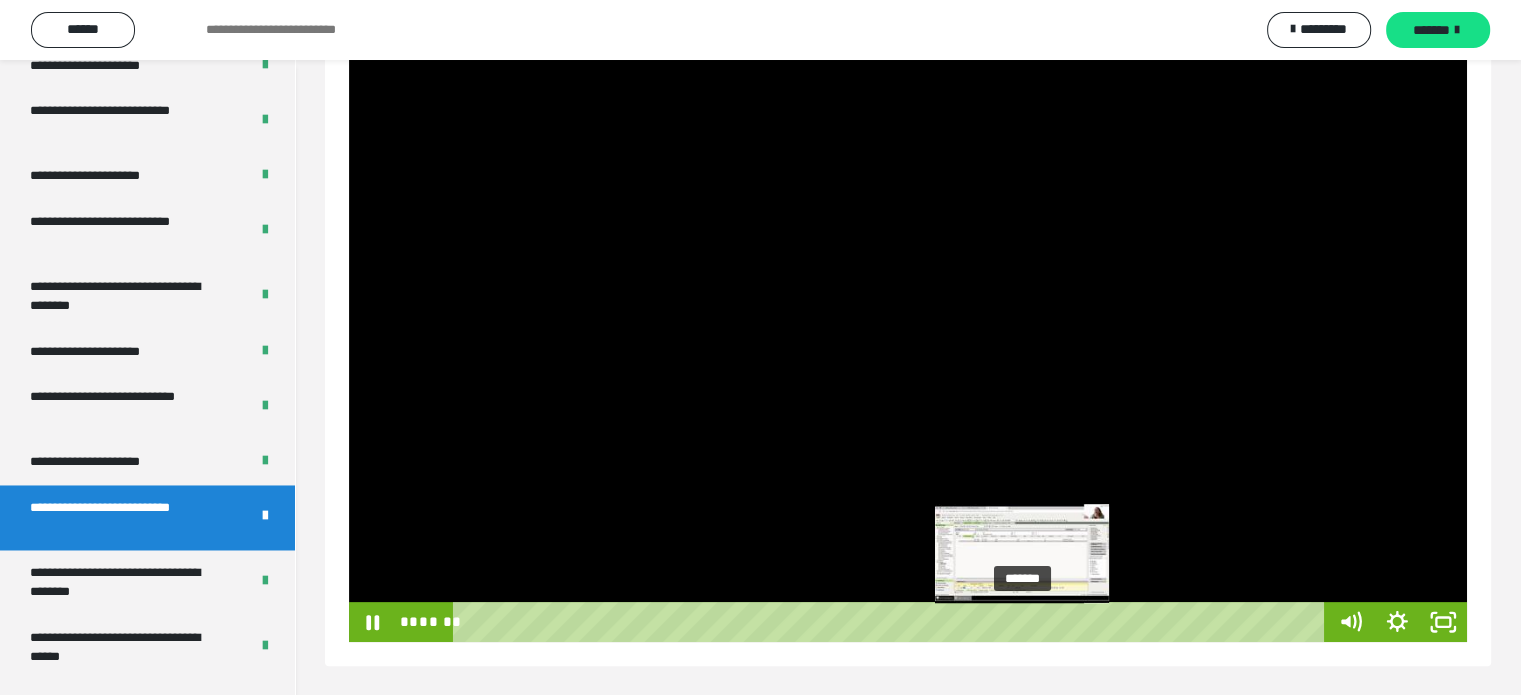 click on "*******" at bounding box center [892, 622] 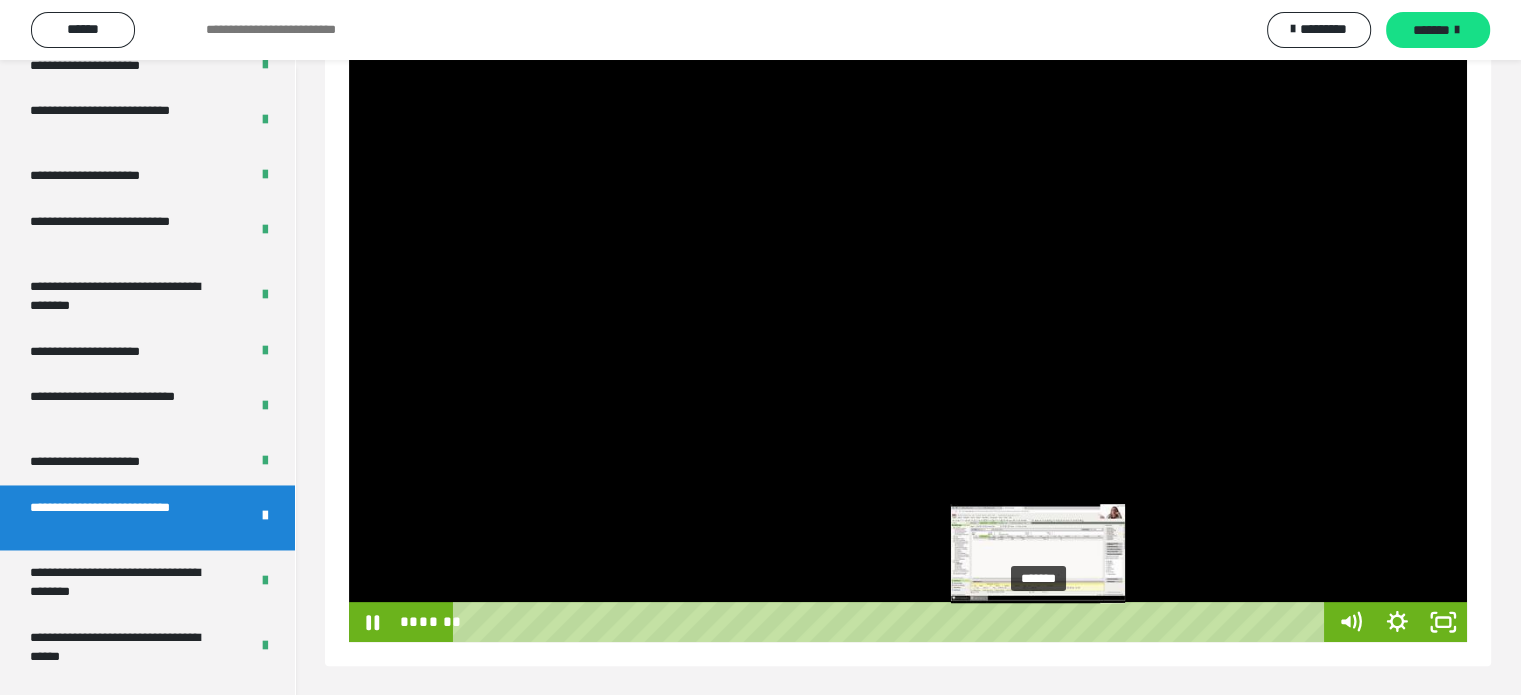 click on "*******" at bounding box center [892, 622] 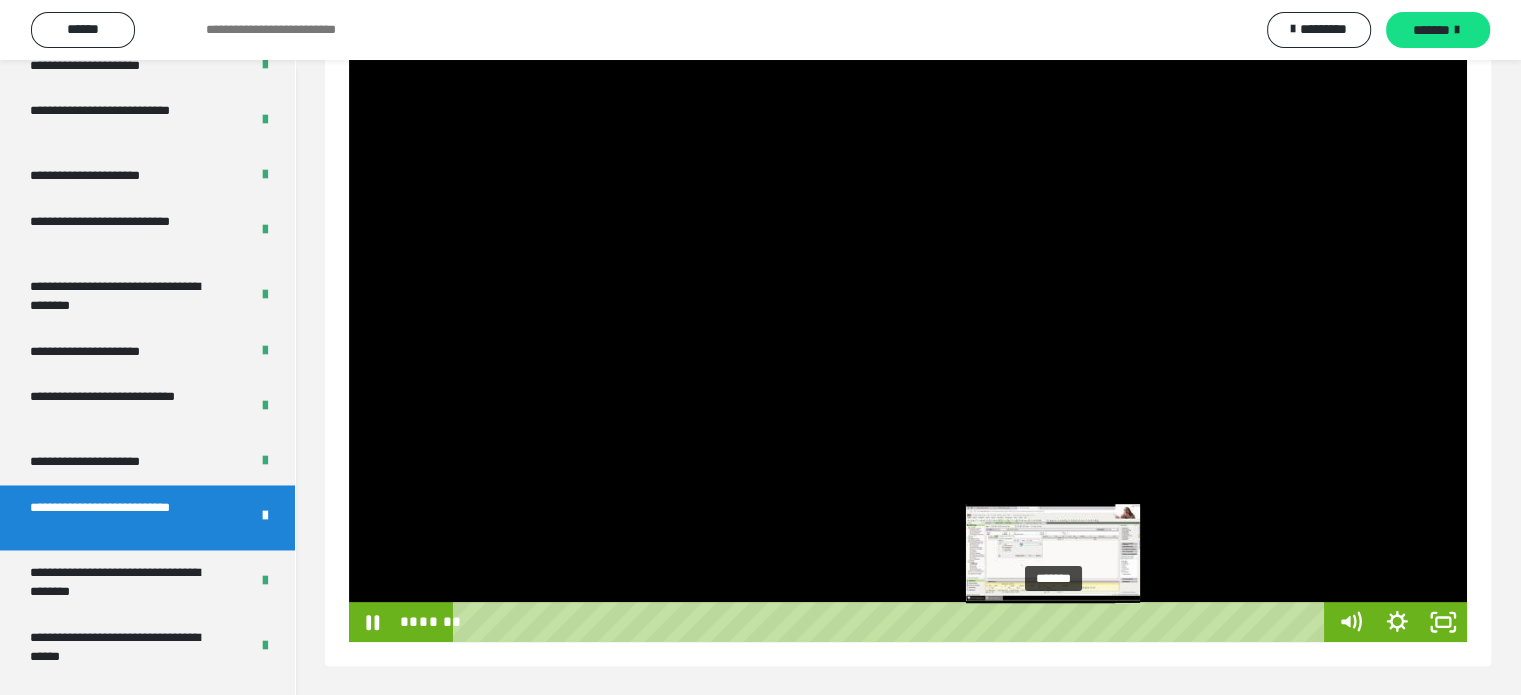 click on "*******" at bounding box center [892, 622] 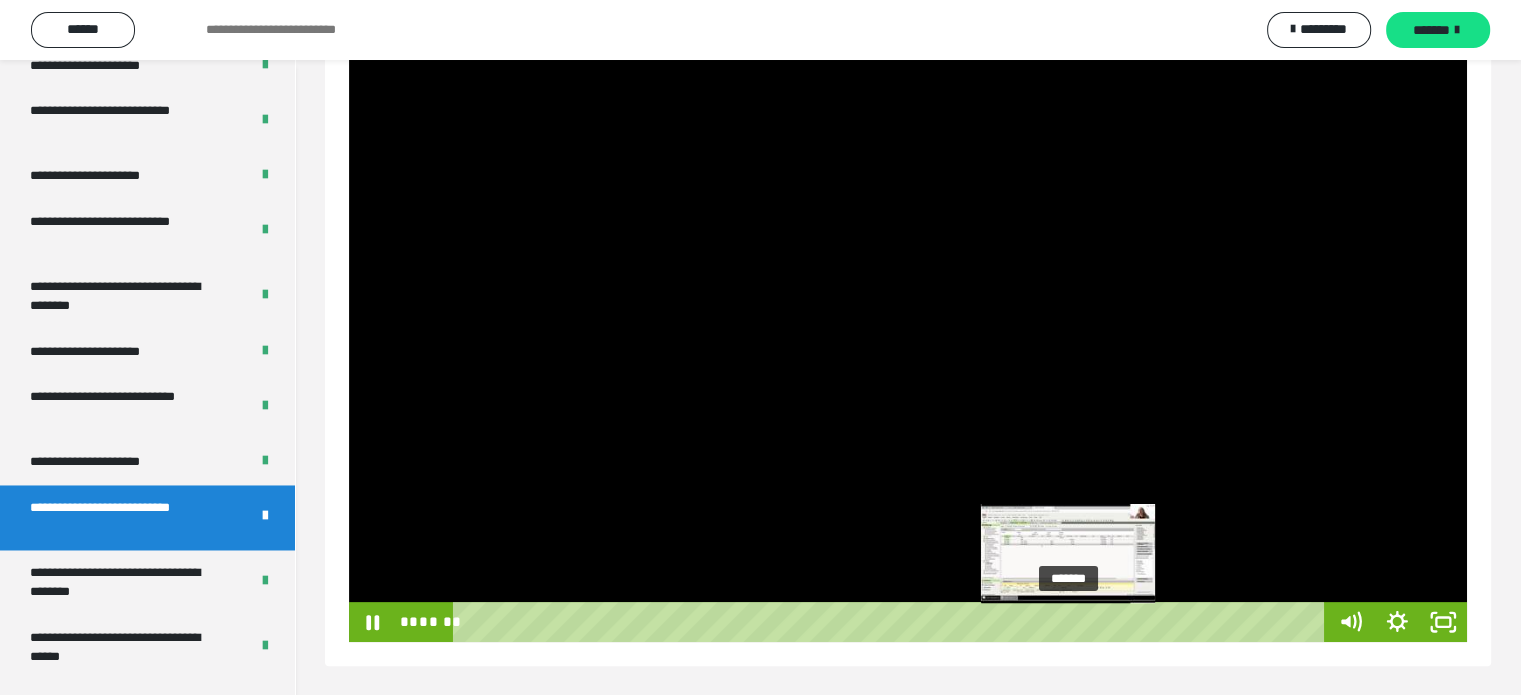 click on "*******" at bounding box center (892, 622) 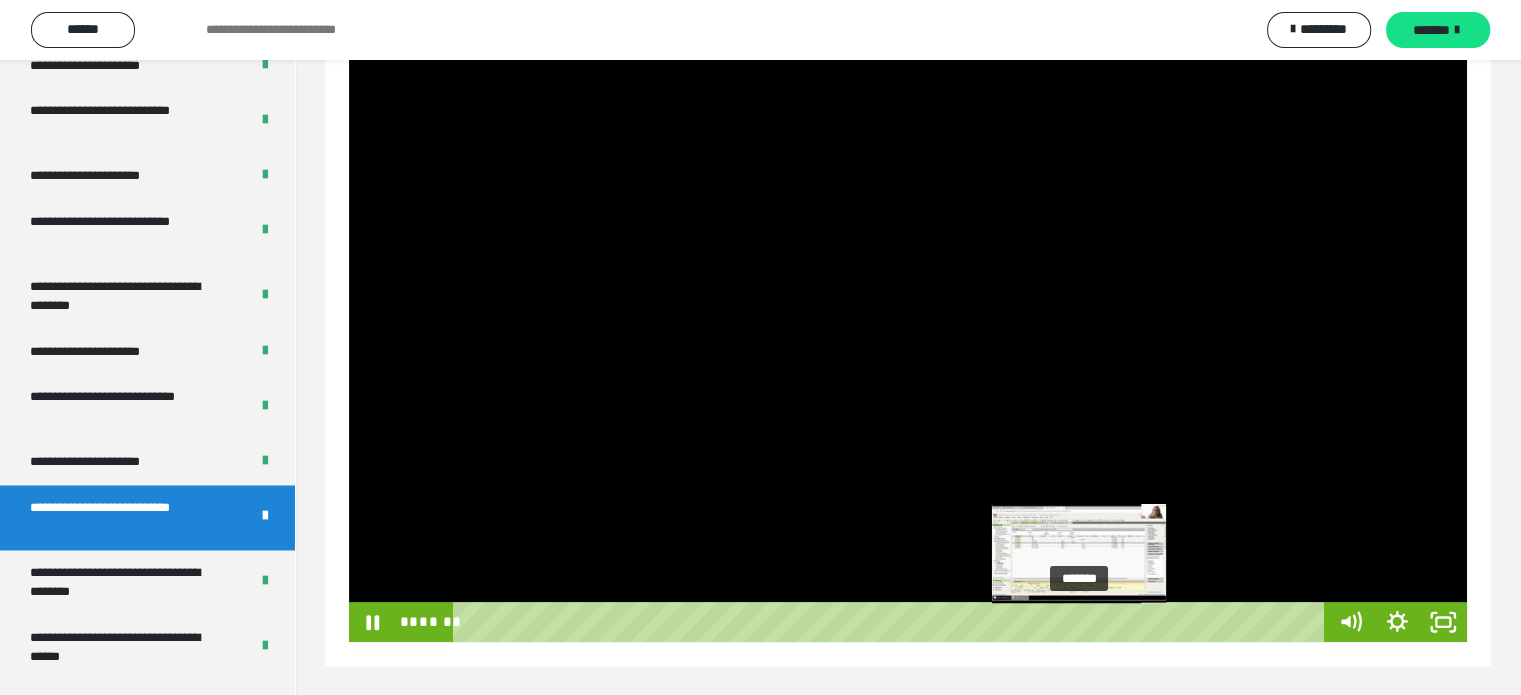 click on "*******" at bounding box center [892, 622] 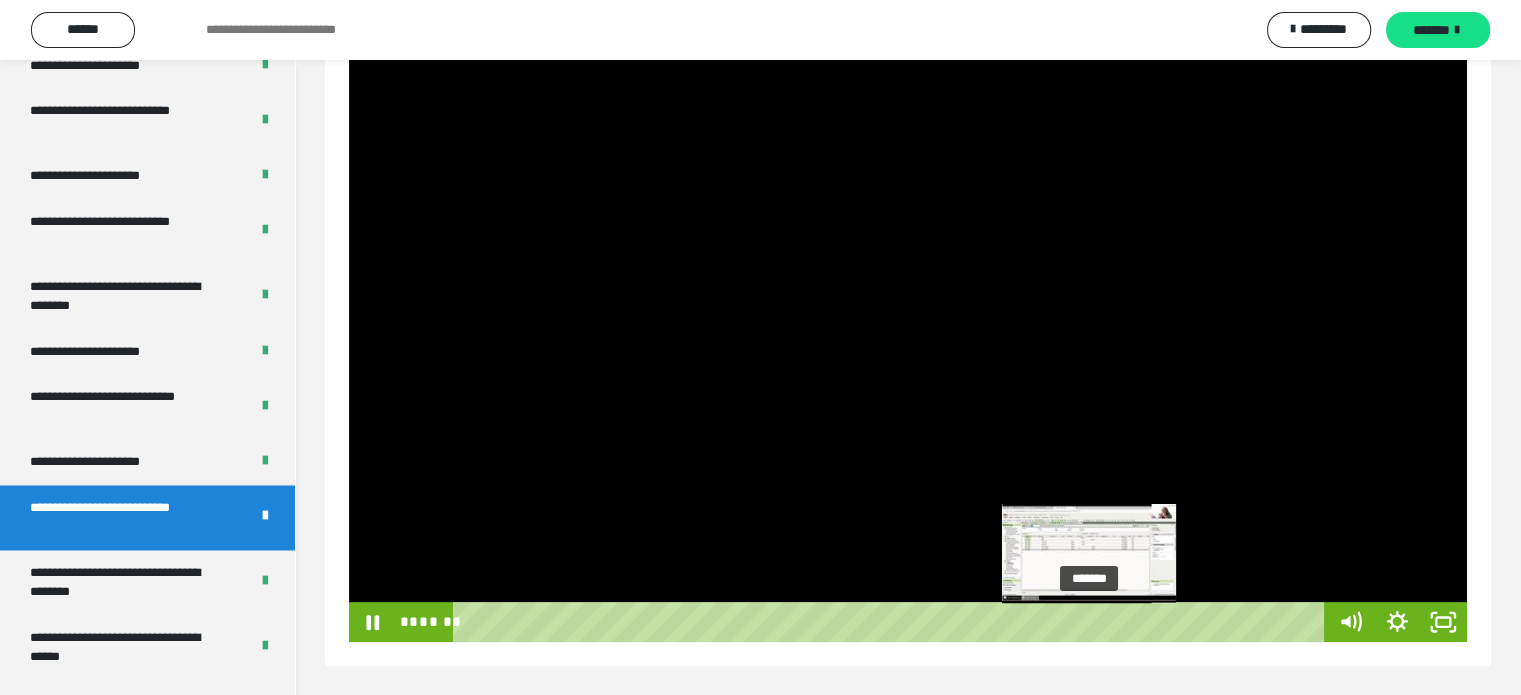 click on "*******" at bounding box center [892, 622] 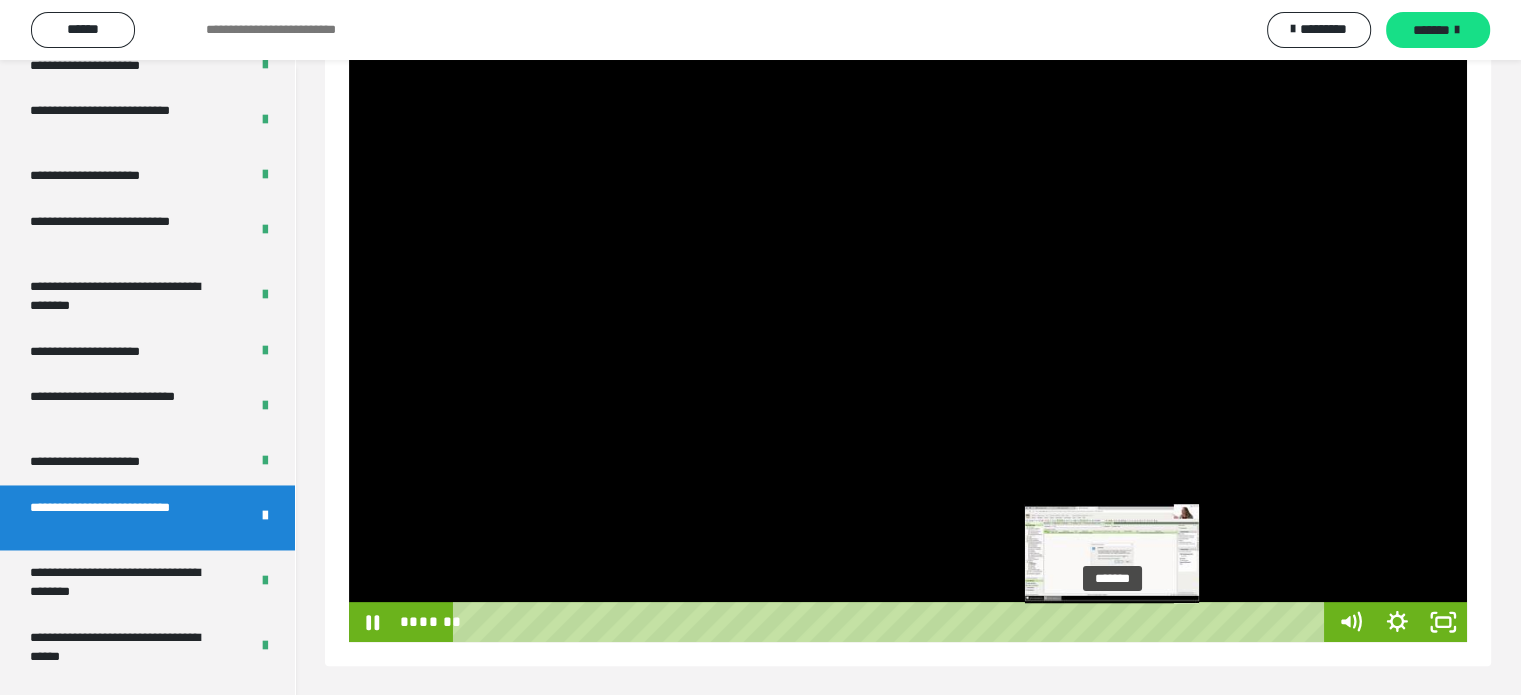 click on "*******" at bounding box center [892, 622] 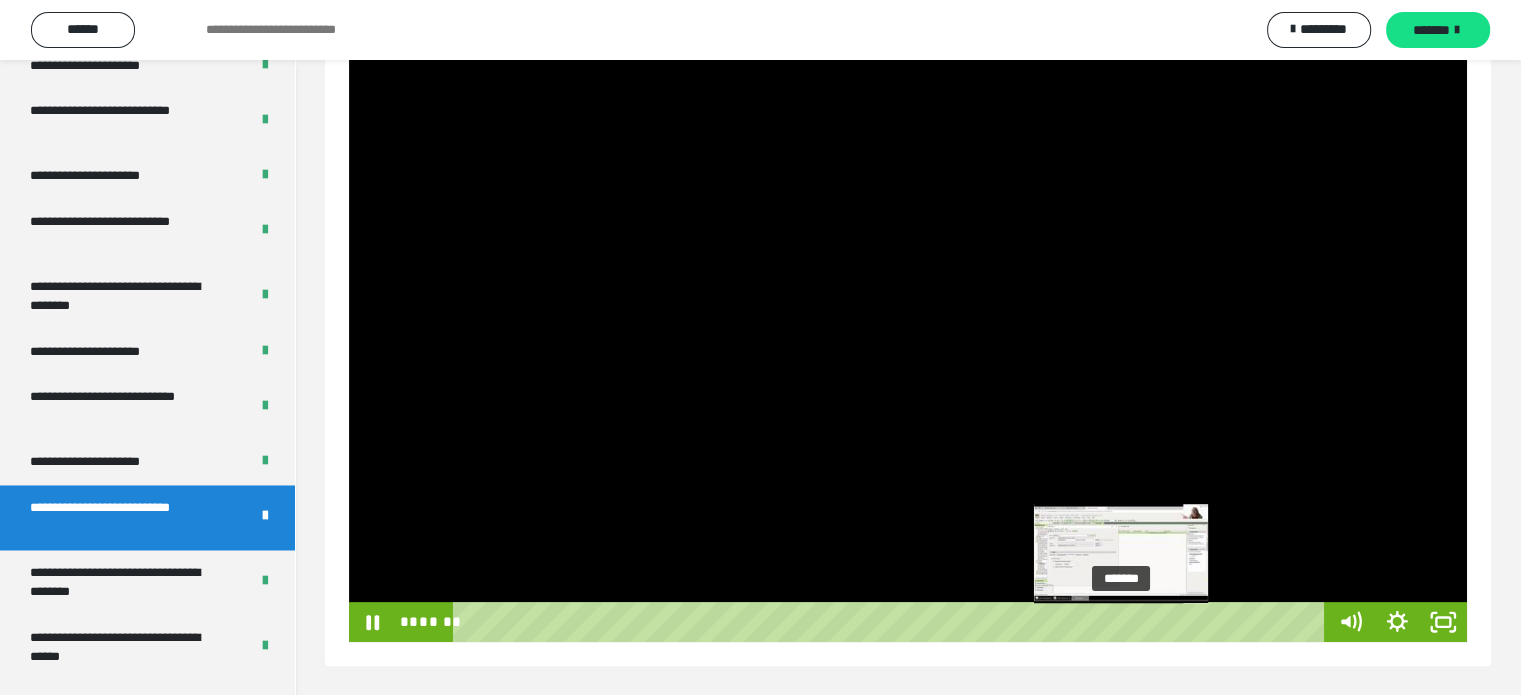 click on "*******" at bounding box center [892, 622] 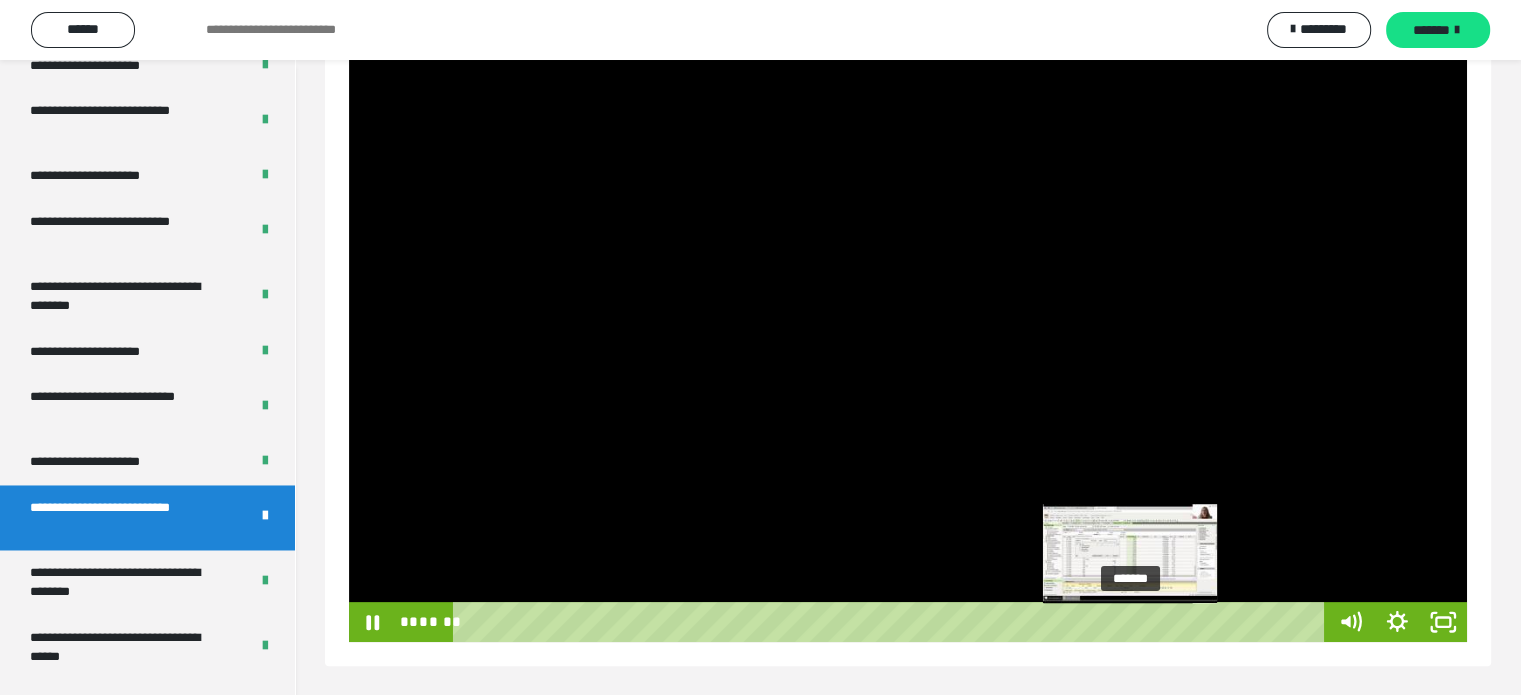 click on "*******" at bounding box center [892, 622] 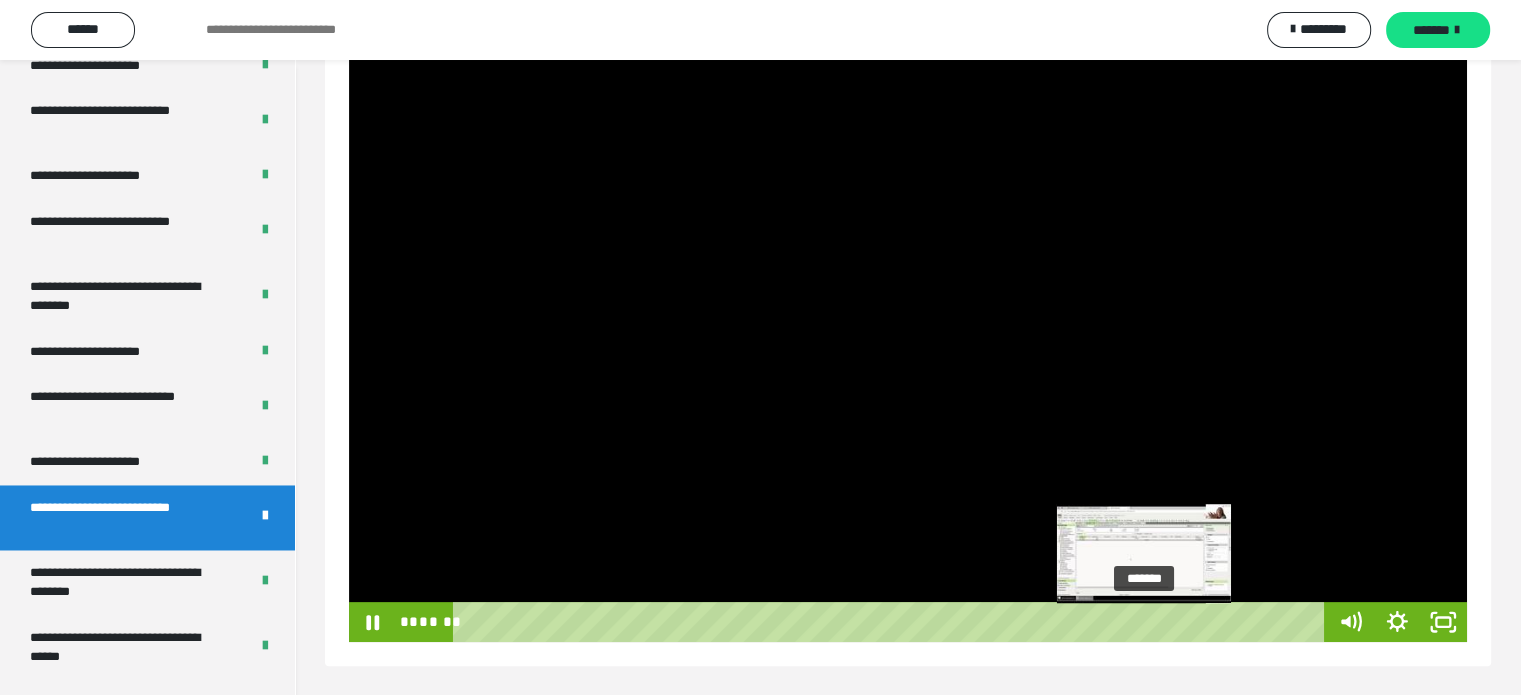 click on "*******" at bounding box center (892, 622) 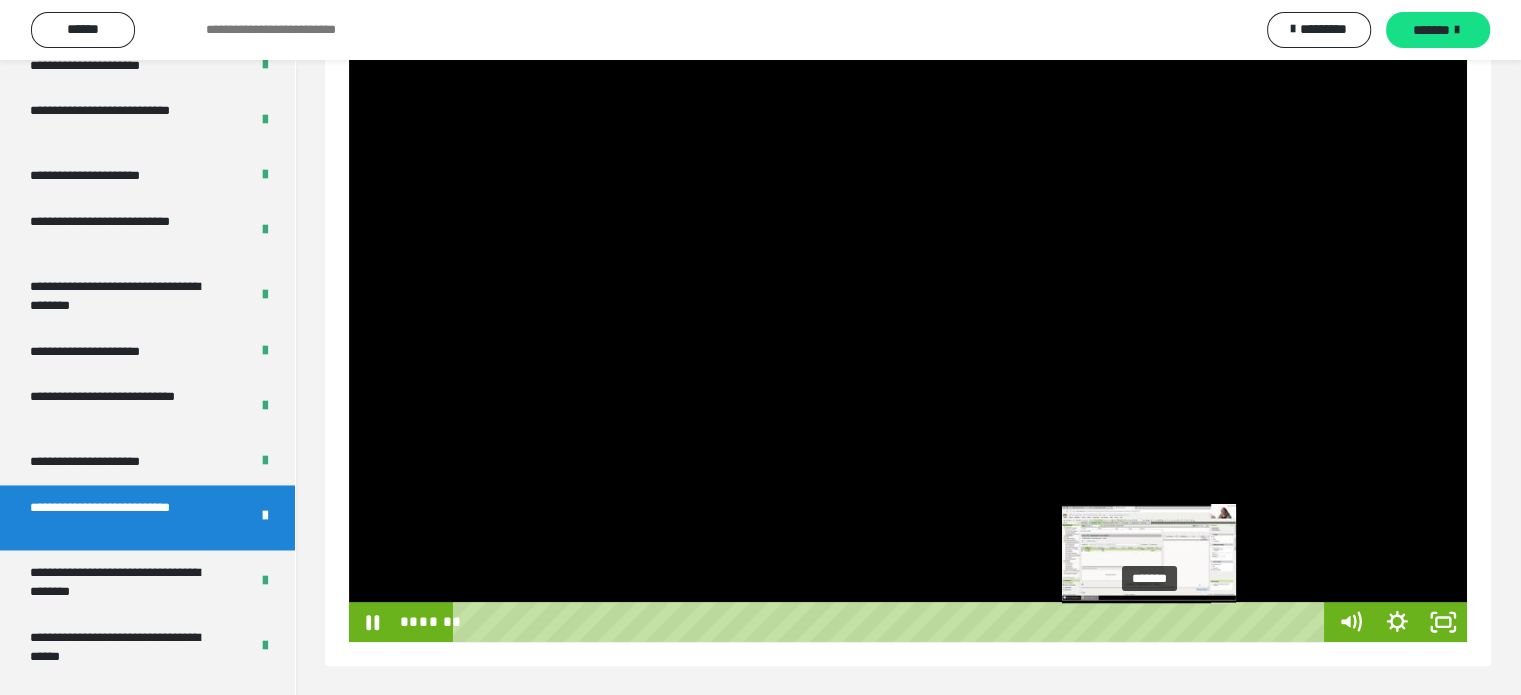 click on "*******" at bounding box center (892, 622) 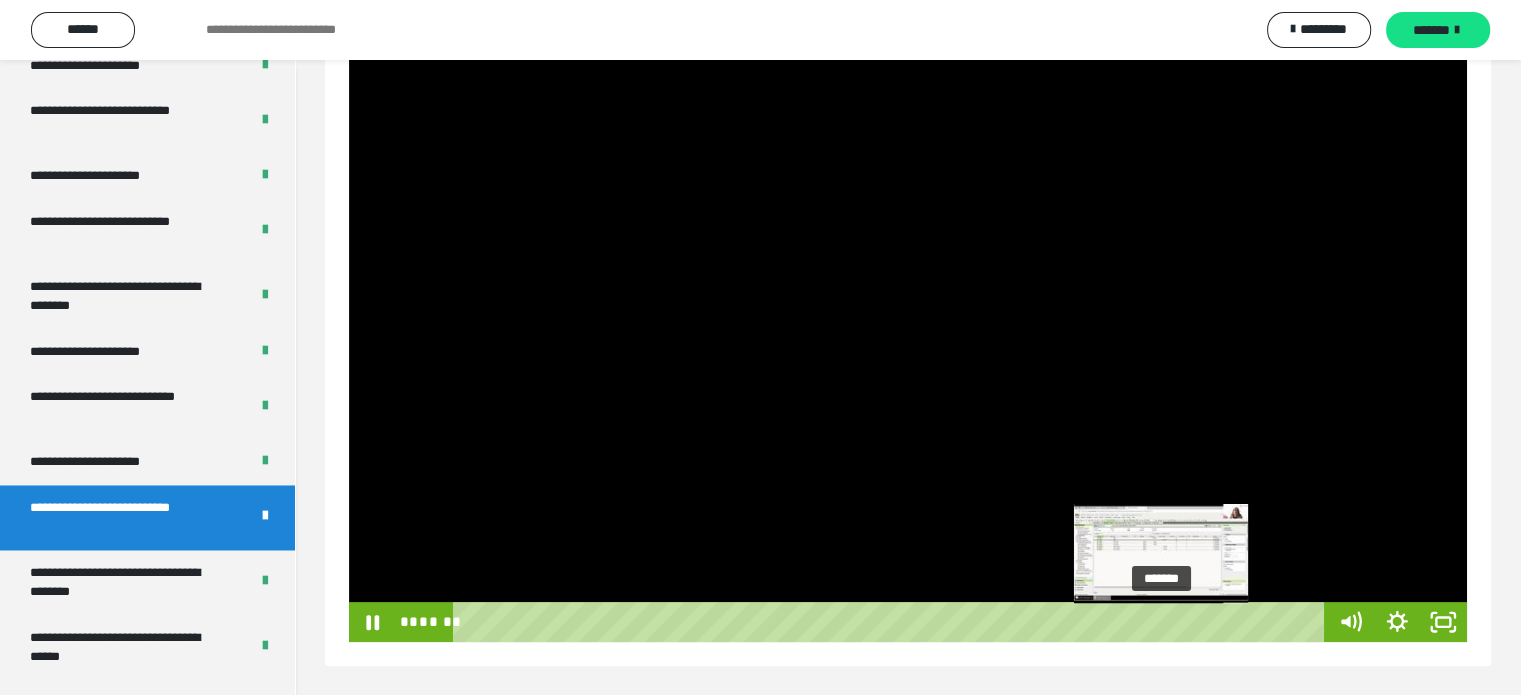 click on "*******" at bounding box center (892, 622) 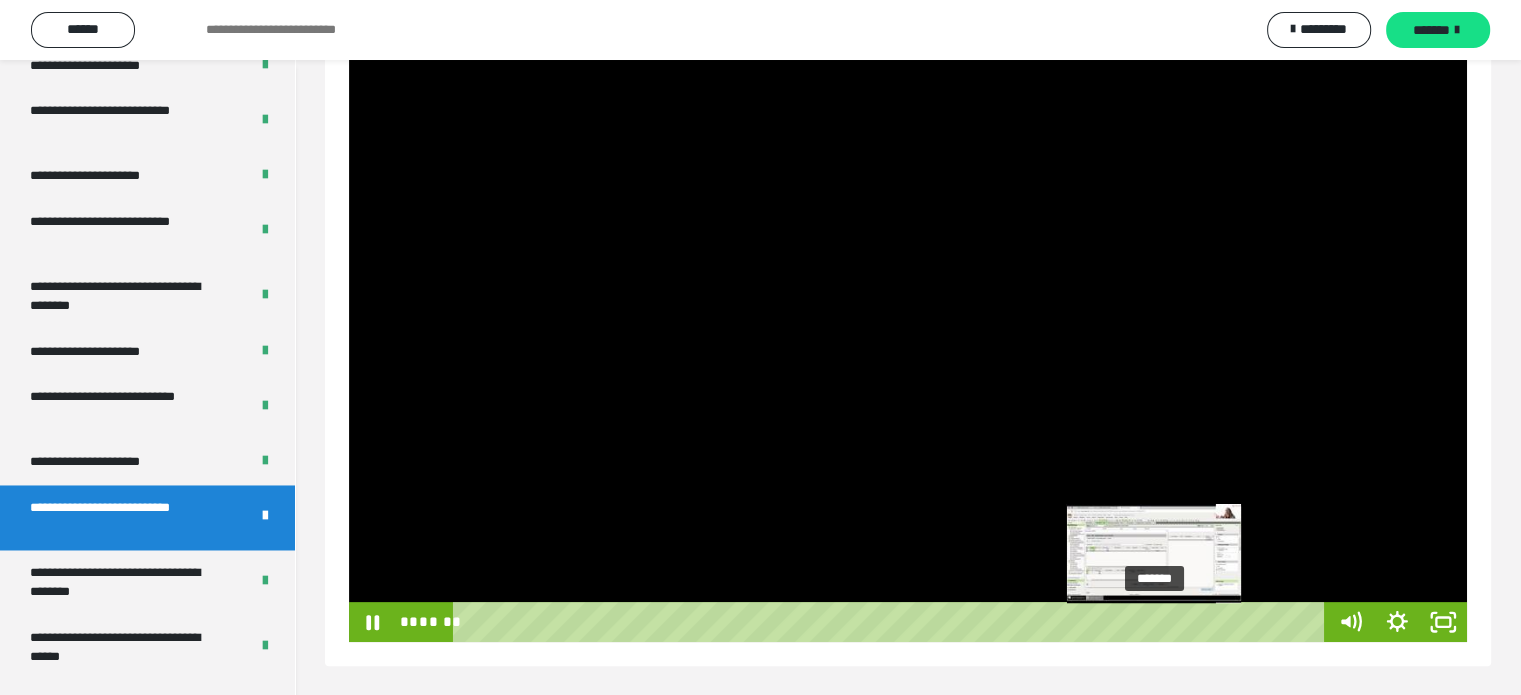 click at bounding box center [1161, 622] 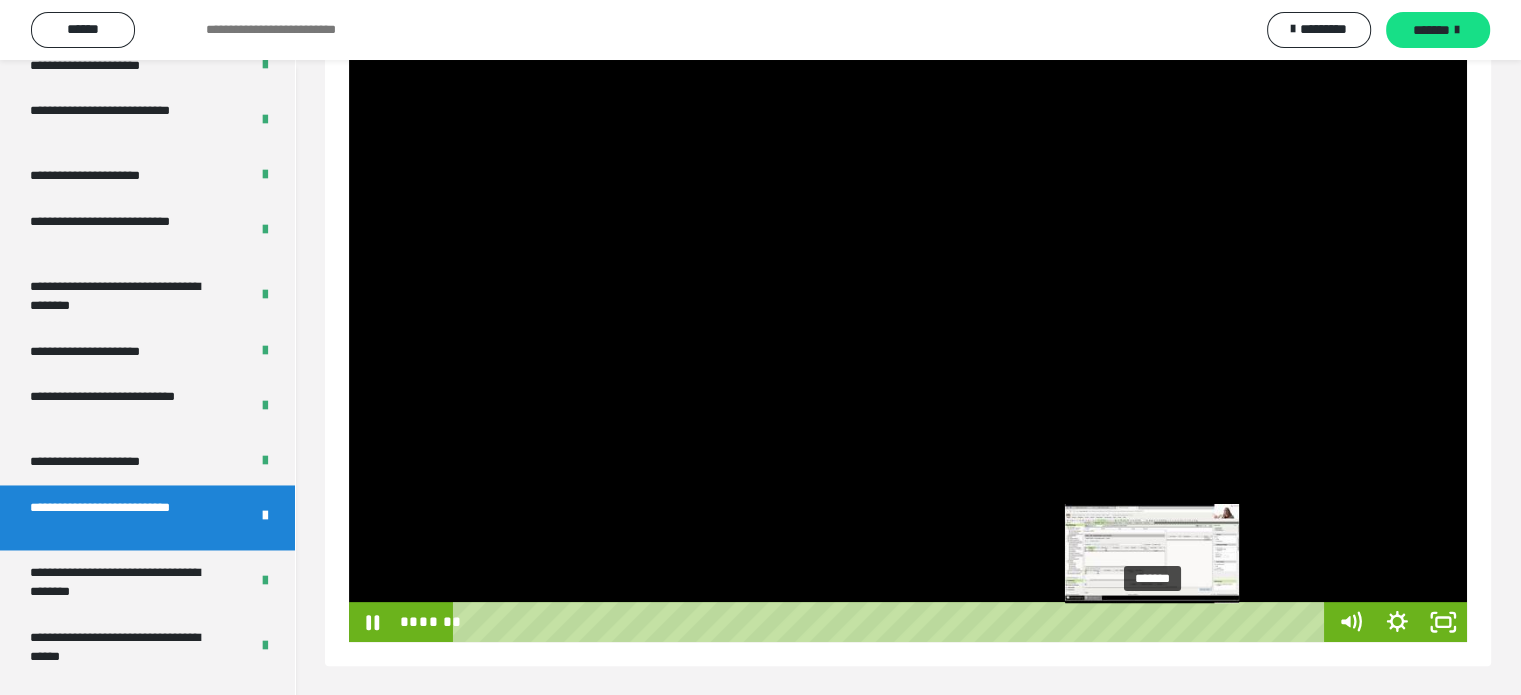 click at bounding box center [1152, 622] 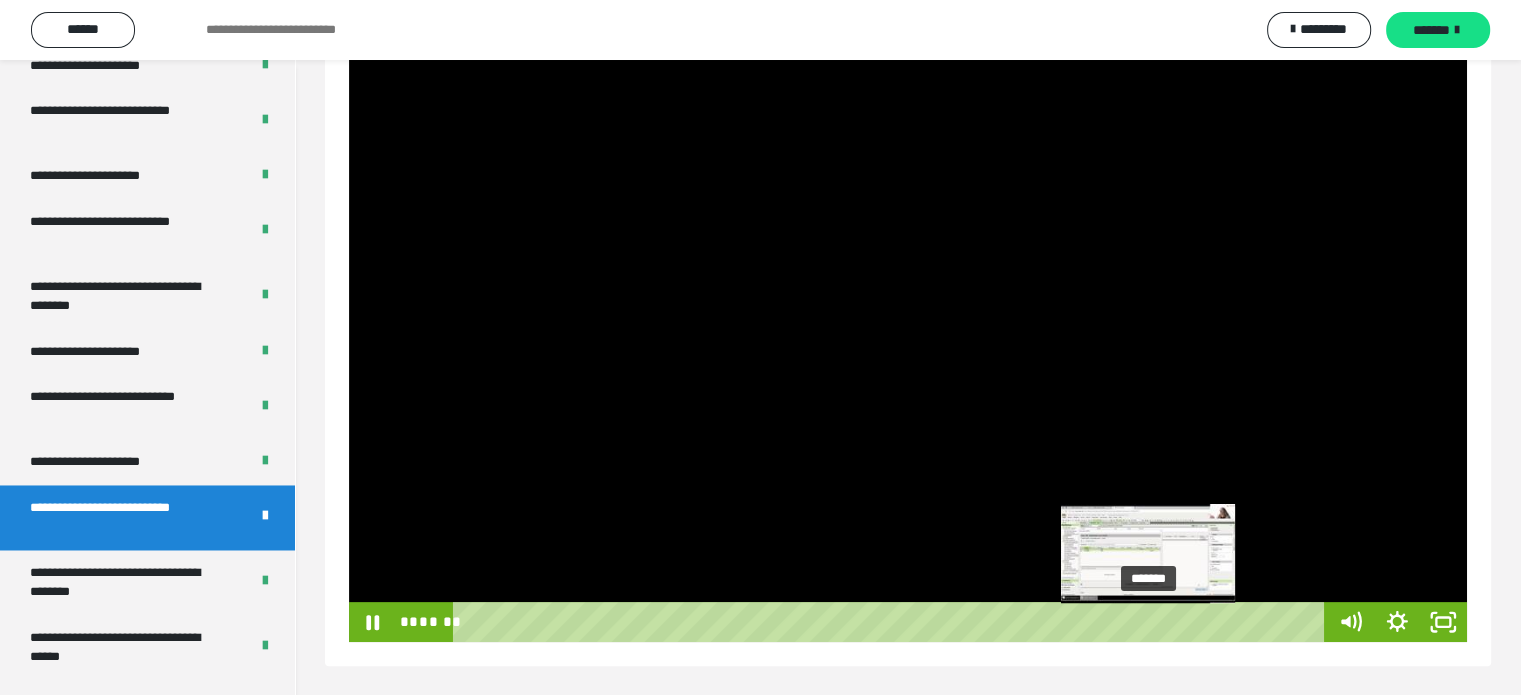 click at bounding box center (1148, 622) 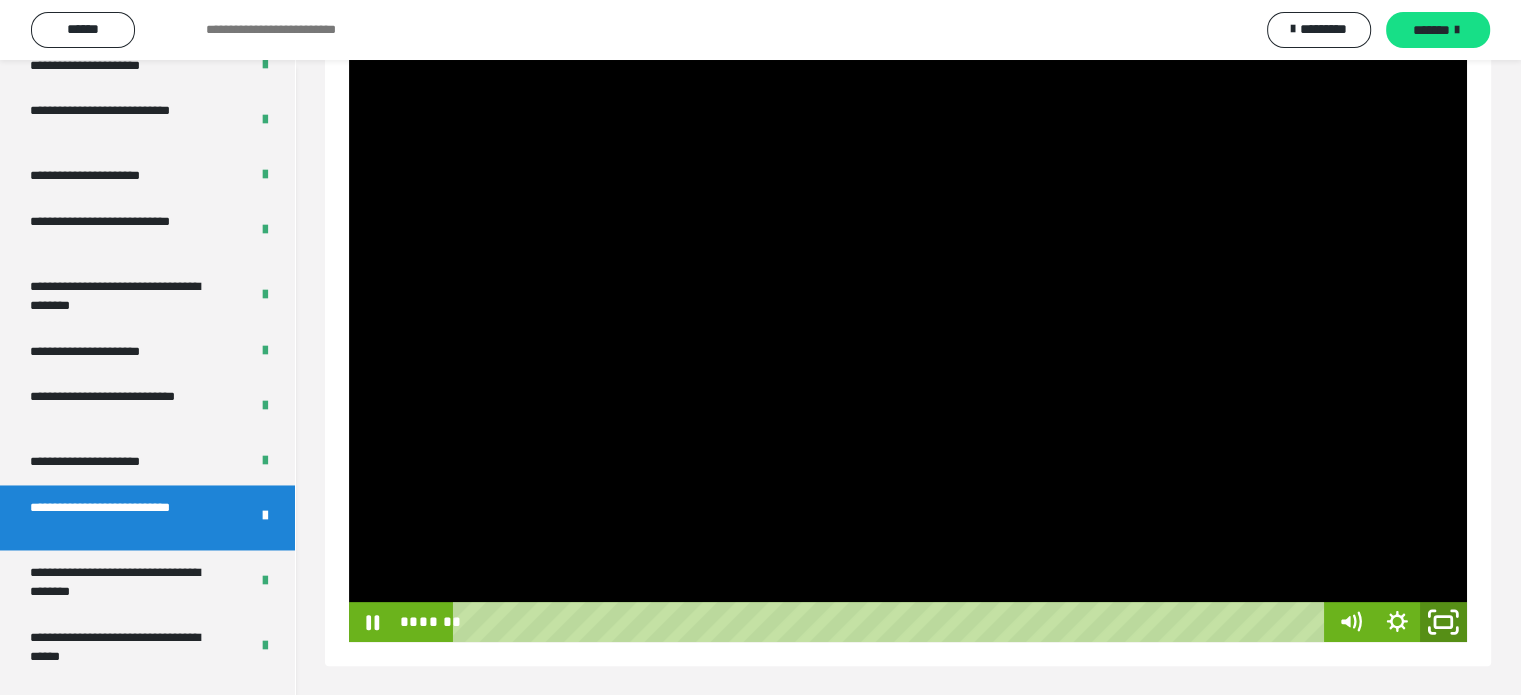 click 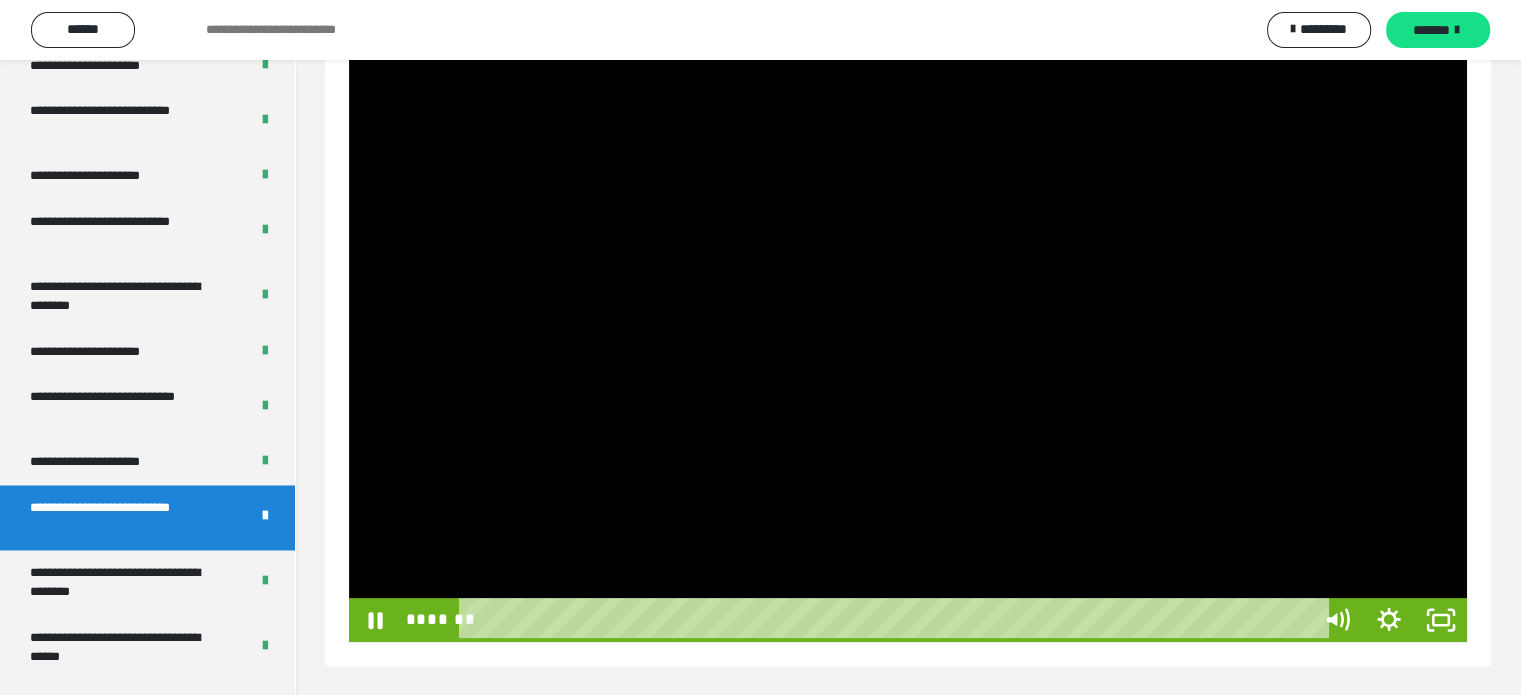 scroll, scrollTop: 272, scrollLeft: 0, axis: vertical 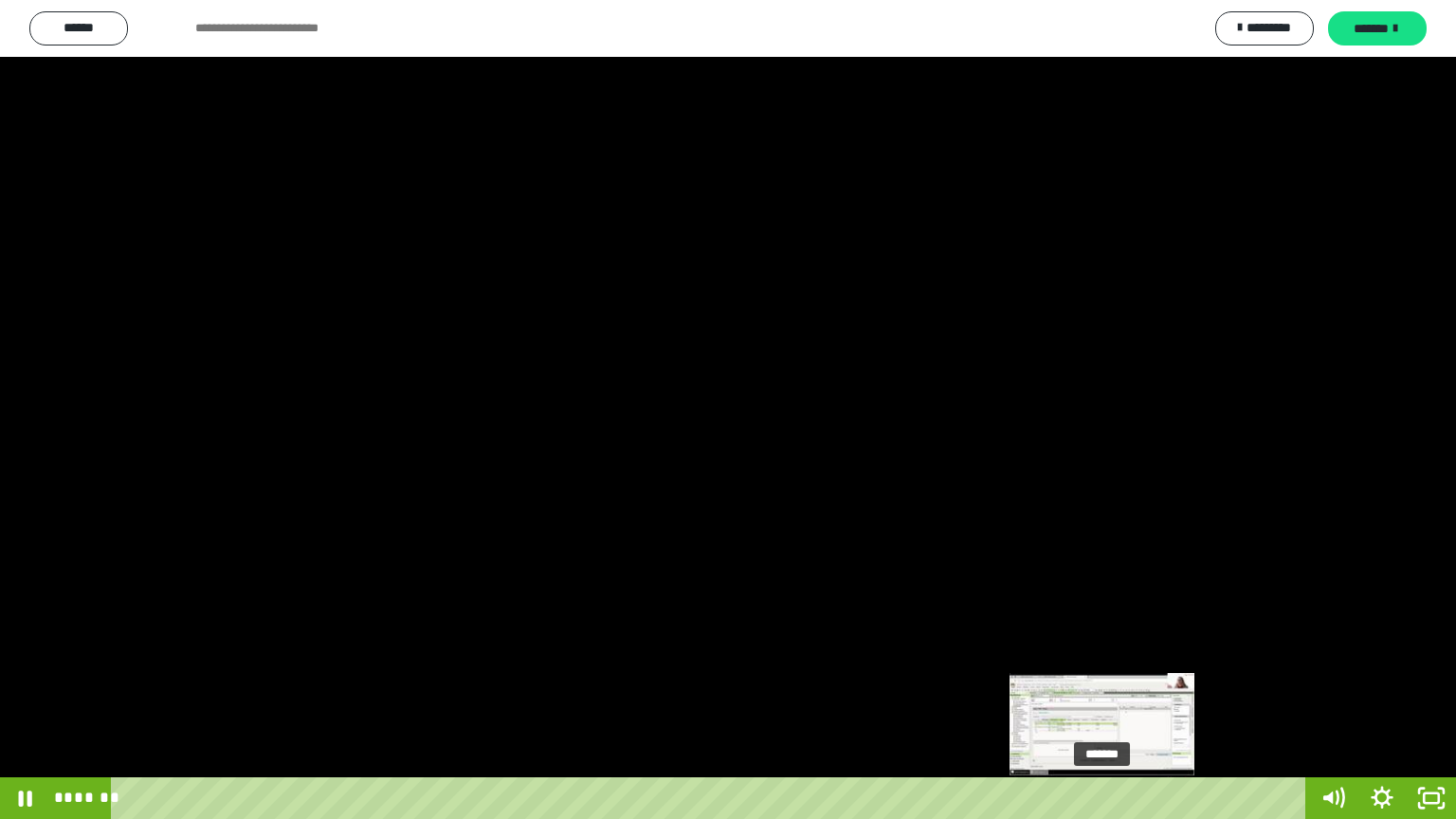 click at bounding box center [1101, 798] 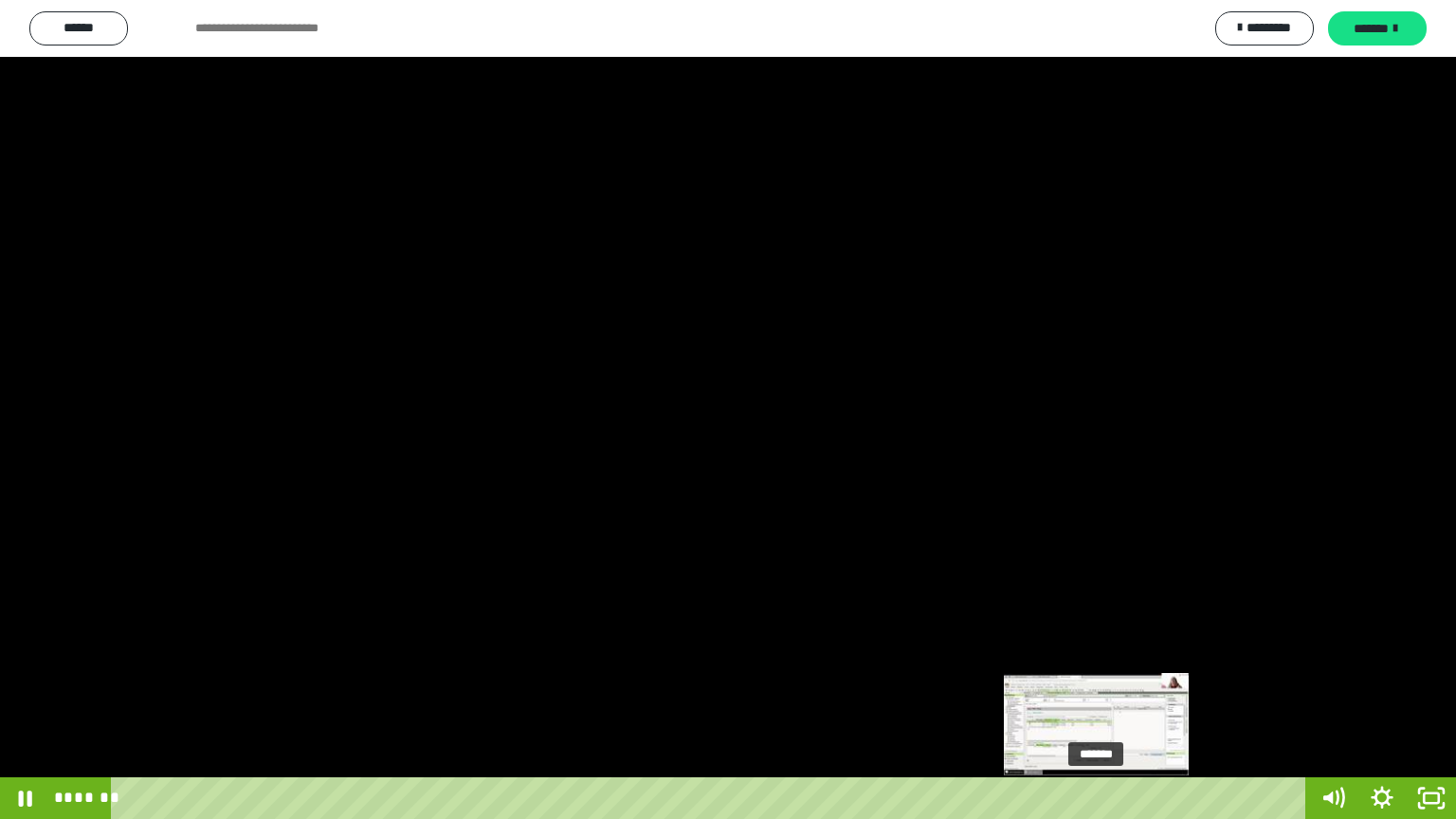 click at bounding box center [1096, 798] 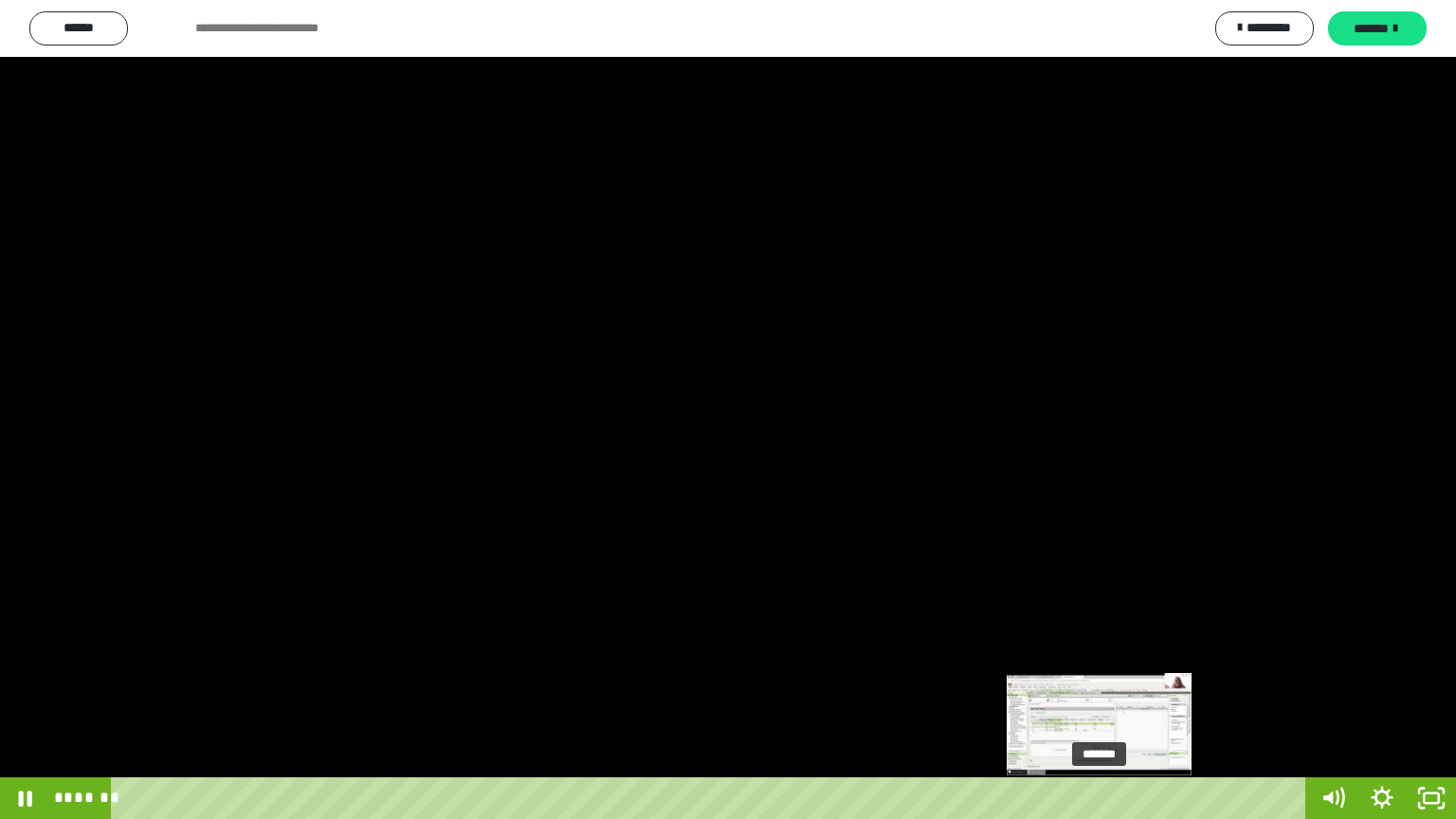 click at bounding box center (1099, 798) 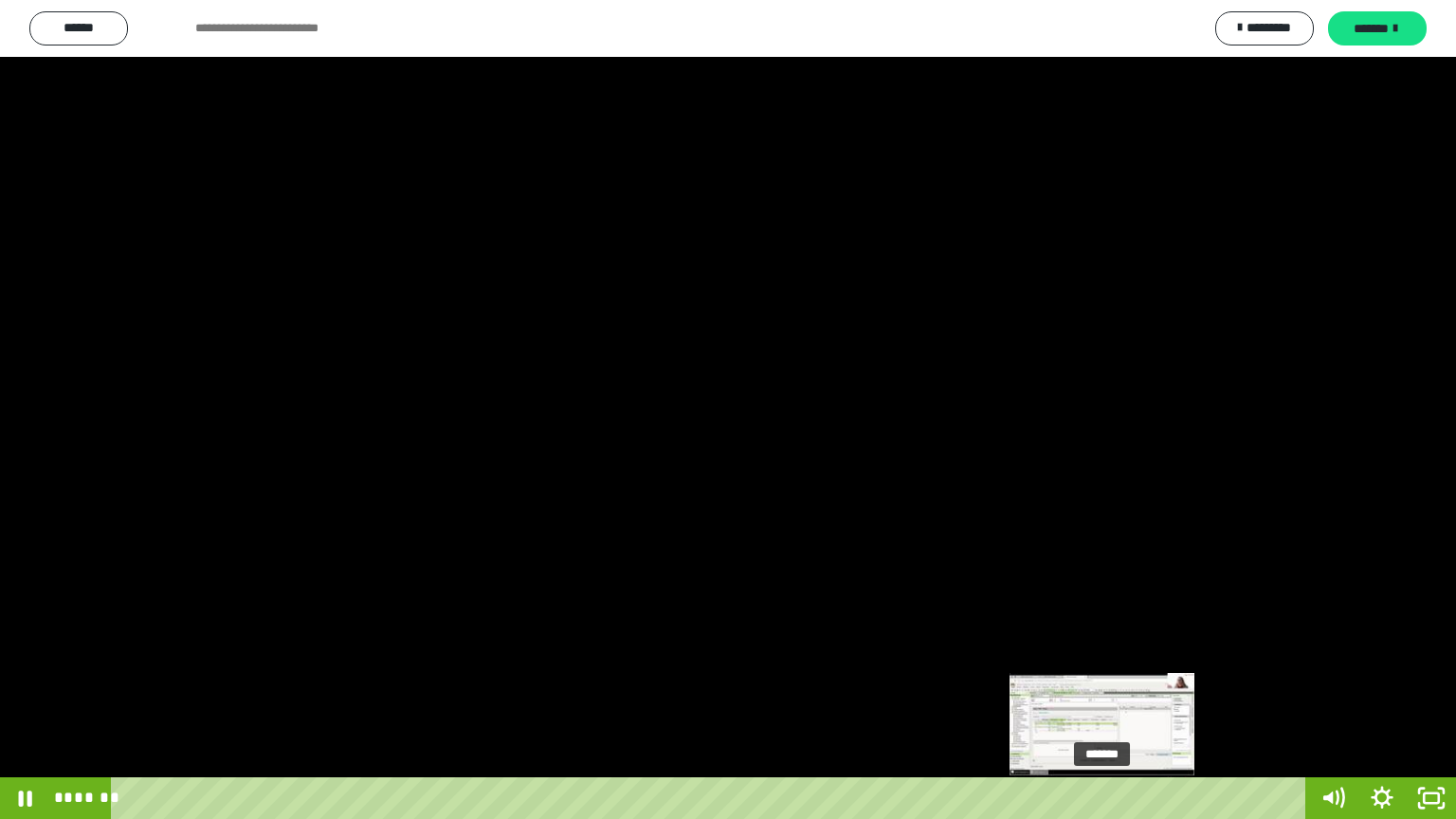 click at bounding box center (1101, 798) 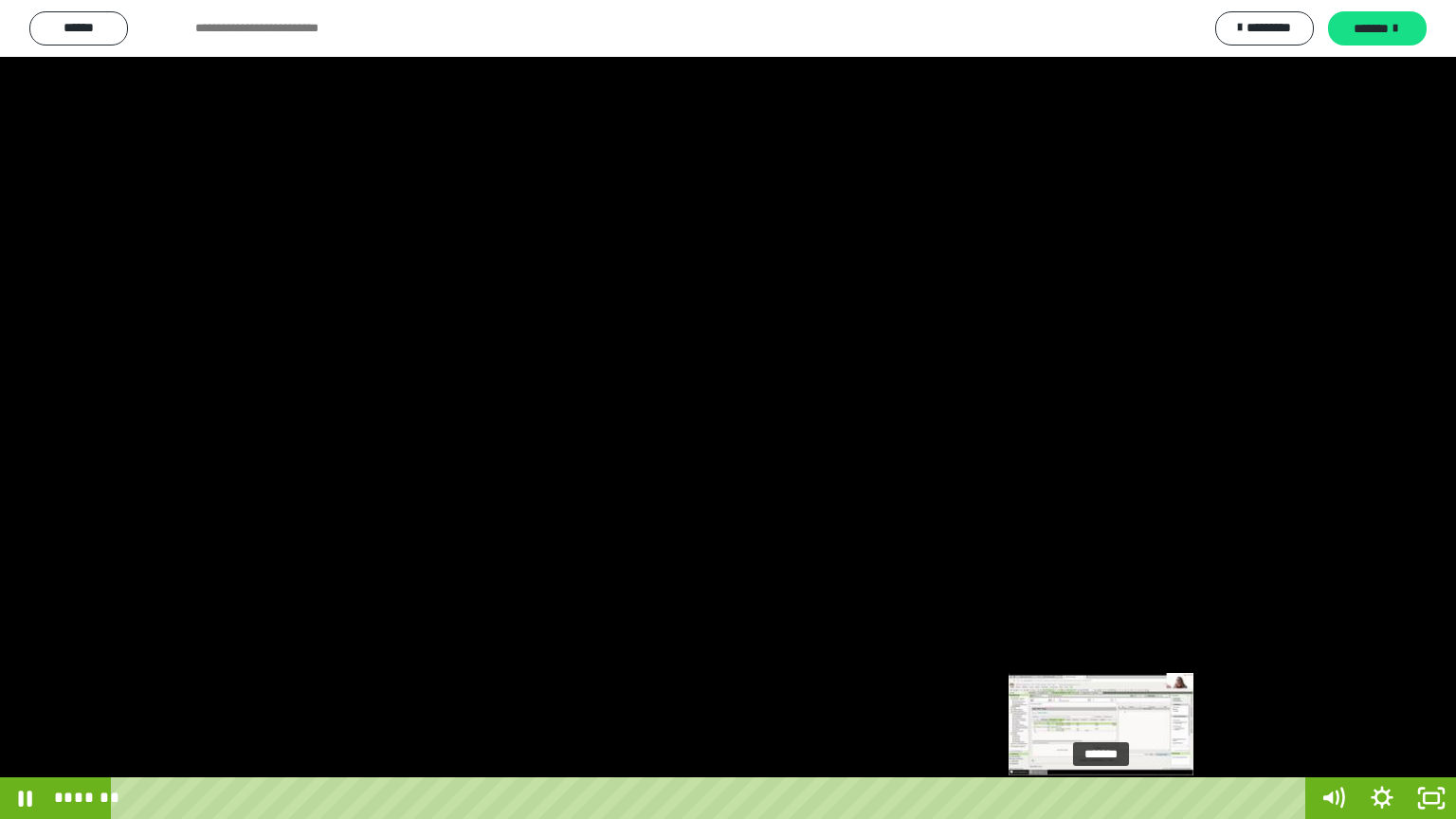 click at bounding box center (1101, 798) 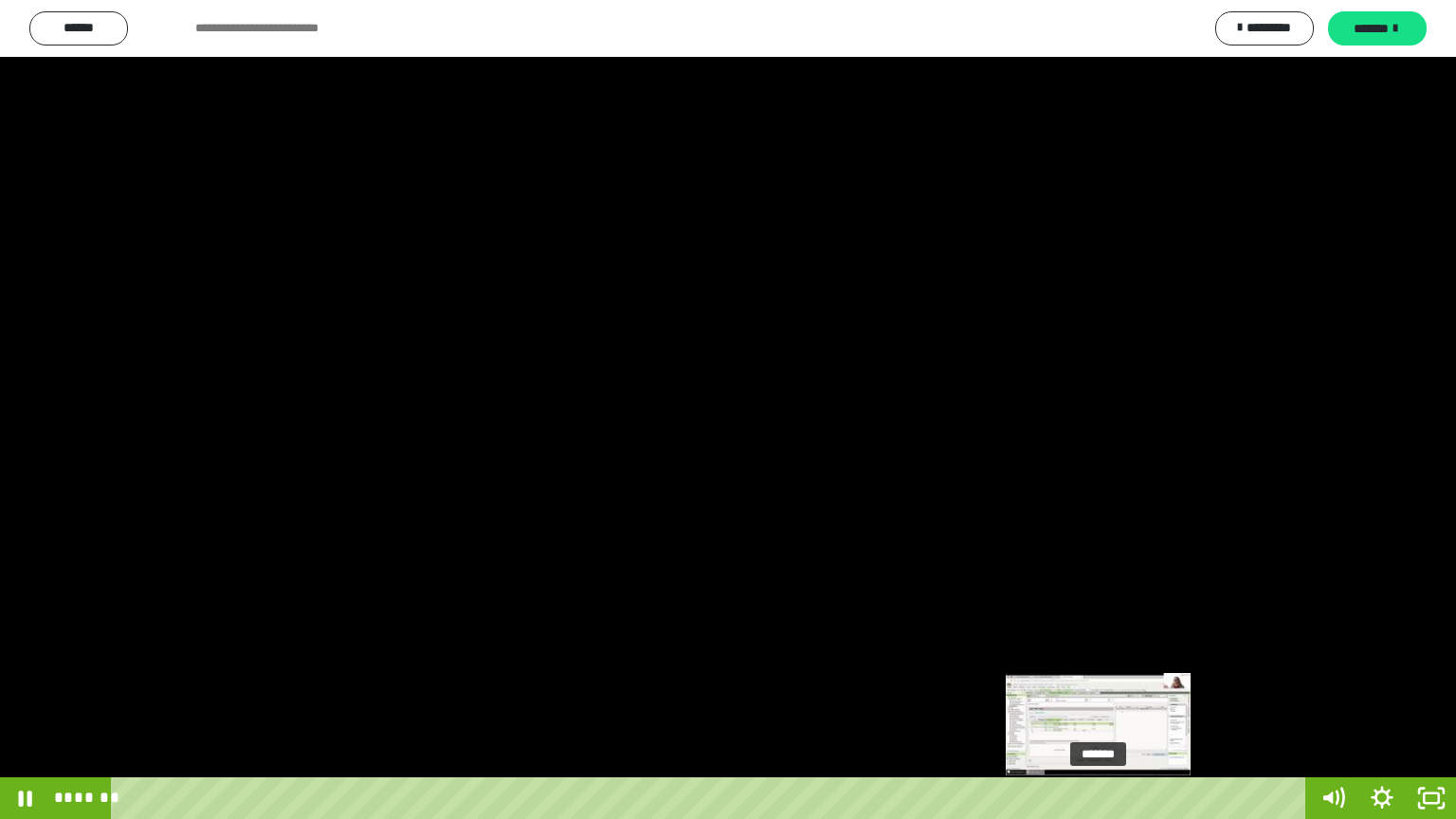 click at bounding box center (1101, 798) 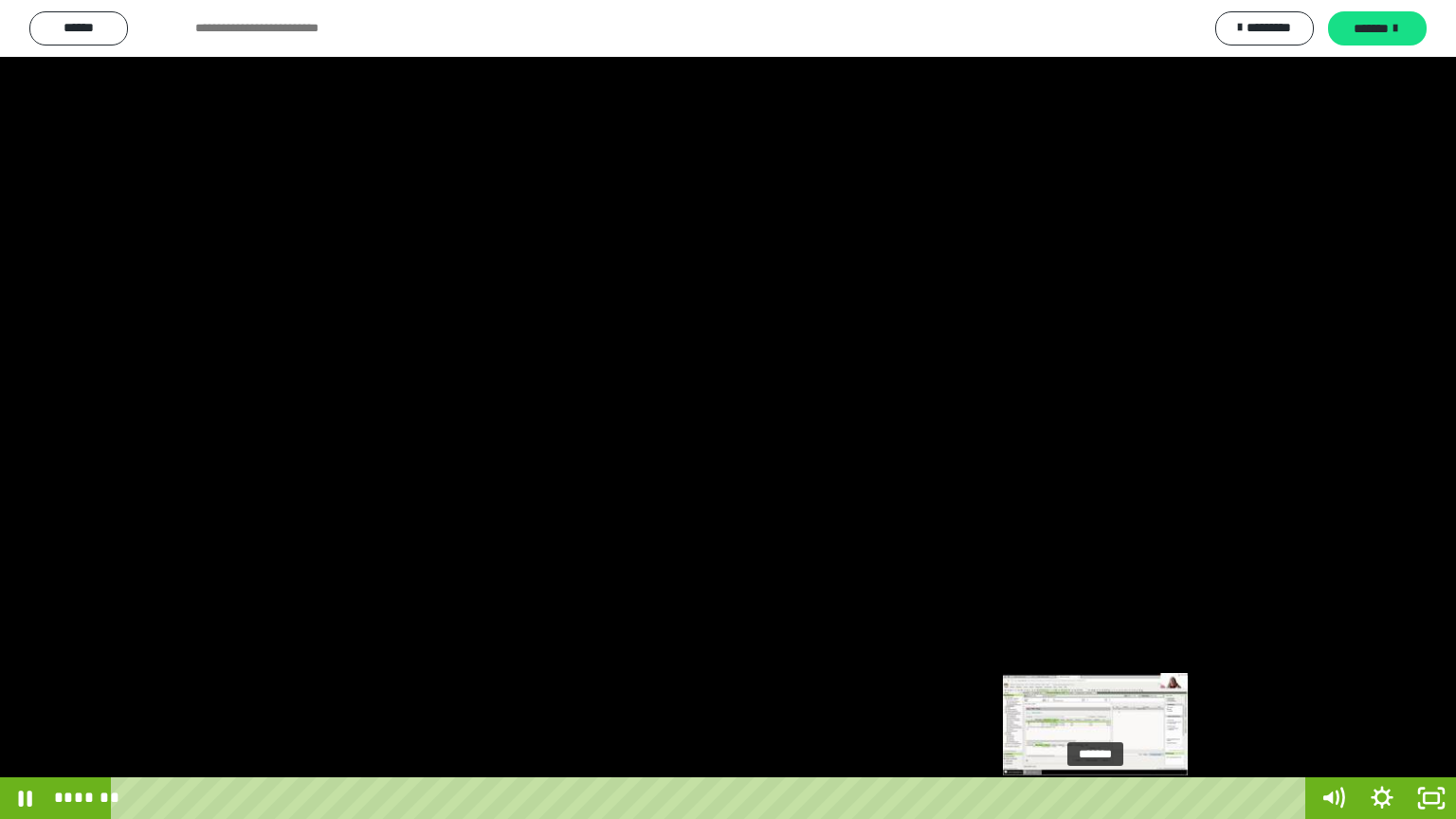 click at bounding box center (1095, 798) 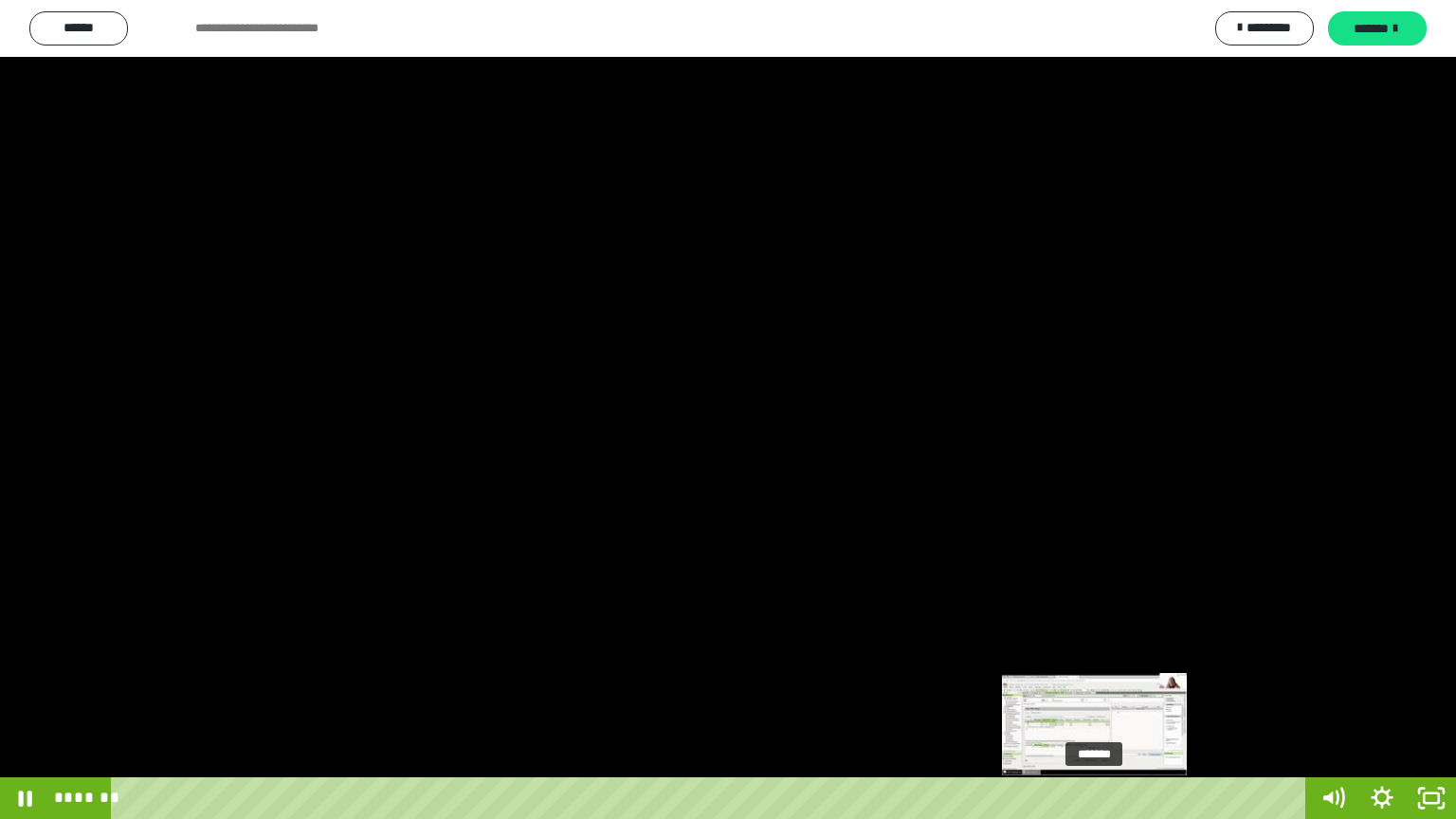 click at bounding box center [1102, 798] 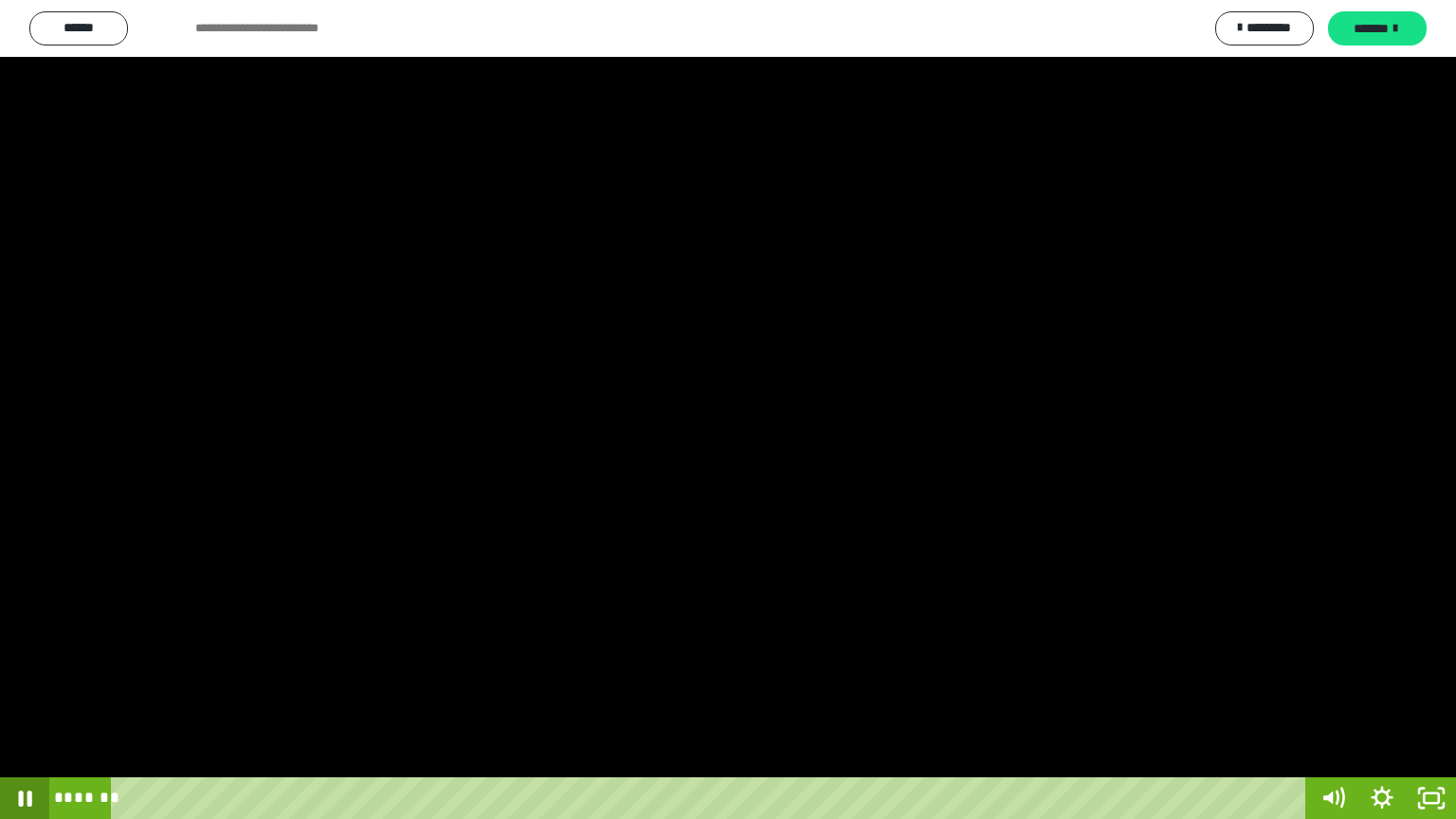 click 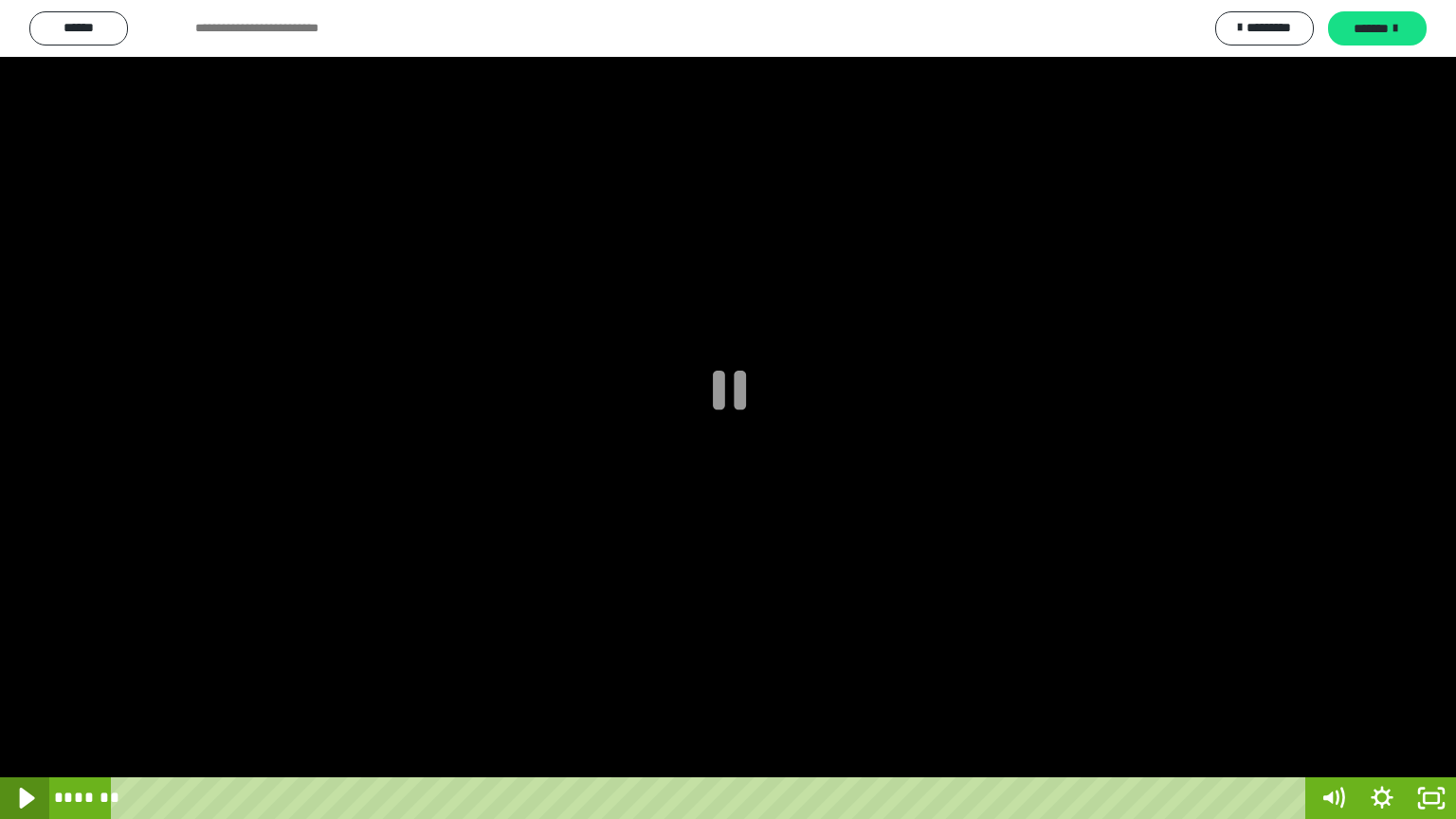 click 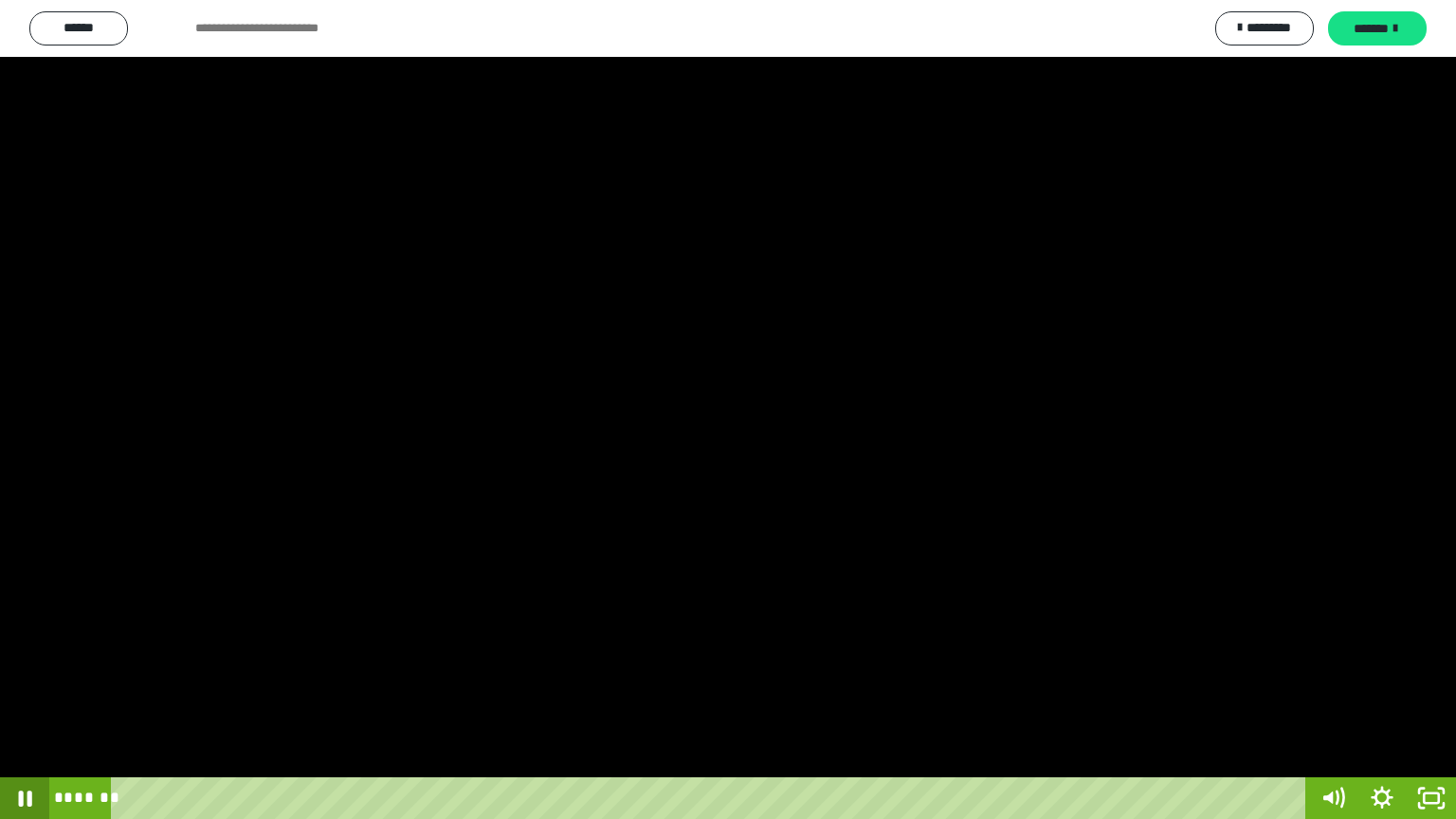 click 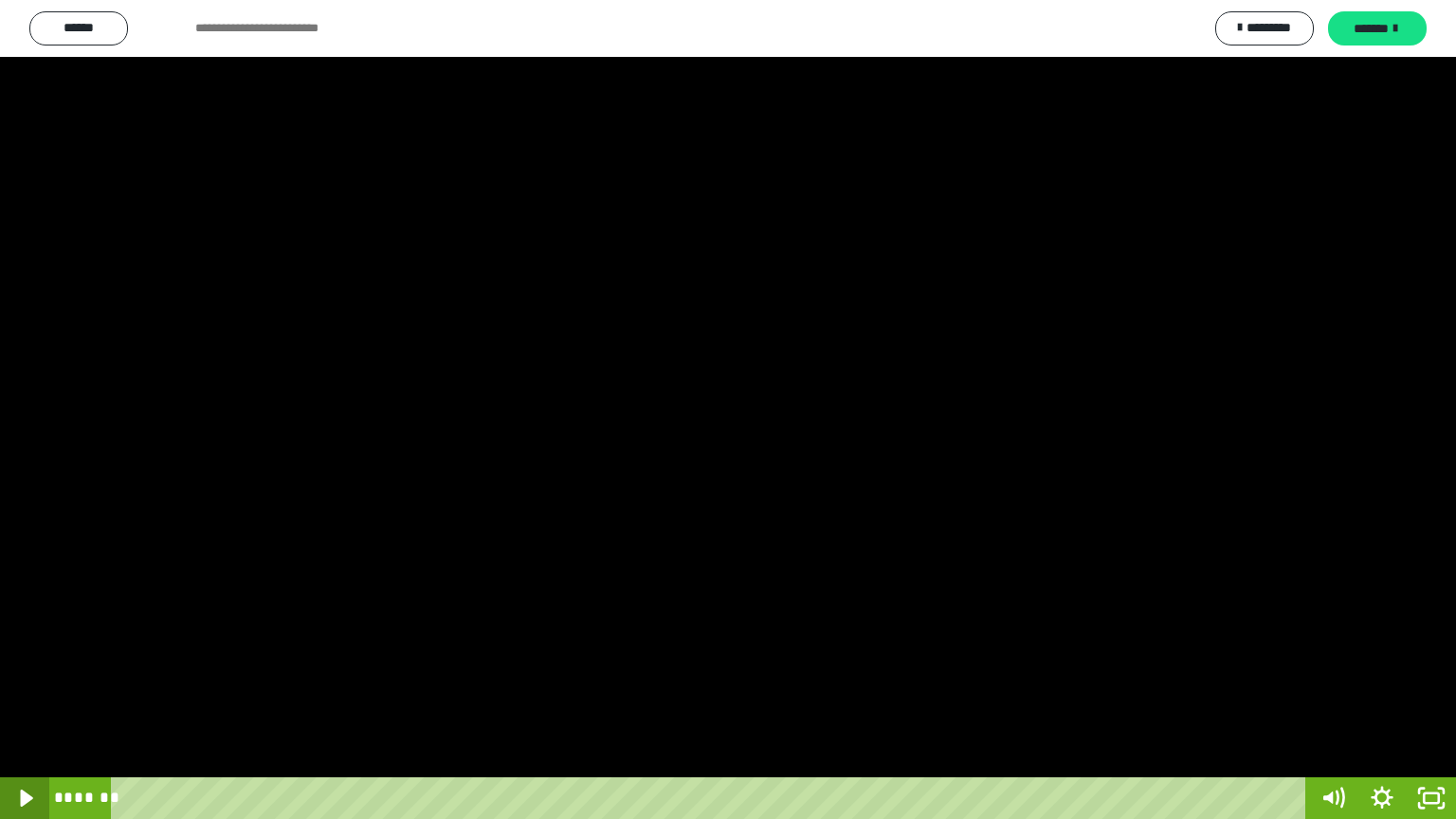 click 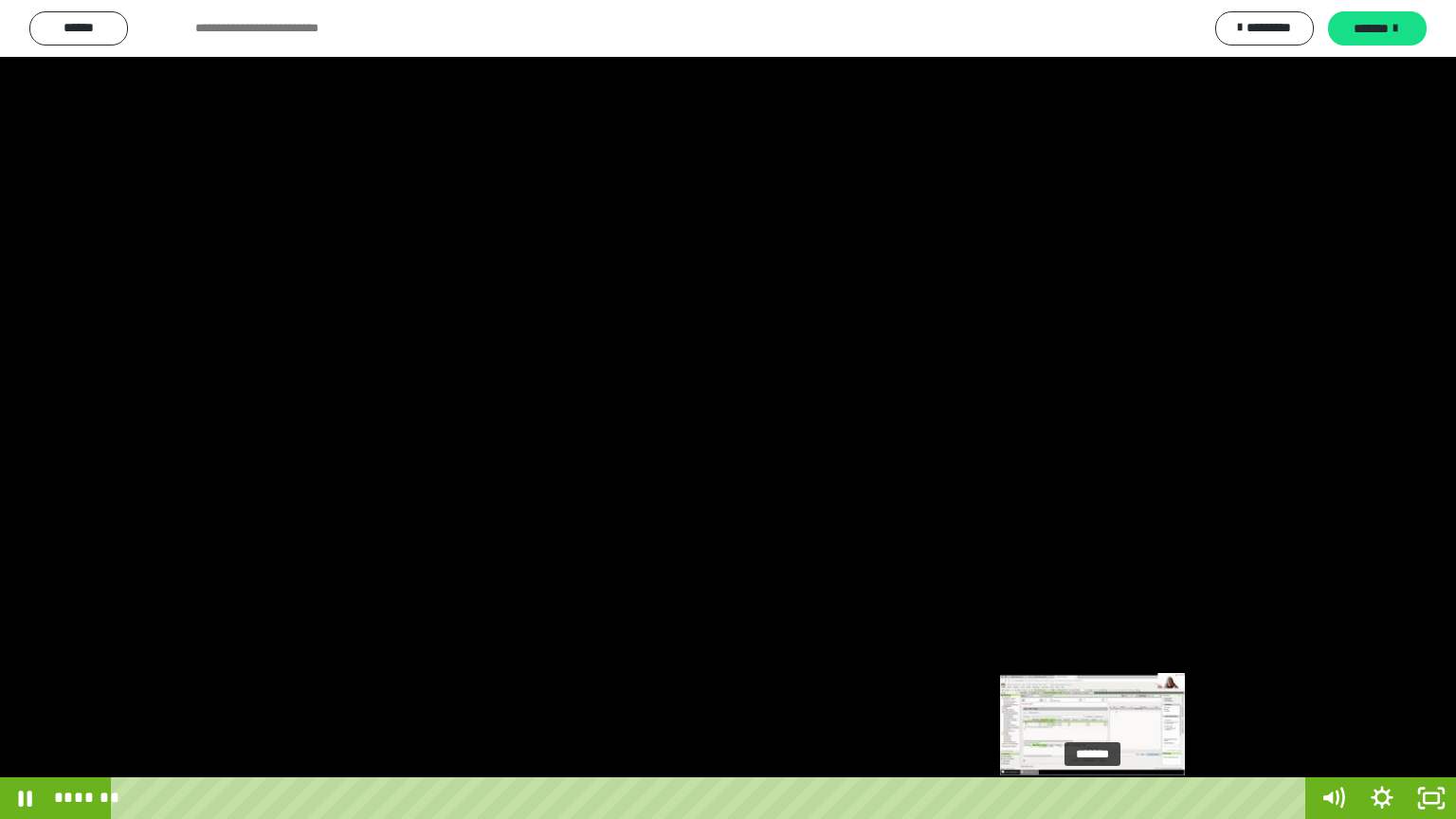 click on "*******" at bounding box center (712, 798) 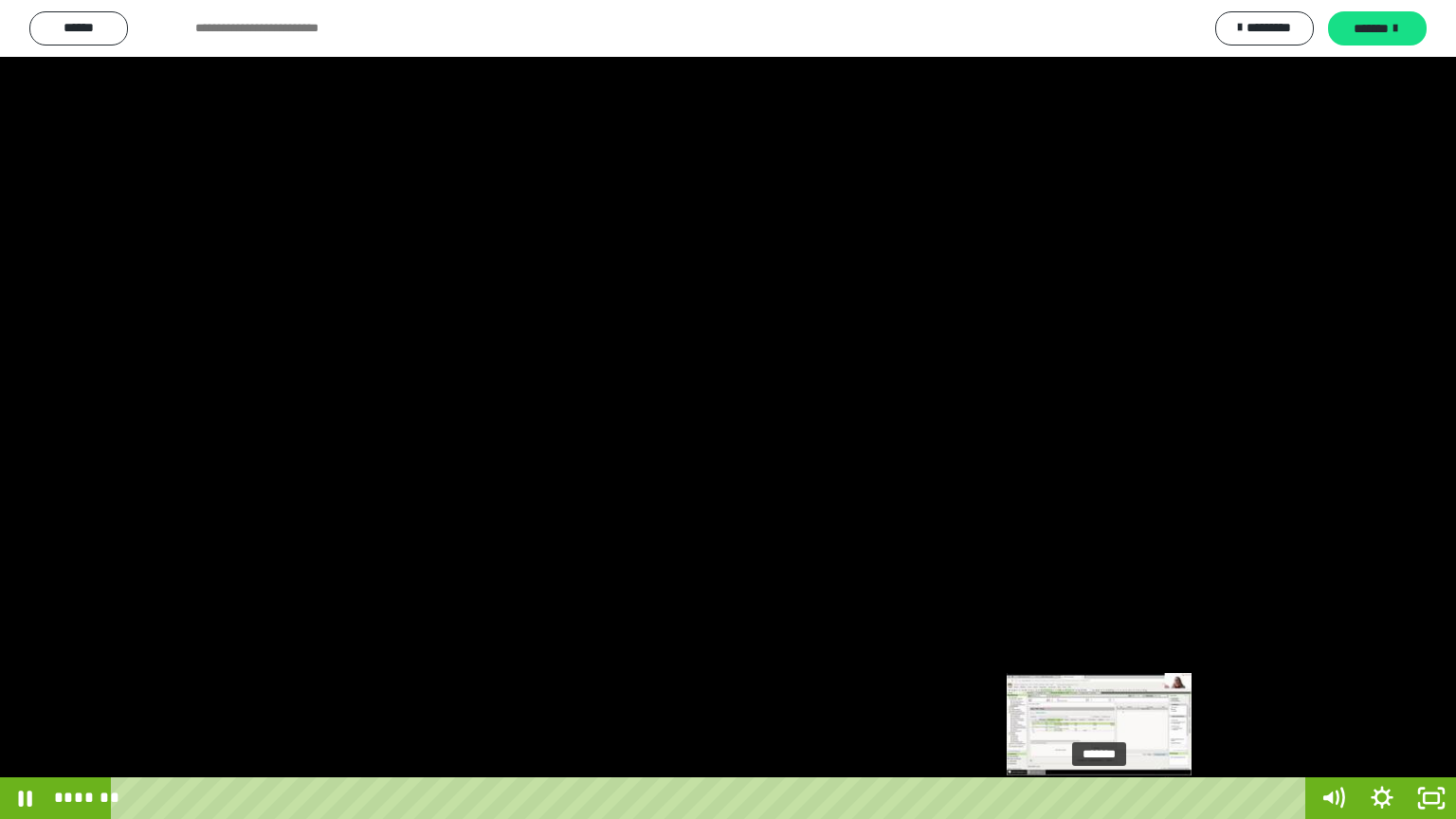 click on "*******" at bounding box center [712, 798] 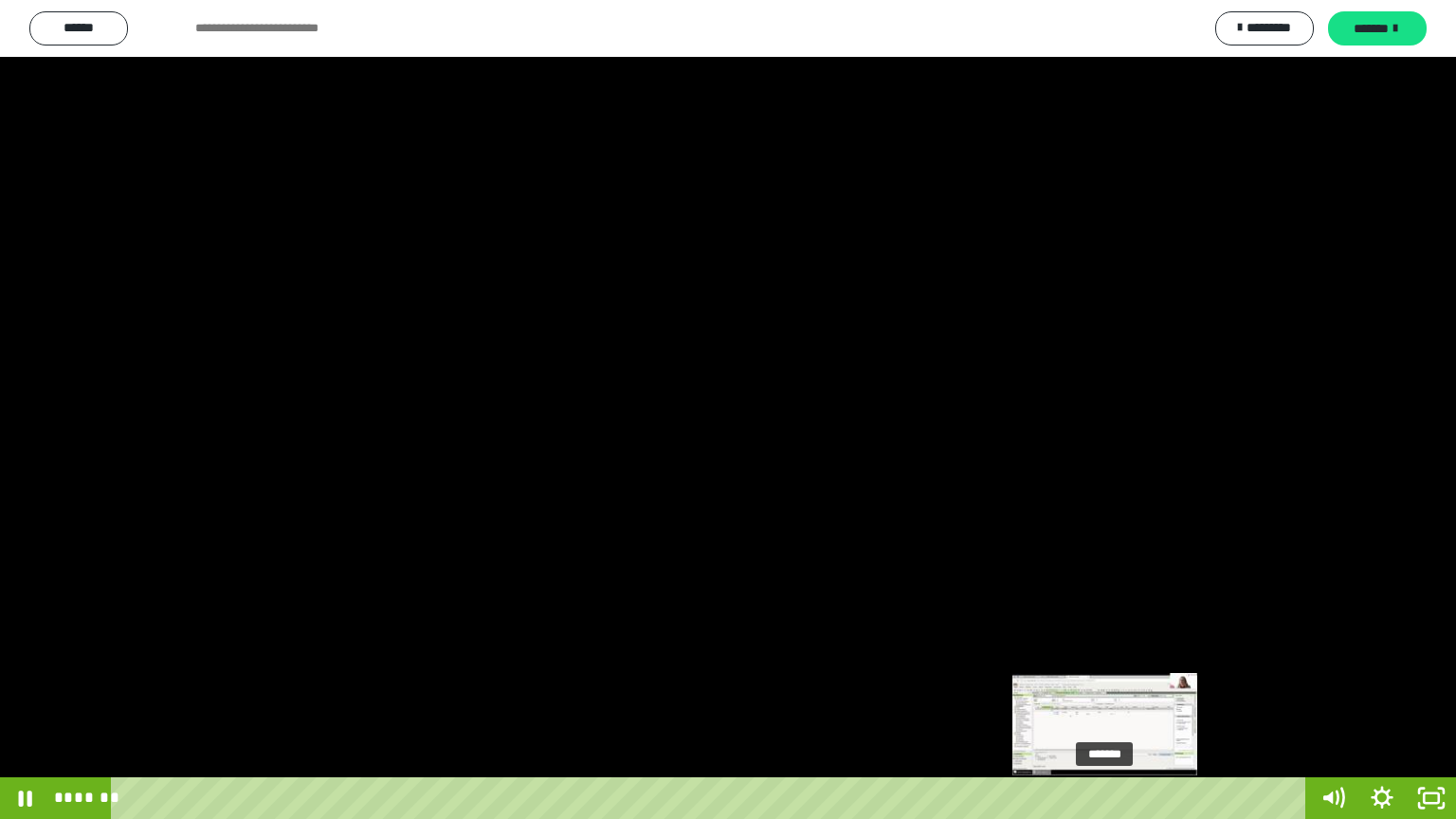 click on "*******" at bounding box center [712, 798] 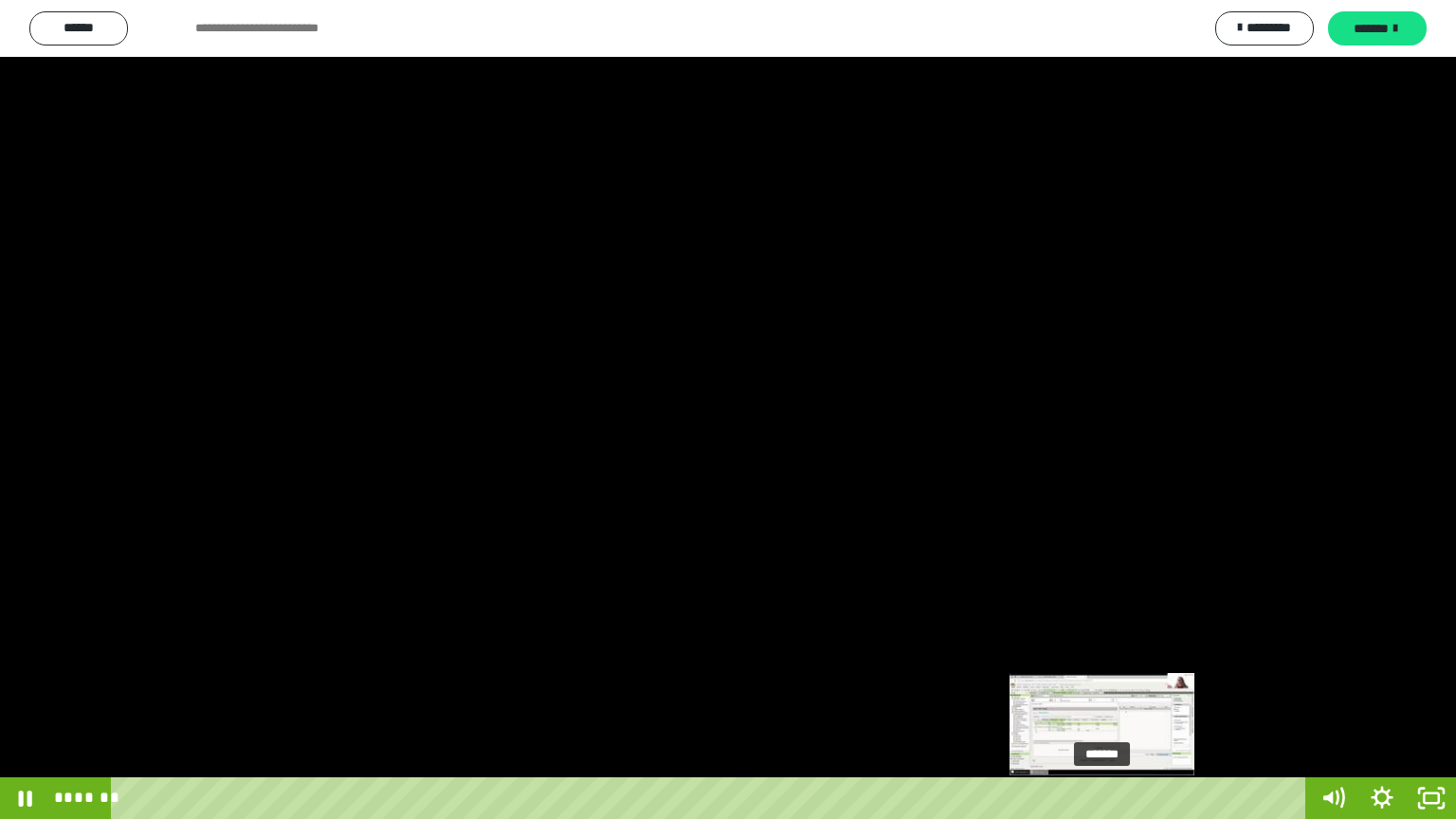click at bounding box center (1105, 798) 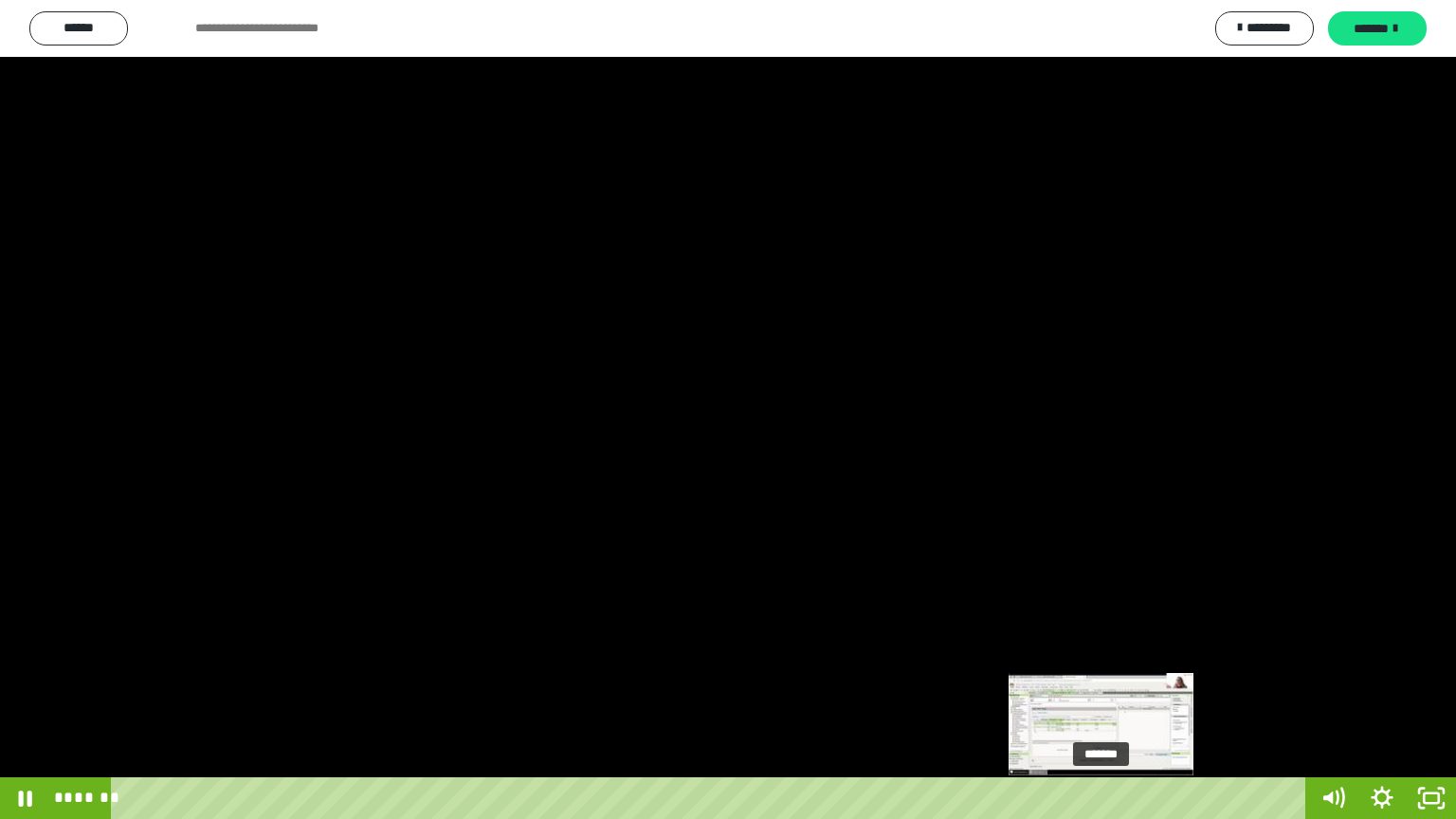 click at bounding box center [1101, 798] 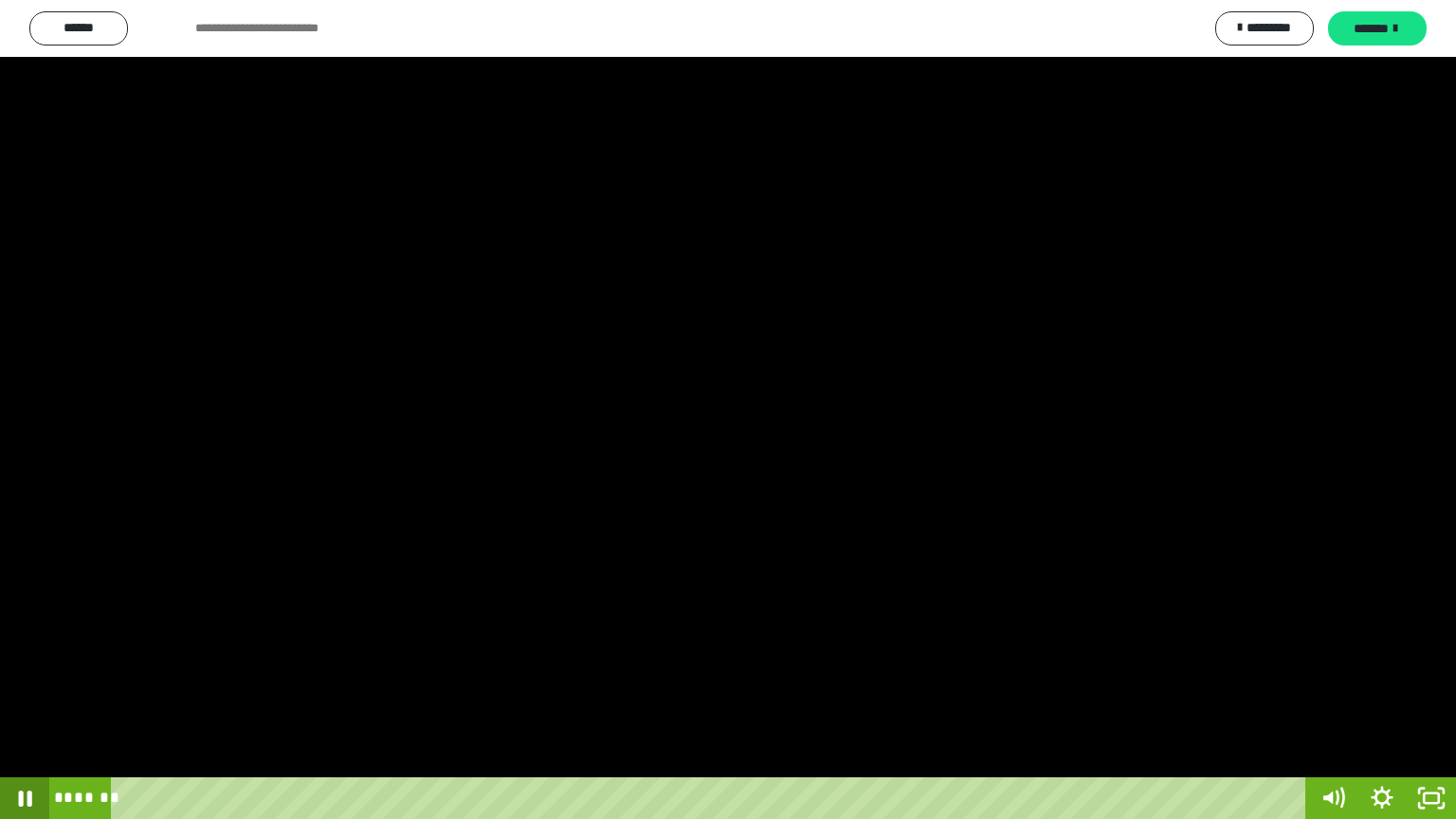 click 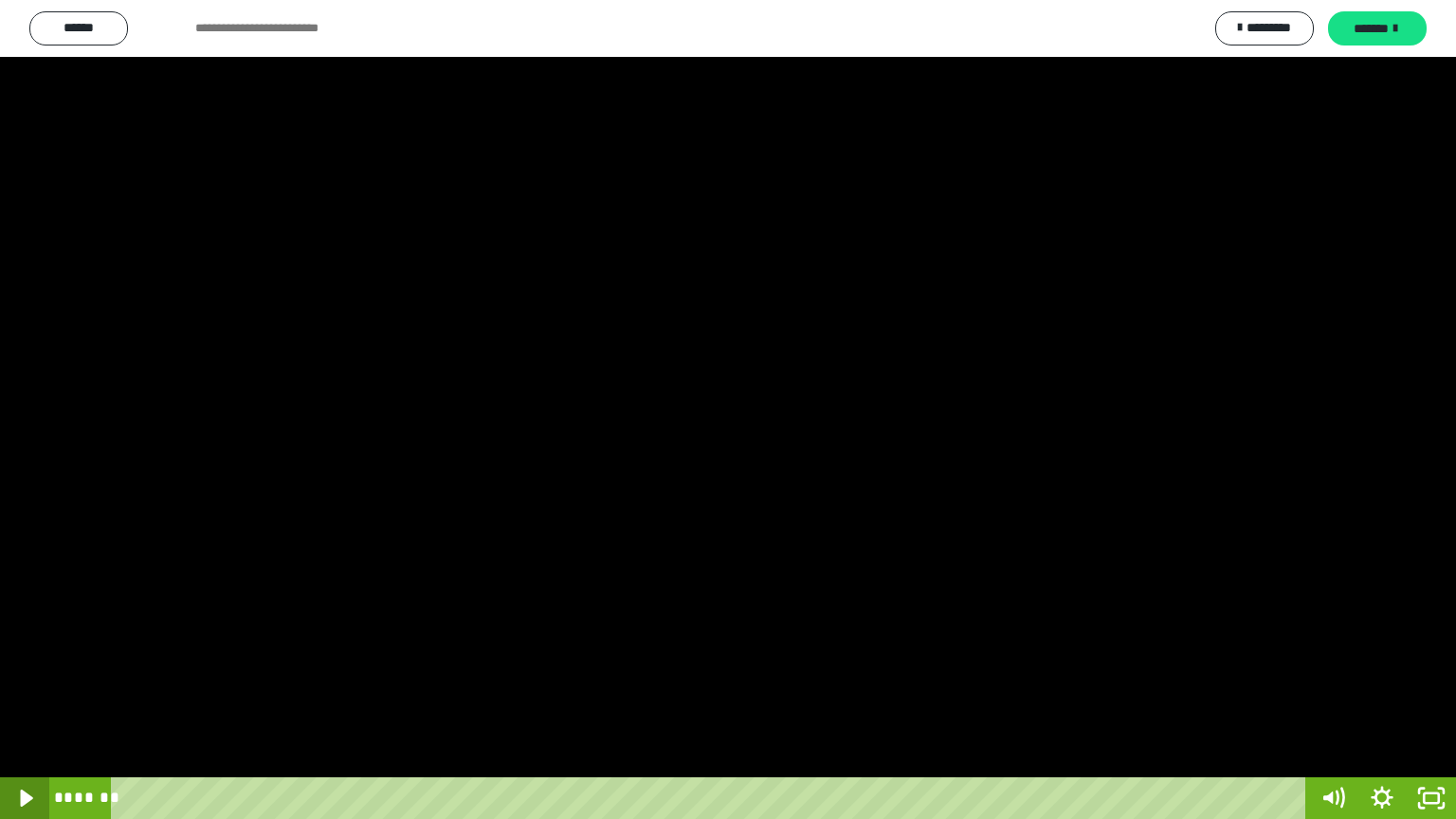 click 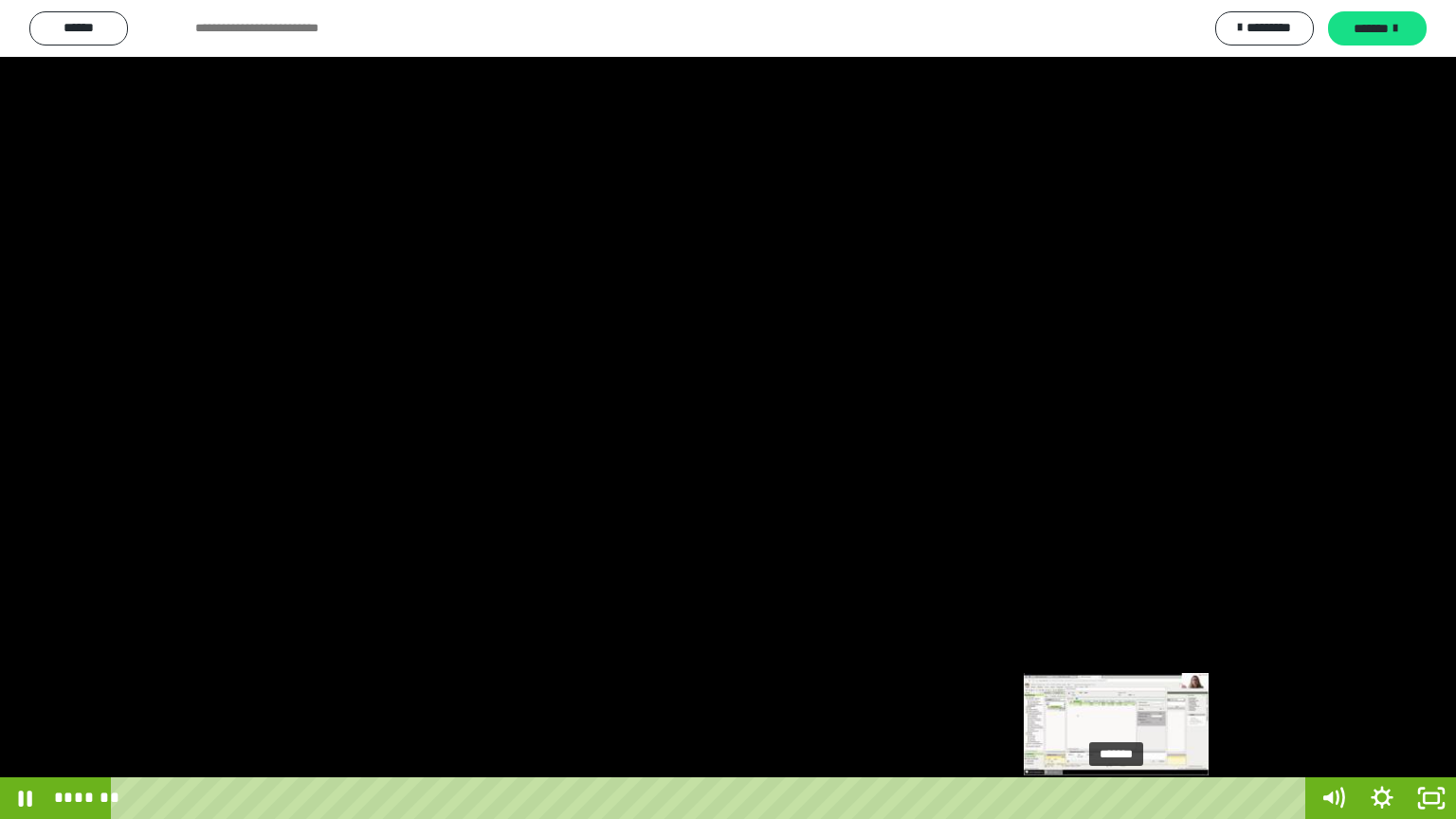 click at bounding box center [1116, 798] 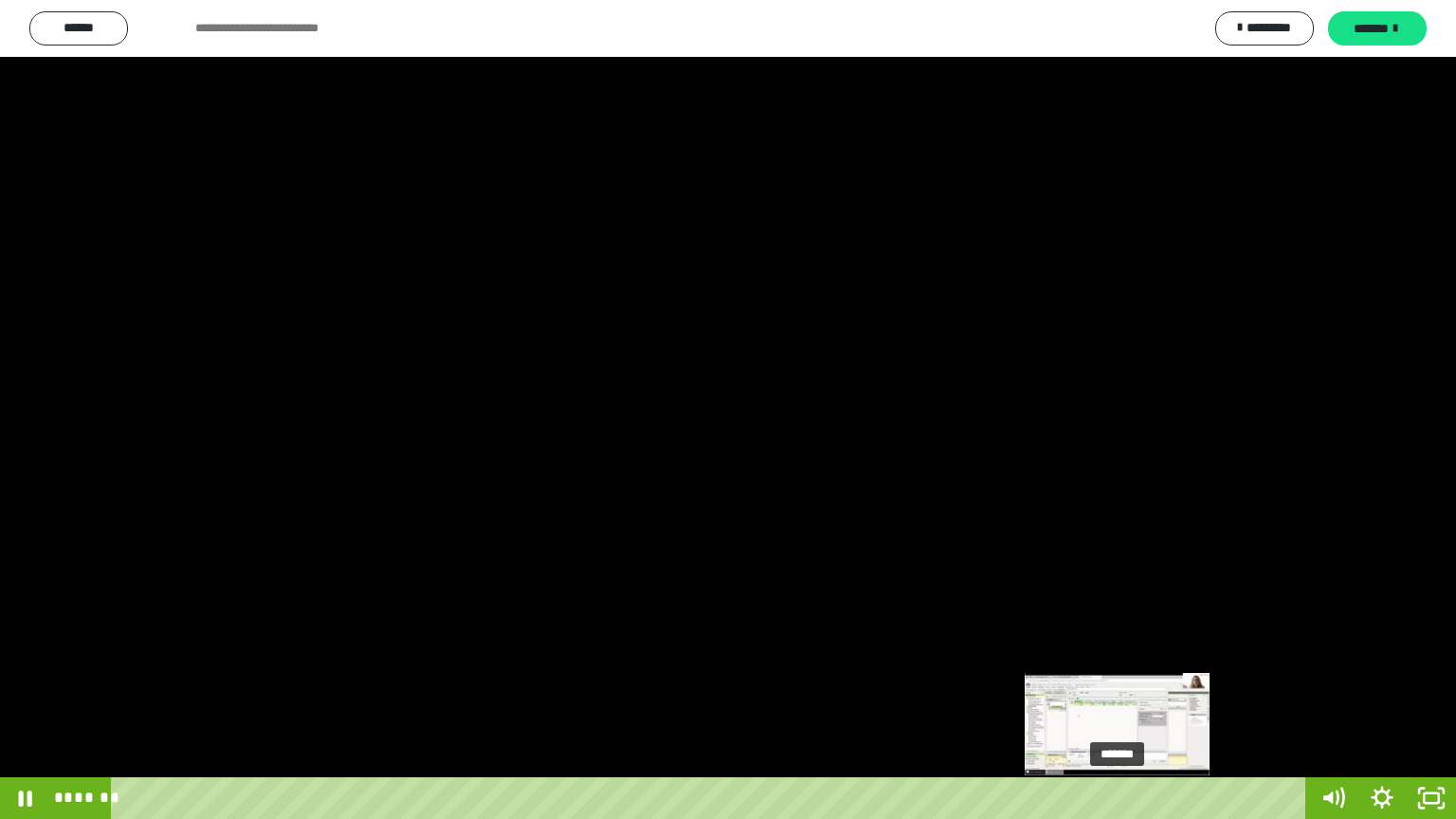 click at bounding box center [1117, 798] 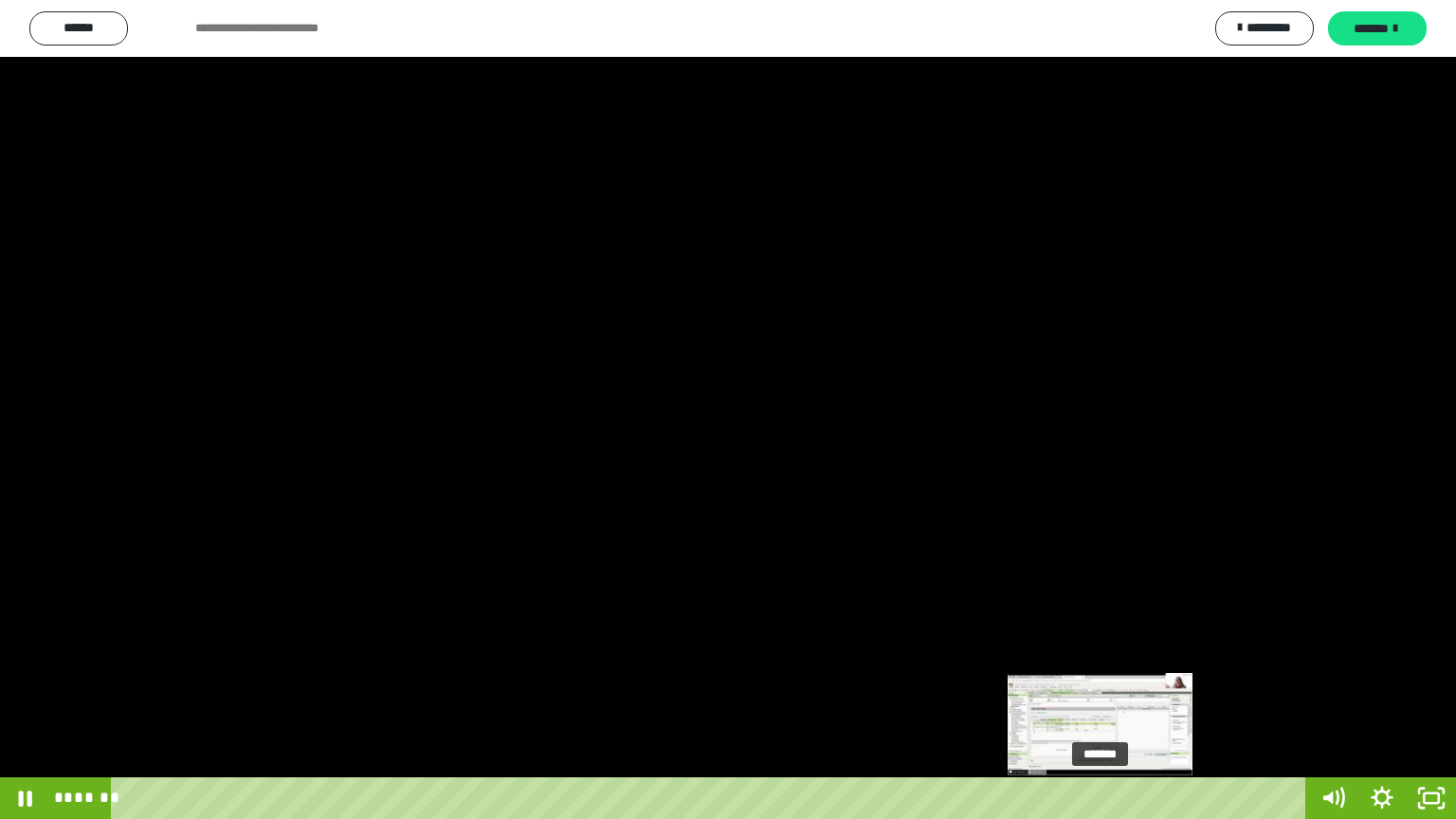 click on "*******" at bounding box center (712, 798) 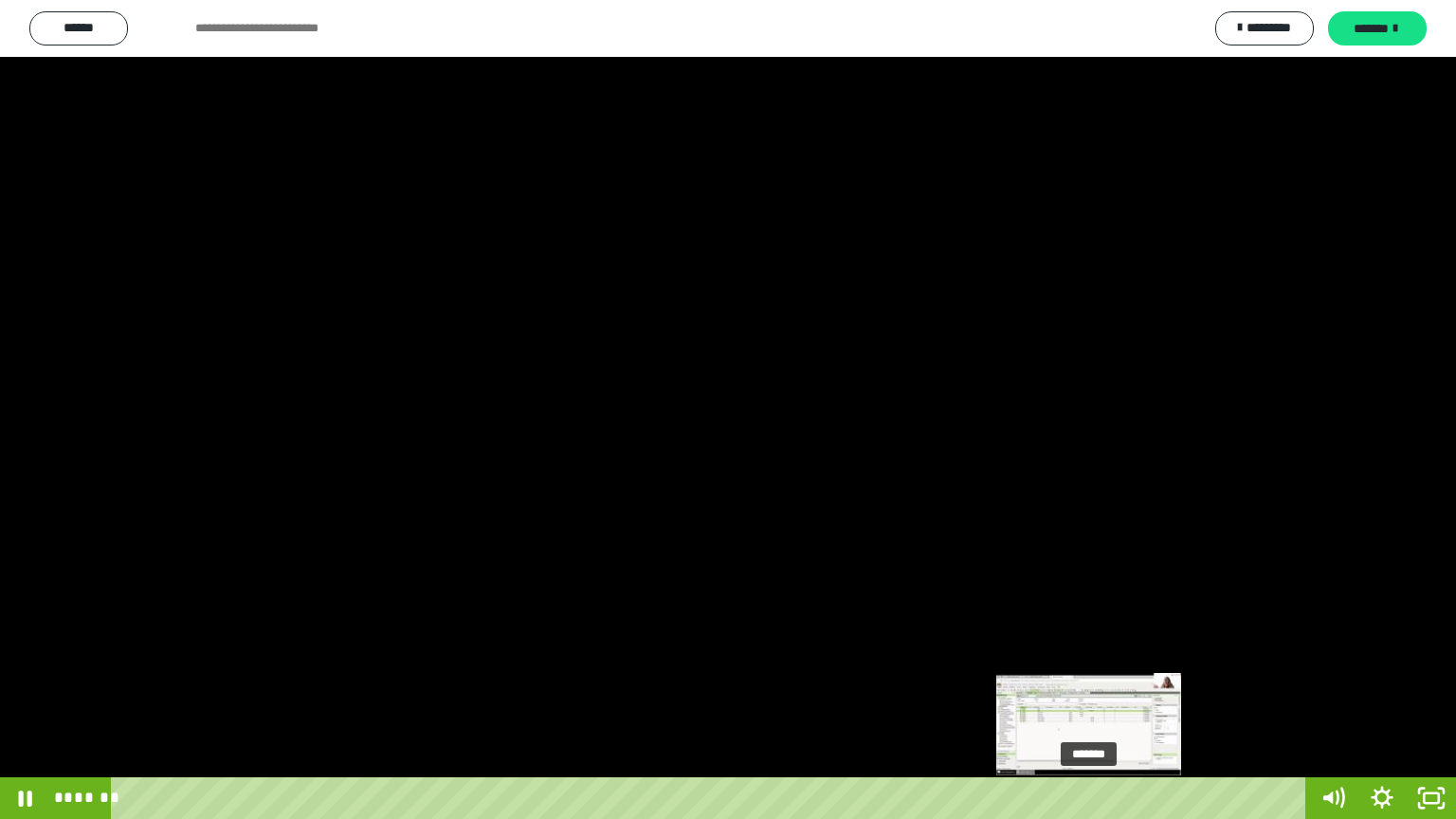 click on "*******" at bounding box center [712, 798] 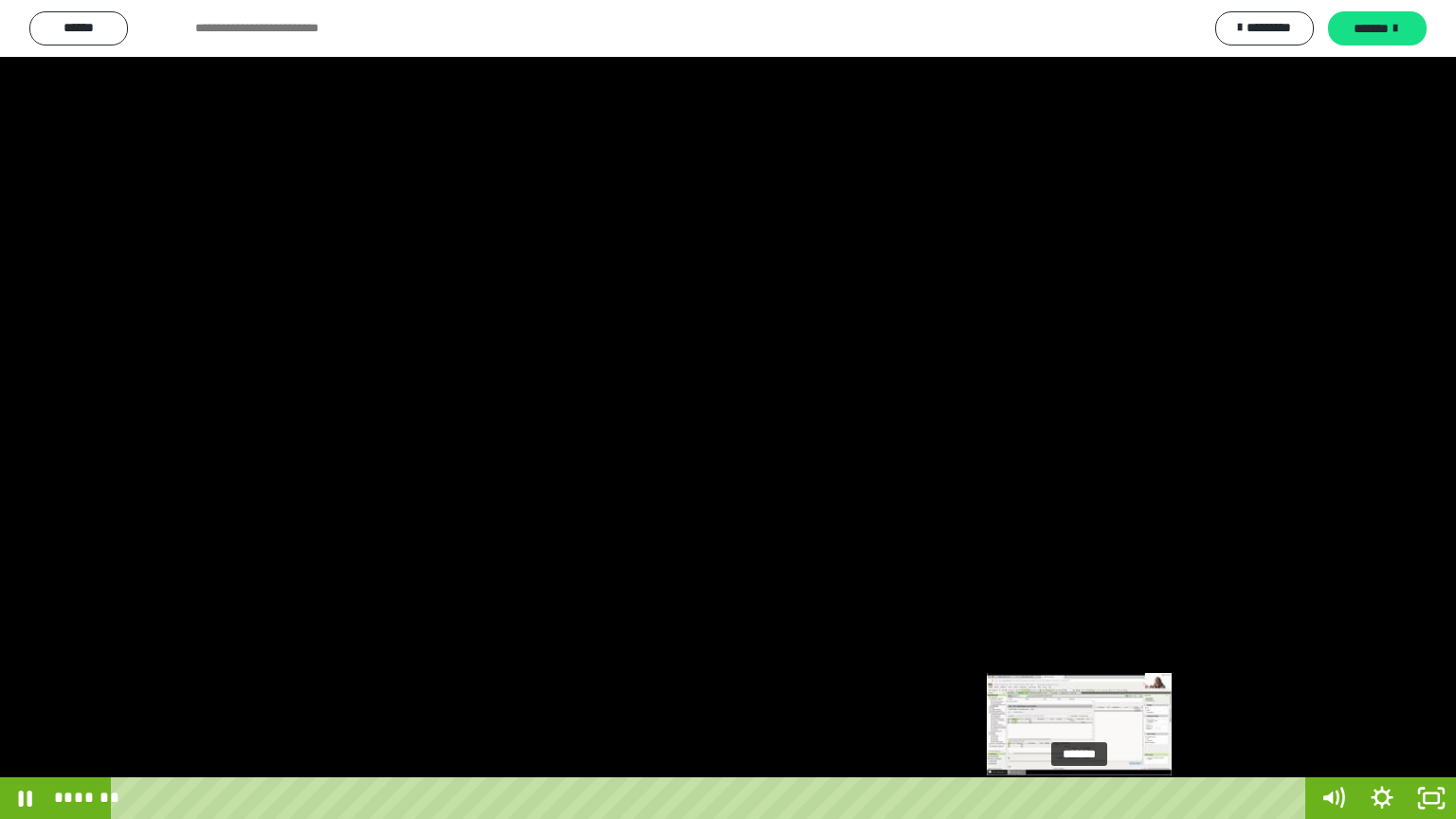 click at bounding box center [1079, 798] 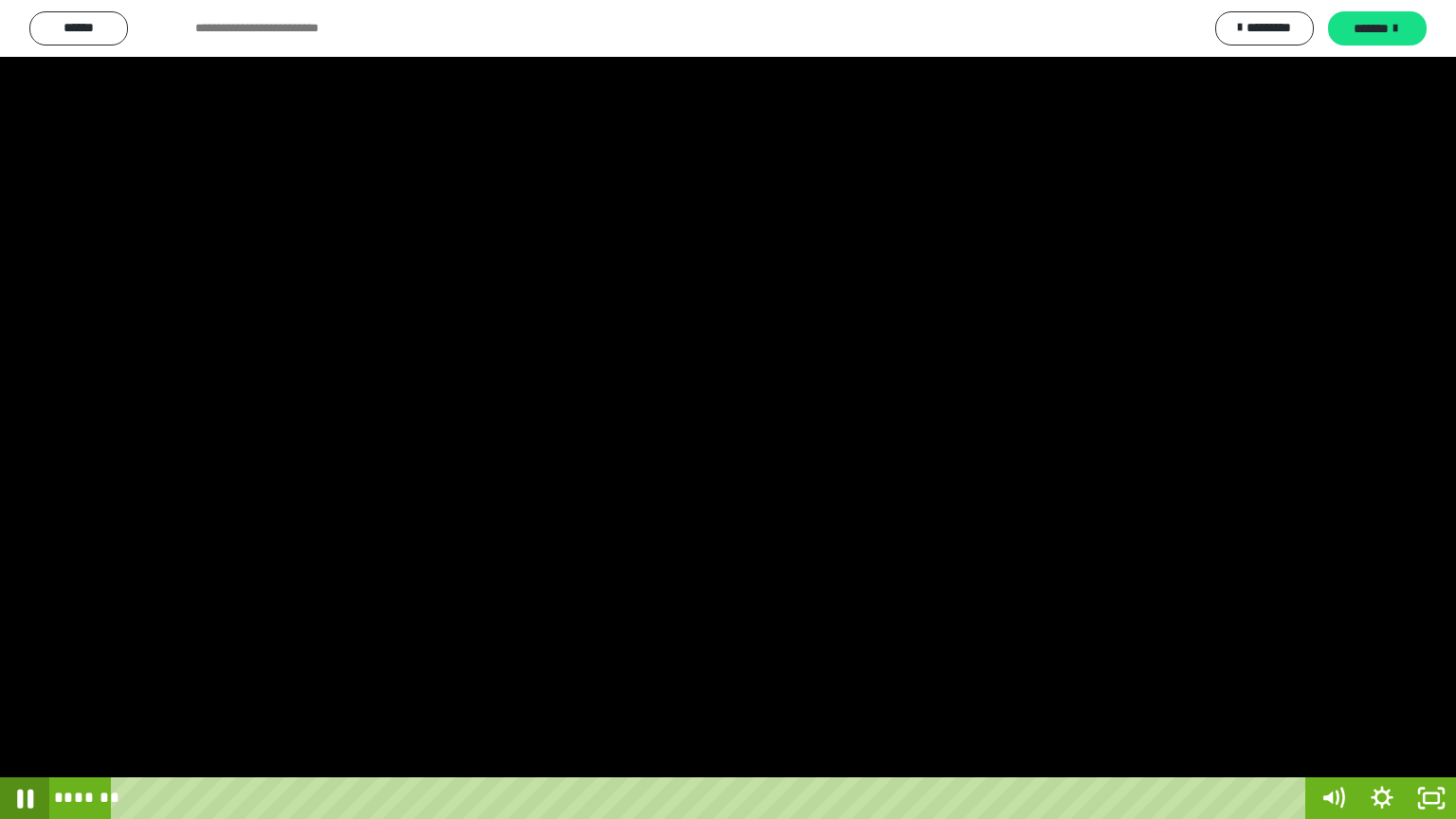 click 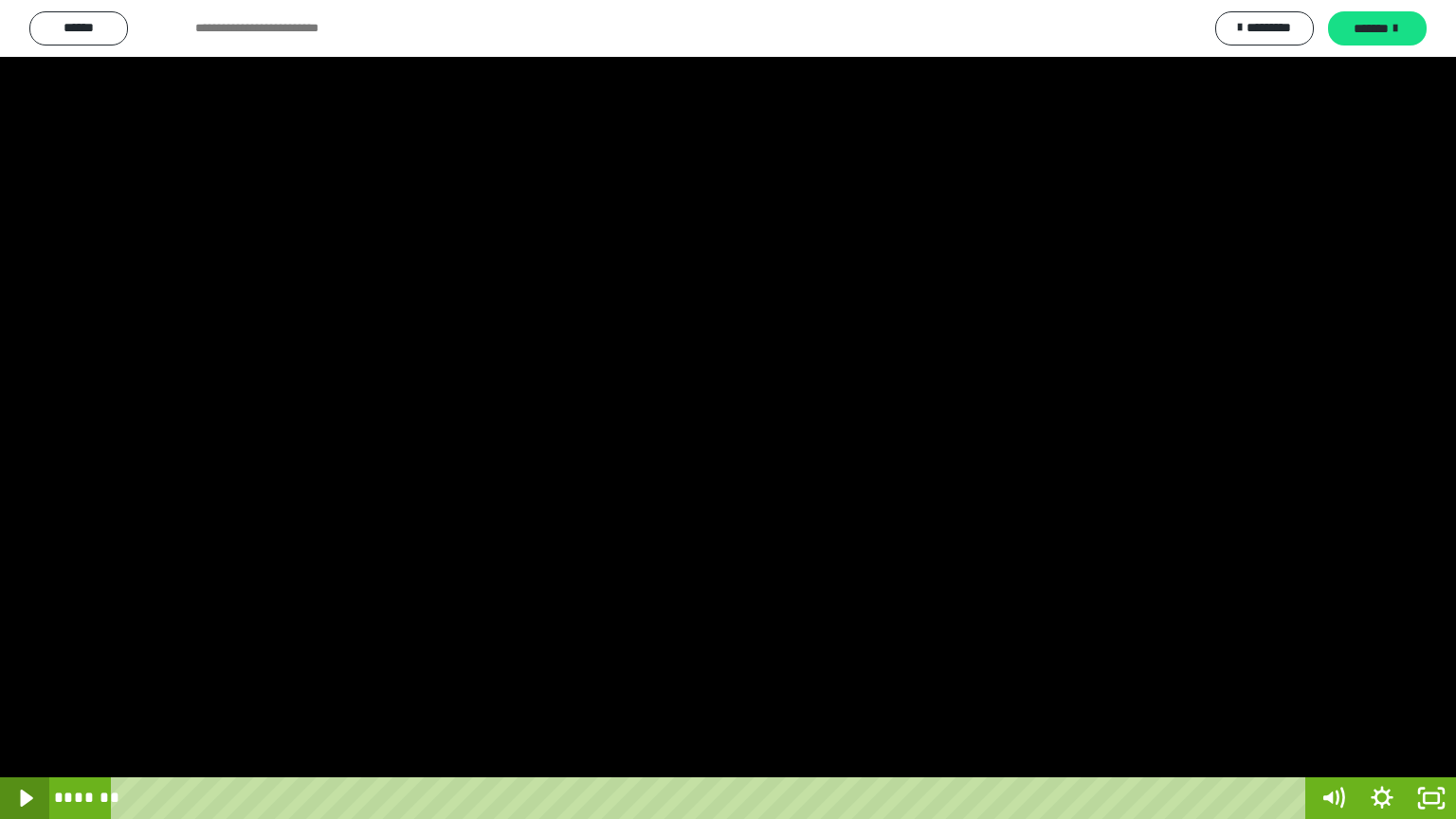 click 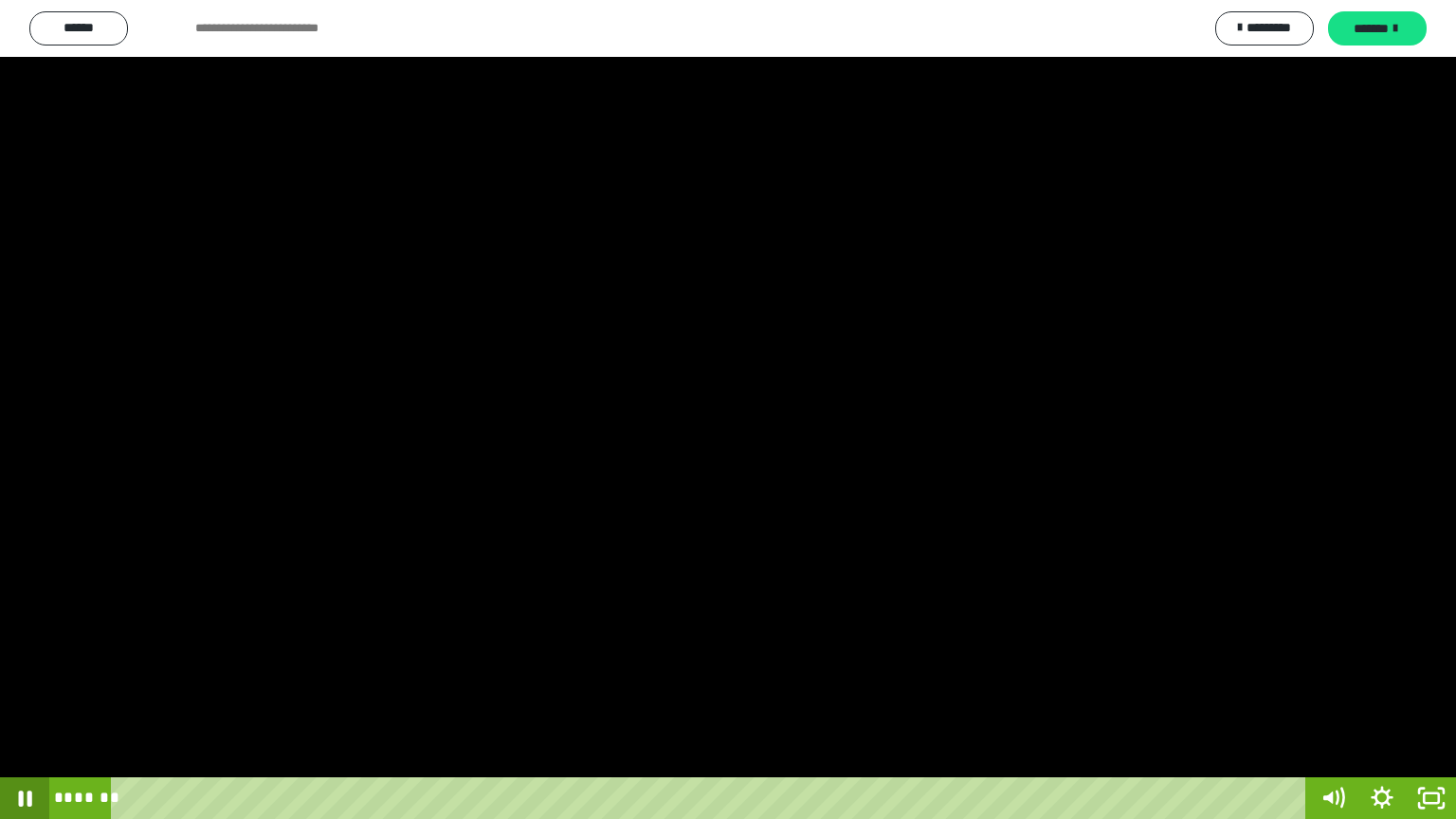 click 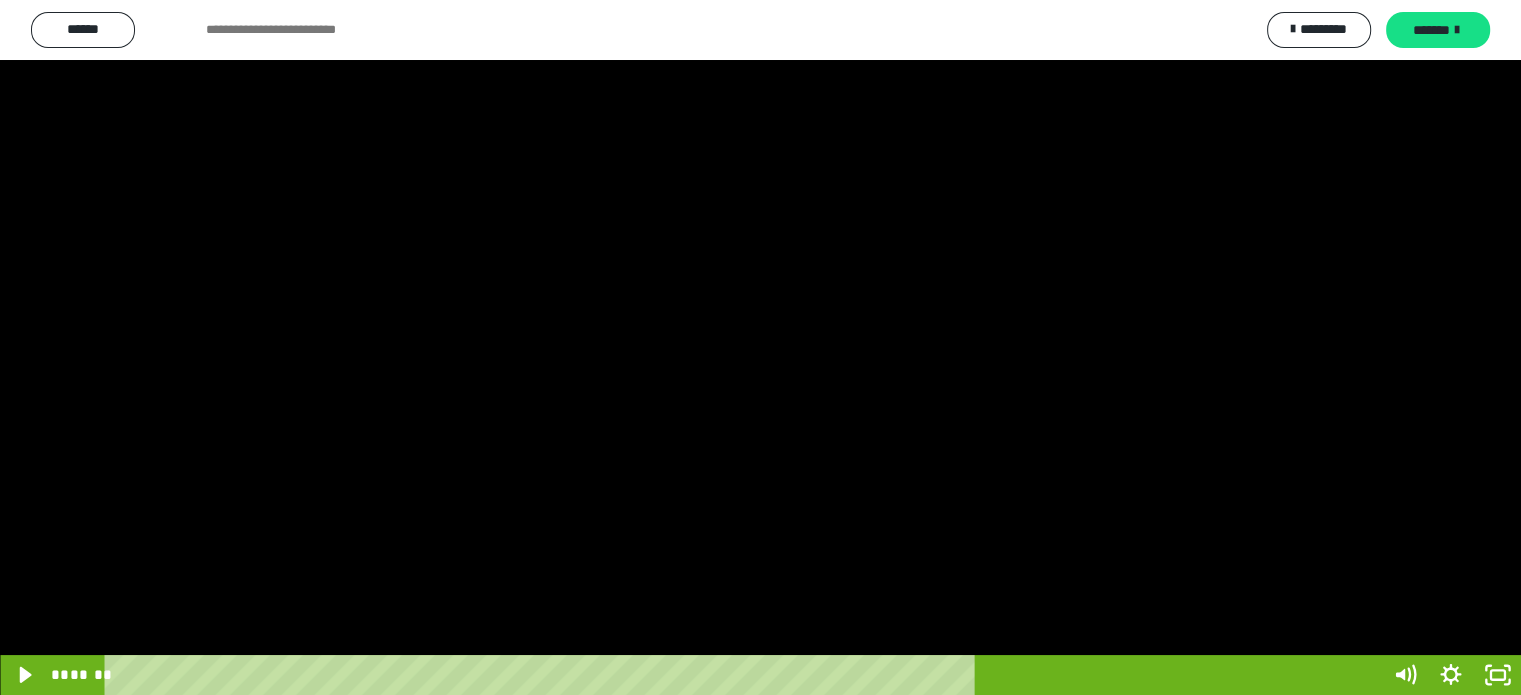 scroll, scrollTop: 0, scrollLeft: 0, axis: both 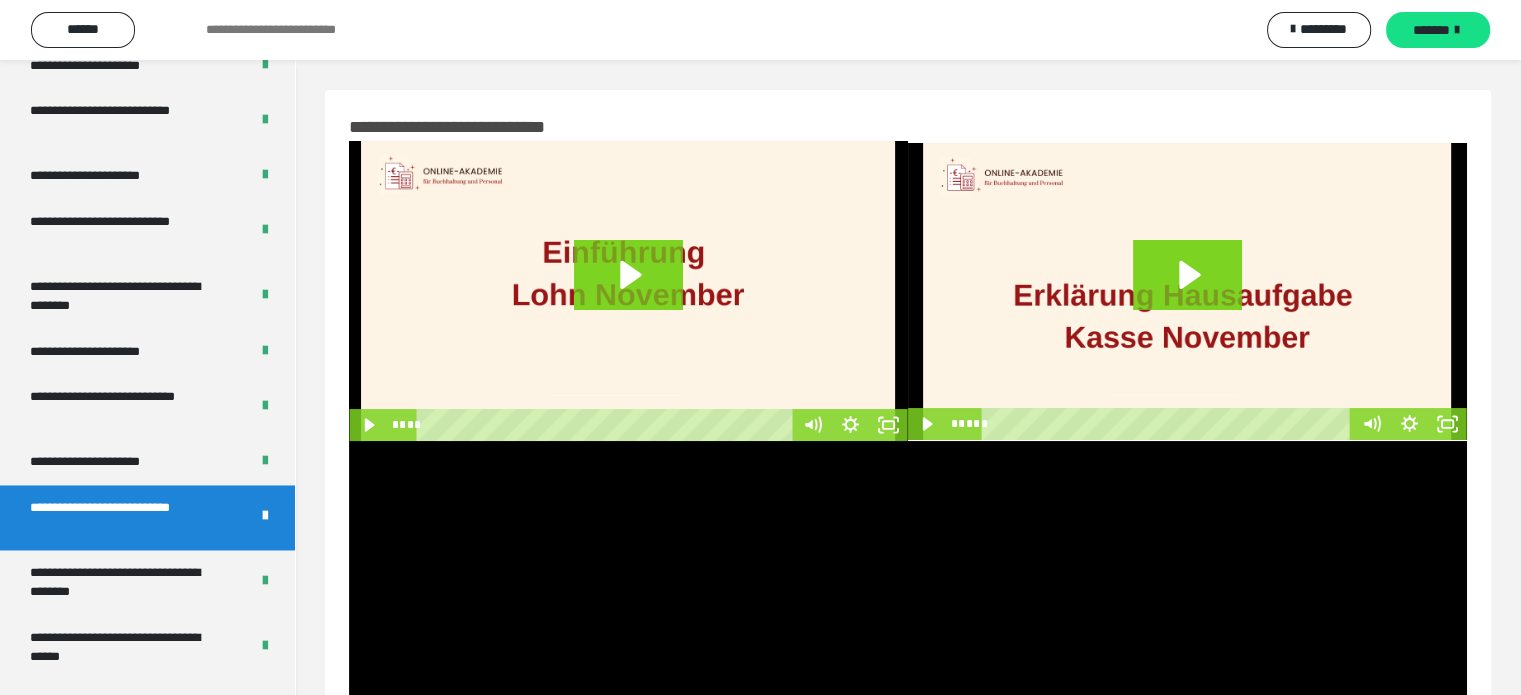 click on "**********" at bounding box center (908, 592) 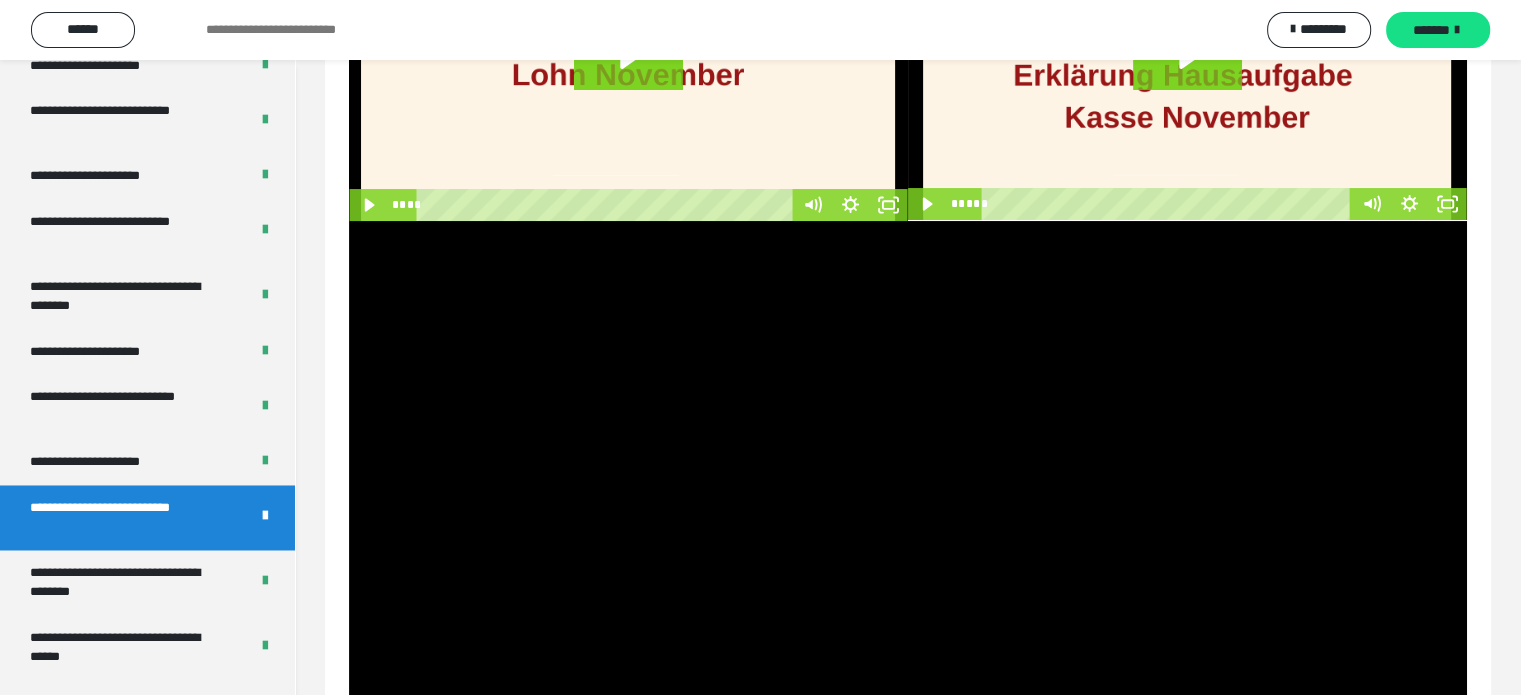 scroll, scrollTop: 428, scrollLeft: 0, axis: vertical 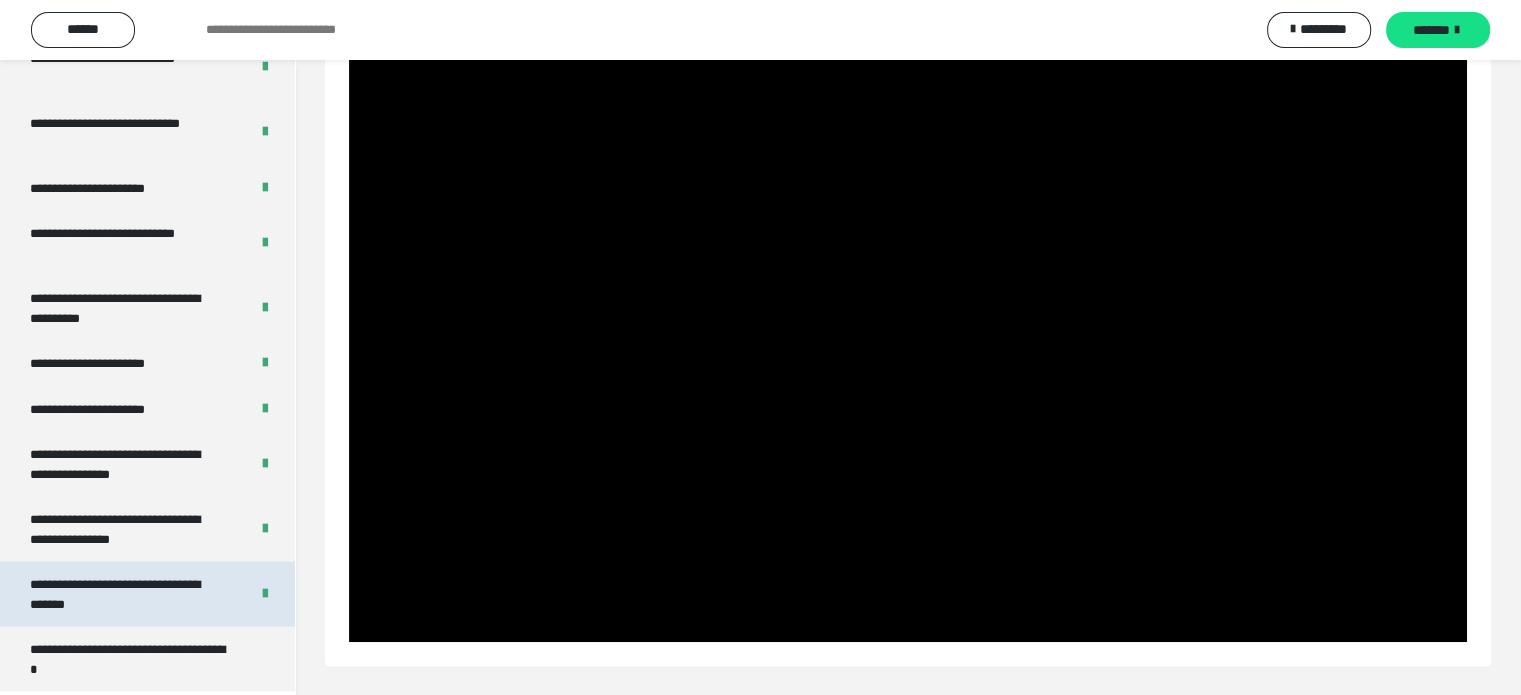click on "**********" at bounding box center [124, 594] 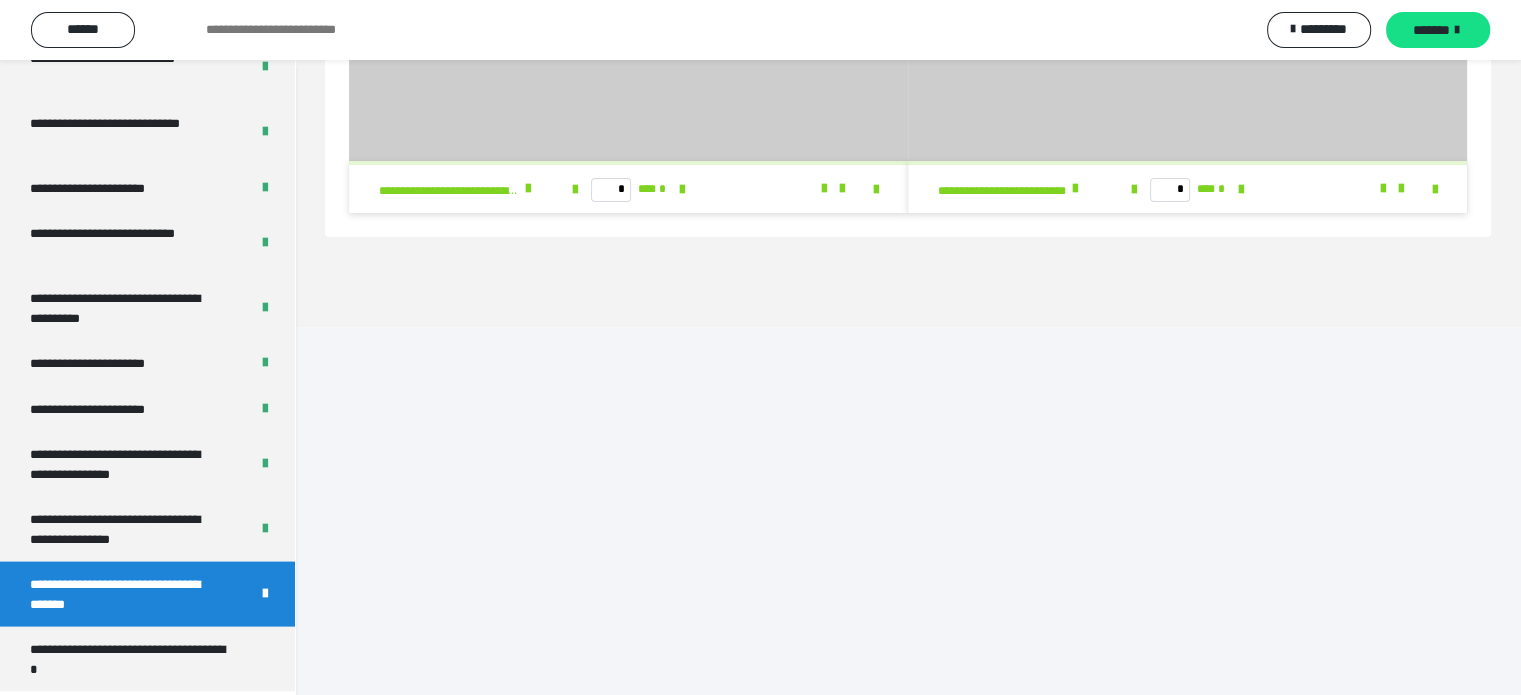 scroll, scrollTop: 60, scrollLeft: 0, axis: vertical 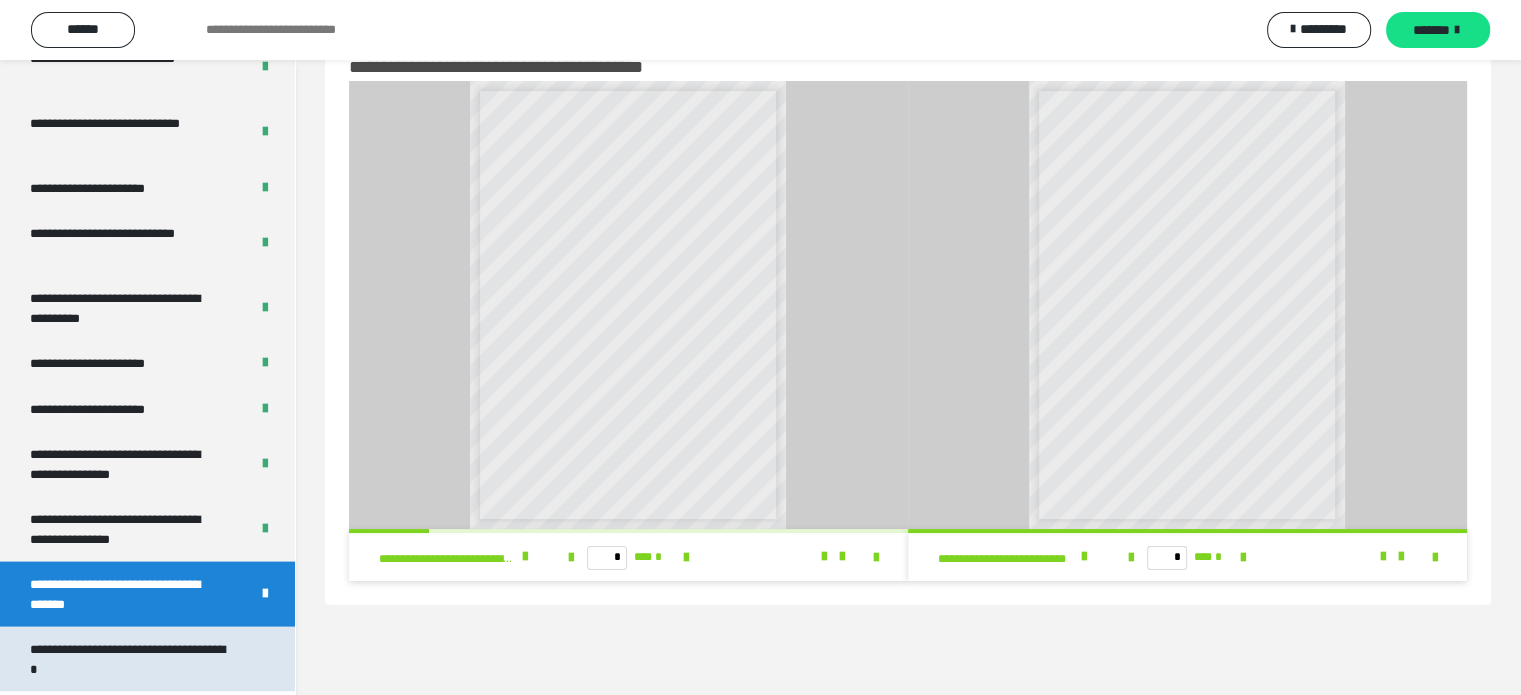 click on "**********" at bounding box center [132, 659] 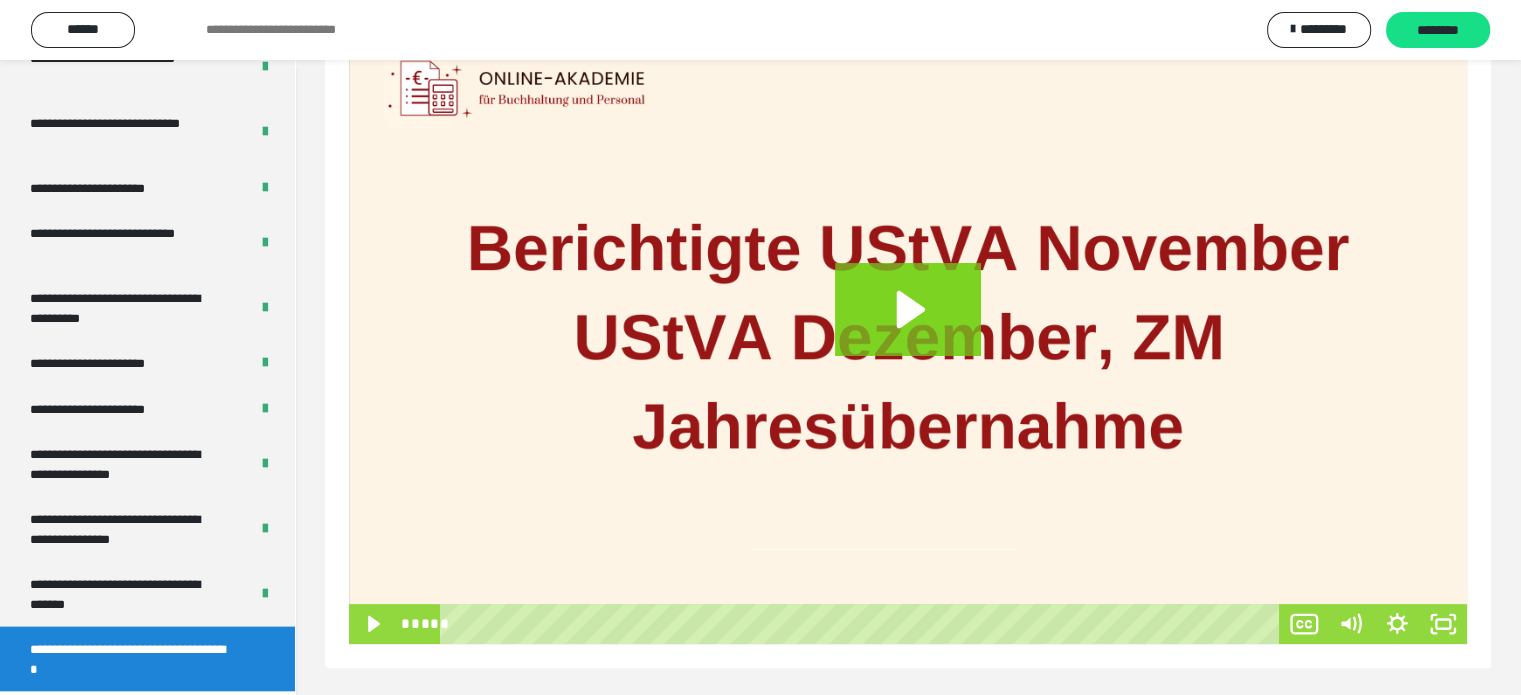 scroll, scrollTop: 346, scrollLeft: 0, axis: vertical 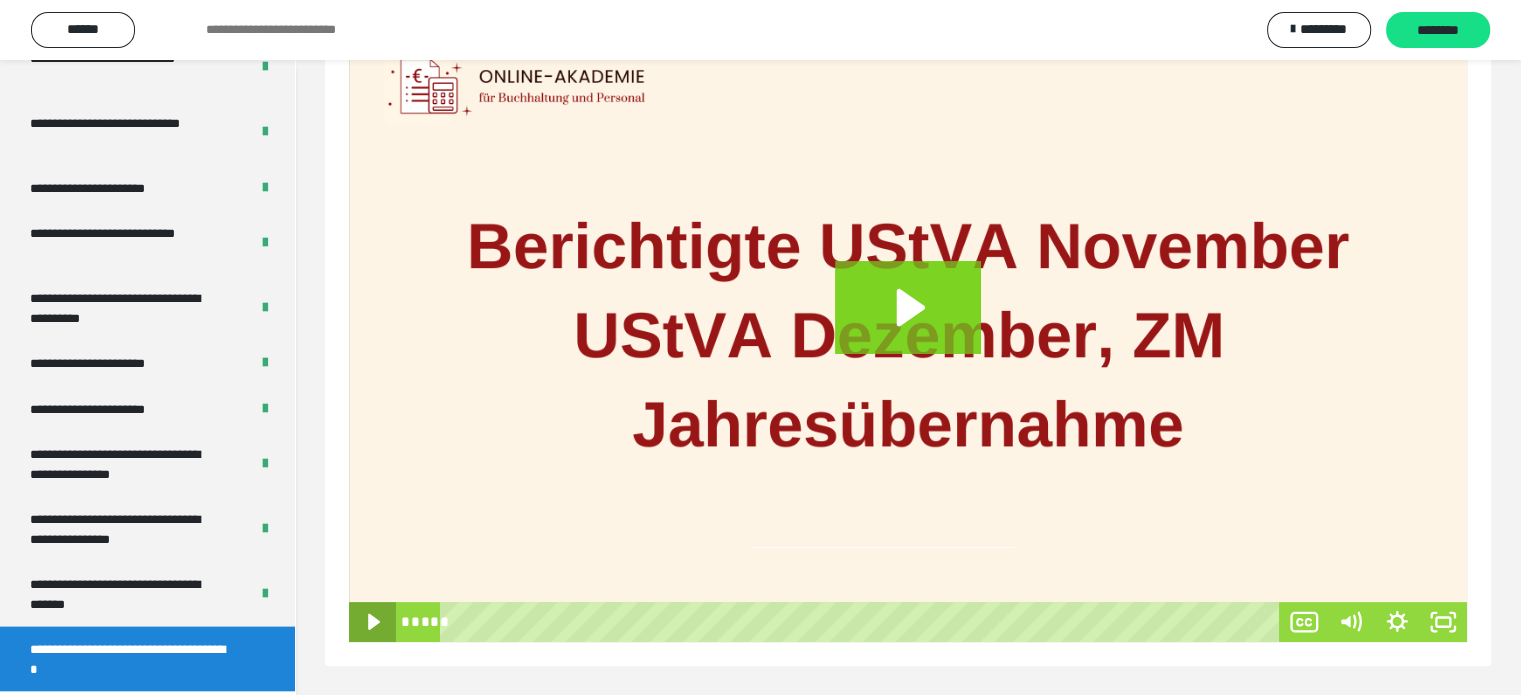 click 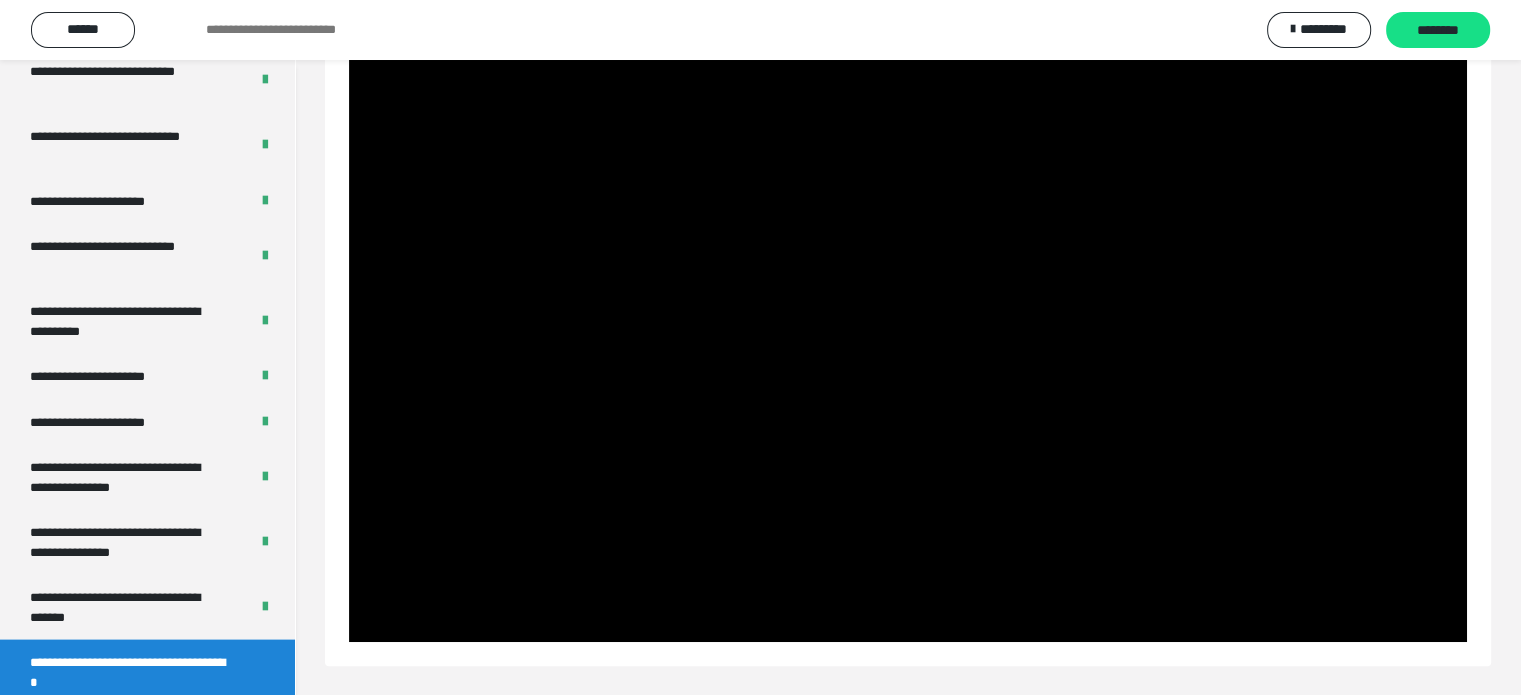 scroll, scrollTop: 3992, scrollLeft: 0, axis: vertical 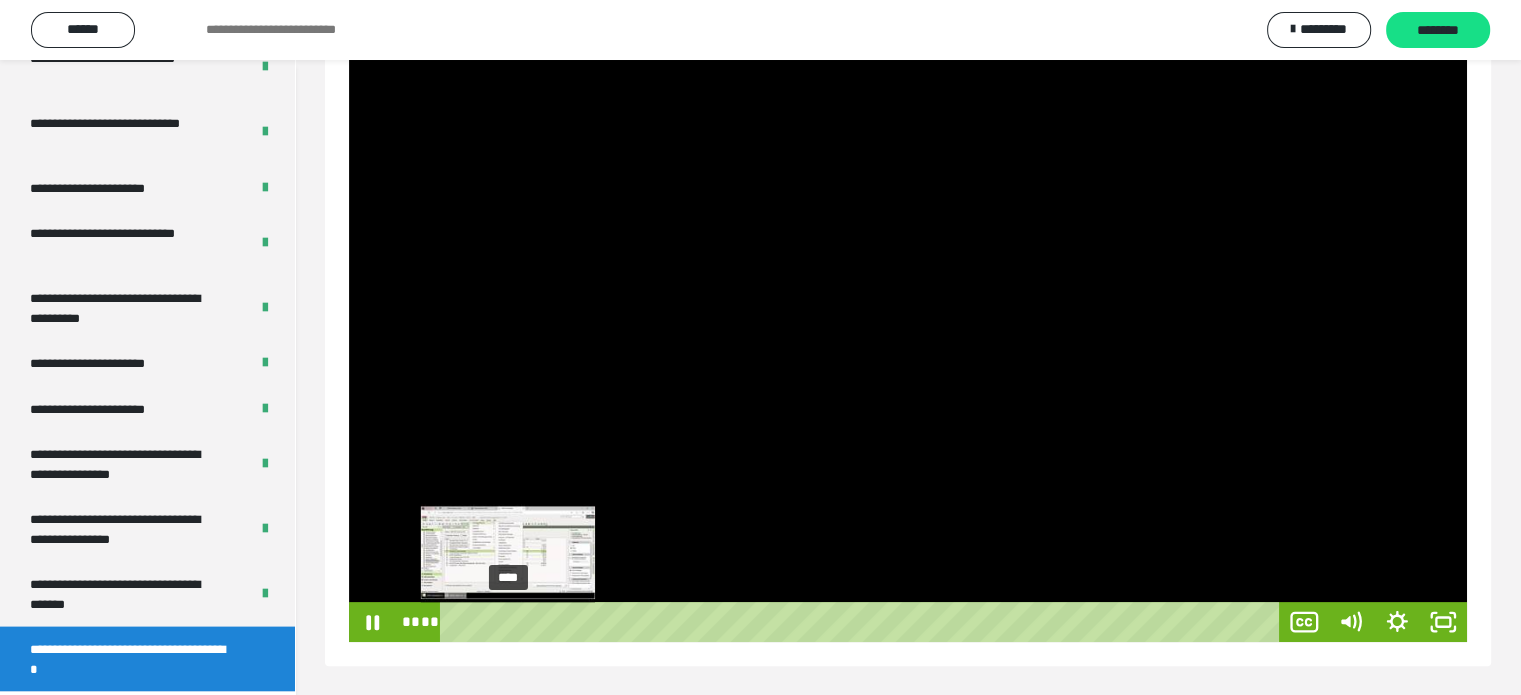 click at bounding box center [513, 621] 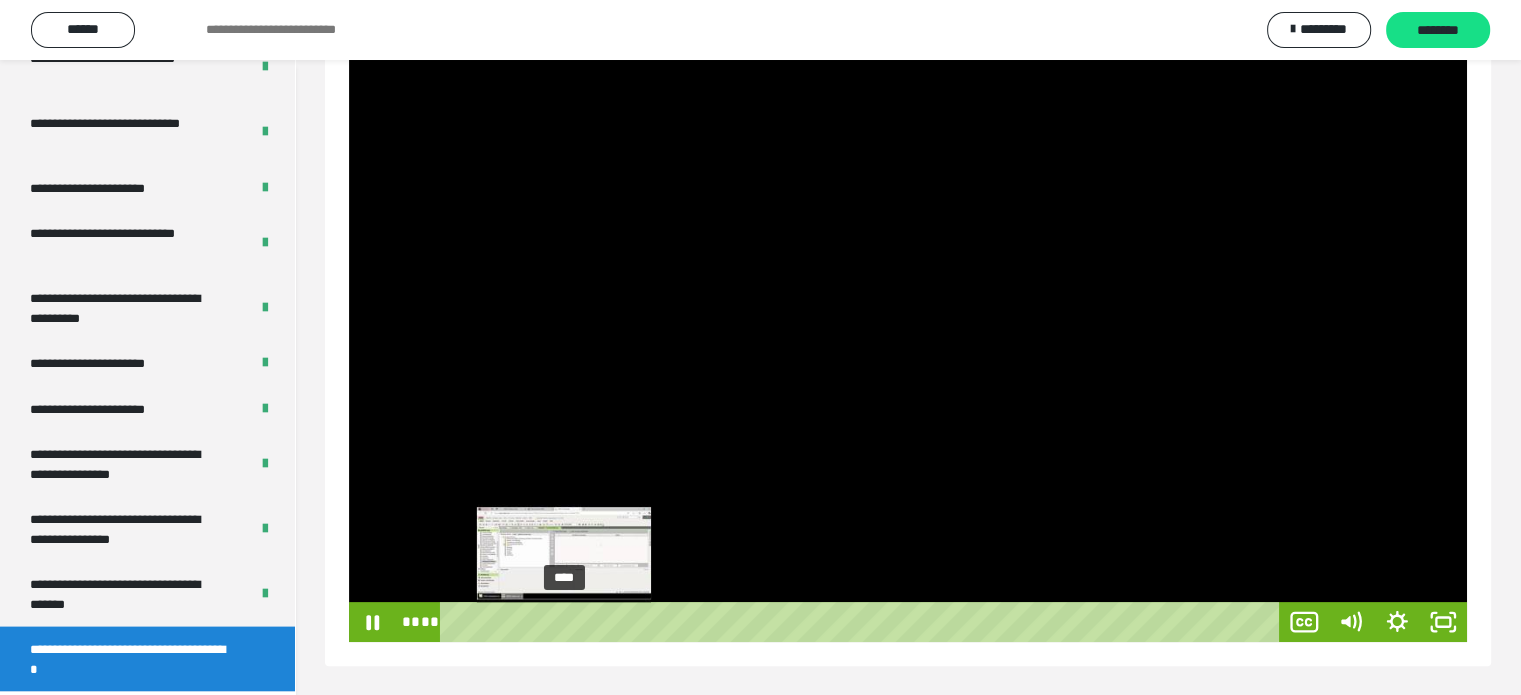 click on "****" at bounding box center [863, 622] 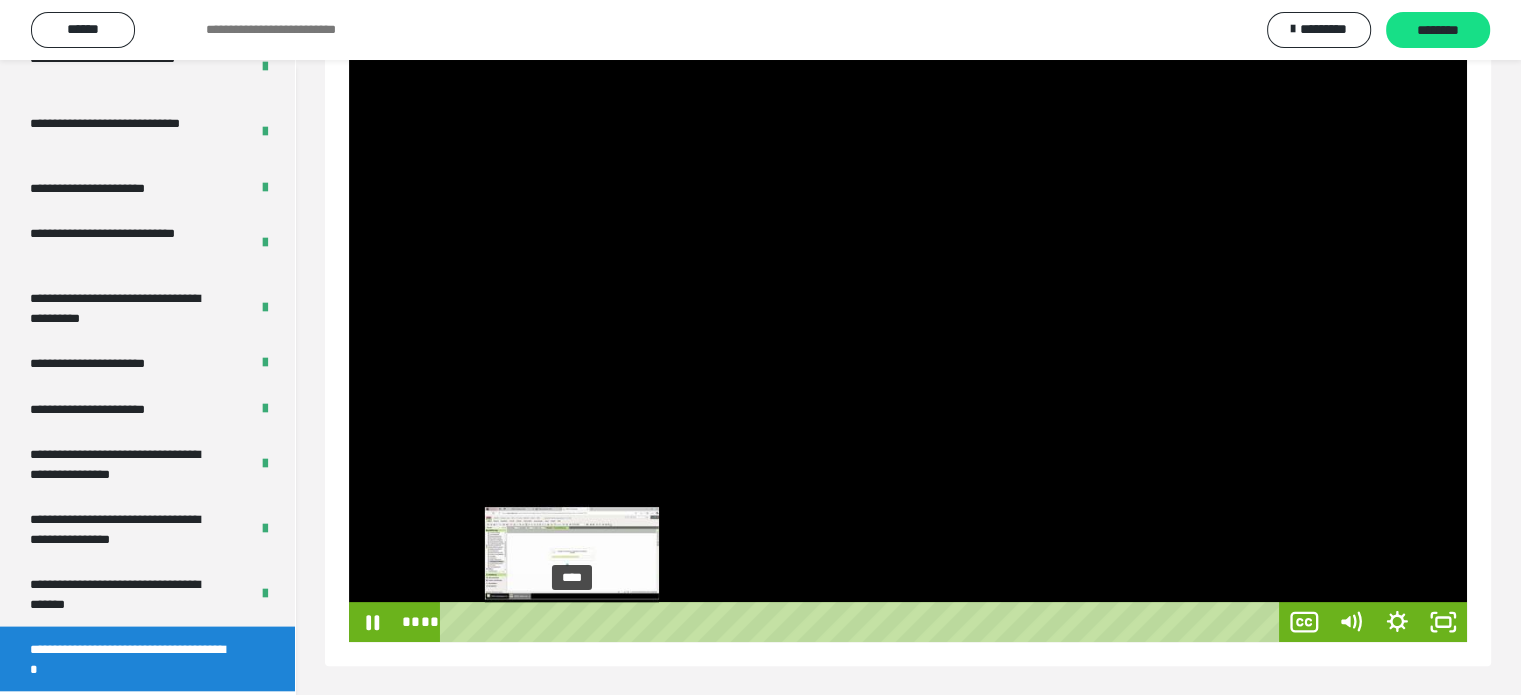 click at bounding box center [571, 621] 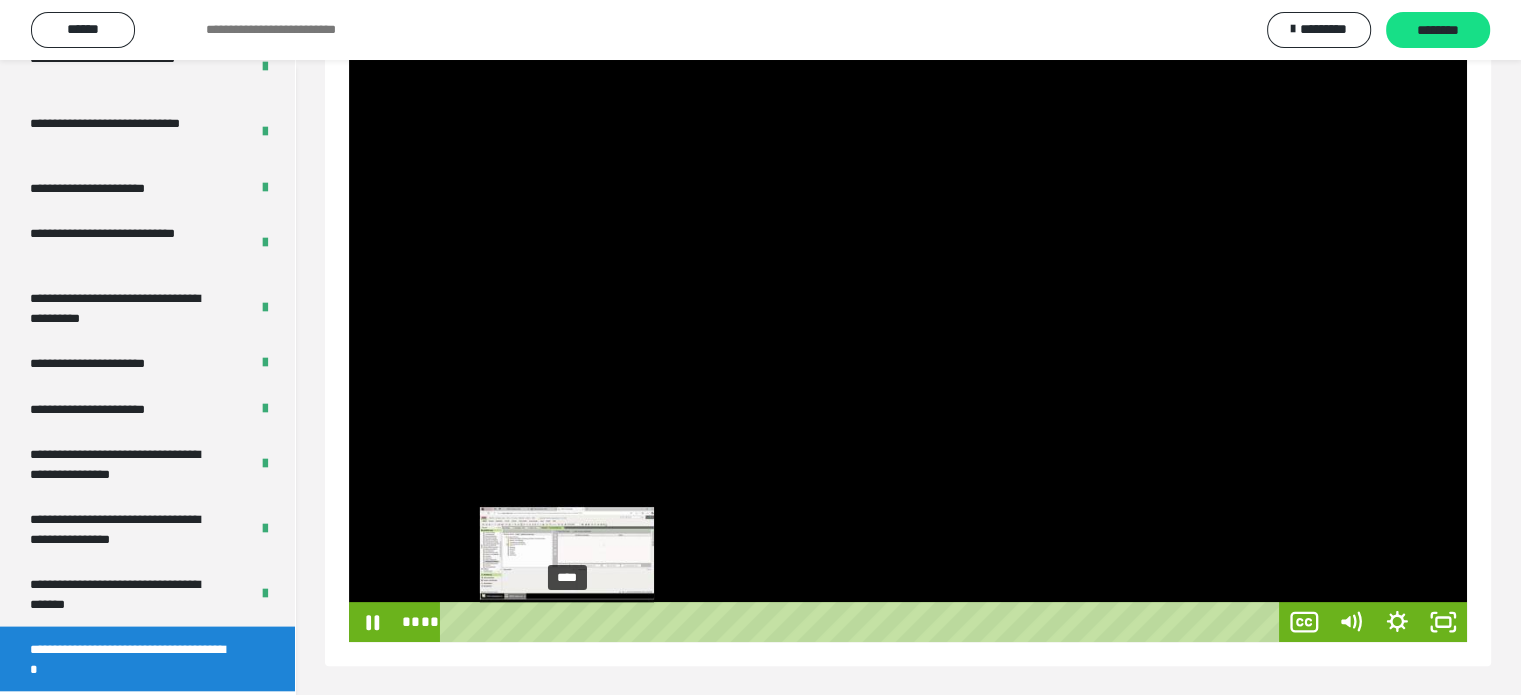 click at bounding box center (572, 621) 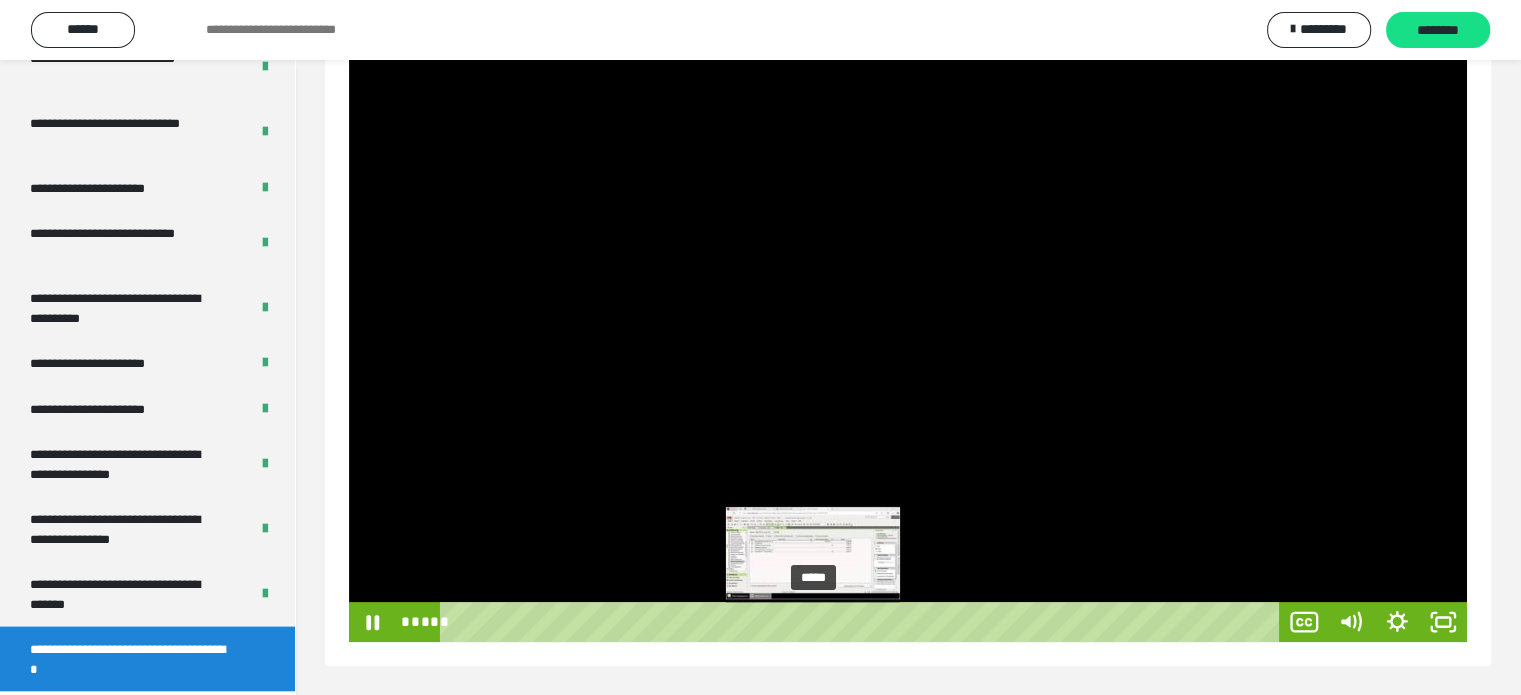 click on "*****" at bounding box center [863, 622] 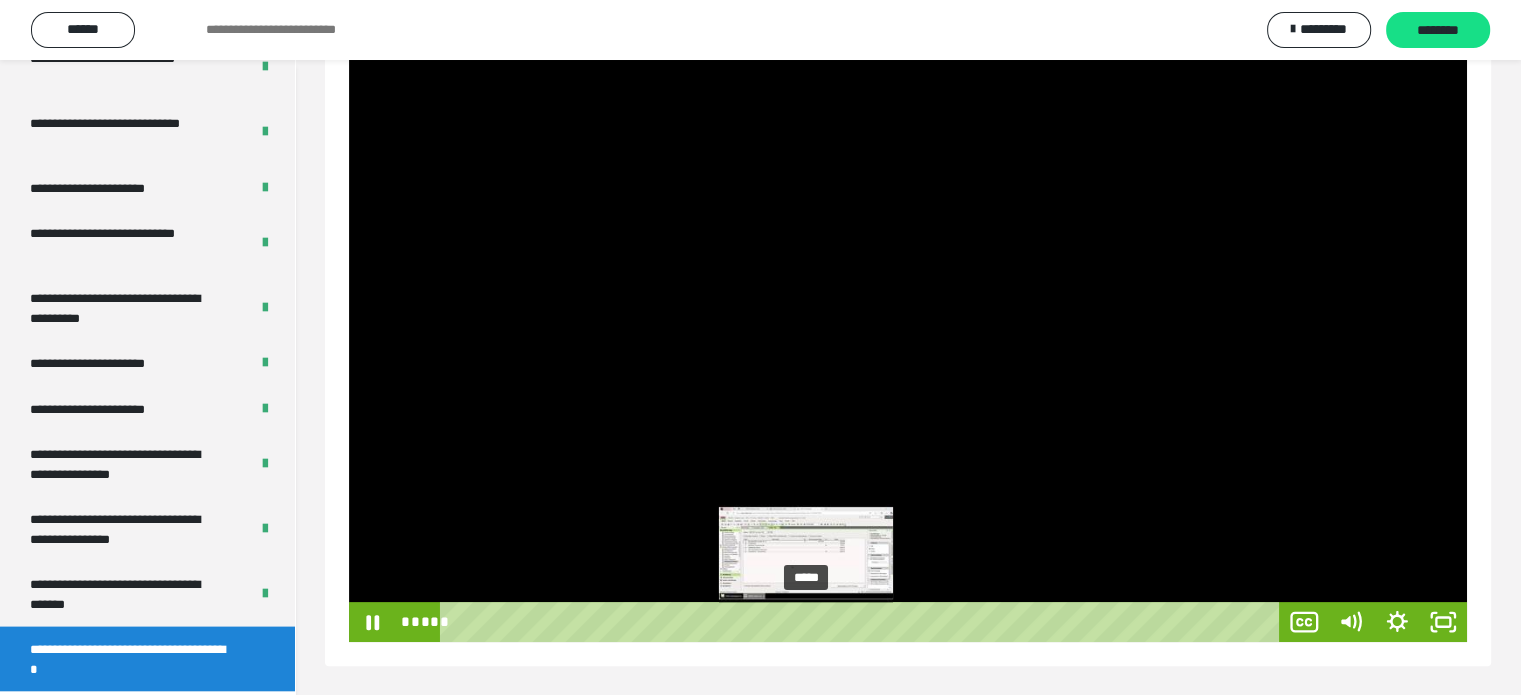 click on "*****" at bounding box center (863, 622) 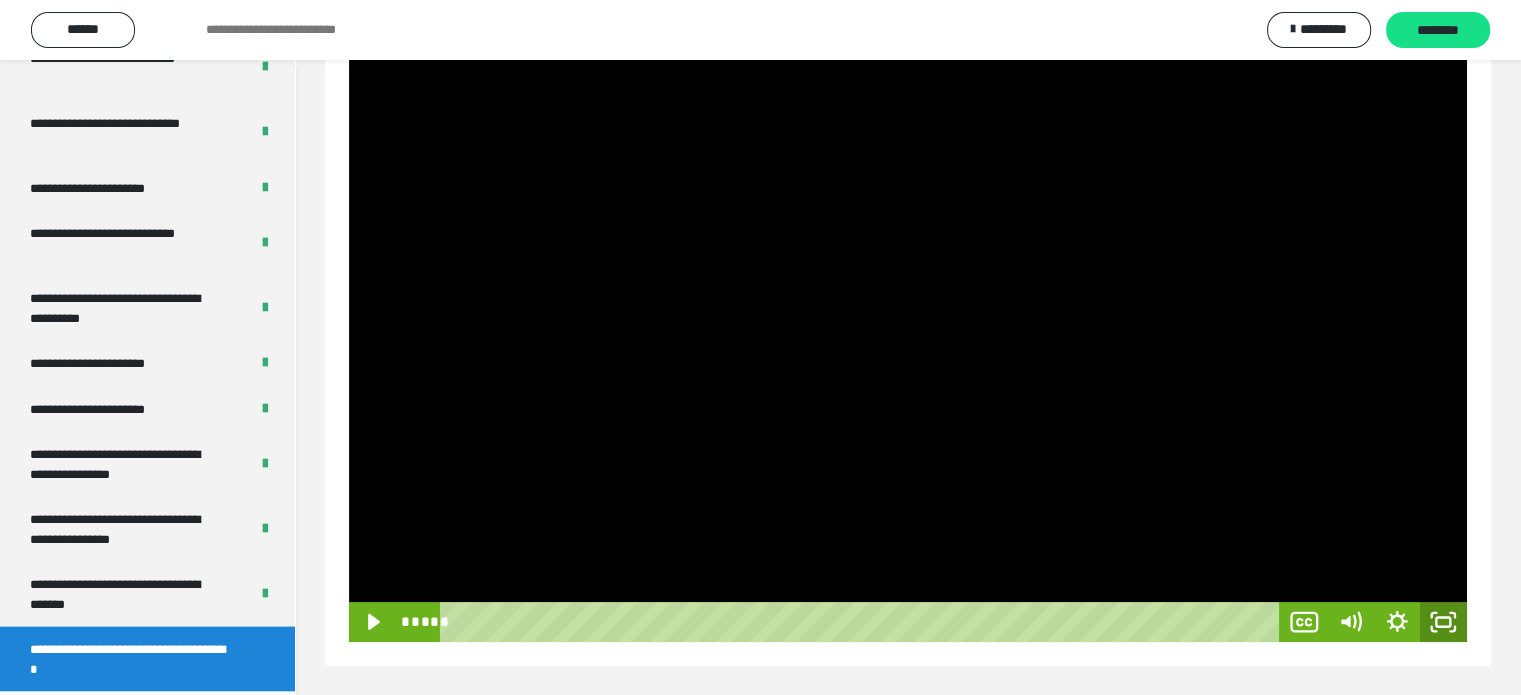 click 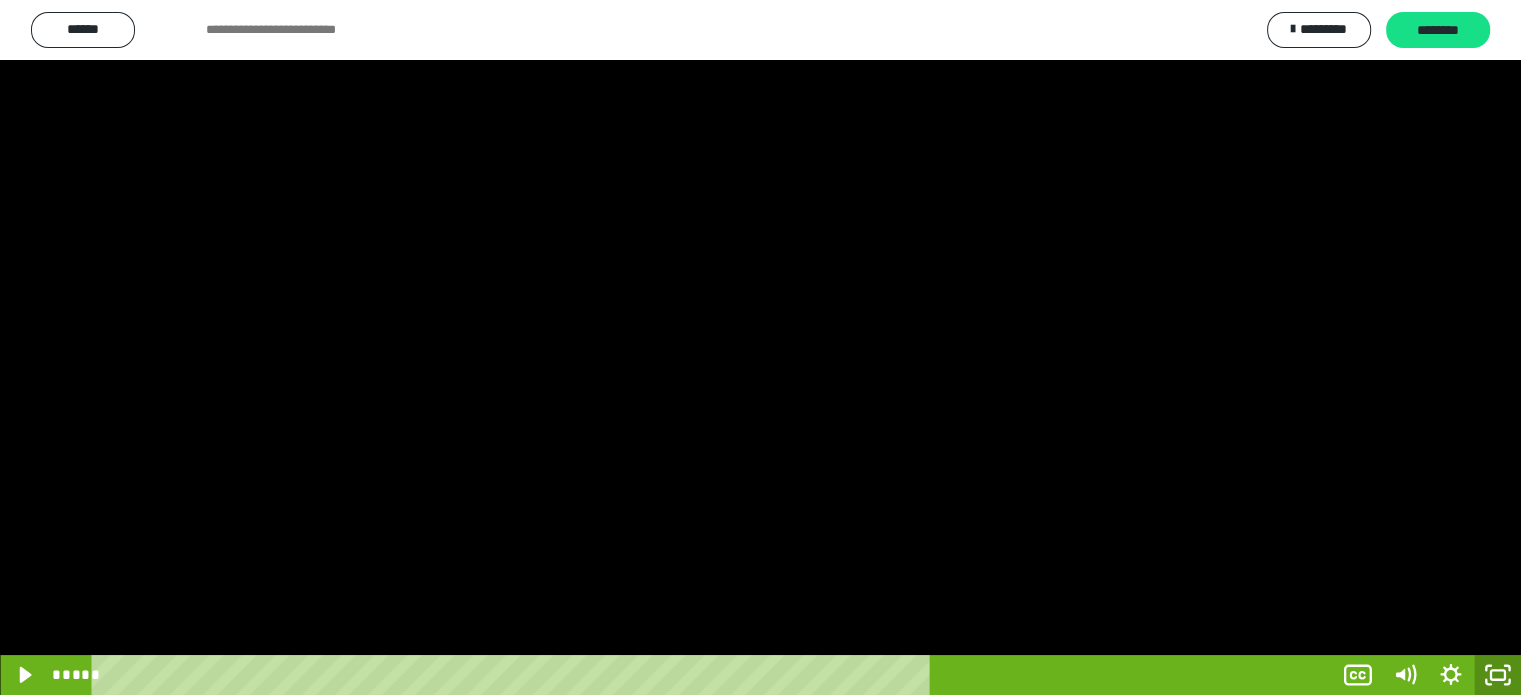 click at bounding box center [760, 347] 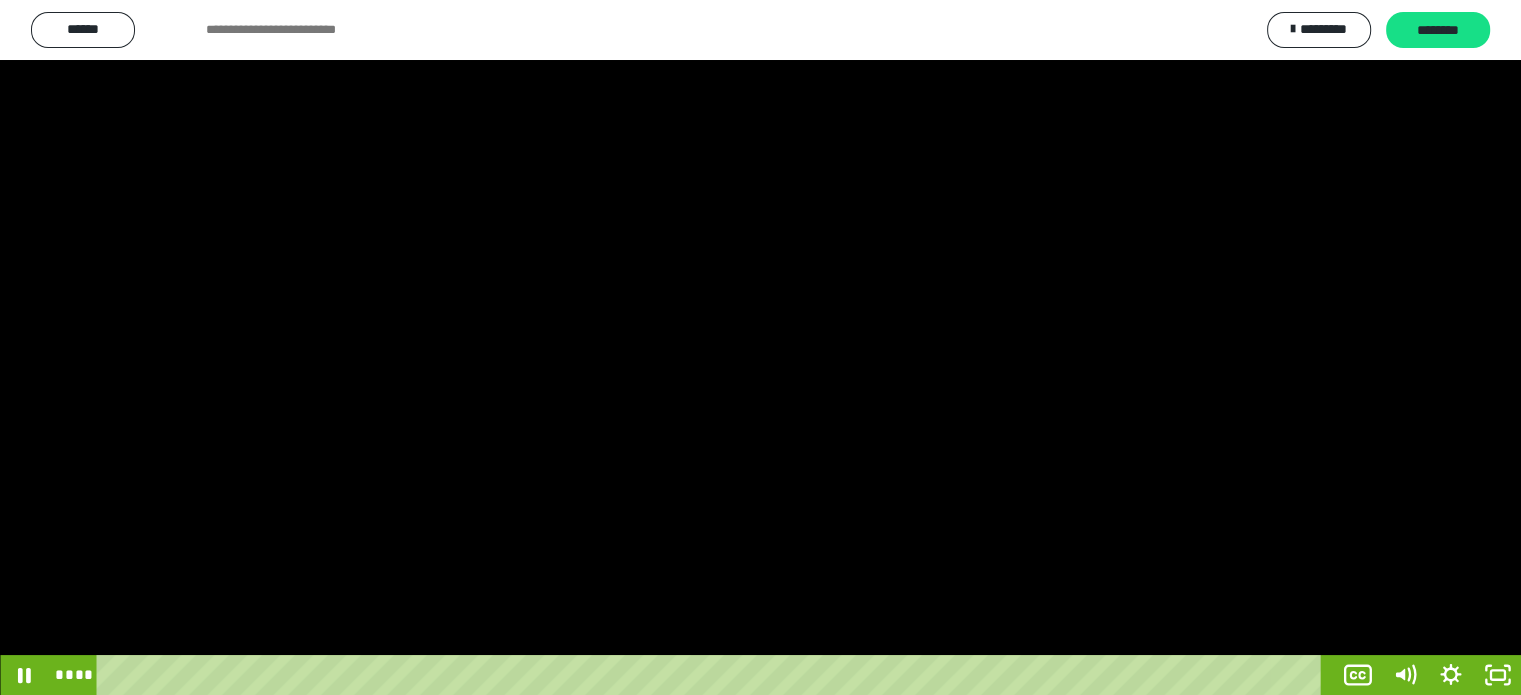 scroll, scrollTop: 188, scrollLeft: 0, axis: vertical 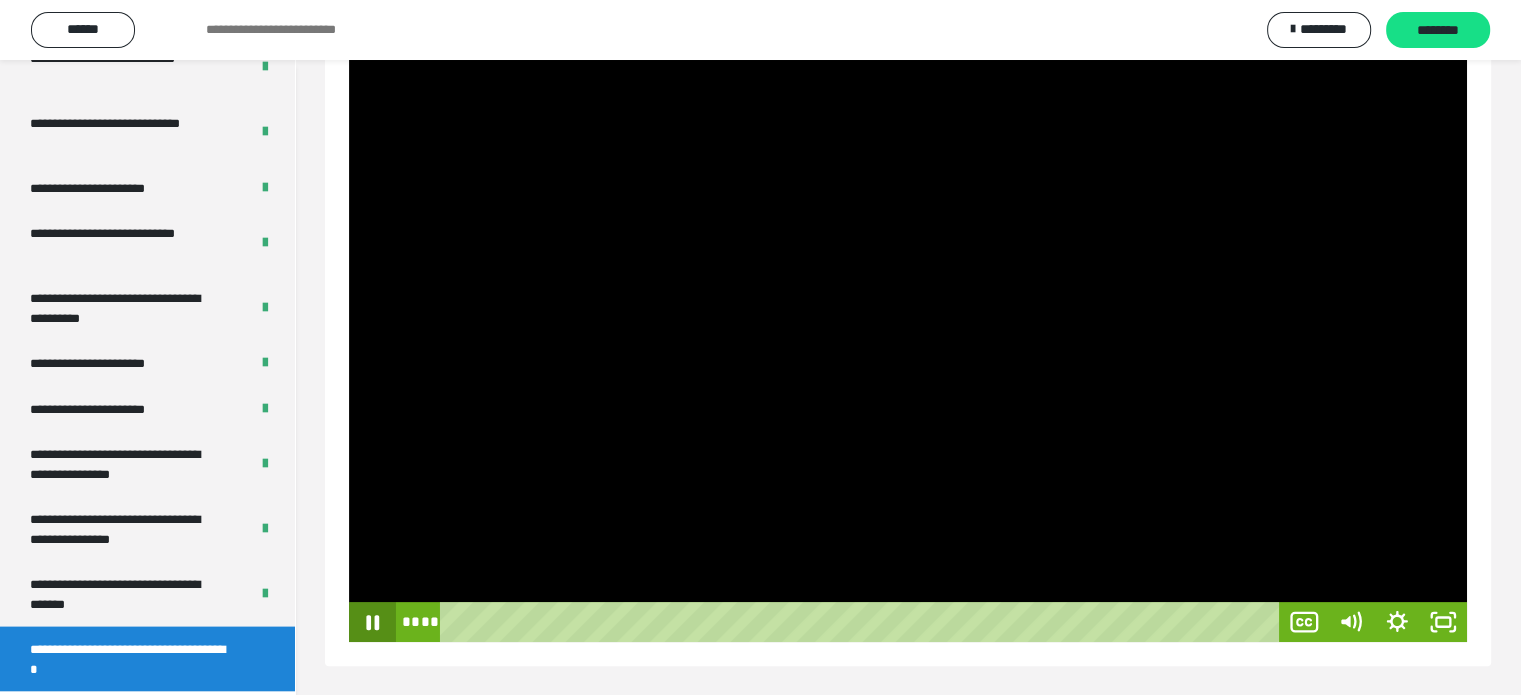 click 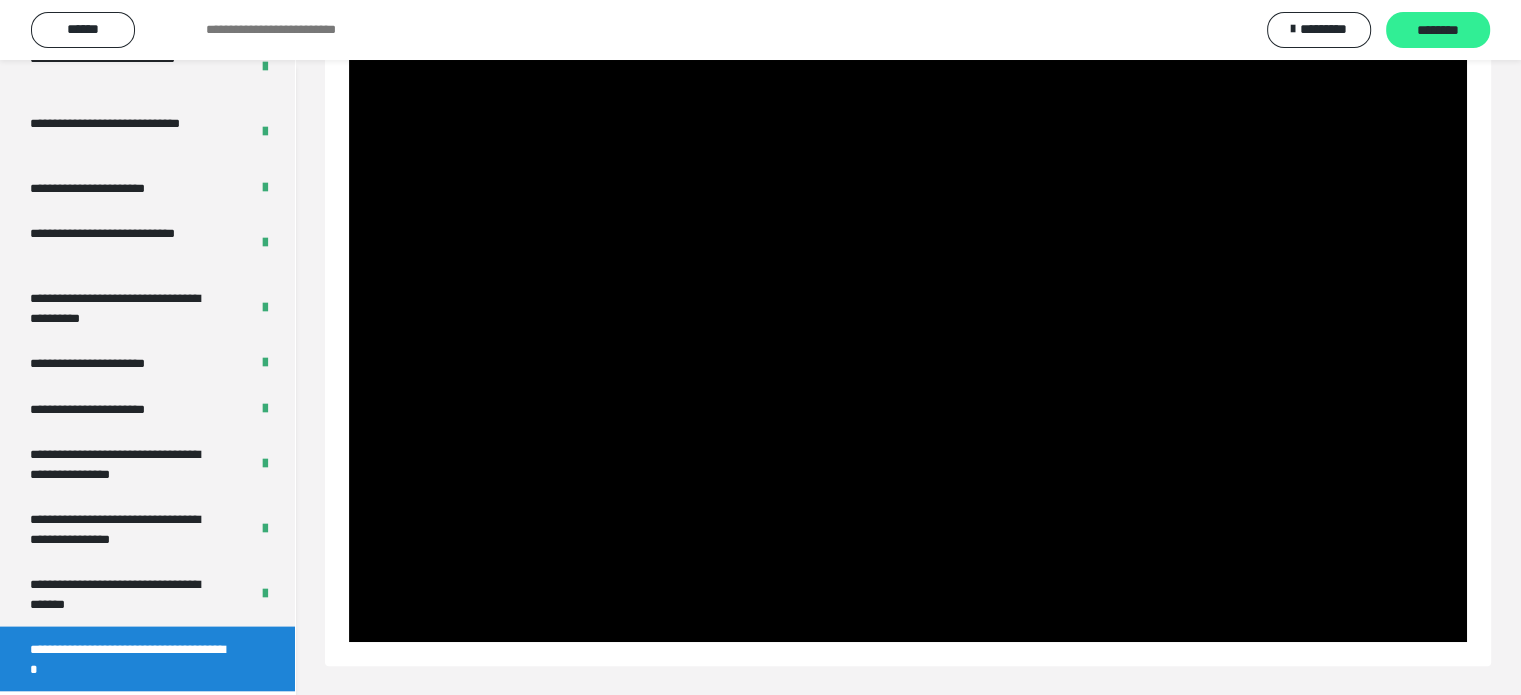 click on "********" at bounding box center (1438, 31) 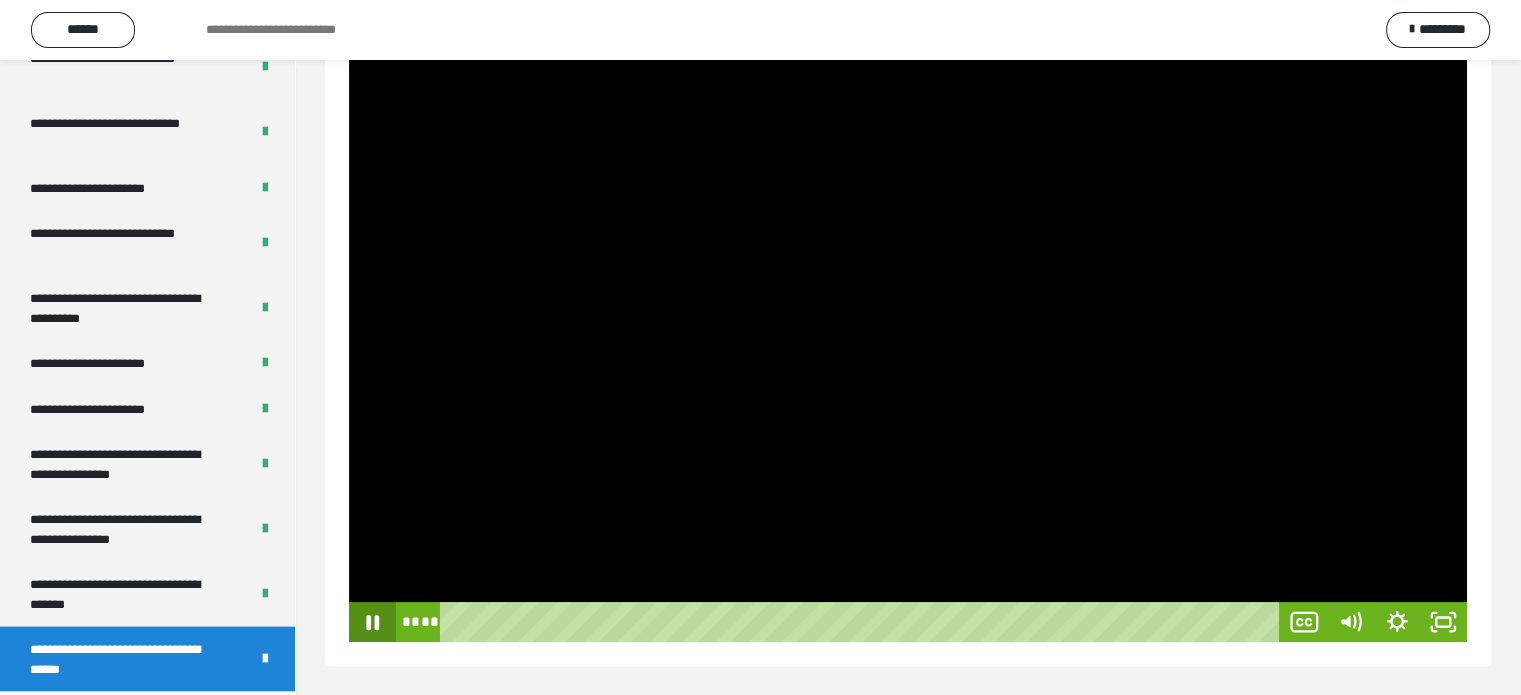 click 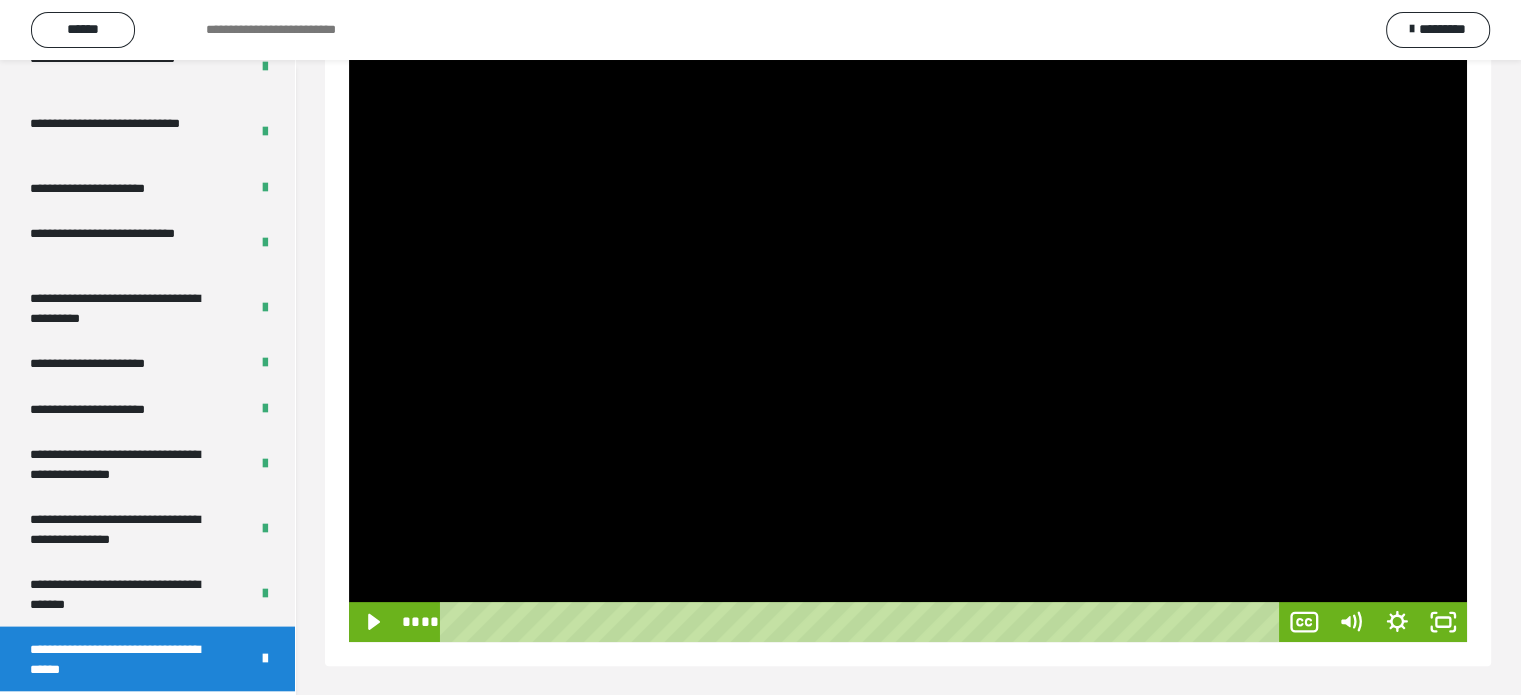 scroll, scrollTop: 0, scrollLeft: 0, axis: both 